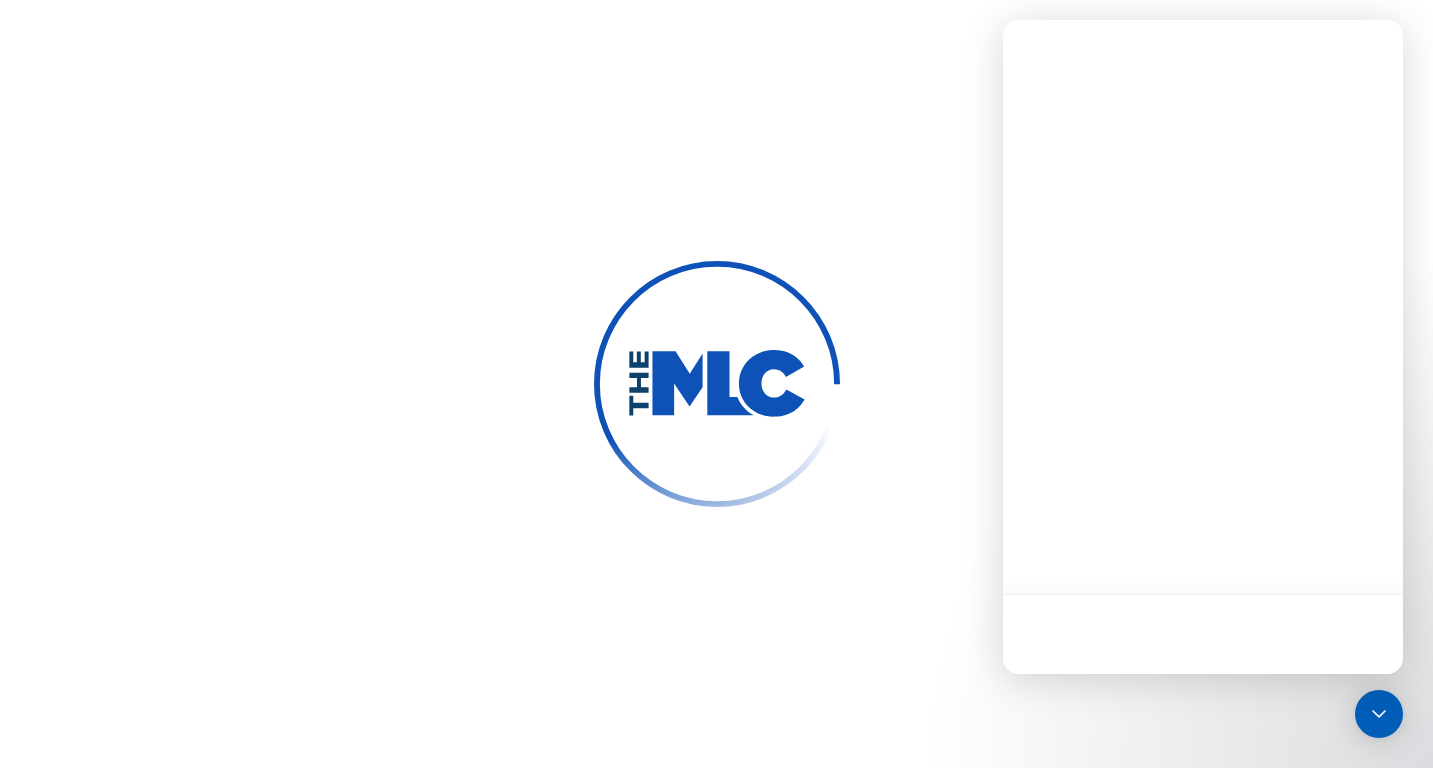 scroll, scrollTop: 0, scrollLeft: 0, axis: both 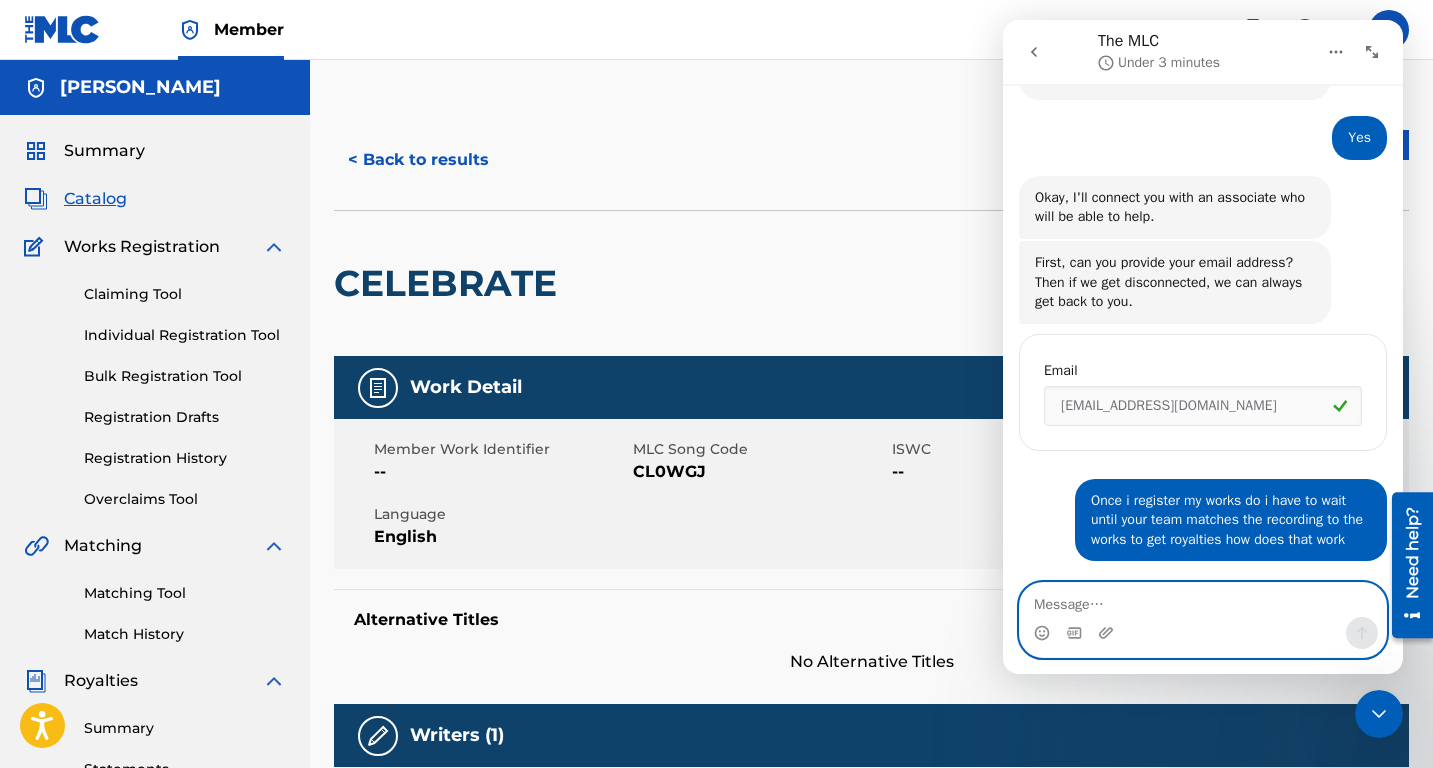 click at bounding box center [1203, 600] 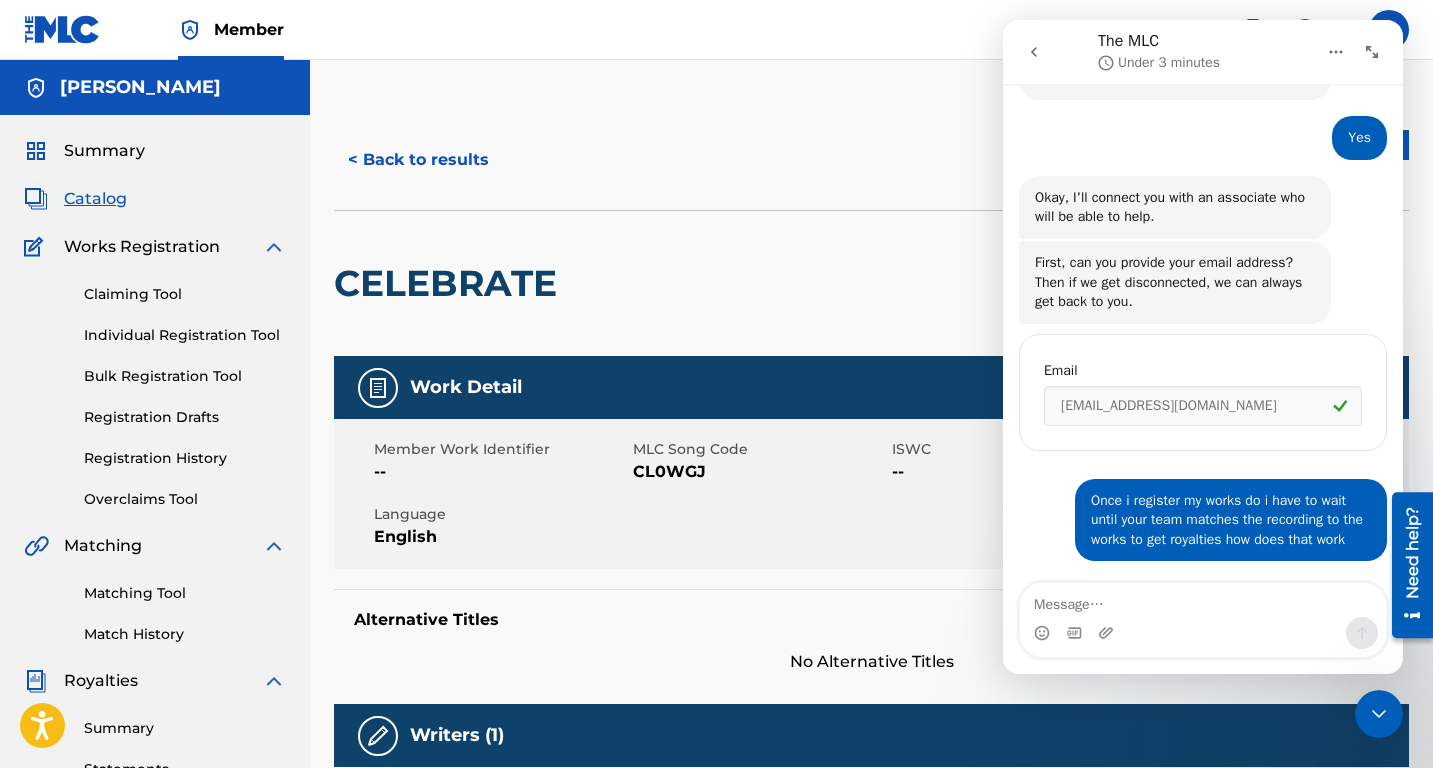 click 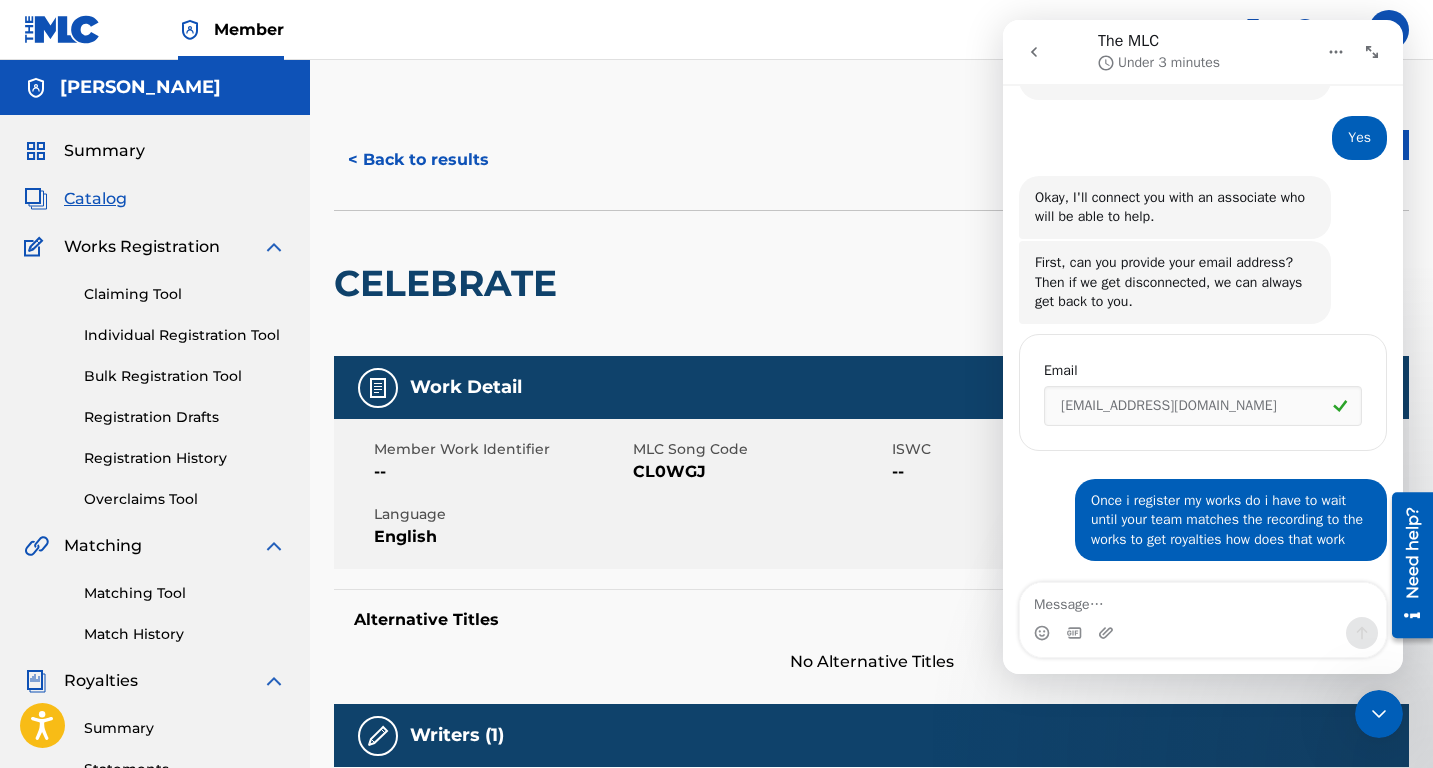 click on "CELEBRATE" at bounding box center (871, 283) 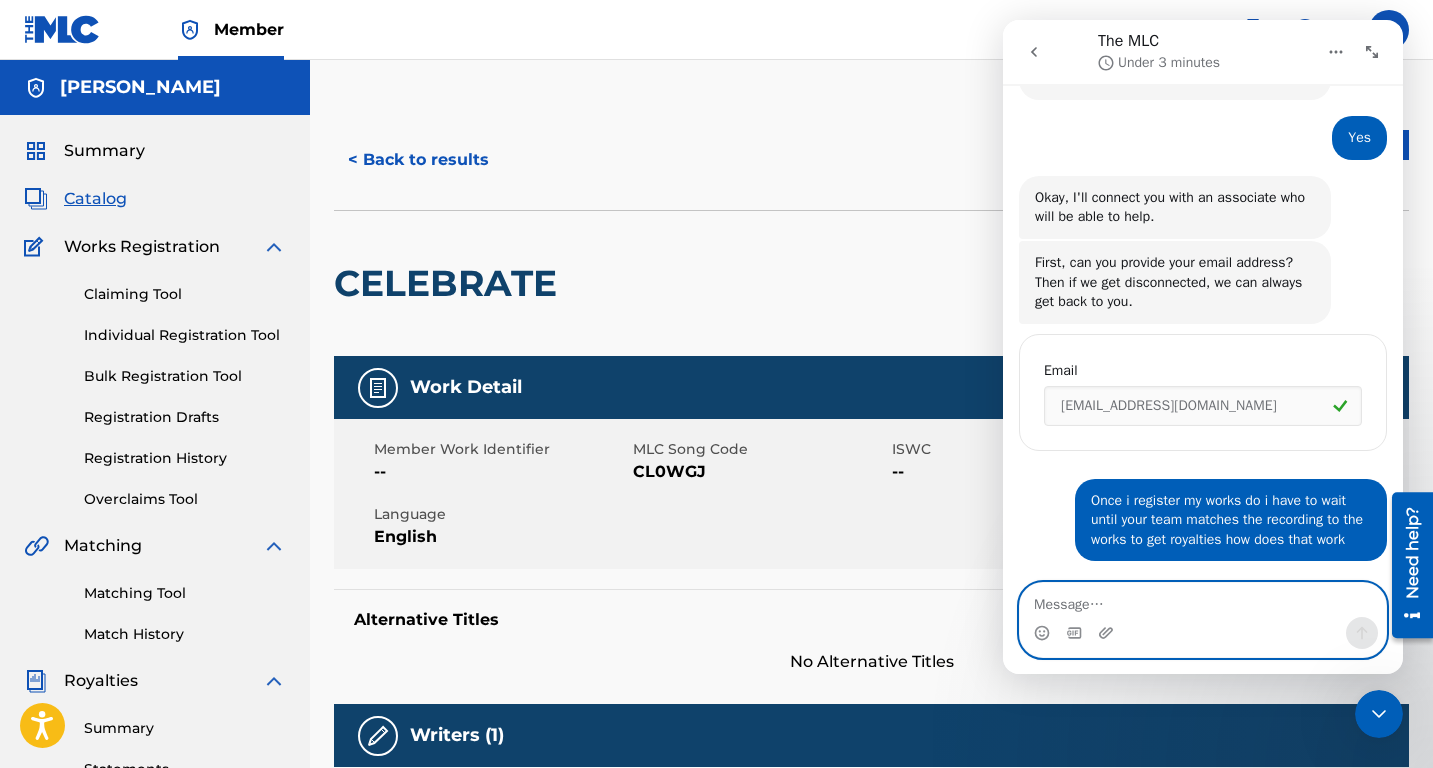 click at bounding box center (1203, 600) 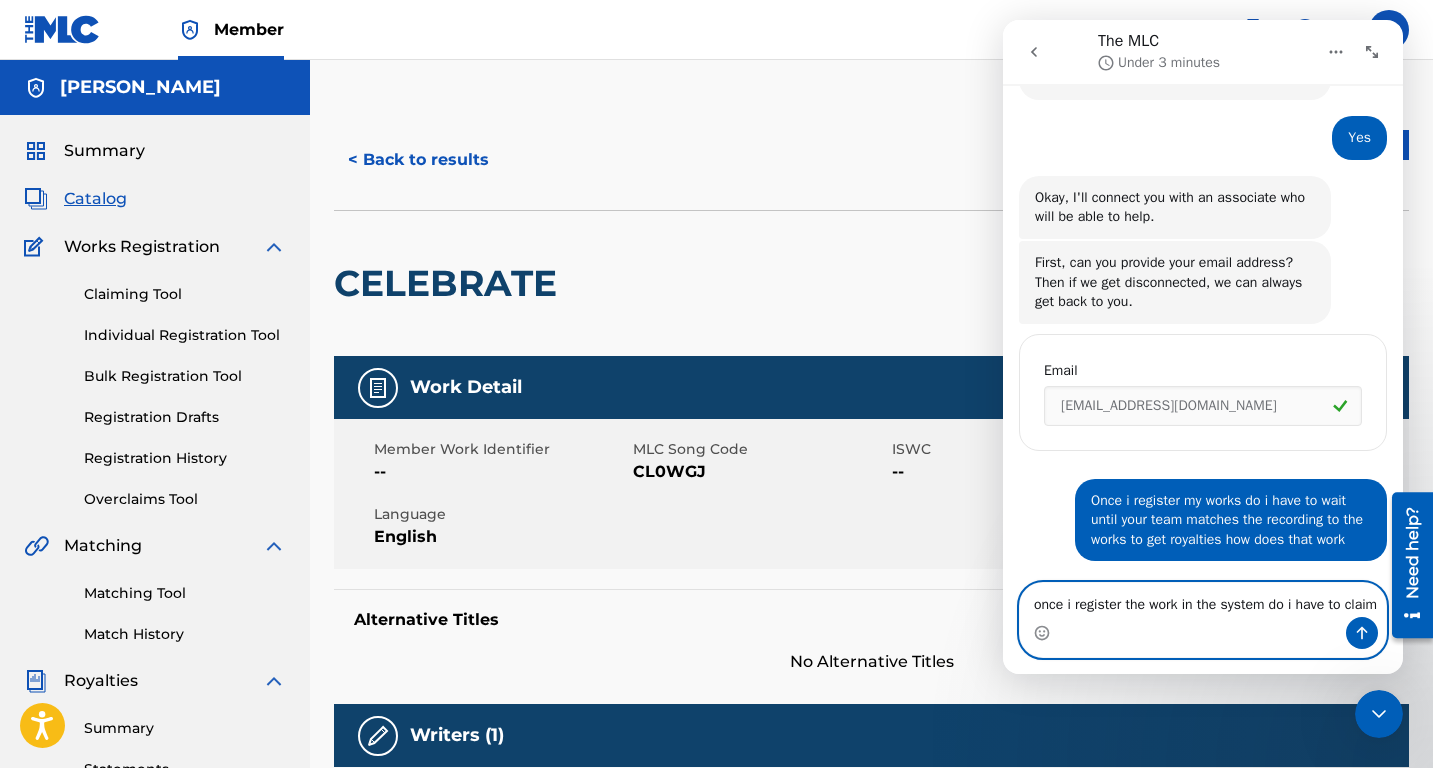 scroll, scrollTop: 574, scrollLeft: 0, axis: vertical 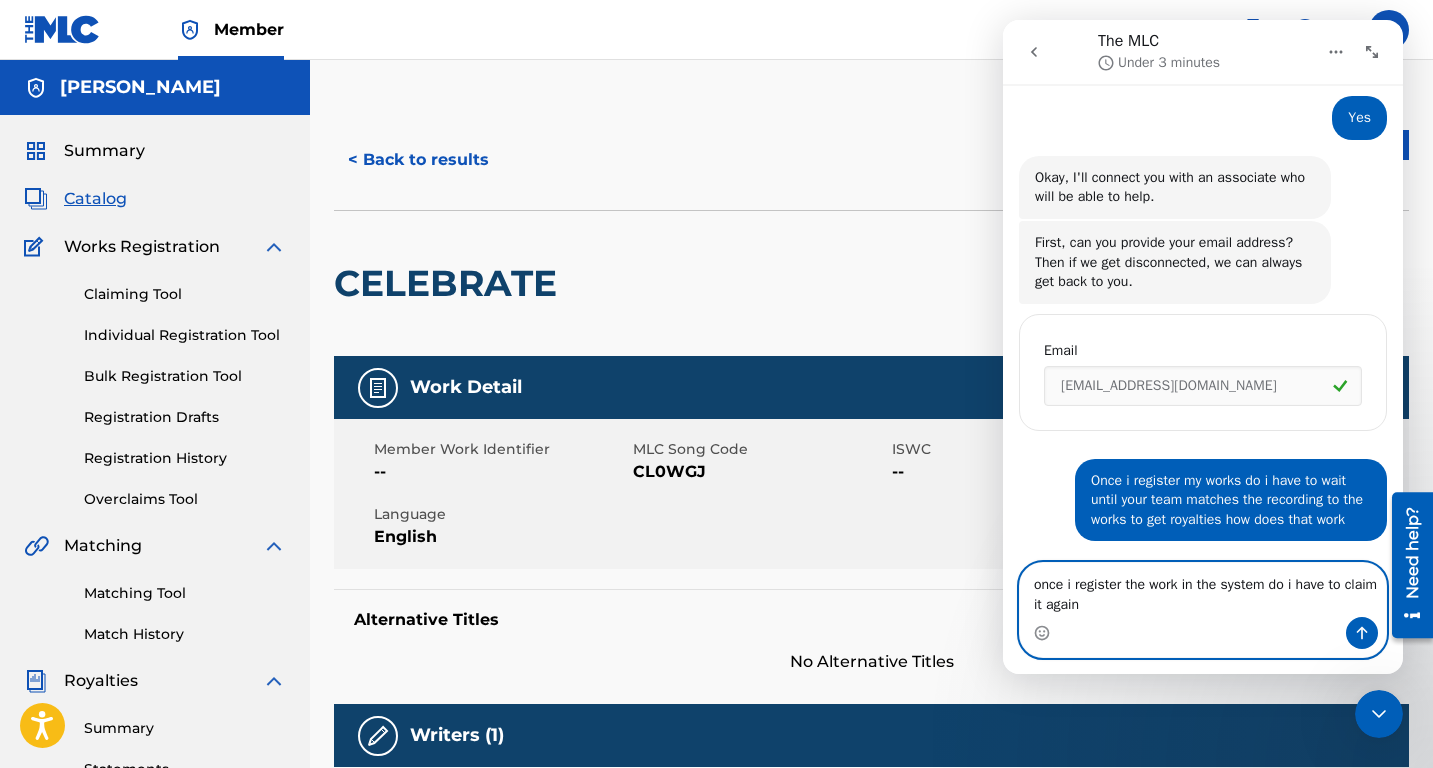 type on "once i register the work in the system do i have to claim it again ?" 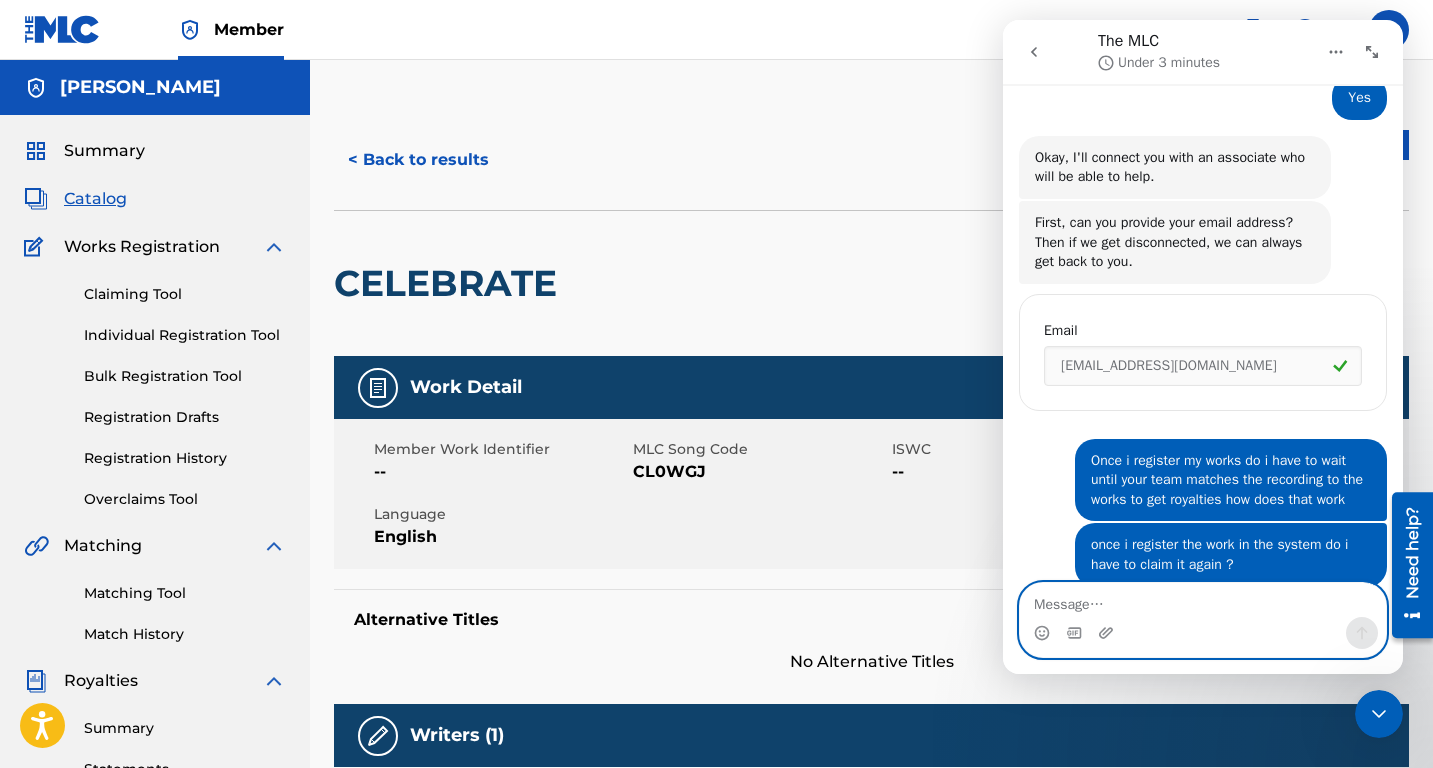 scroll, scrollTop: 619, scrollLeft: 0, axis: vertical 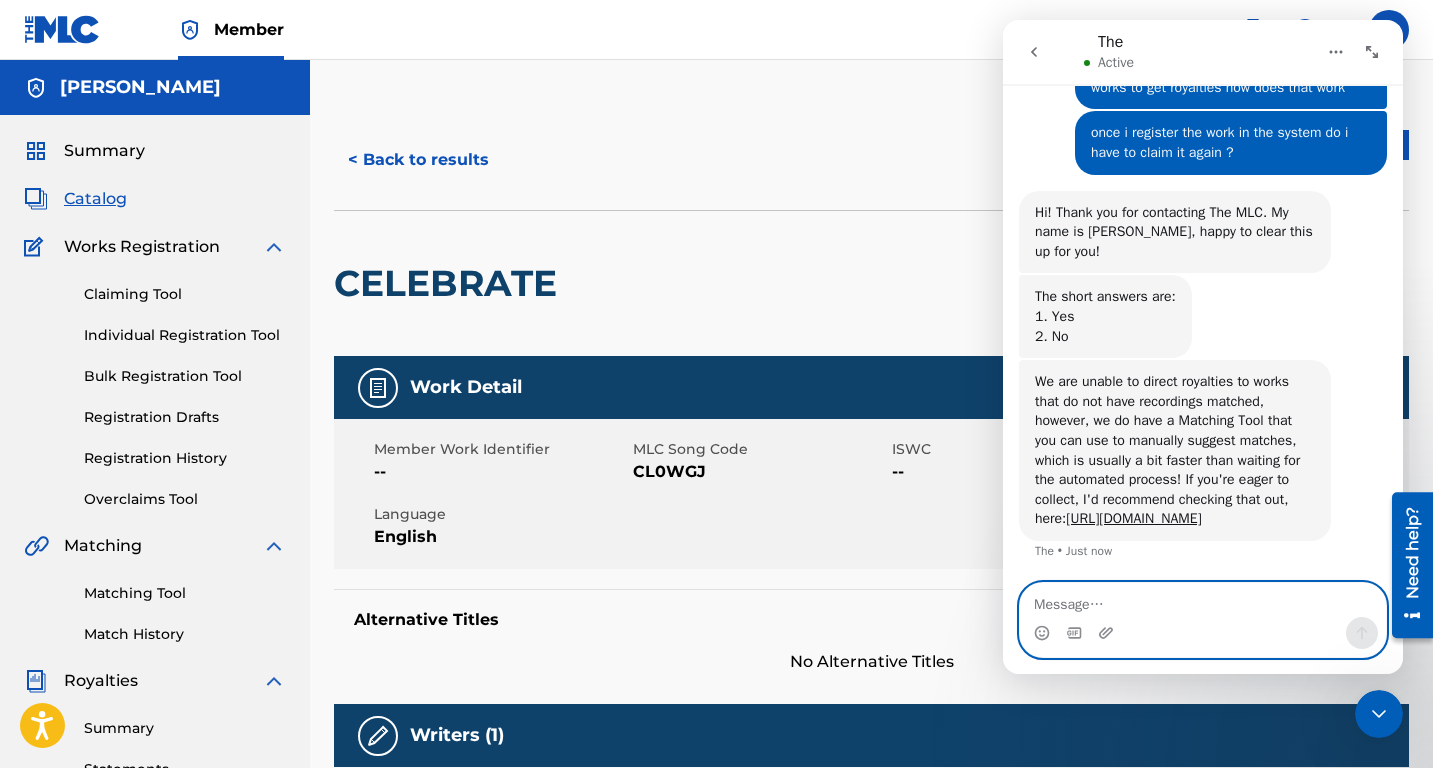 type on "d" 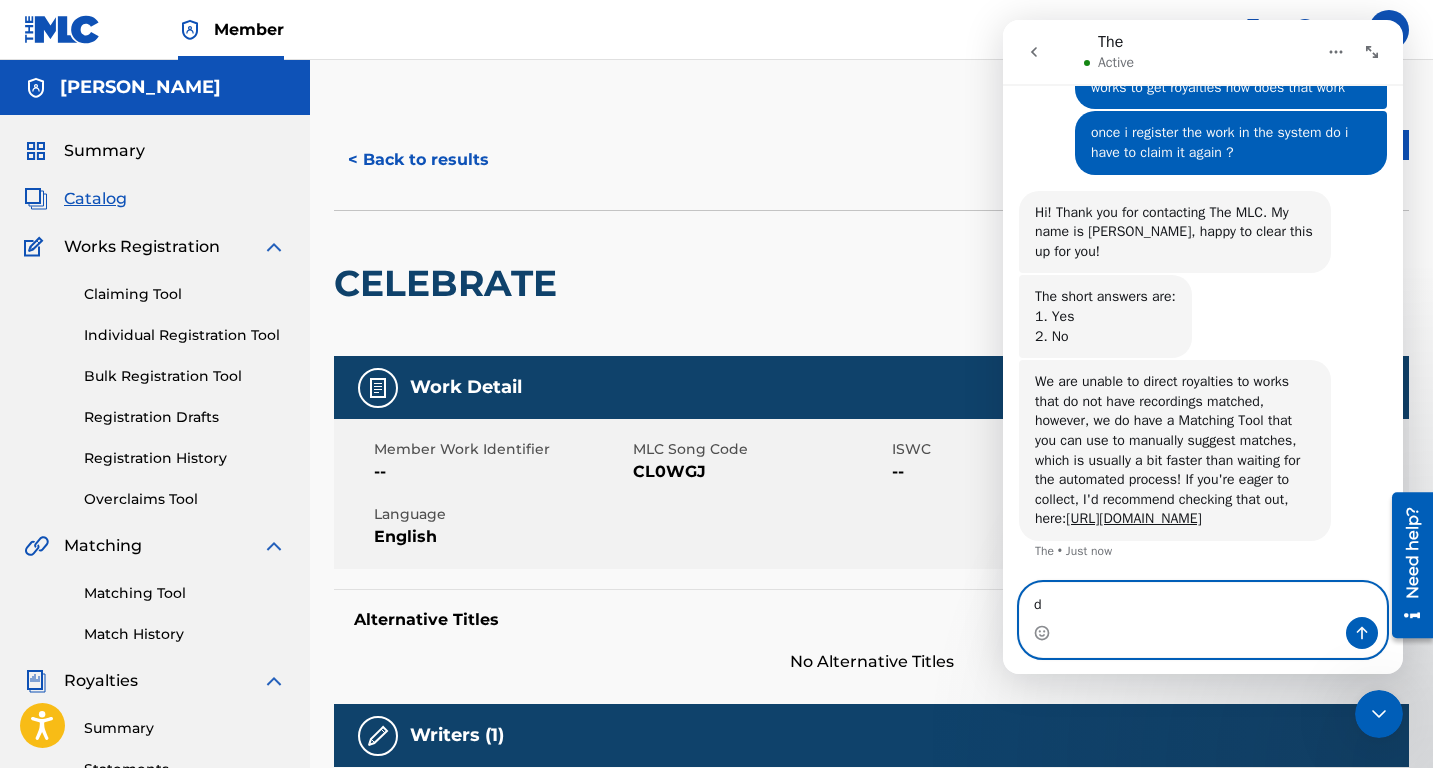 type 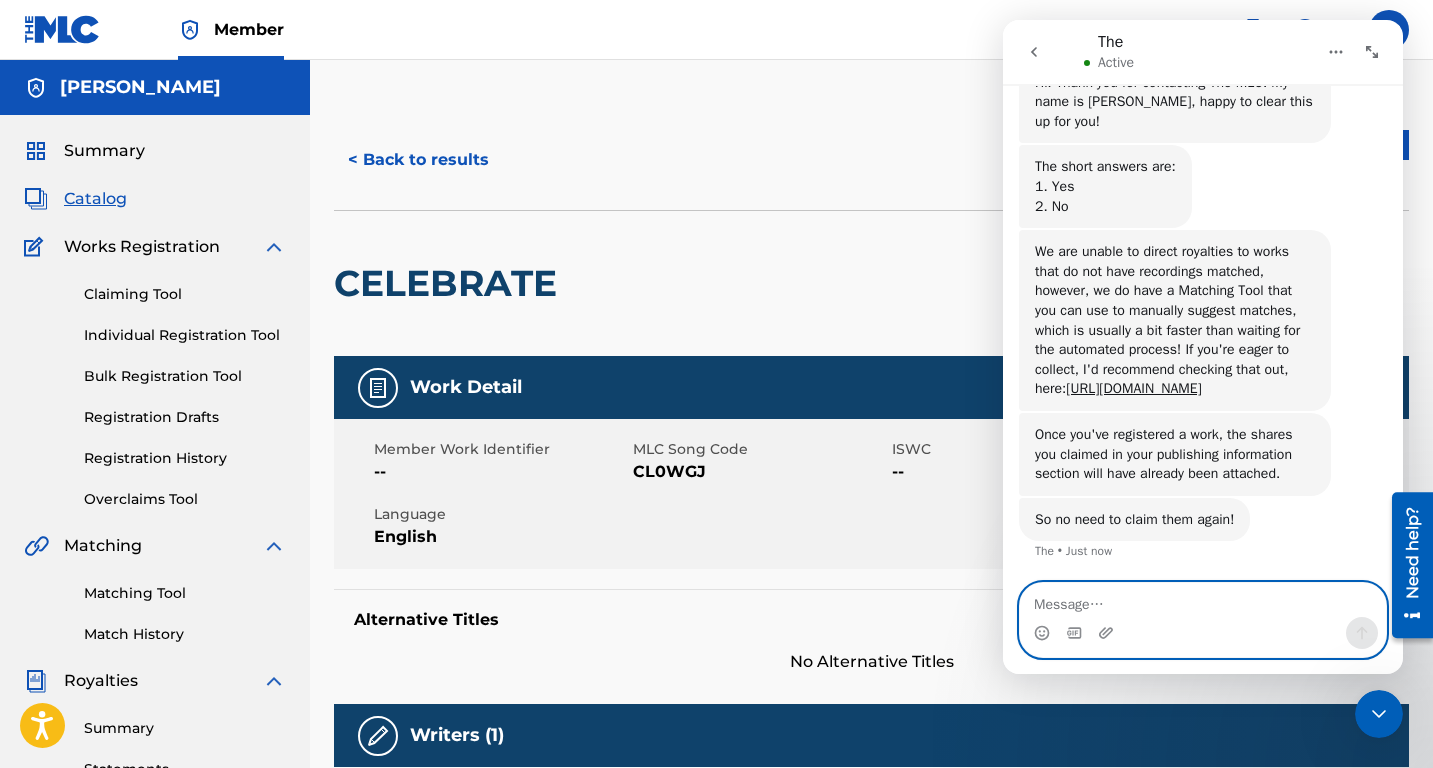 scroll, scrollTop: 1175, scrollLeft: 0, axis: vertical 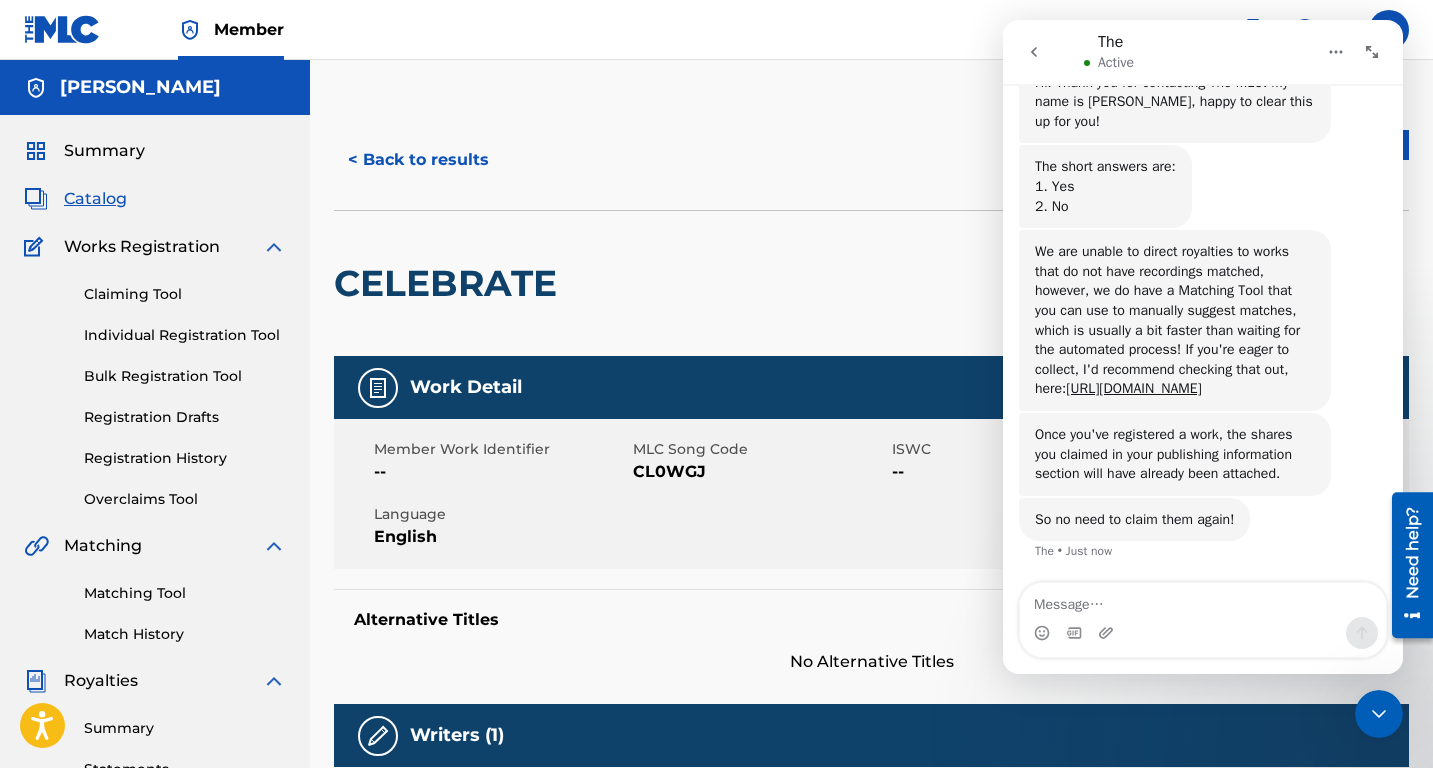 click on "Matching Tool Match History" at bounding box center (155, 601) 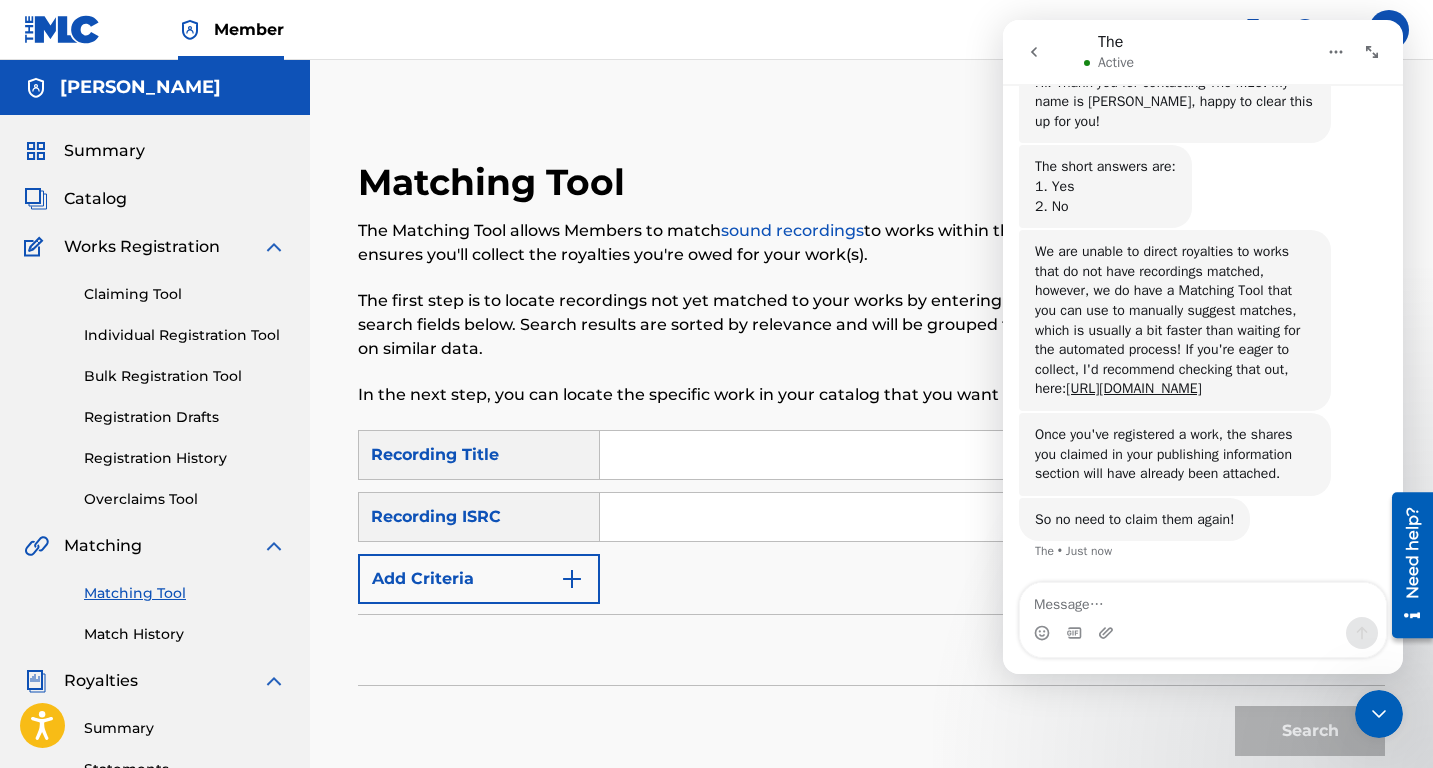 click at bounding box center (992, 455) 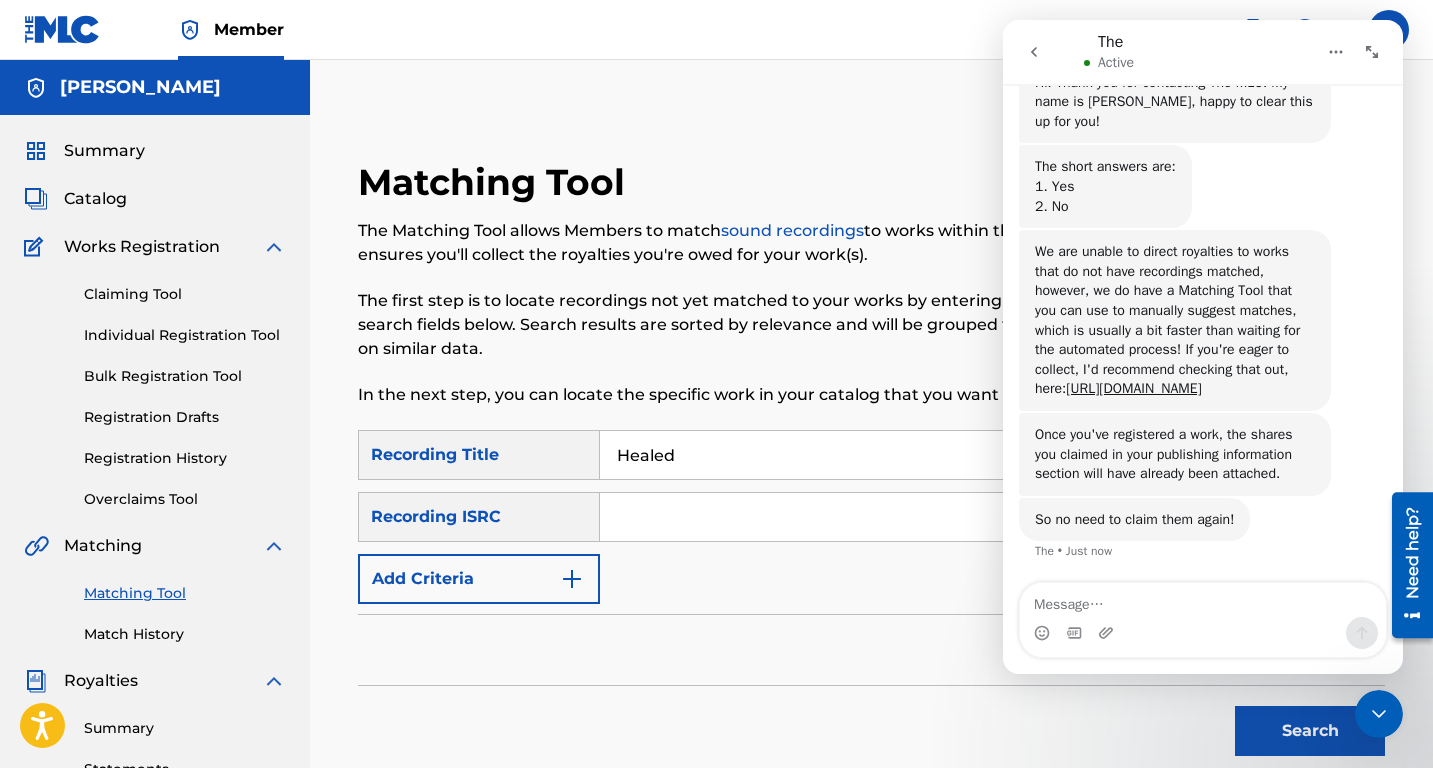 type on "Healed" 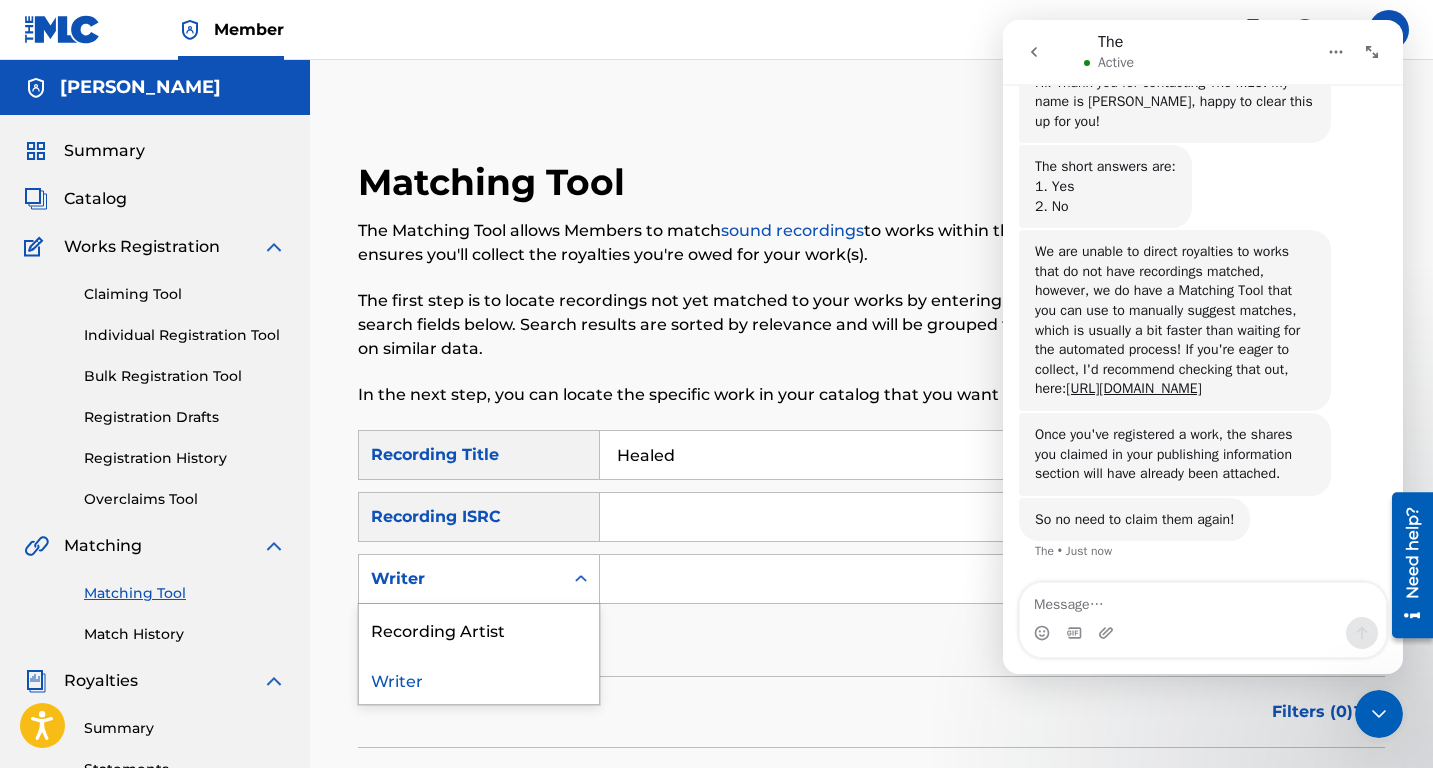 click on "Writer" at bounding box center (461, 579) 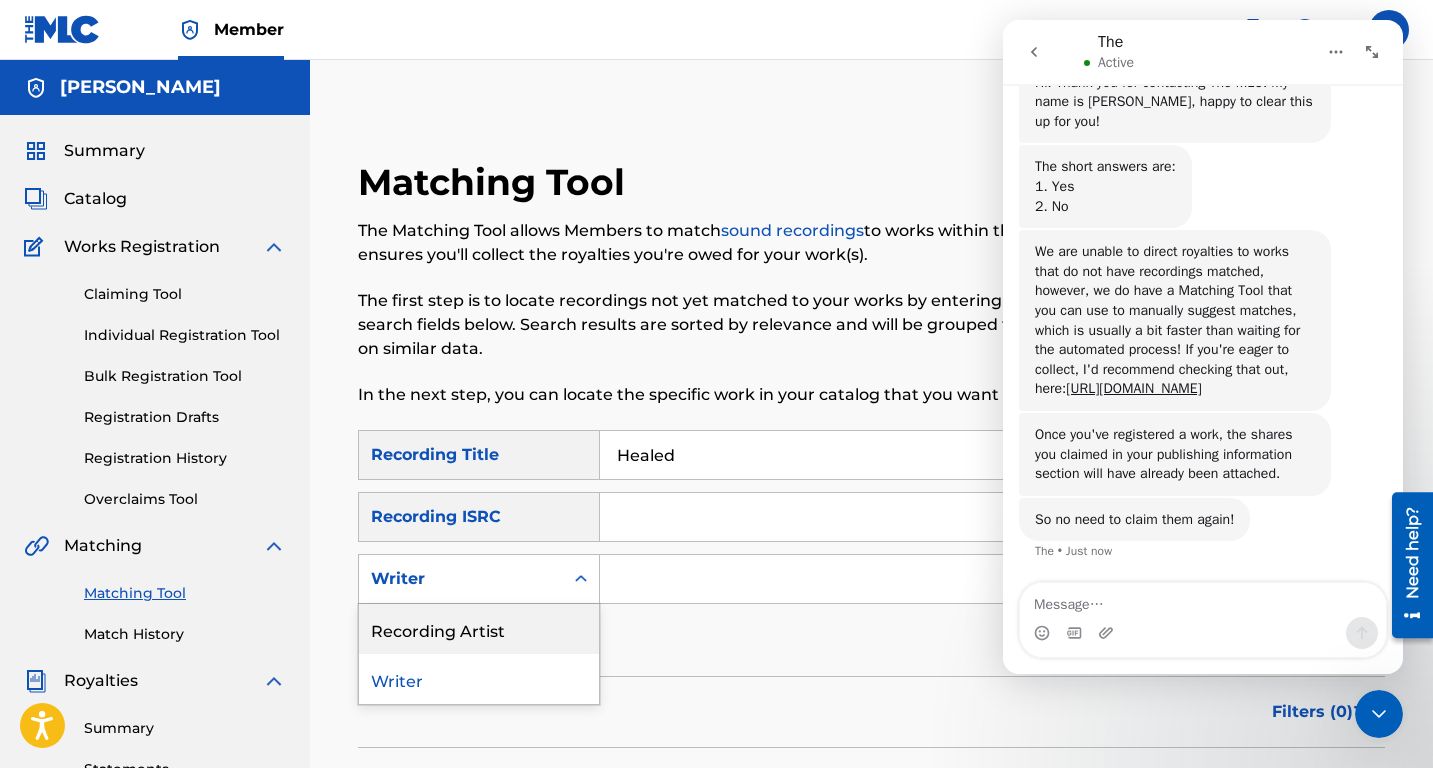 click on "Recording Artist" at bounding box center (479, 629) 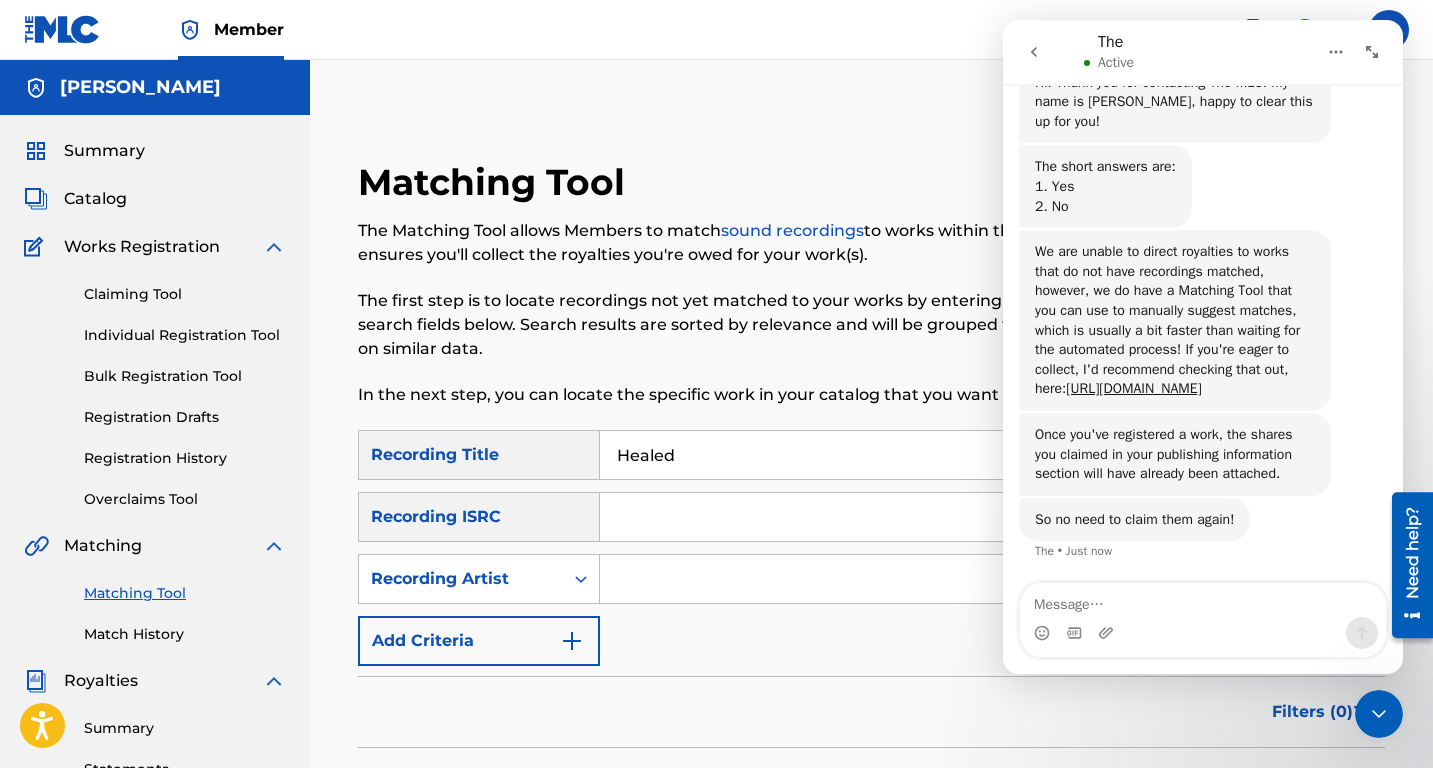 click at bounding box center [973, 579] 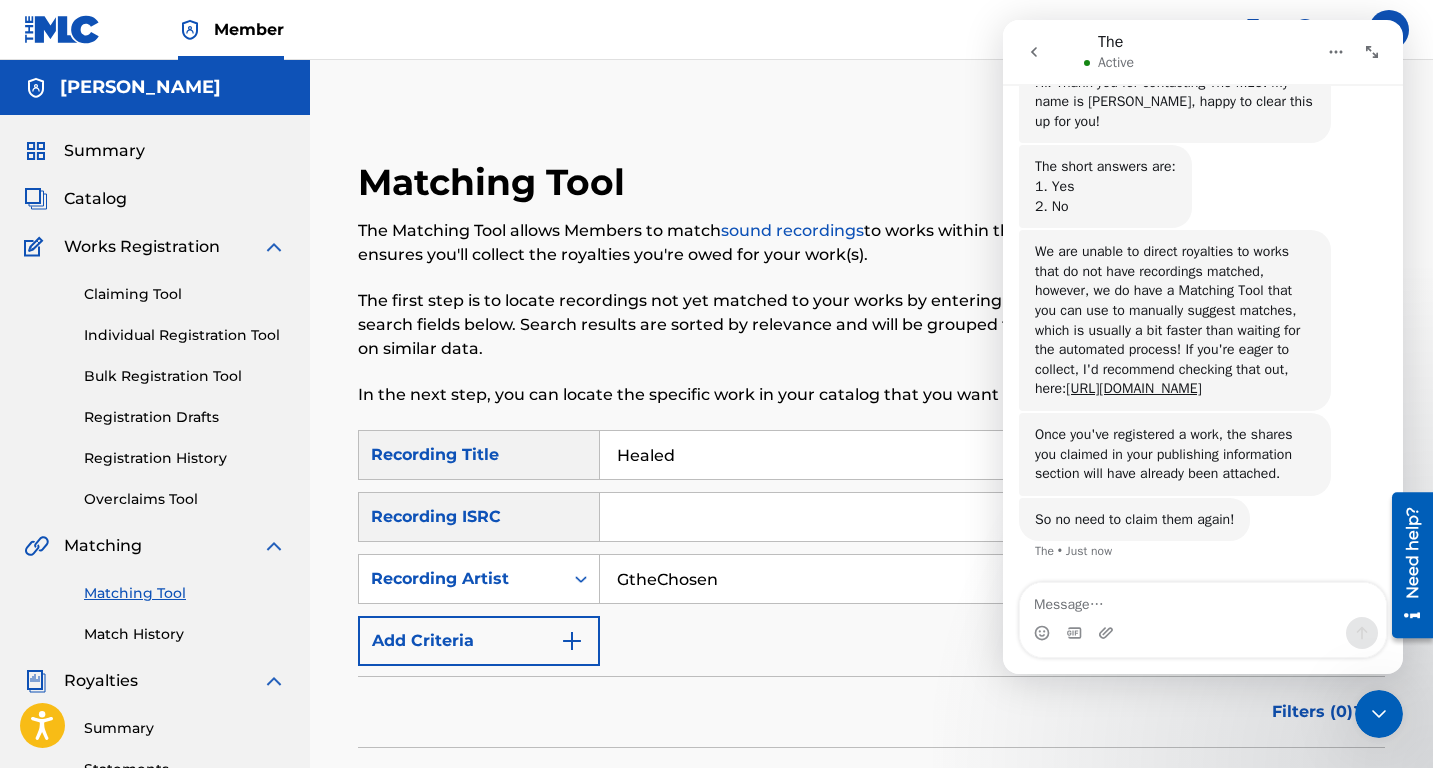 type on "GtheChosen" 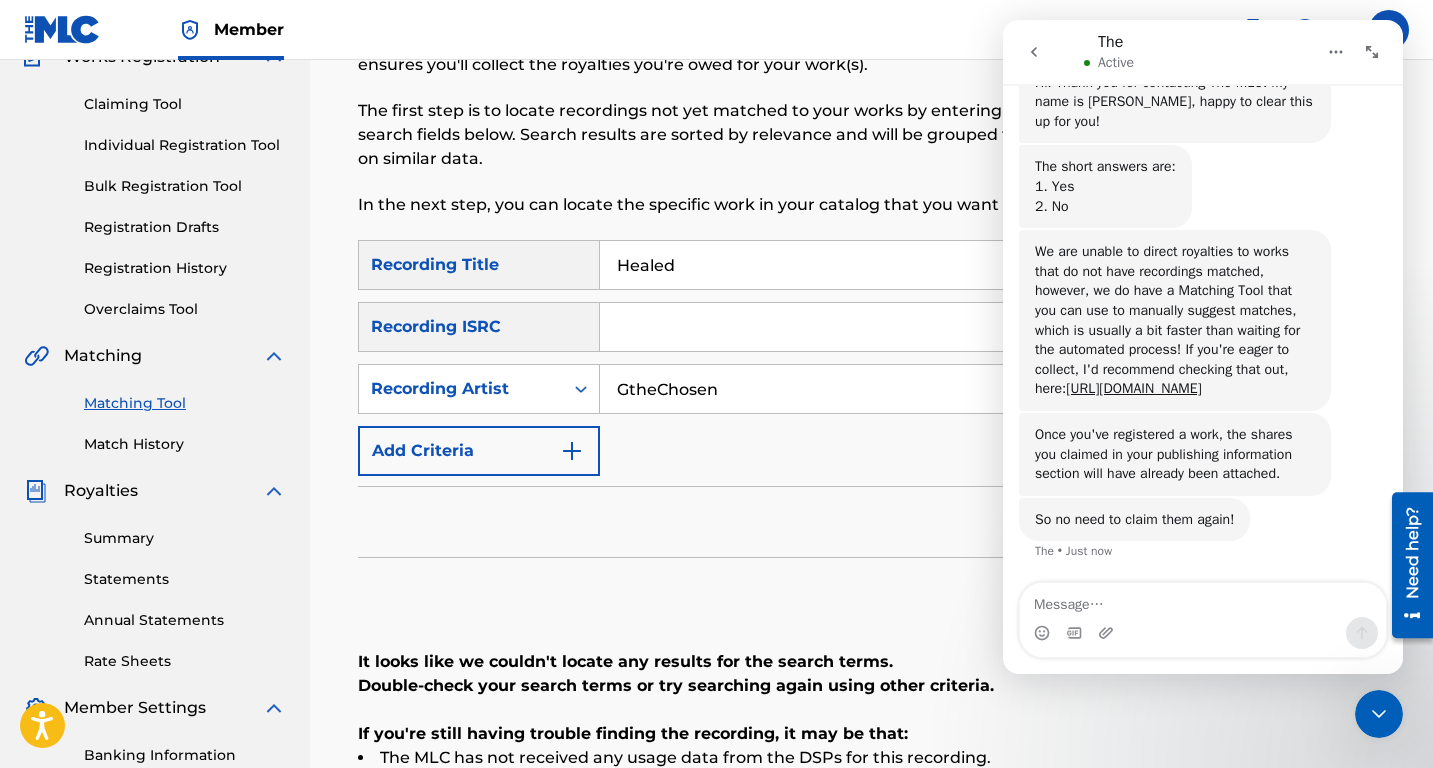 scroll, scrollTop: 171, scrollLeft: 0, axis: vertical 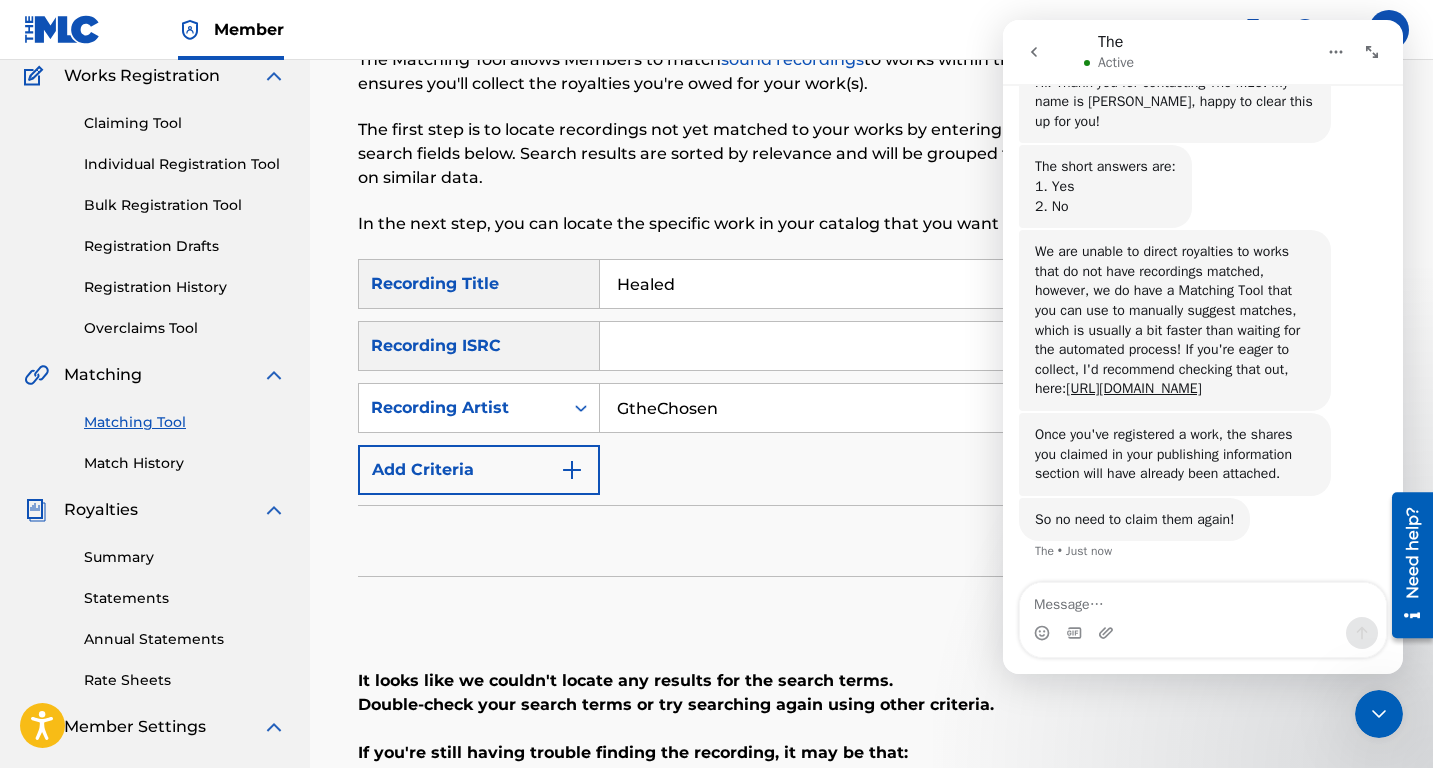 click on "GtheChosen" at bounding box center [973, 408] 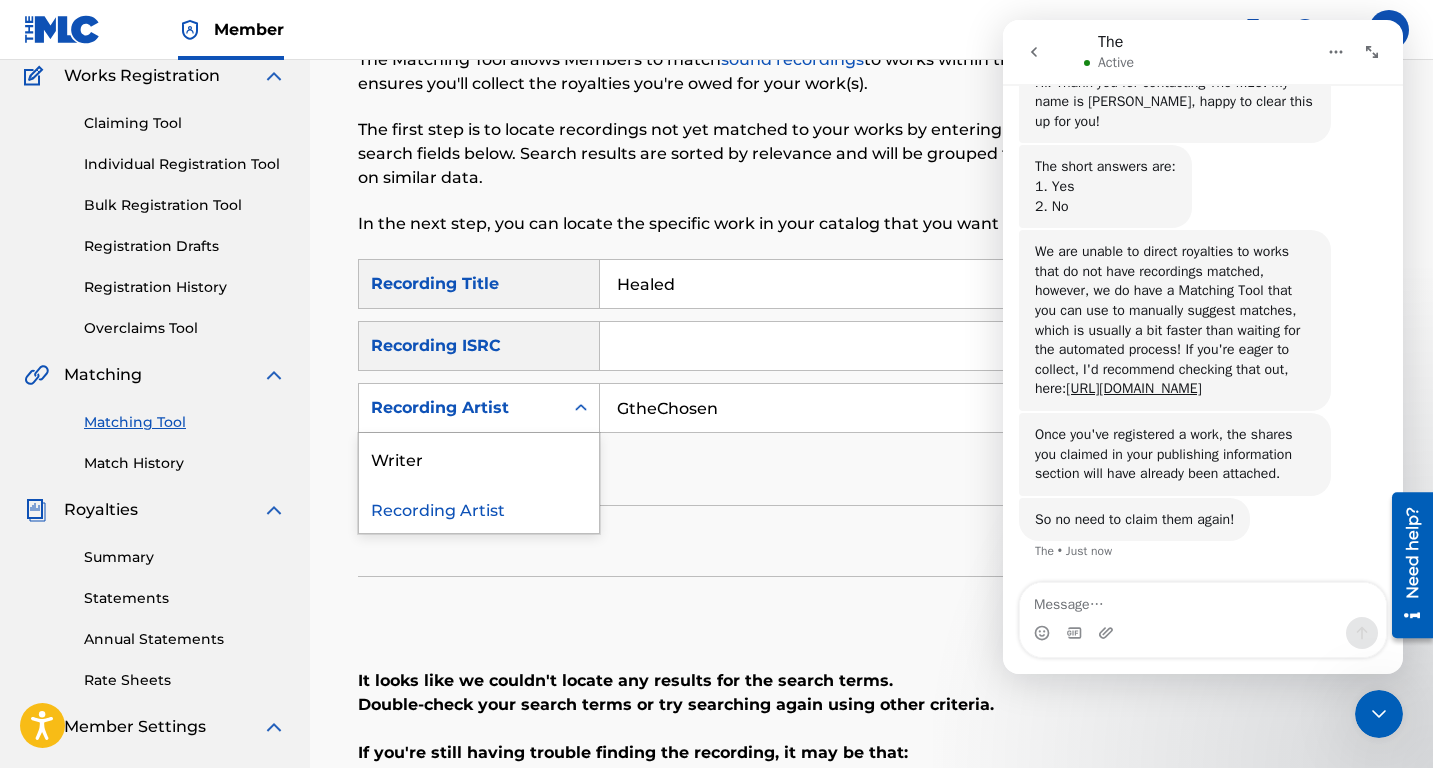 click on "Recording Artist" at bounding box center (479, 408) 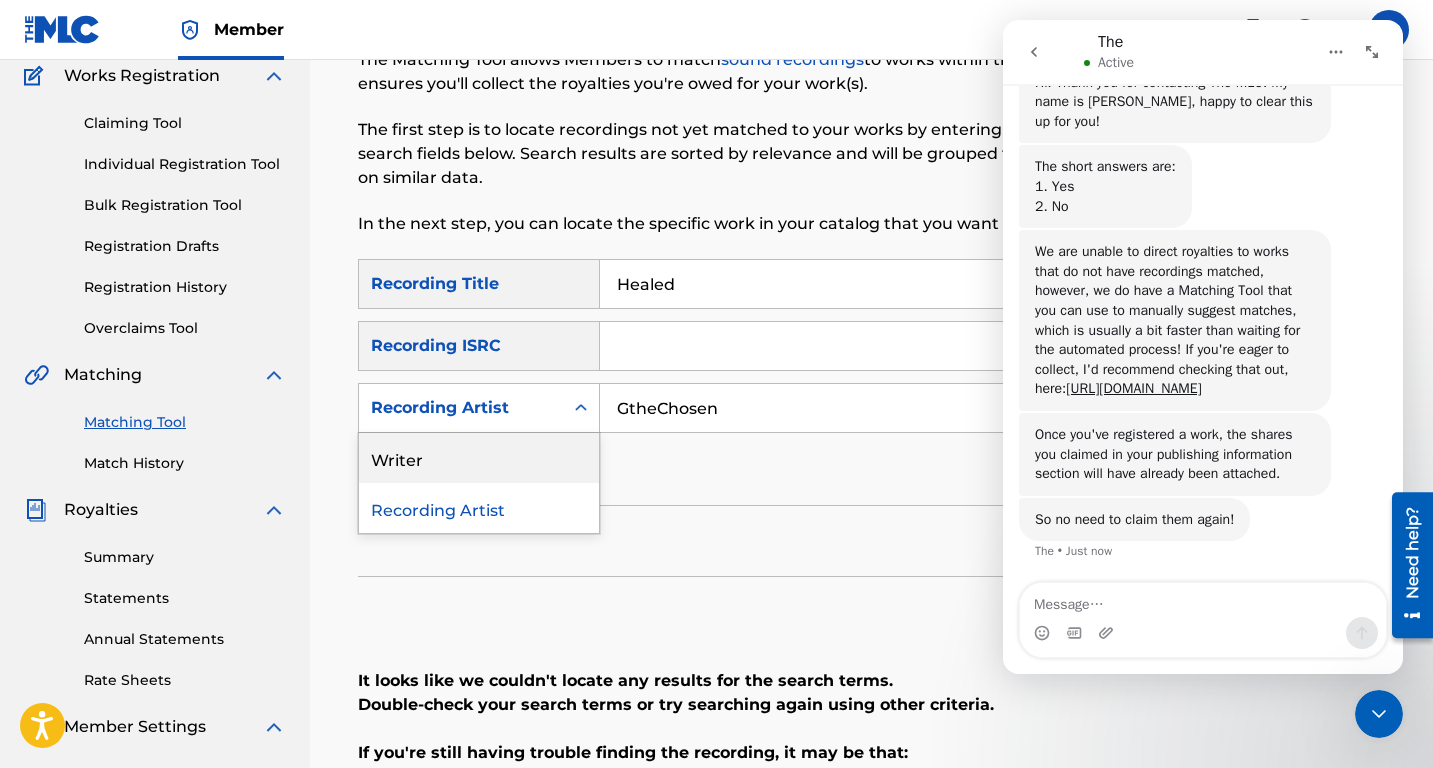 click on "Writer" at bounding box center (479, 458) 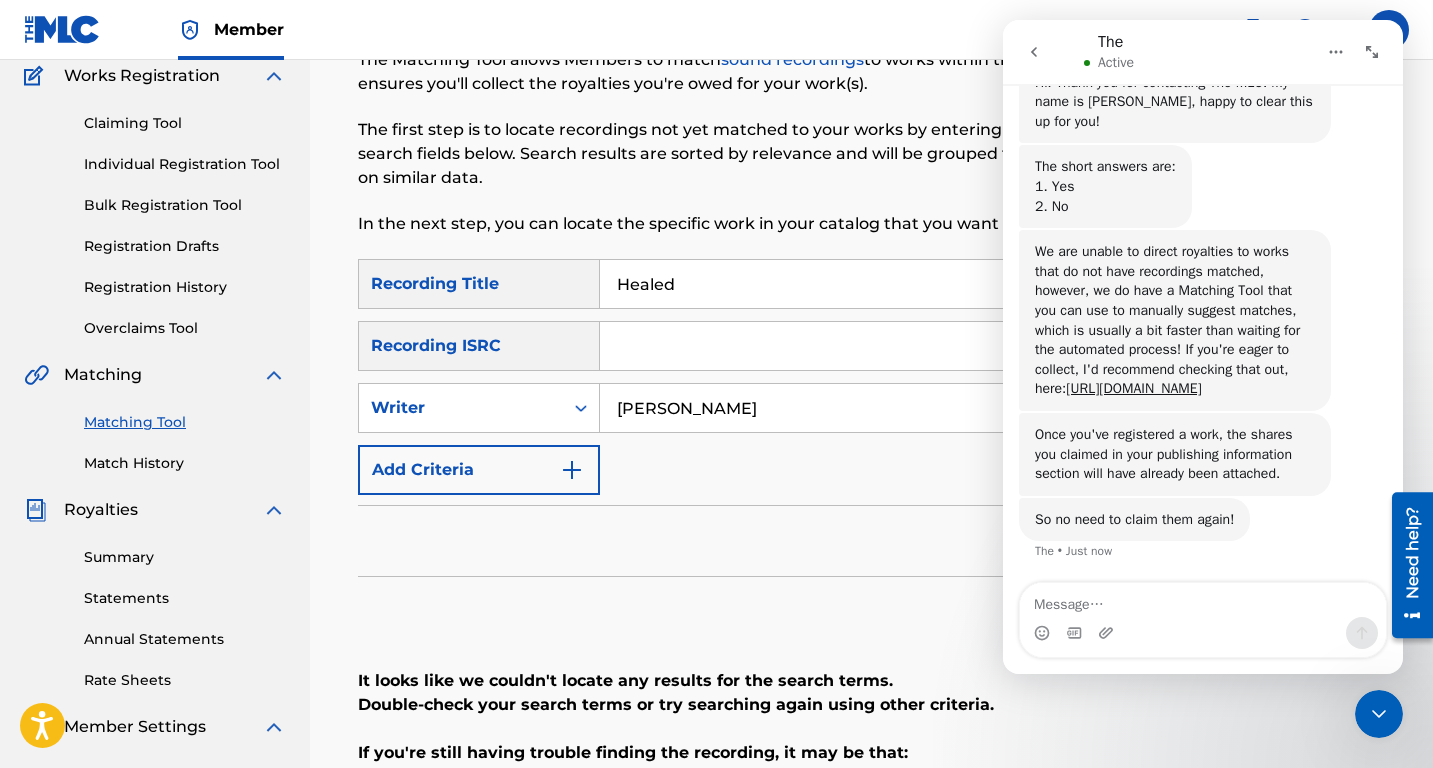 click on "Search" at bounding box center (1310, 622) 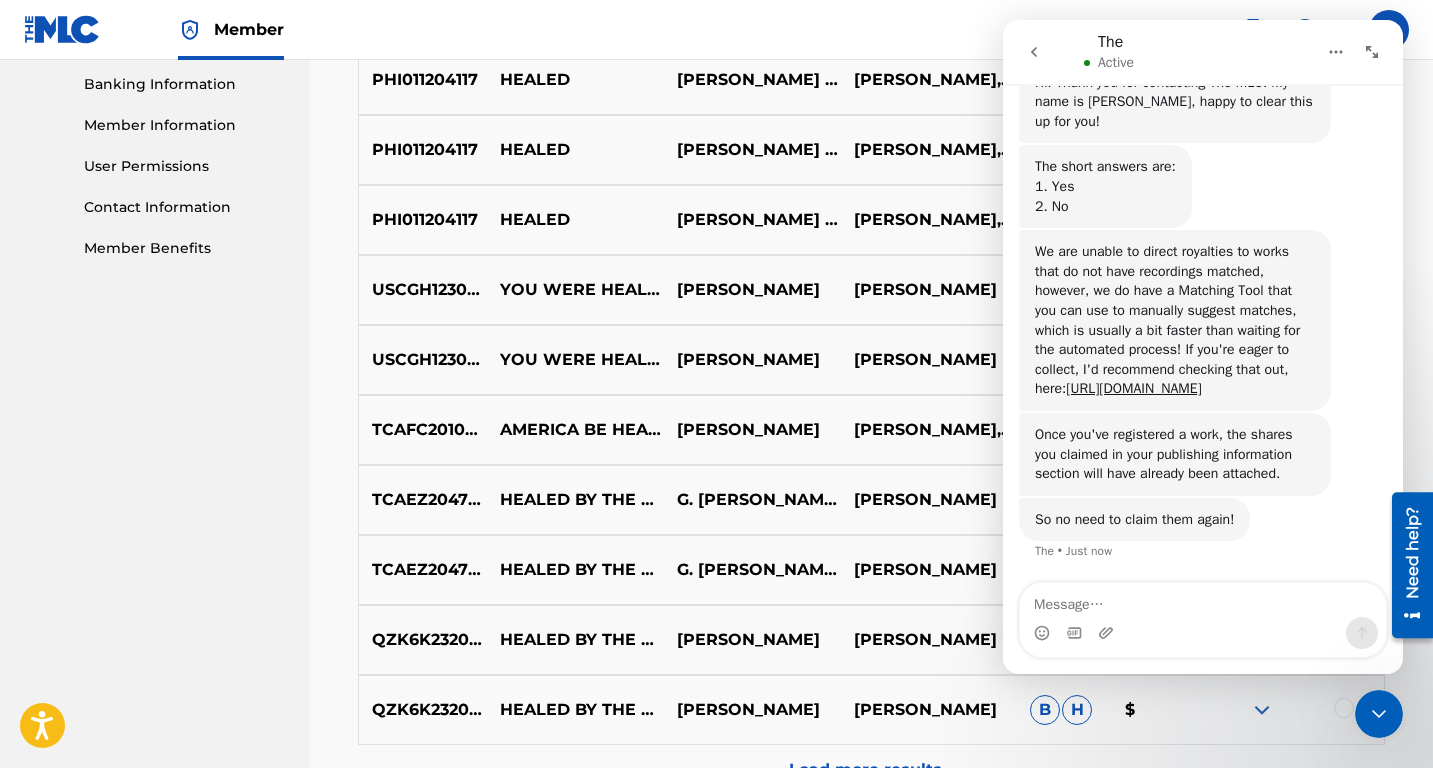 scroll, scrollTop: 1084, scrollLeft: 0, axis: vertical 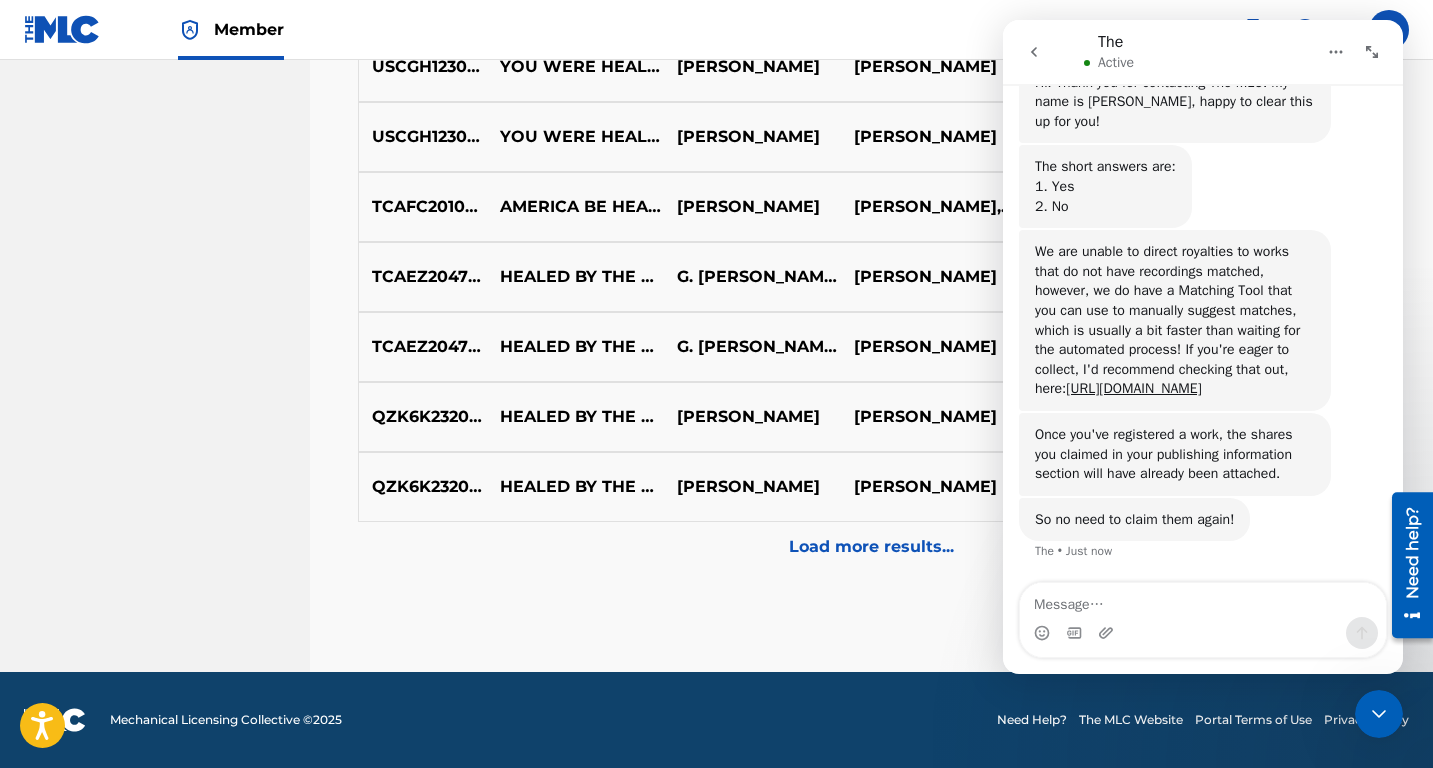 click on "Load more results..." at bounding box center [871, 547] 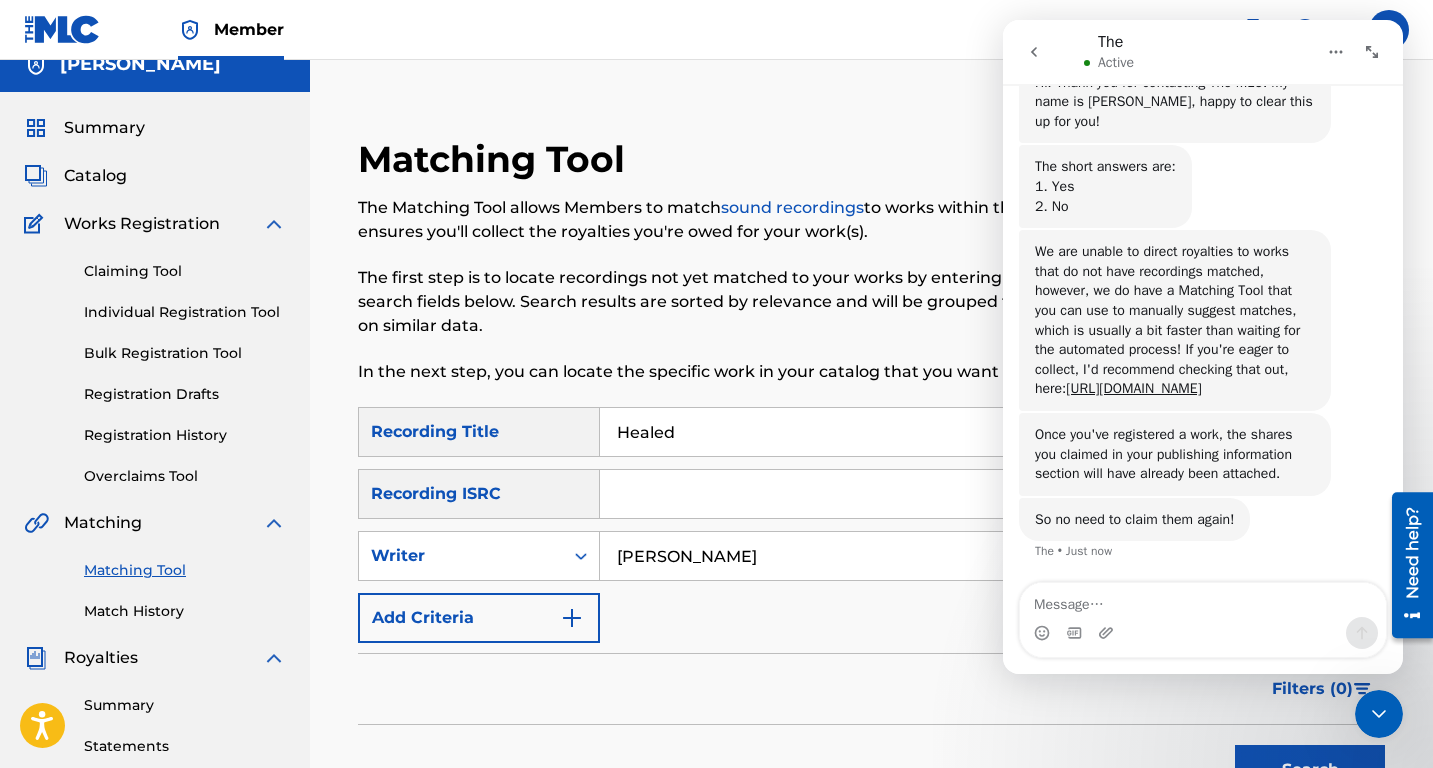 scroll, scrollTop: 0, scrollLeft: 0, axis: both 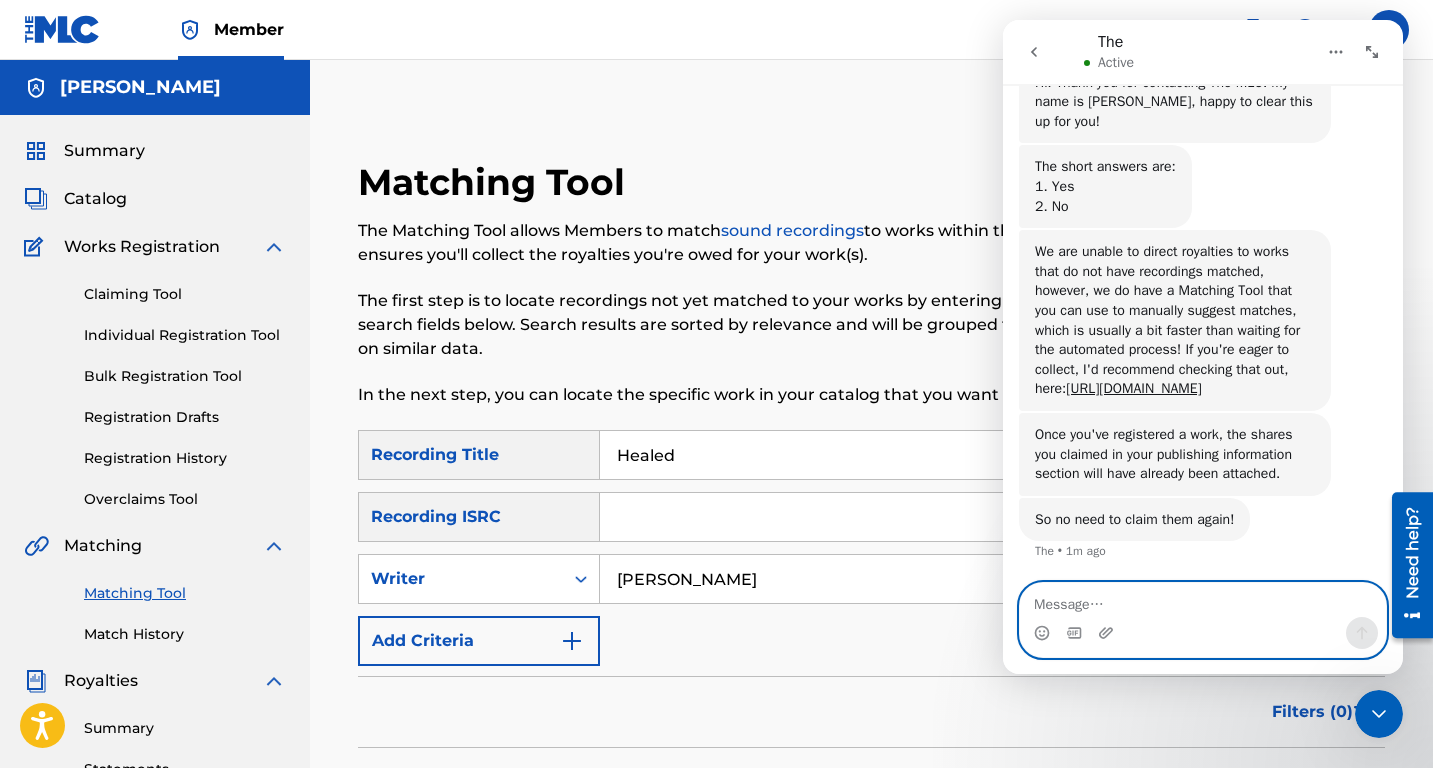 click at bounding box center (1203, 600) 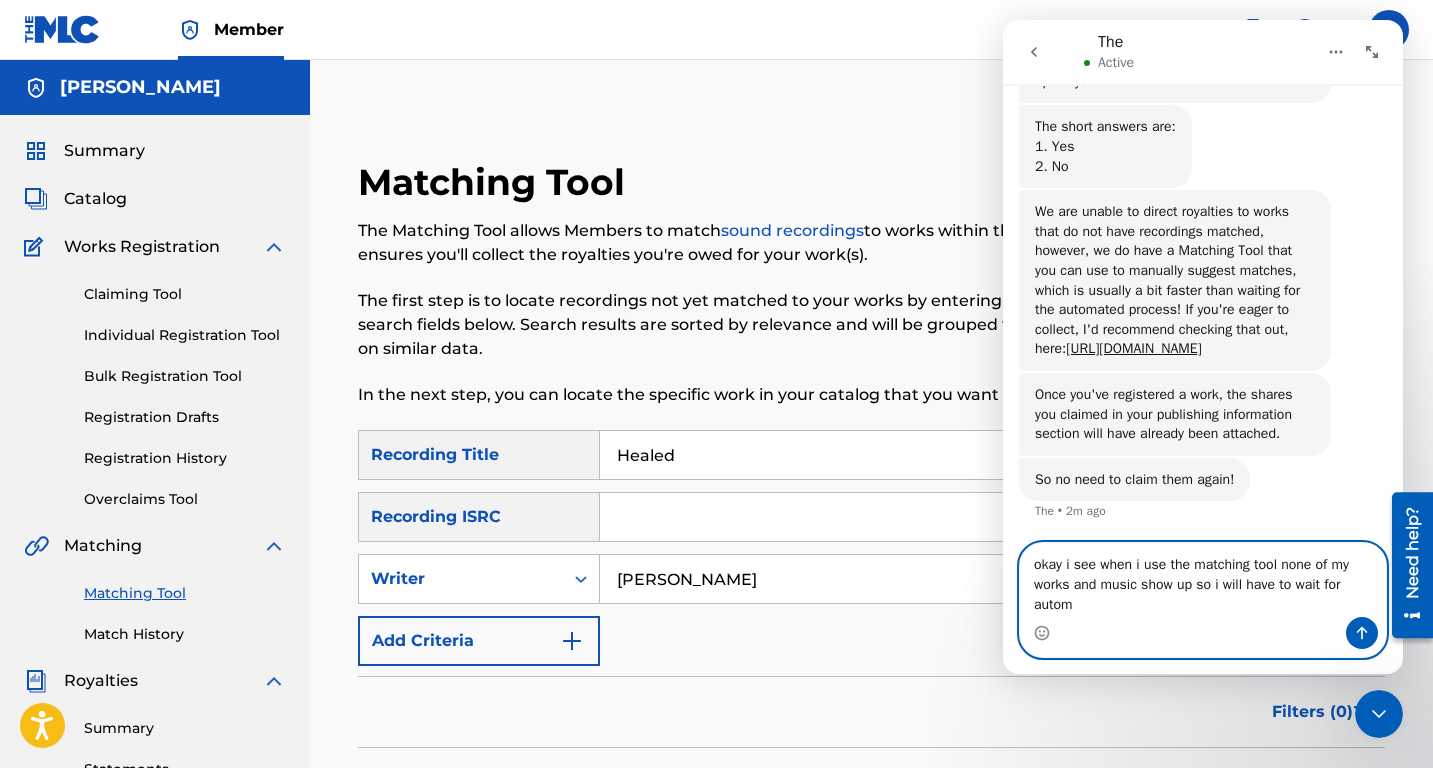 scroll, scrollTop: 1215, scrollLeft: 0, axis: vertical 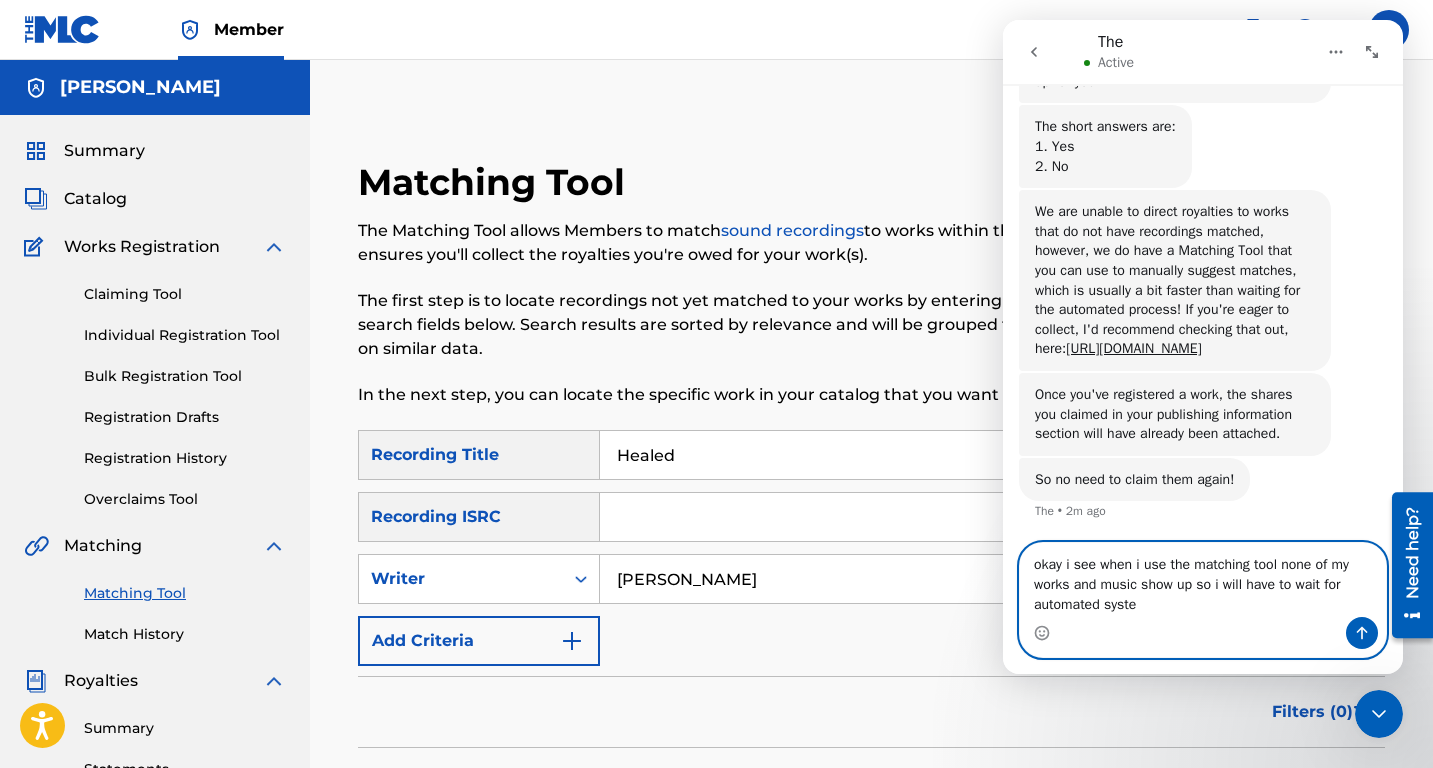 type on "okay i see when i use the matching tool none of my works and music show up so i will have to wait for automated system" 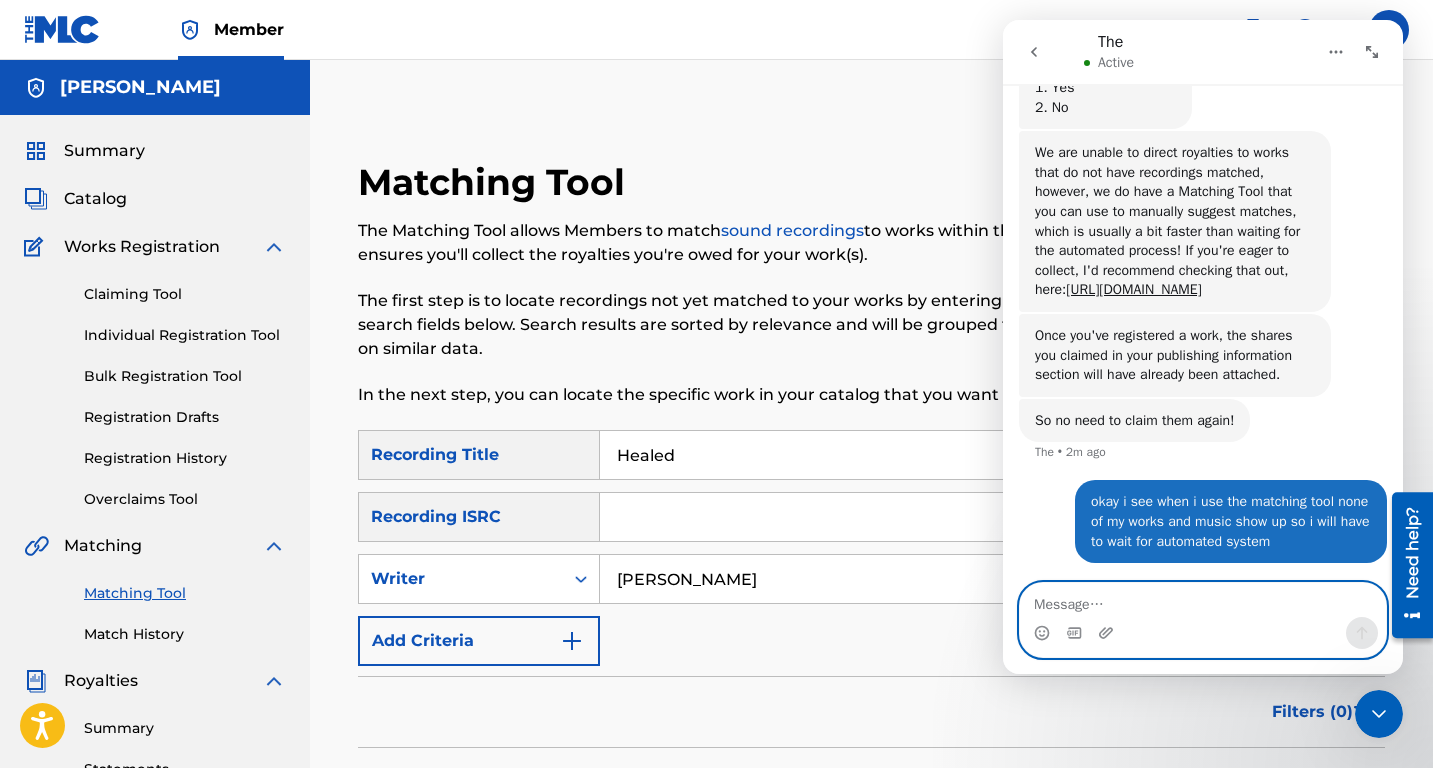 scroll, scrollTop: 1274, scrollLeft: 0, axis: vertical 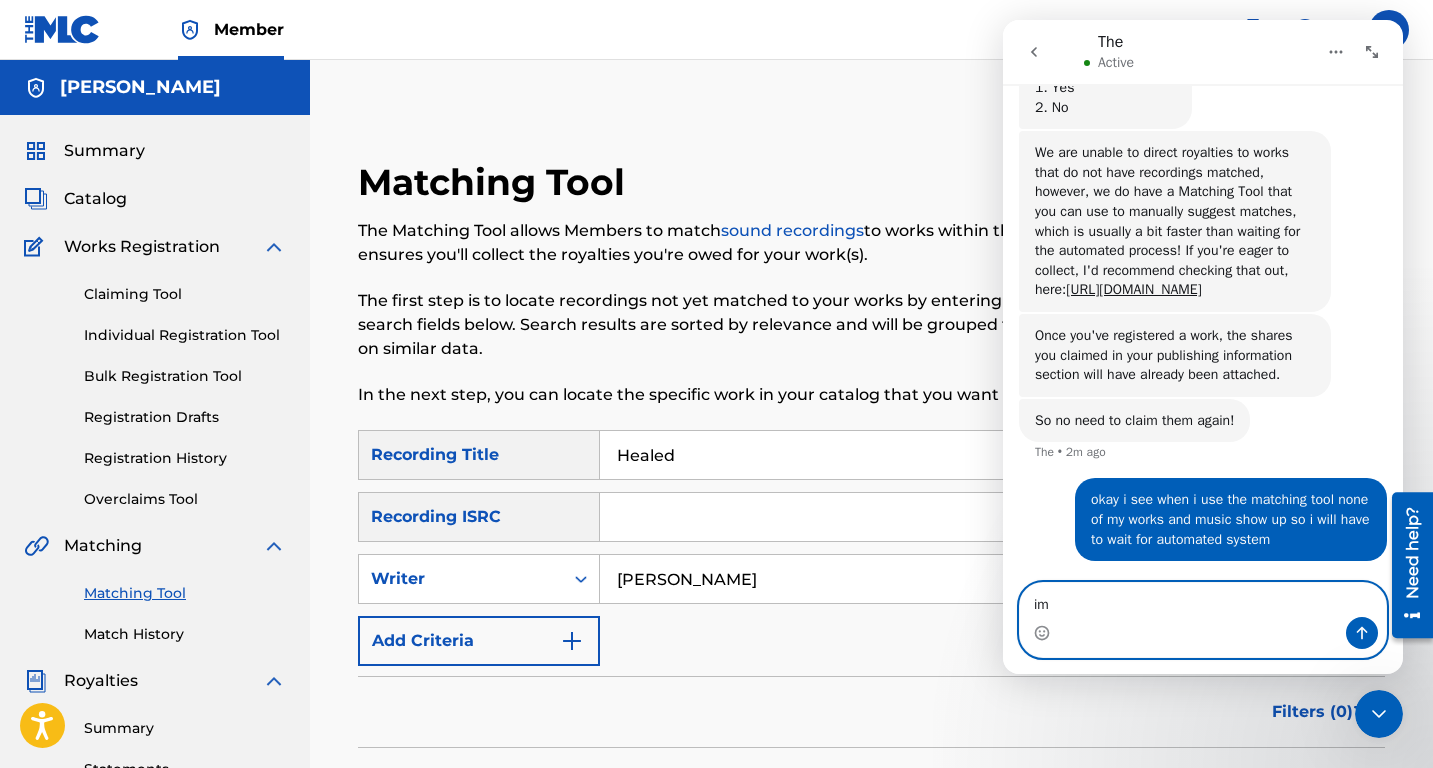 type on "i" 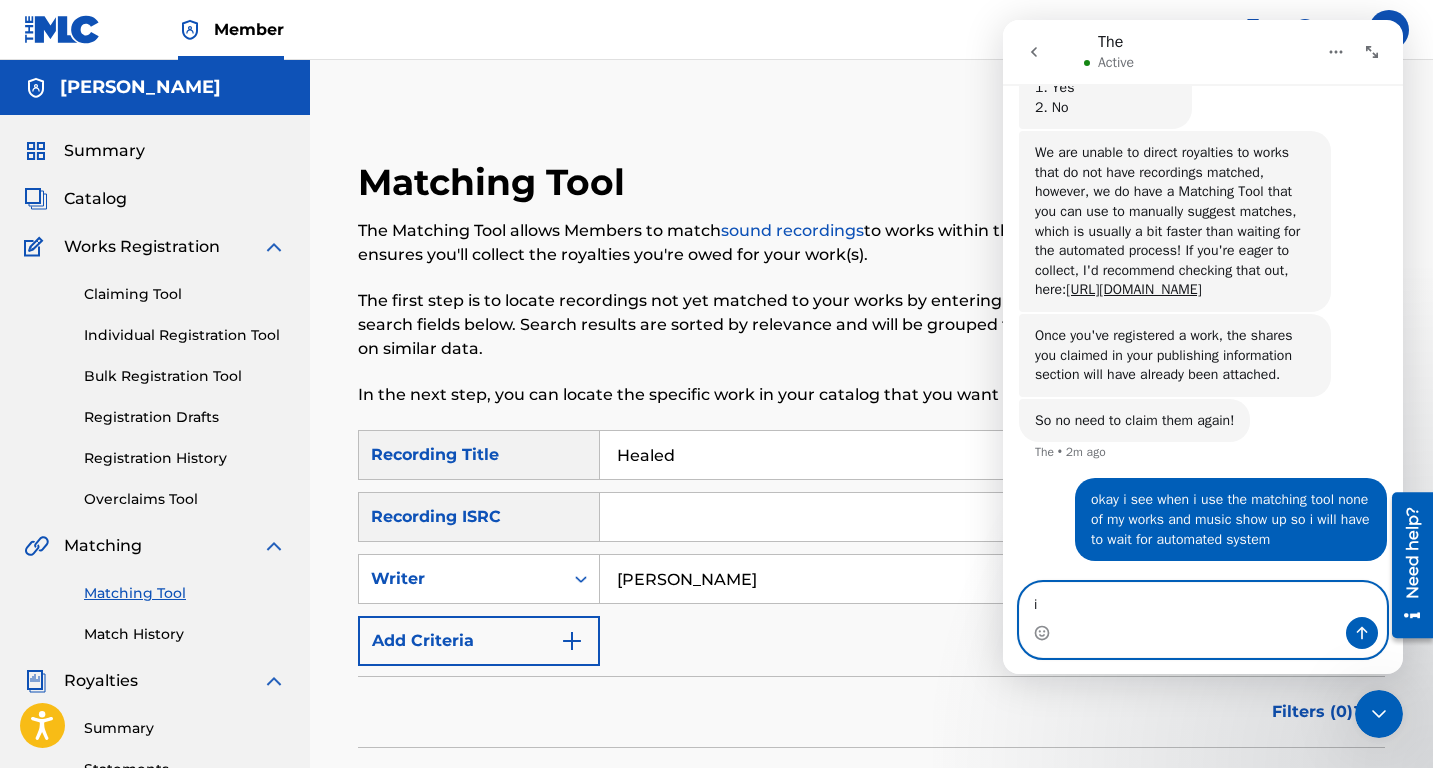 type 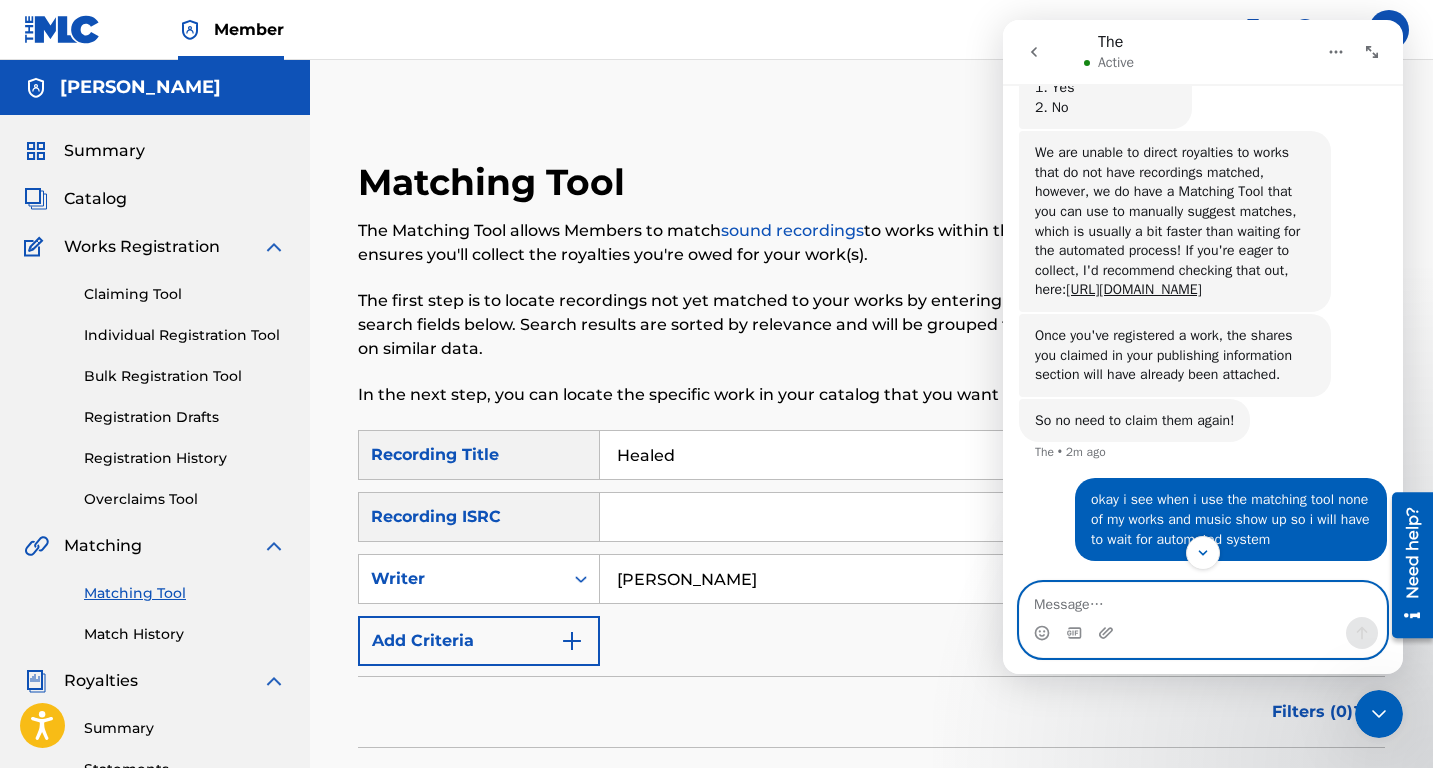 scroll, scrollTop: 1274, scrollLeft: 0, axis: vertical 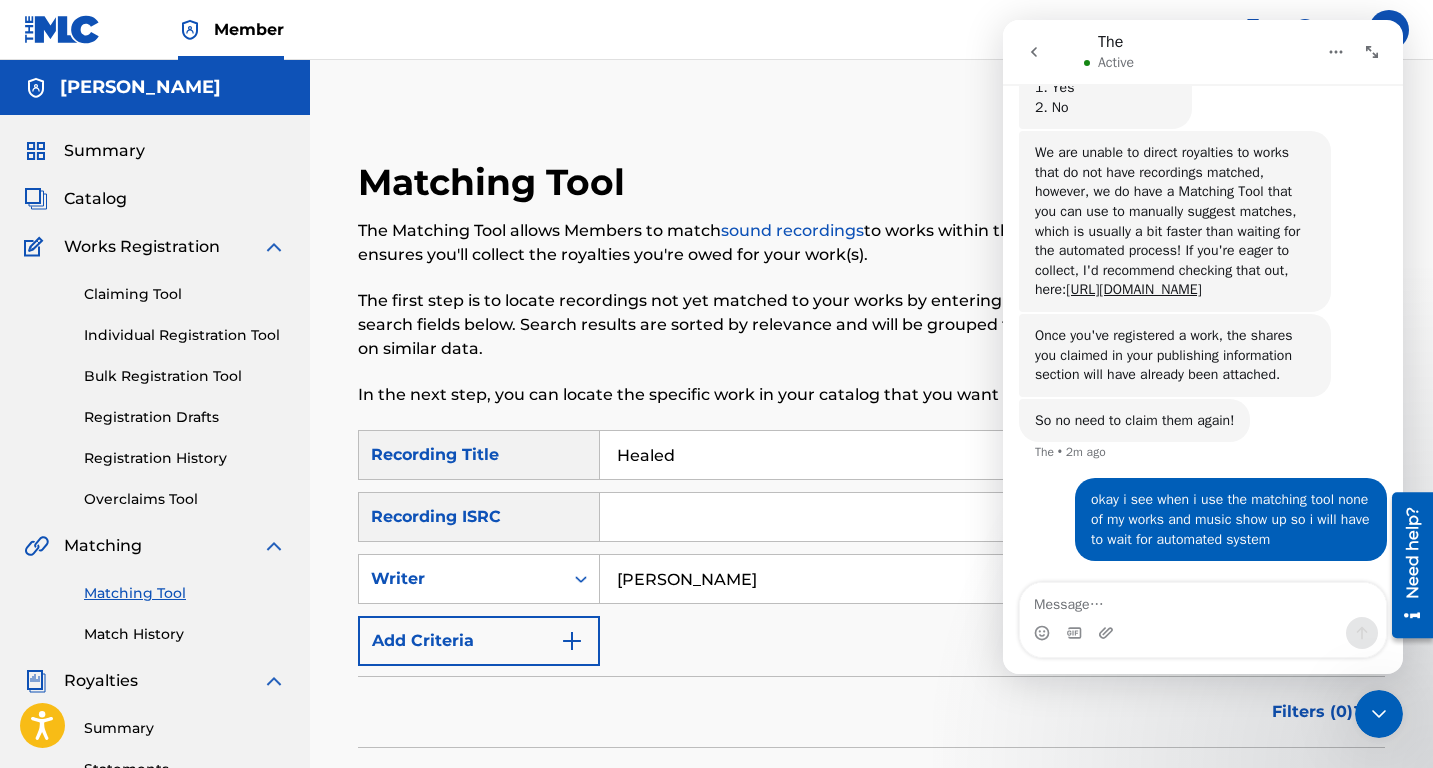 click on "Healed" at bounding box center (992, 455) 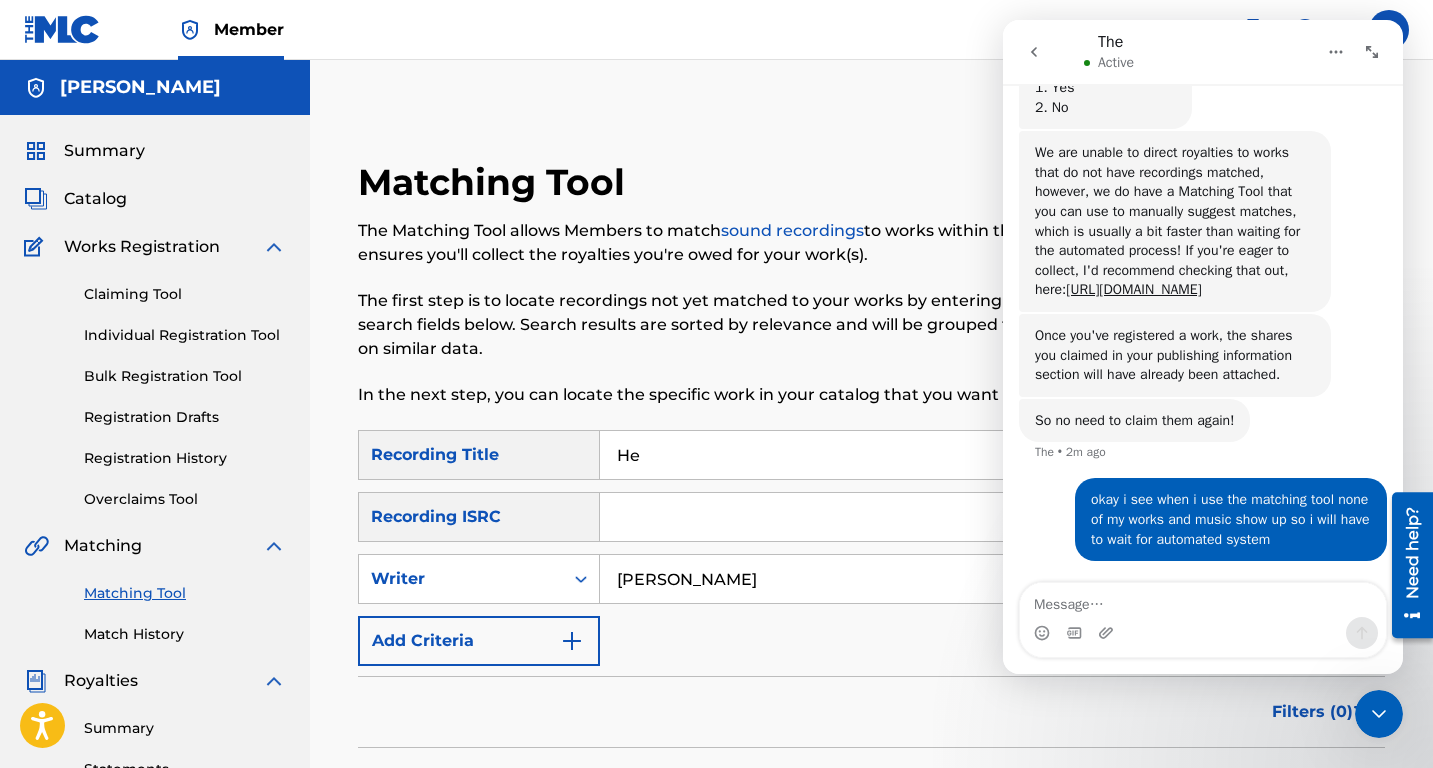 type on "H" 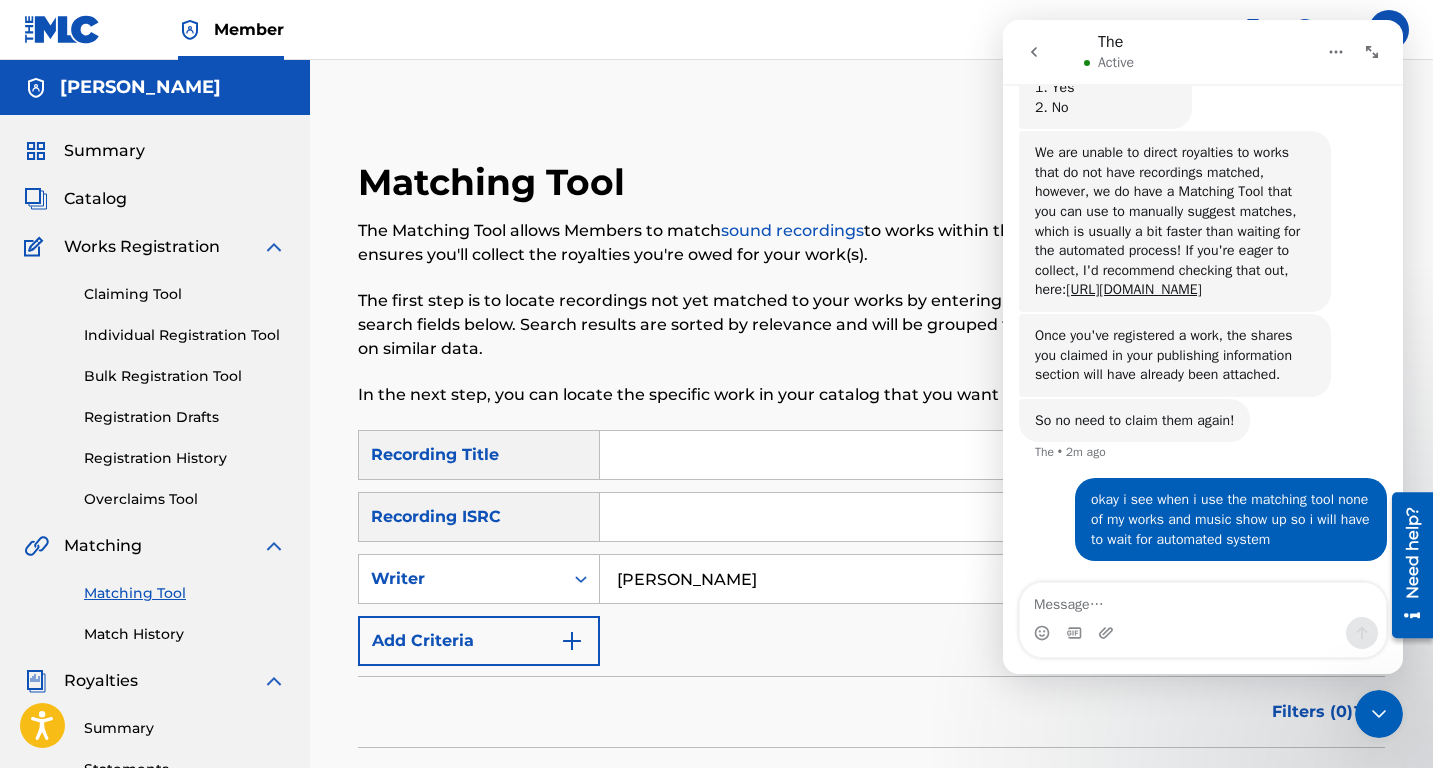 type 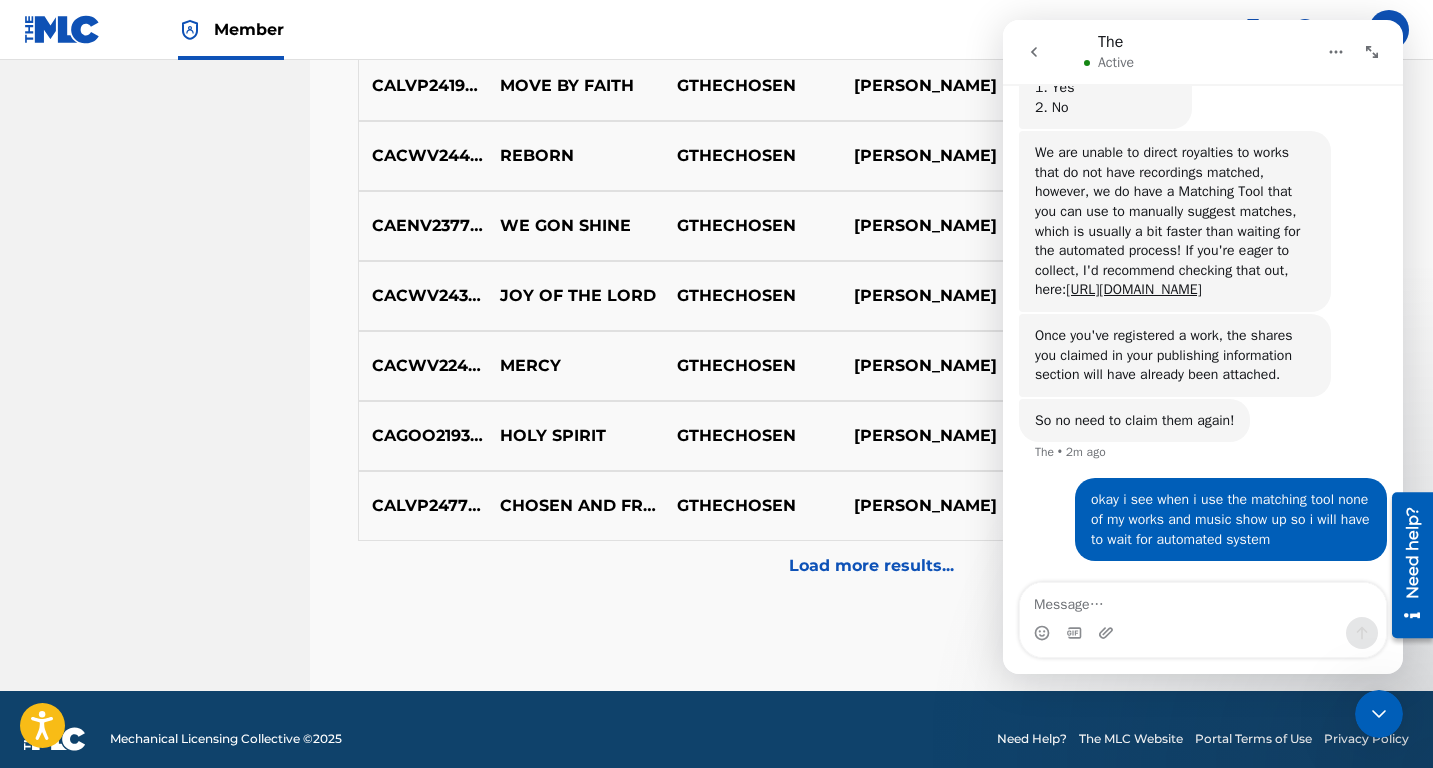 scroll, scrollTop: 1081, scrollLeft: 0, axis: vertical 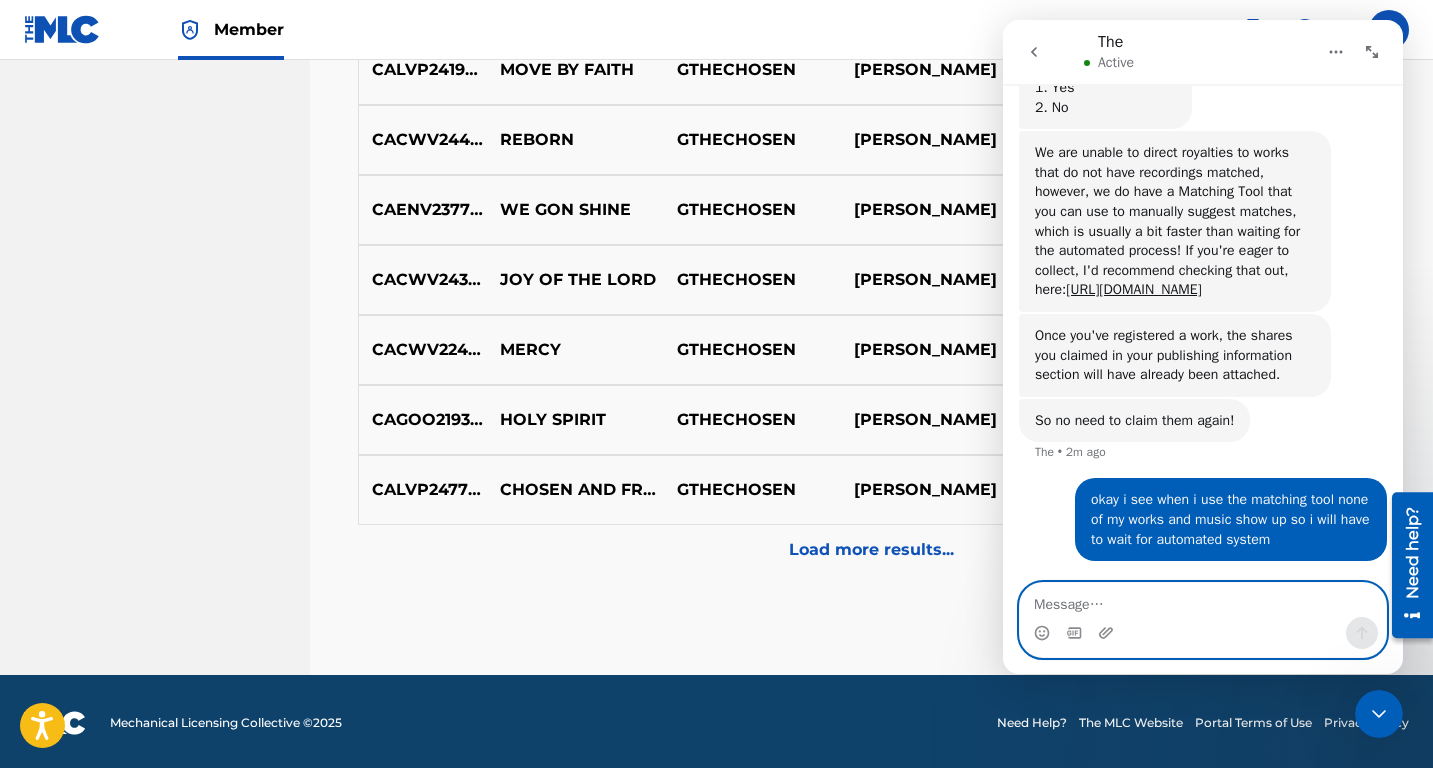 click at bounding box center [1203, 600] 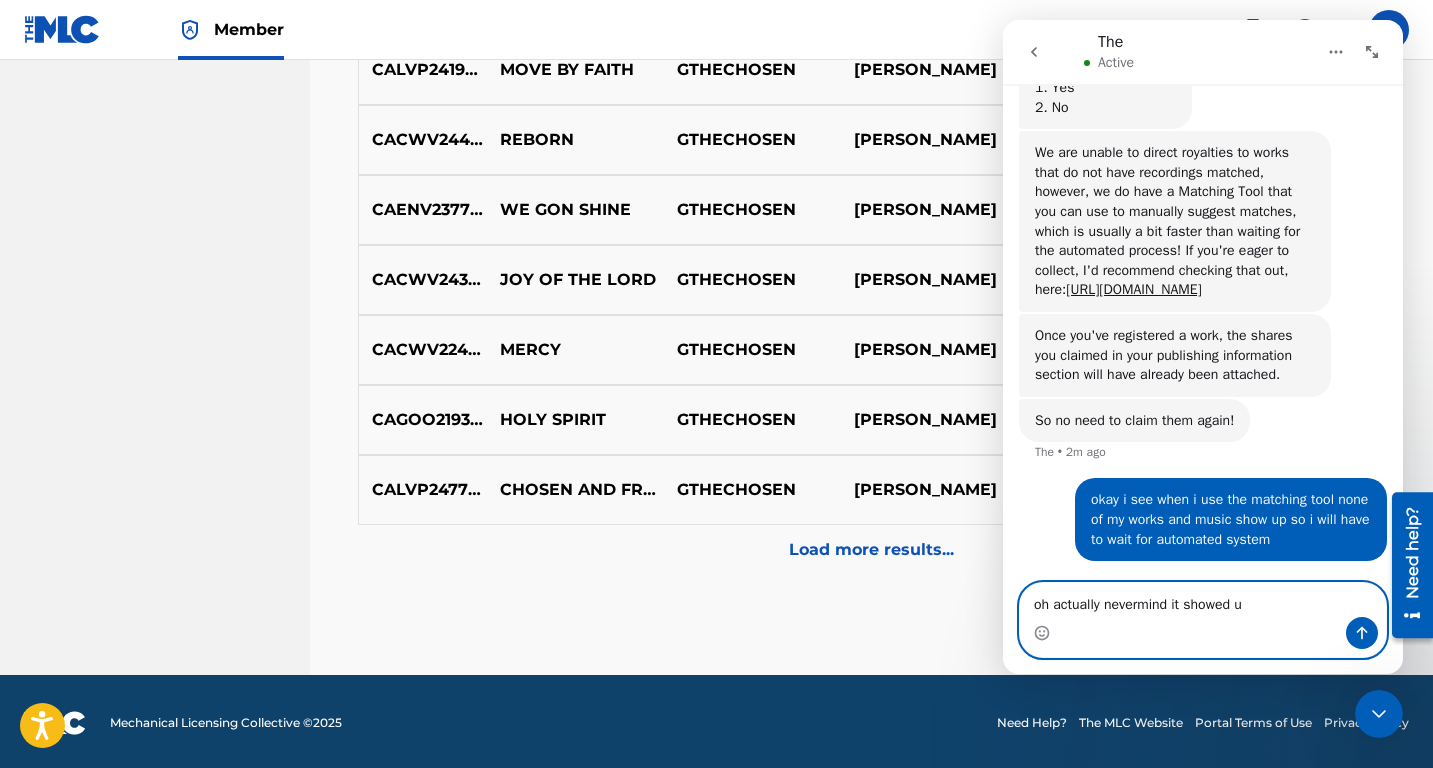 type on "oh actually nevermind it showed up" 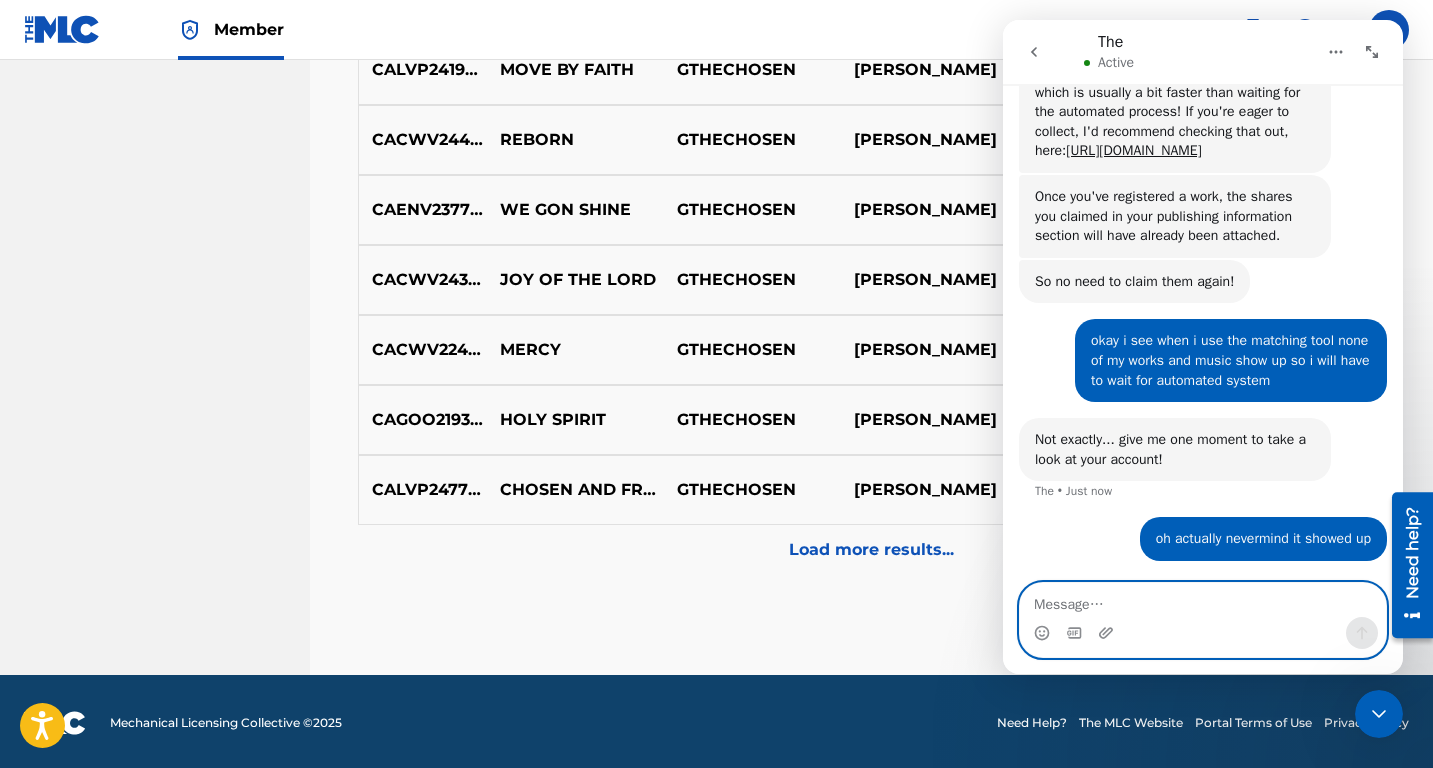 scroll, scrollTop: 1412, scrollLeft: 0, axis: vertical 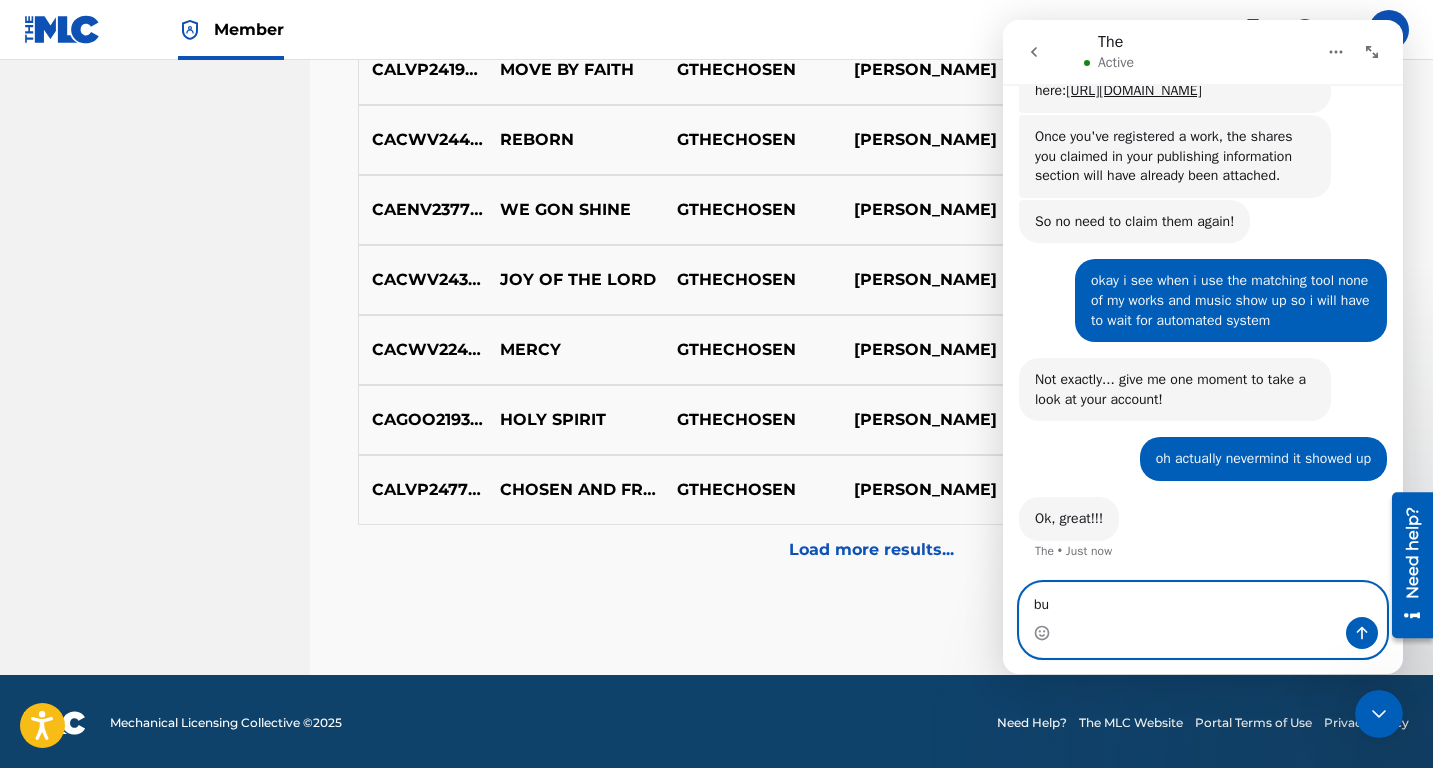 type on "b" 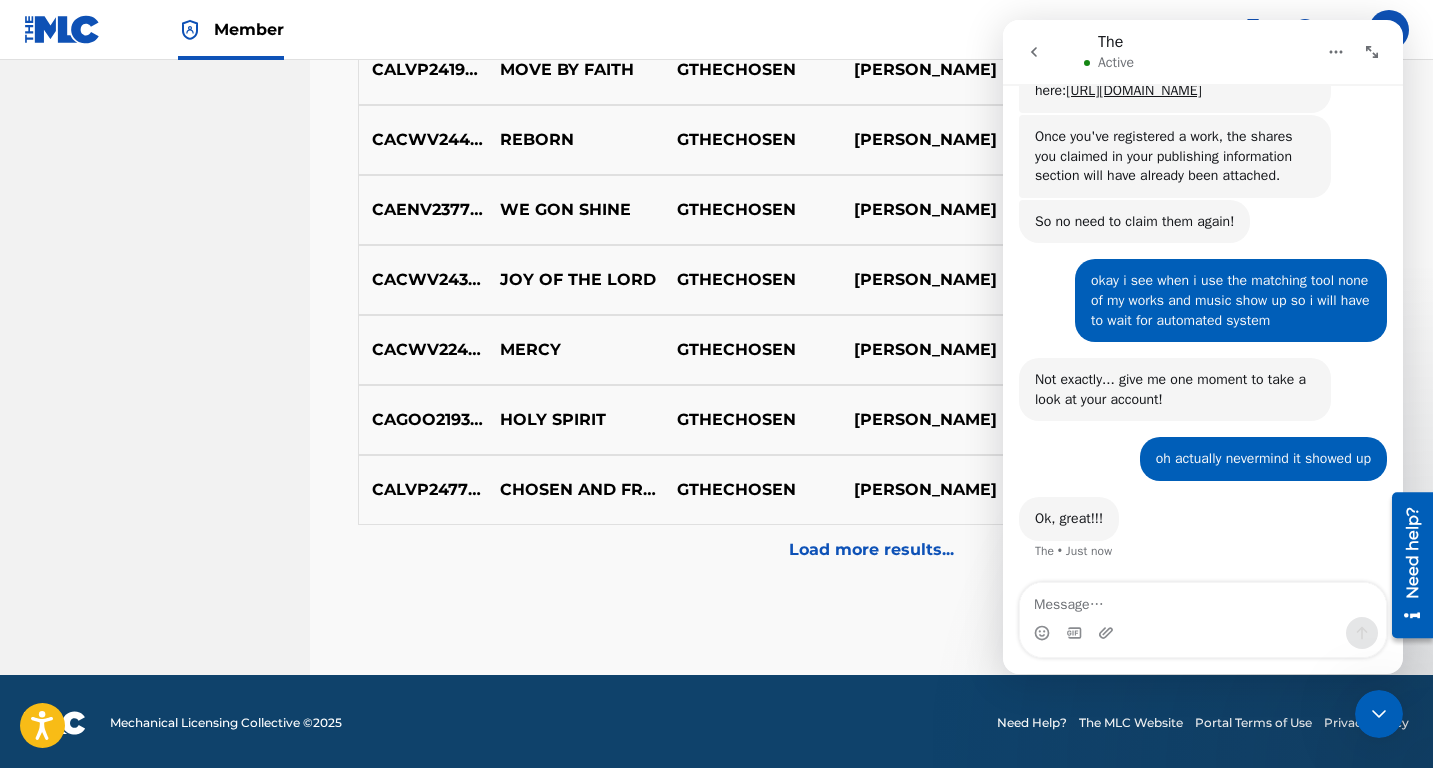 click on "Load more results..." at bounding box center (871, 550) 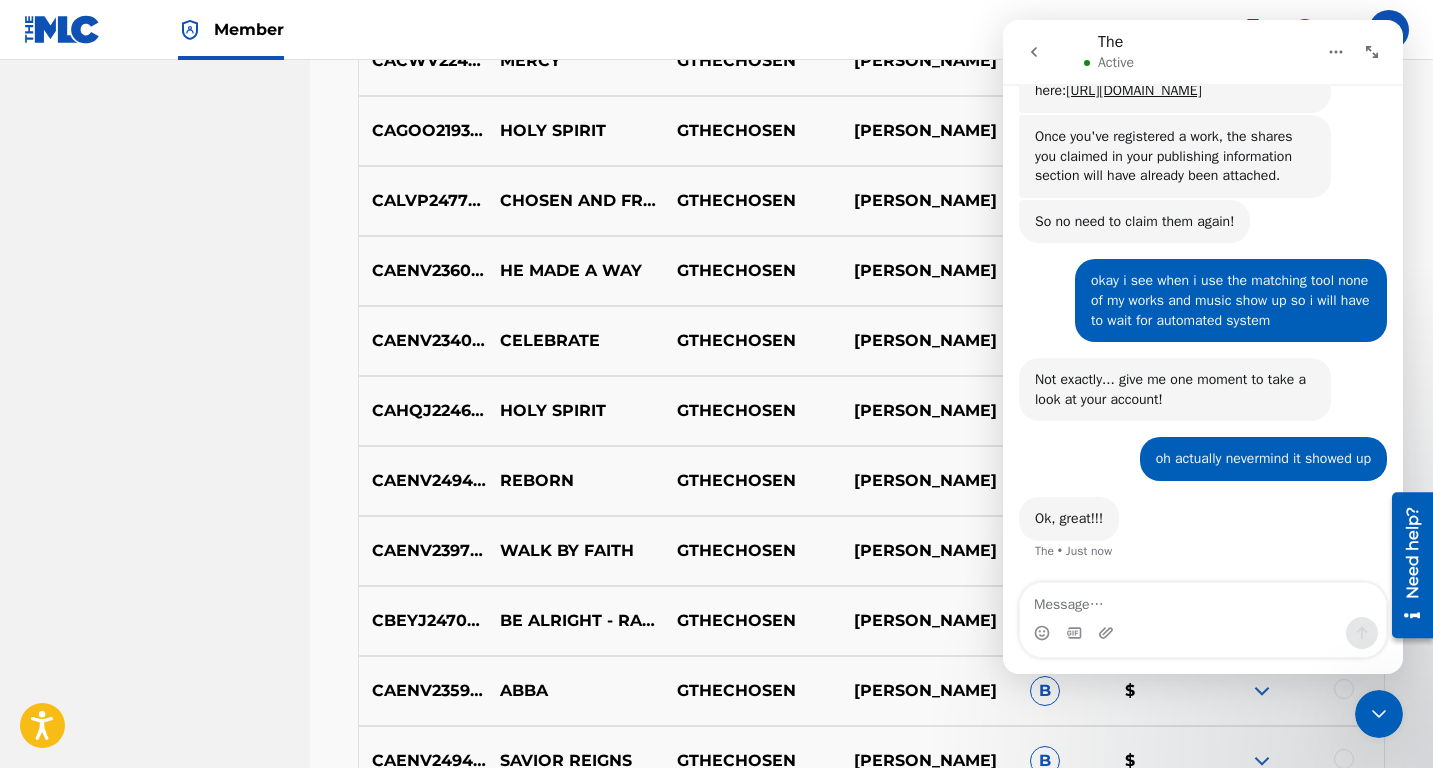scroll, scrollTop: 1376, scrollLeft: 0, axis: vertical 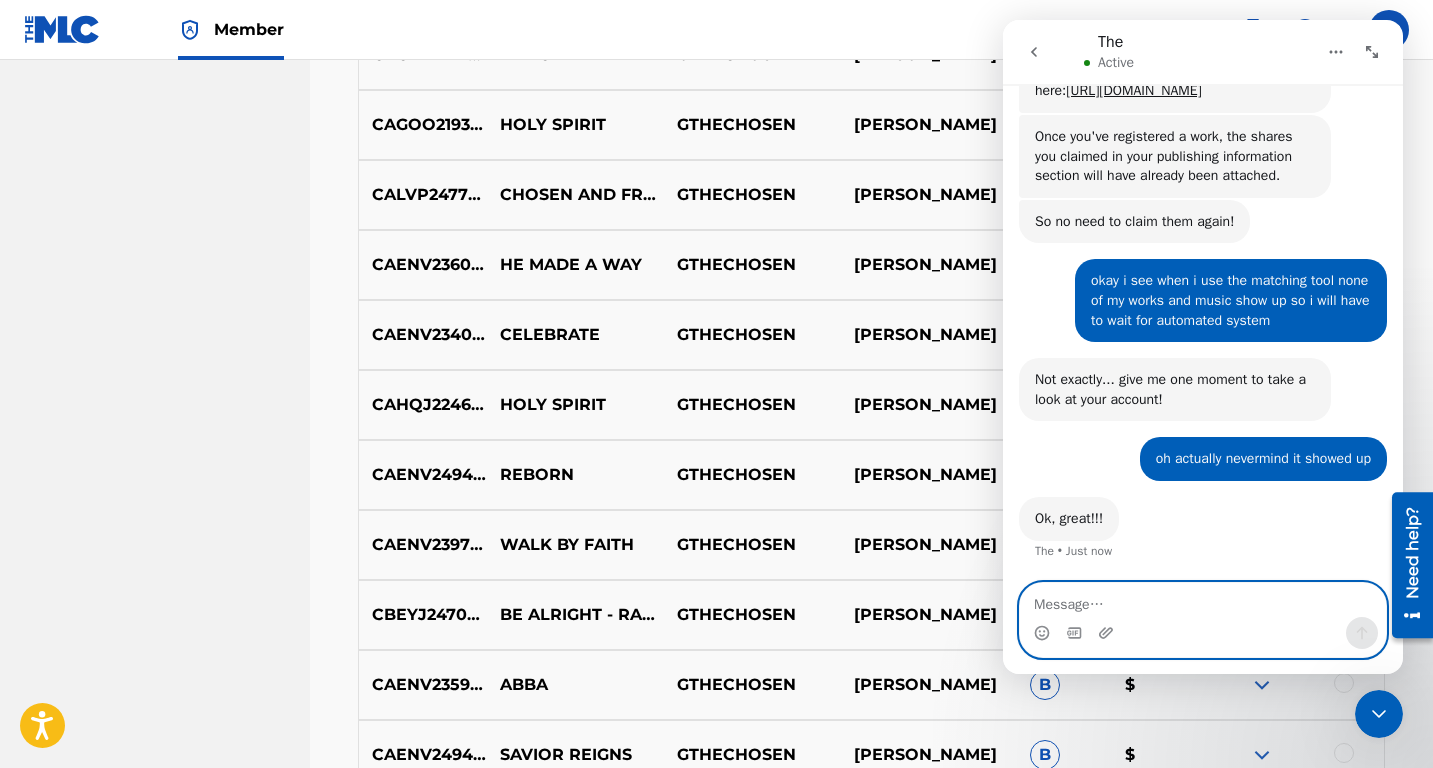 click at bounding box center [1203, 600] 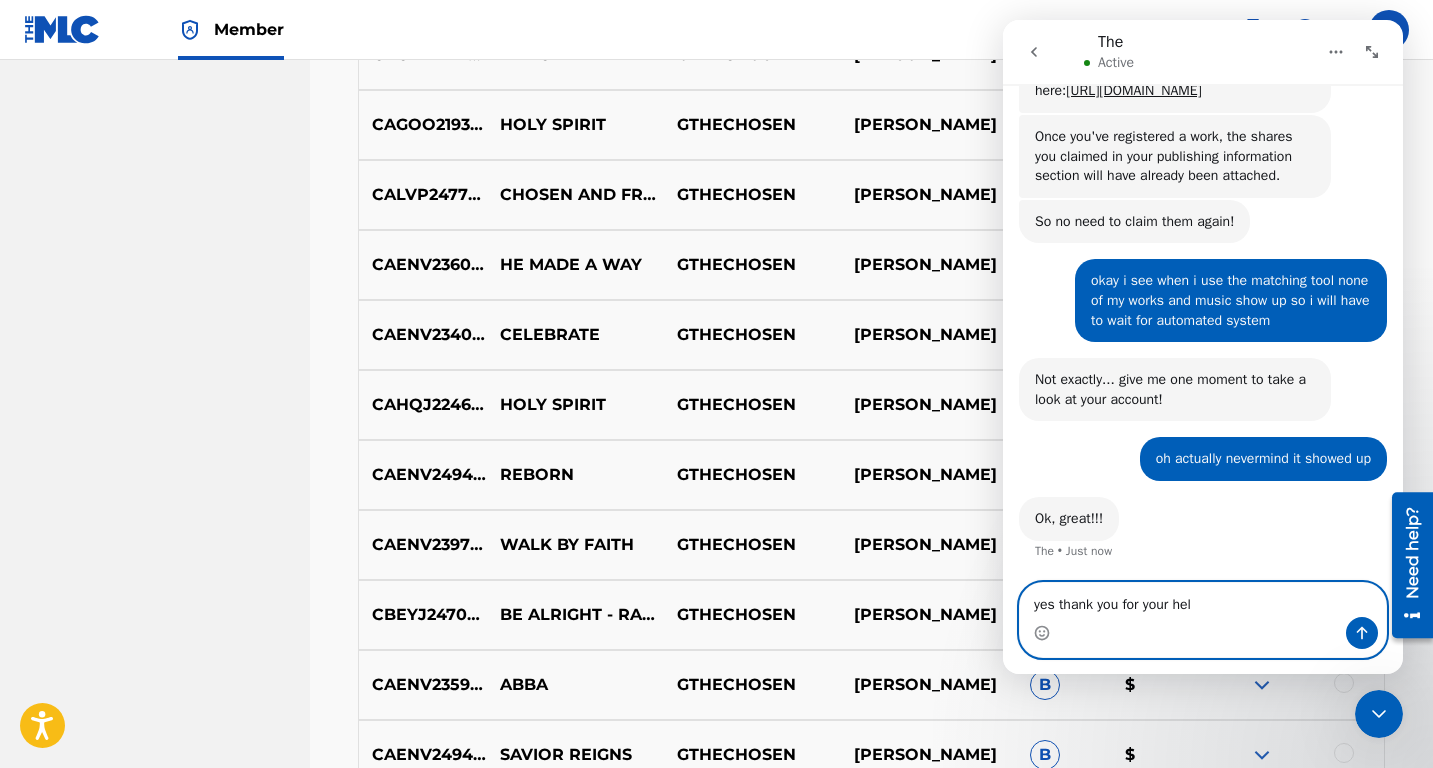 type on "yes thank you for your help" 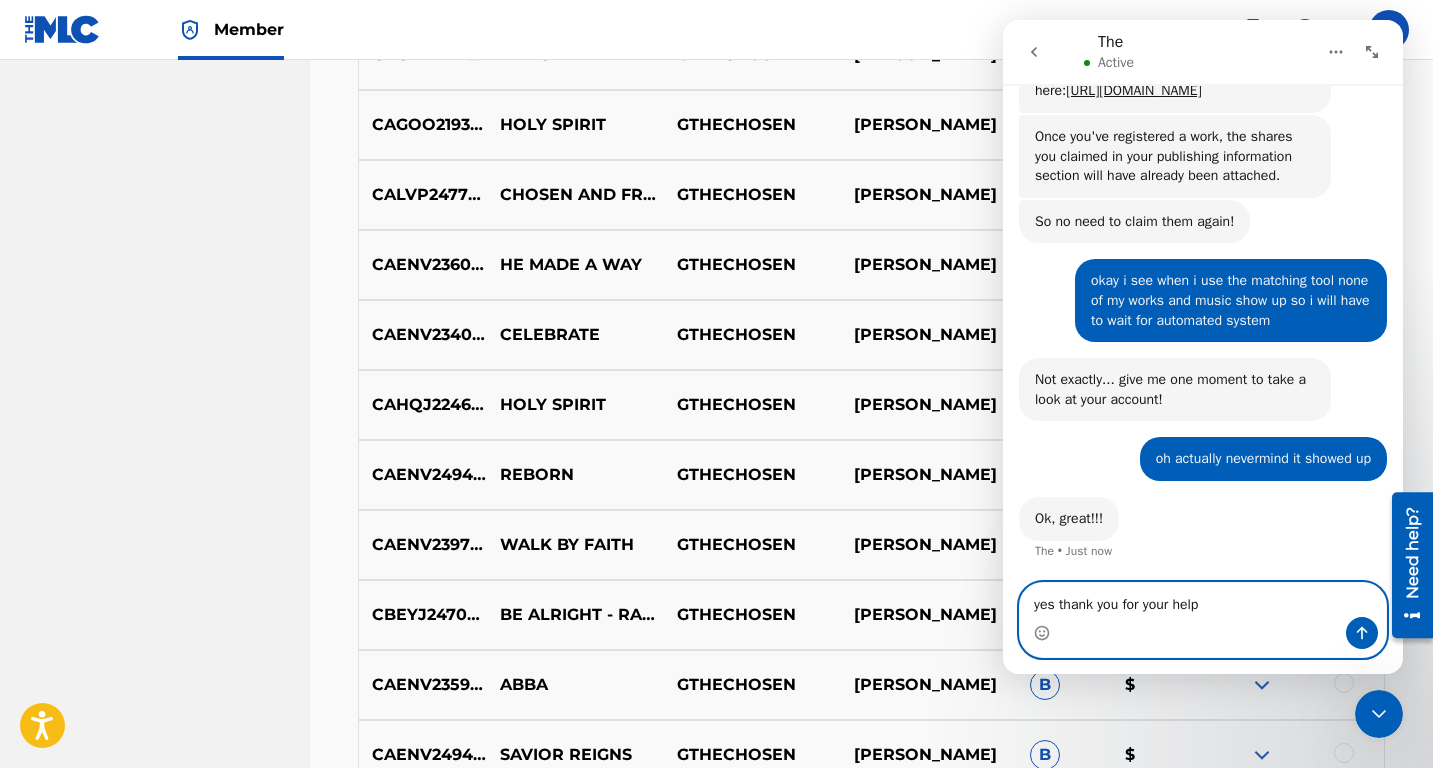 type 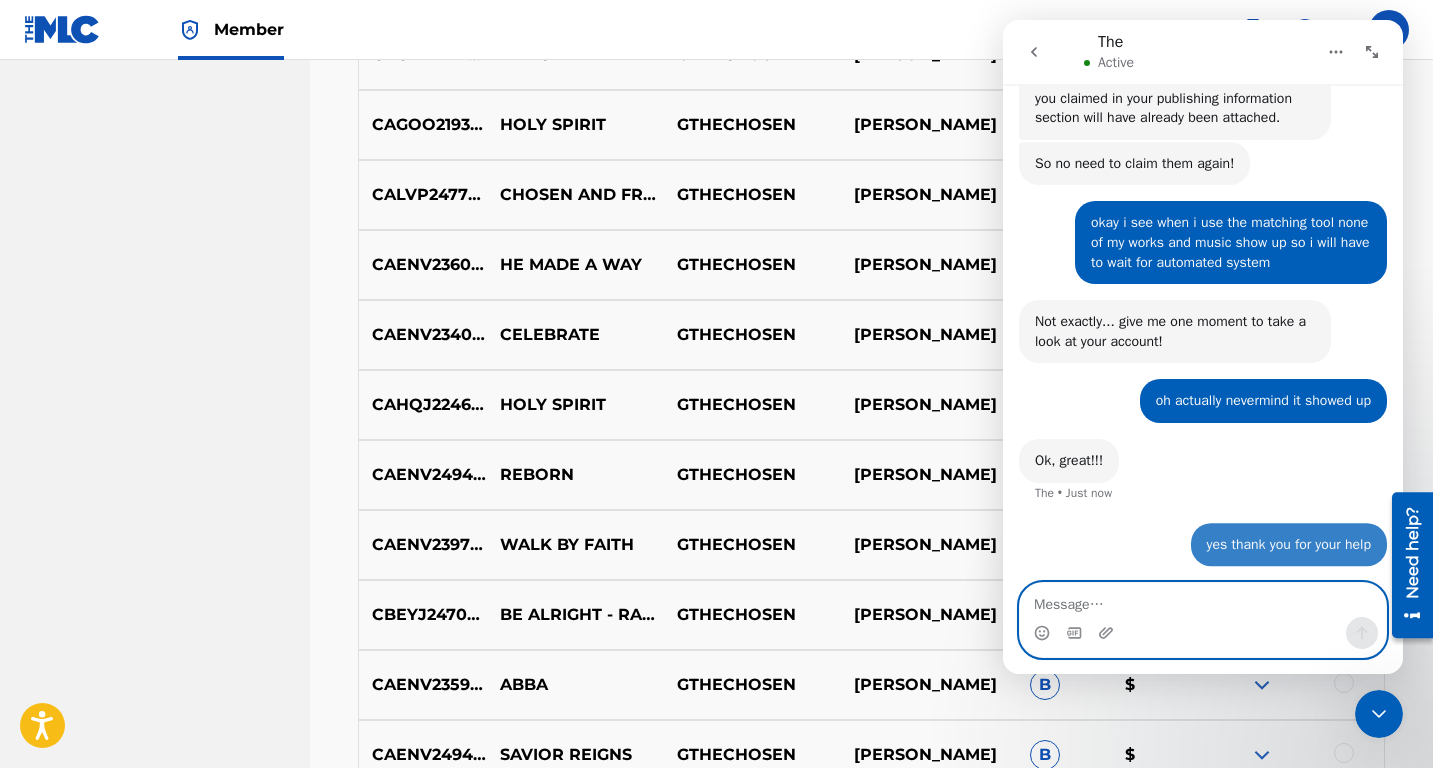 scroll, scrollTop: 1532, scrollLeft: 0, axis: vertical 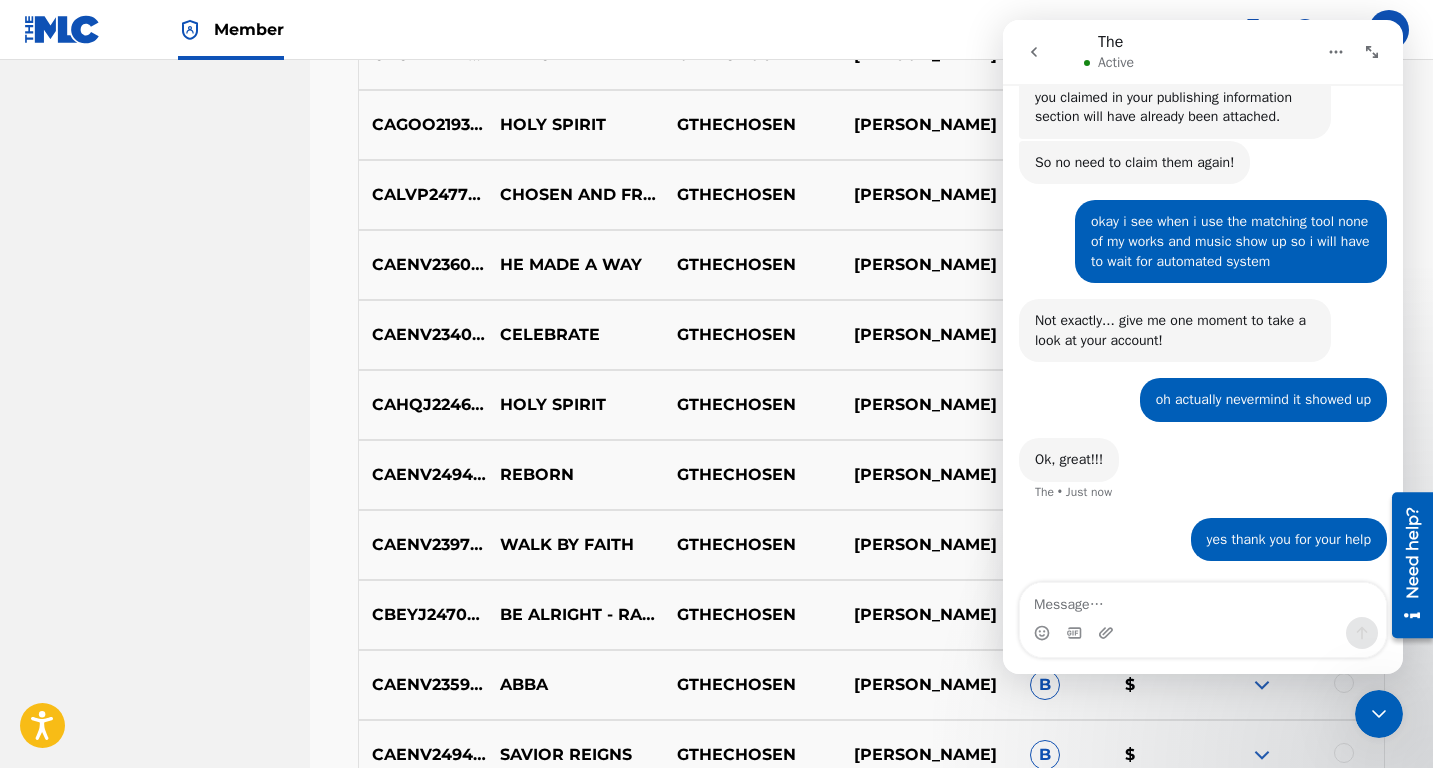 click 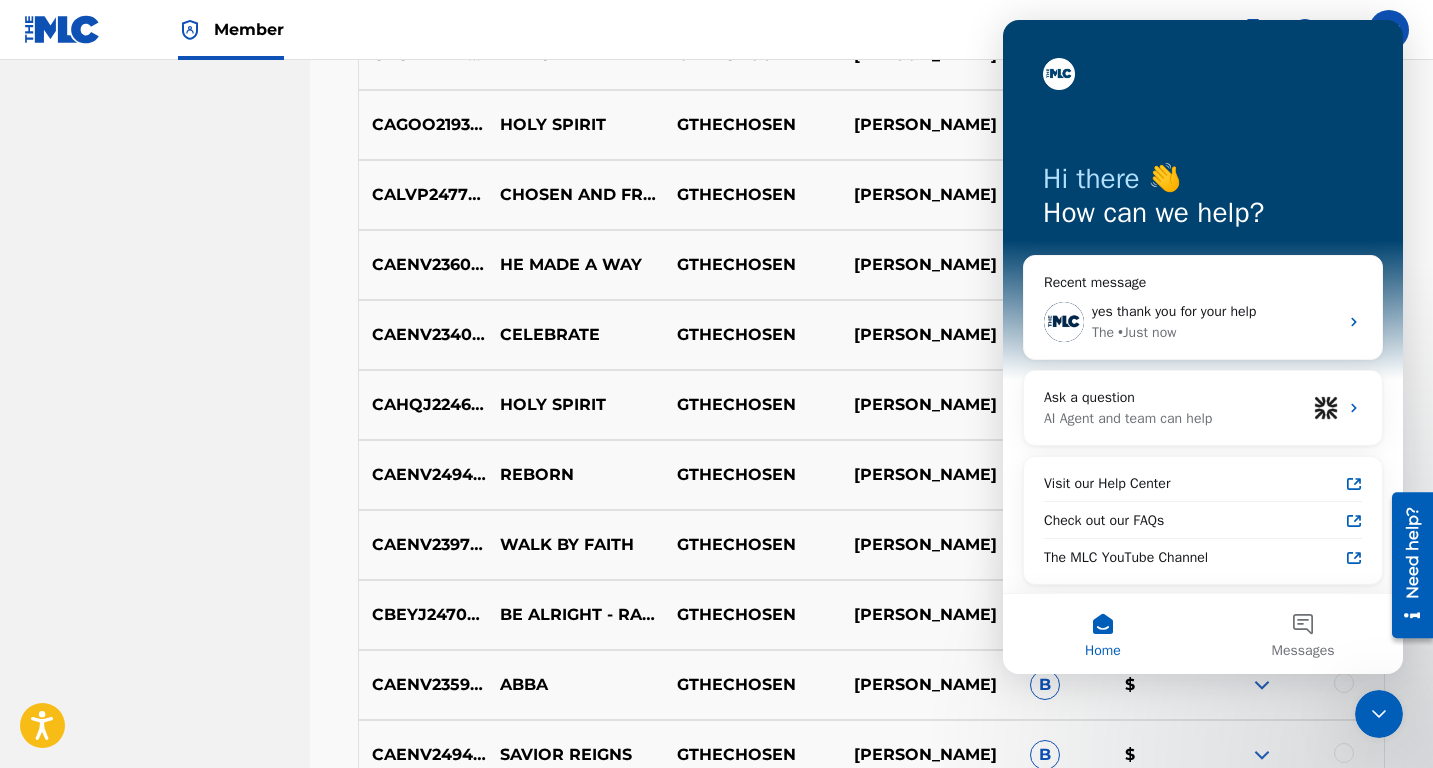 click 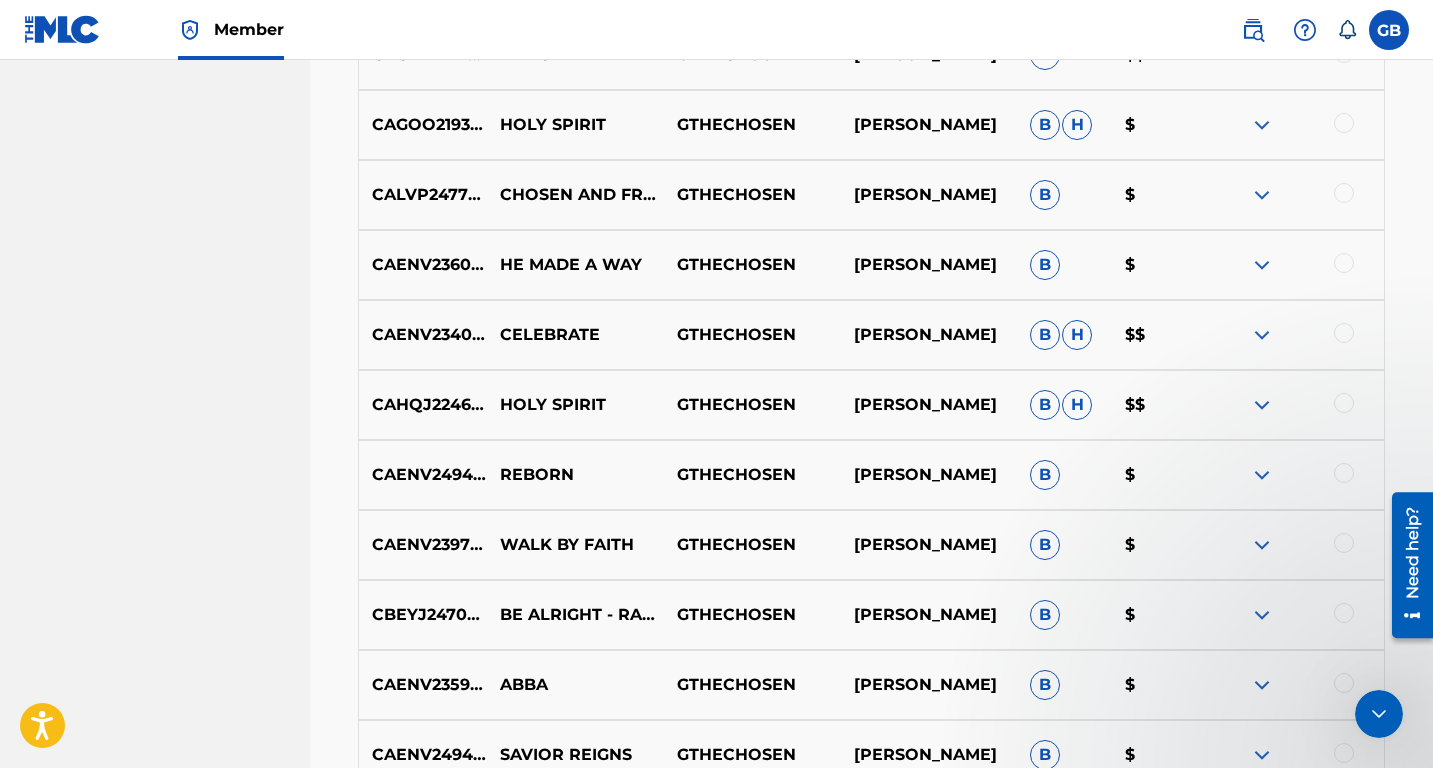 scroll, scrollTop: 0, scrollLeft: 0, axis: both 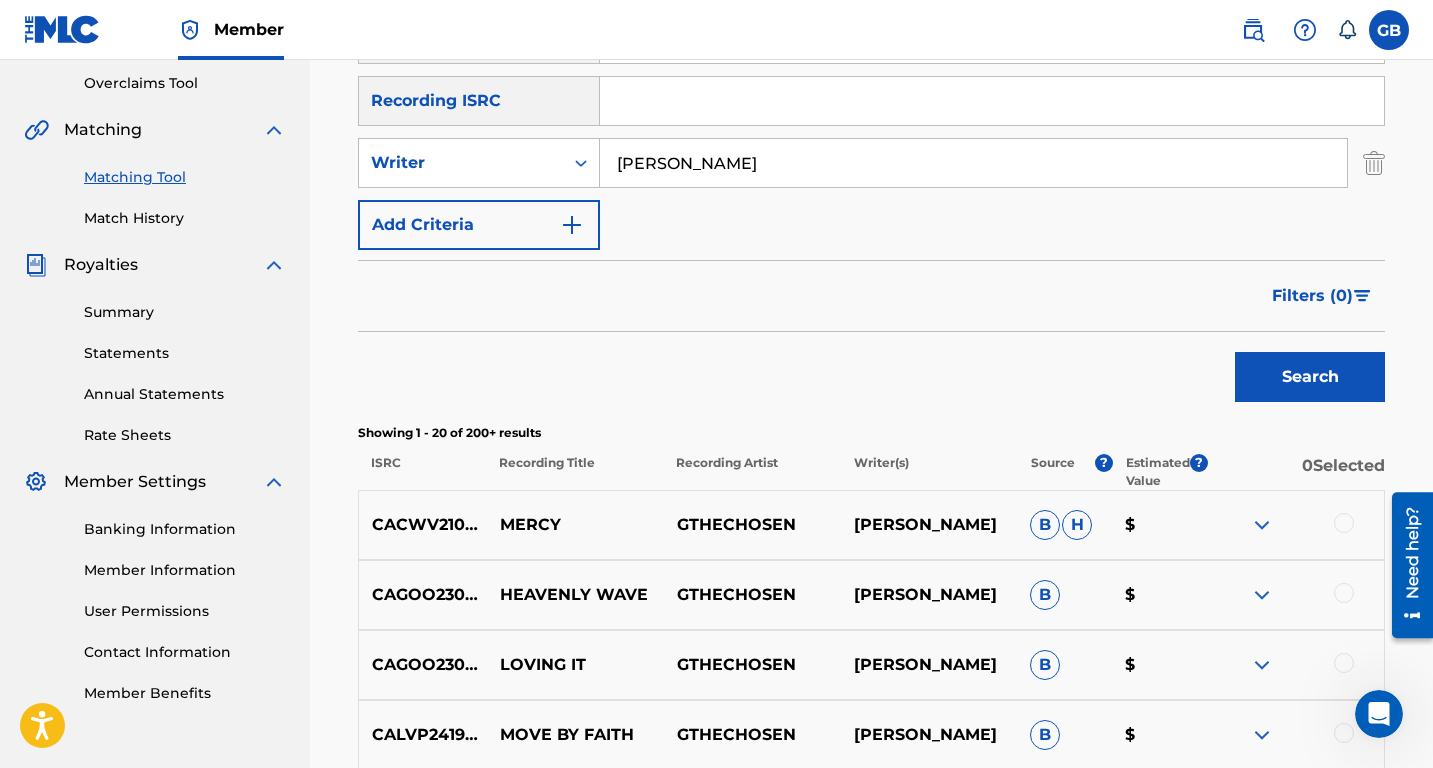 click on "MERCY" at bounding box center [575, 525] 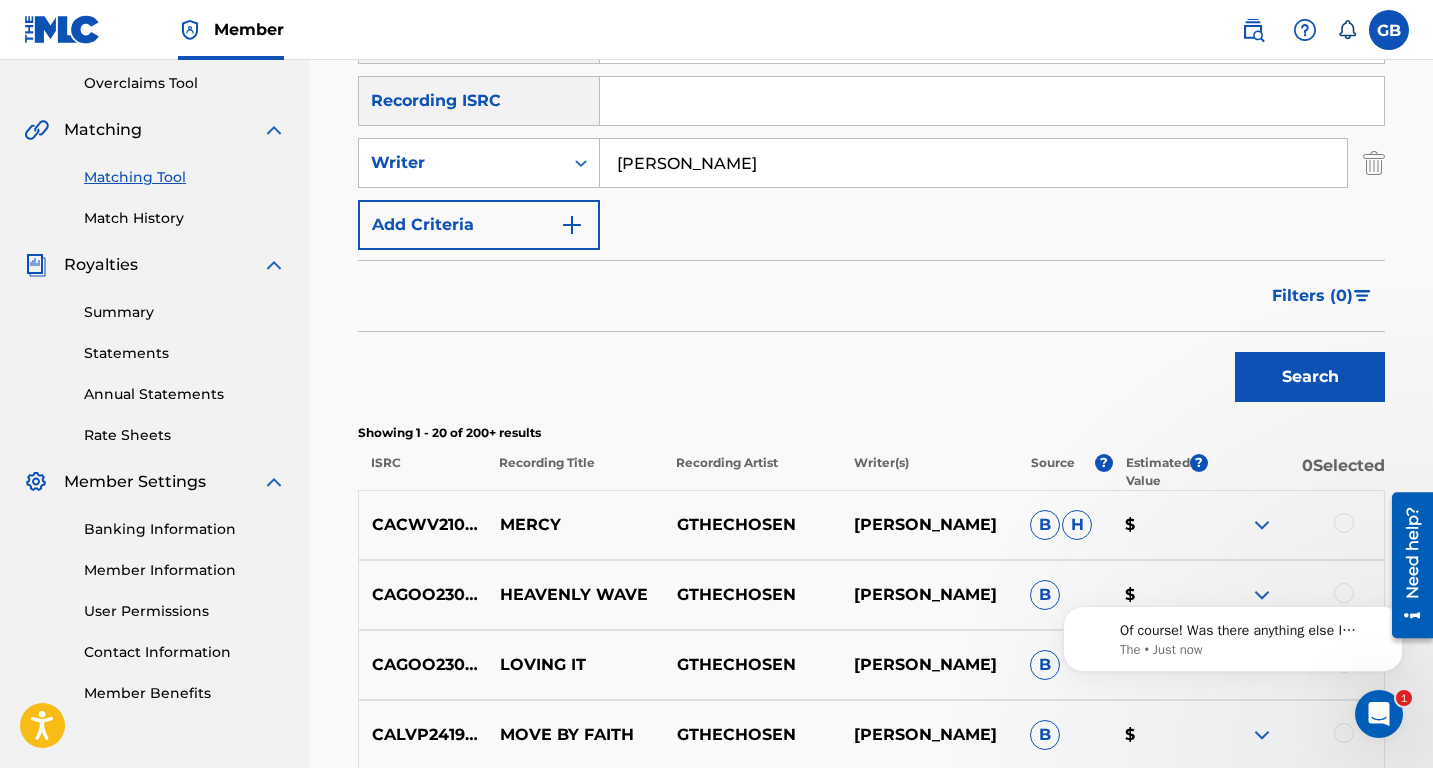 scroll, scrollTop: 0, scrollLeft: 0, axis: both 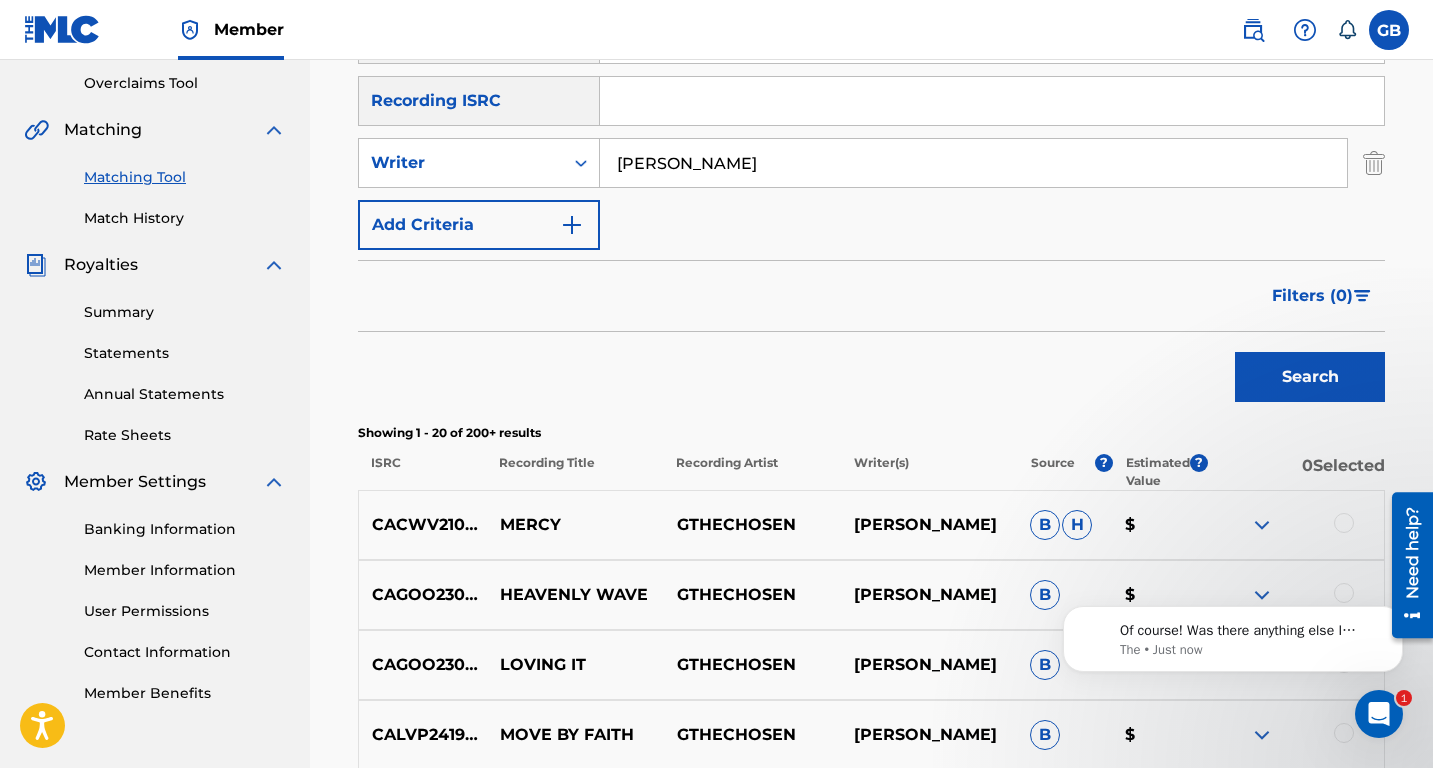 click 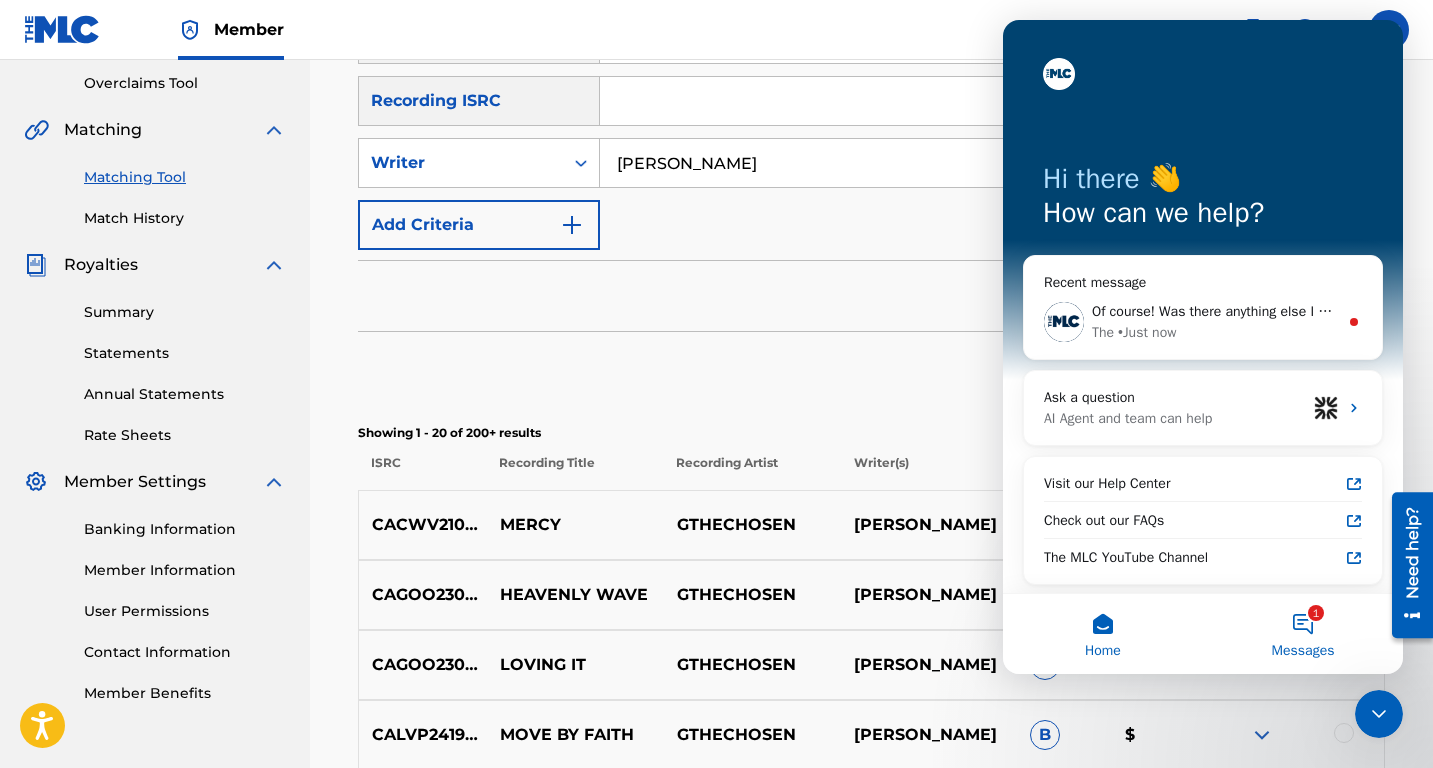 click on "1 Messages" at bounding box center [1303, 634] 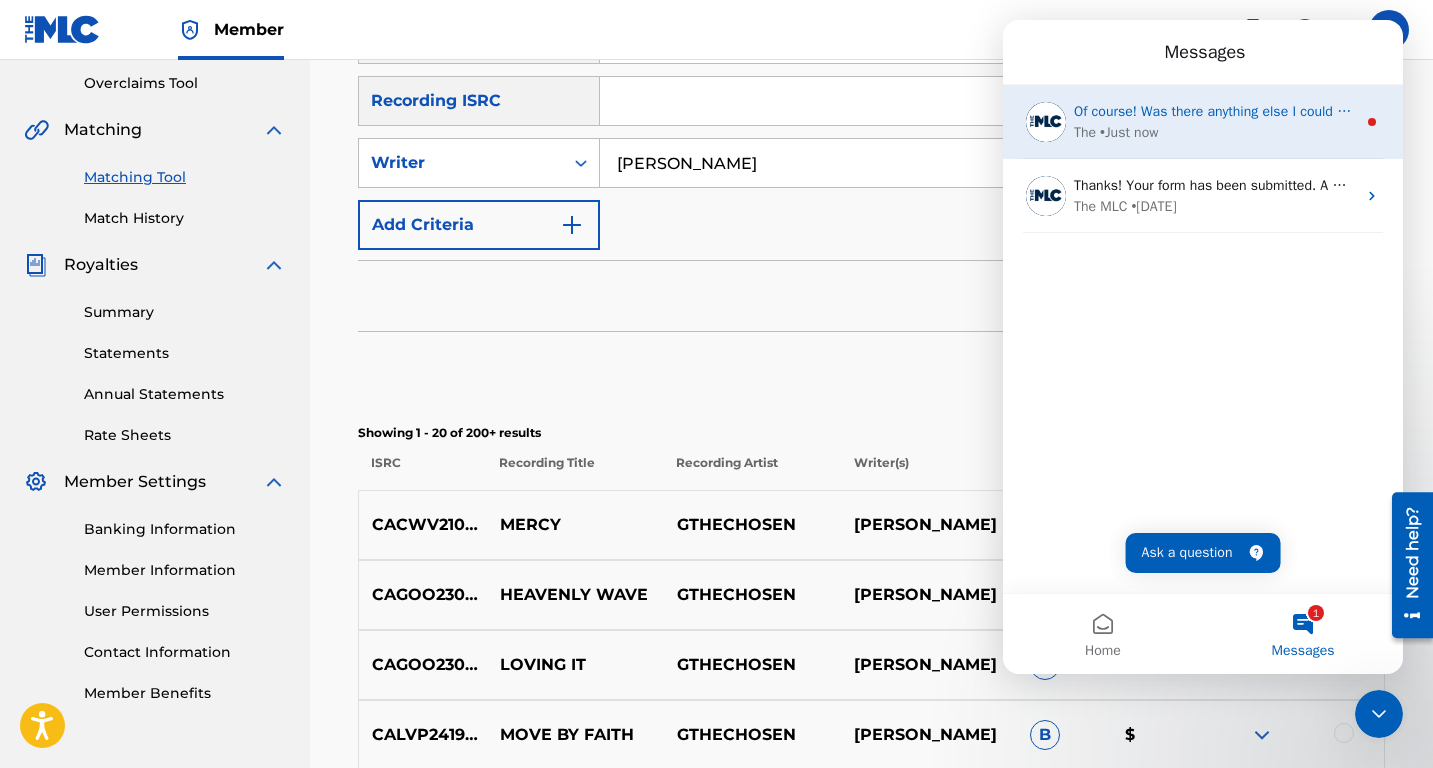 click on "The •  Just now" at bounding box center (1215, 132) 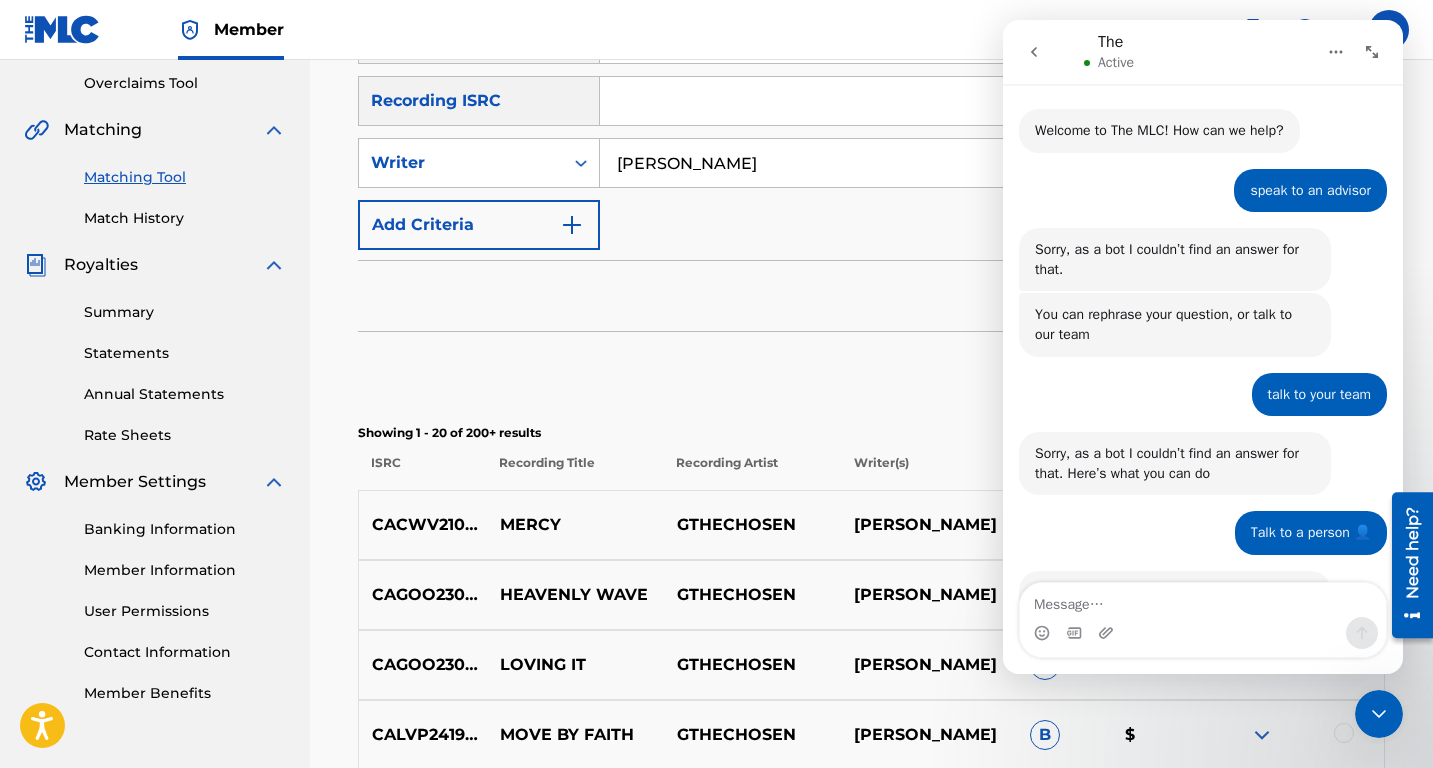 scroll, scrollTop: 3, scrollLeft: 0, axis: vertical 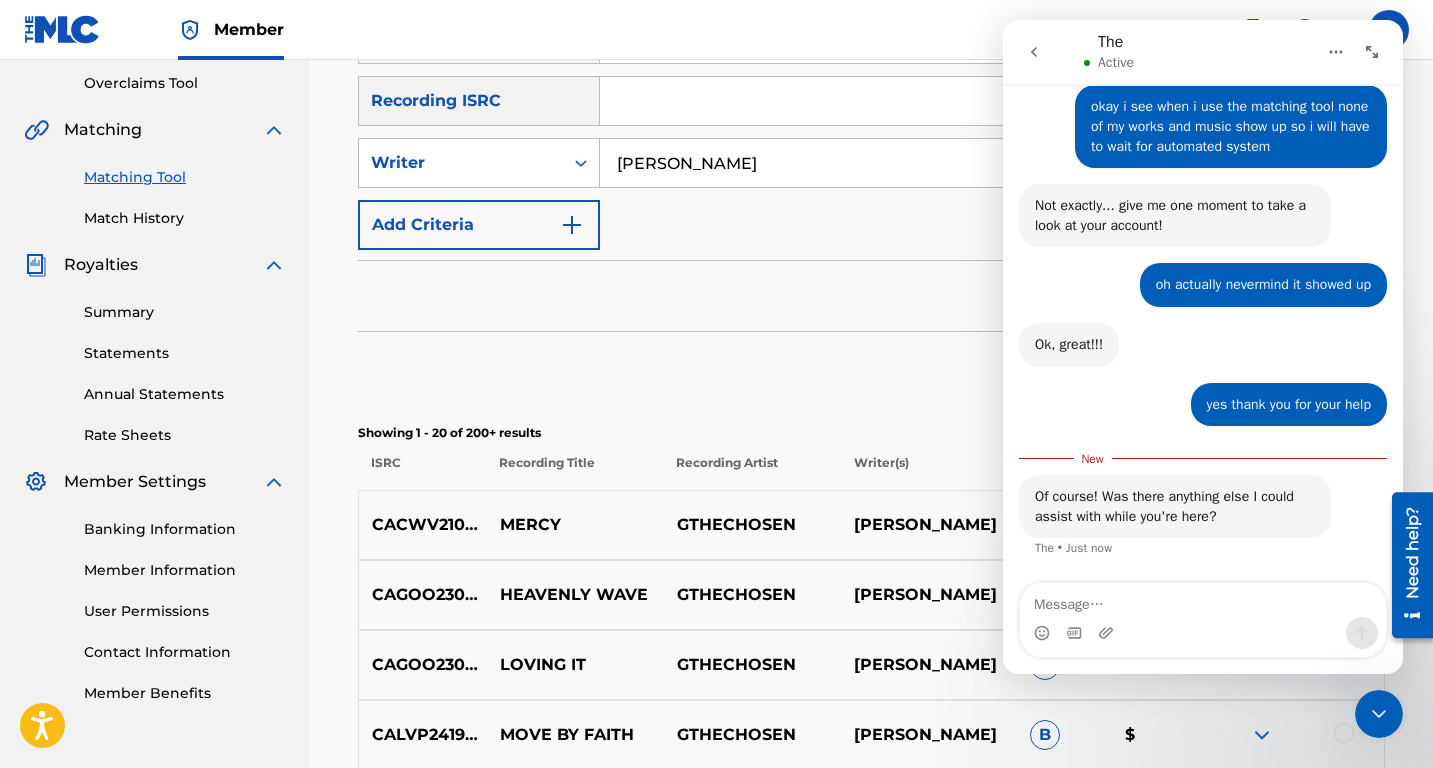 click at bounding box center (1203, 600) 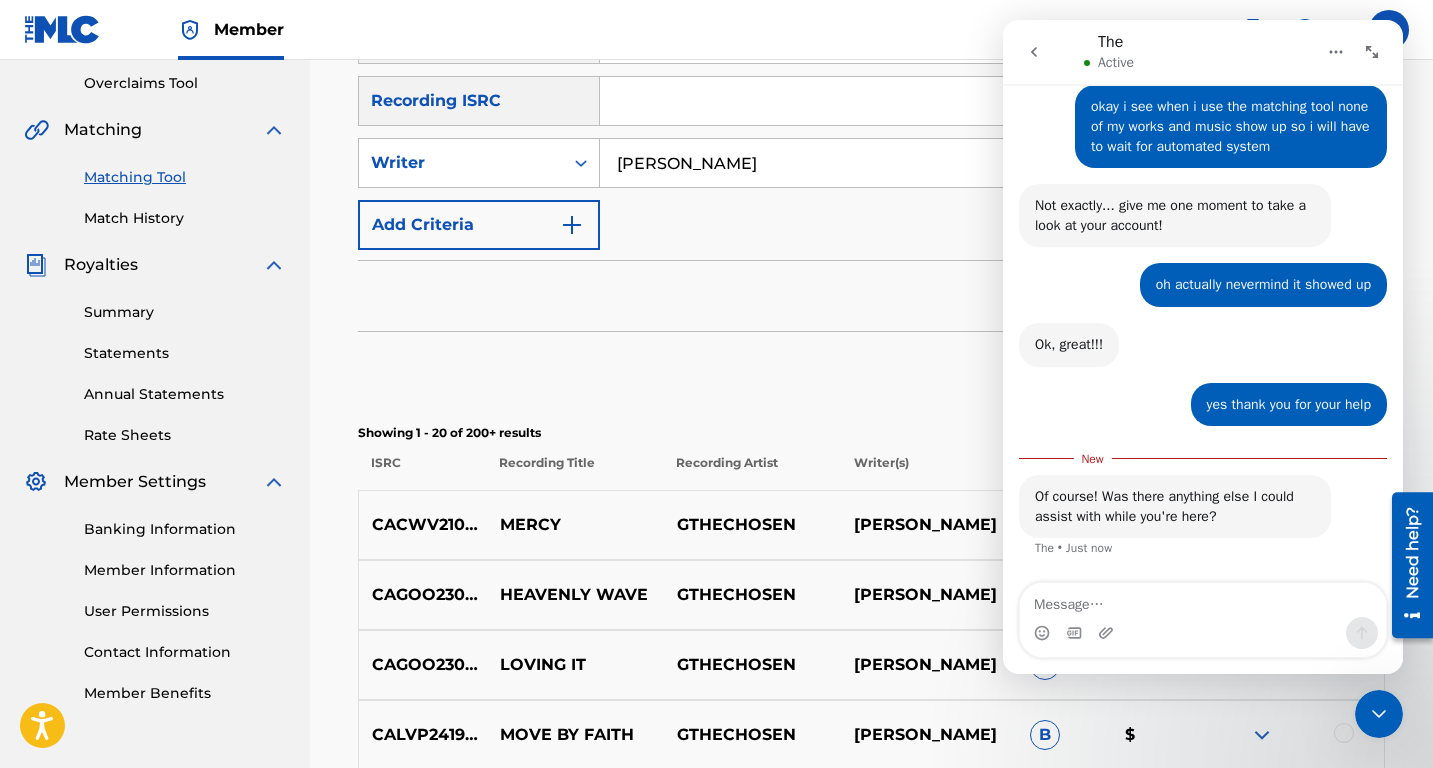 click on "CACWV2109317 MERCY GTHECHOSEN [PERSON_NAME] [PERSON_NAME] $" at bounding box center [871, 525] 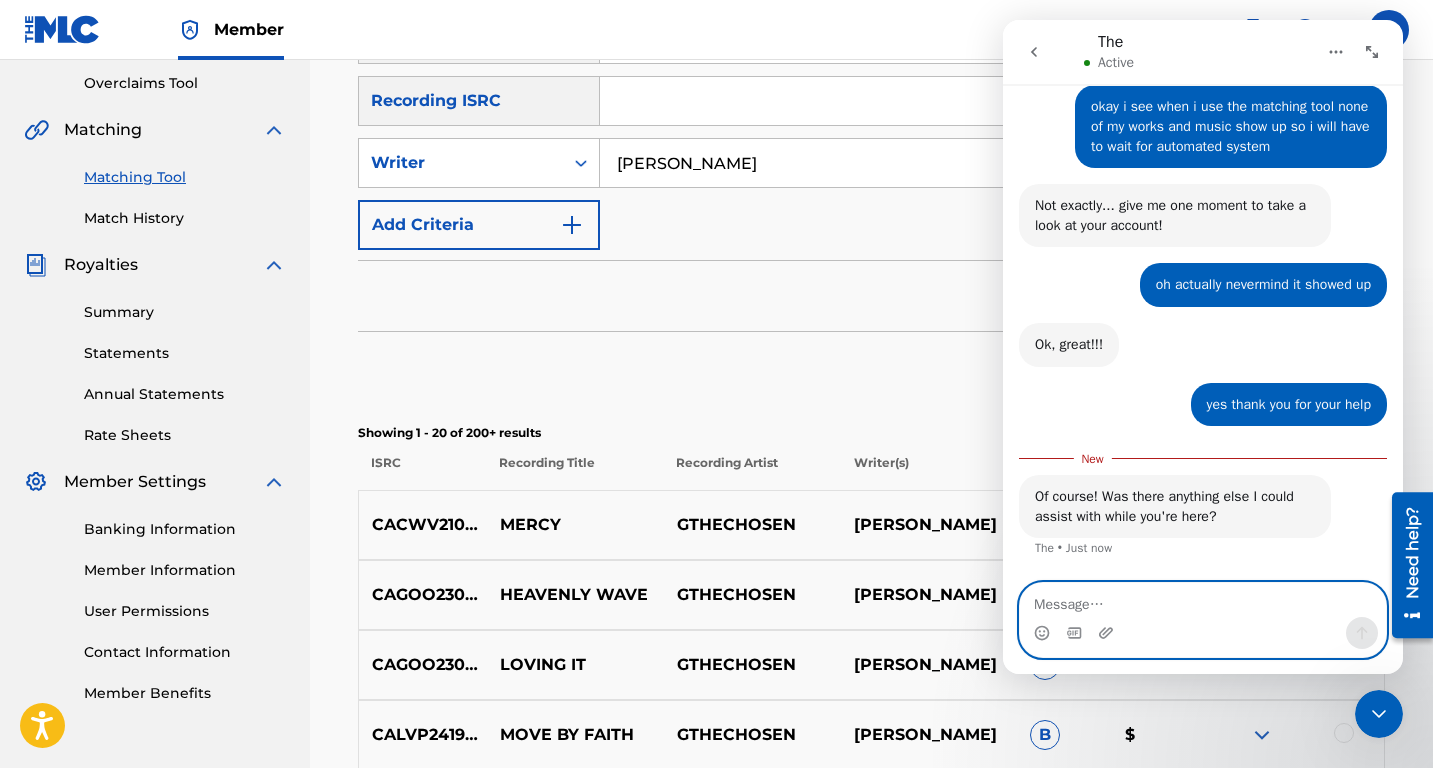click at bounding box center [1203, 600] 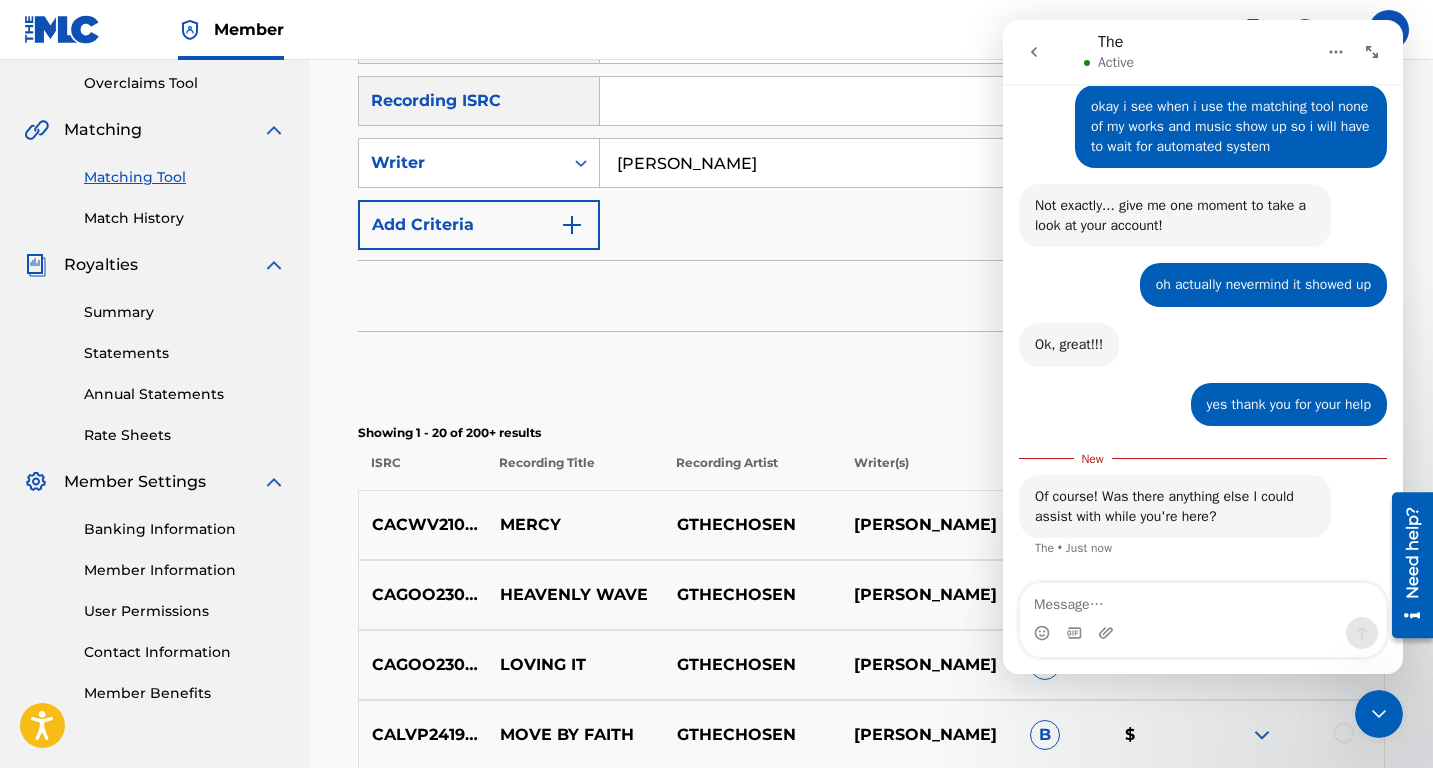 click 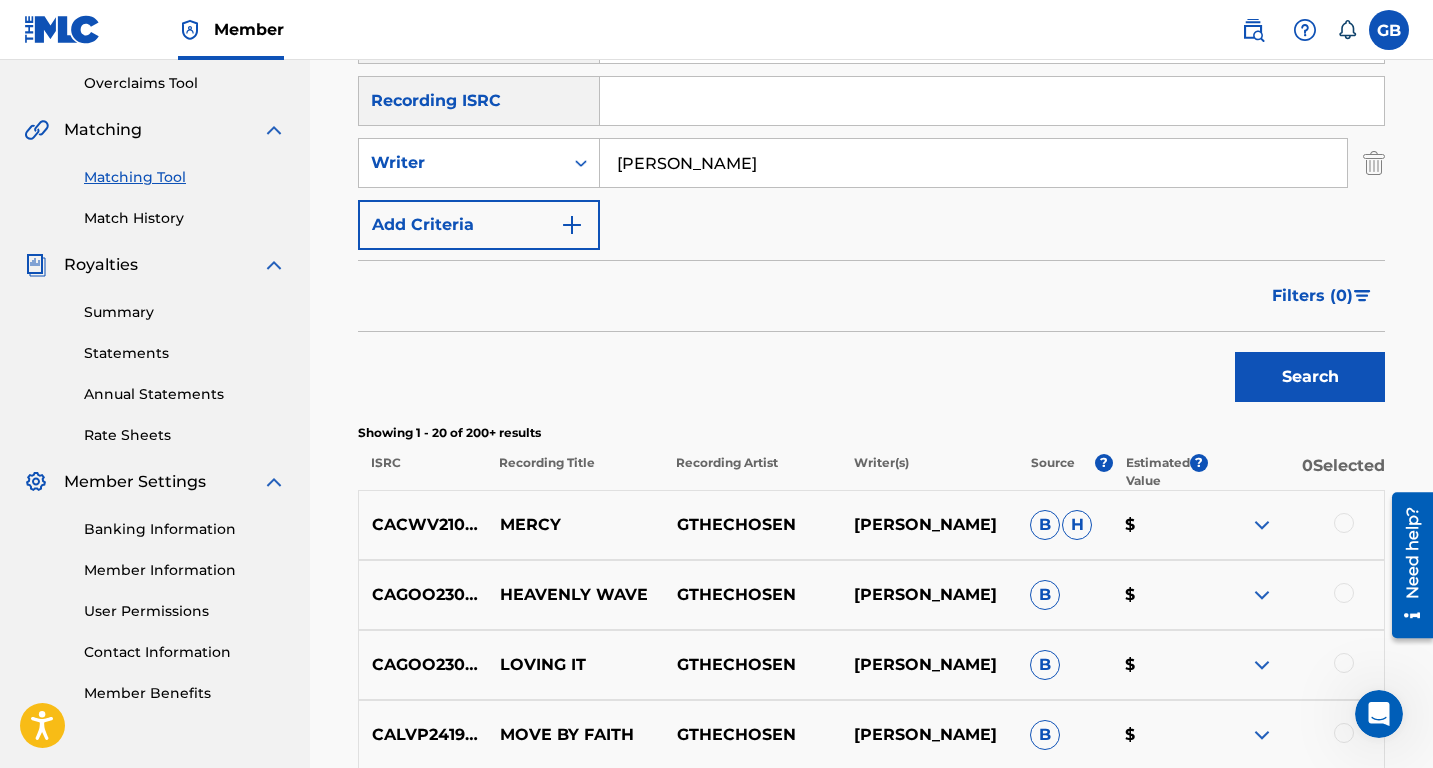 click at bounding box center (1262, 525) 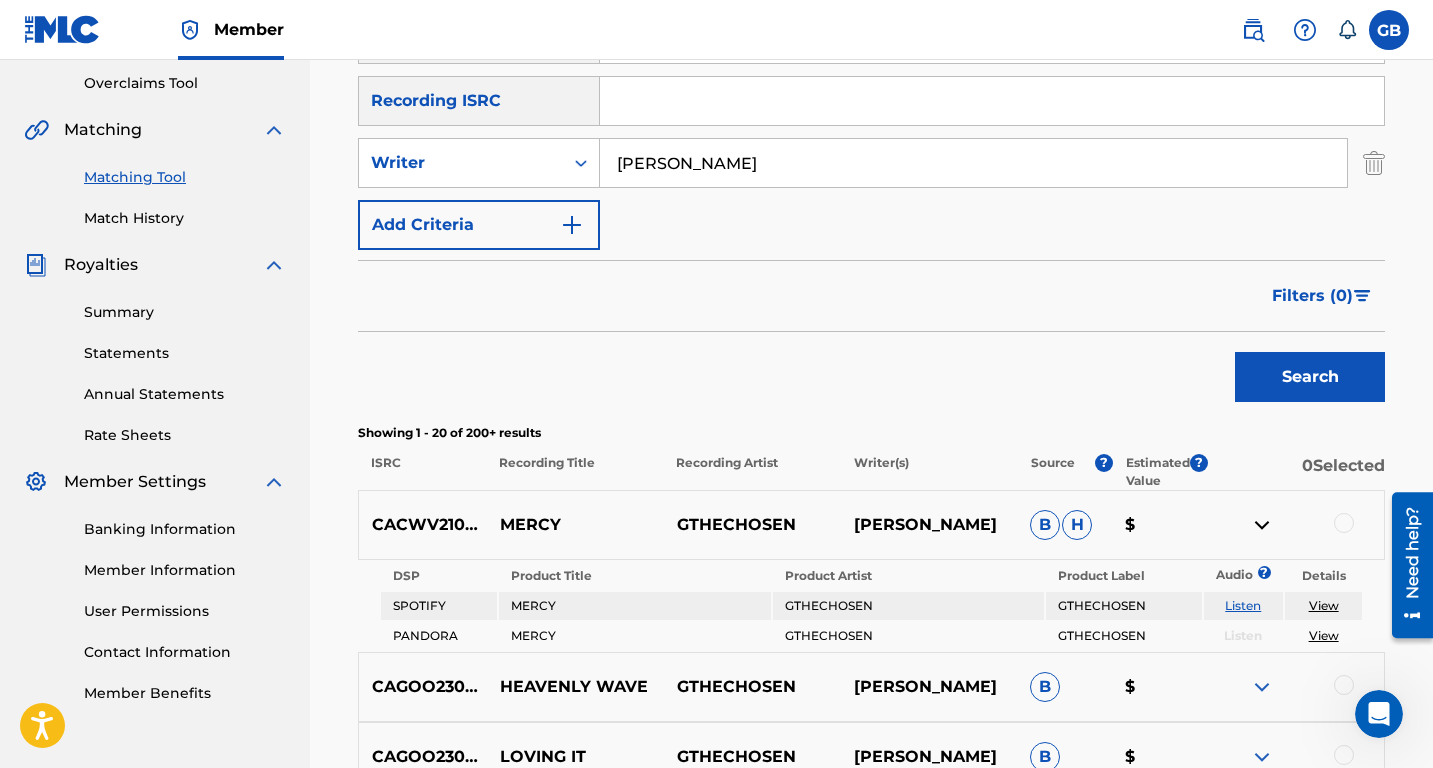 click at bounding box center (1262, 525) 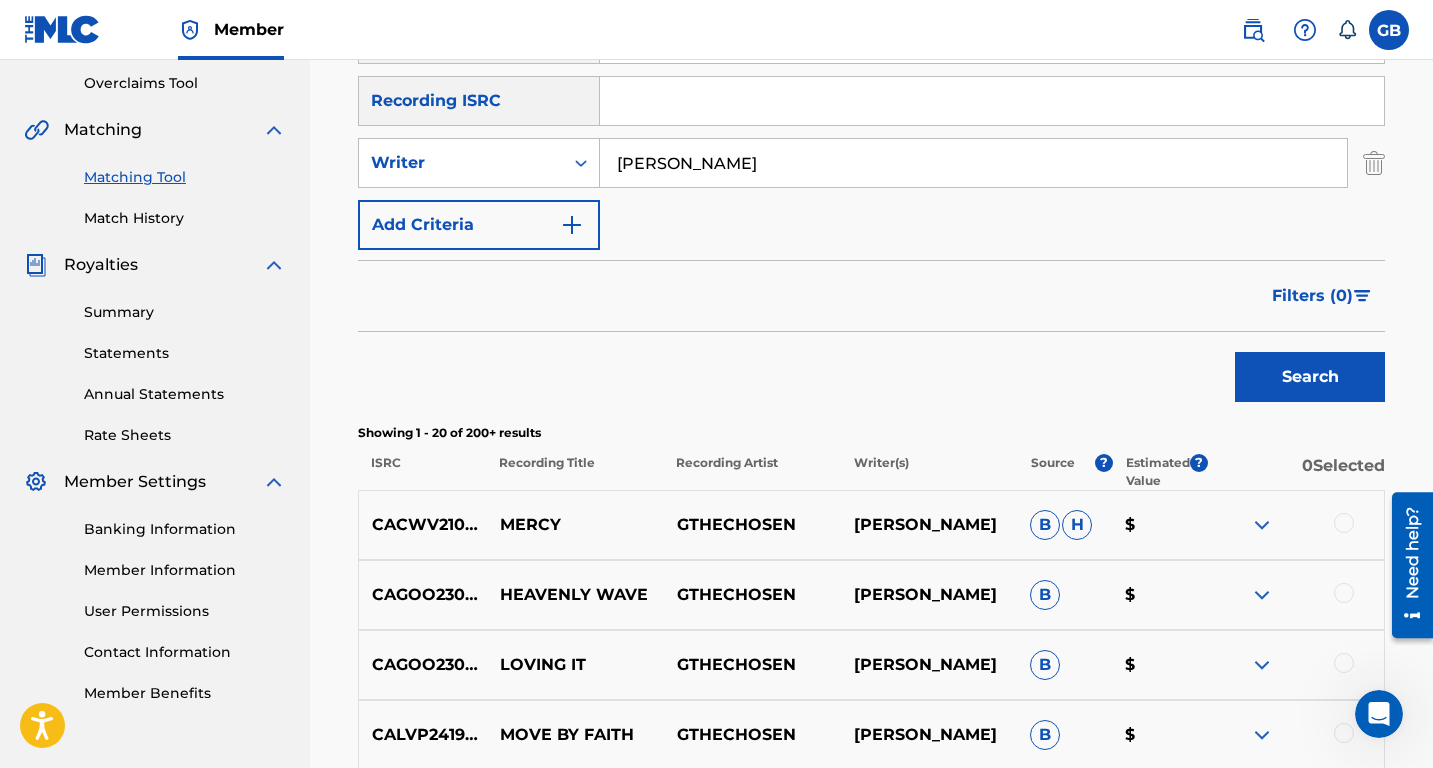 click 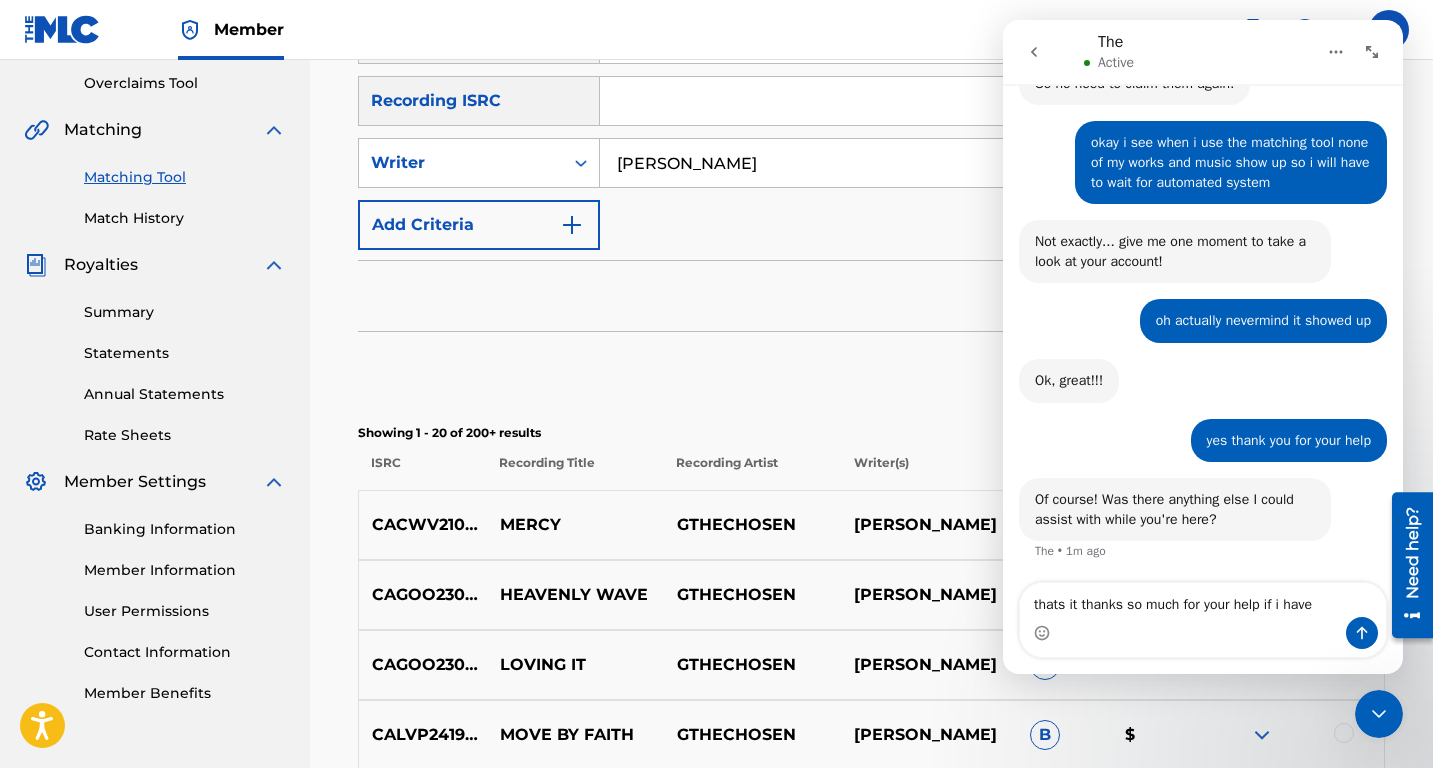 scroll, scrollTop: 1611, scrollLeft: 0, axis: vertical 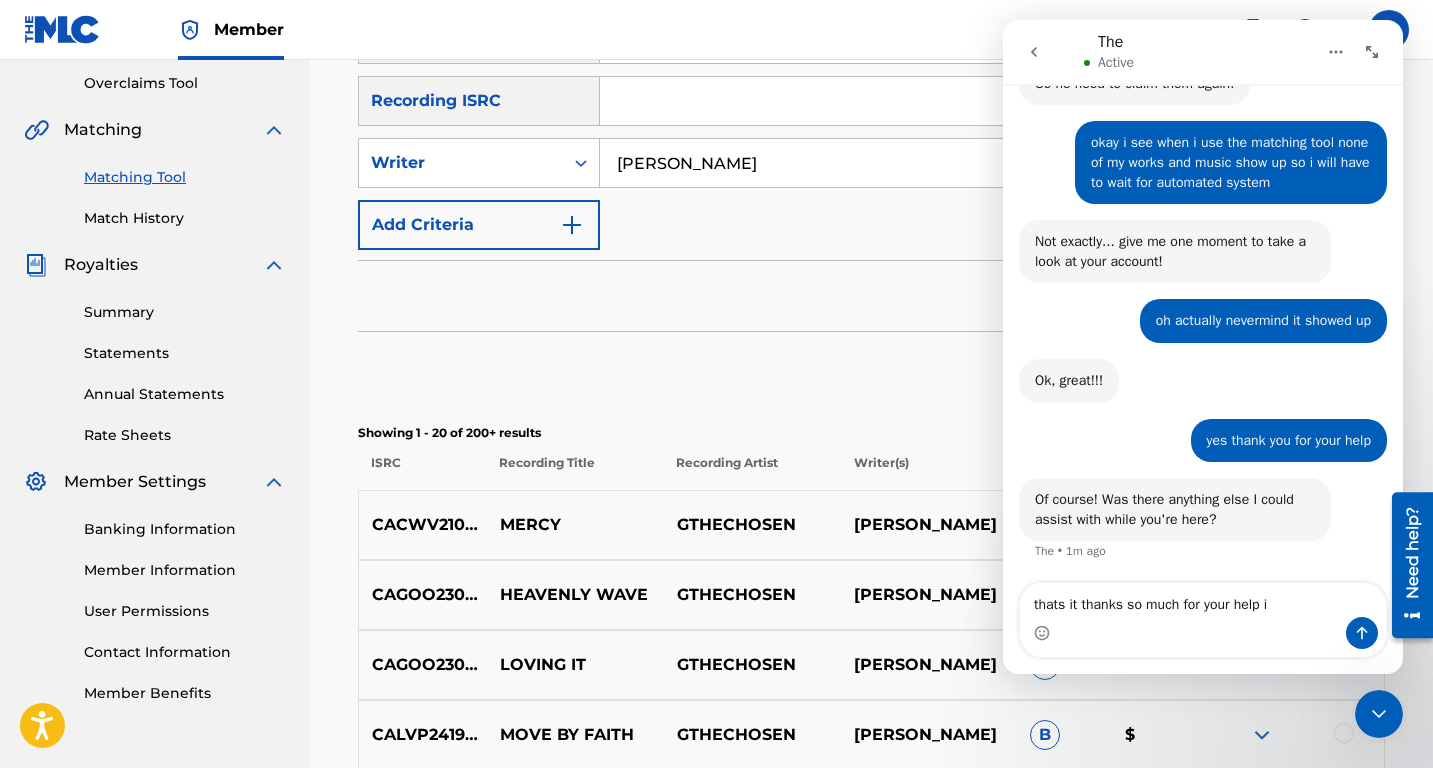 type on "thats it thanks so much for your help" 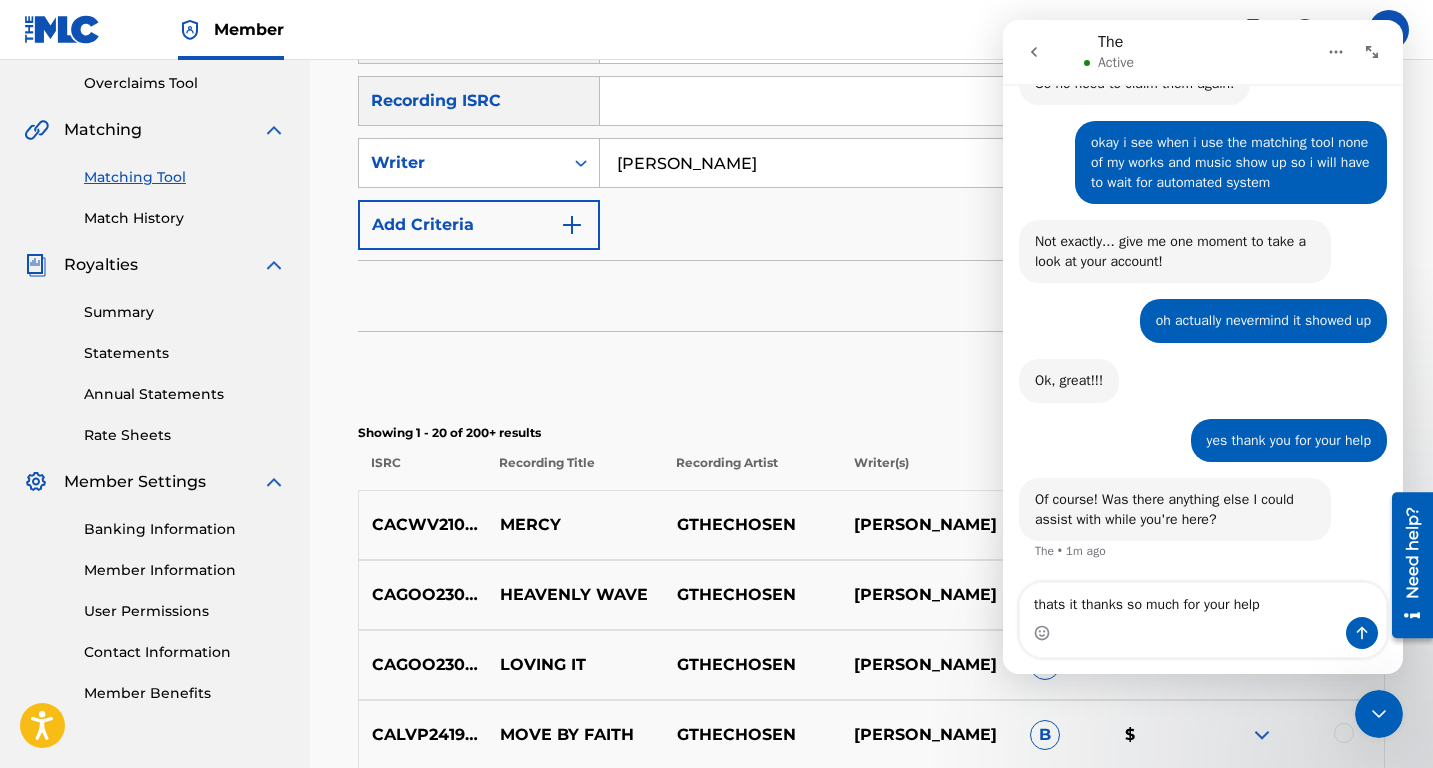 type 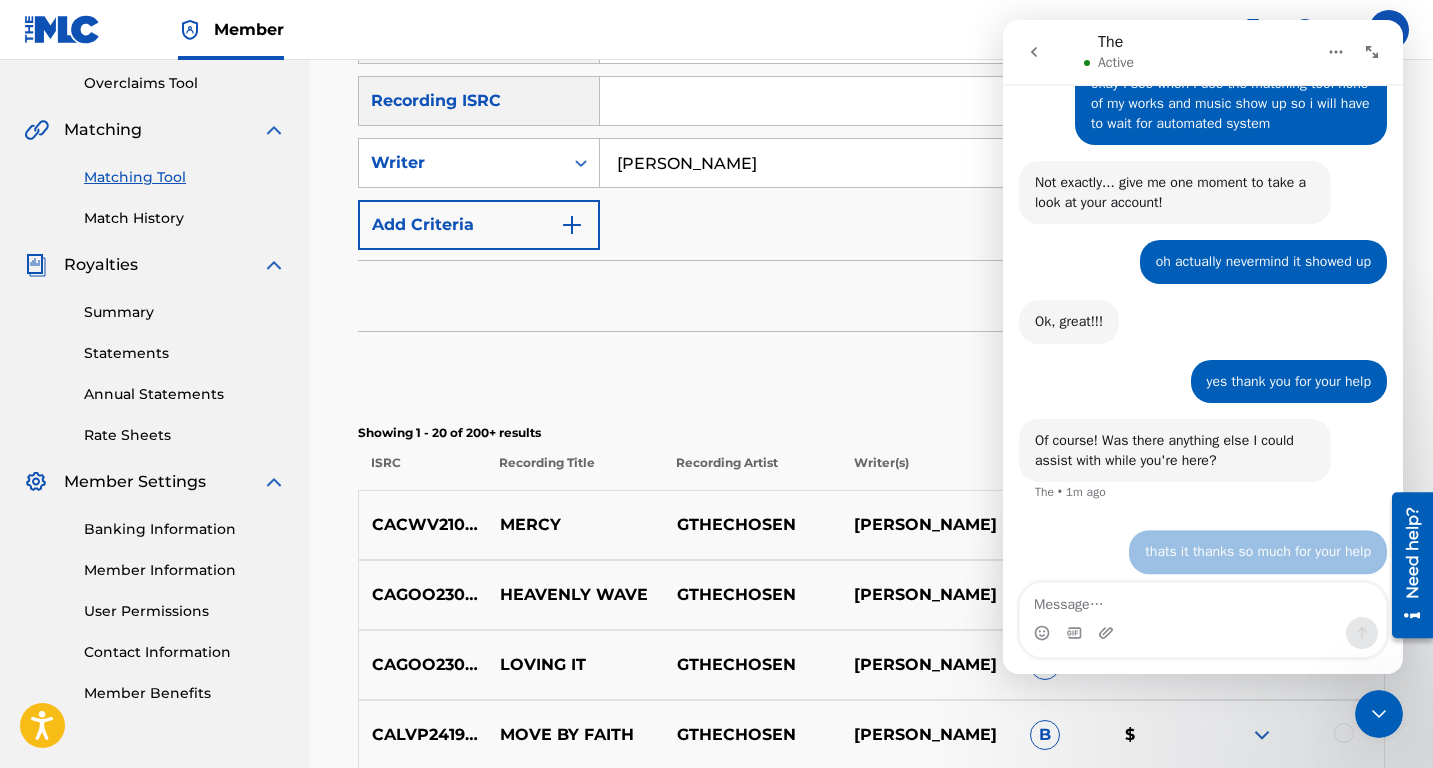 scroll, scrollTop: 1670, scrollLeft: 0, axis: vertical 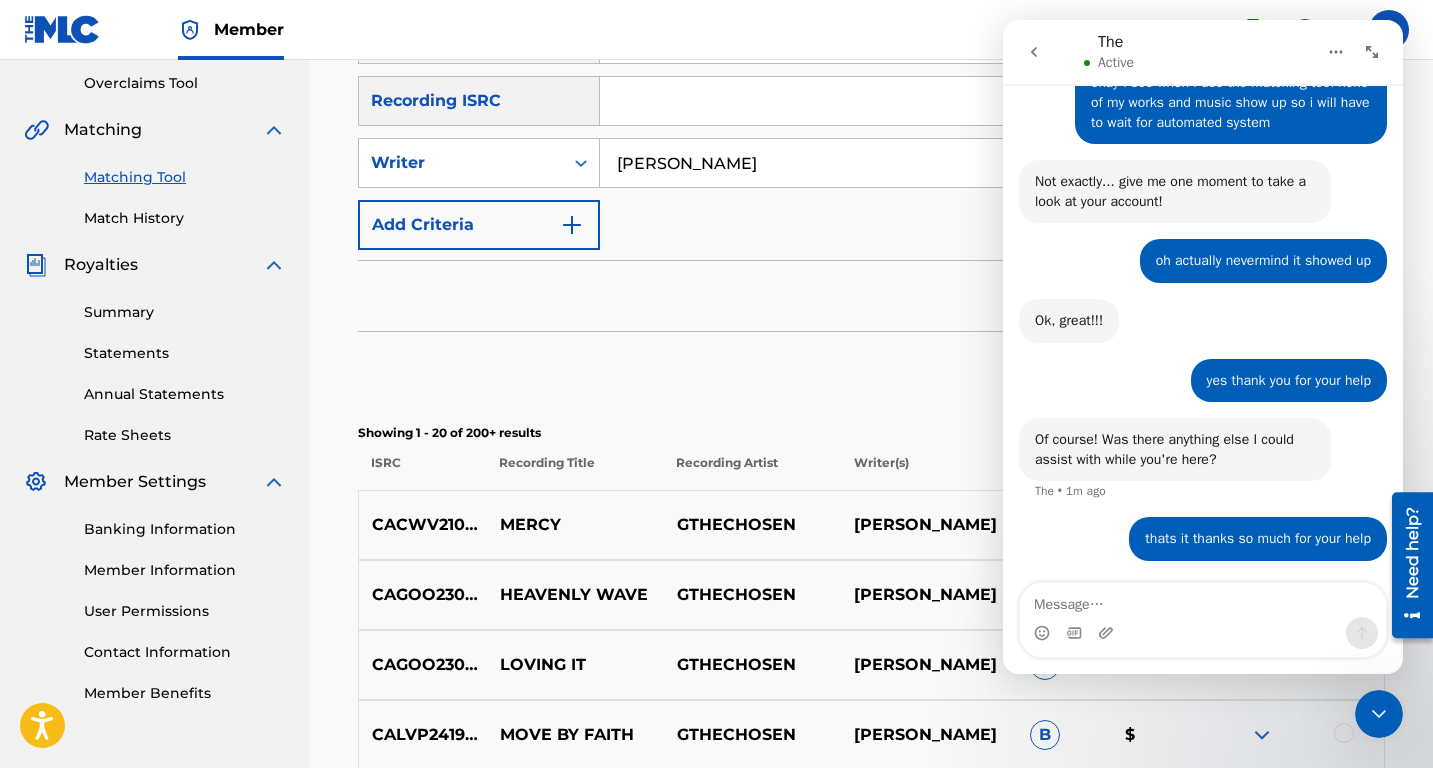 click 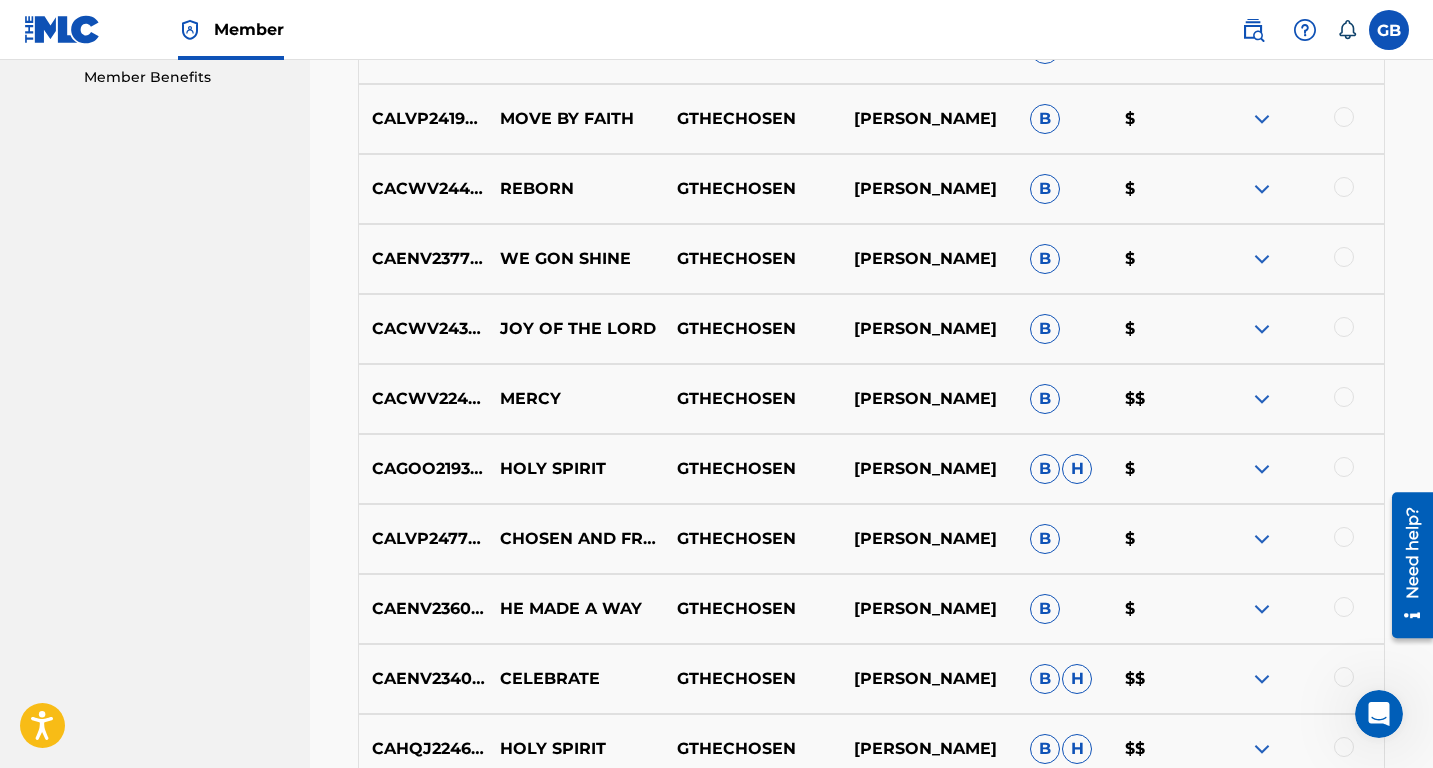 scroll, scrollTop: 1034, scrollLeft: 0, axis: vertical 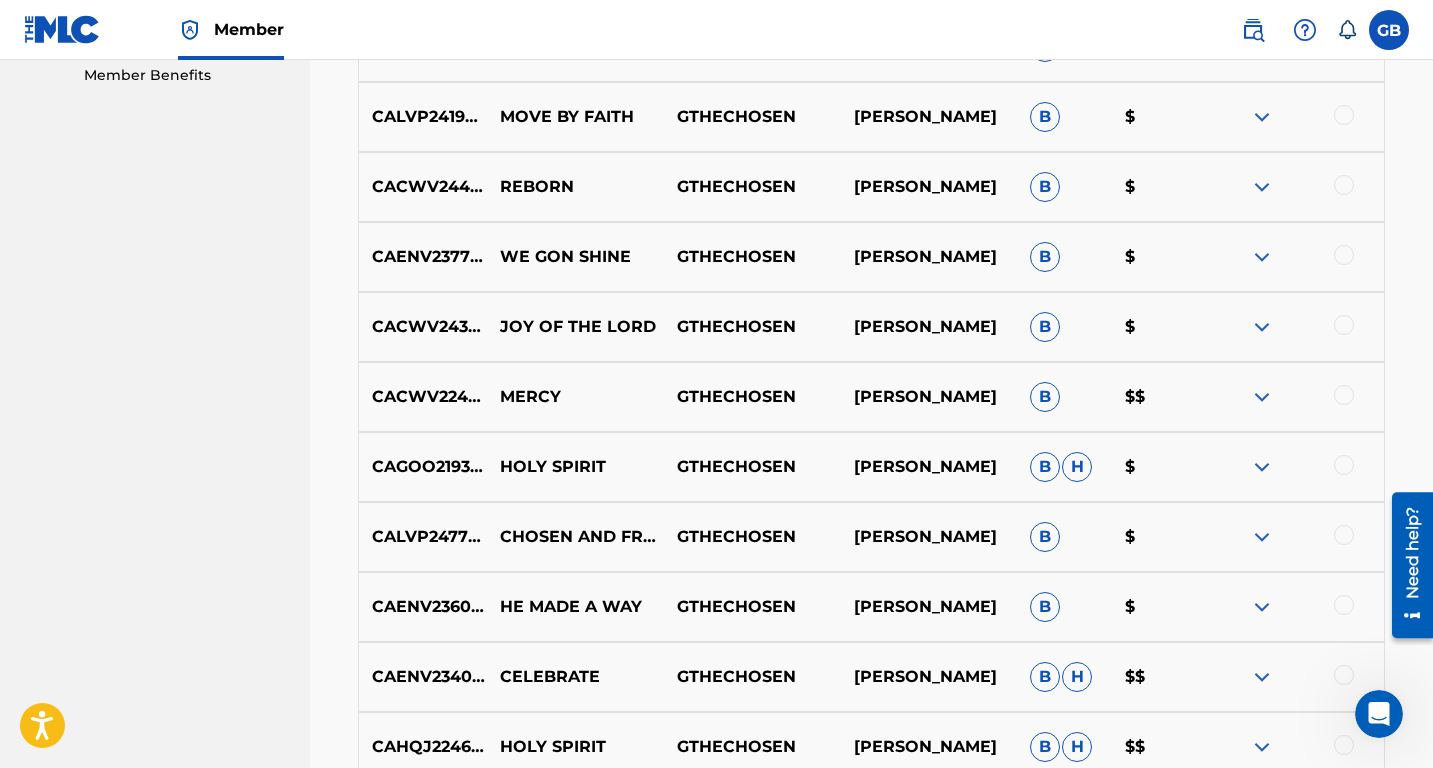 click at bounding box center (1262, 397) 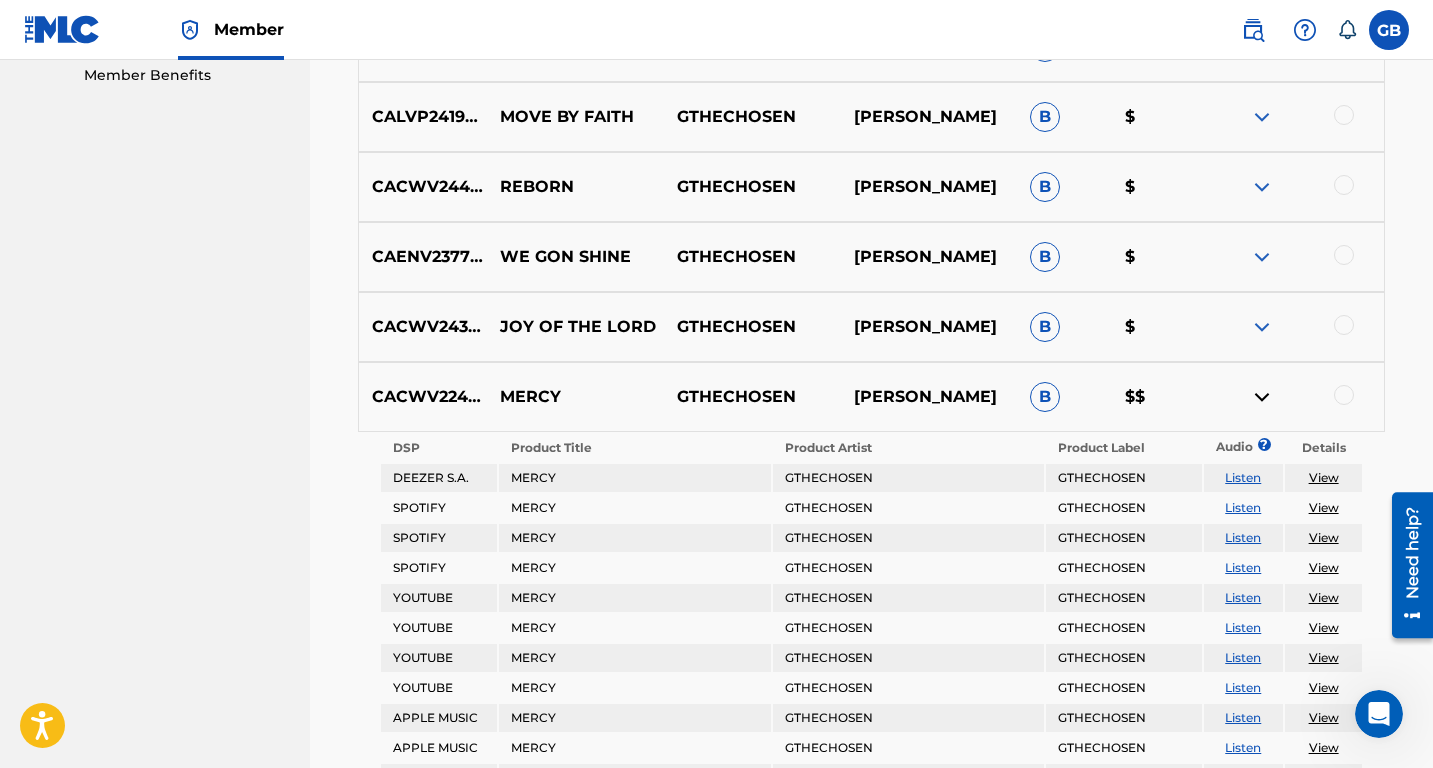 click at bounding box center (1262, 397) 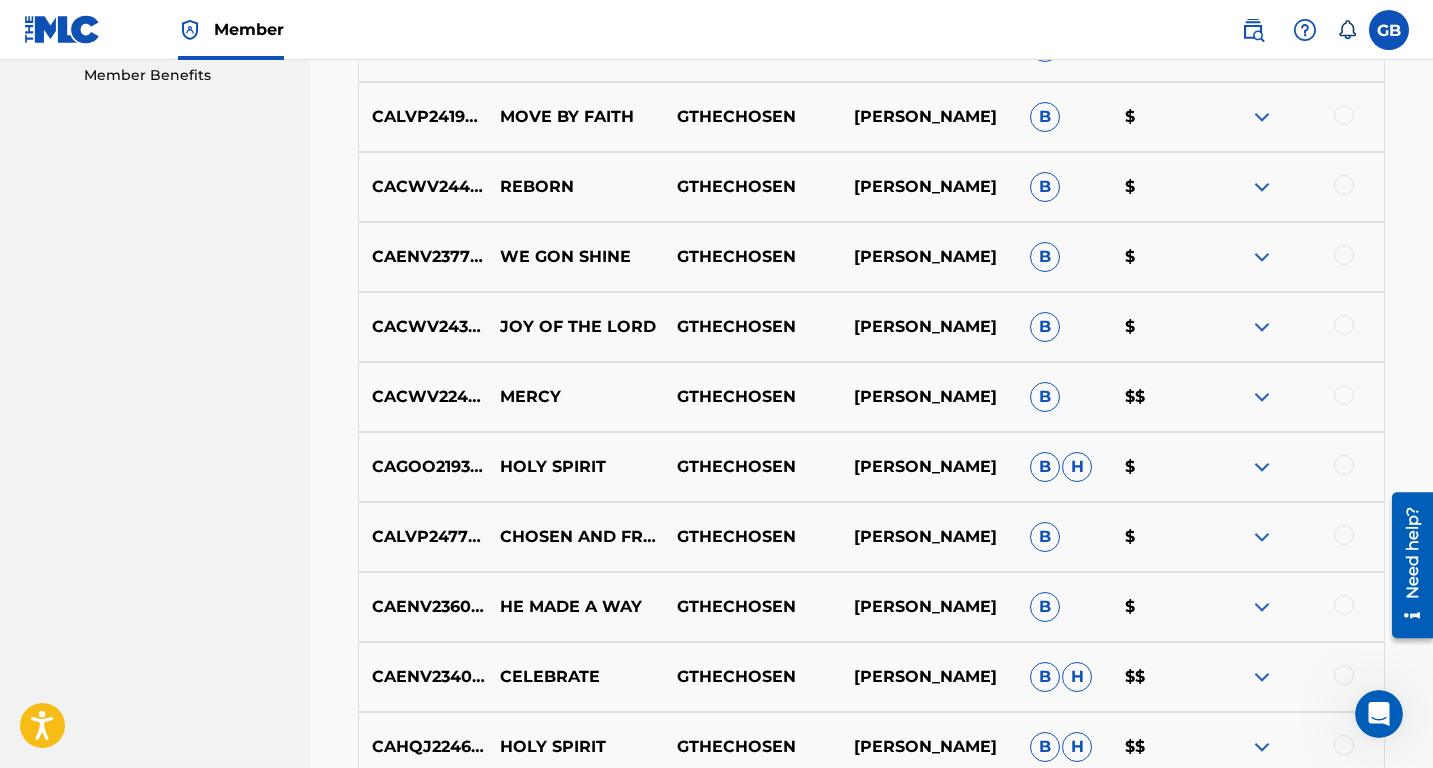click at bounding box center (1344, 395) 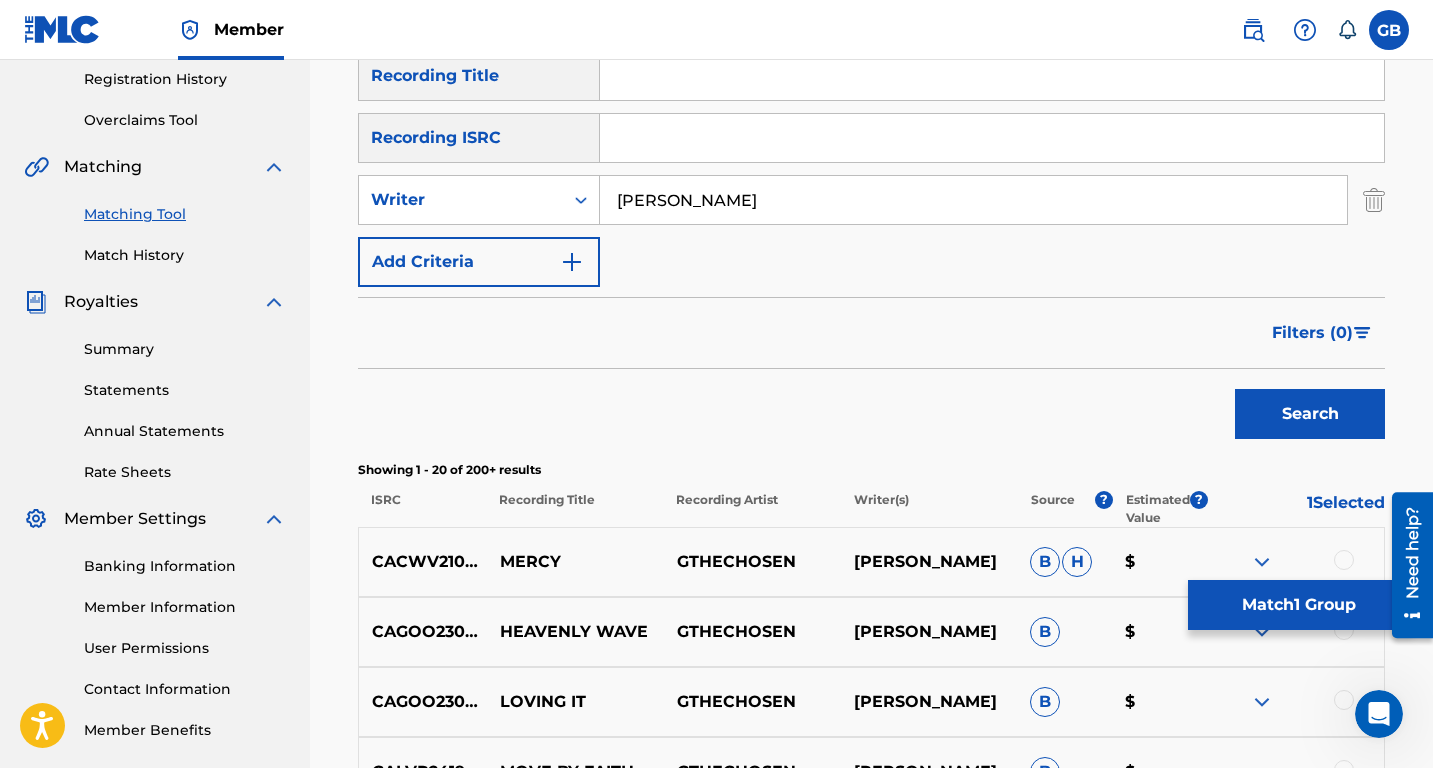 scroll, scrollTop: 363, scrollLeft: 0, axis: vertical 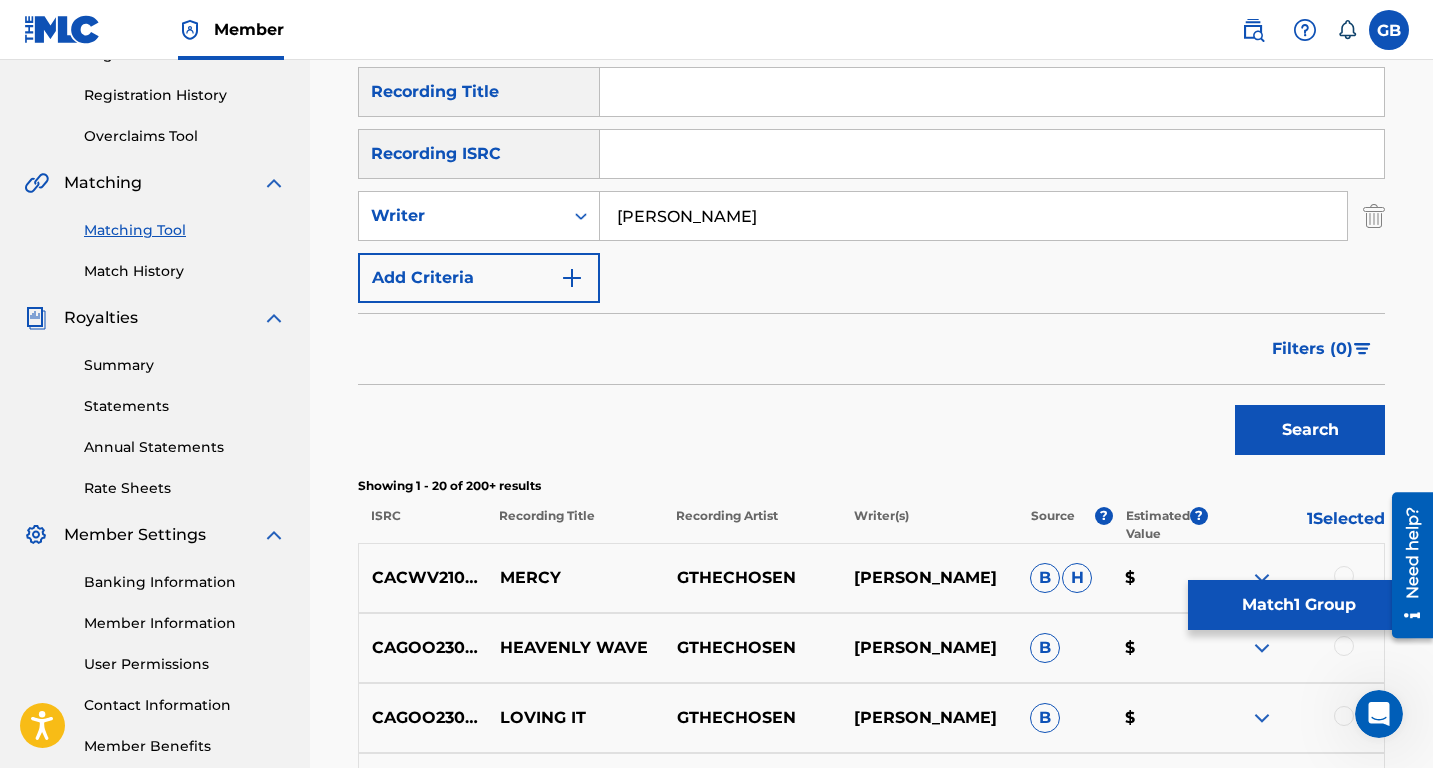 click on "Search" at bounding box center (1310, 430) 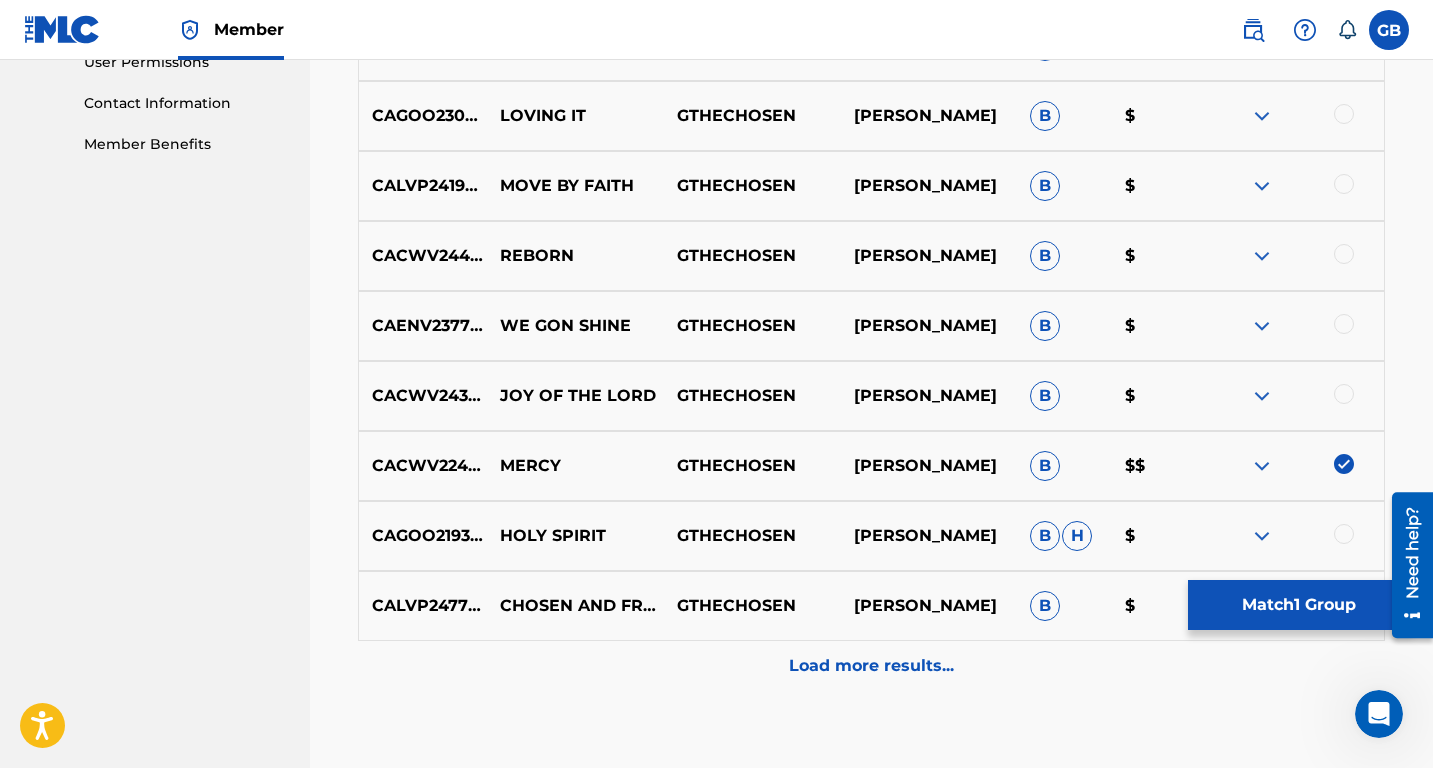scroll, scrollTop: 1084, scrollLeft: 0, axis: vertical 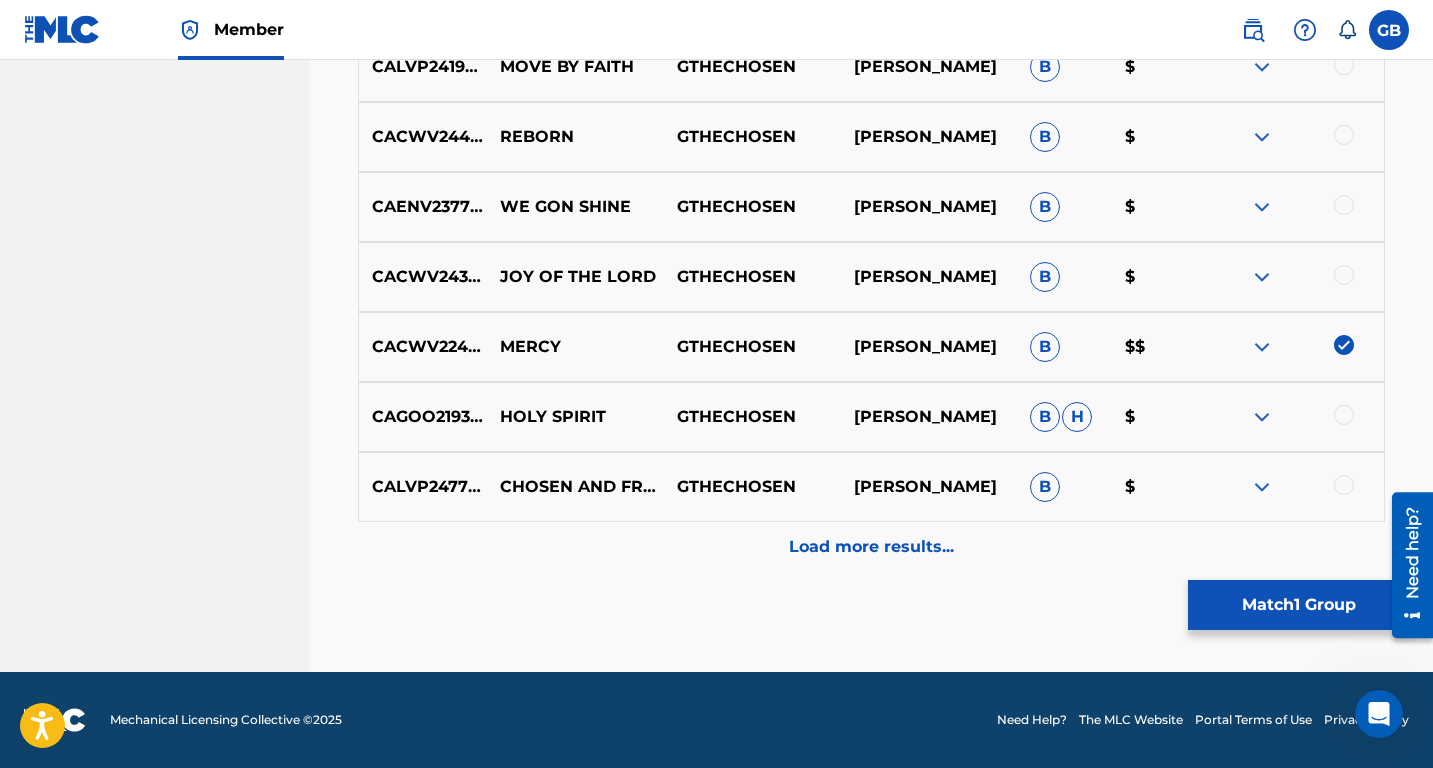 click on "Load more results..." at bounding box center (871, 547) 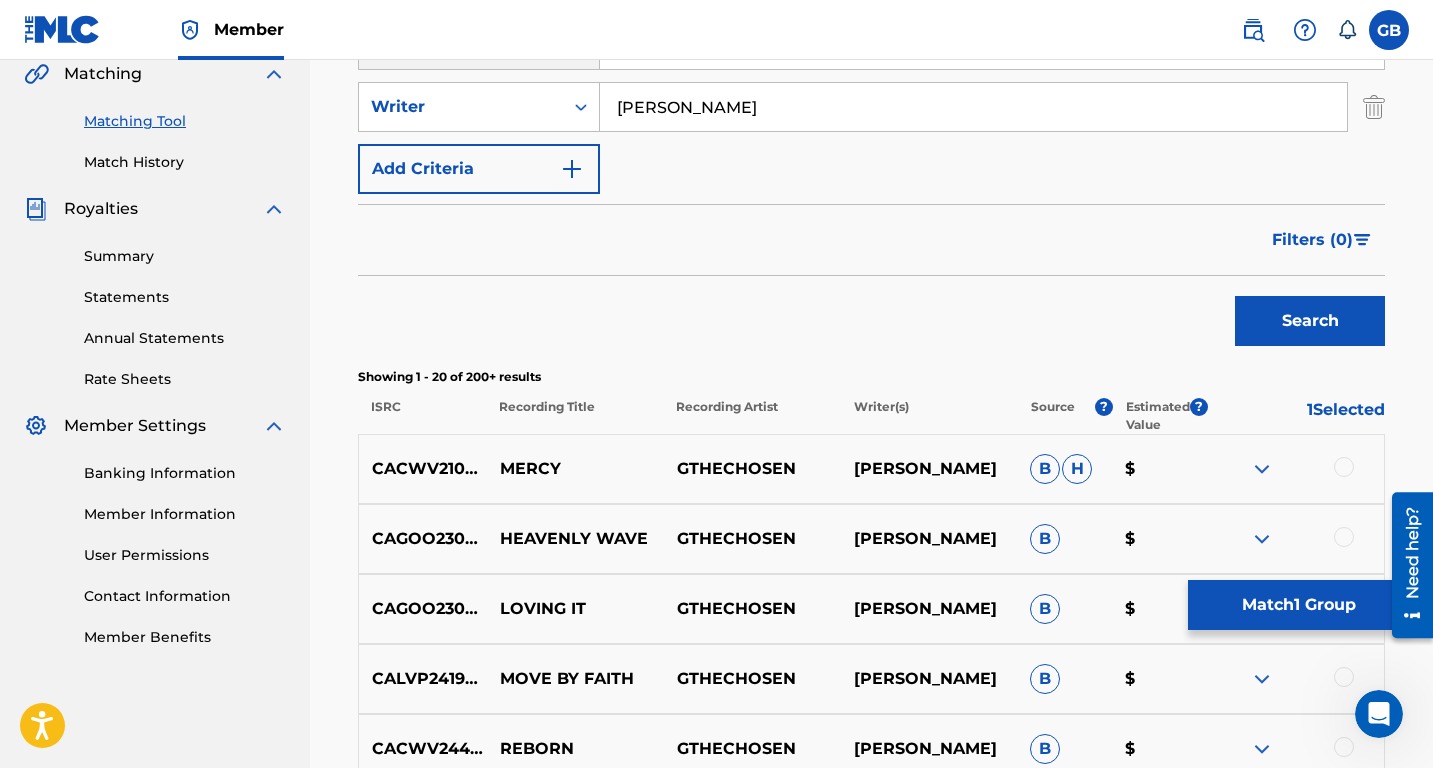 scroll, scrollTop: 1084, scrollLeft: 0, axis: vertical 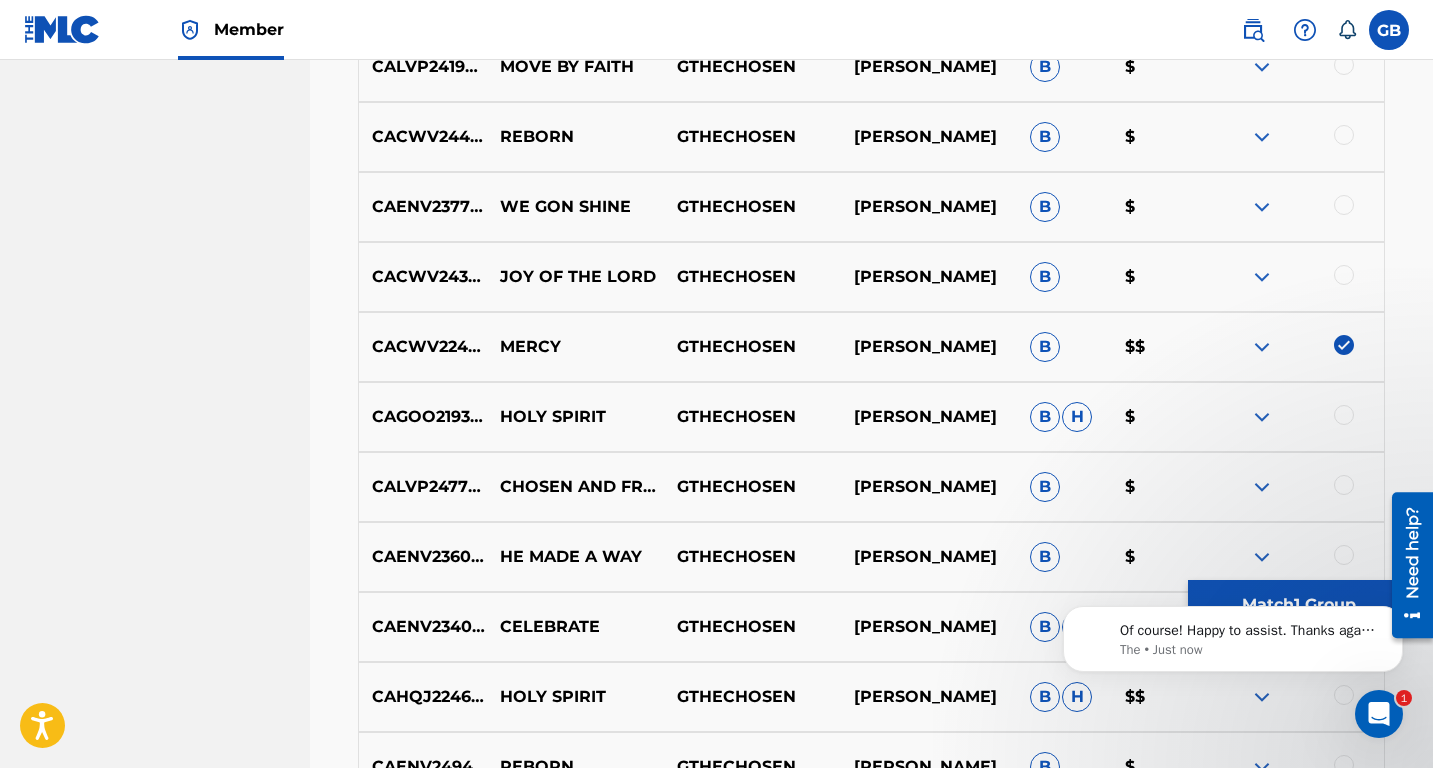 click on "CACWV2249505" at bounding box center [423, 347] 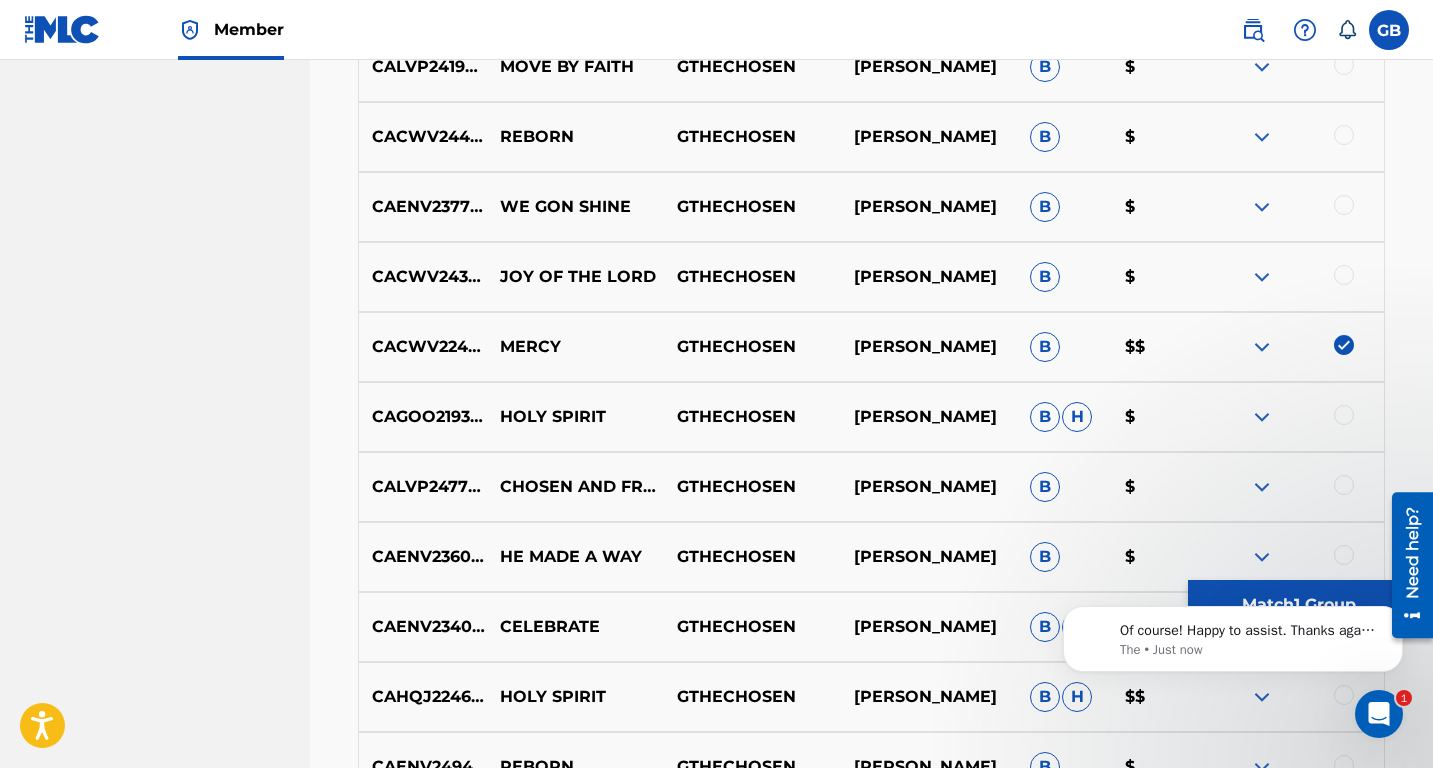 click on "[PERSON_NAME]" at bounding box center [928, 347] 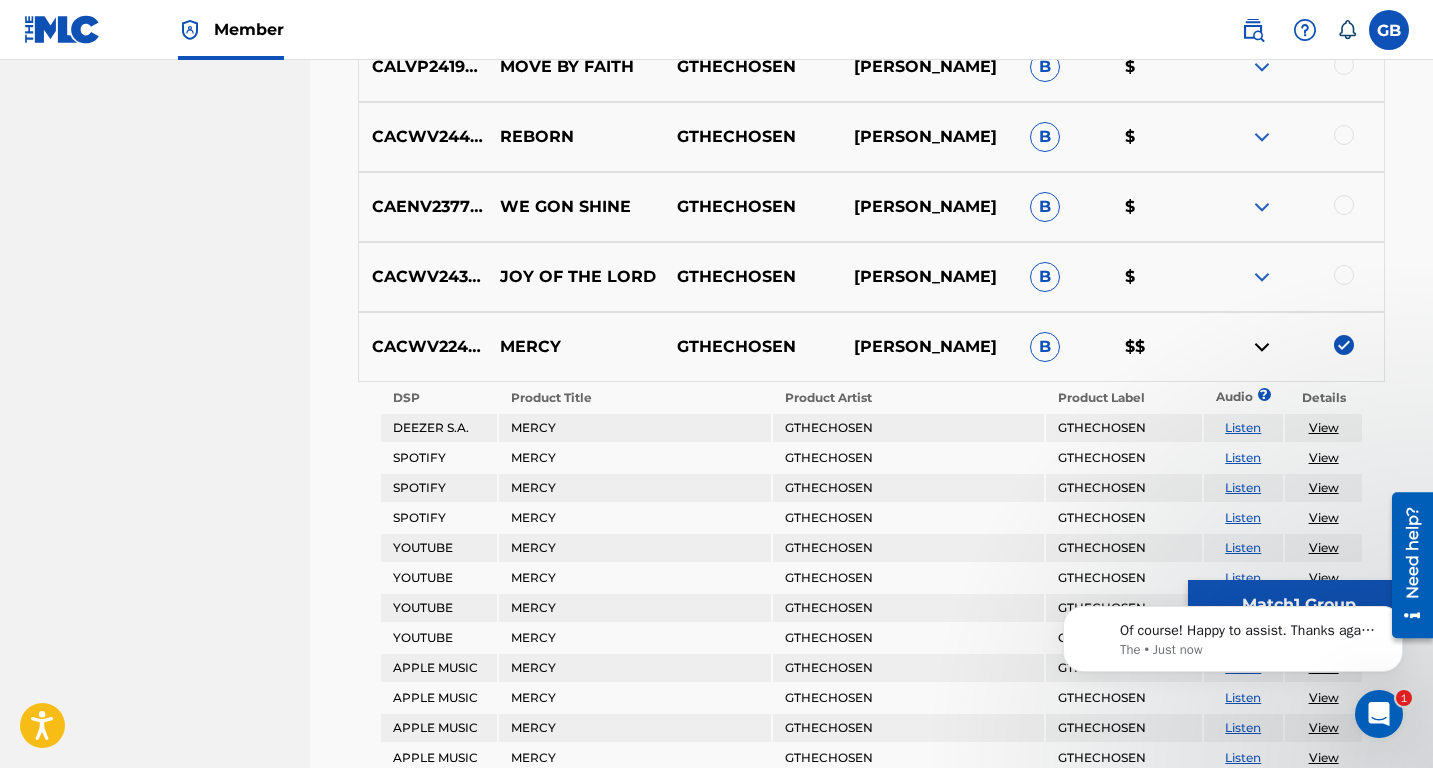 click at bounding box center [1262, 347] 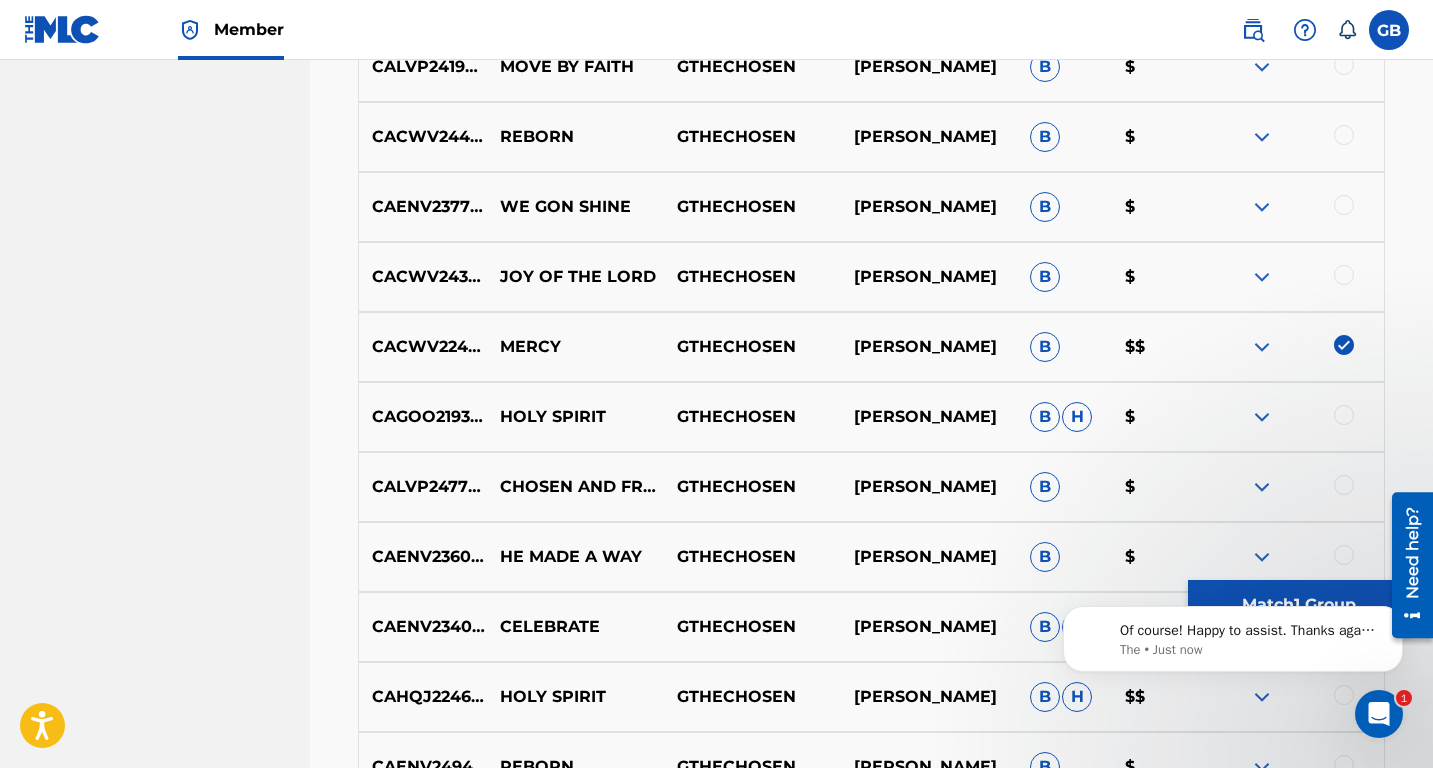 click on "Of course! Happy to assist. Thanks again for contacting The MLC. Have a great day! The • Just now" at bounding box center [1233, 644] 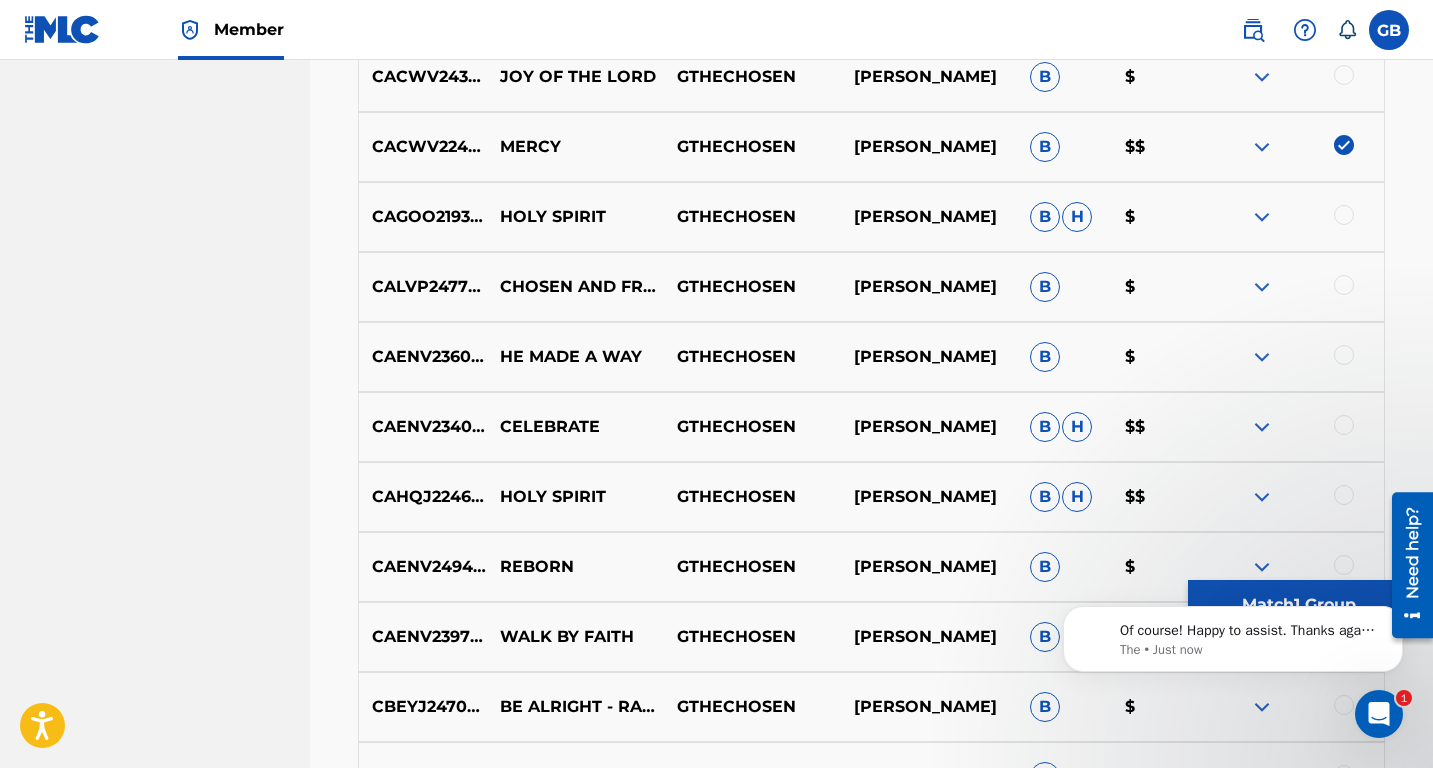 scroll, scrollTop: 1784, scrollLeft: 0, axis: vertical 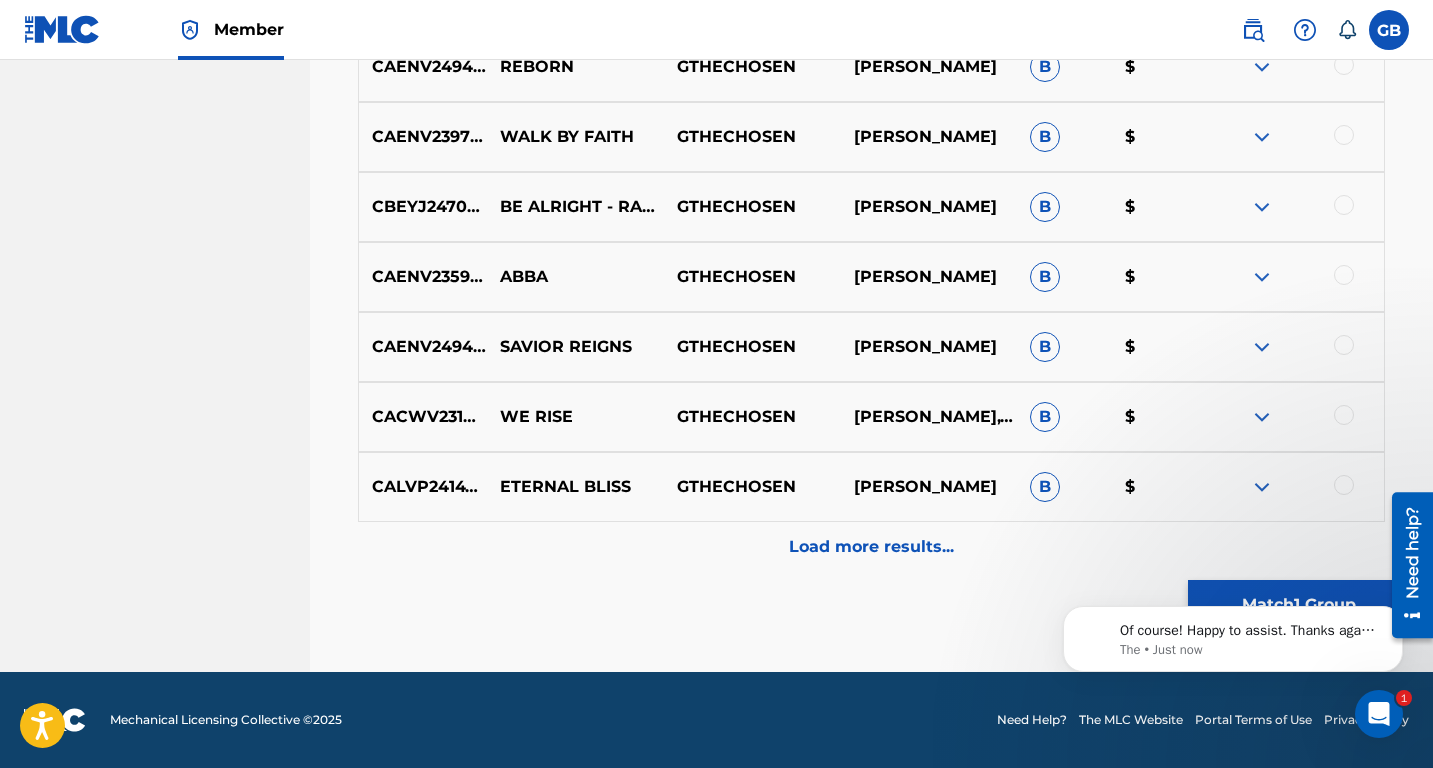 click on "Of course! Happy to assist. Thanks again for contacting The MLC. Have a great day! The • Just now" at bounding box center (1233, 547) 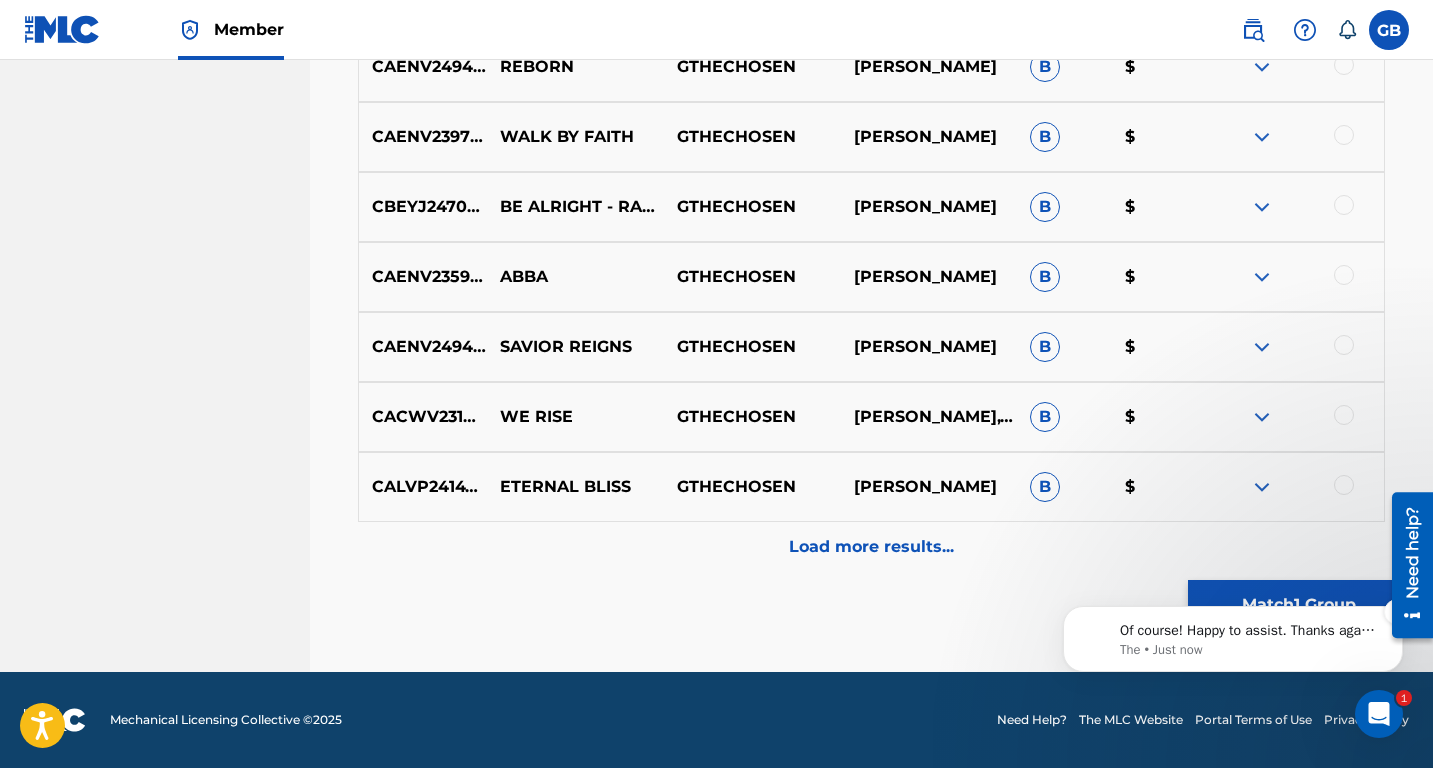 click on "Of course! Happy to assist. Thanks again for contacting The MLC. Have a great day!" at bounding box center [1249, 631] 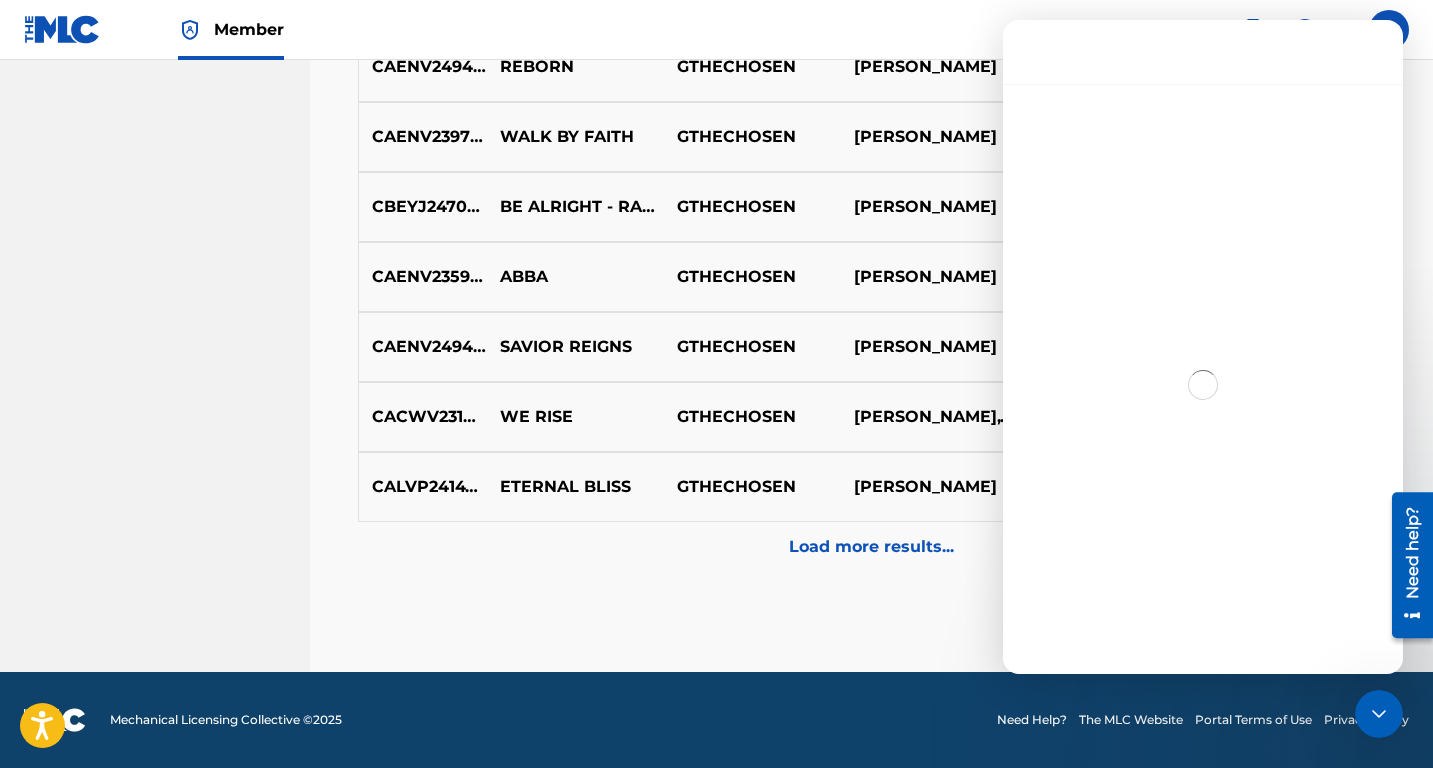 scroll, scrollTop: 3, scrollLeft: 0, axis: vertical 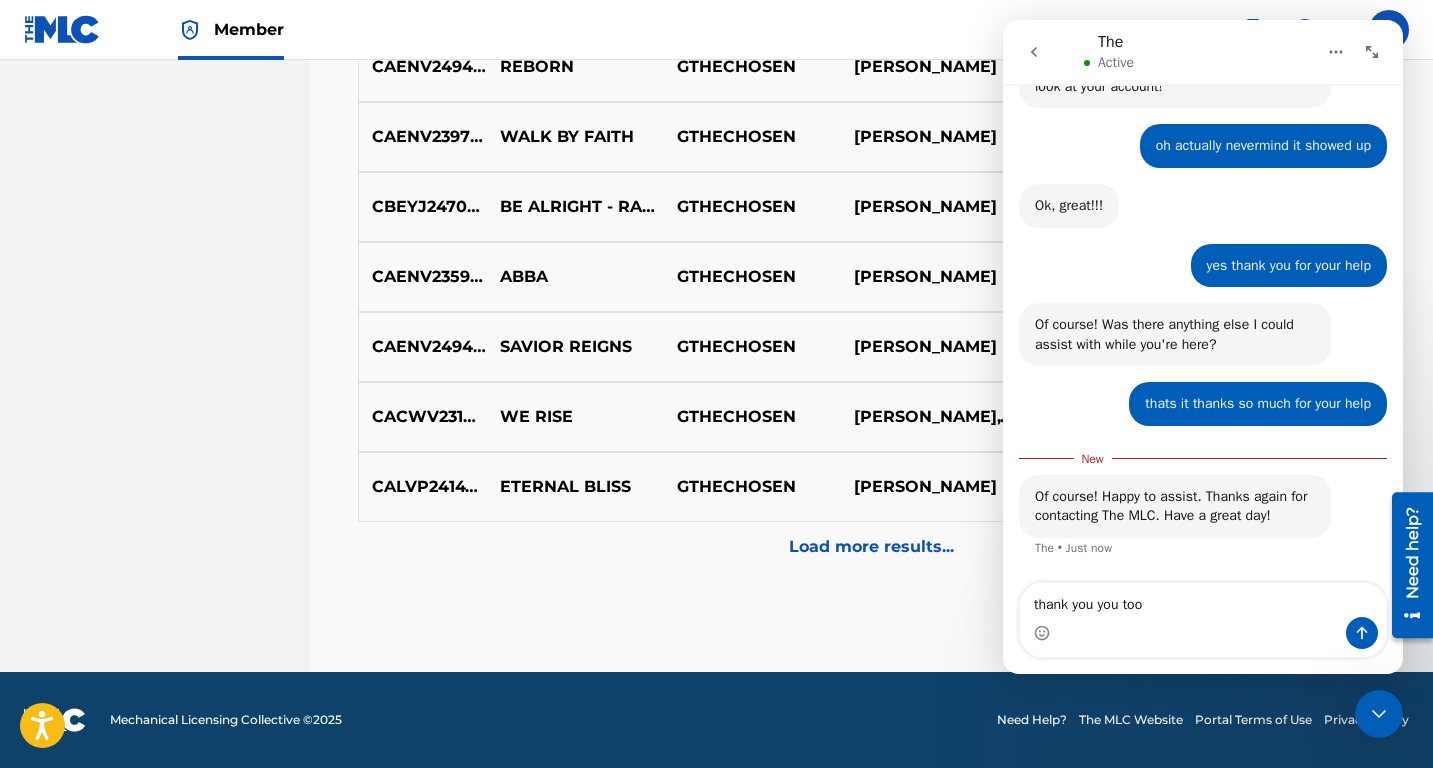 type on "thank you you too !" 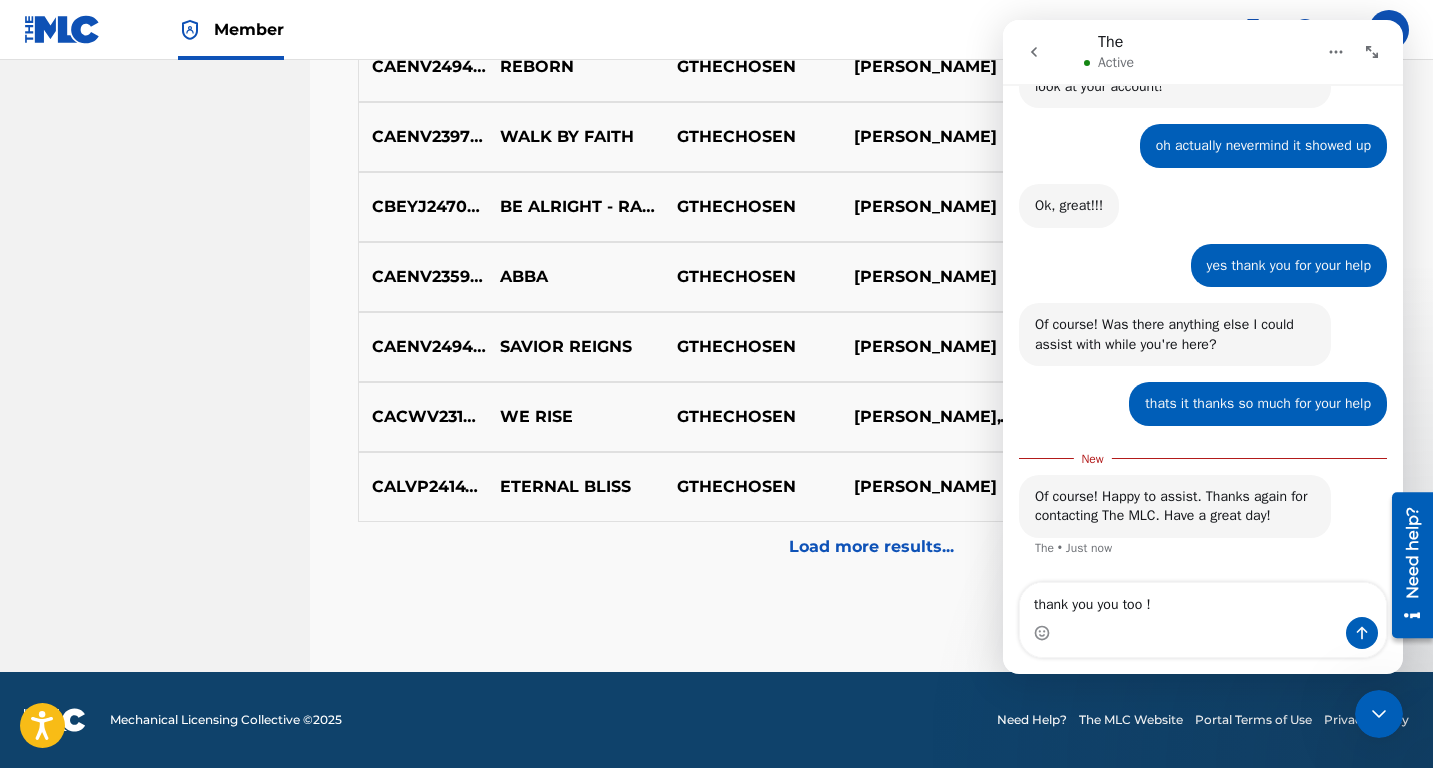 type 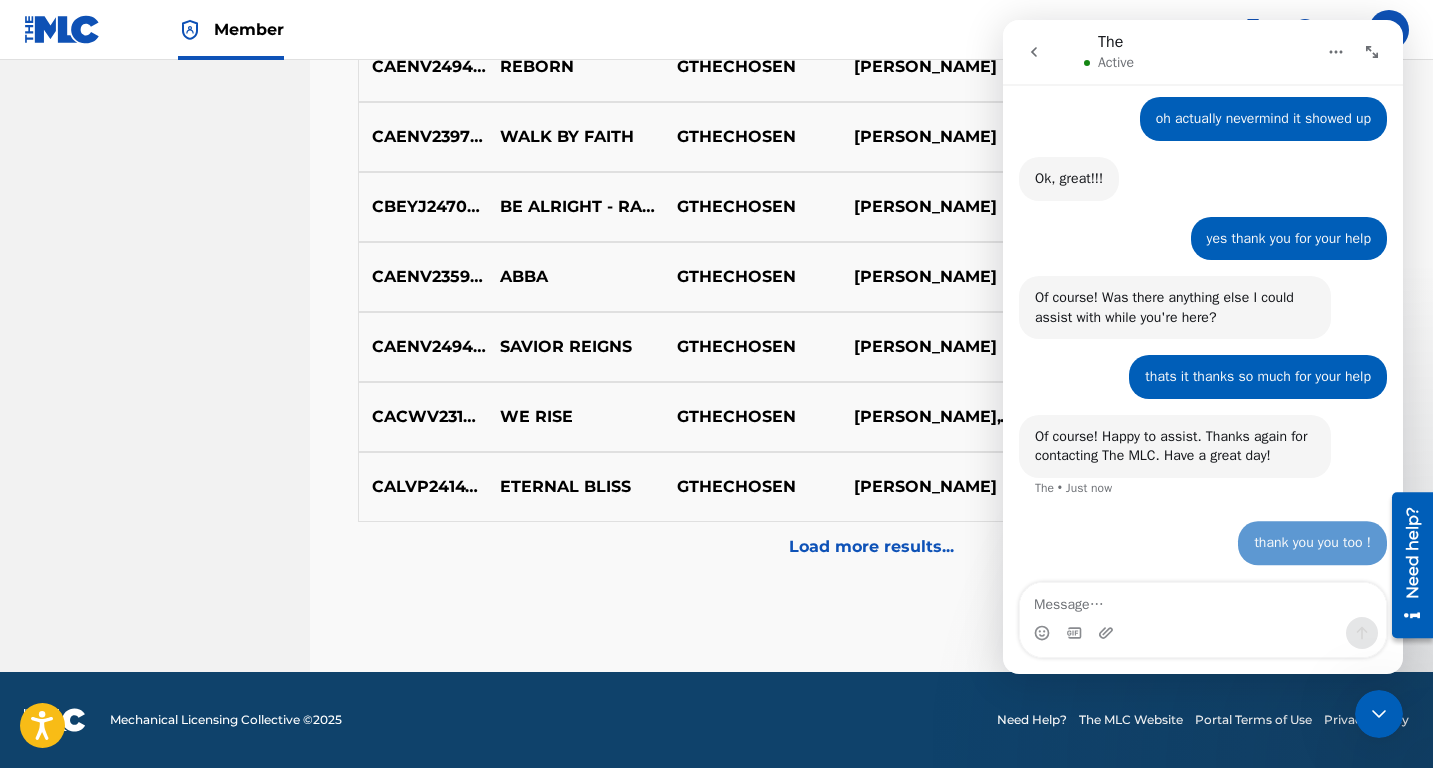 scroll, scrollTop: 1809, scrollLeft: 0, axis: vertical 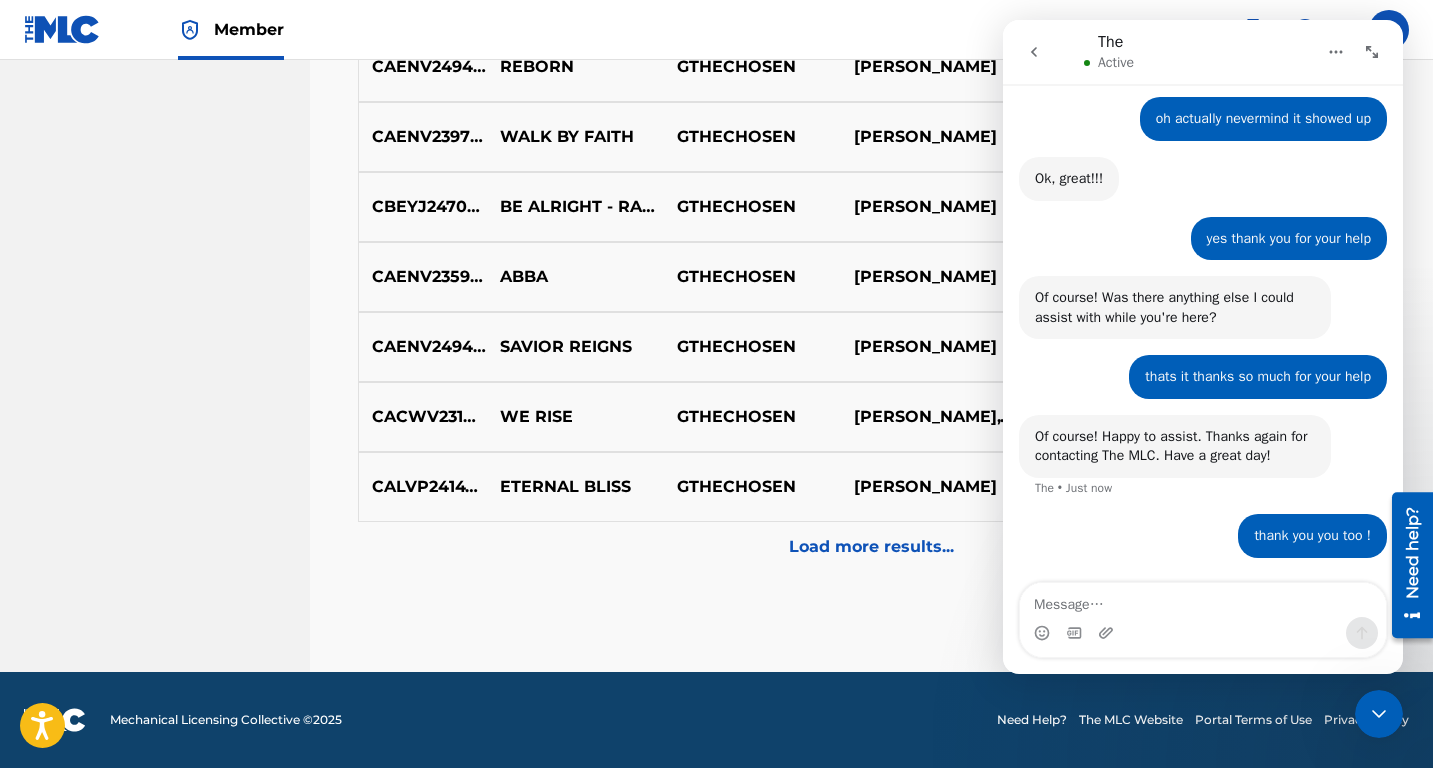 click at bounding box center [1034, 52] 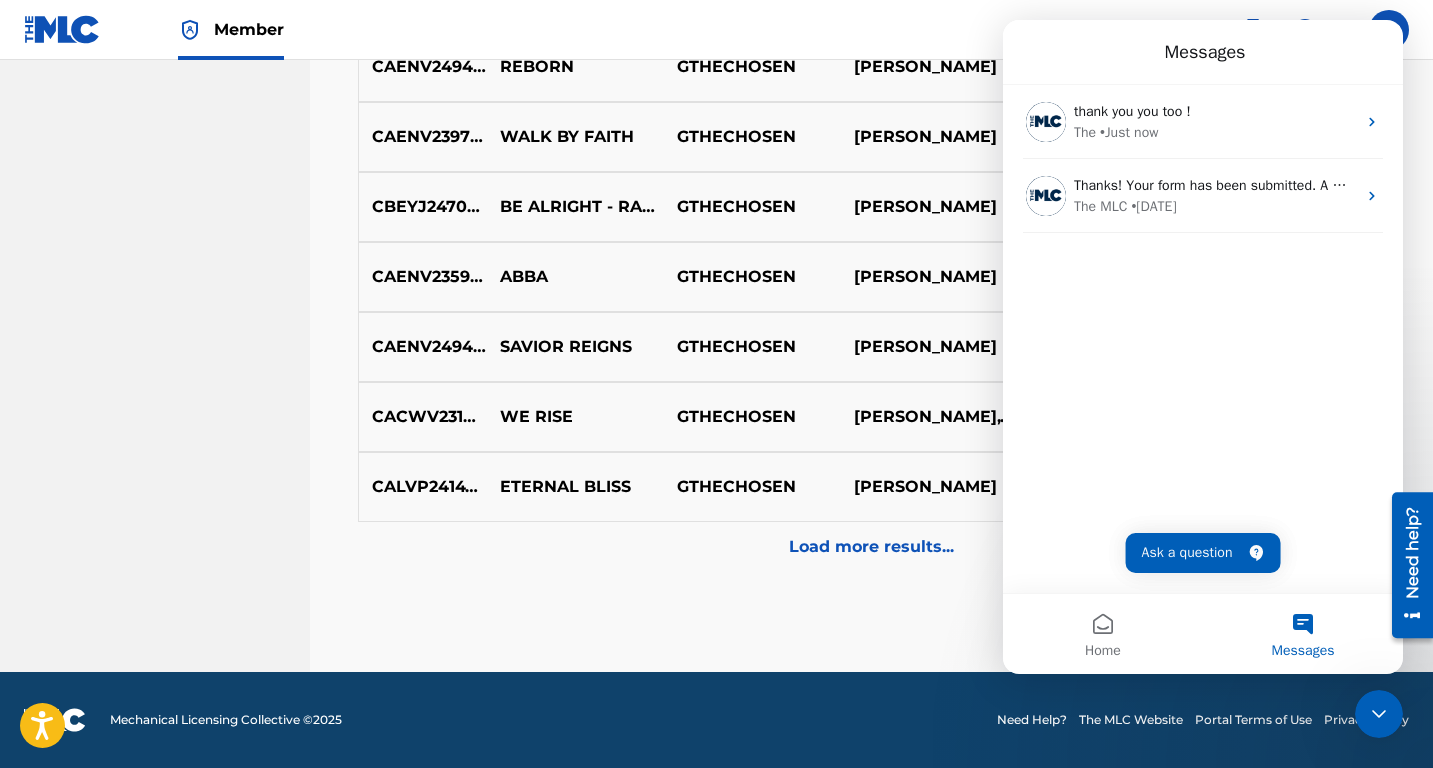 click on "Messages" at bounding box center [1303, 634] 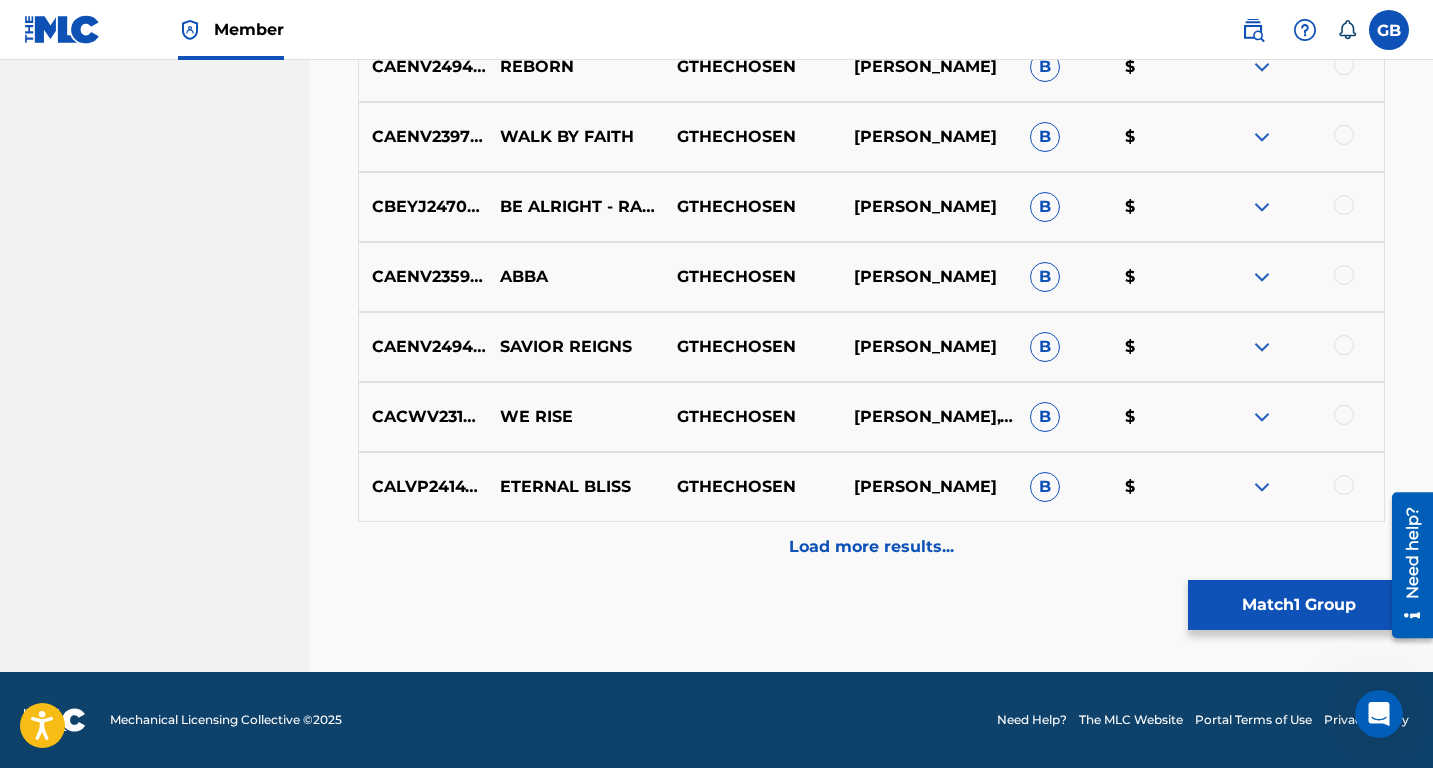 click on "Match  1 Group" at bounding box center (1298, 605) 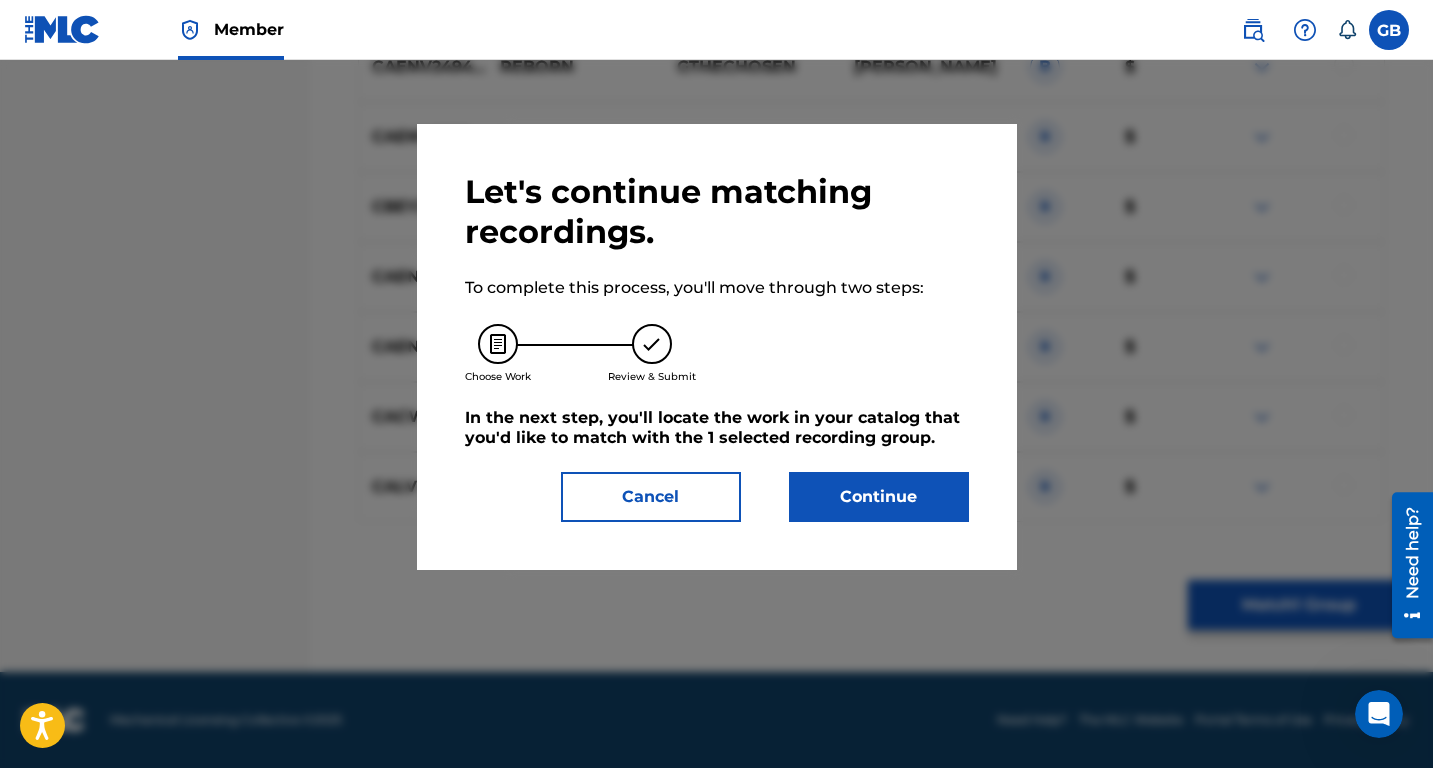 click on "Cancel" at bounding box center [651, 497] 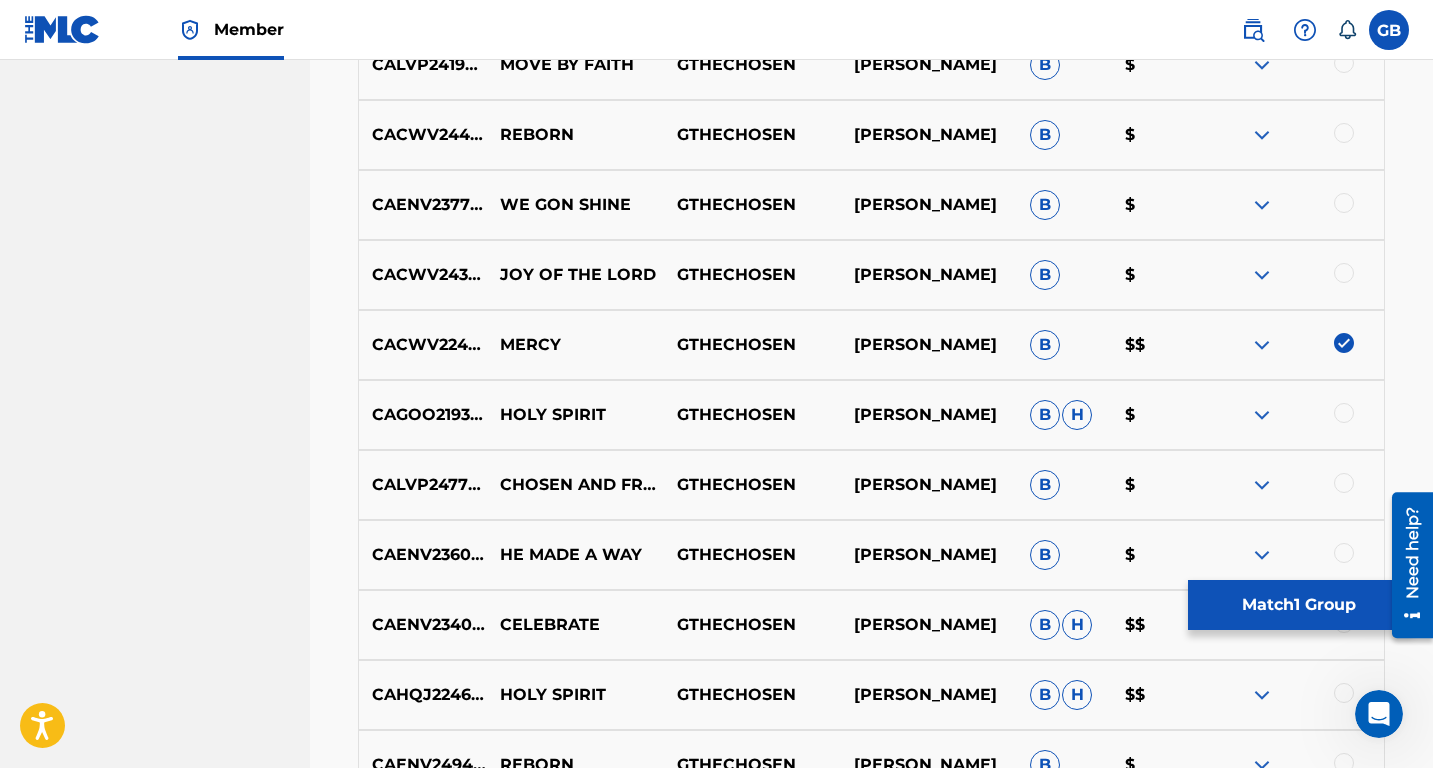 scroll, scrollTop: 1056, scrollLeft: 0, axis: vertical 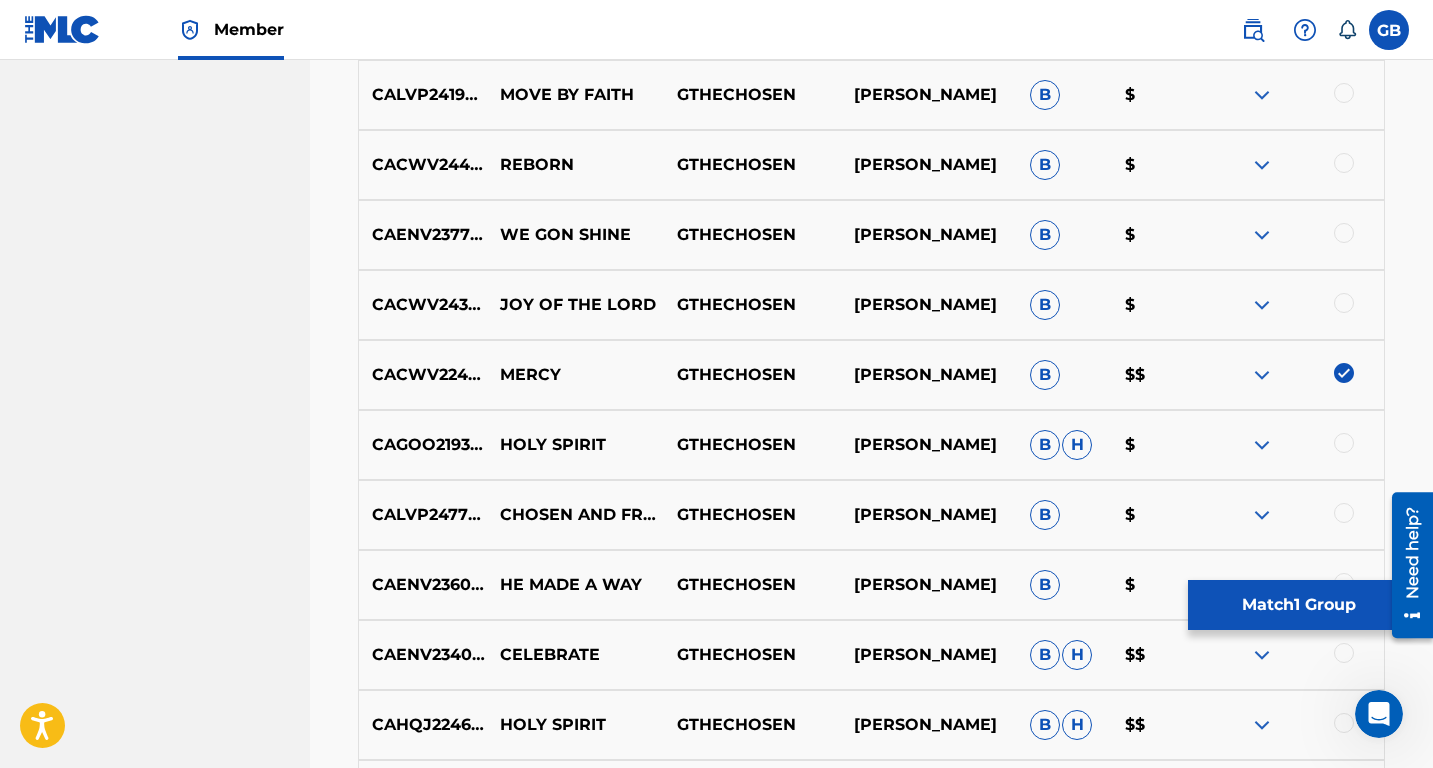 click on "CAGOO2193142" at bounding box center [423, 445] 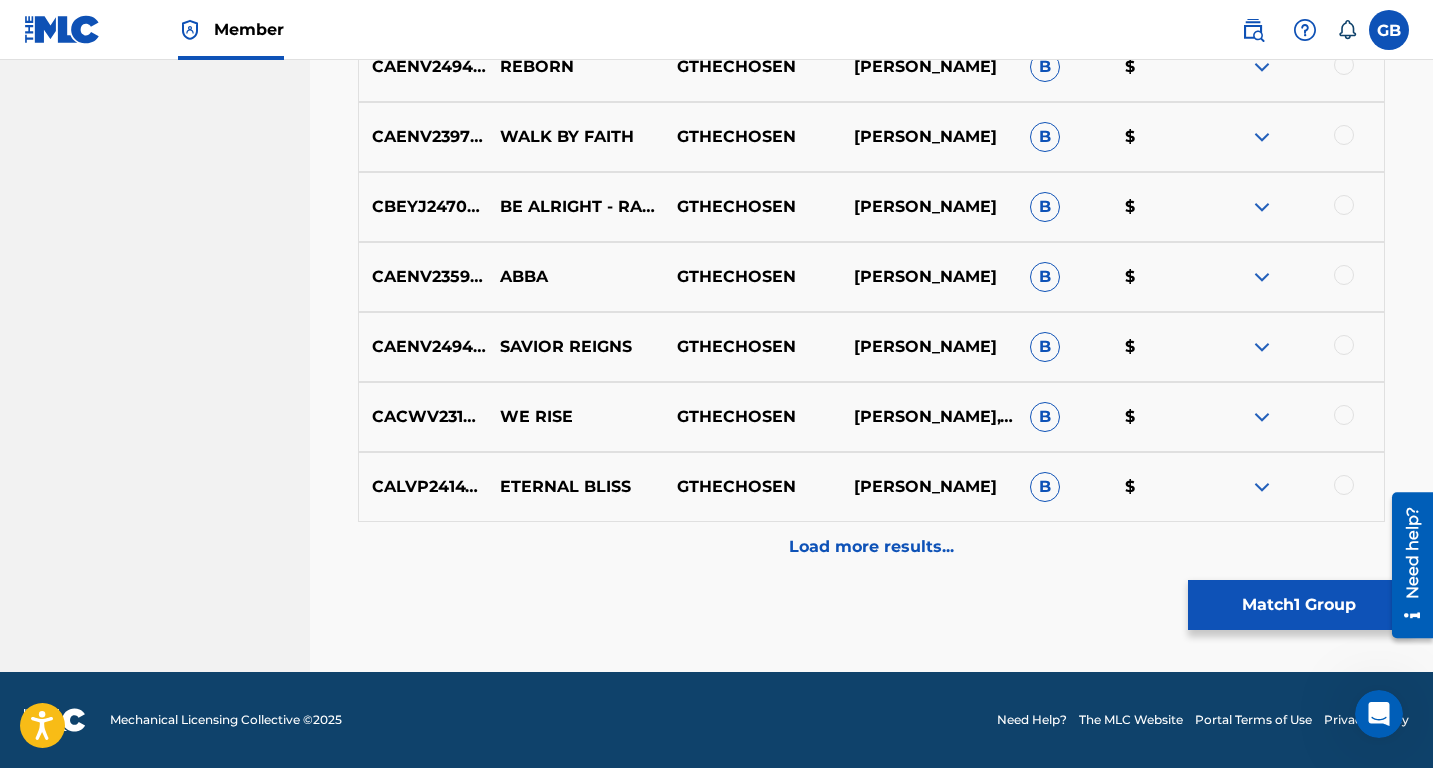 click on "Load more results..." at bounding box center [871, 547] 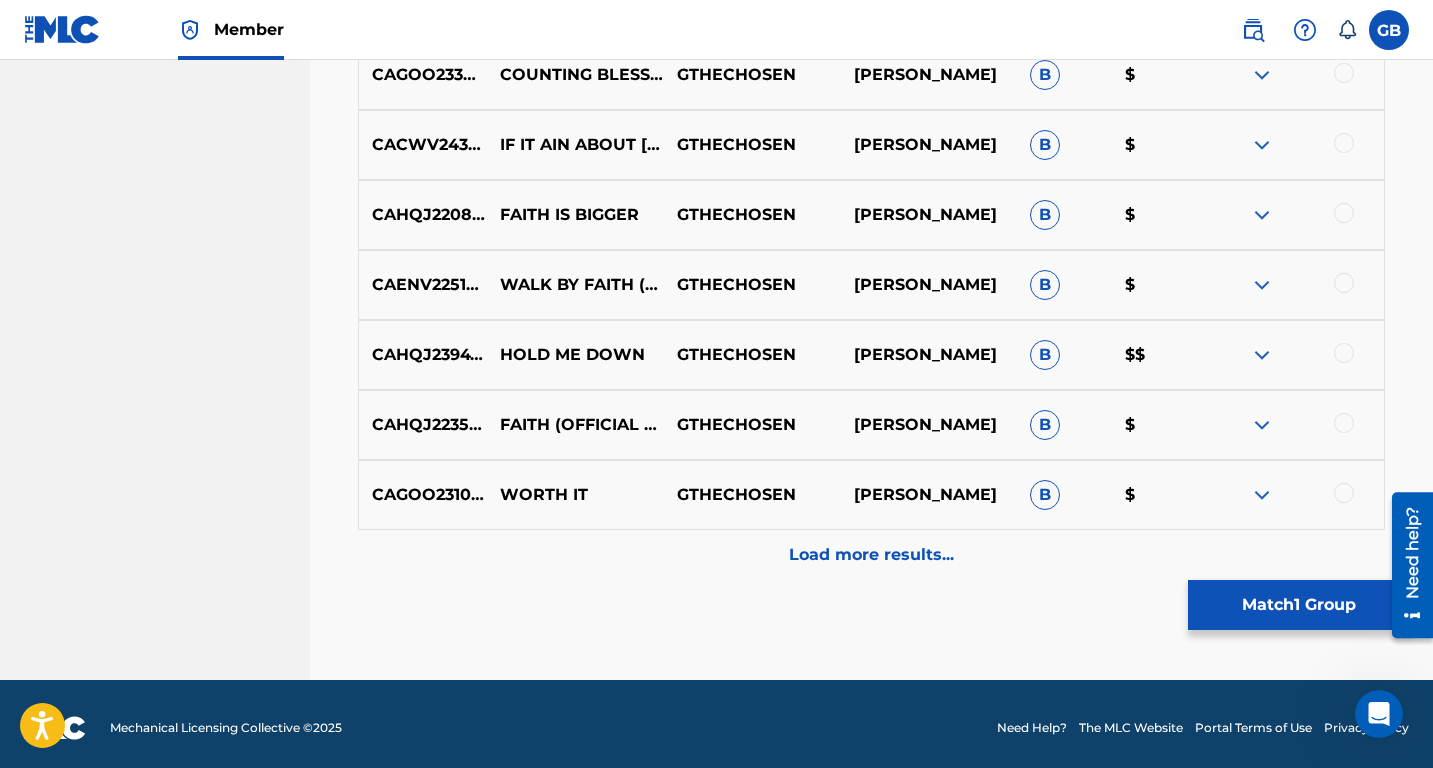 scroll, scrollTop: 2484, scrollLeft: 0, axis: vertical 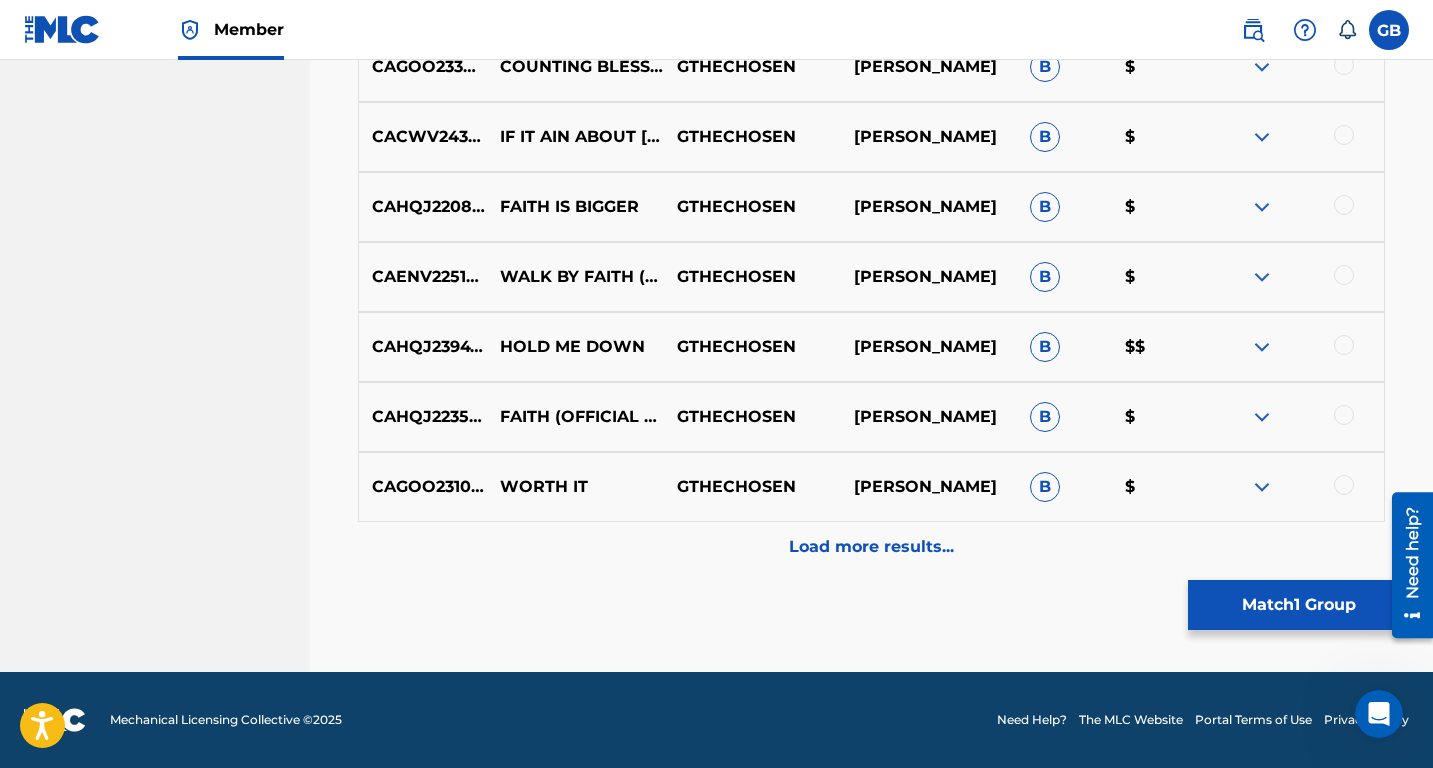 click on "Load more results..." at bounding box center [871, 547] 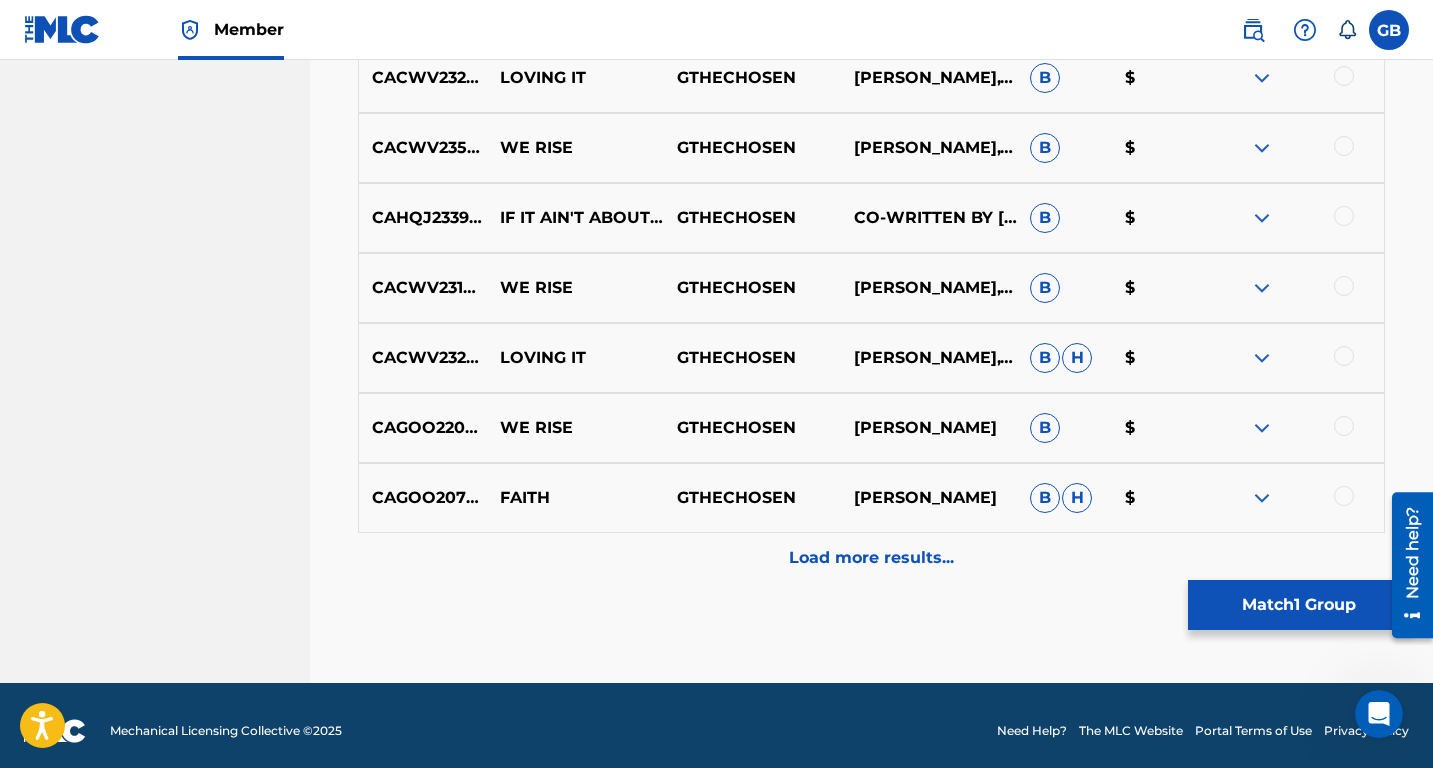 scroll, scrollTop: 3184, scrollLeft: 0, axis: vertical 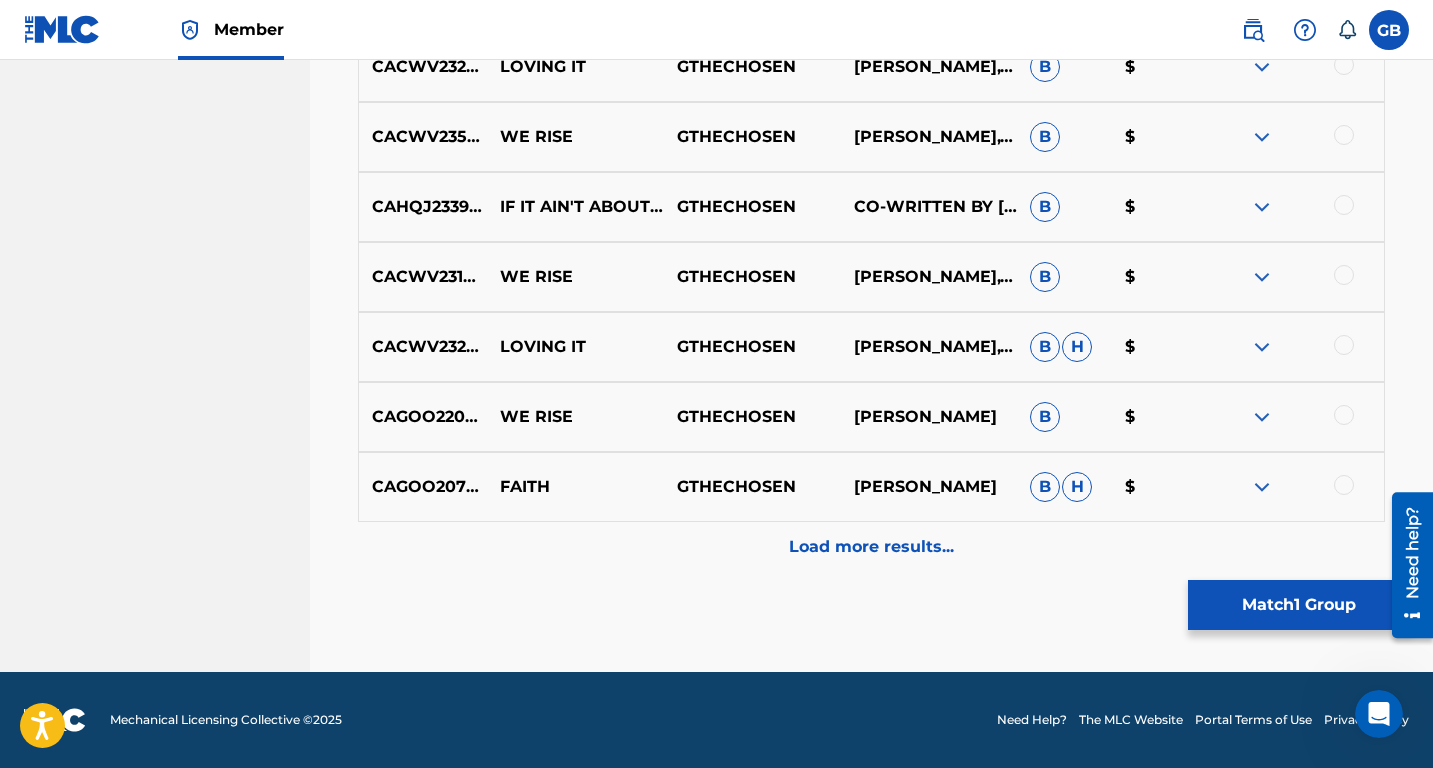 click on "Load more results..." at bounding box center (871, 547) 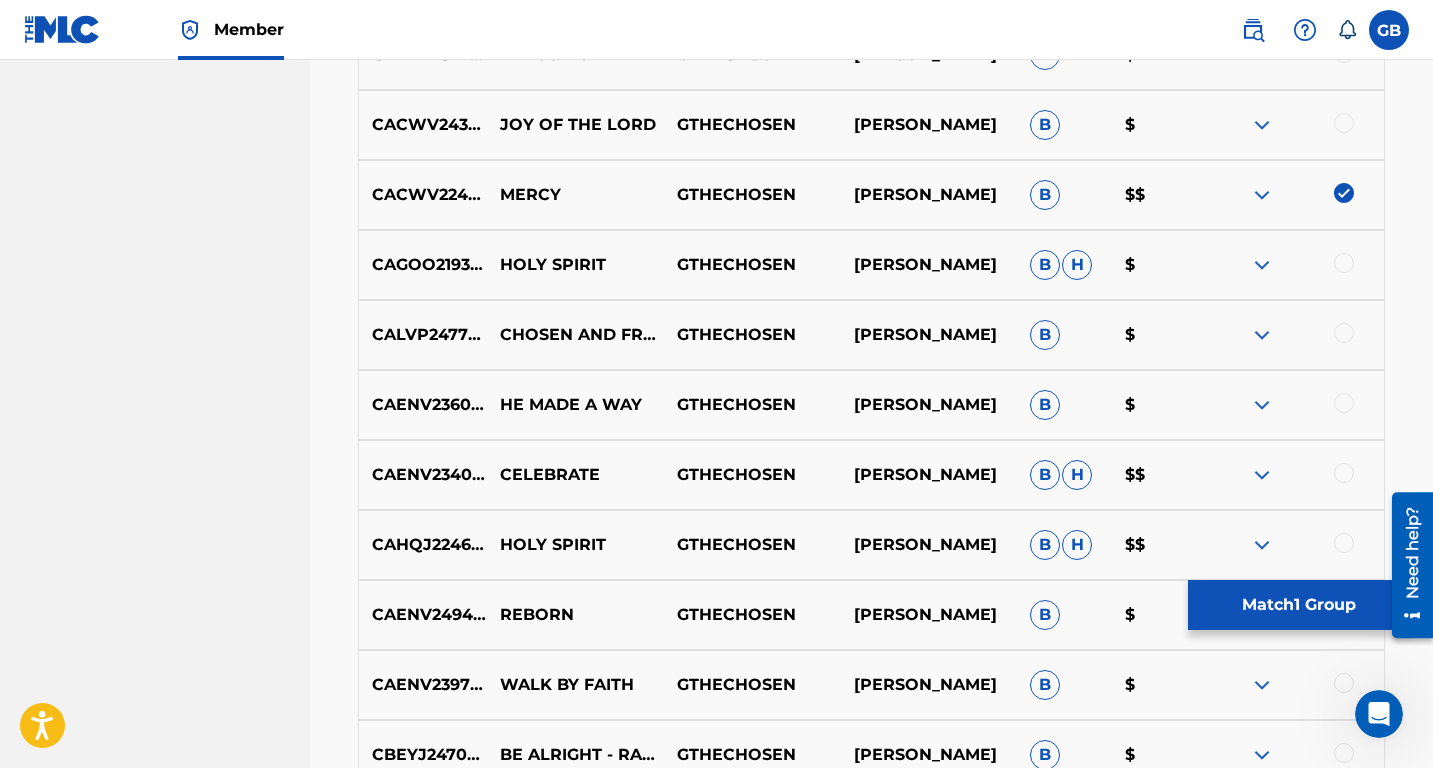 scroll, scrollTop: 1272, scrollLeft: 0, axis: vertical 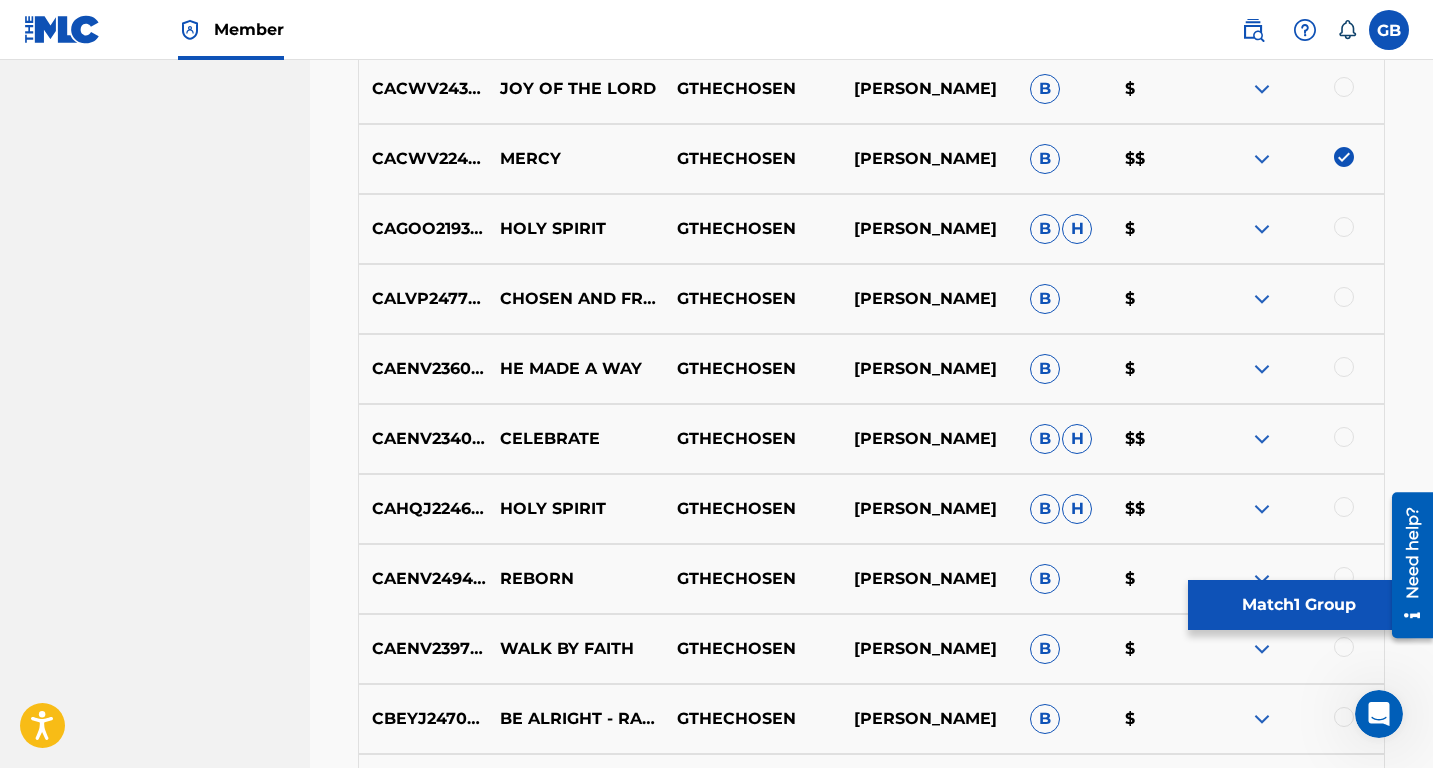 click at bounding box center [1344, 507] 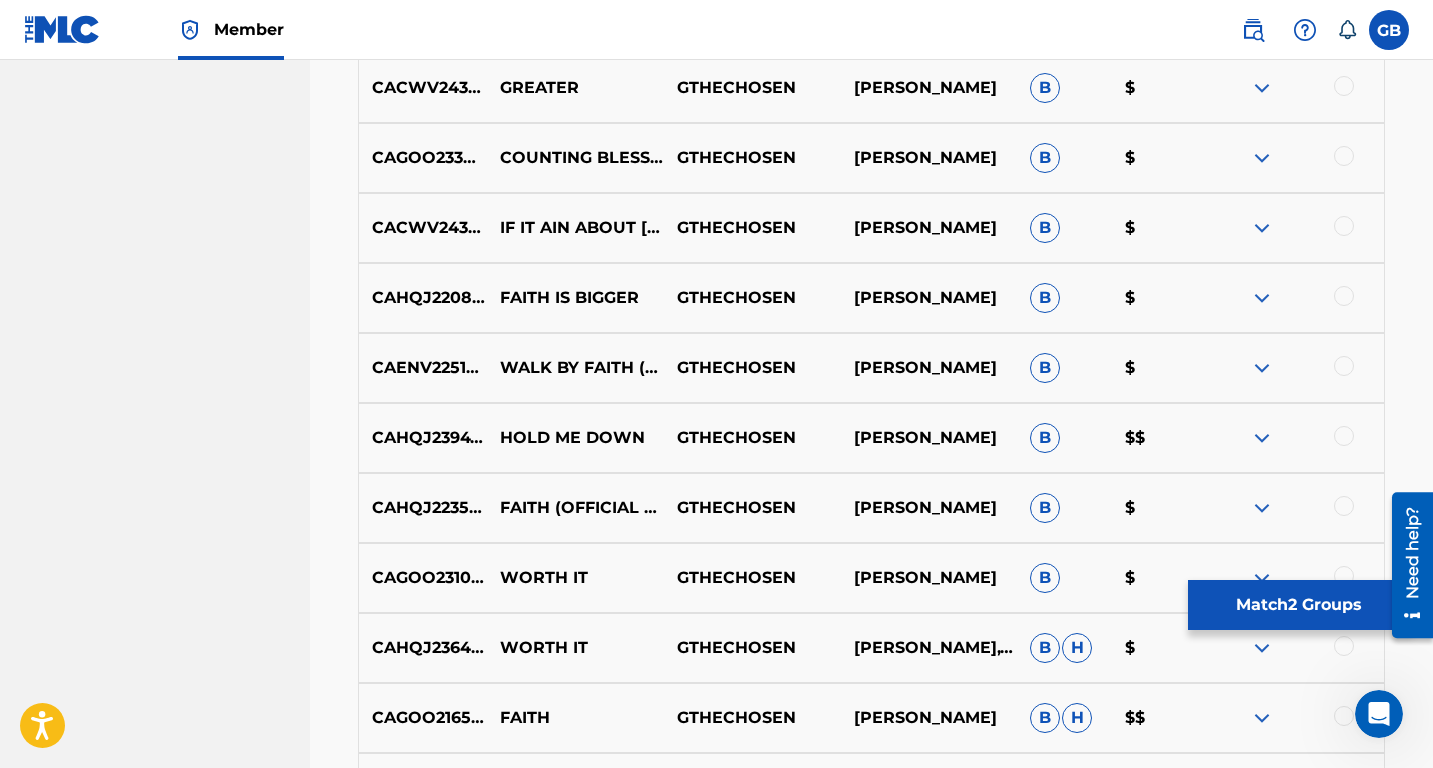 scroll, scrollTop: 2470, scrollLeft: 0, axis: vertical 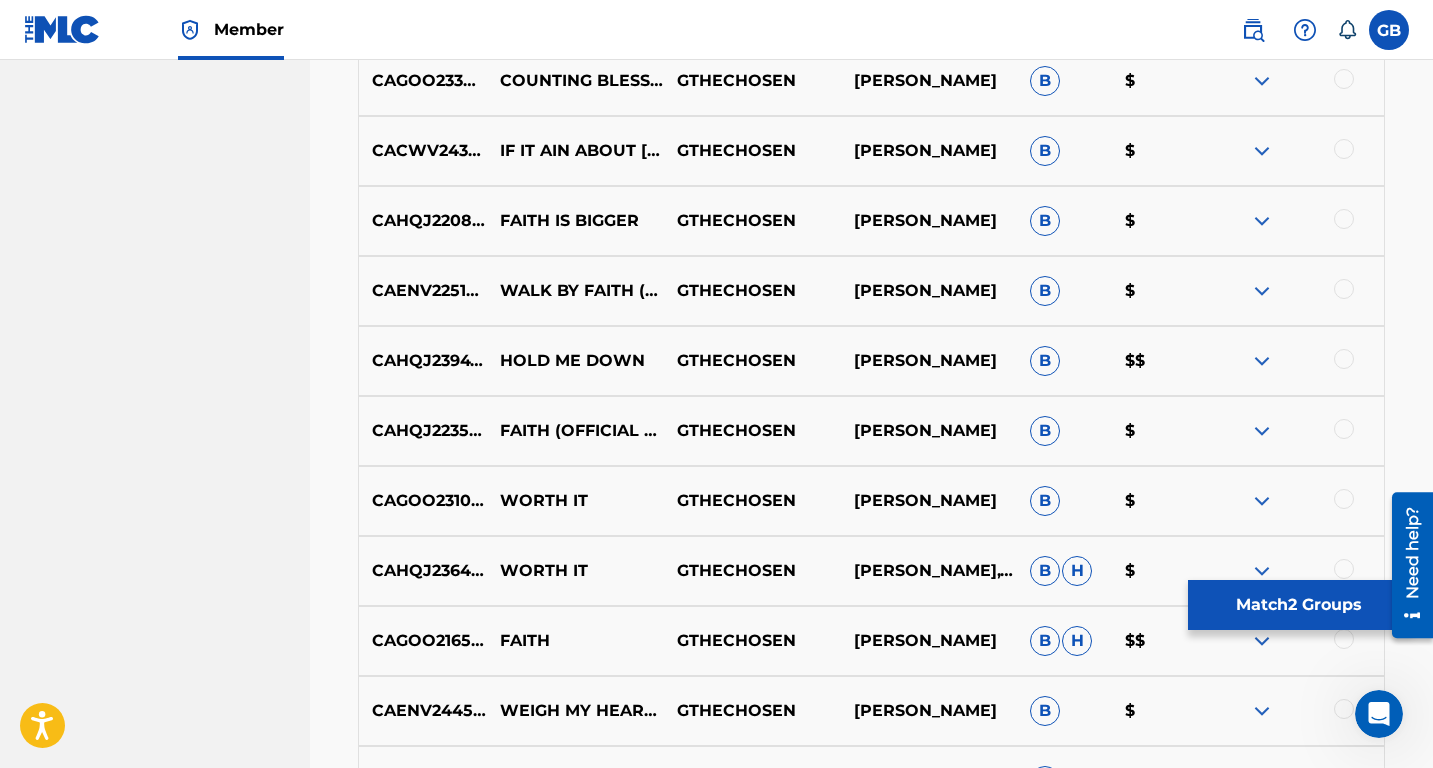 click at bounding box center [1344, 359] 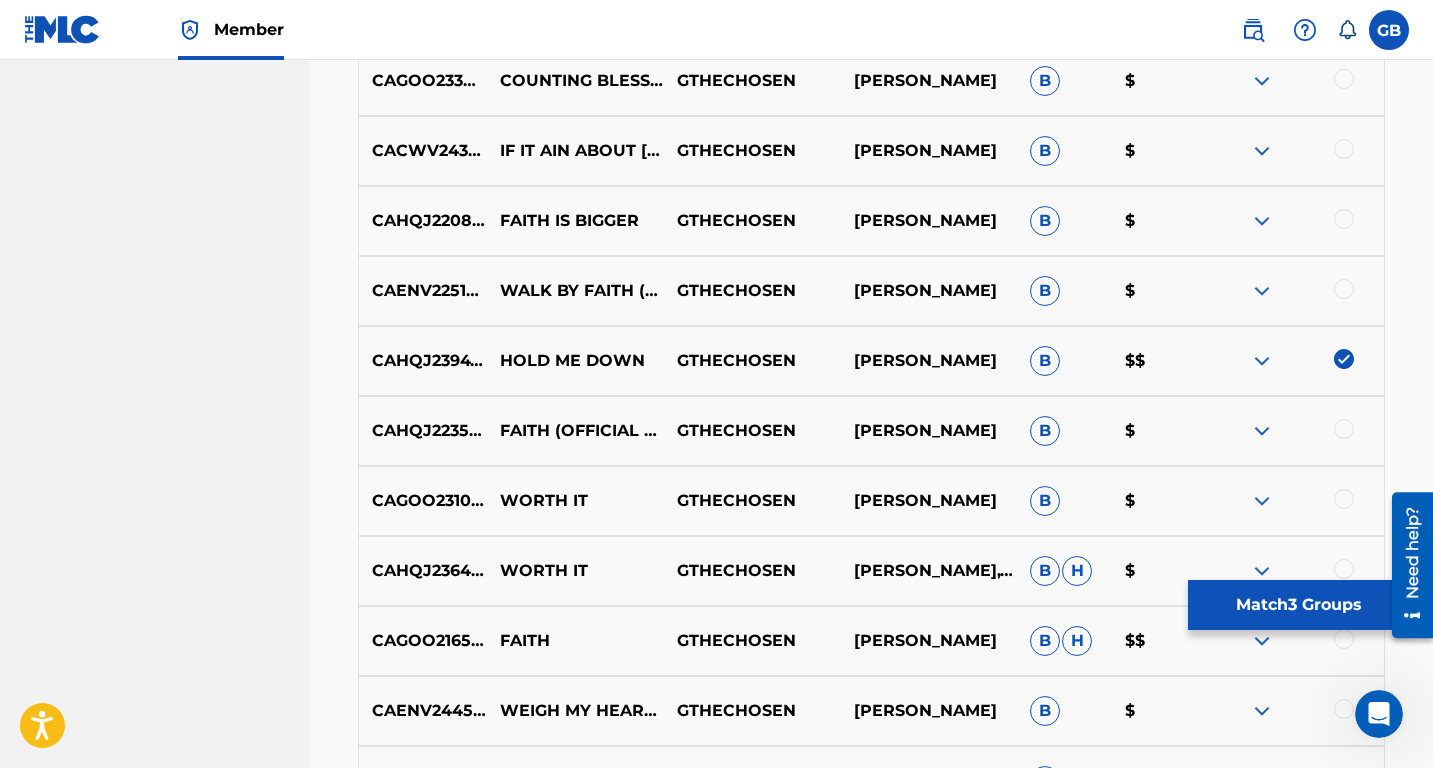 click at bounding box center [1344, 569] 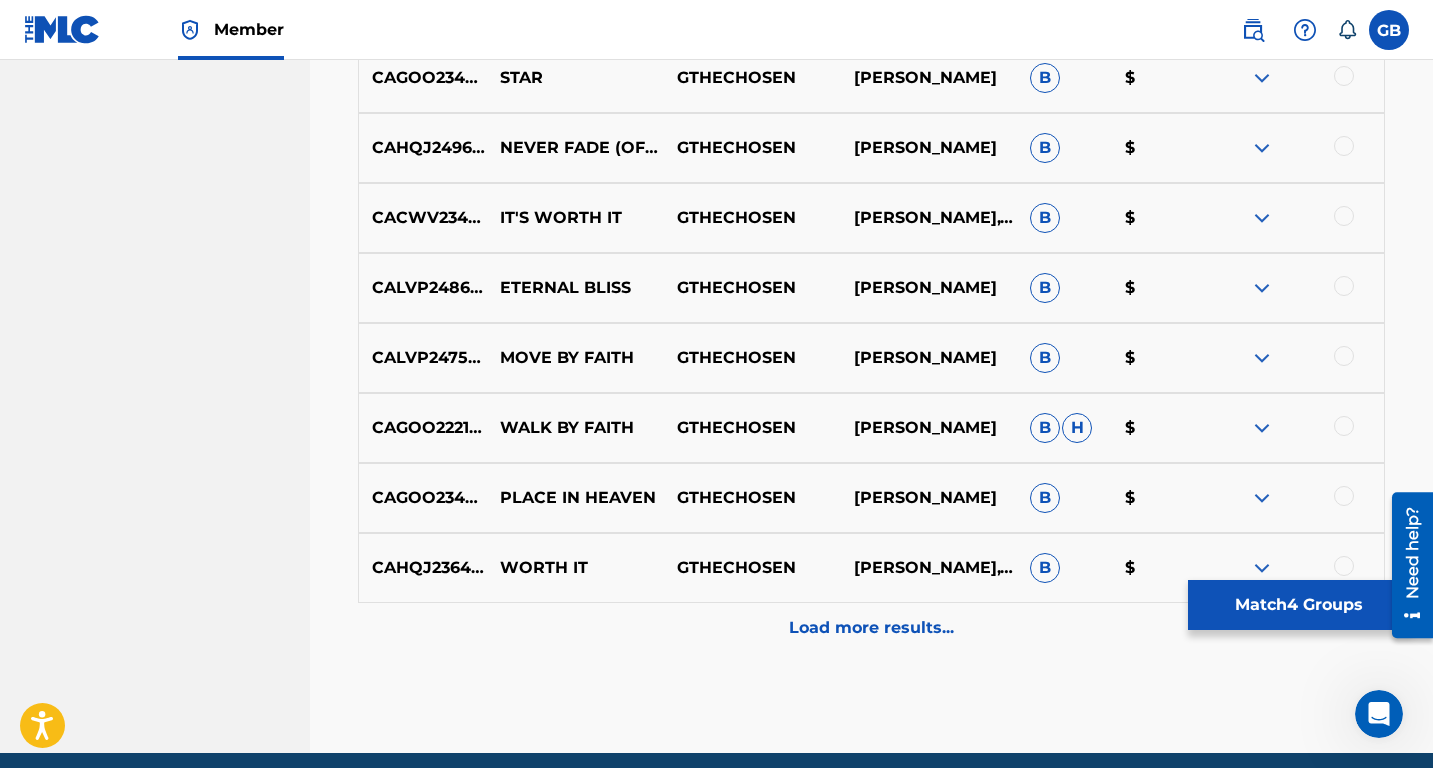 scroll, scrollTop: 3812, scrollLeft: 0, axis: vertical 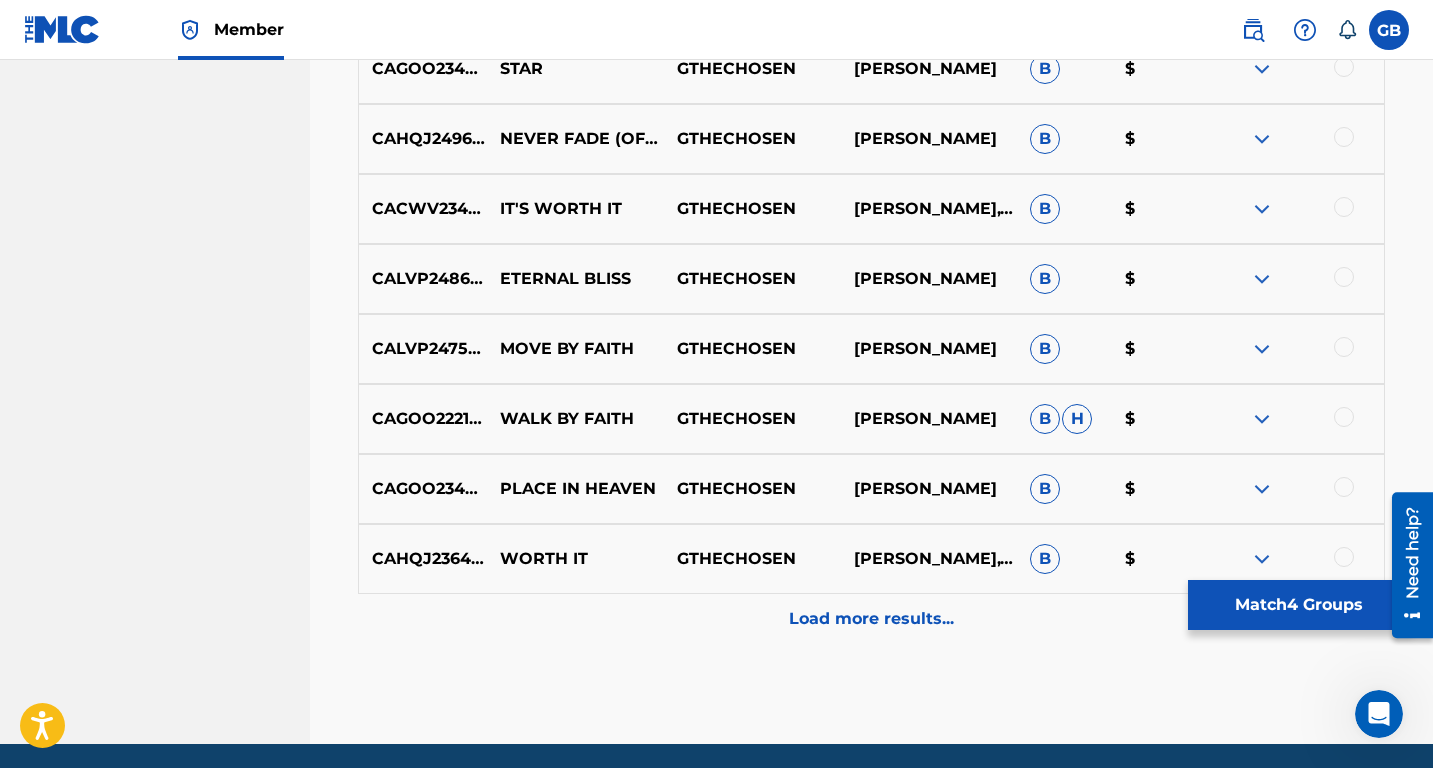 click on "Load more results..." at bounding box center [871, 619] 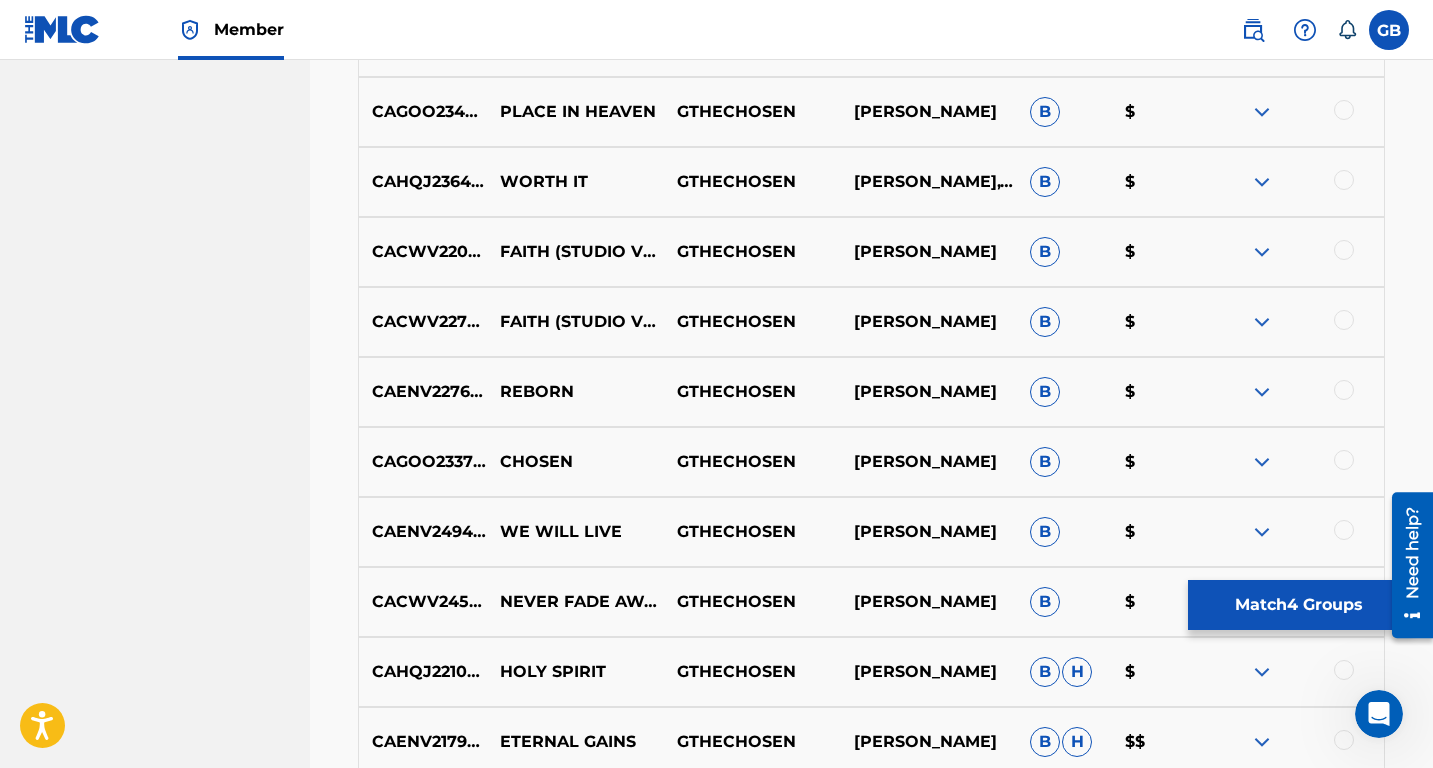 scroll, scrollTop: 4141, scrollLeft: 0, axis: vertical 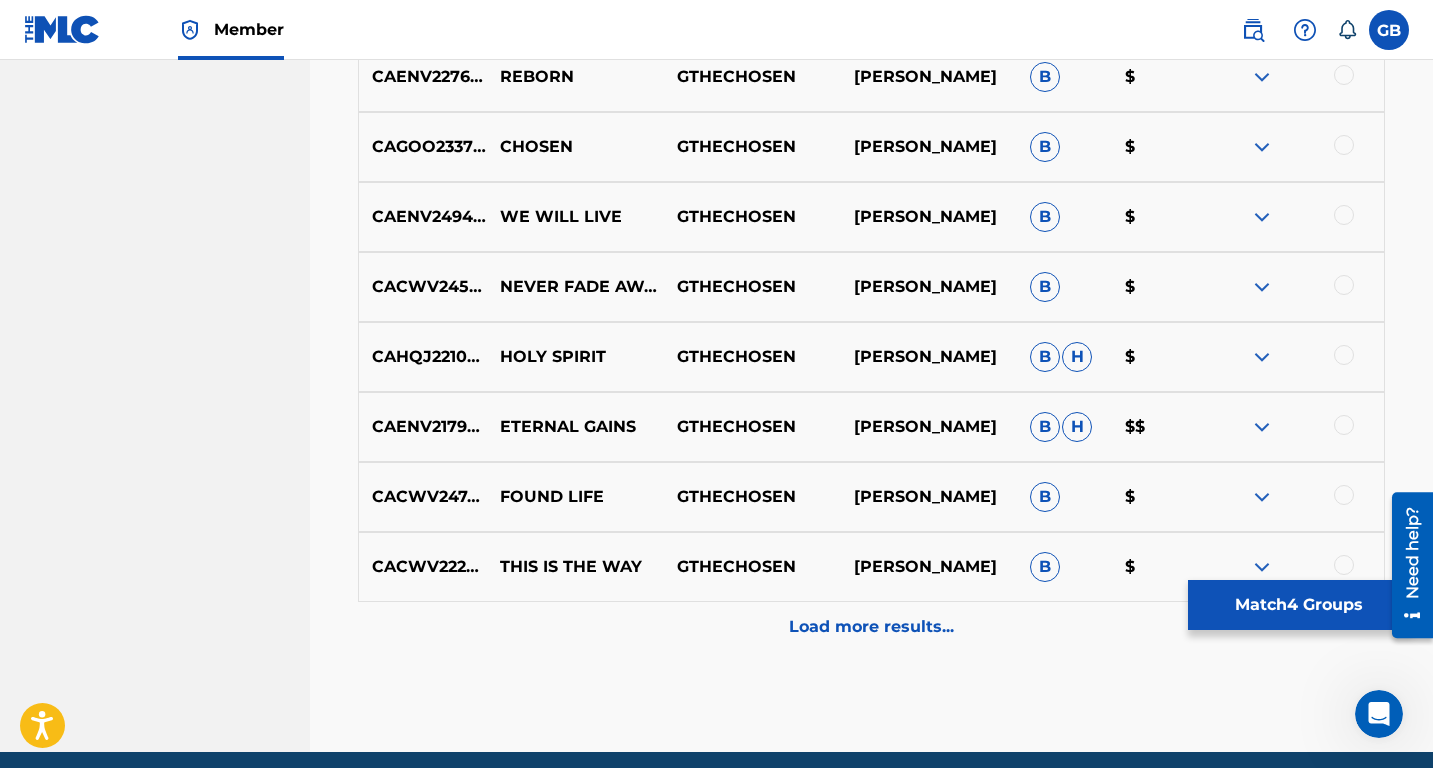 click on "Load more results..." at bounding box center (871, 627) 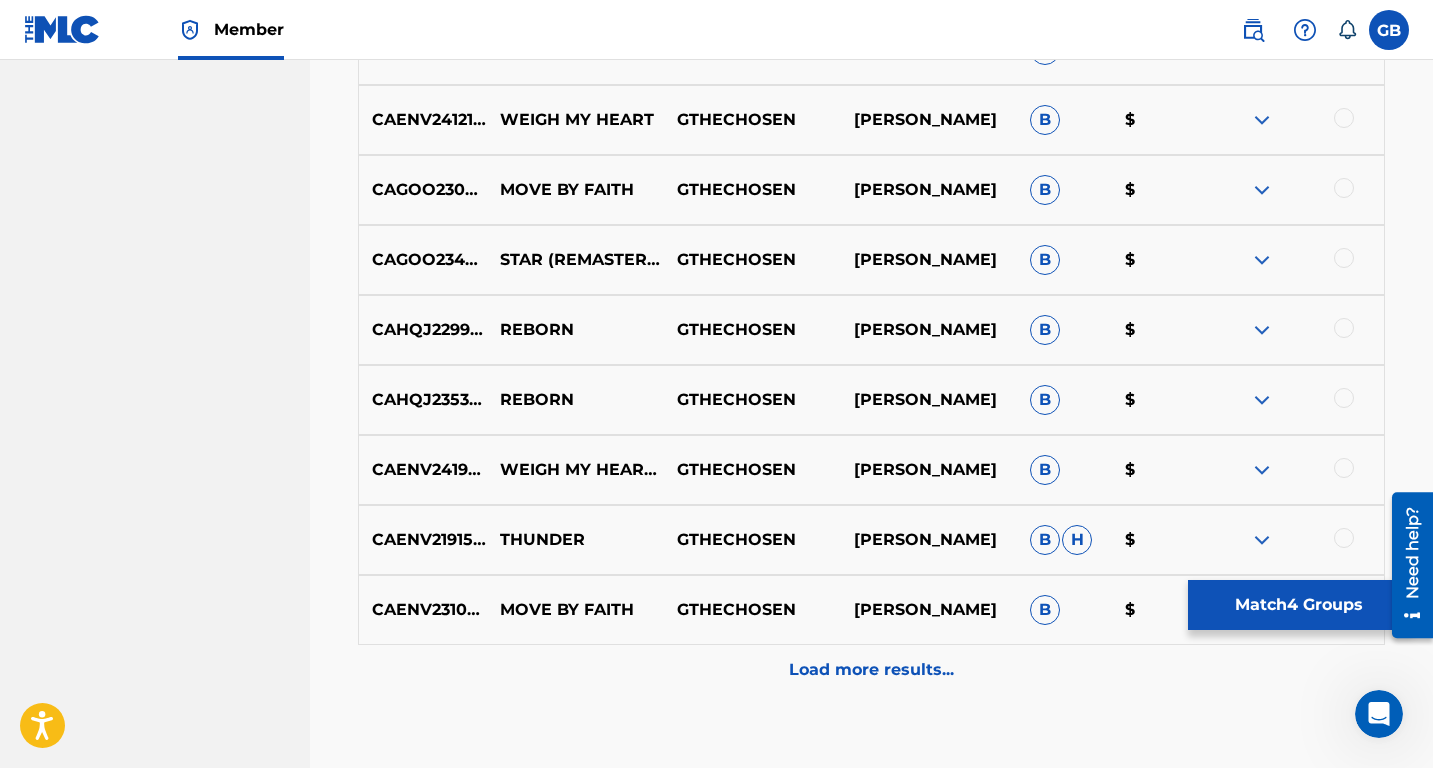 scroll, scrollTop: 5284, scrollLeft: 0, axis: vertical 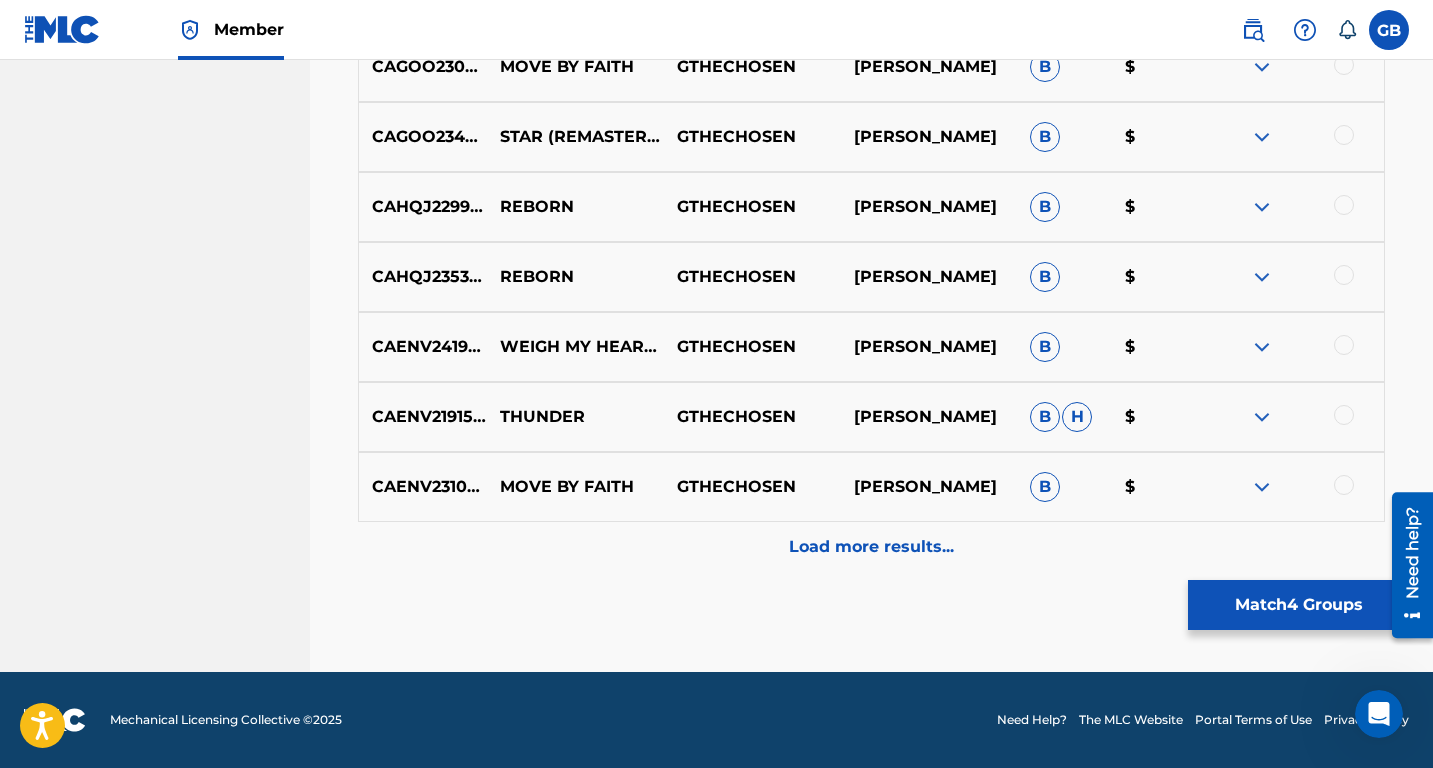 click on "Load more results..." at bounding box center (871, 547) 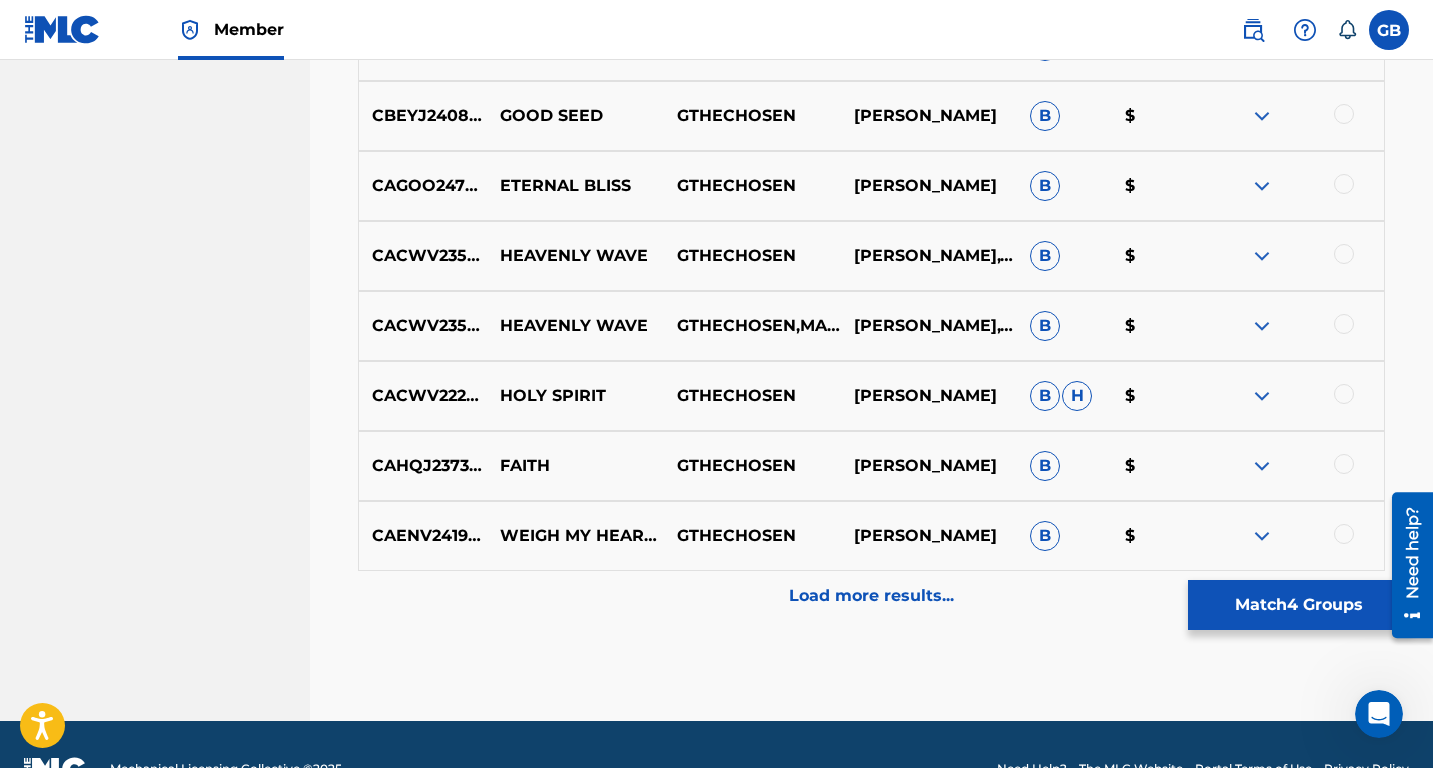 scroll, scrollTop: 5945, scrollLeft: 0, axis: vertical 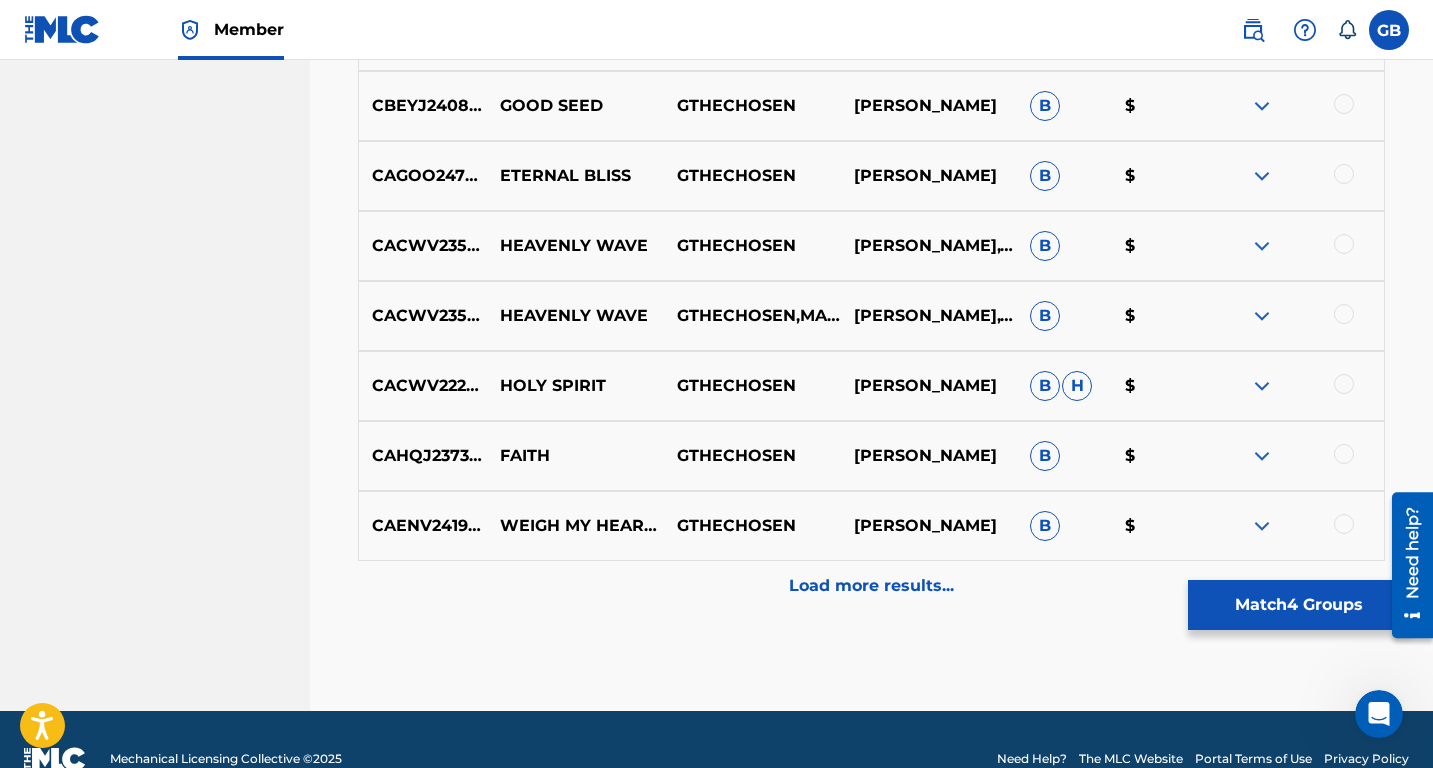 click at bounding box center (1344, 454) 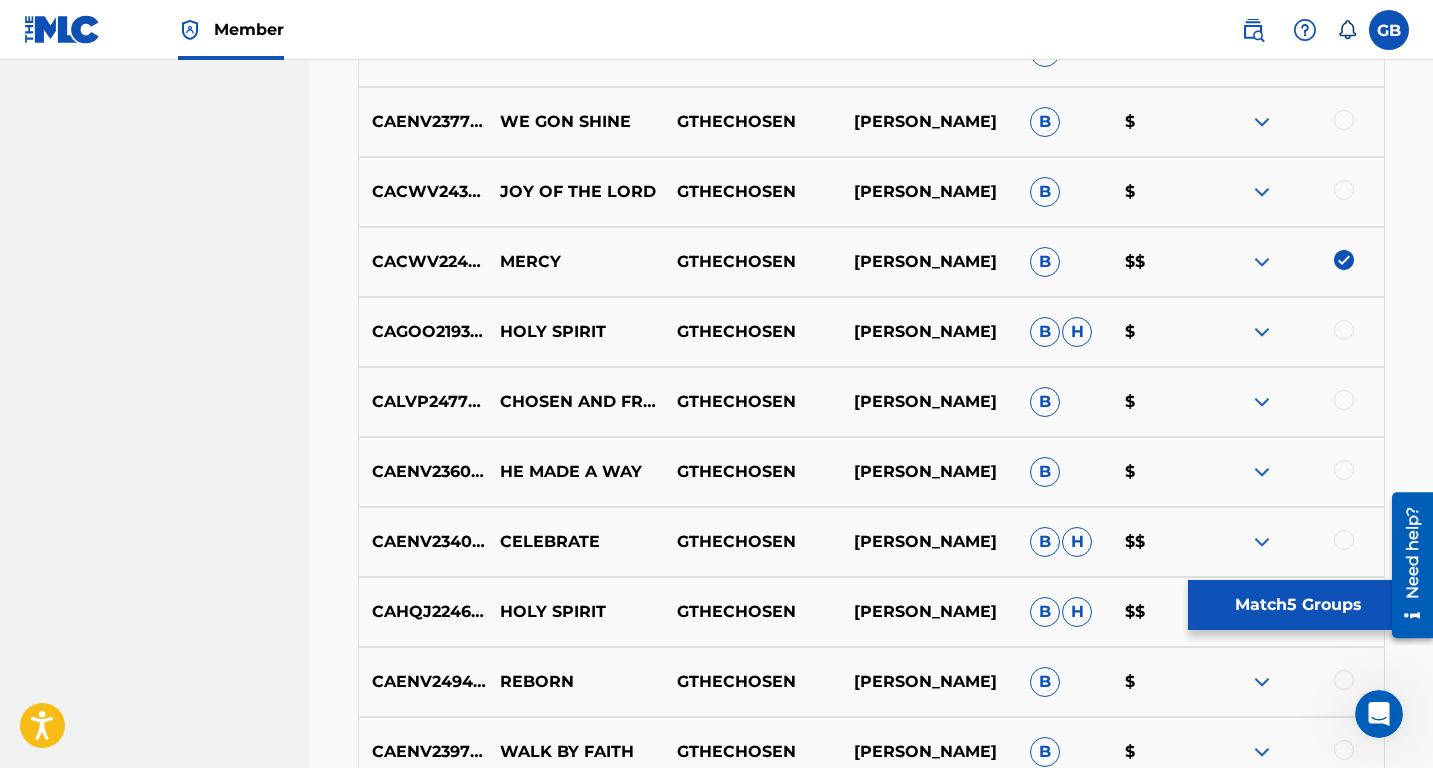 scroll, scrollTop: 1223, scrollLeft: 0, axis: vertical 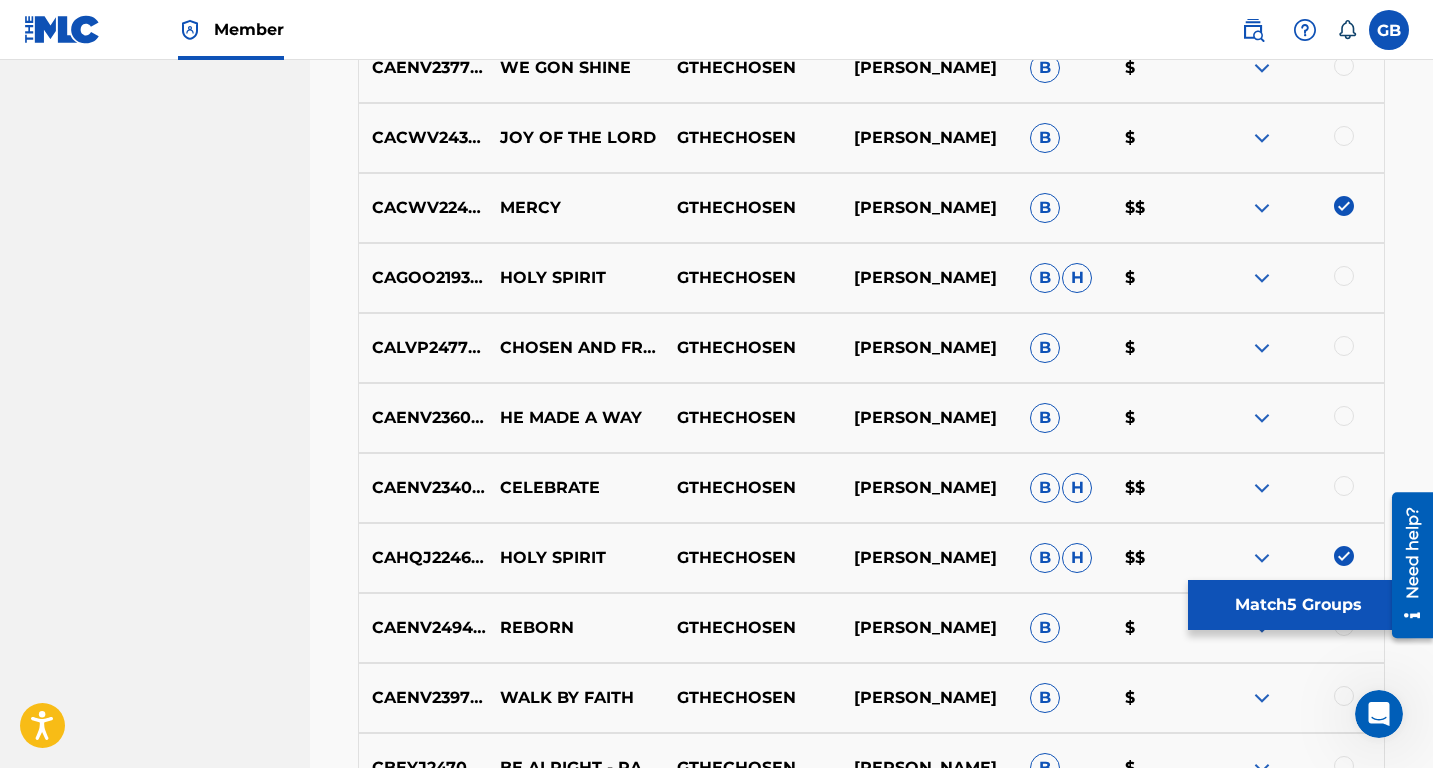 click at bounding box center [1344, 486] 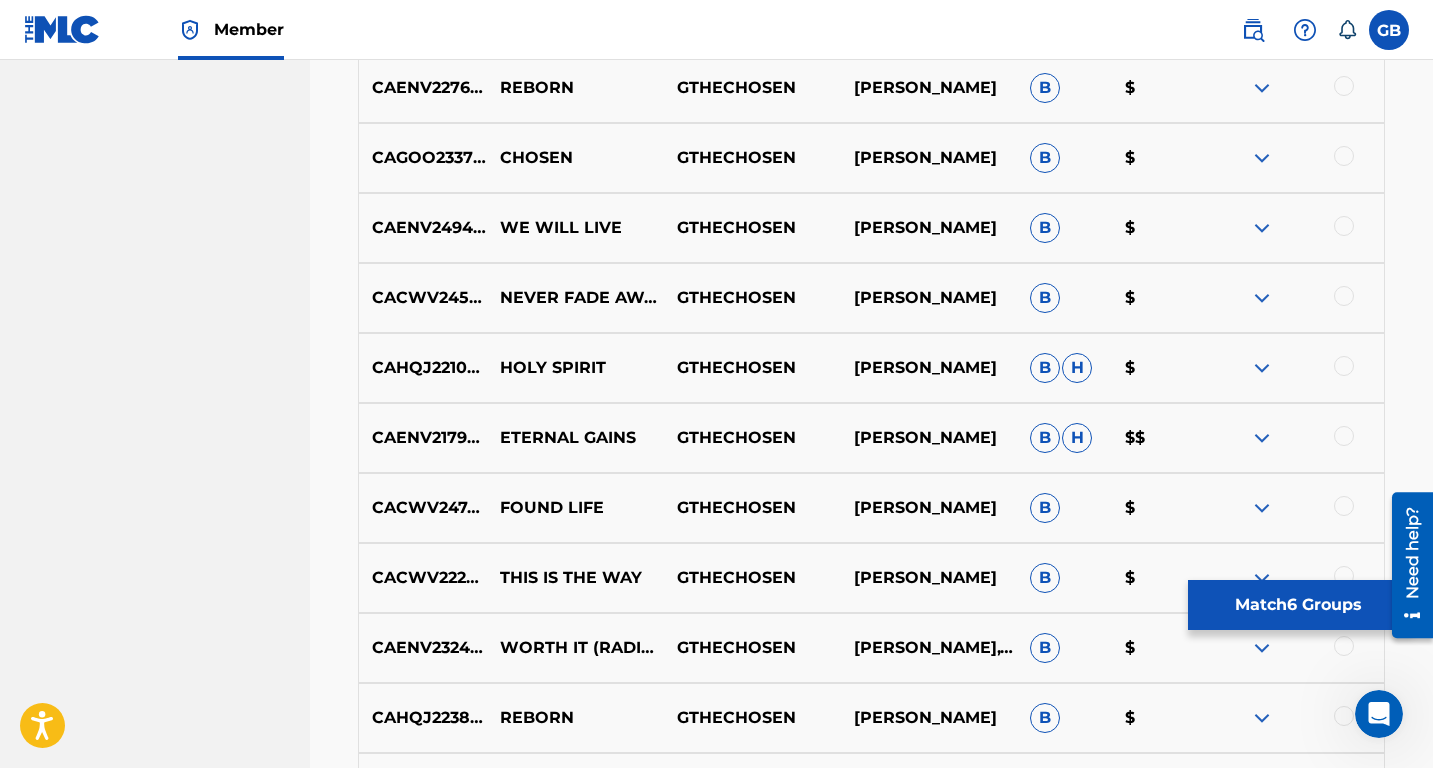 scroll, scrollTop: 4515, scrollLeft: 0, axis: vertical 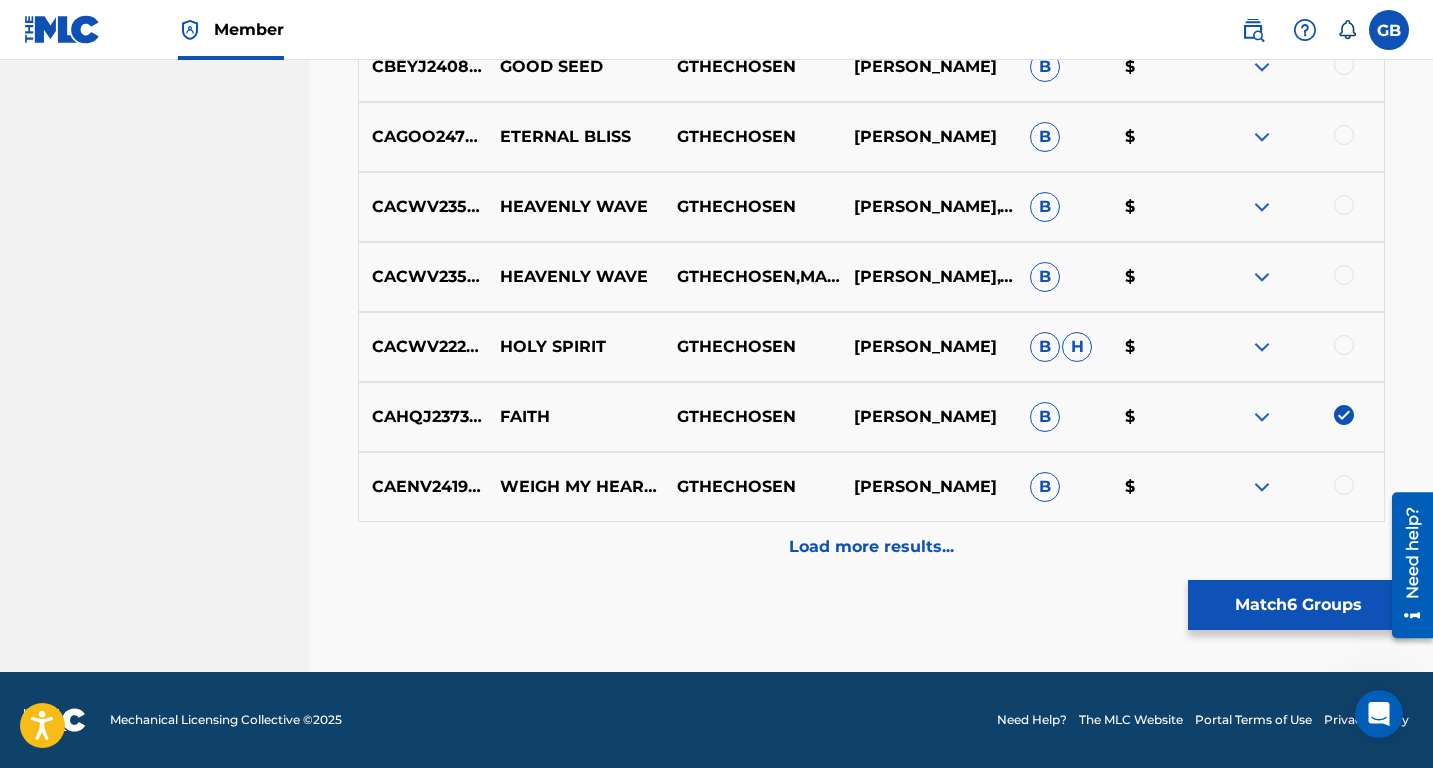 click on "Load more results..." at bounding box center [871, 547] 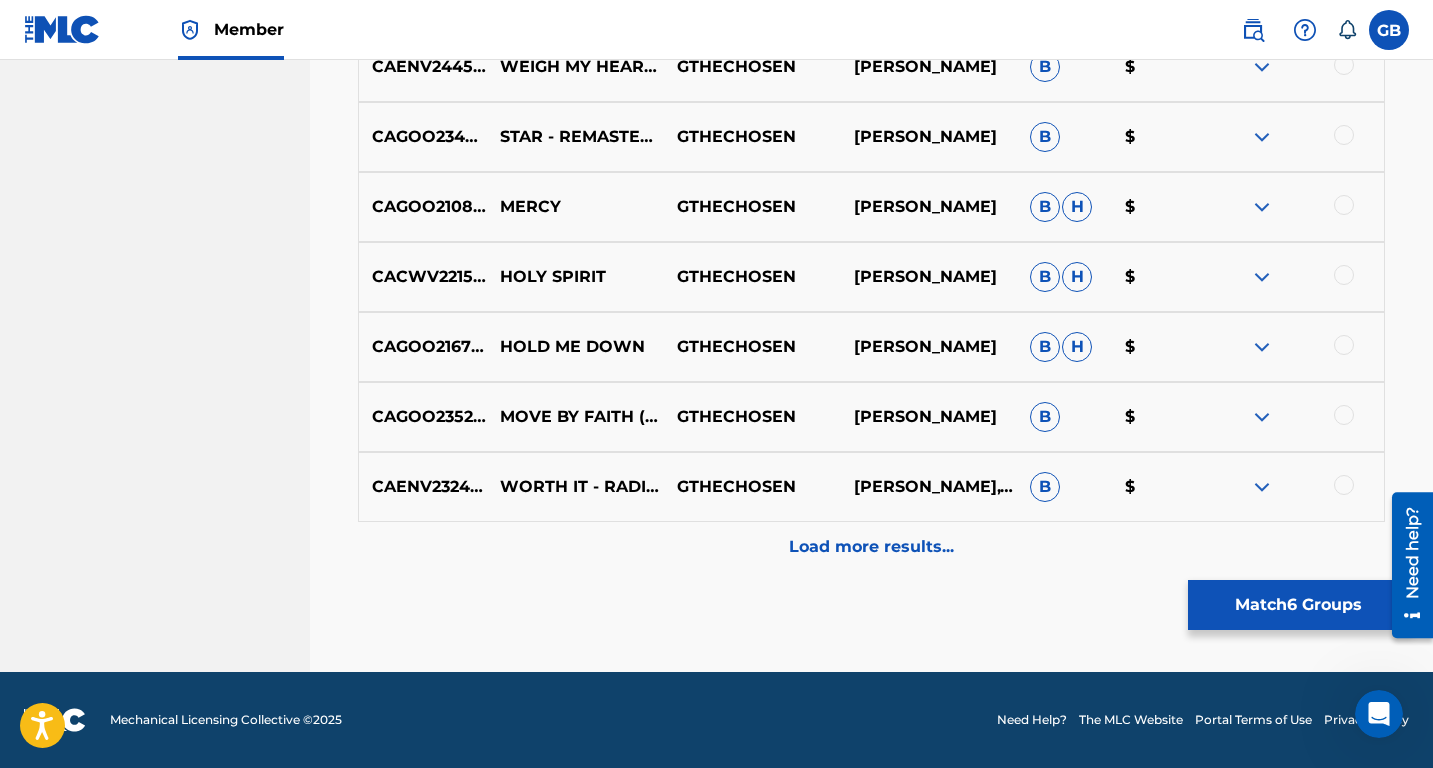 click on "Load more results..." at bounding box center [871, 547] 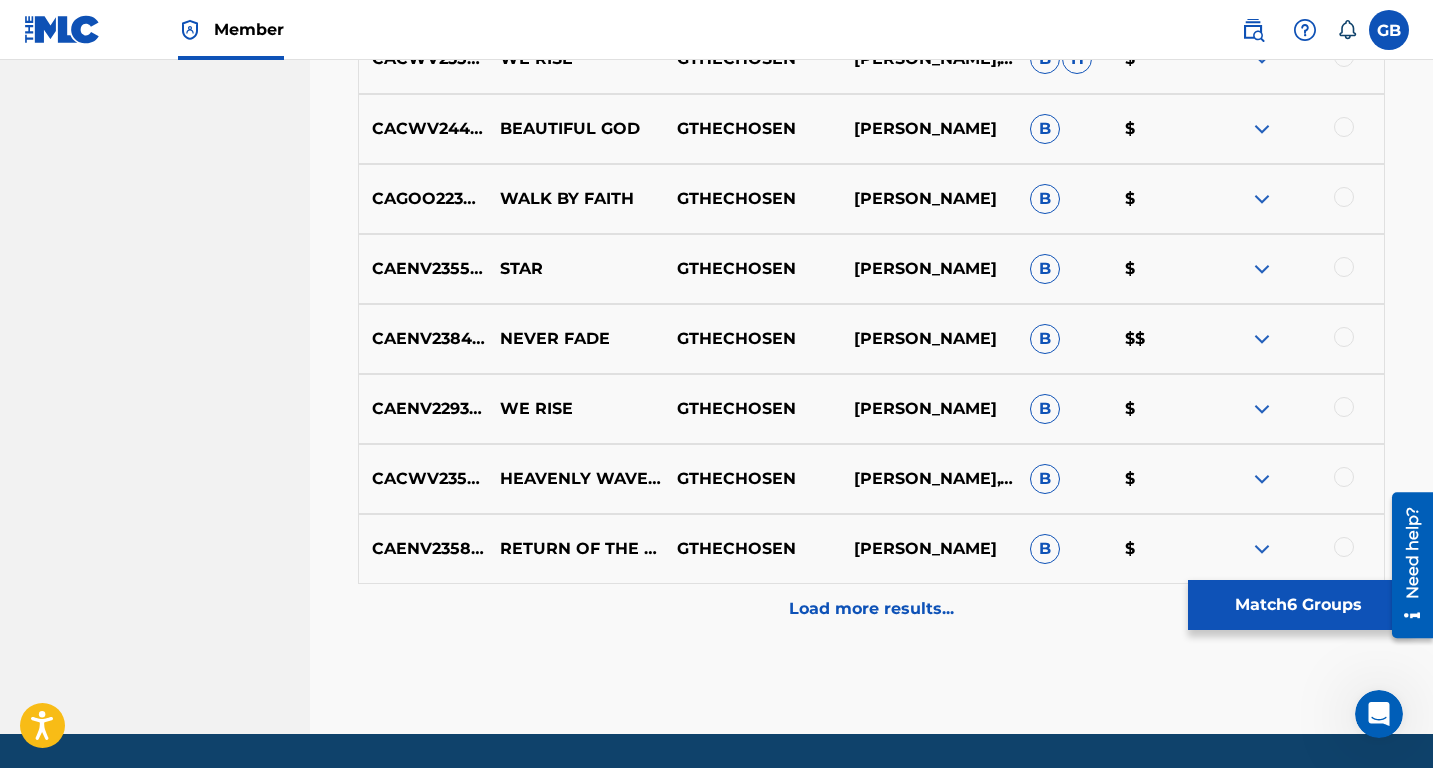 scroll, scrollTop: 7384, scrollLeft: 0, axis: vertical 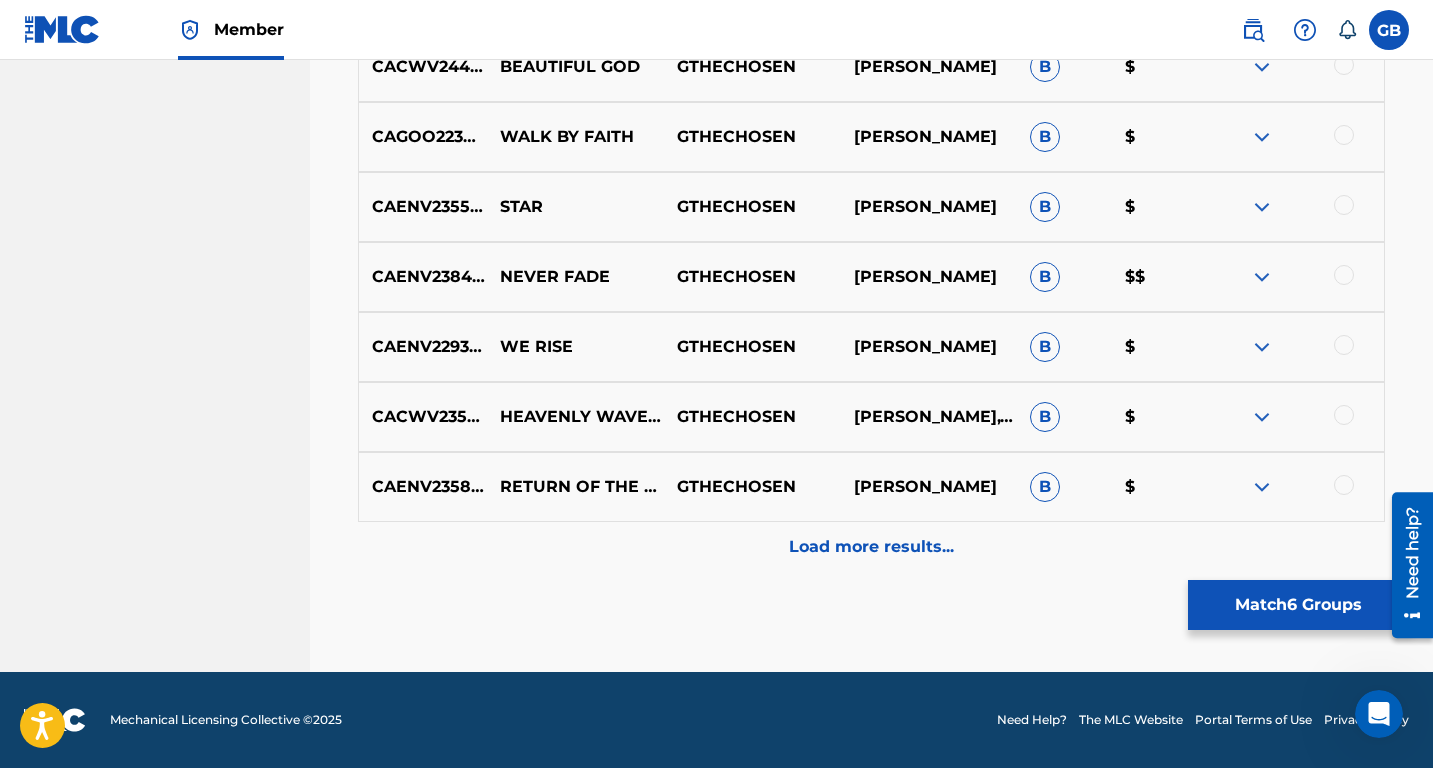 click at bounding box center (1344, 275) 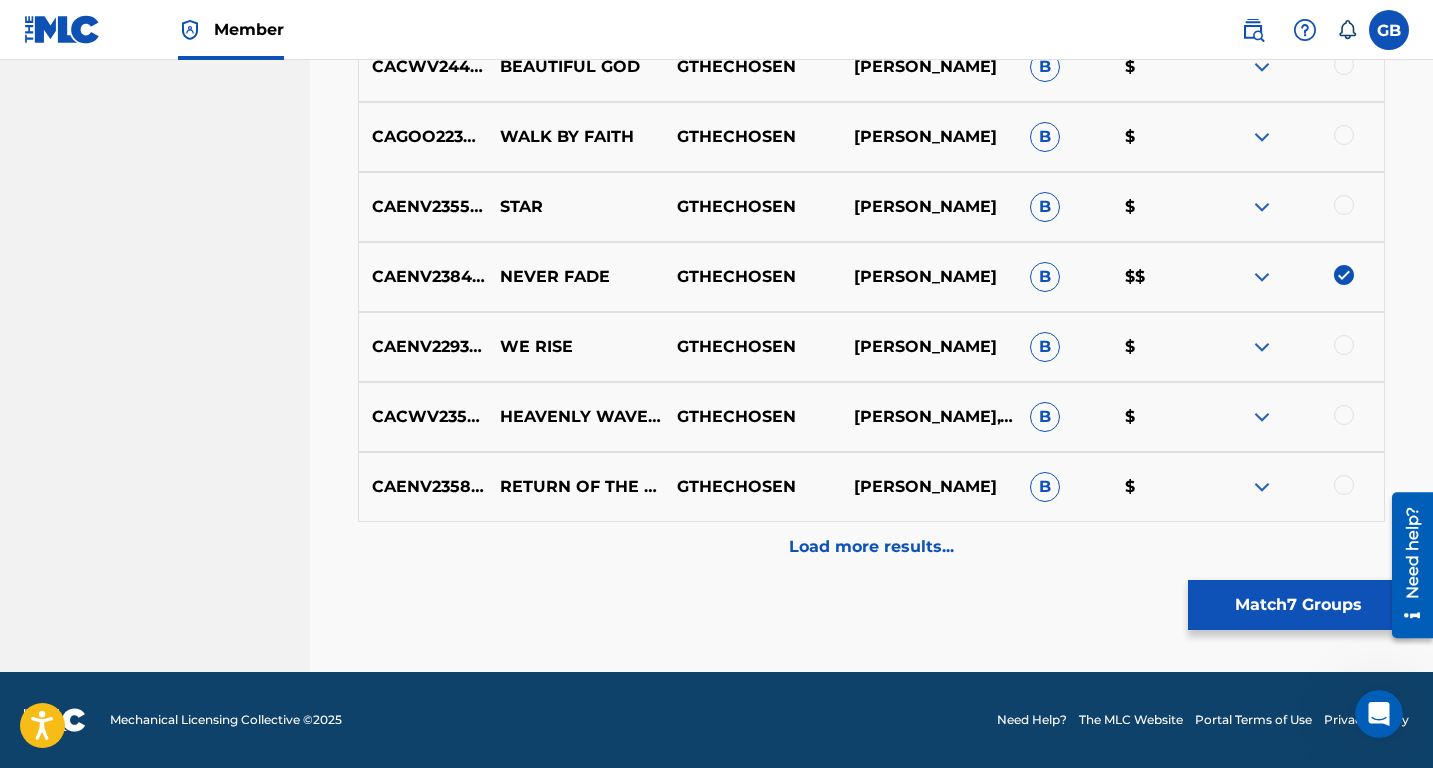 click on "Load more results..." at bounding box center (871, 547) 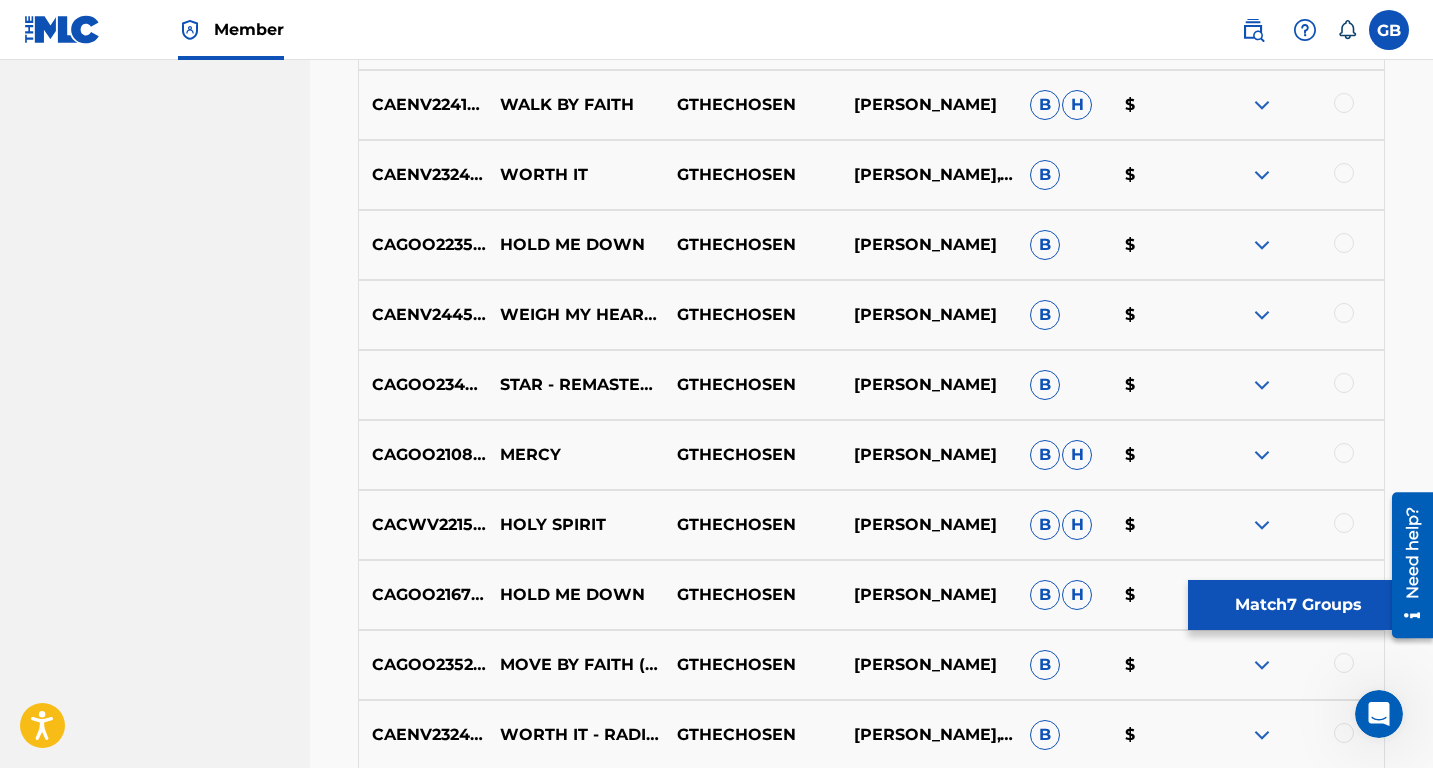 scroll, scrollTop: 6382, scrollLeft: 0, axis: vertical 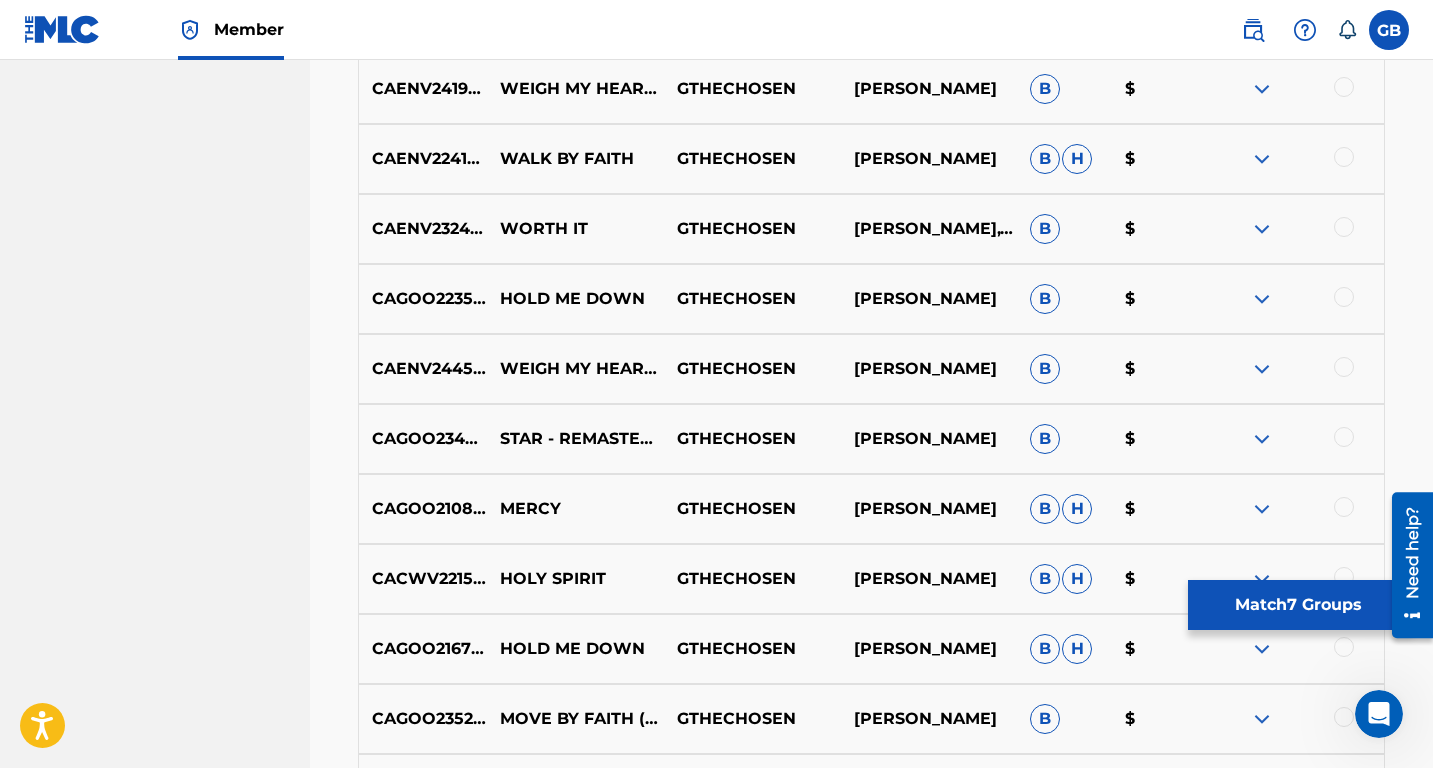 click at bounding box center (1344, 437) 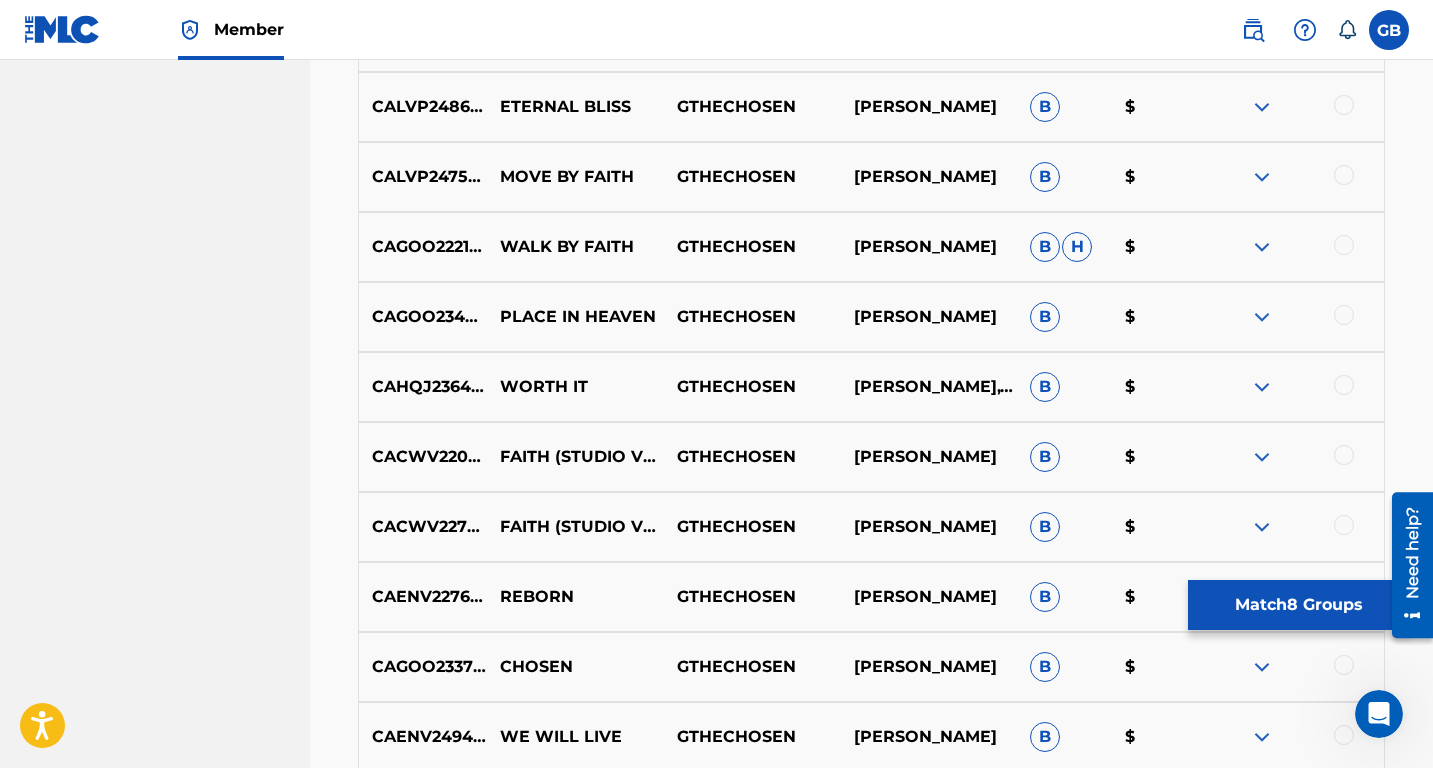 scroll, scrollTop: 4013, scrollLeft: 0, axis: vertical 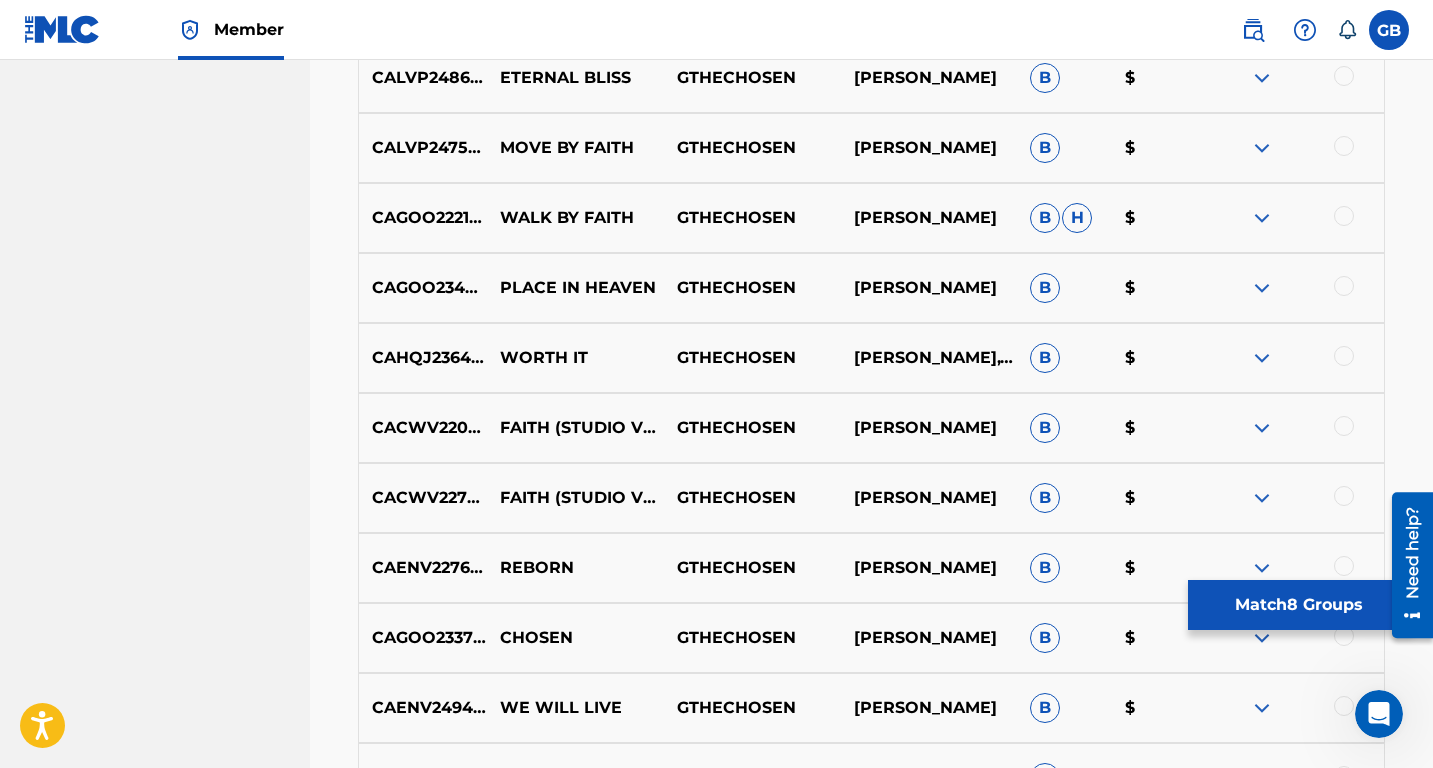 click on "CAGOO2346580" at bounding box center [423, 288] 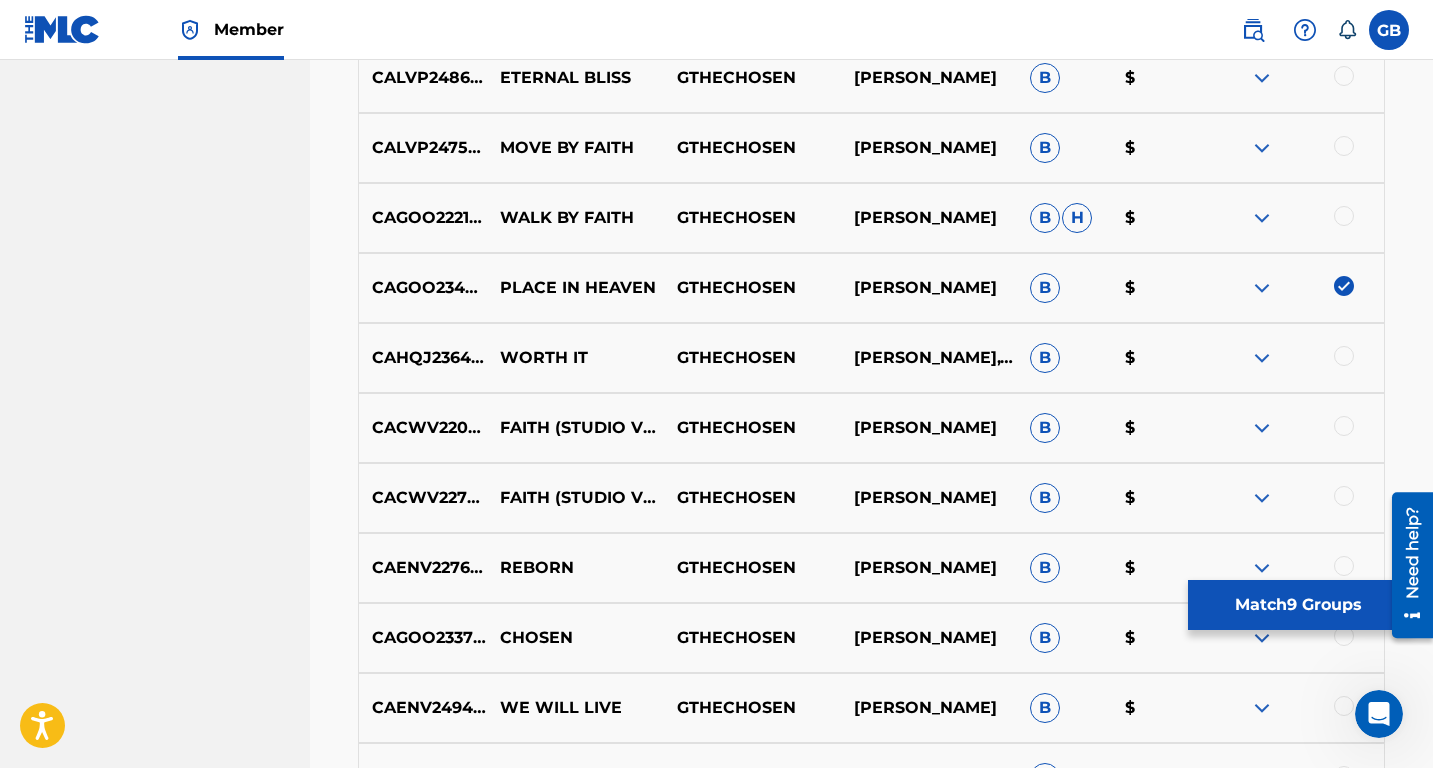 click on "Match  9 Groups" at bounding box center (1298, 605) 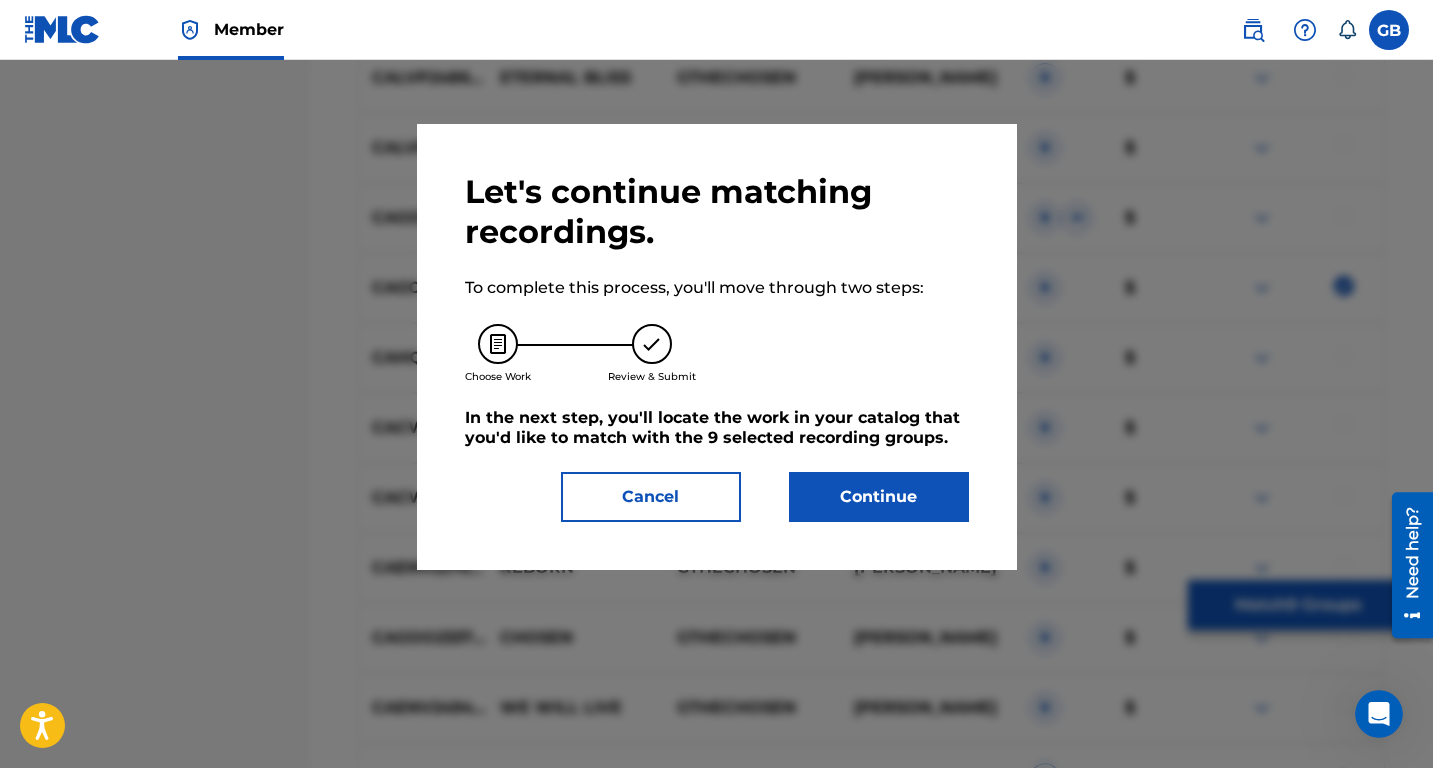click on "Continue" at bounding box center [879, 497] 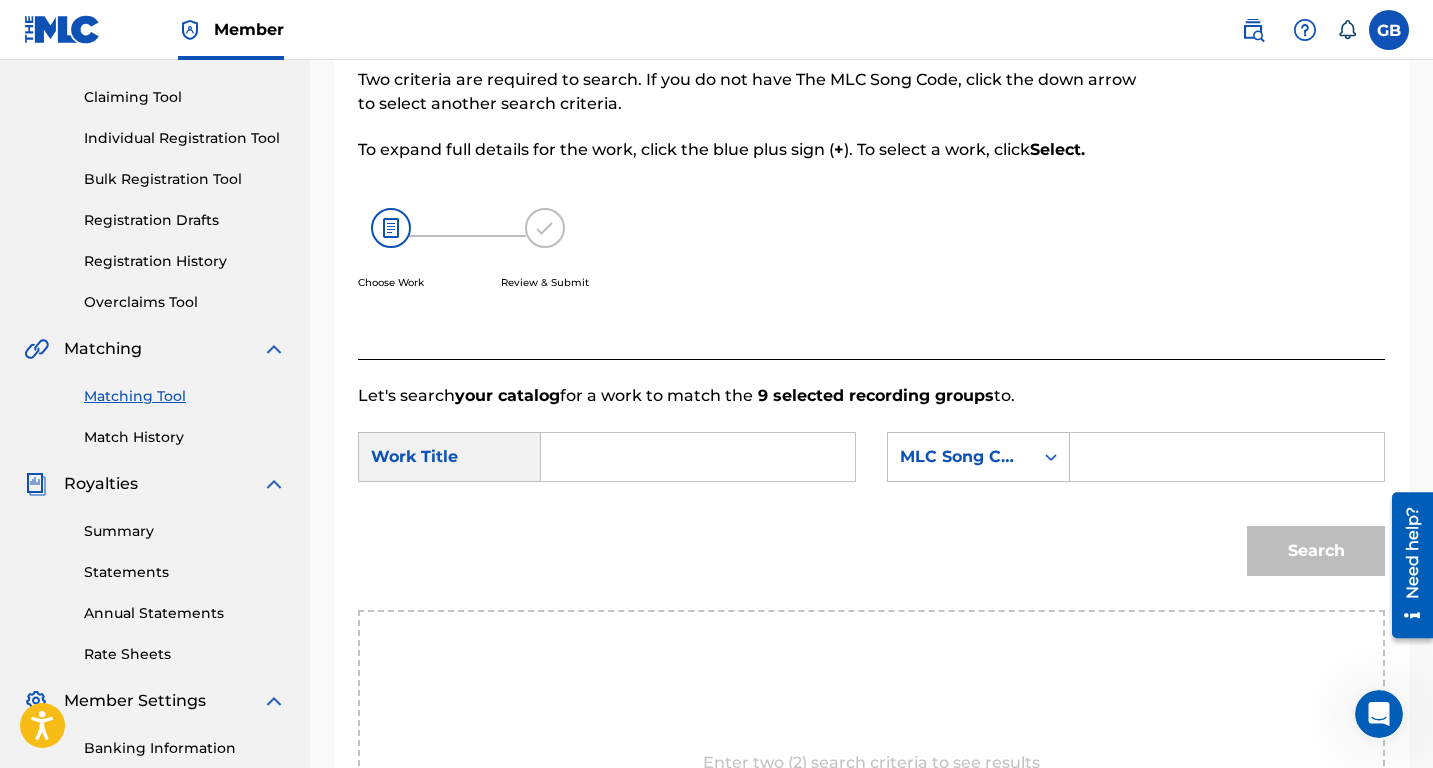 scroll, scrollTop: 183, scrollLeft: 0, axis: vertical 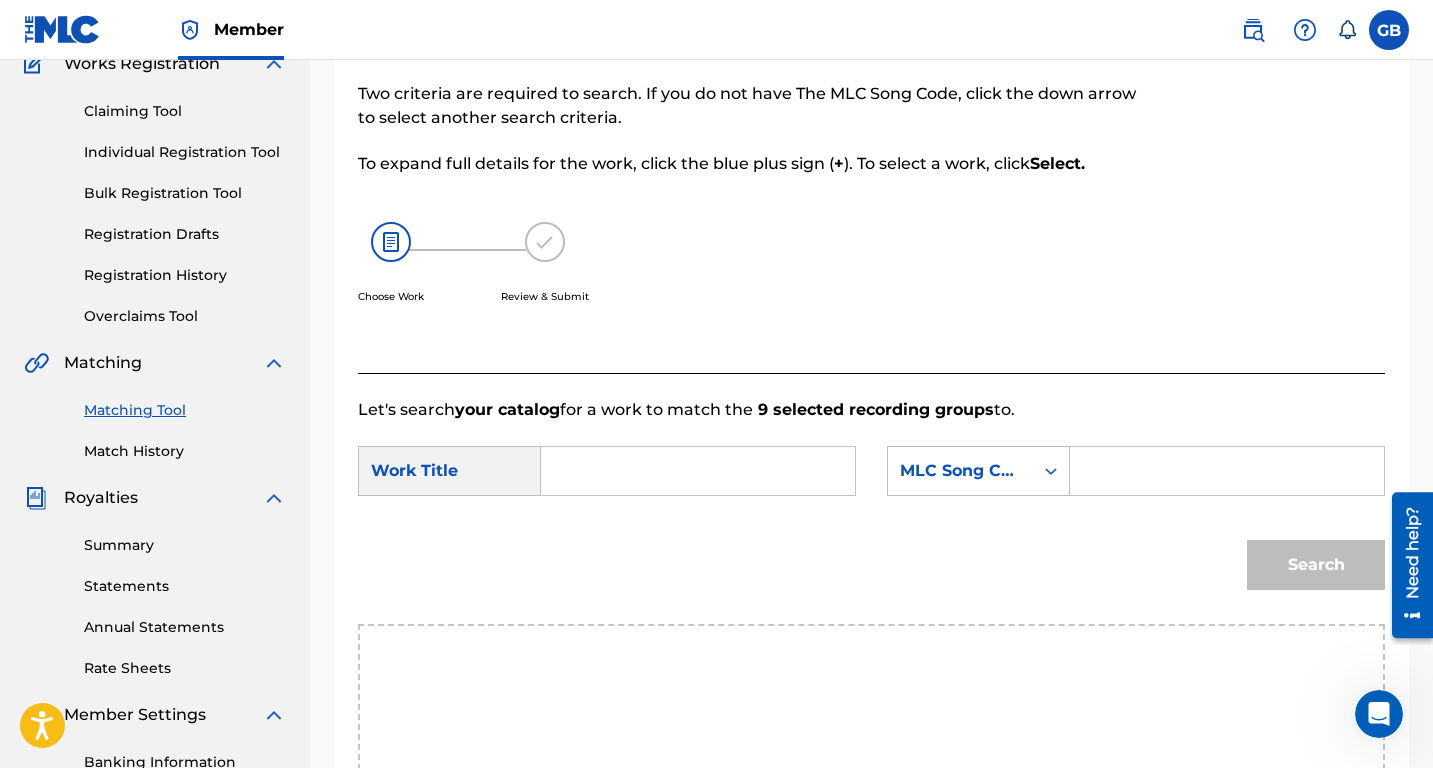 click at bounding box center [698, 471] 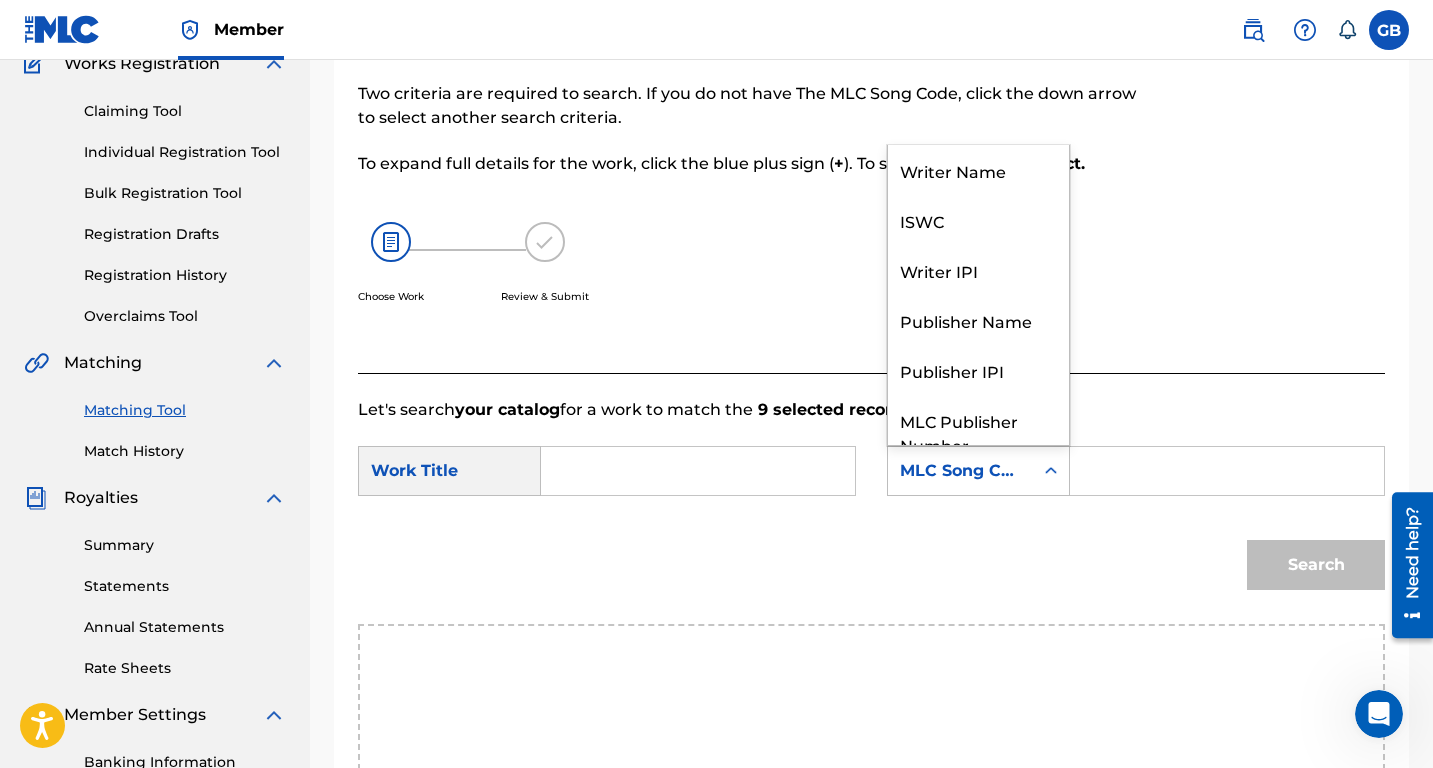 click 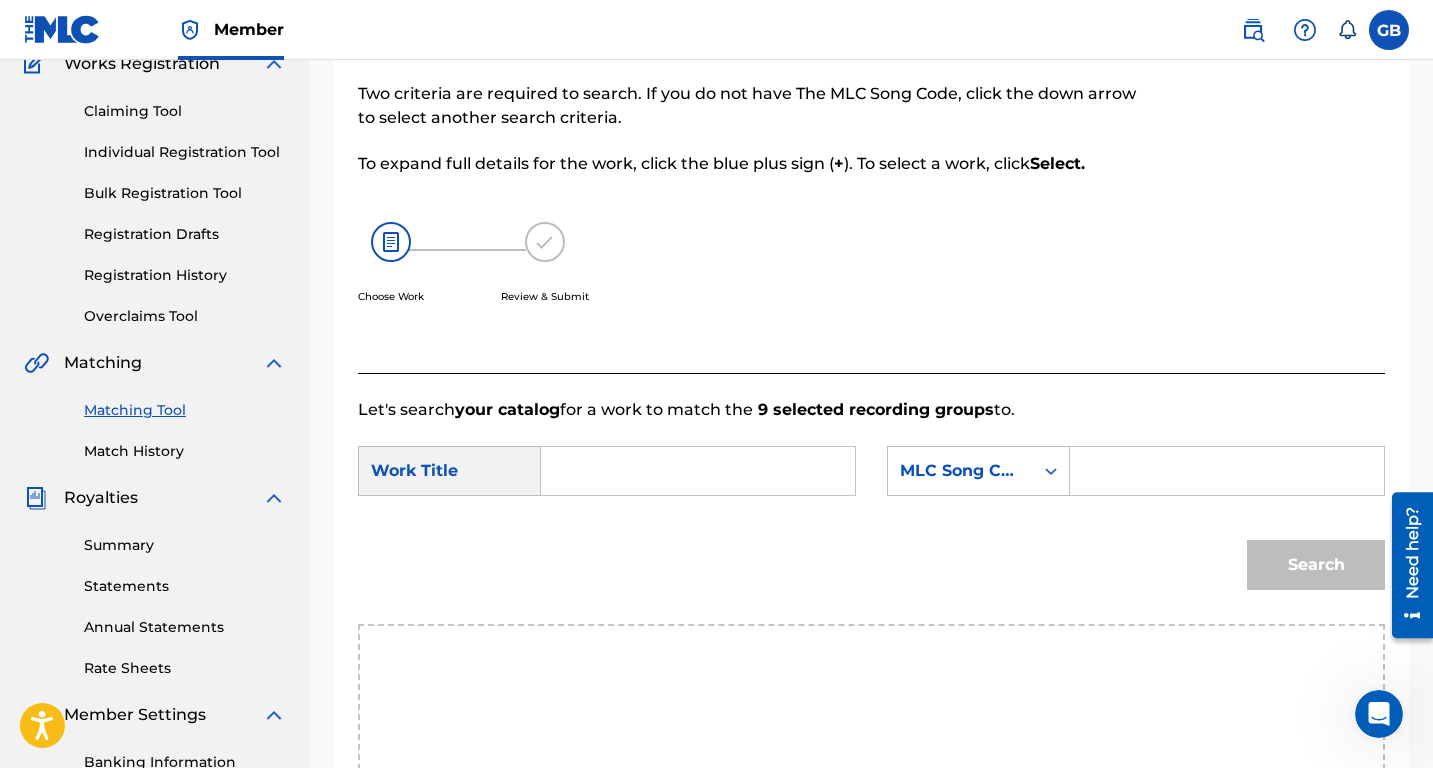 click 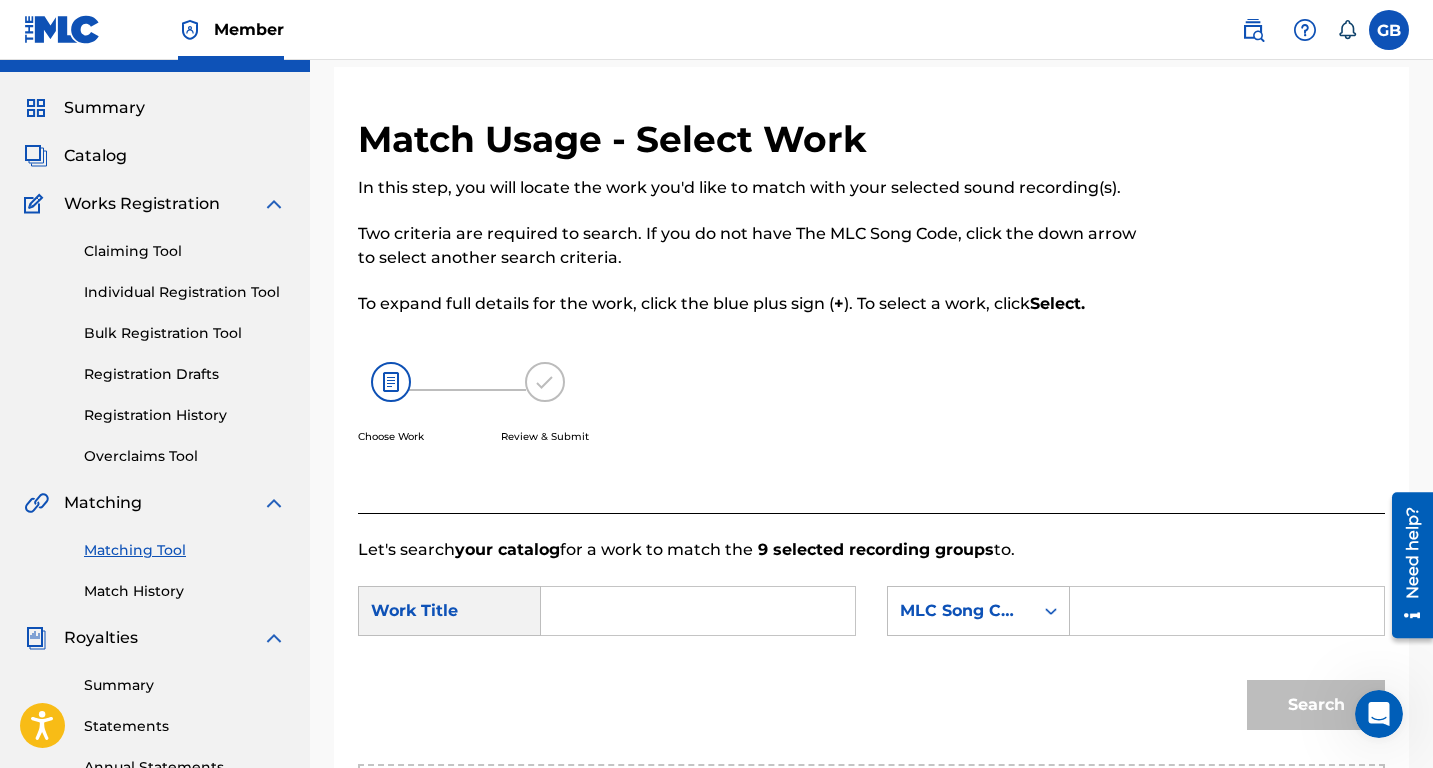 scroll, scrollTop: 40, scrollLeft: 0, axis: vertical 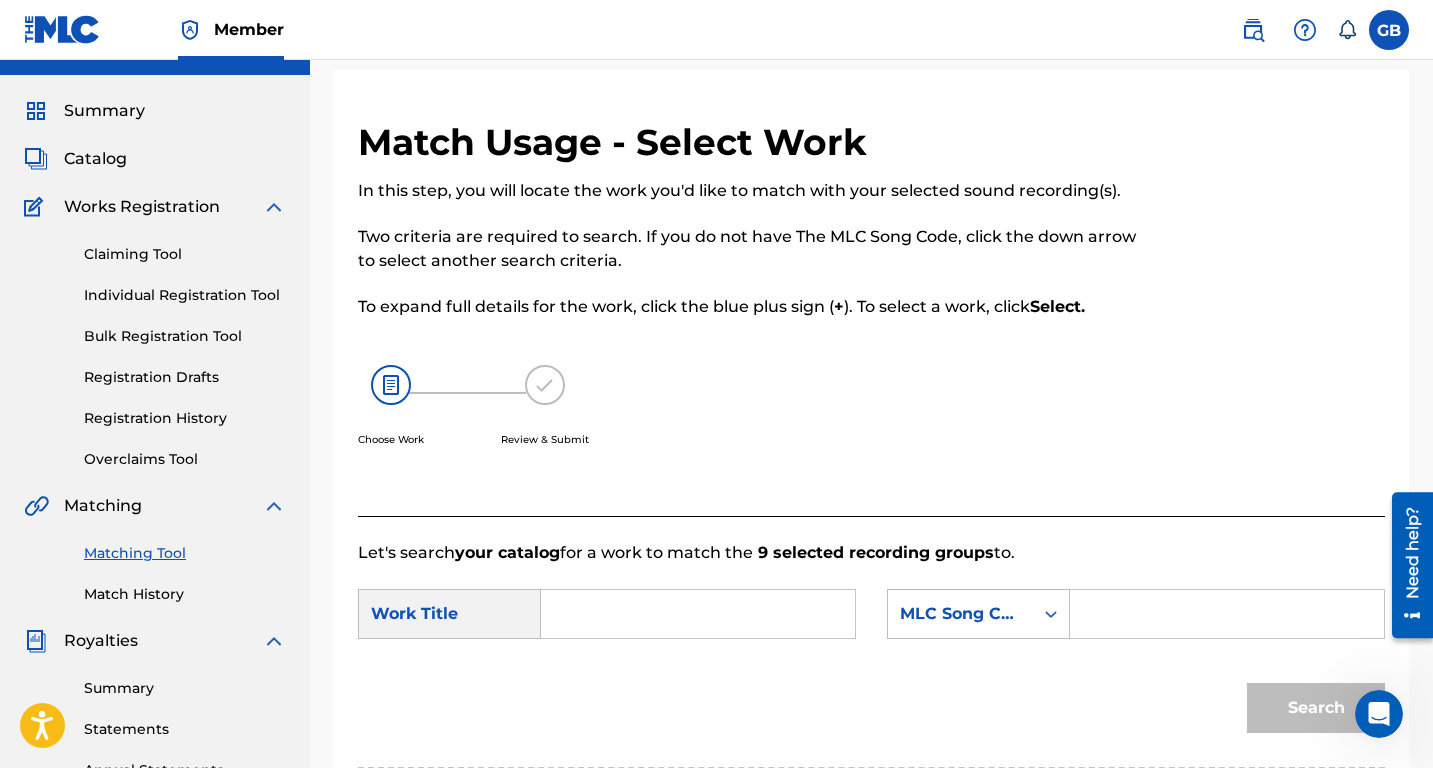 click at bounding box center (698, 614) 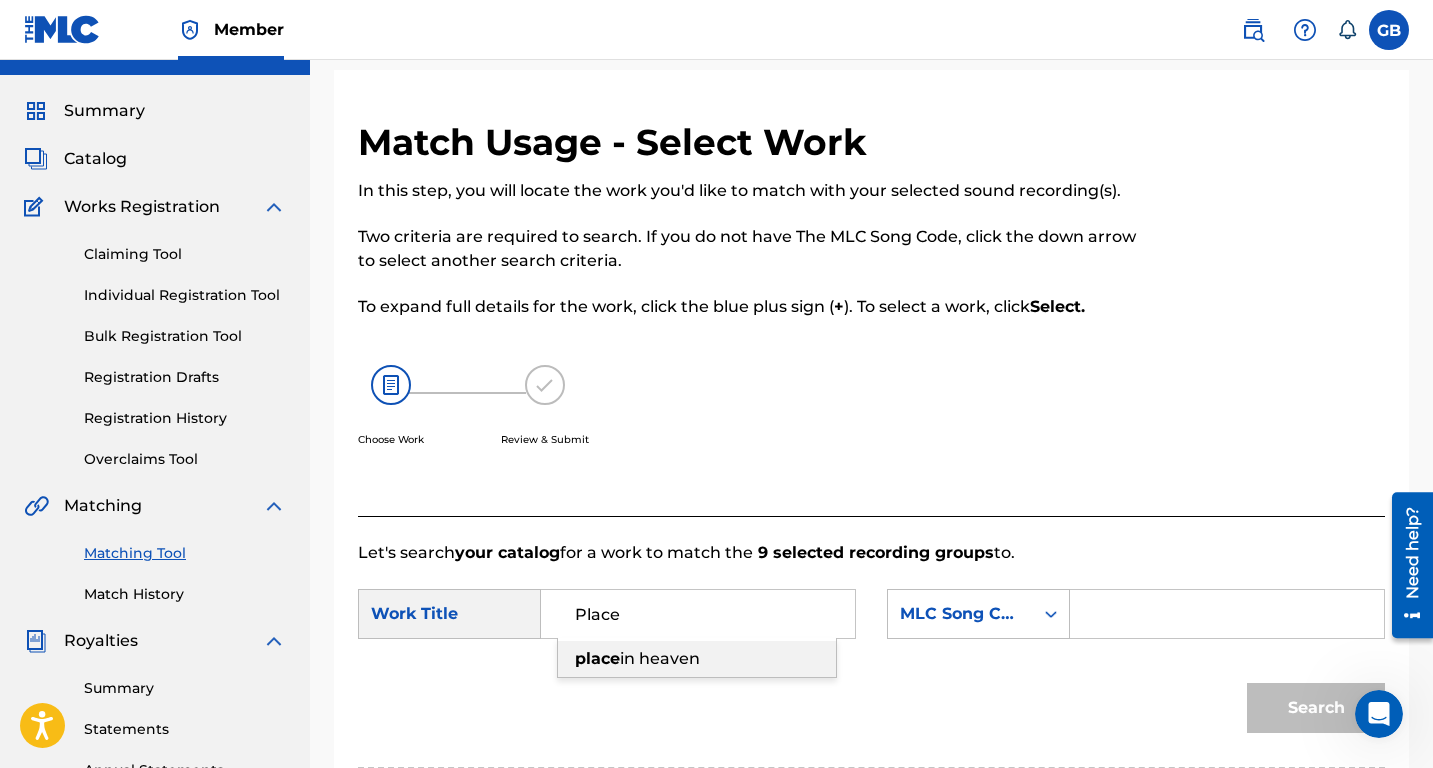 click on "place  in heaven" at bounding box center [697, 659] 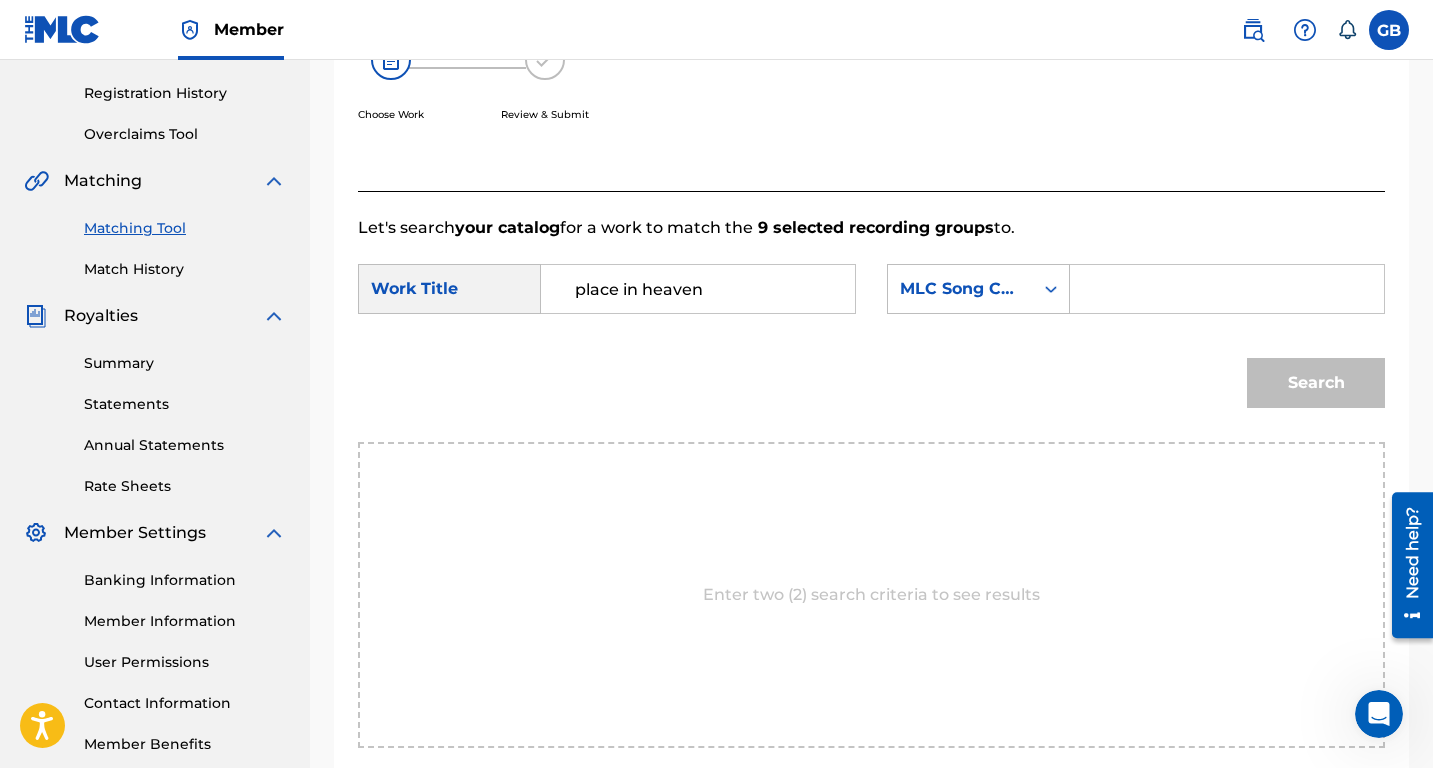 scroll, scrollTop: 357, scrollLeft: 0, axis: vertical 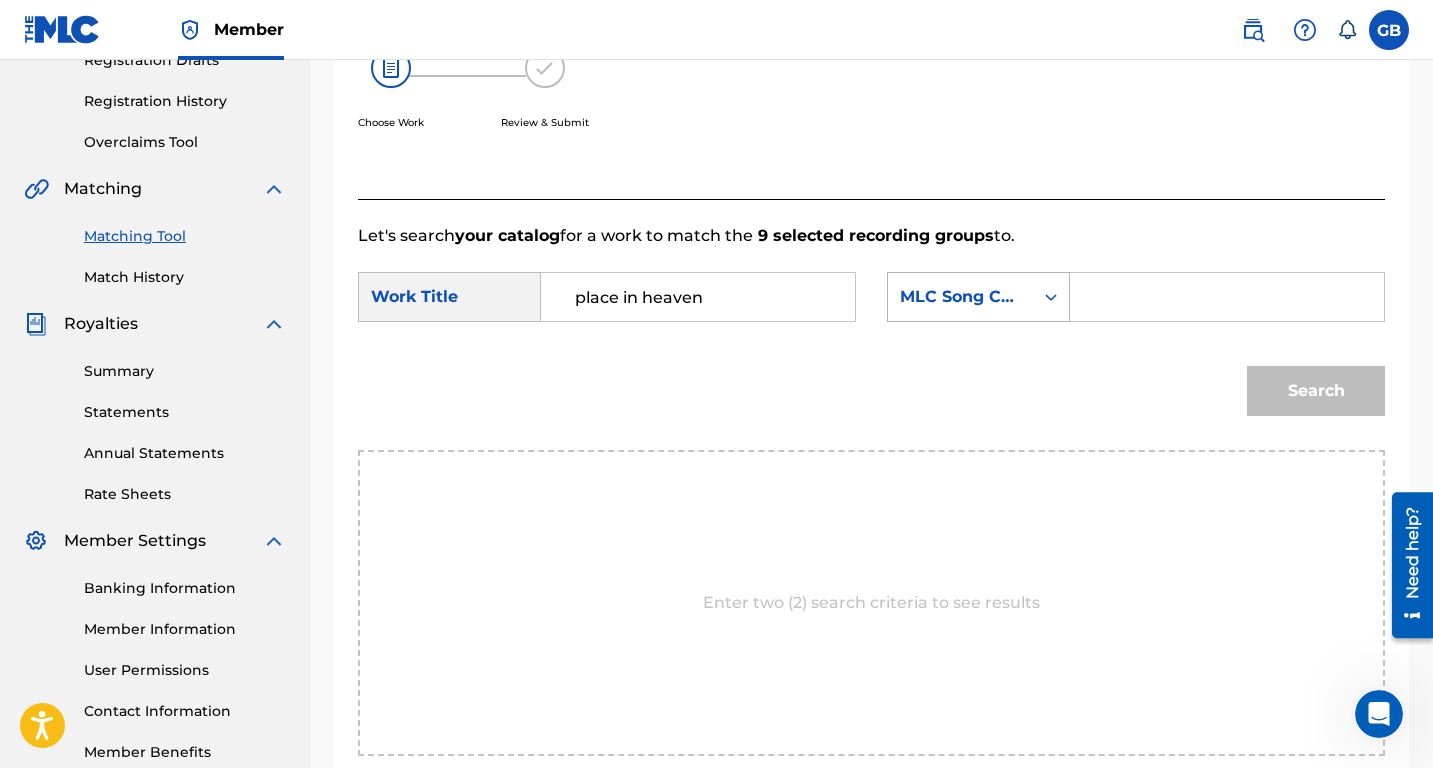 click at bounding box center [1051, 297] 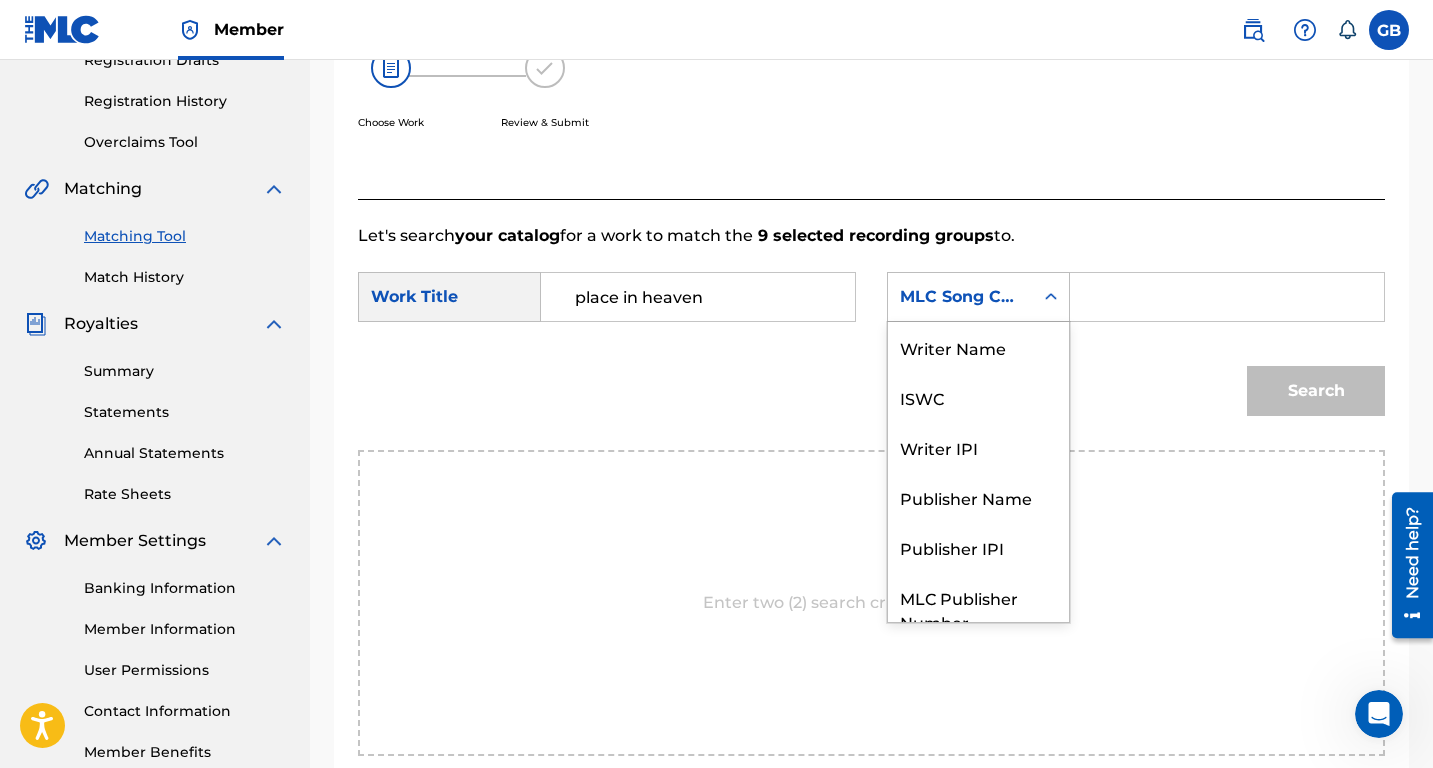 scroll, scrollTop: 74, scrollLeft: 0, axis: vertical 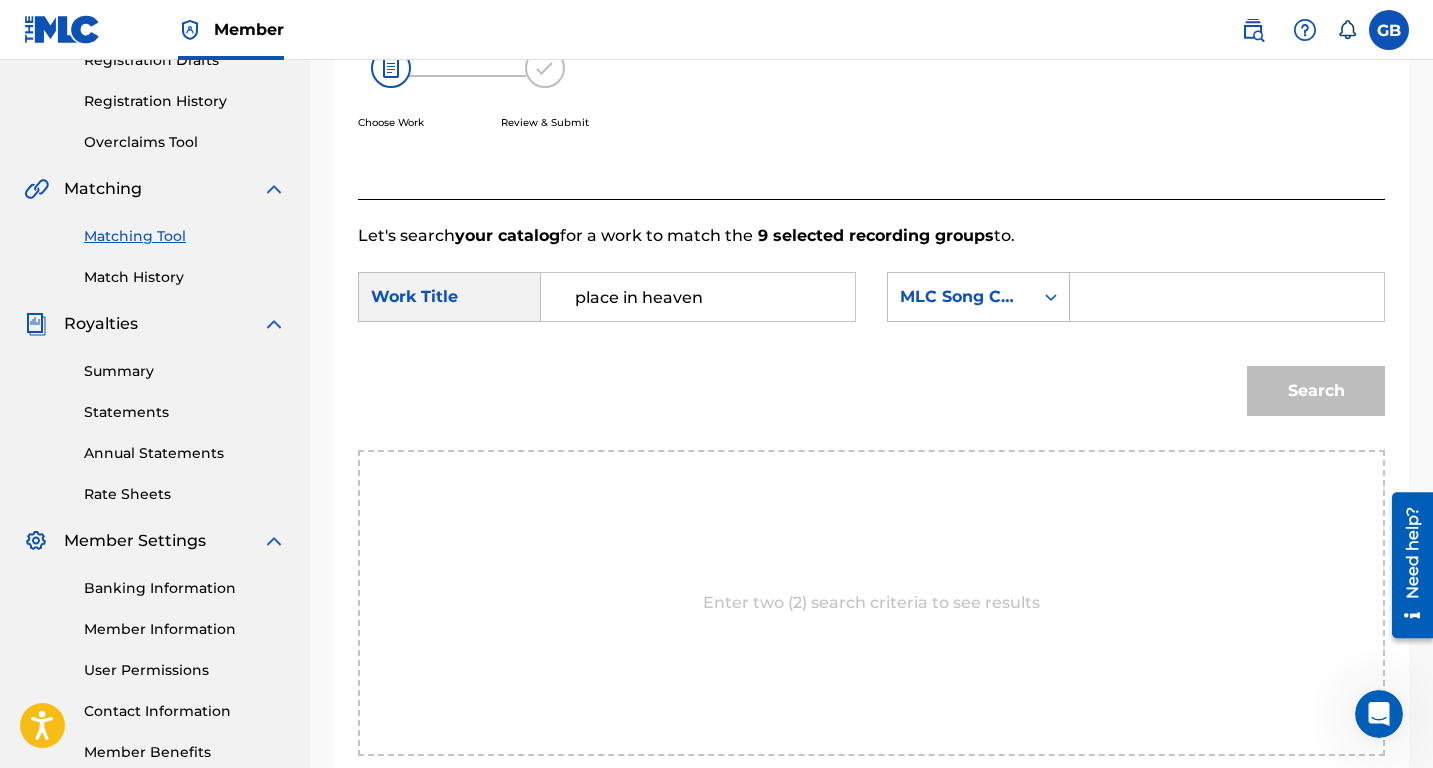 click on "MLC Song Code" at bounding box center (960, 297) 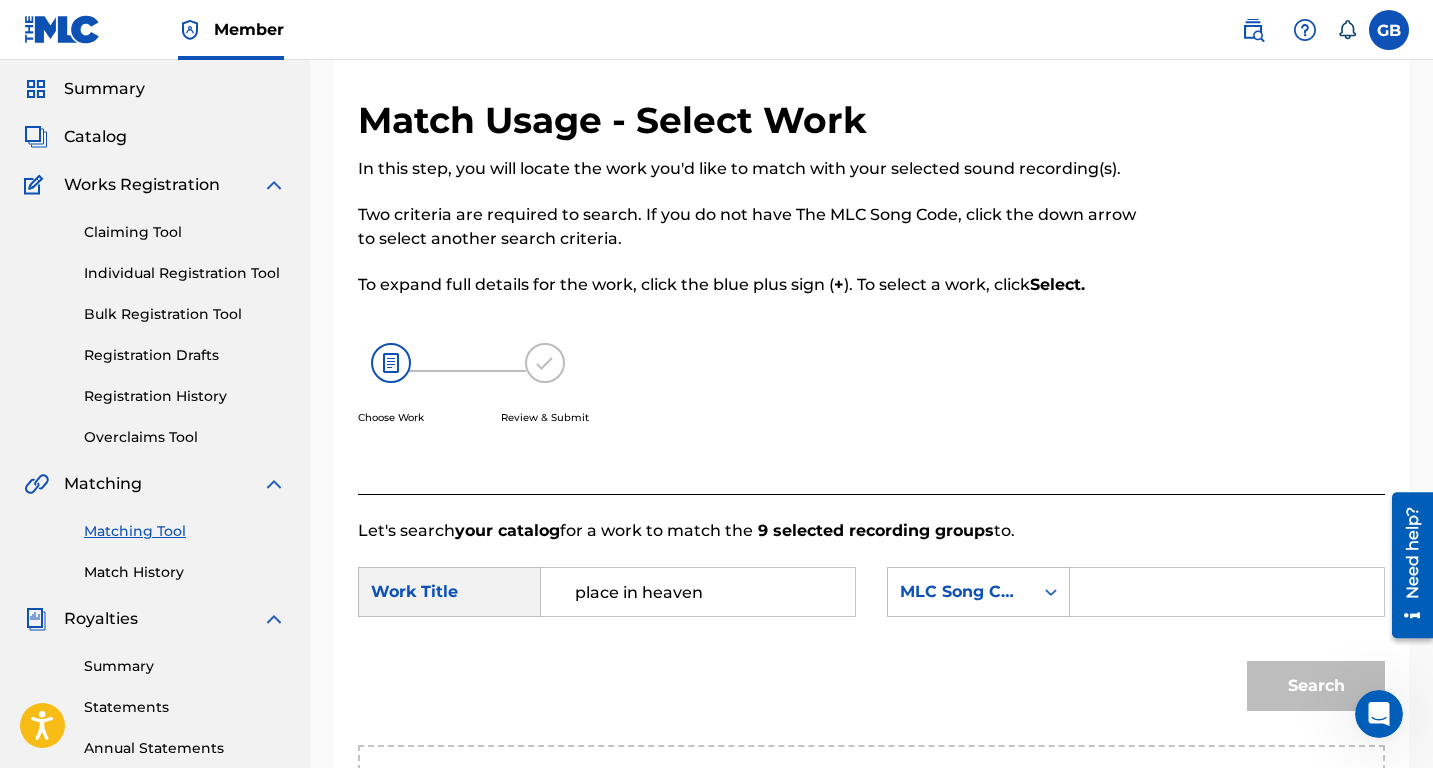 scroll, scrollTop: 0, scrollLeft: 0, axis: both 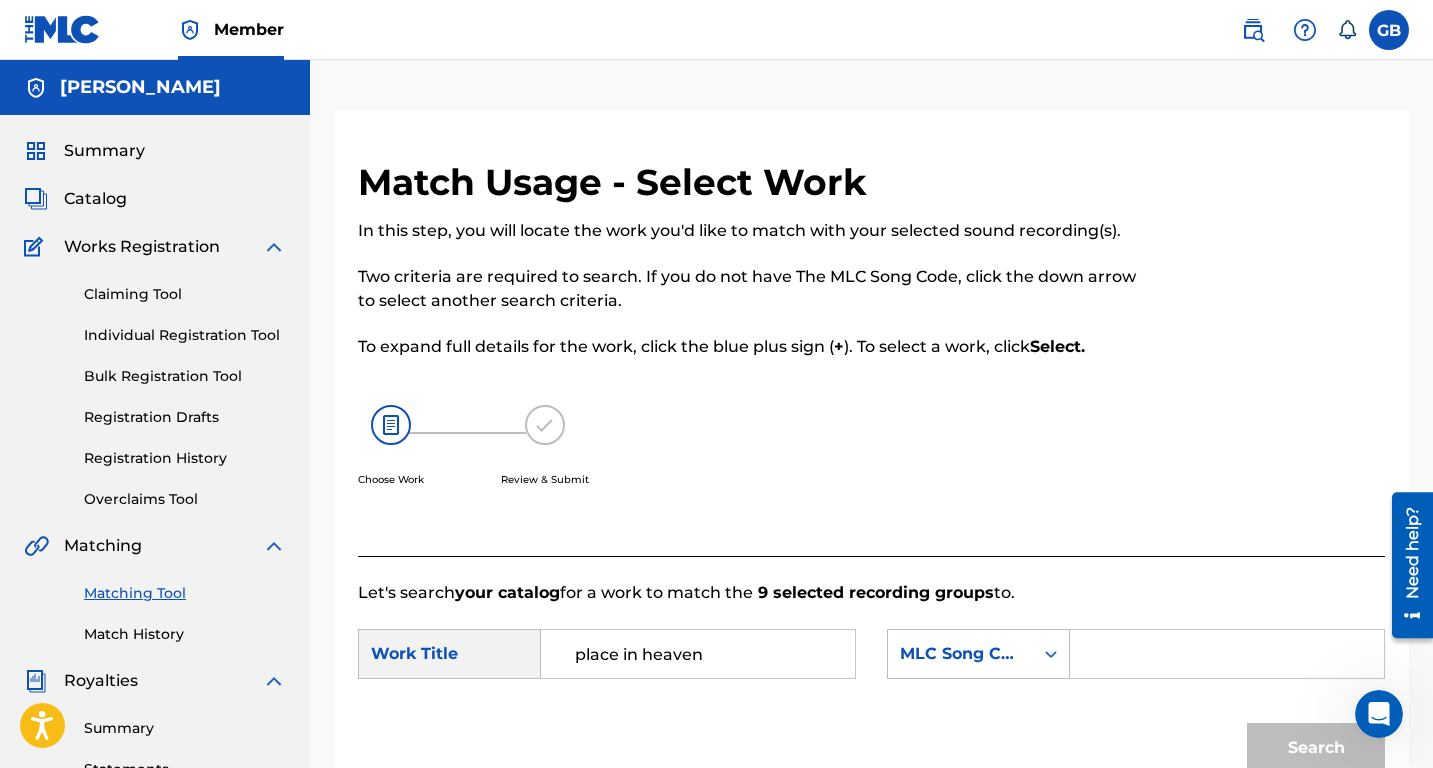 click on "place in heaven" at bounding box center (698, 654) 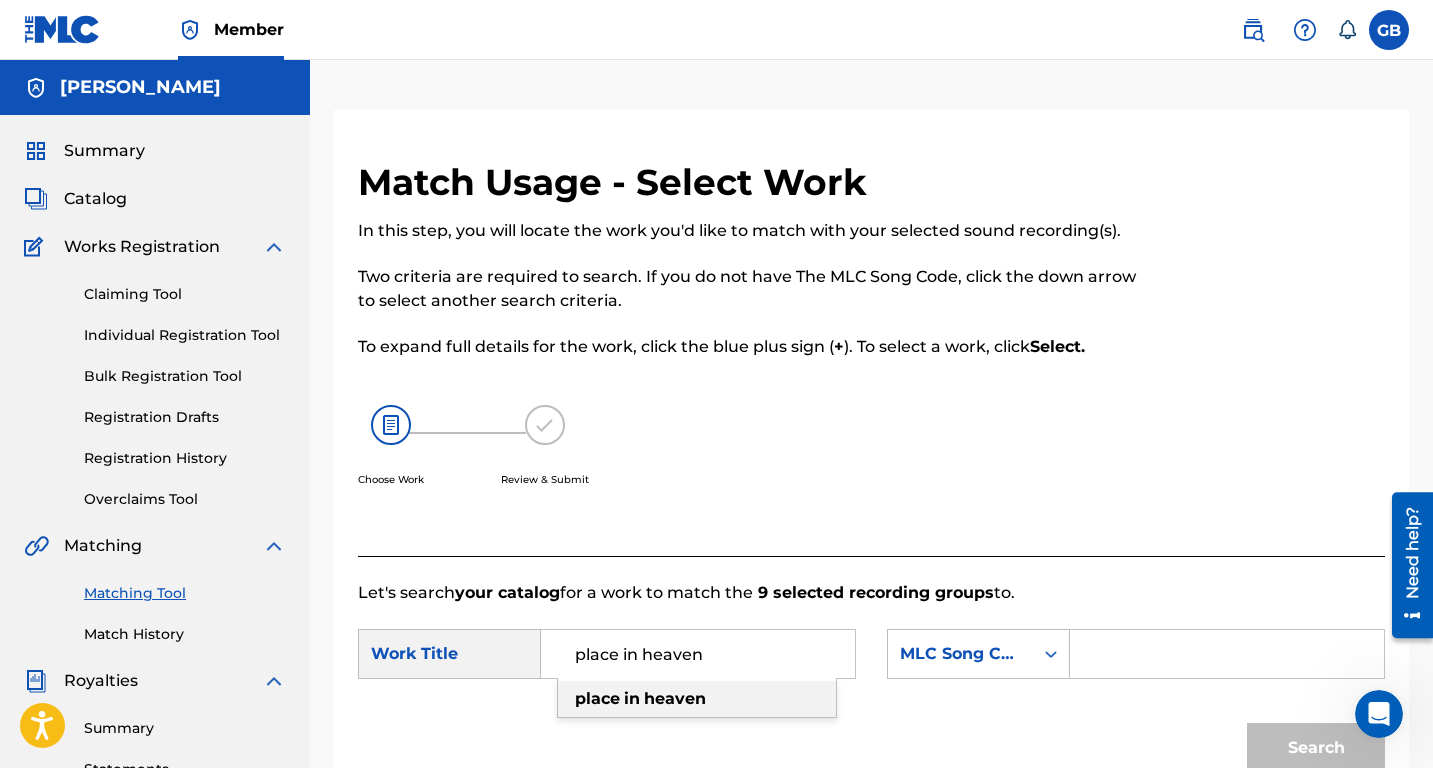 drag, startPoint x: 705, startPoint y: 655, endPoint x: 568, endPoint y: 651, distance: 137.05838 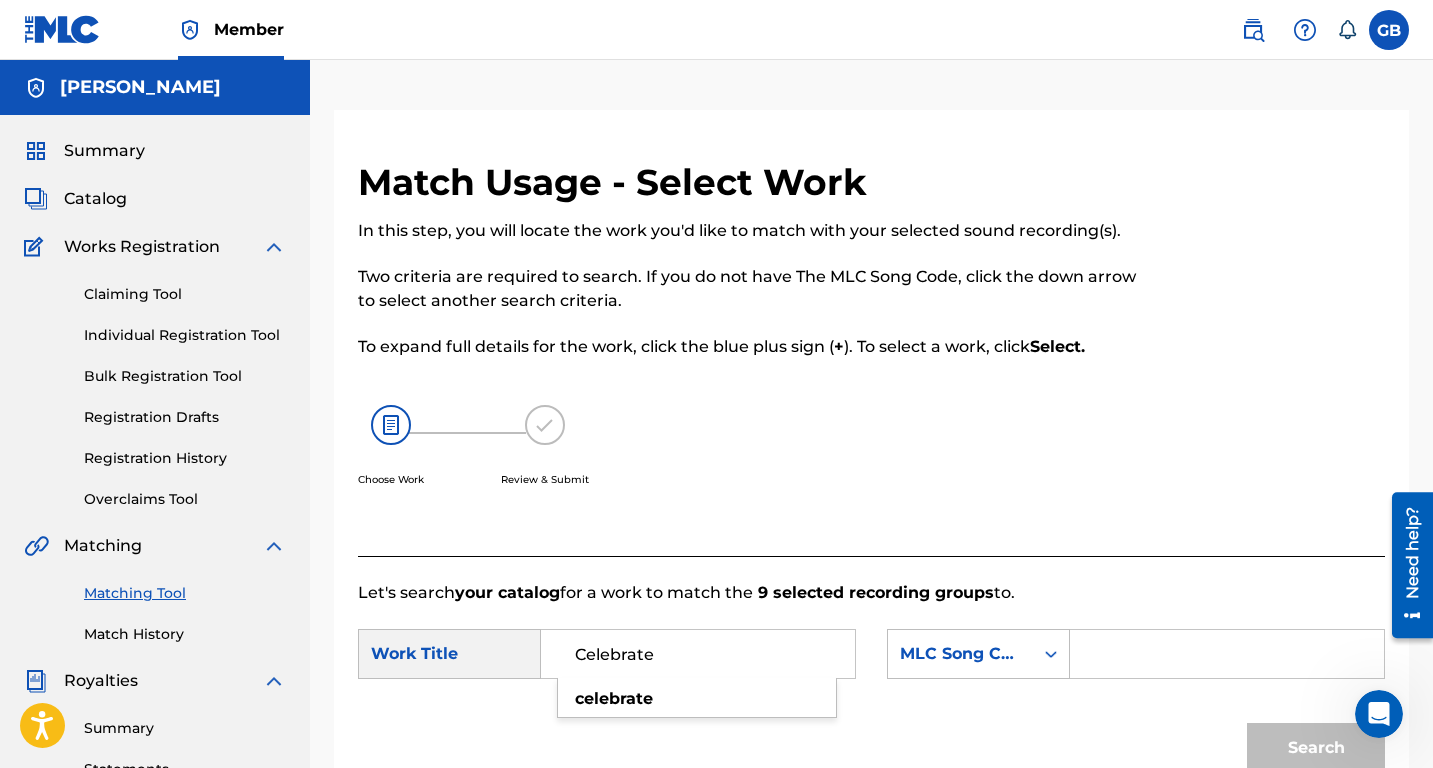 type on "Celebrate" 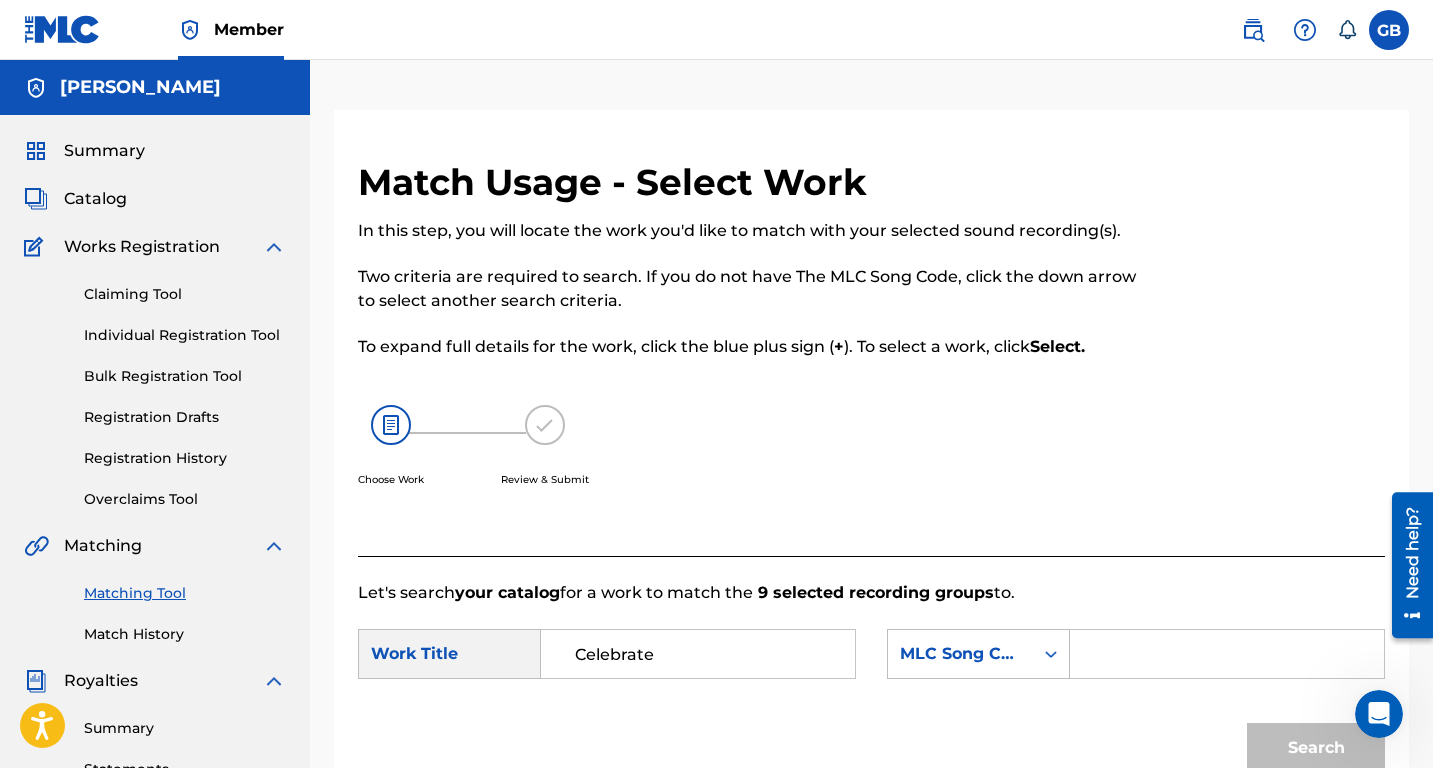 paste on "CL0WGJ" 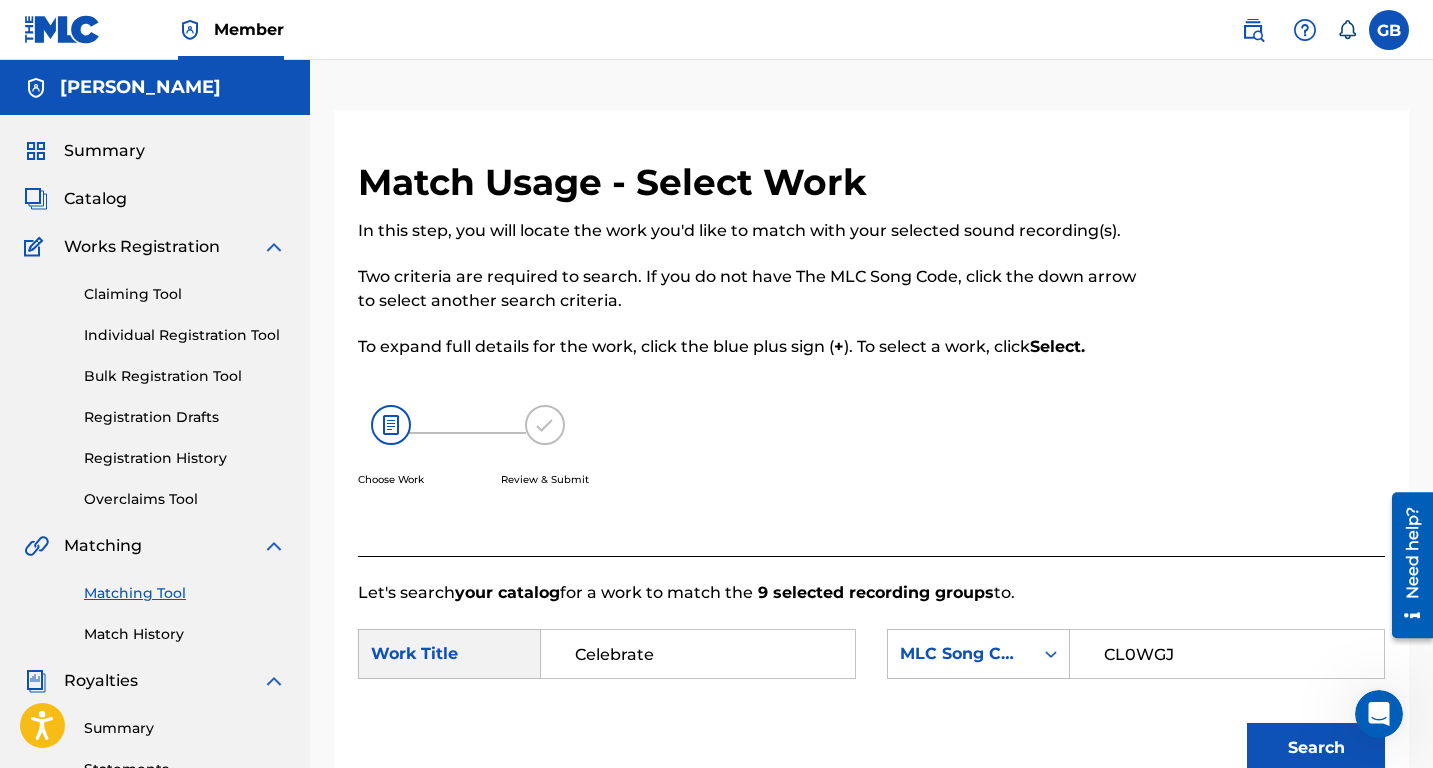 type on "CL0WGJ" 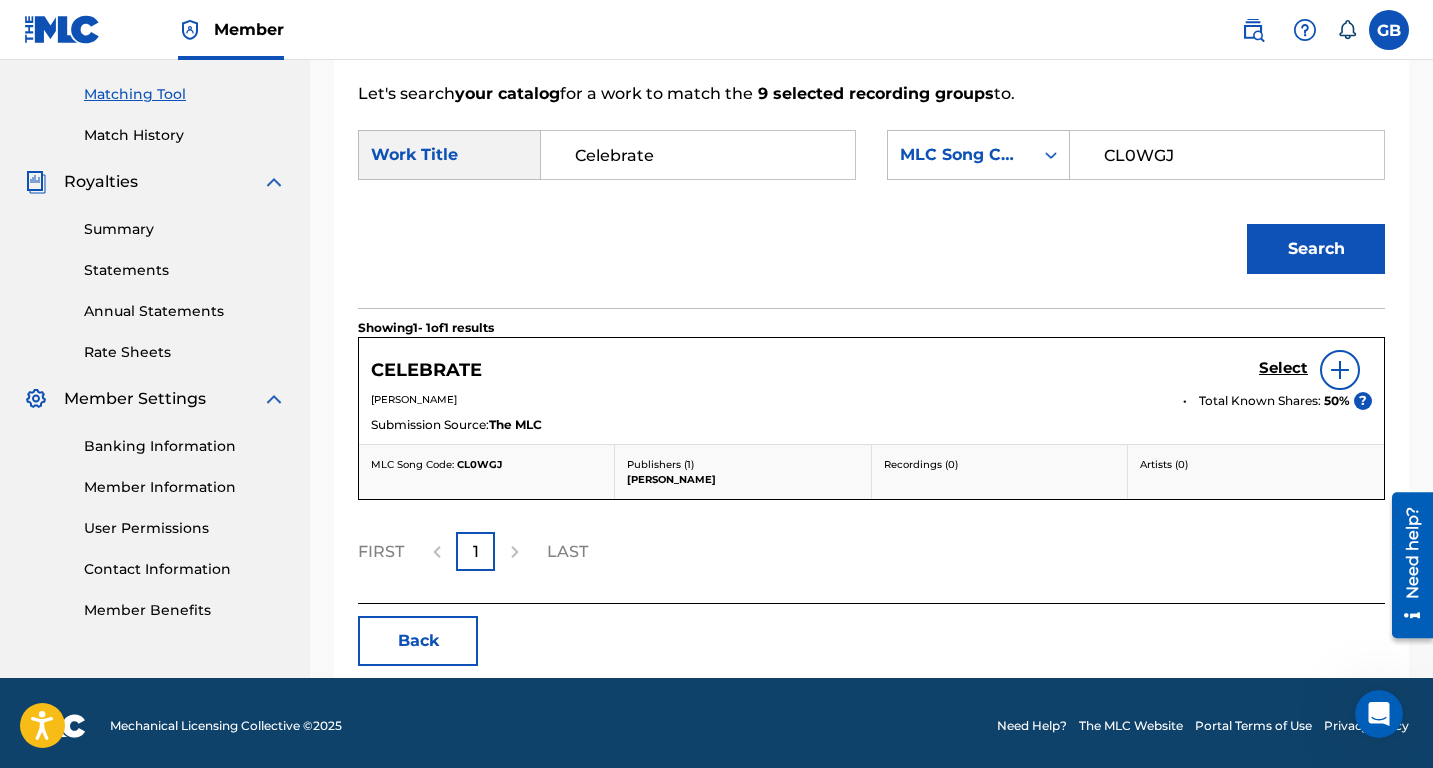 scroll, scrollTop: 503, scrollLeft: 0, axis: vertical 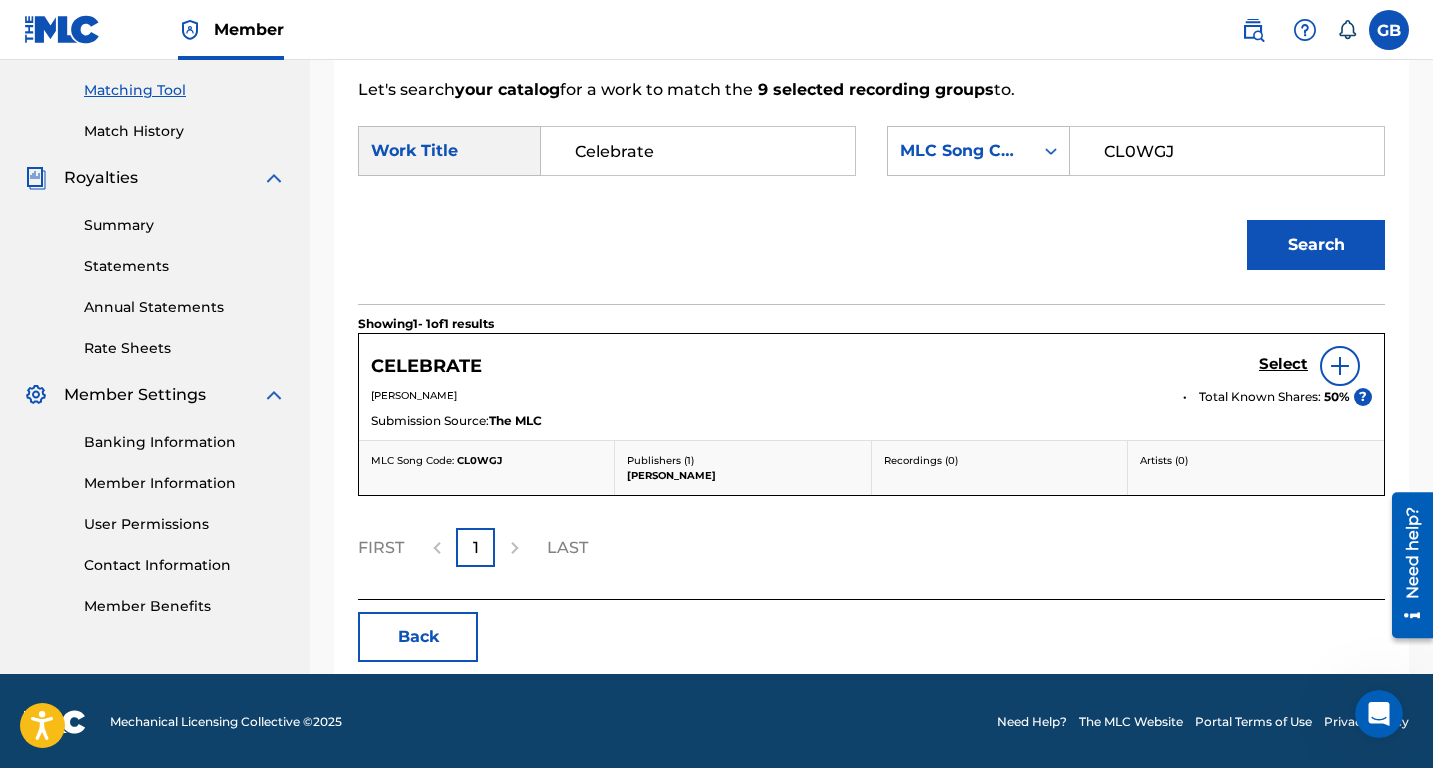 click at bounding box center [1340, 366] 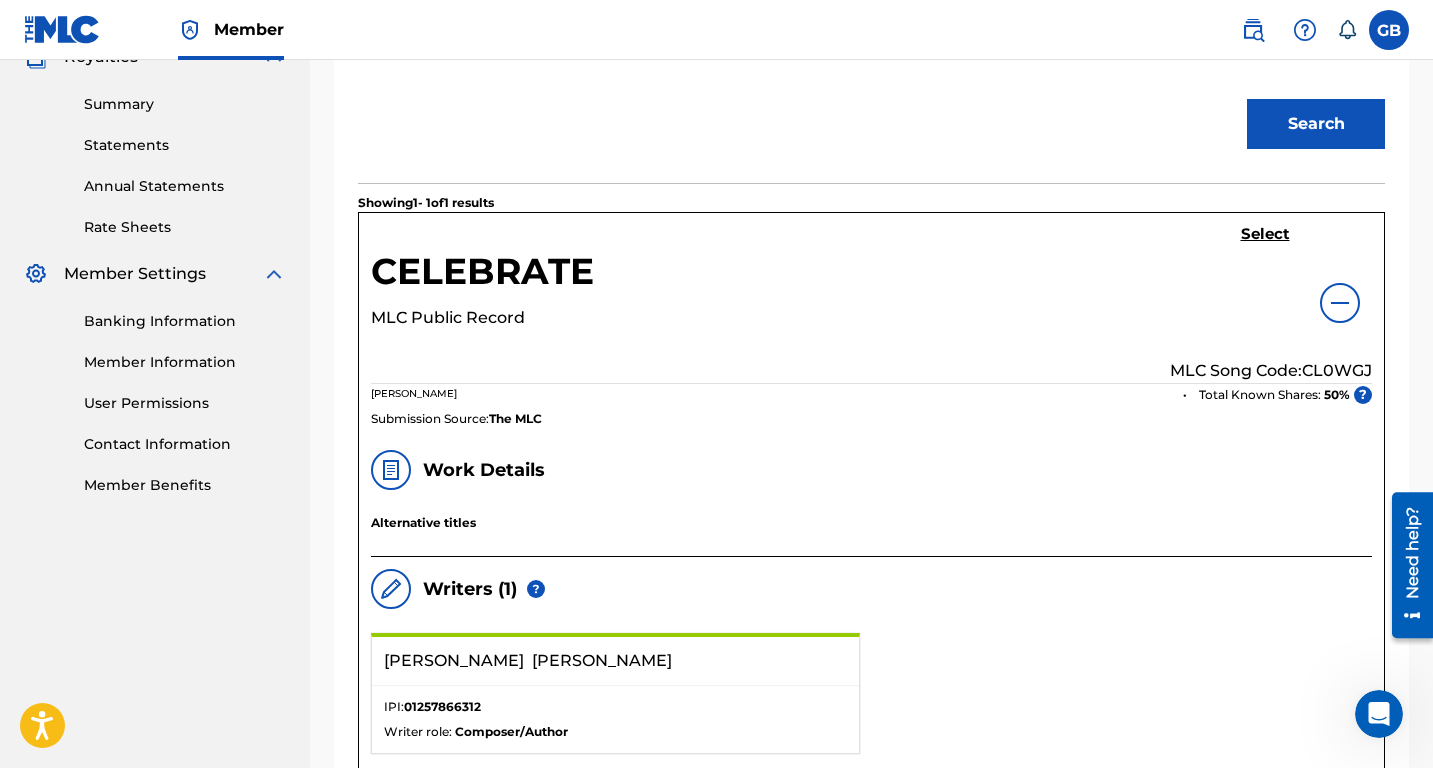 scroll, scrollTop: 617, scrollLeft: 0, axis: vertical 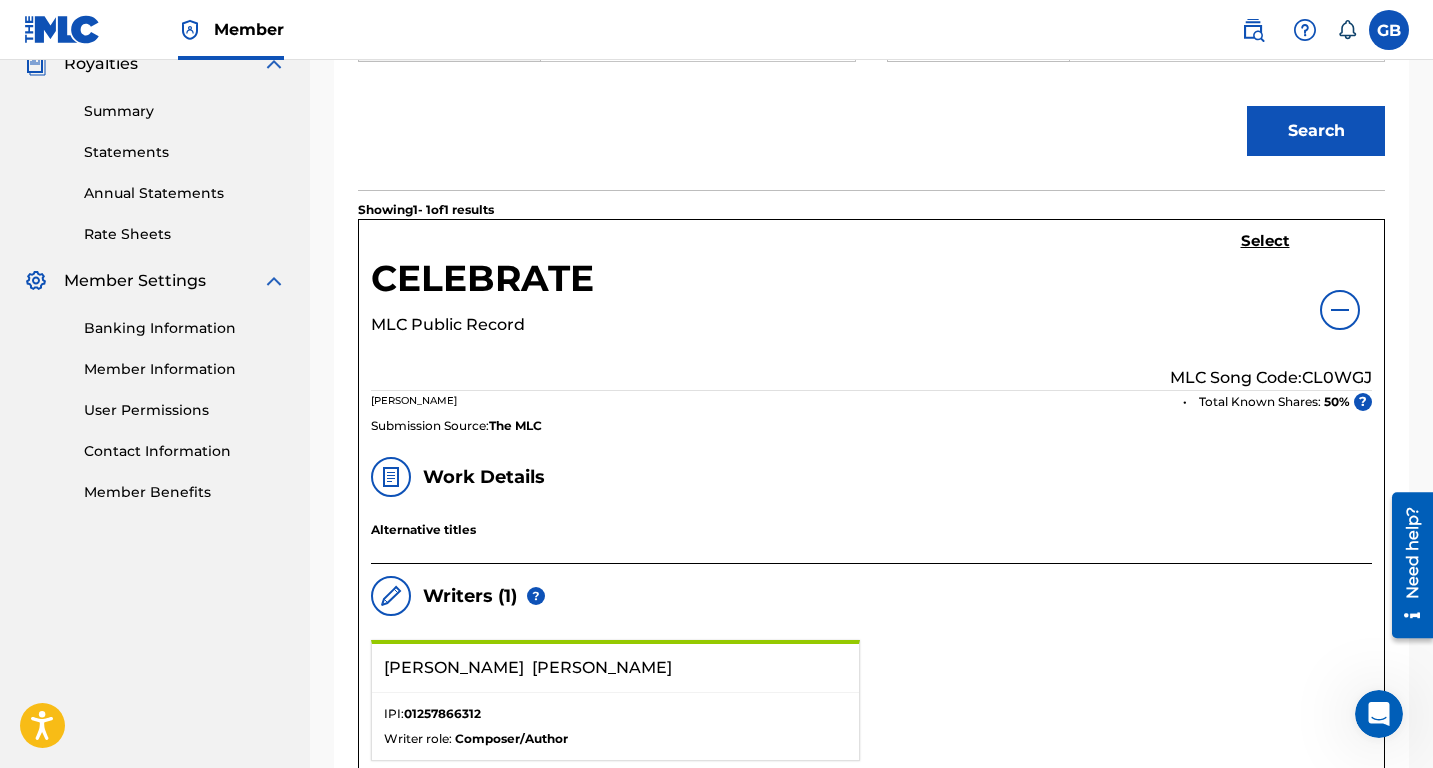 click at bounding box center [1340, 310] 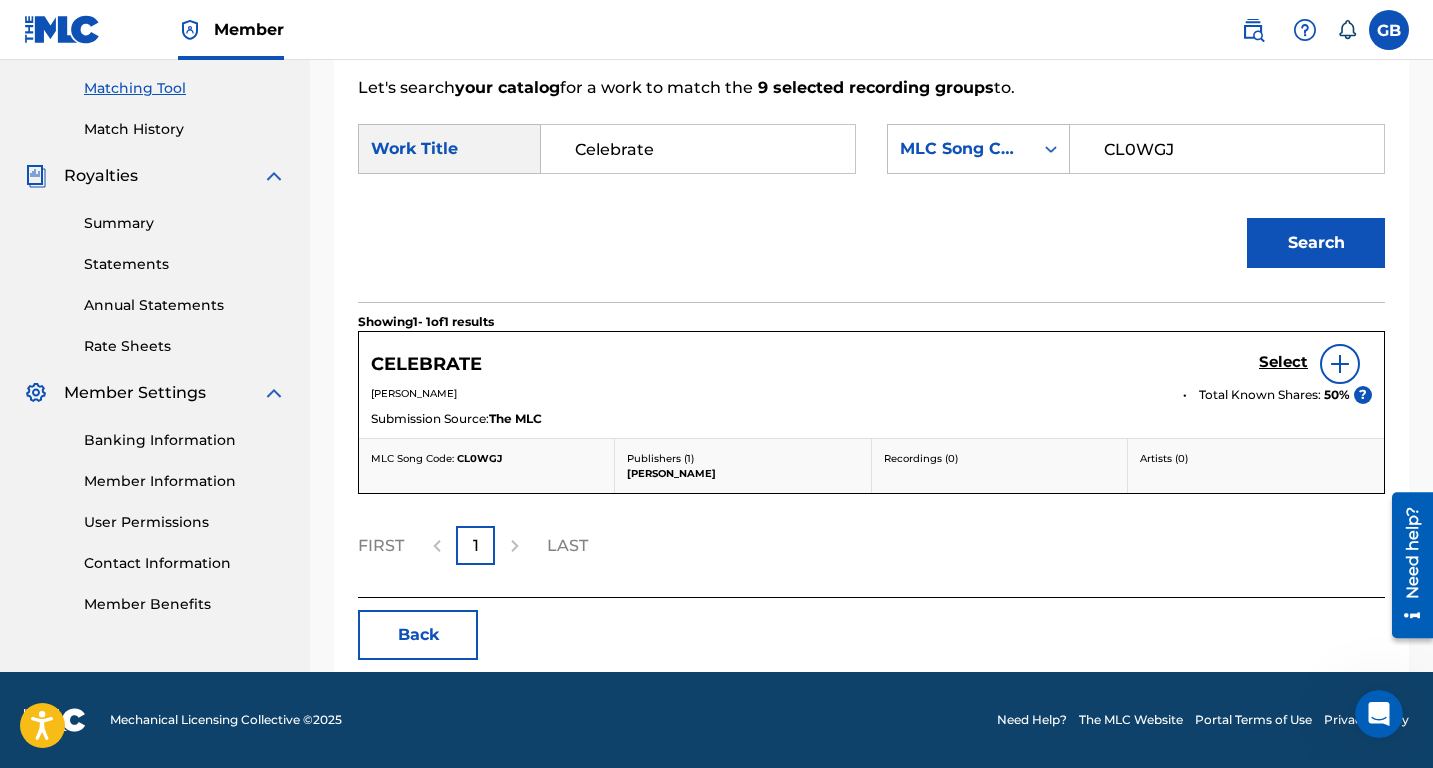 scroll, scrollTop: 505, scrollLeft: 0, axis: vertical 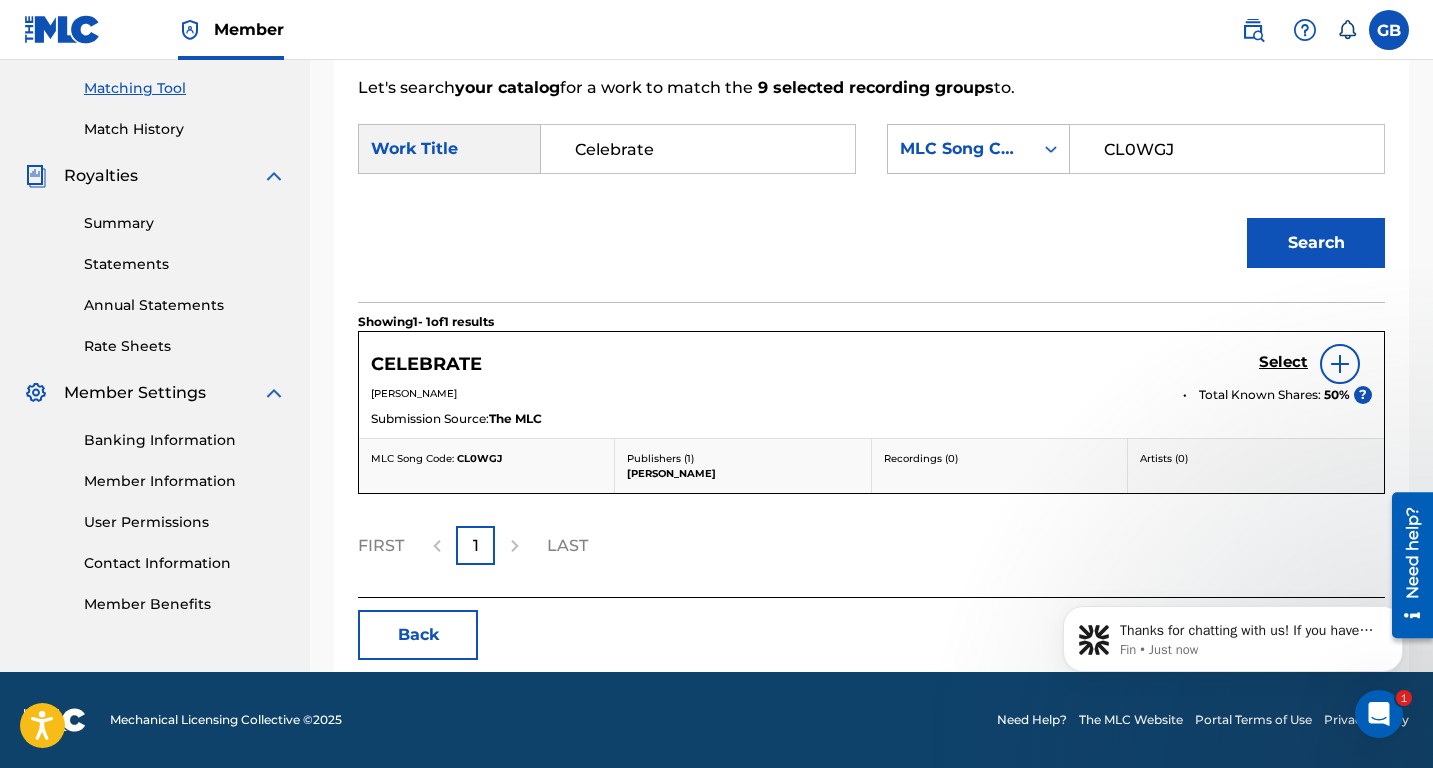 click on "Celebrate" at bounding box center [698, 149] 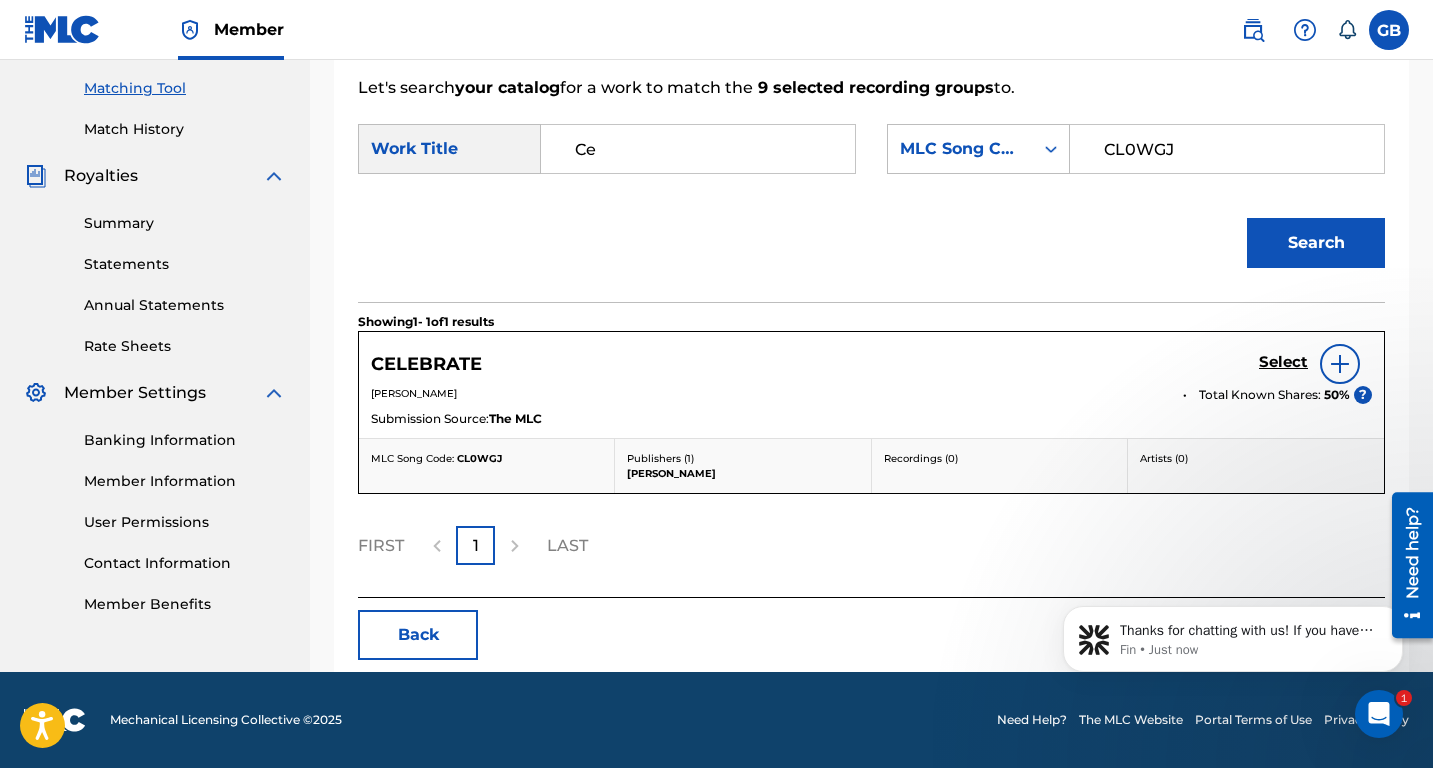 type on "C" 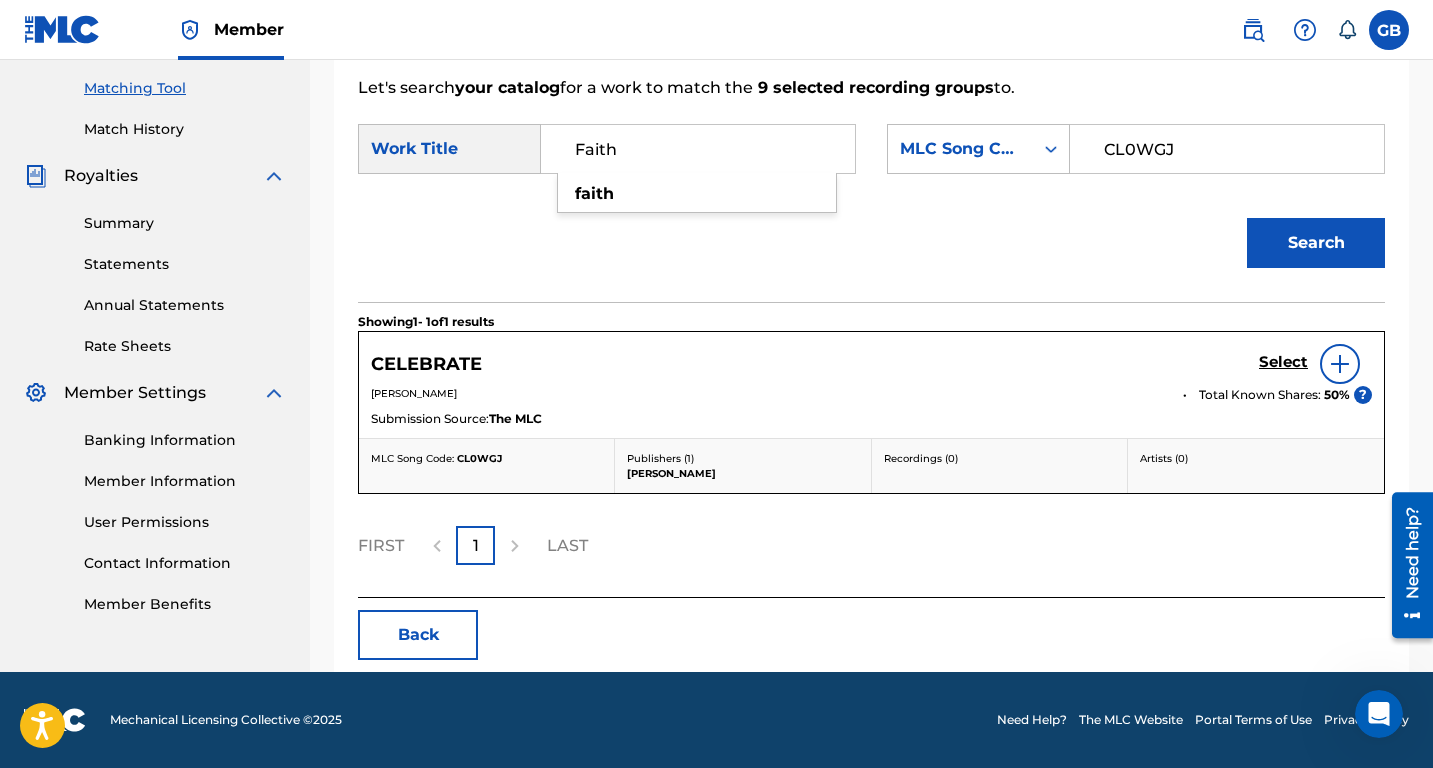 click on "Faith" at bounding box center [698, 149] 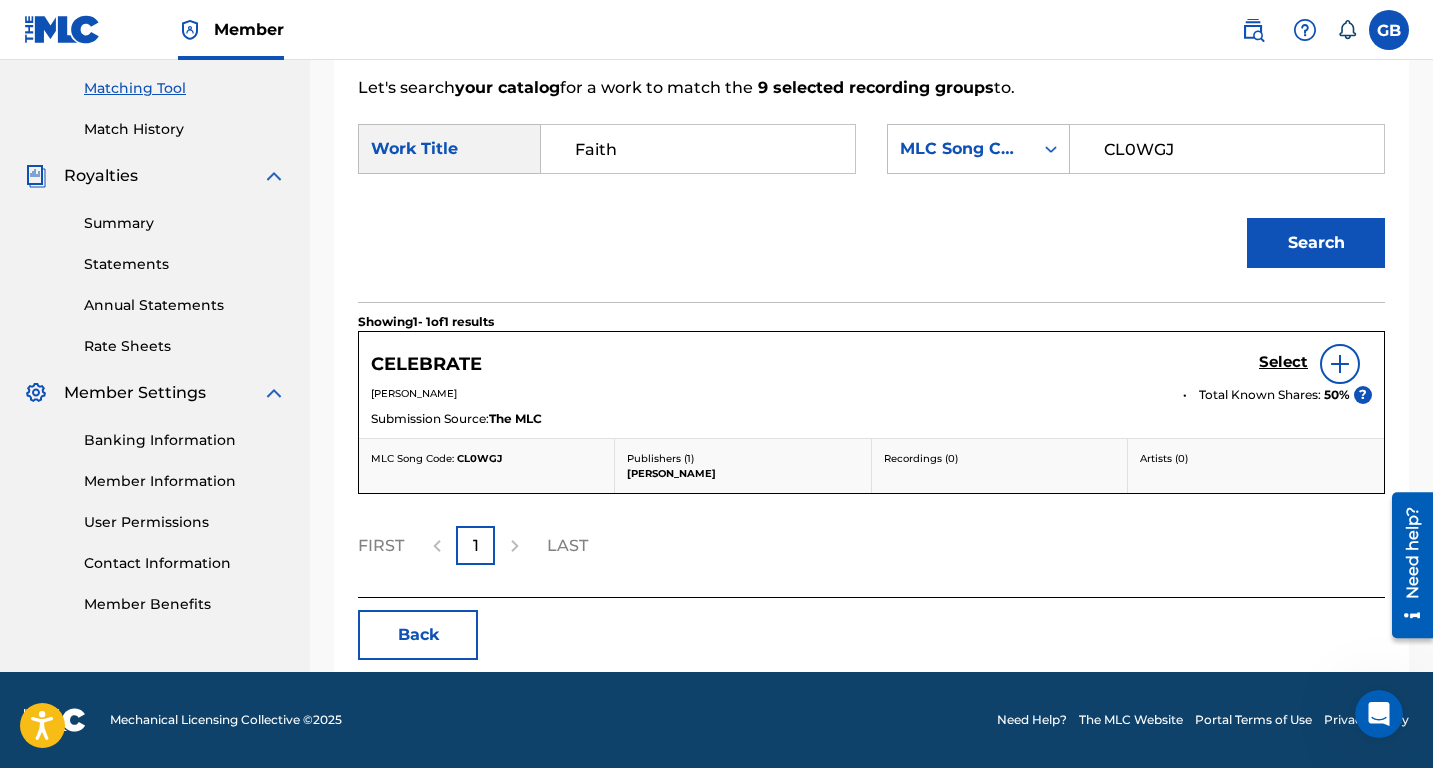drag, startPoint x: 1187, startPoint y: 154, endPoint x: 1094, endPoint y: 152, distance: 93.0215 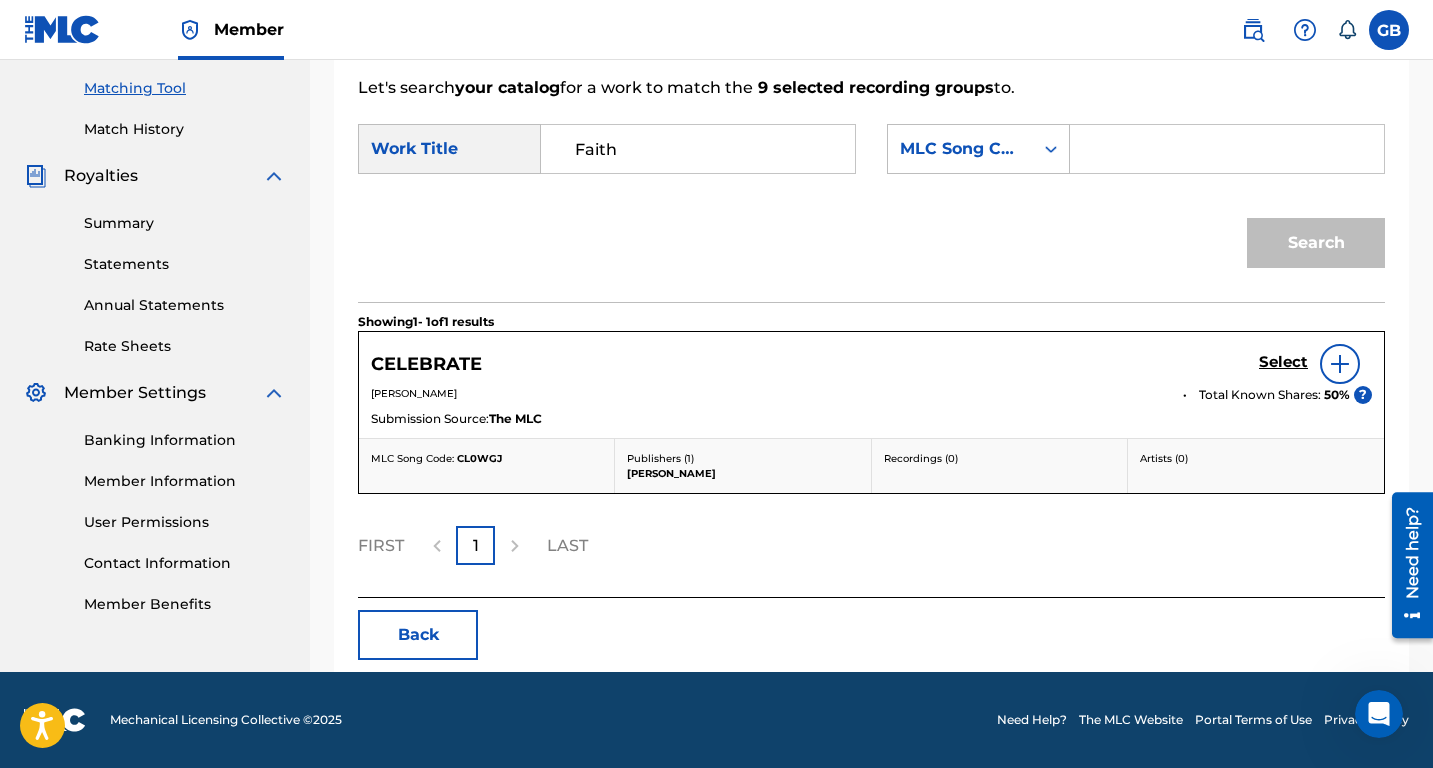 paste on "FC3CCT" 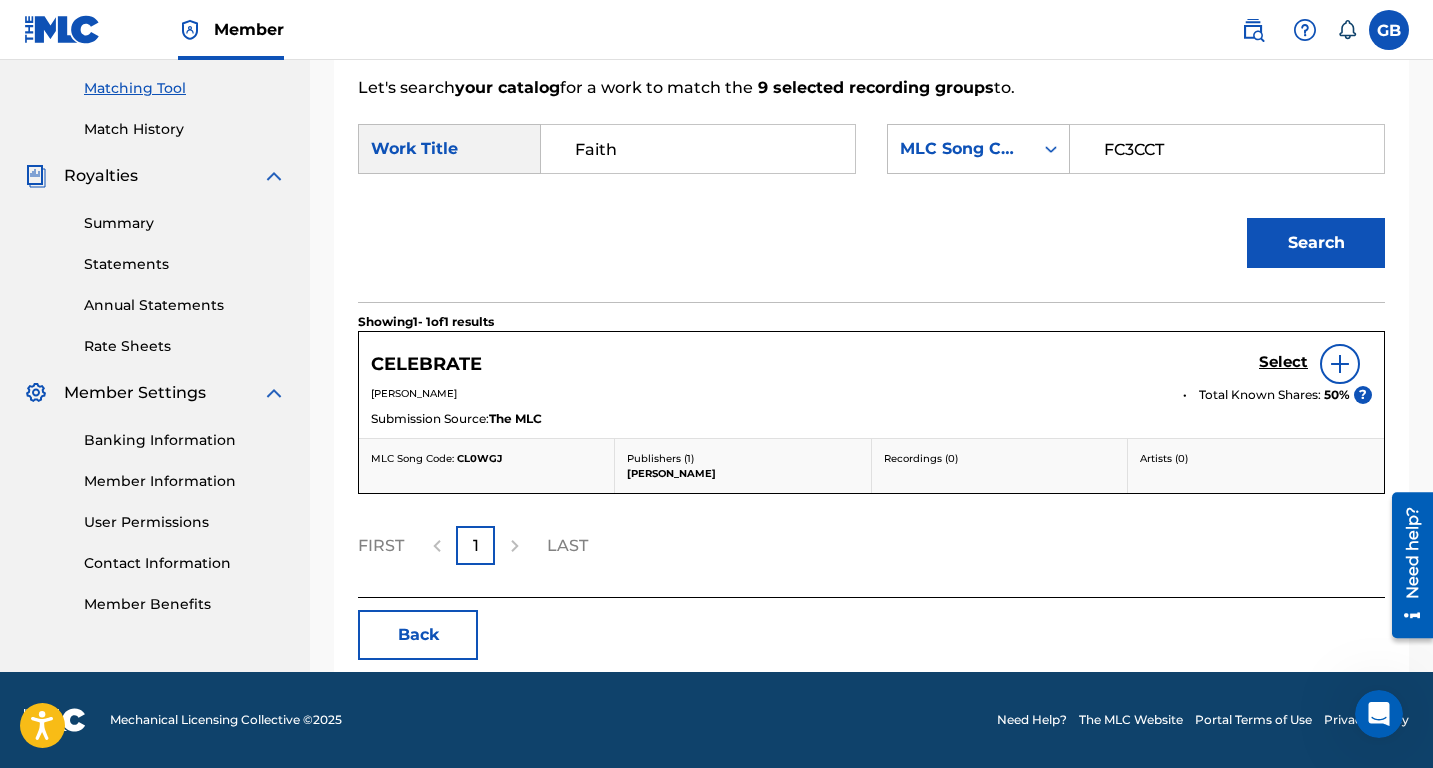 type on "FC3CCT" 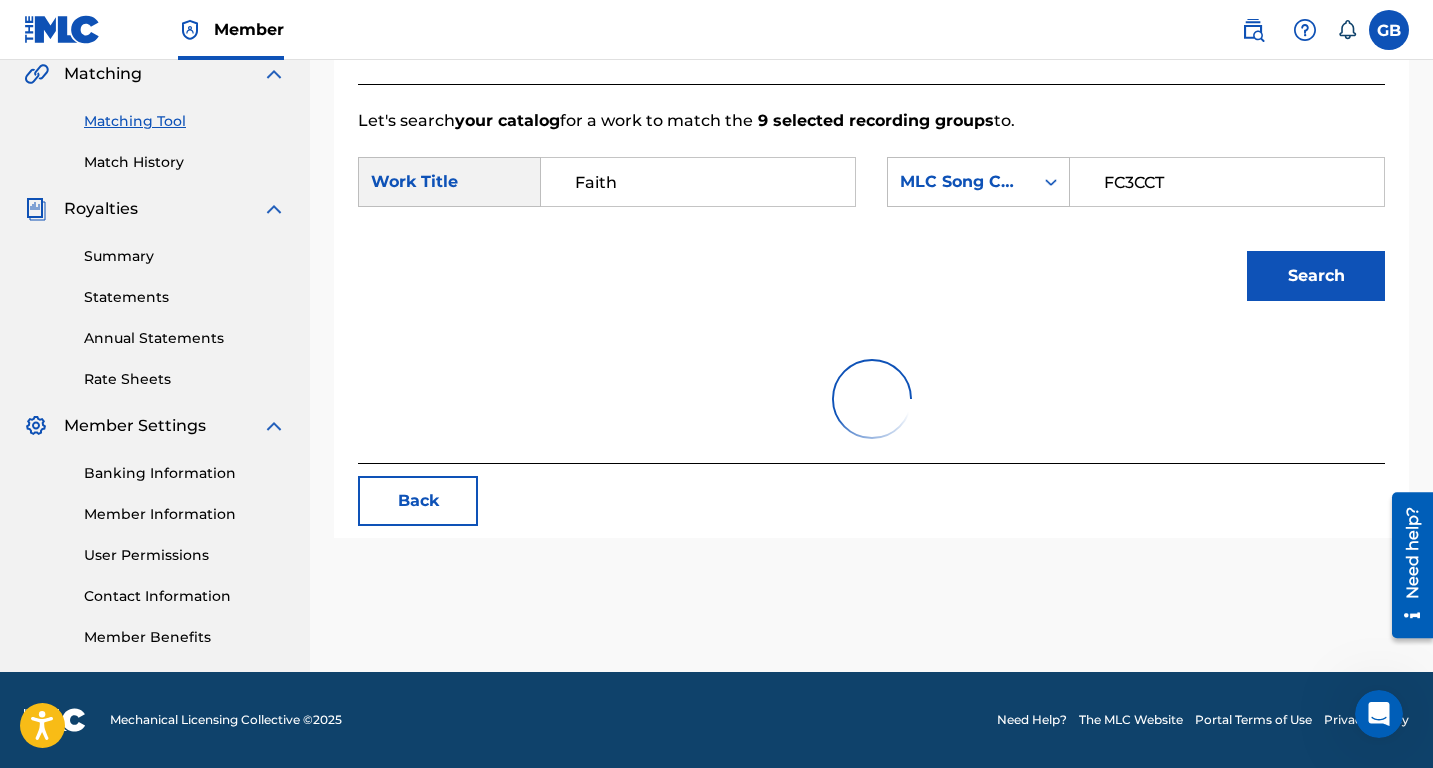 scroll, scrollTop: 505, scrollLeft: 0, axis: vertical 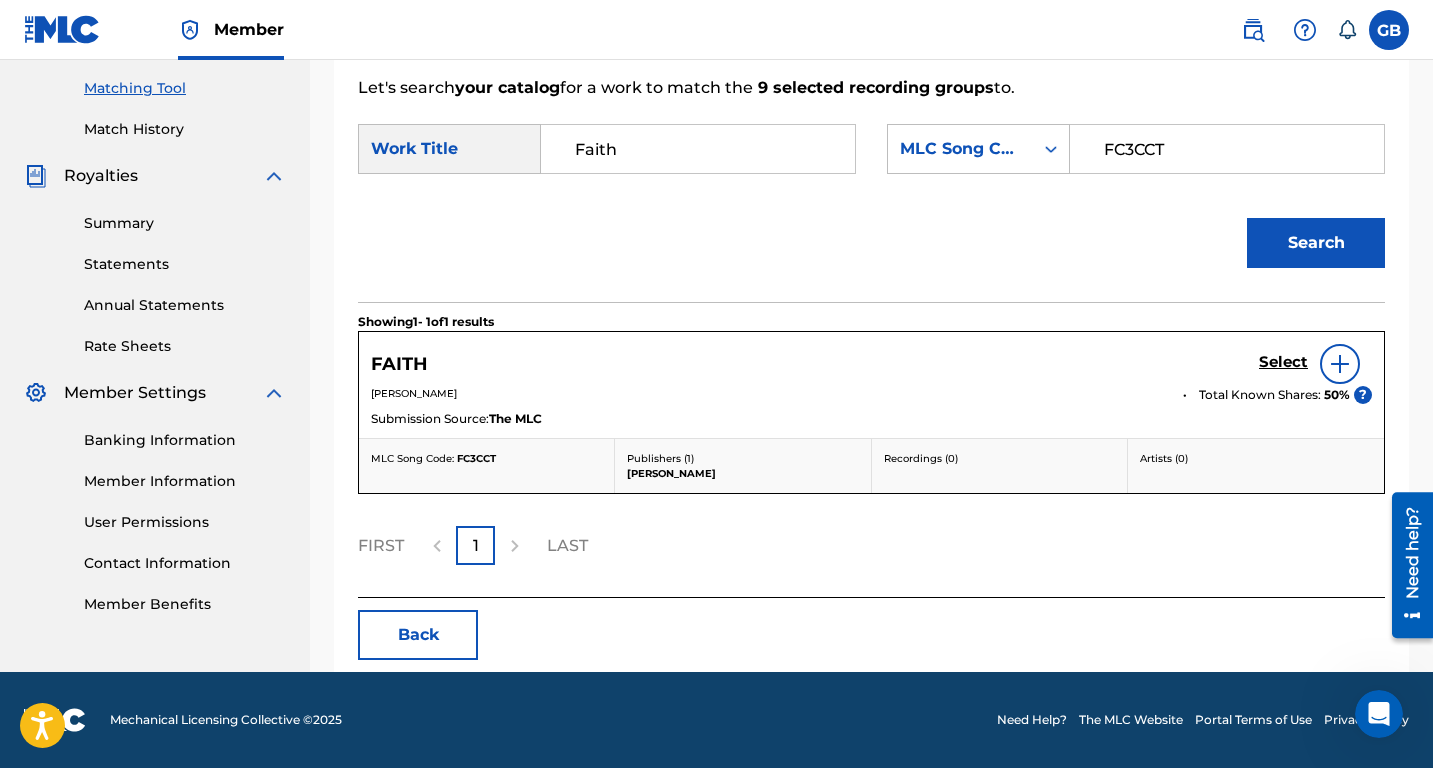 click at bounding box center [1340, 364] 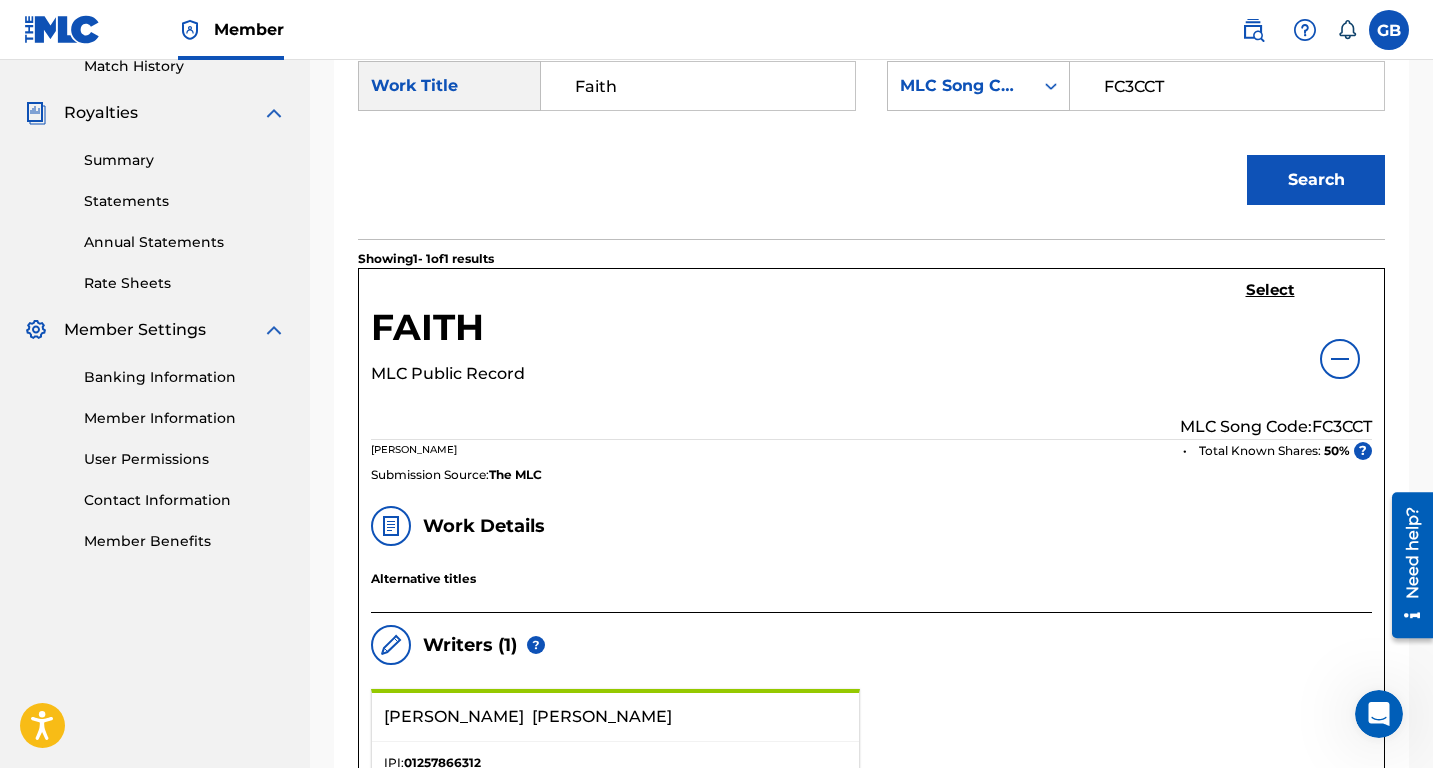 scroll, scrollTop: 571, scrollLeft: 0, axis: vertical 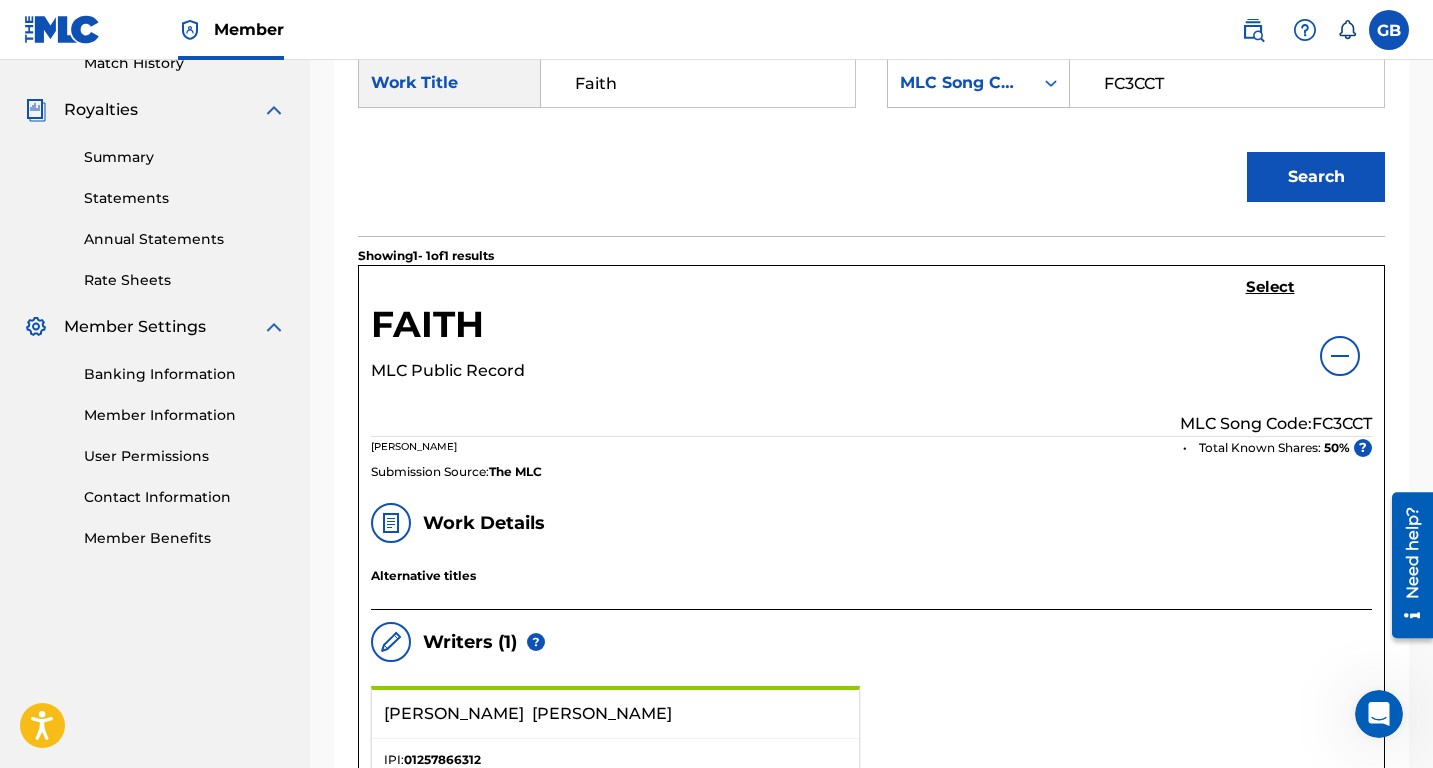click at bounding box center [1340, 356] 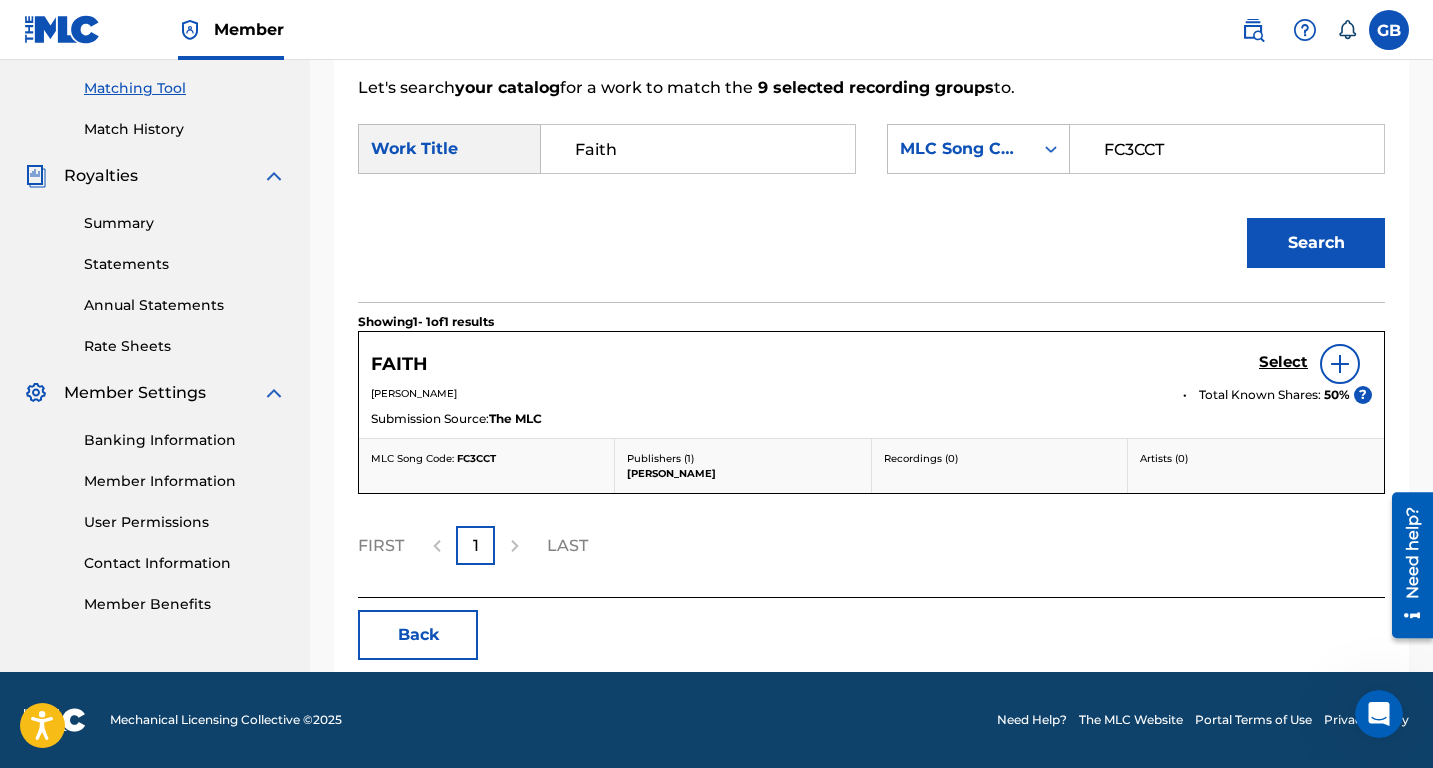 click on "Select" at bounding box center (1283, 362) 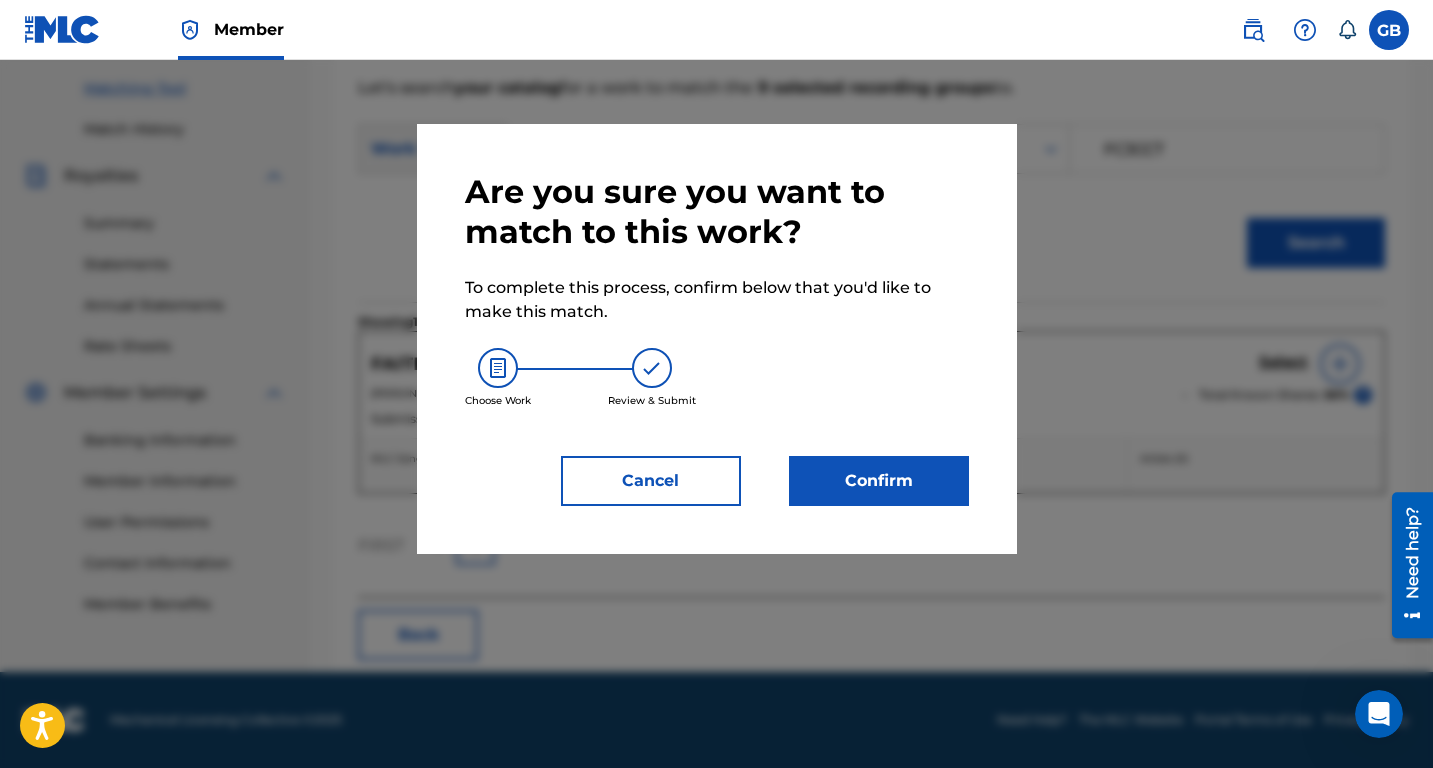 click on "Cancel" at bounding box center [651, 481] 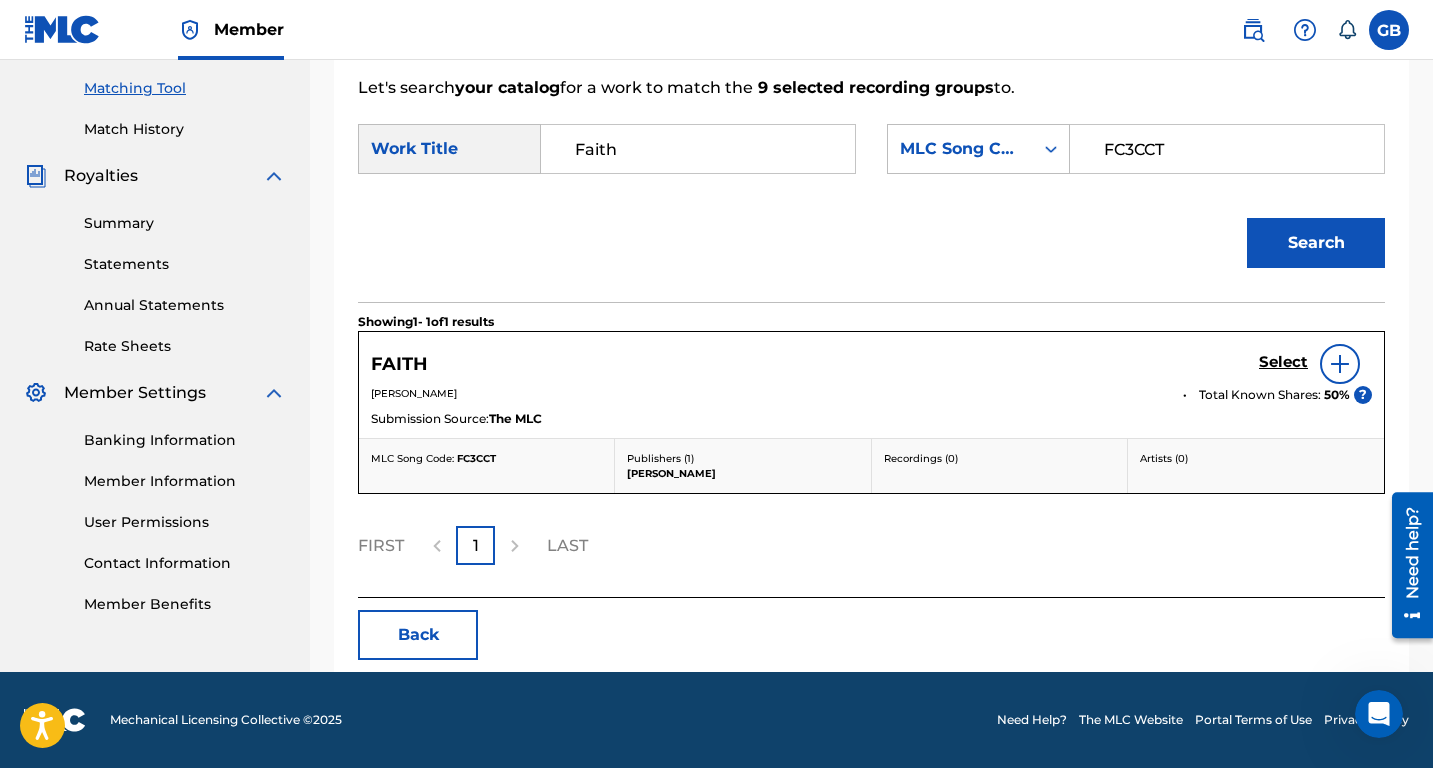 click on "Select" at bounding box center (1283, 362) 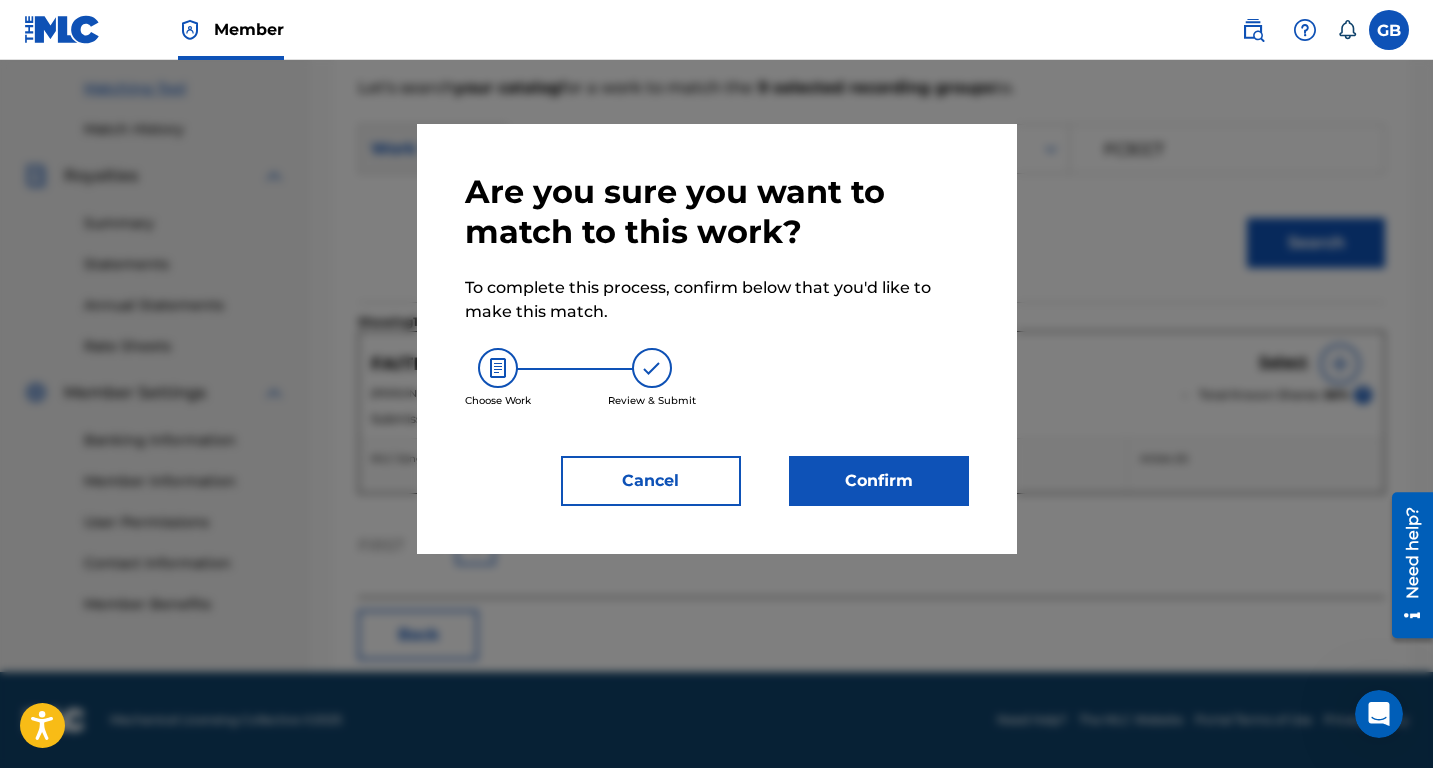 click on "Confirm" at bounding box center (879, 481) 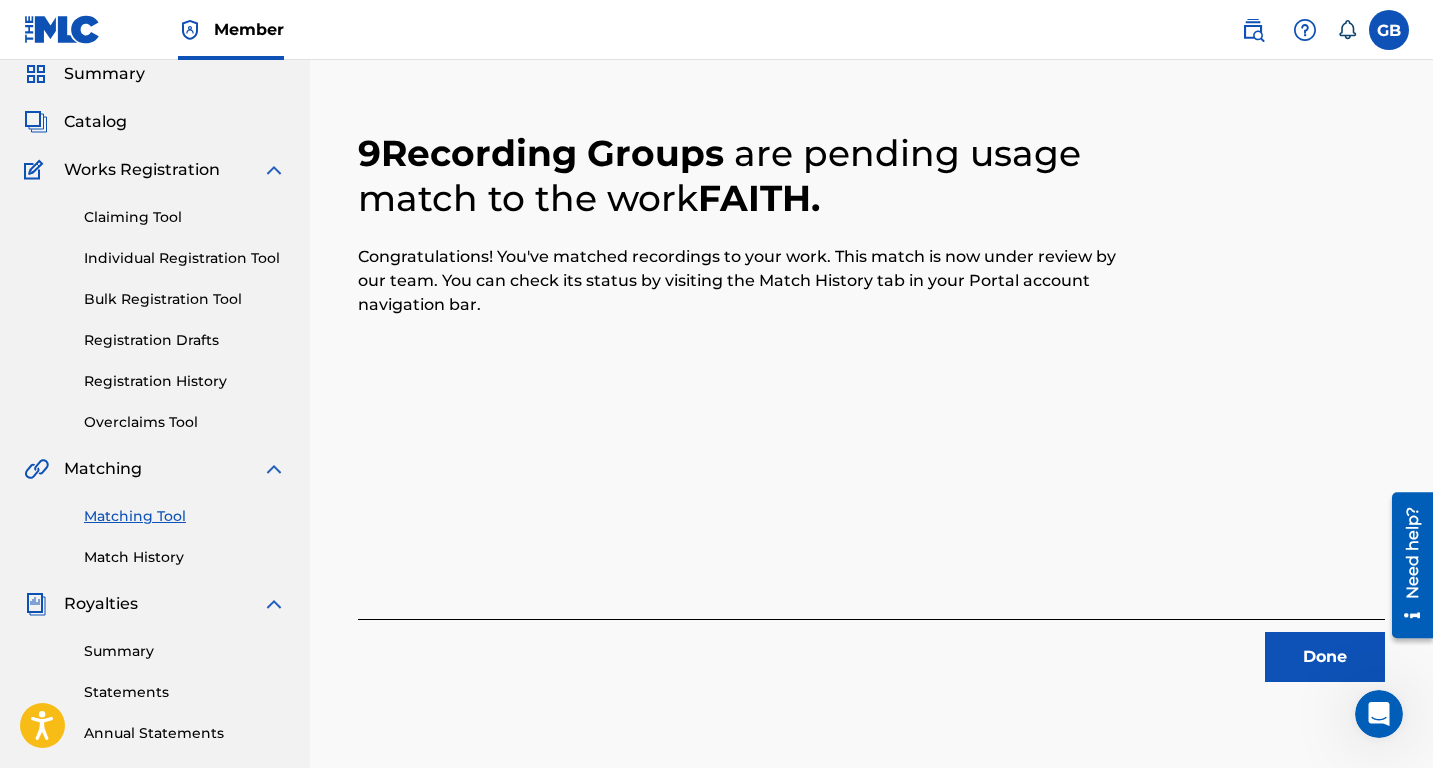 scroll, scrollTop: 55, scrollLeft: 0, axis: vertical 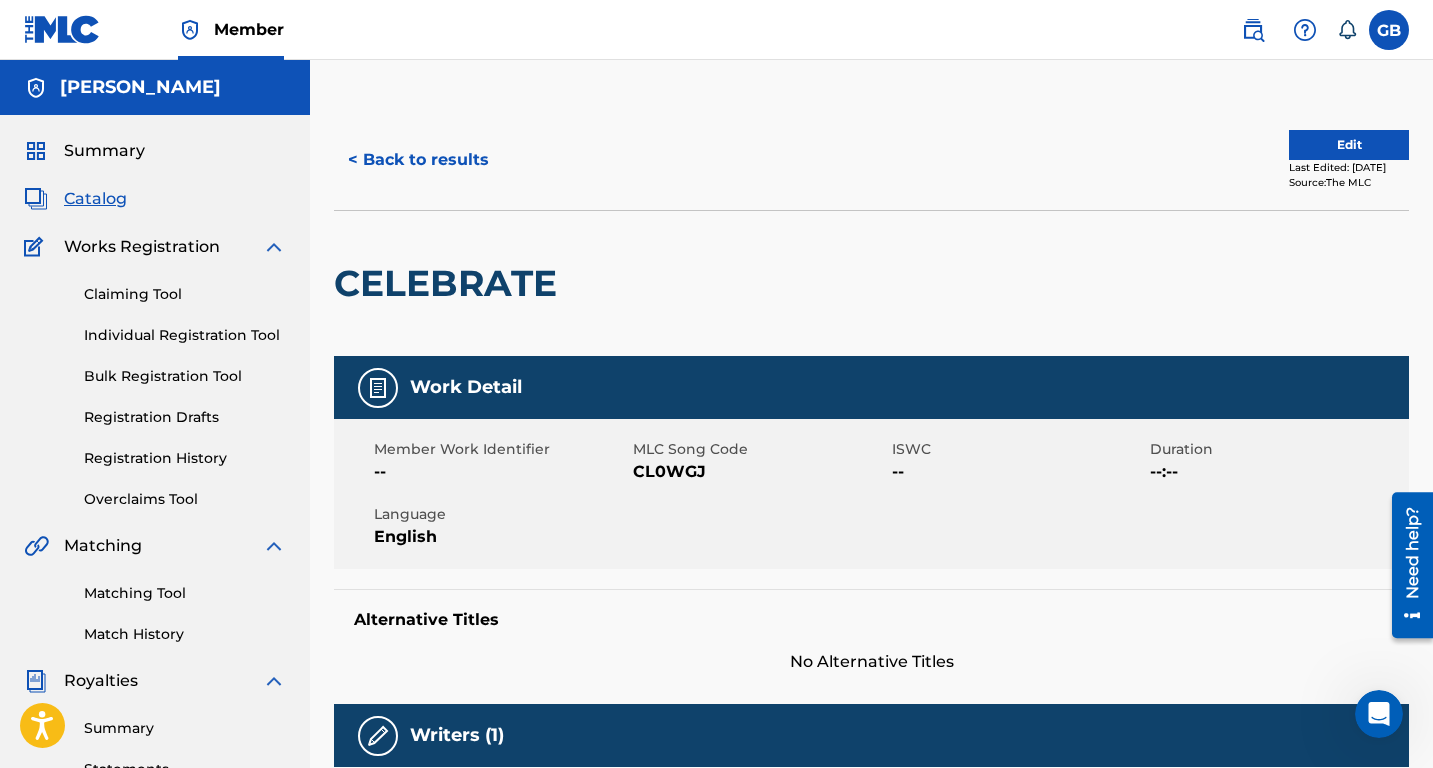 click on "Matching Tool" at bounding box center [185, 593] 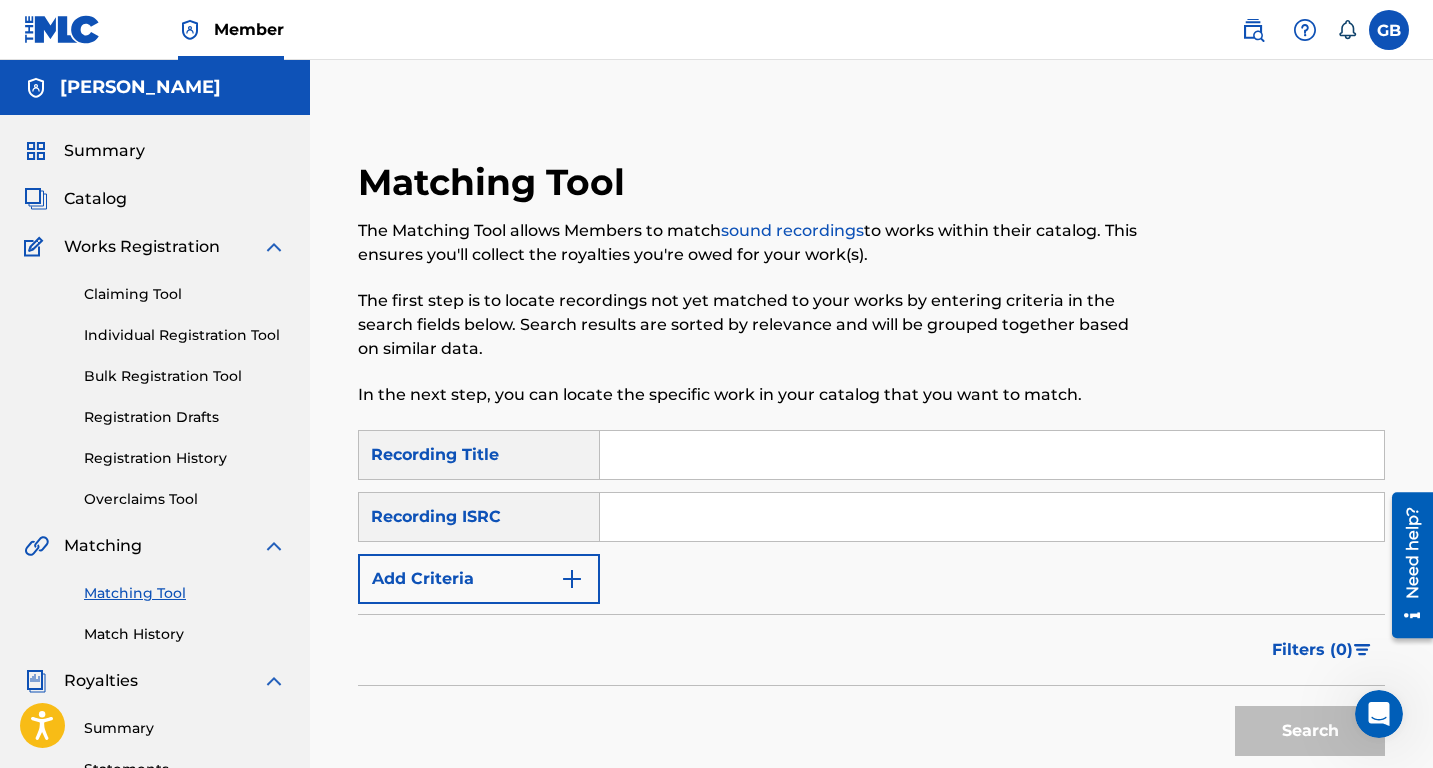 click on "Summary" at bounding box center (104, 151) 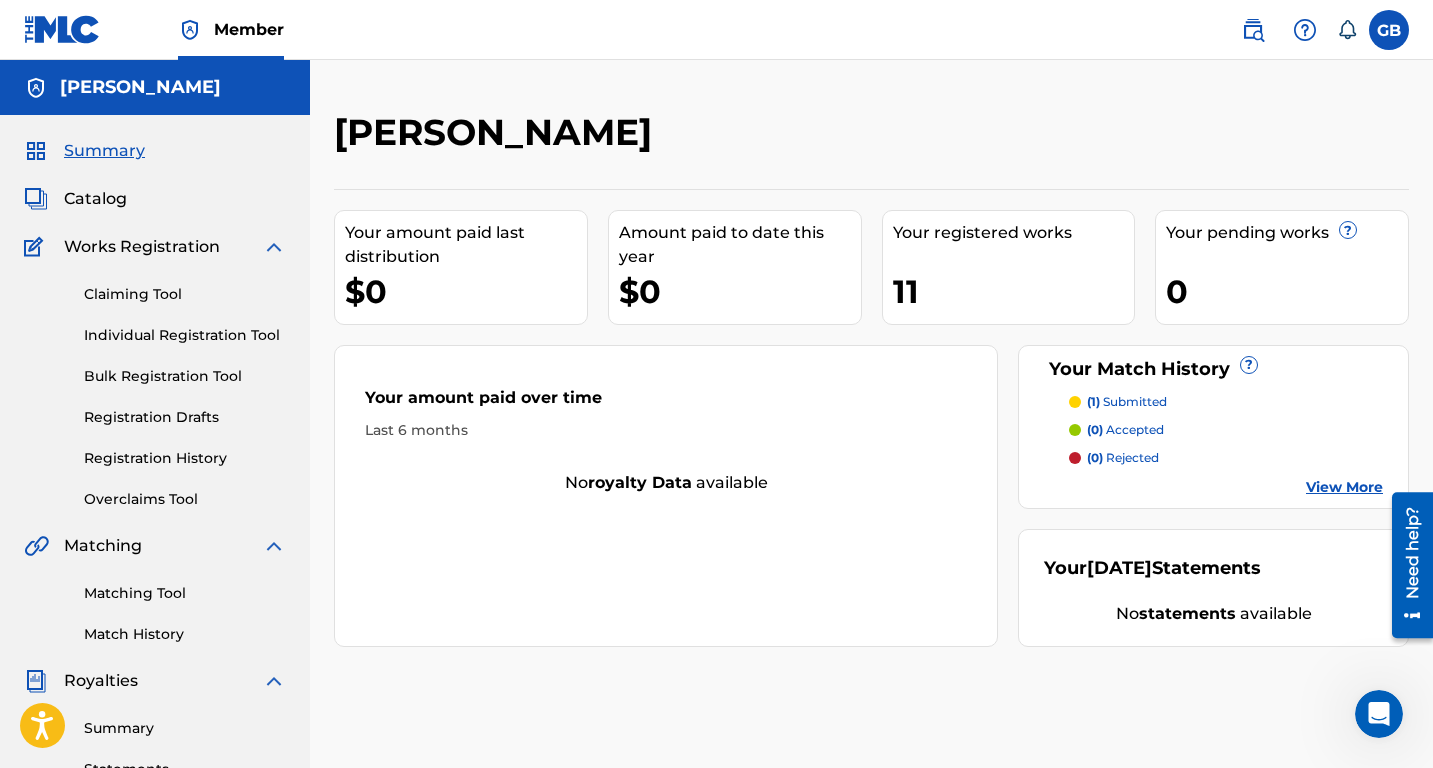 click on "Summary Catalog Works Registration Claiming Tool Individual Registration Tool Bulk Registration Tool Registration Drafts Registration History Overclaims Tool Matching Matching Tool Match History Royalties Summary Statements Annual Statements Rate Sheets Member Settings Banking Information Member Information User Permissions Contact Information Member Benefits" at bounding box center [155, 629] 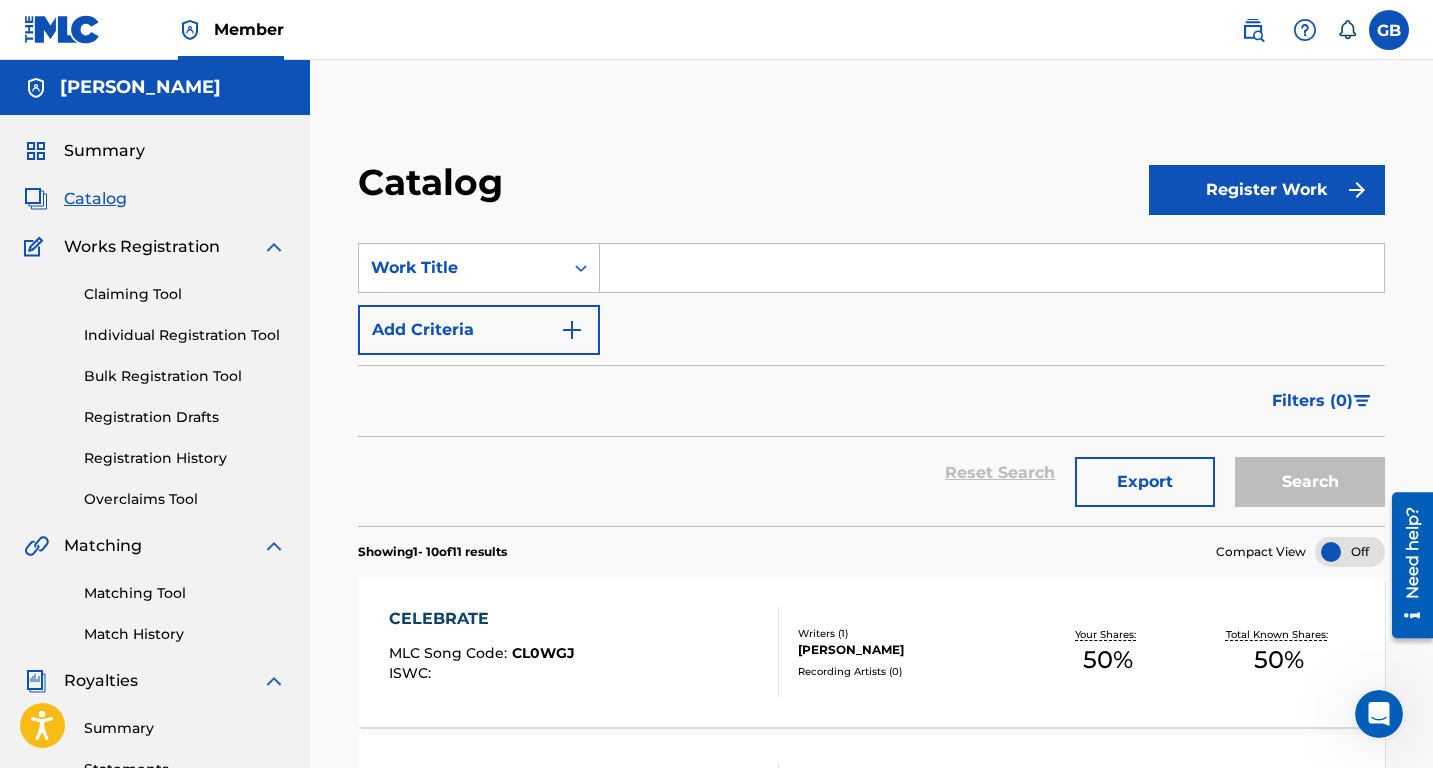 click at bounding box center [1379, 714] 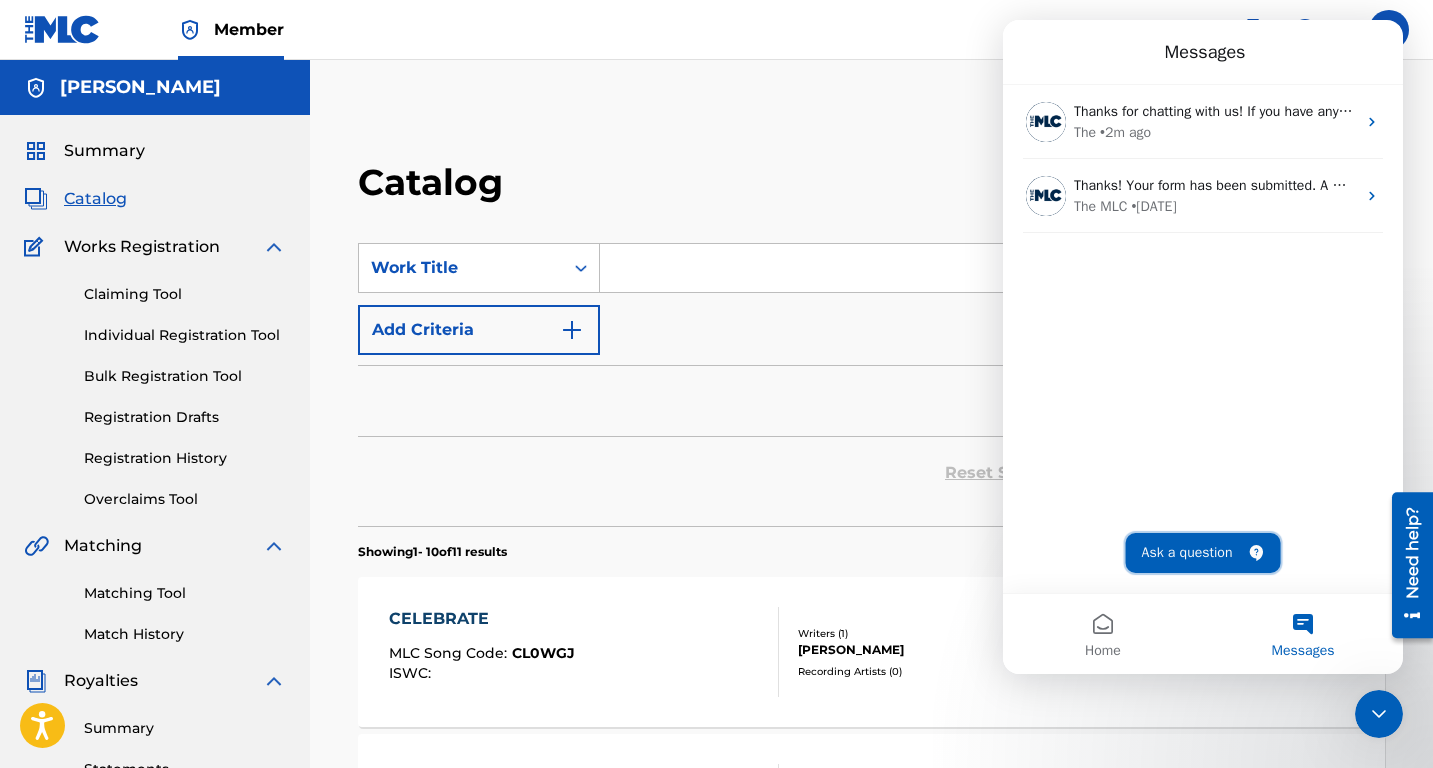 click on "Ask a question" at bounding box center (1203, 553) 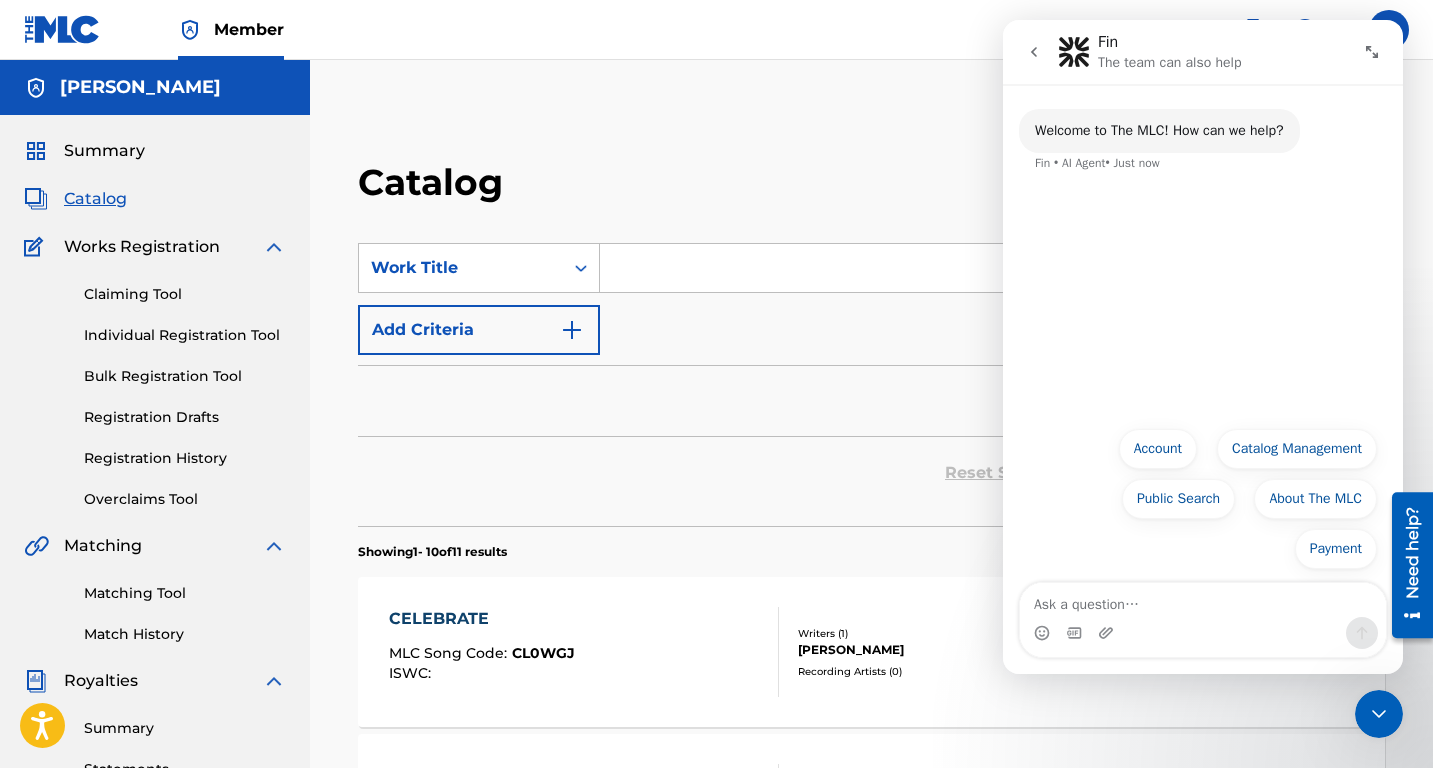 click at bounding box center (1203, 600) 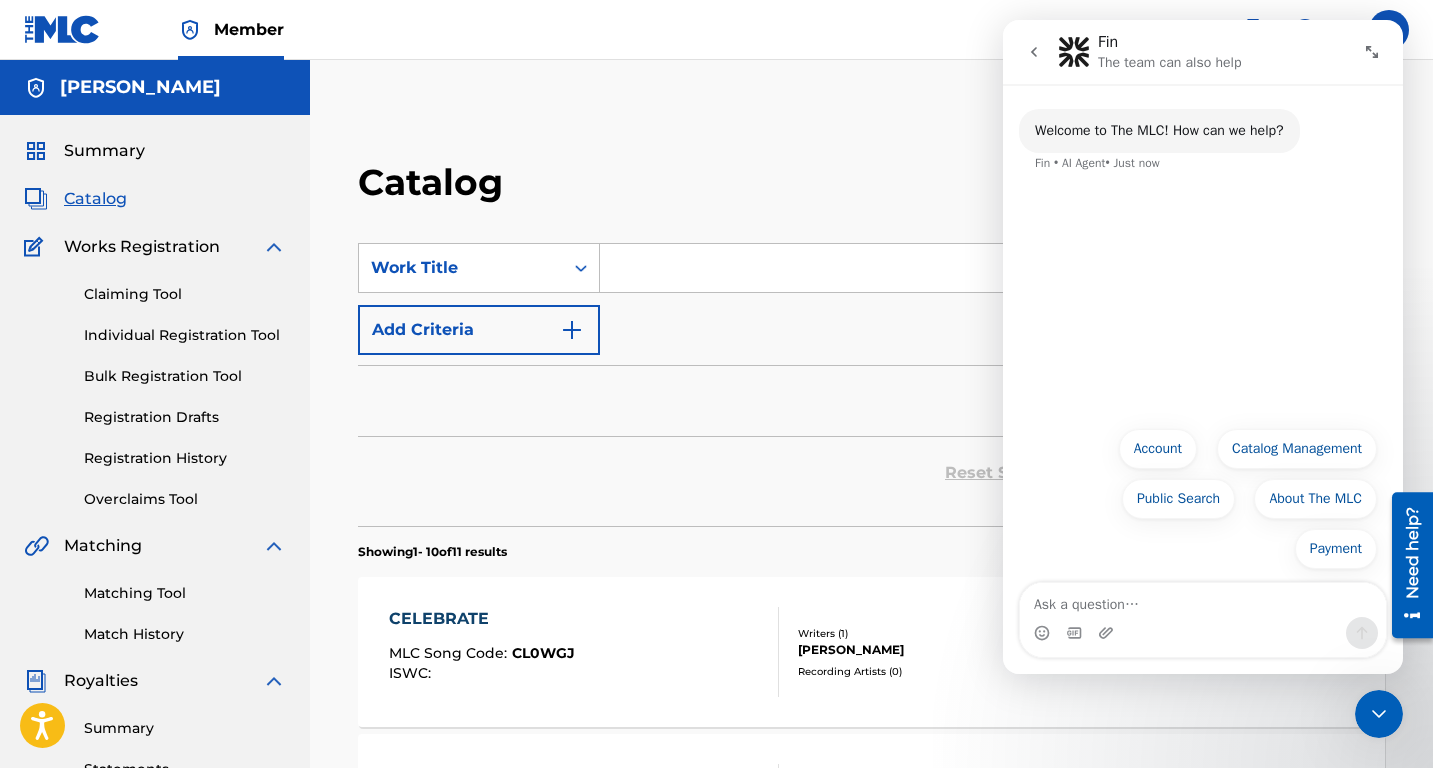 click on "Match History" at bounding box center [185, 634] 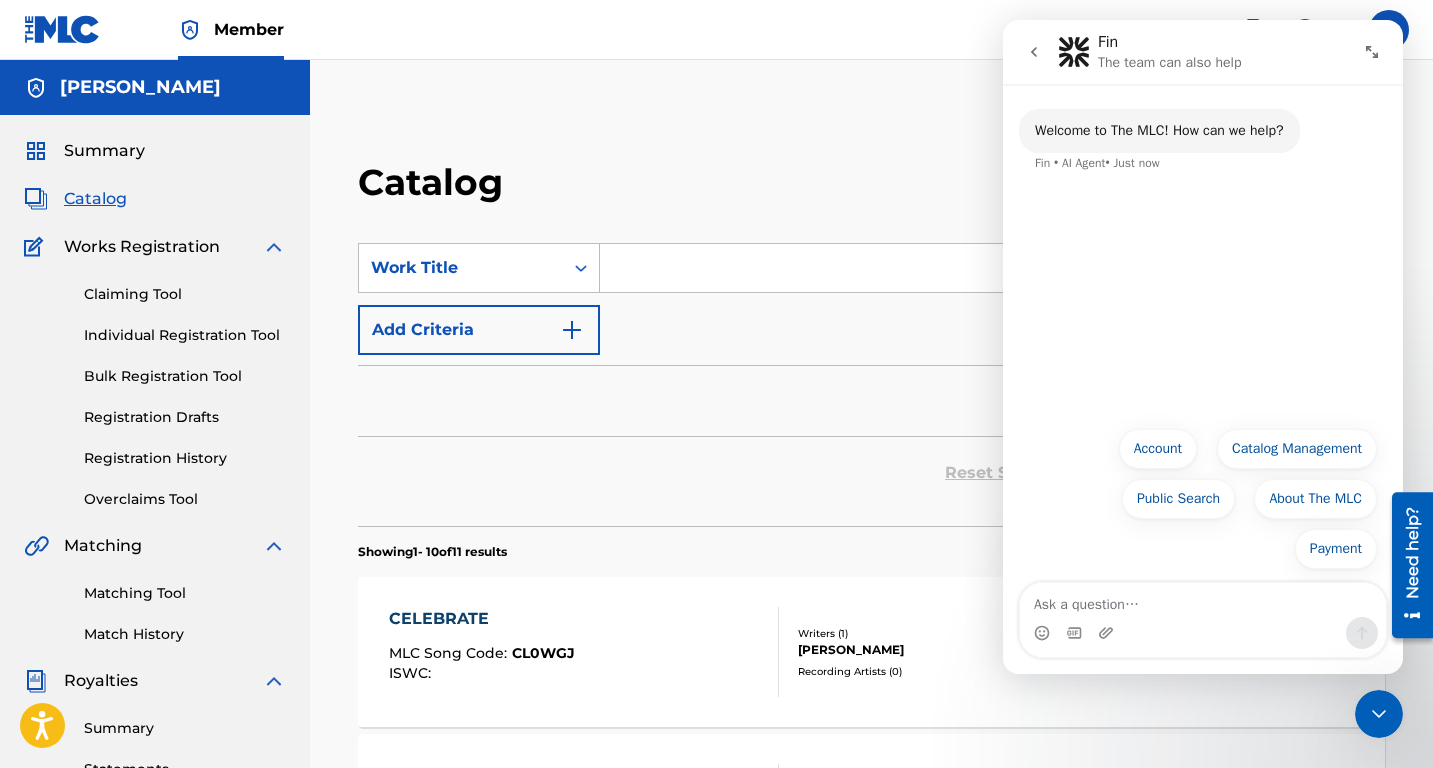 click on "Catalog" at bounding box center (753, 189) 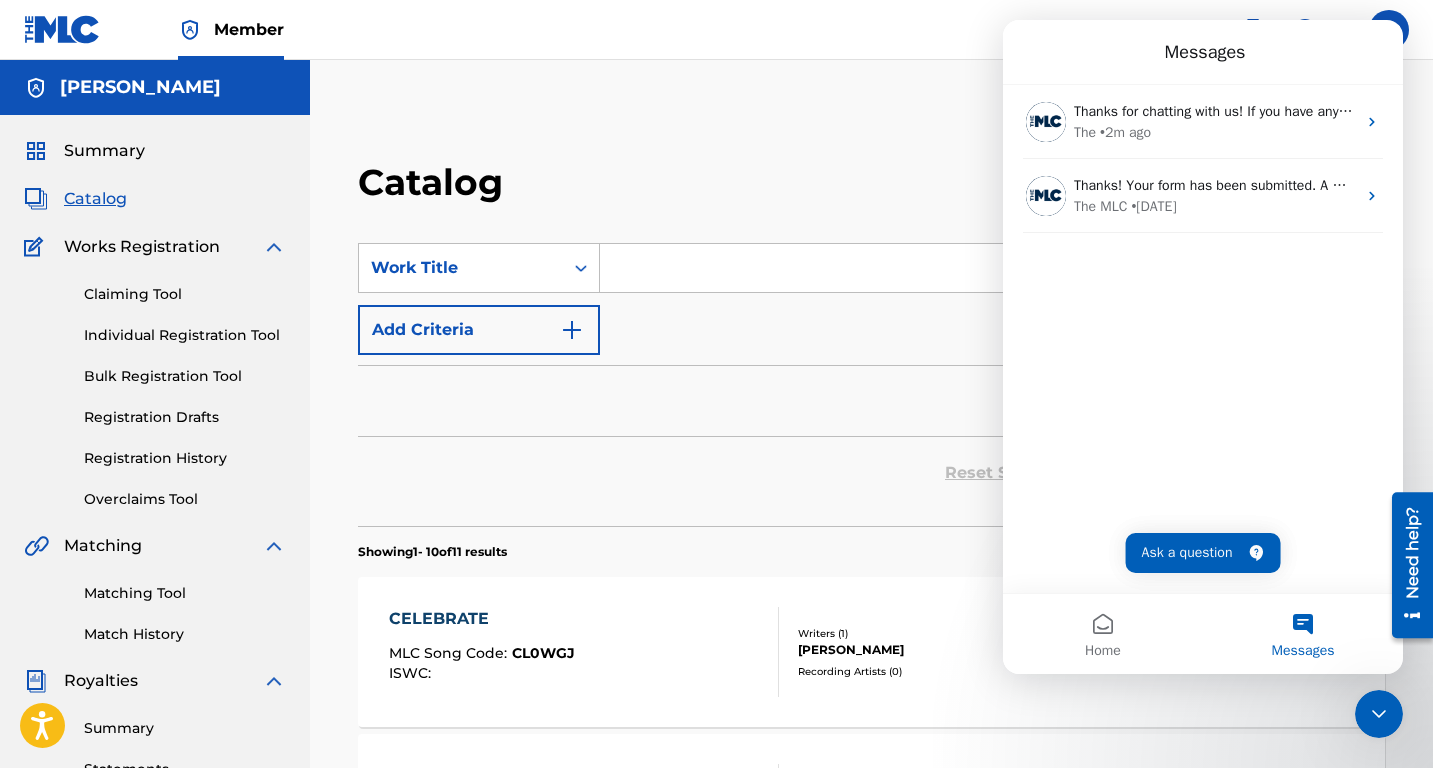 click at bounding box center (1379, 714) 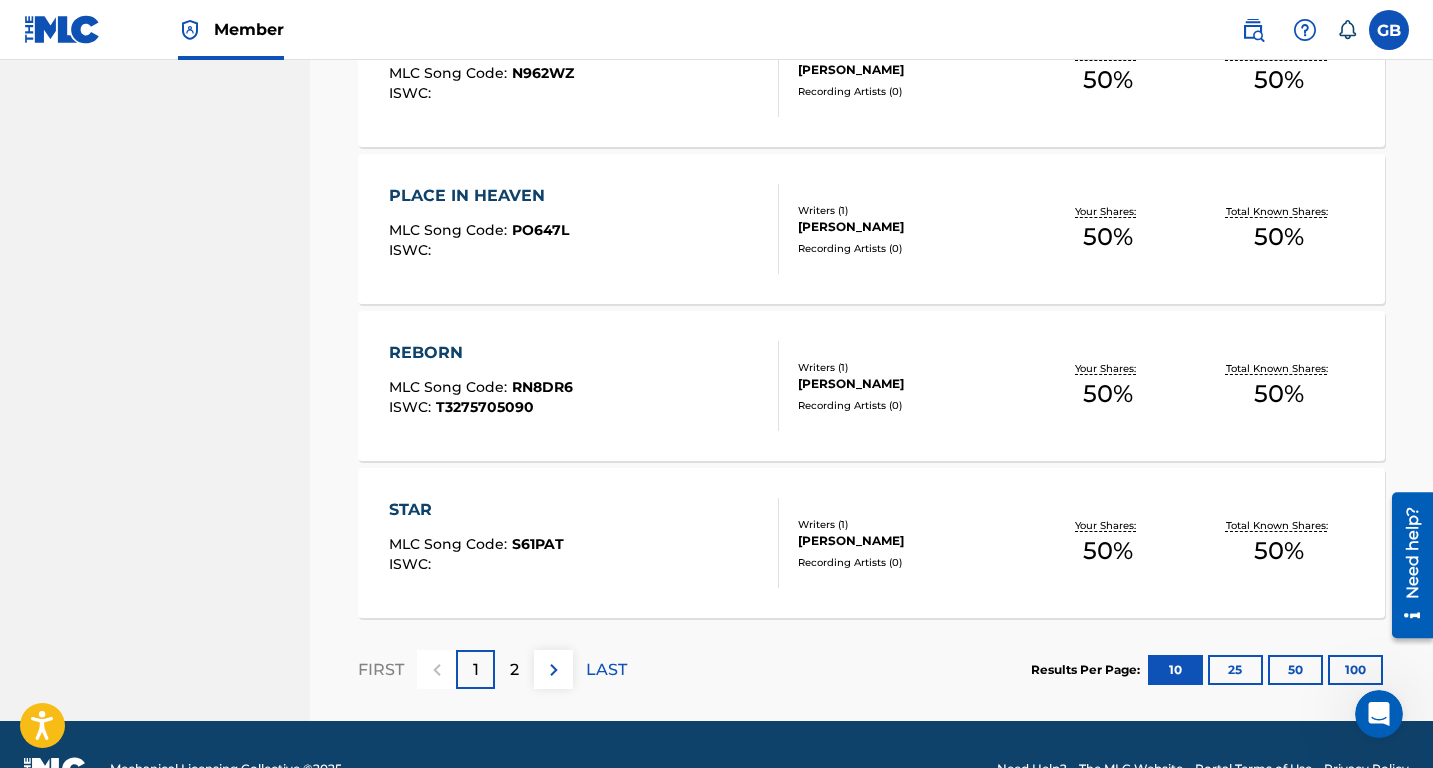 scroll, scrollTop: 1571, scrollLeft: 0, axis: vertical 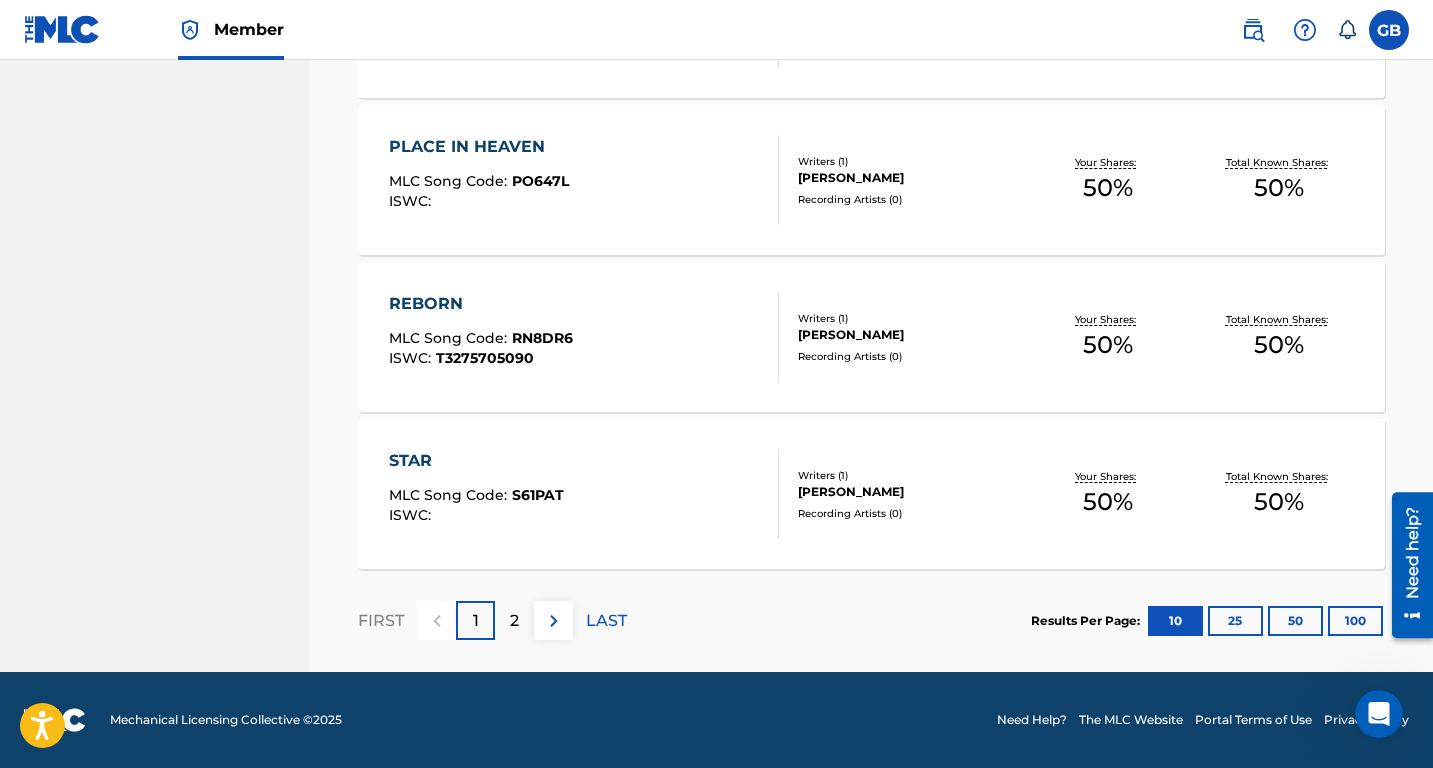 click on "2" at bounding box center (514, 621) 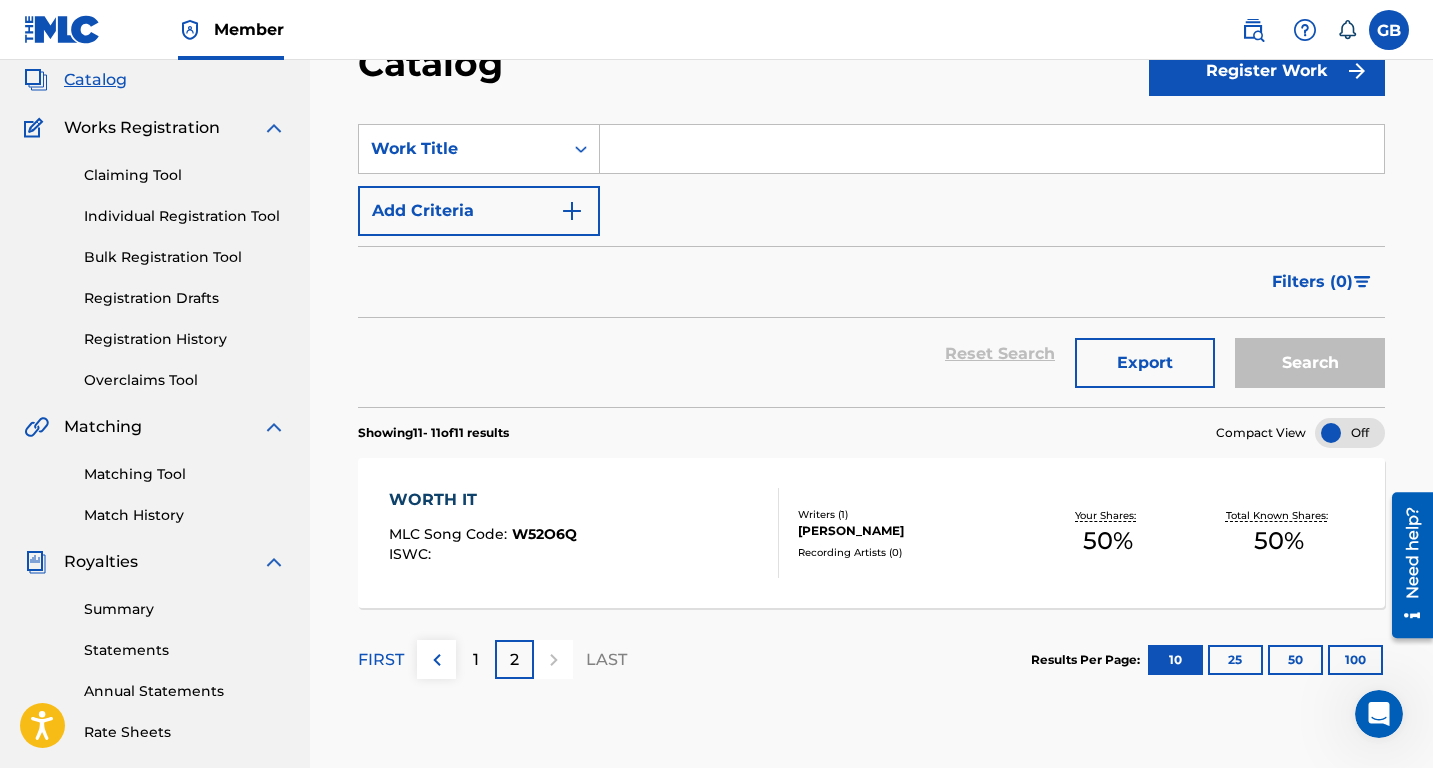 scroll, scrollTop: 118, scrollLeft: 0, axis: vertical 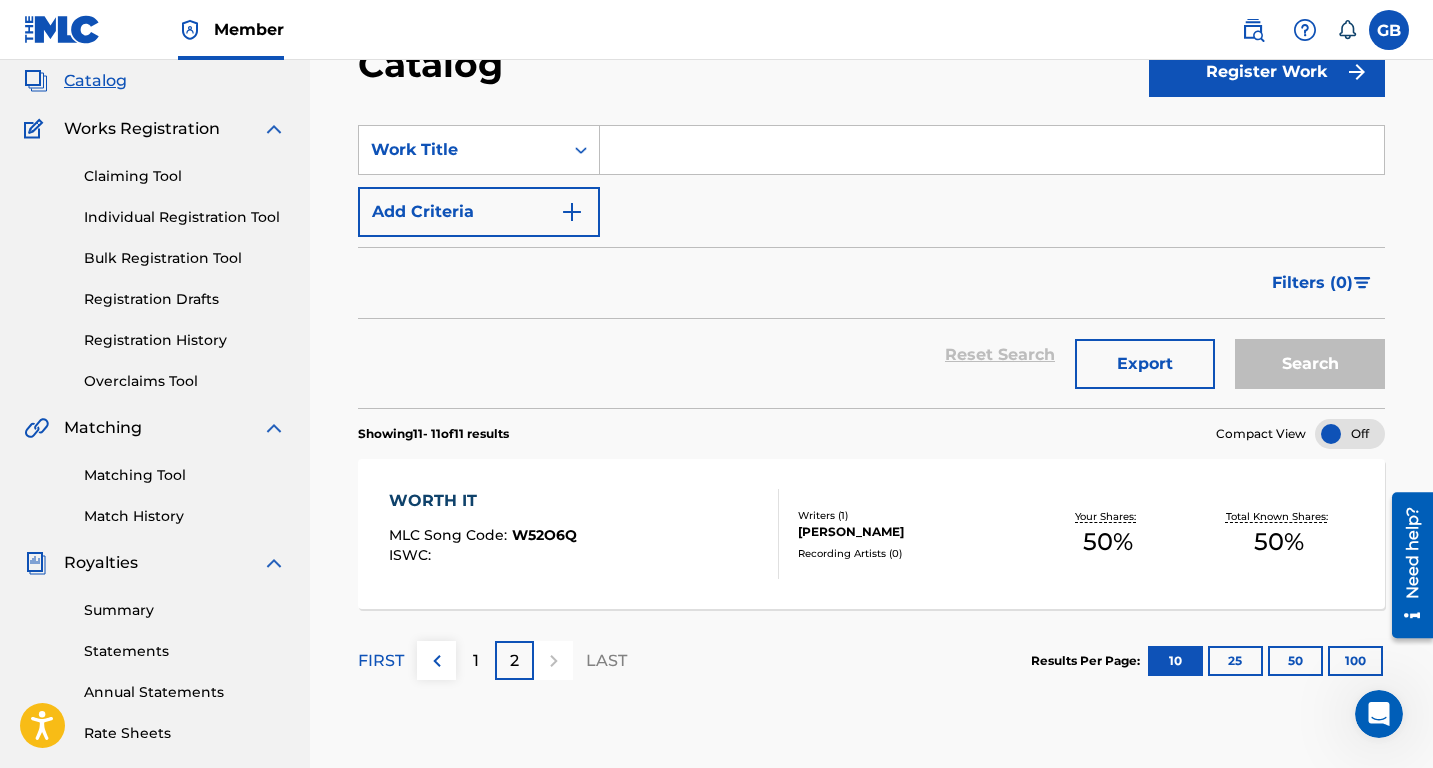 click on "Match History" at bounding box center [185, 516] 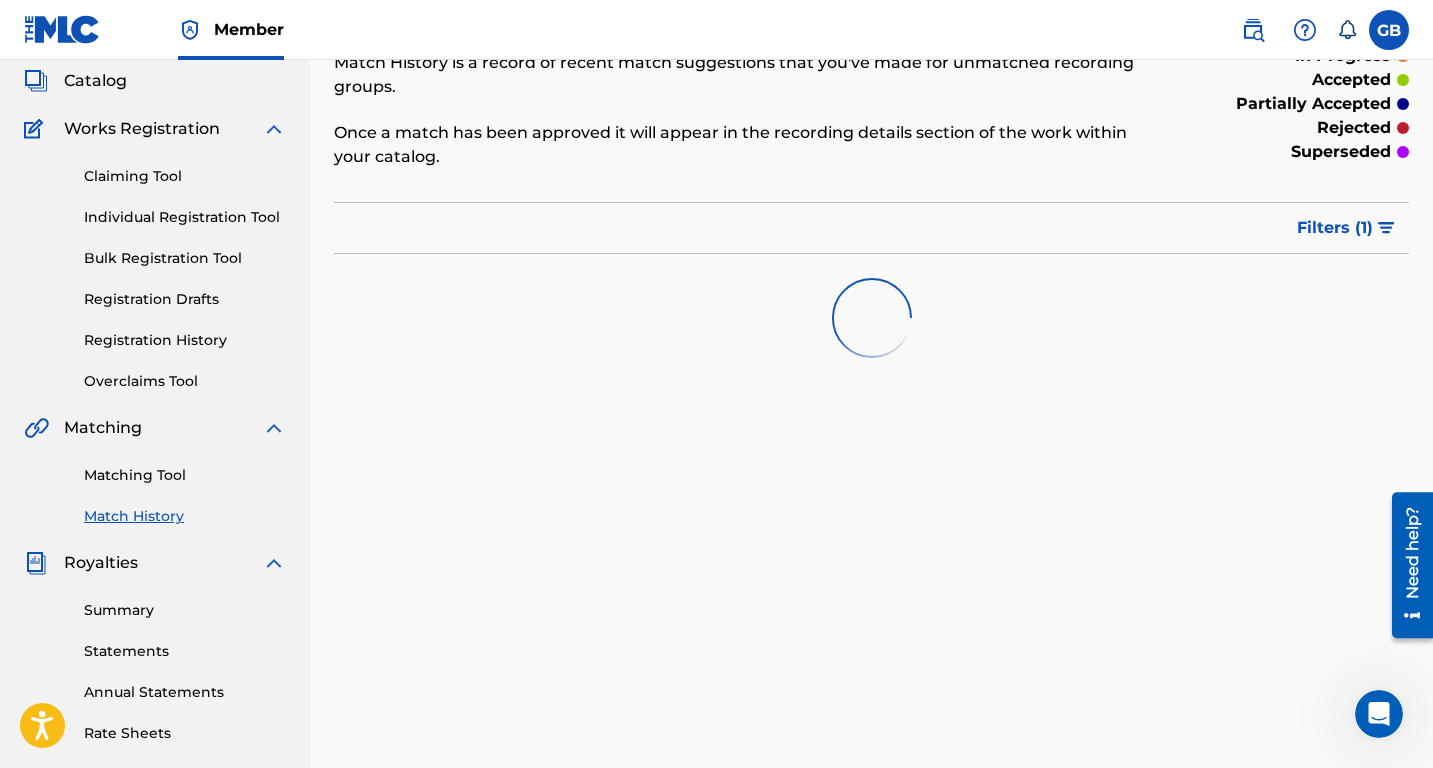 scroll, scrollTop: 0, scrollLeft: 0, axis: both 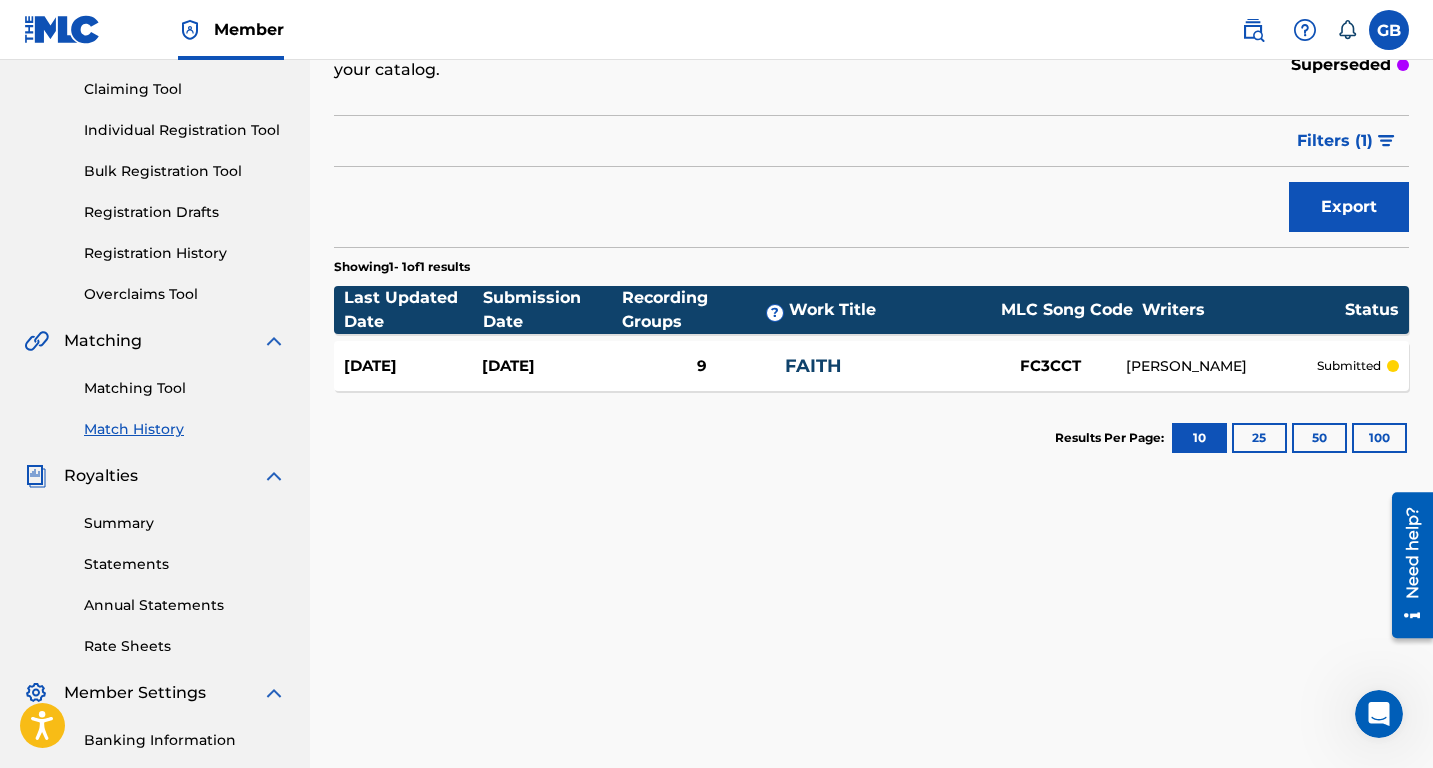 click 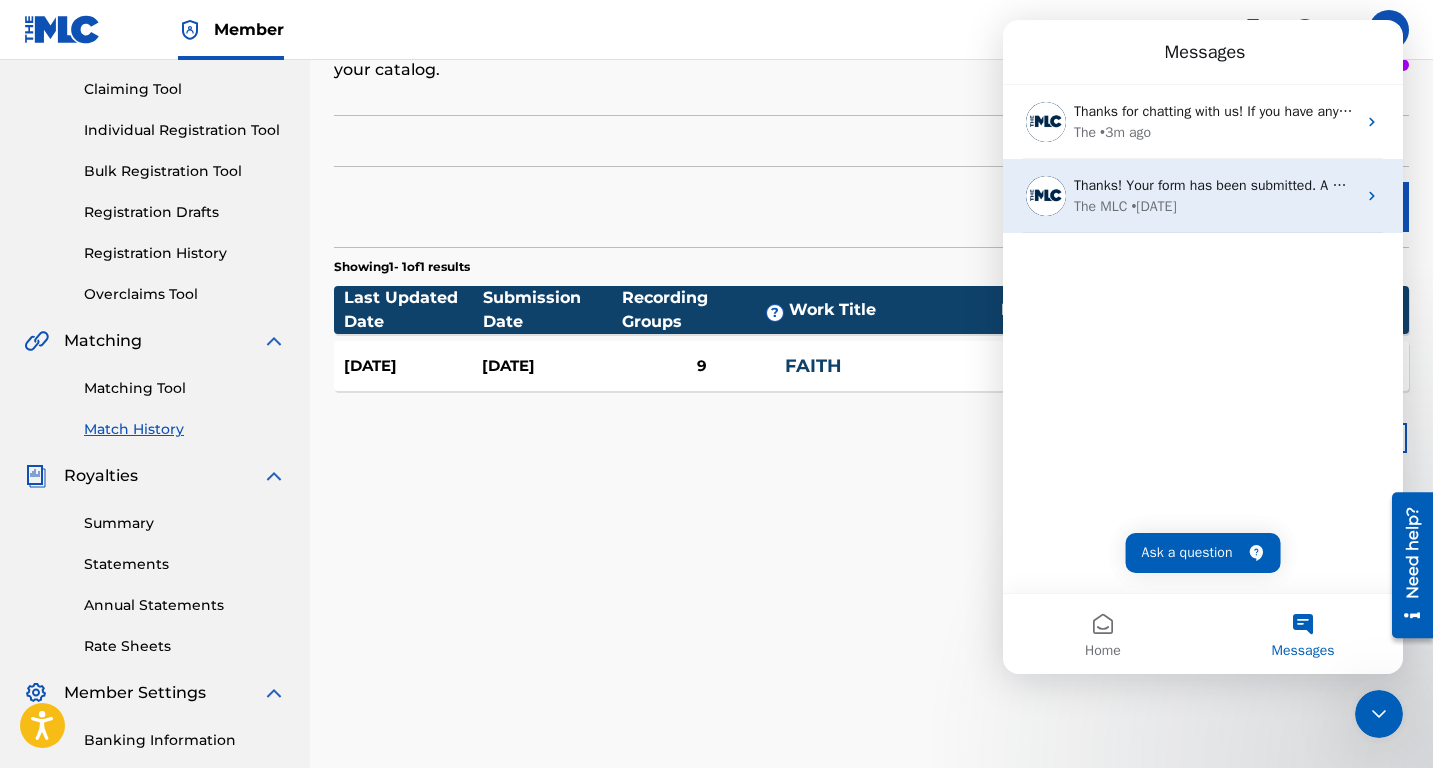 click on "Thanks!  Your form has been submitted. A member of The MLC Support Team will review your submission and reply to you within 24-48 hours." at bounding box center [1507, 185] 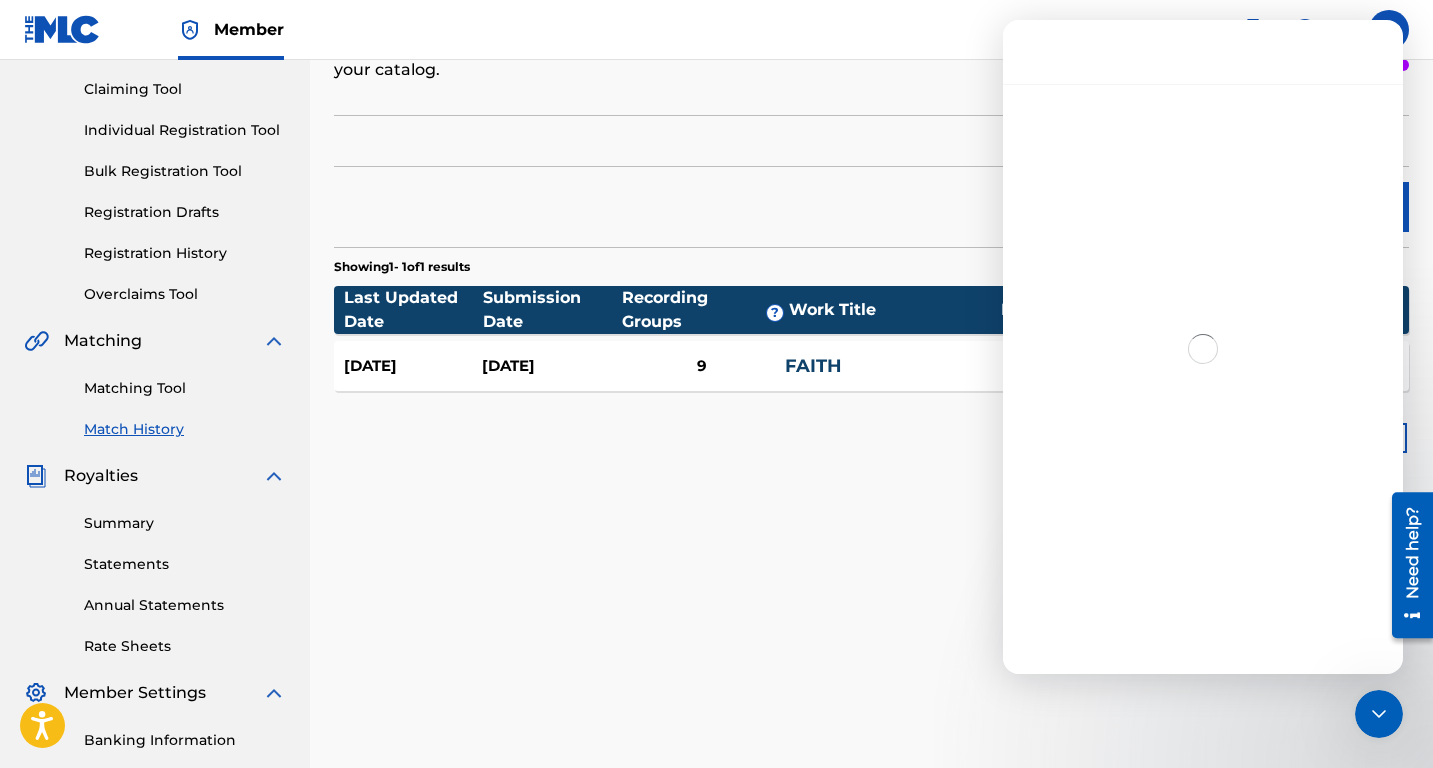 click on "Results Per Page: 10 25 50 100" at bounding box center (871, 438) 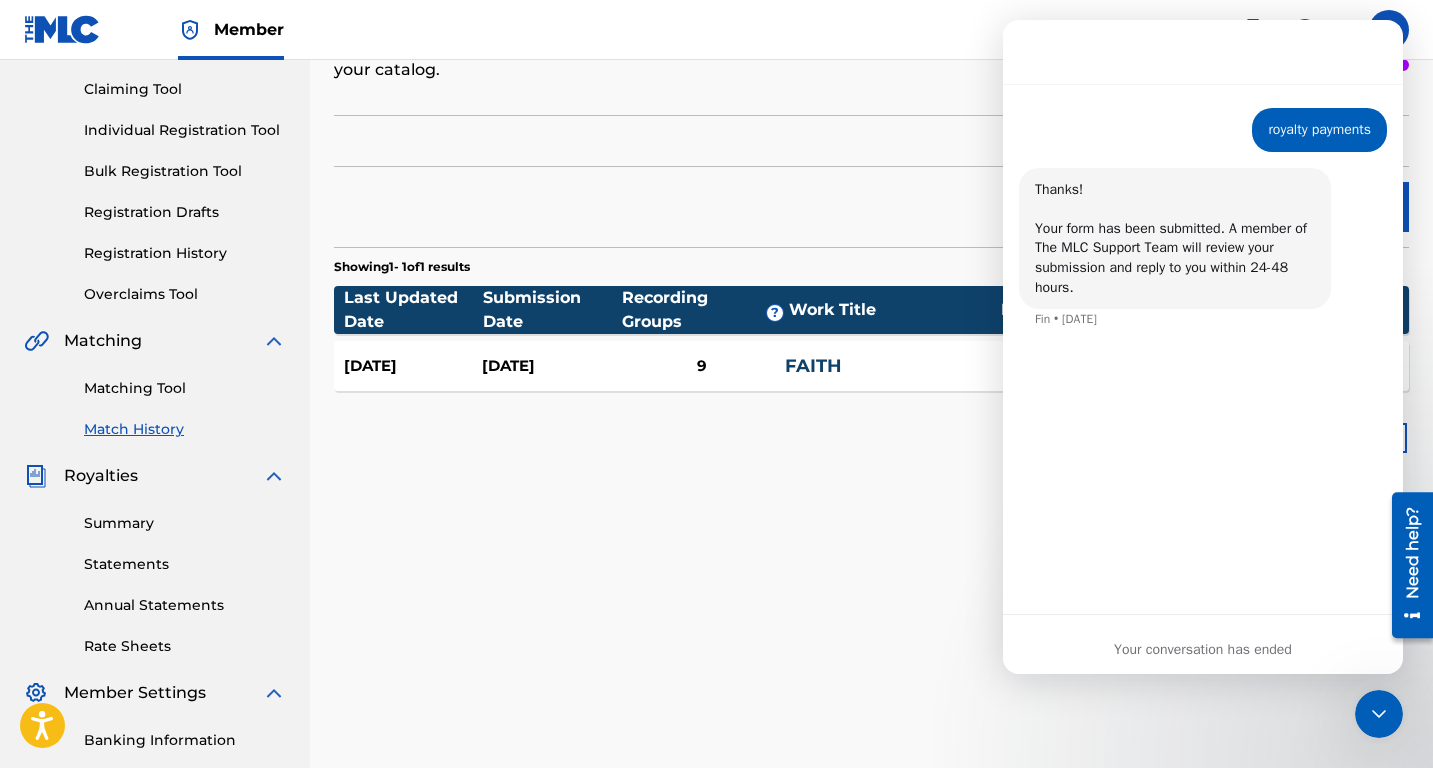click on "Results Per Page: 10 25 50 100" at bounding box center [871, 438] 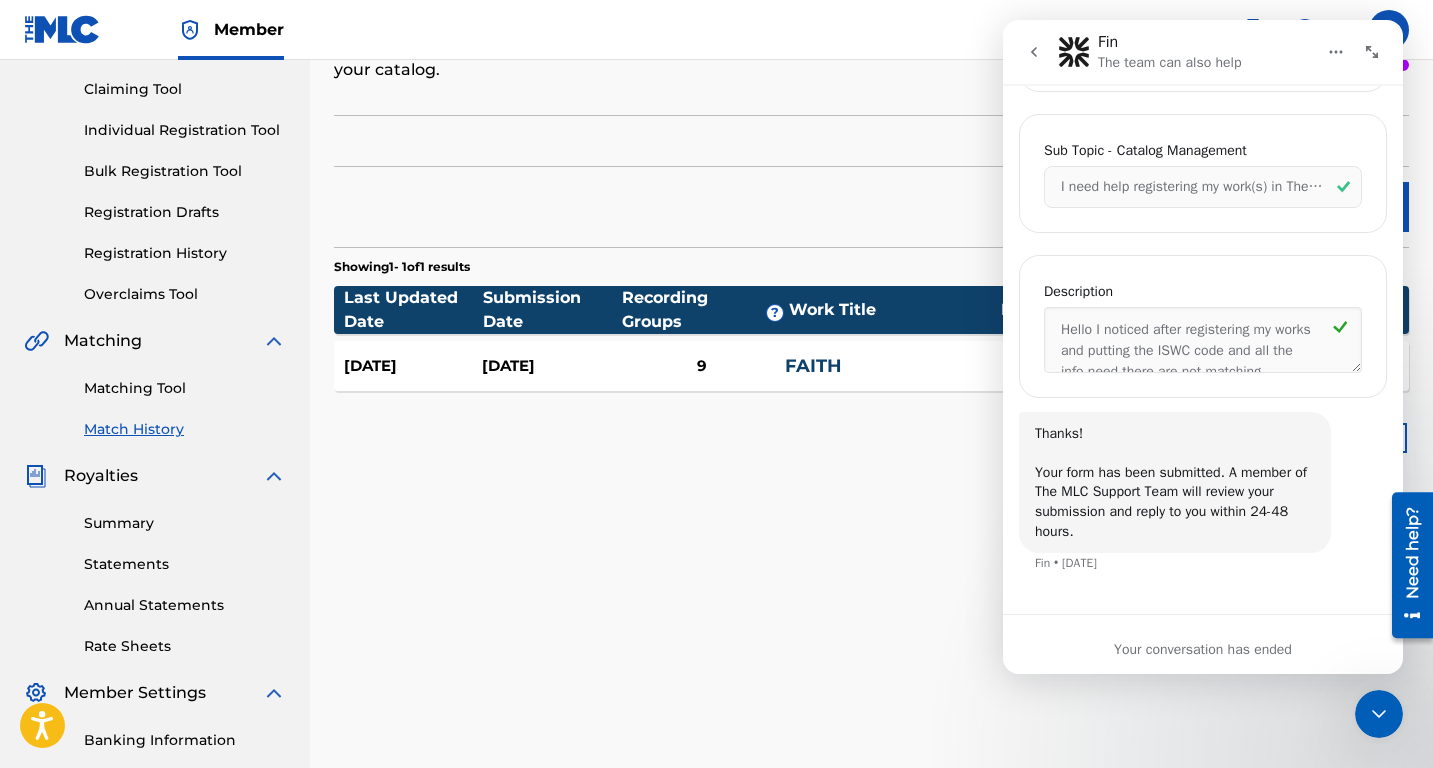 scroll, scrollTop: 1811, scrollLeft: 0, axis: vertical 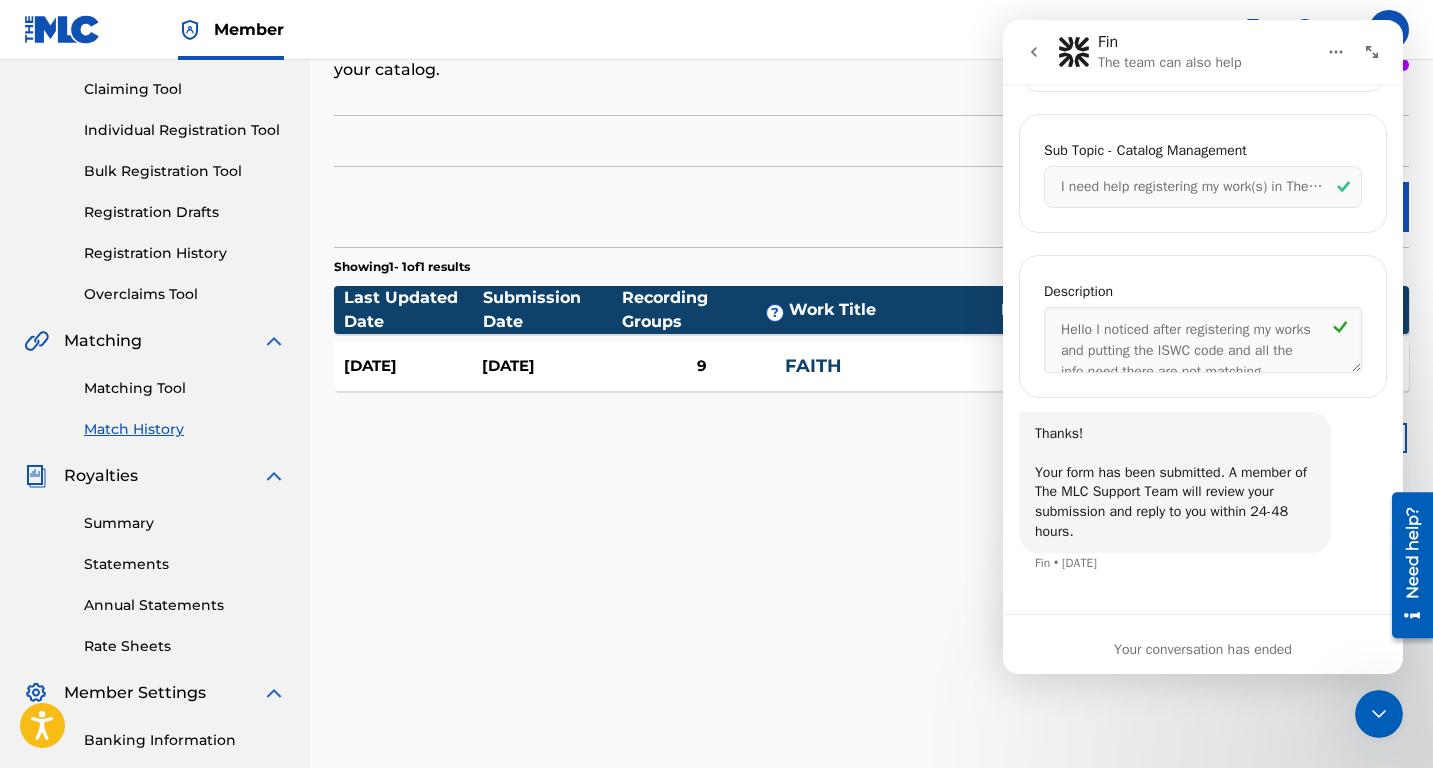 click 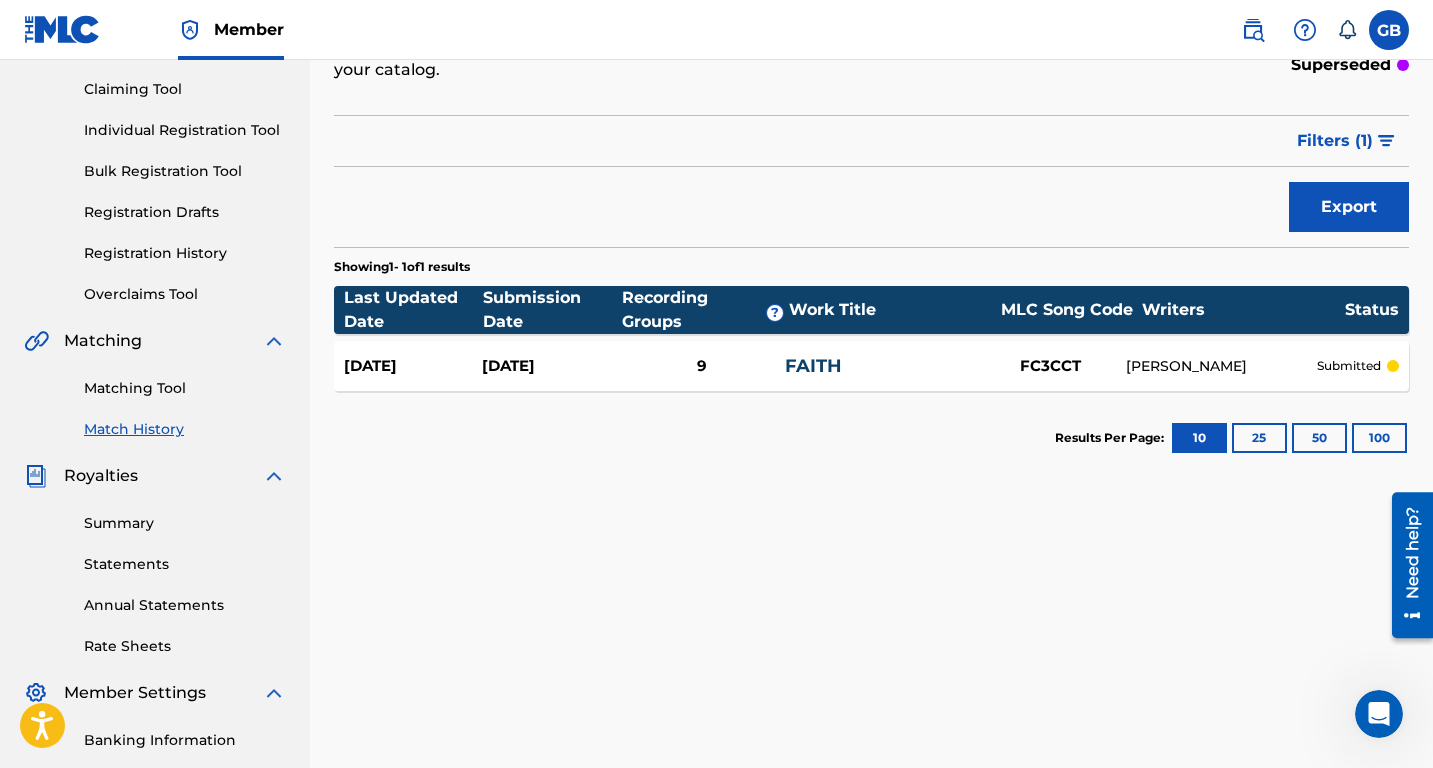 click on "Last Updated Date Submission Date Recording Groups ? Work Title MLC Song Code Writers Status" at bounding box center [871, 310] 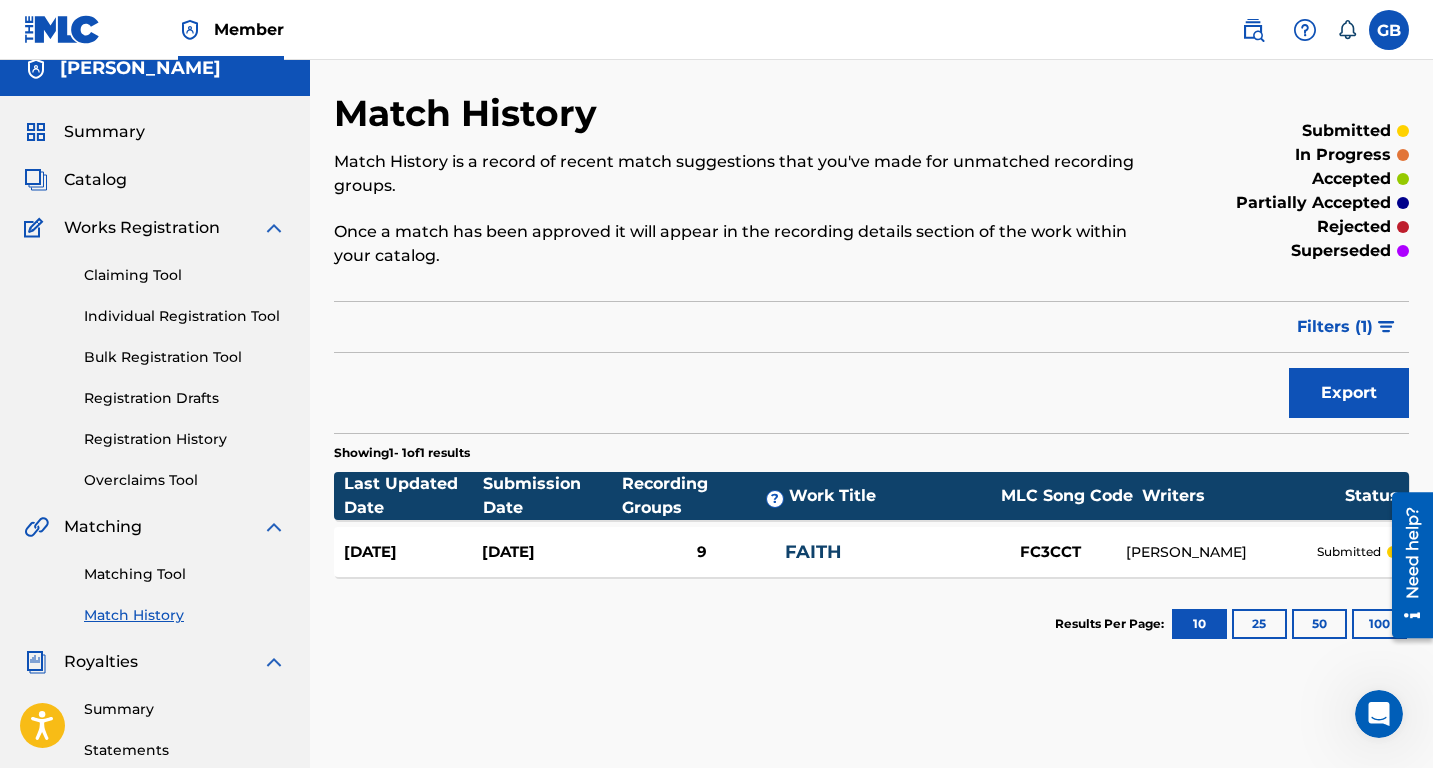 scroll, scrollTop: 0, scrollLeft: 0, axis: both 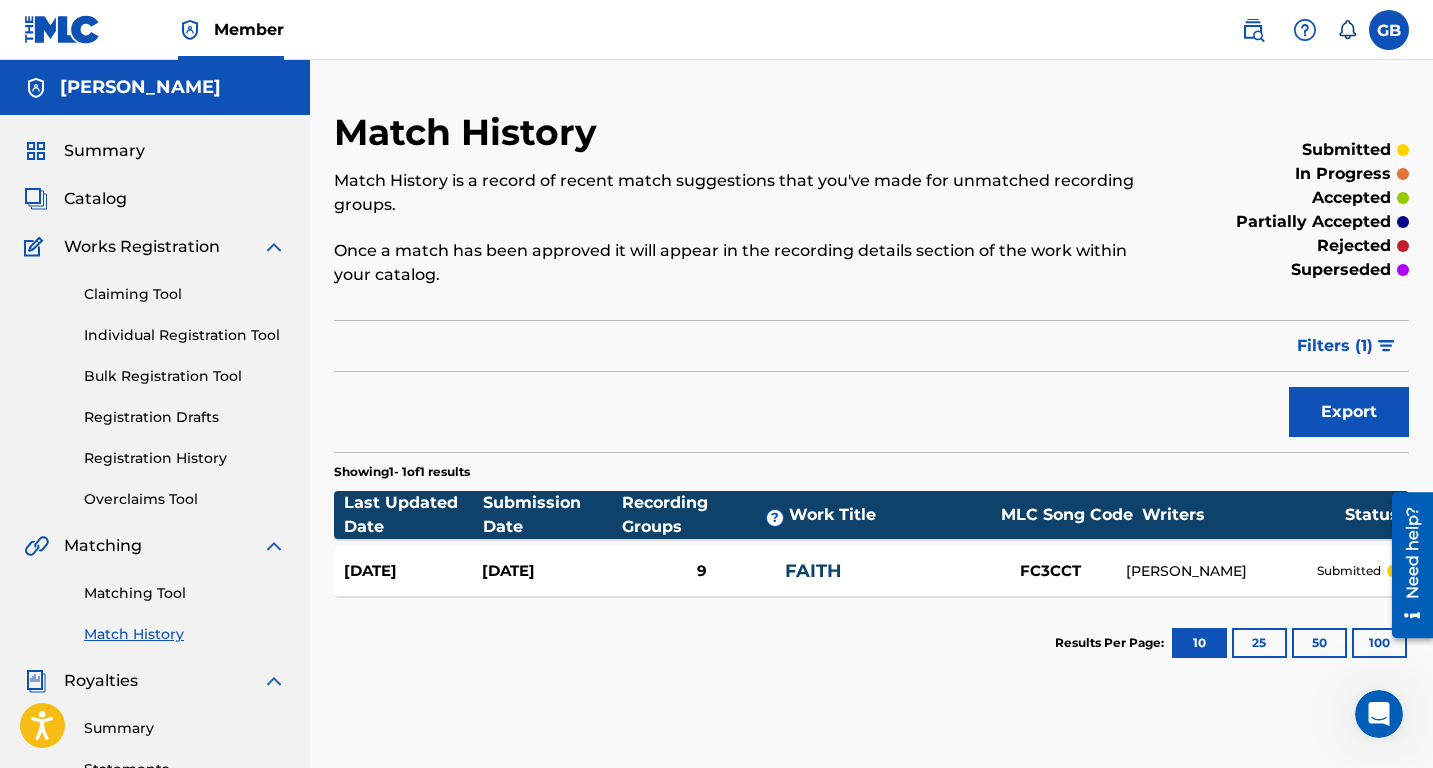 click on "Catalog" at bounding box center (155, 199) 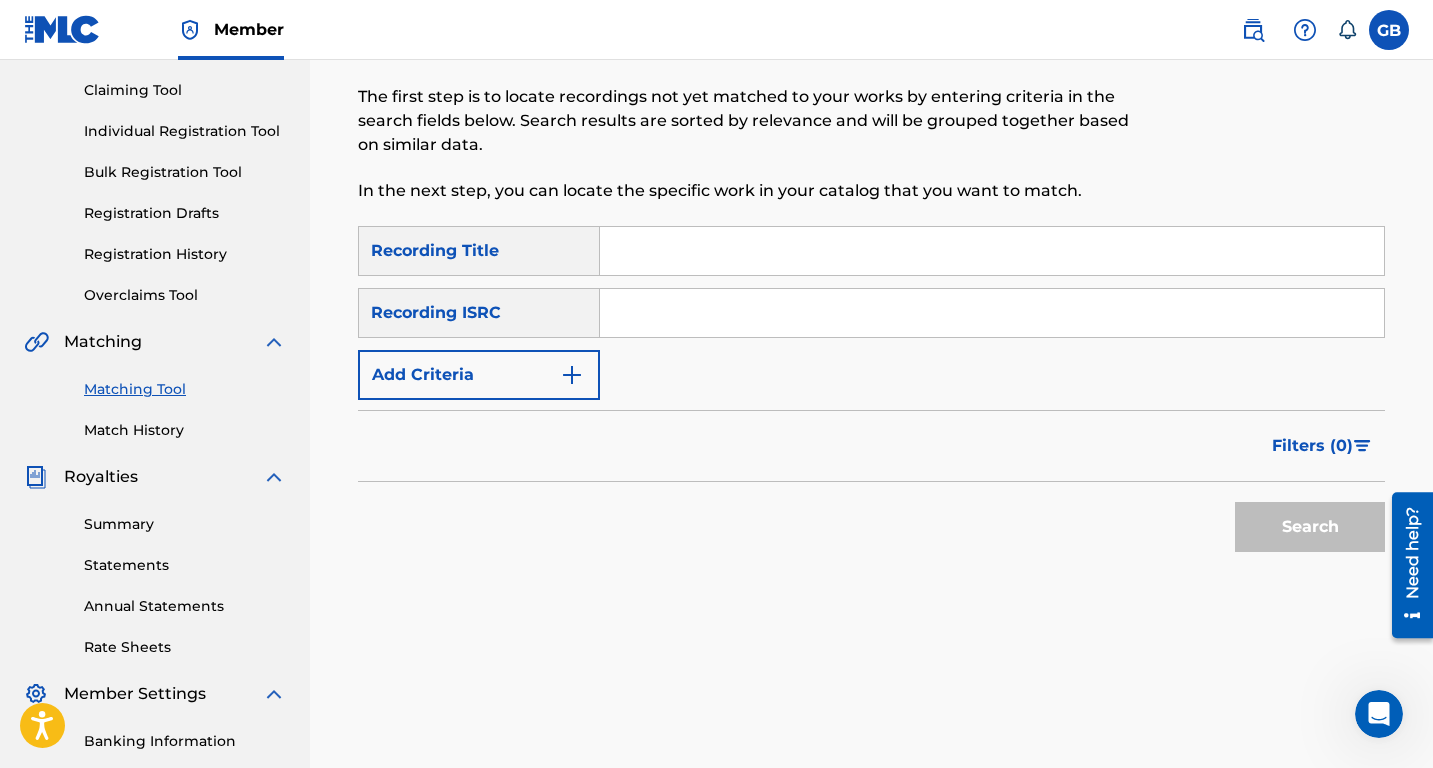 scroll, scrollTop: 262, scrollLeft: 0, axis: vertical 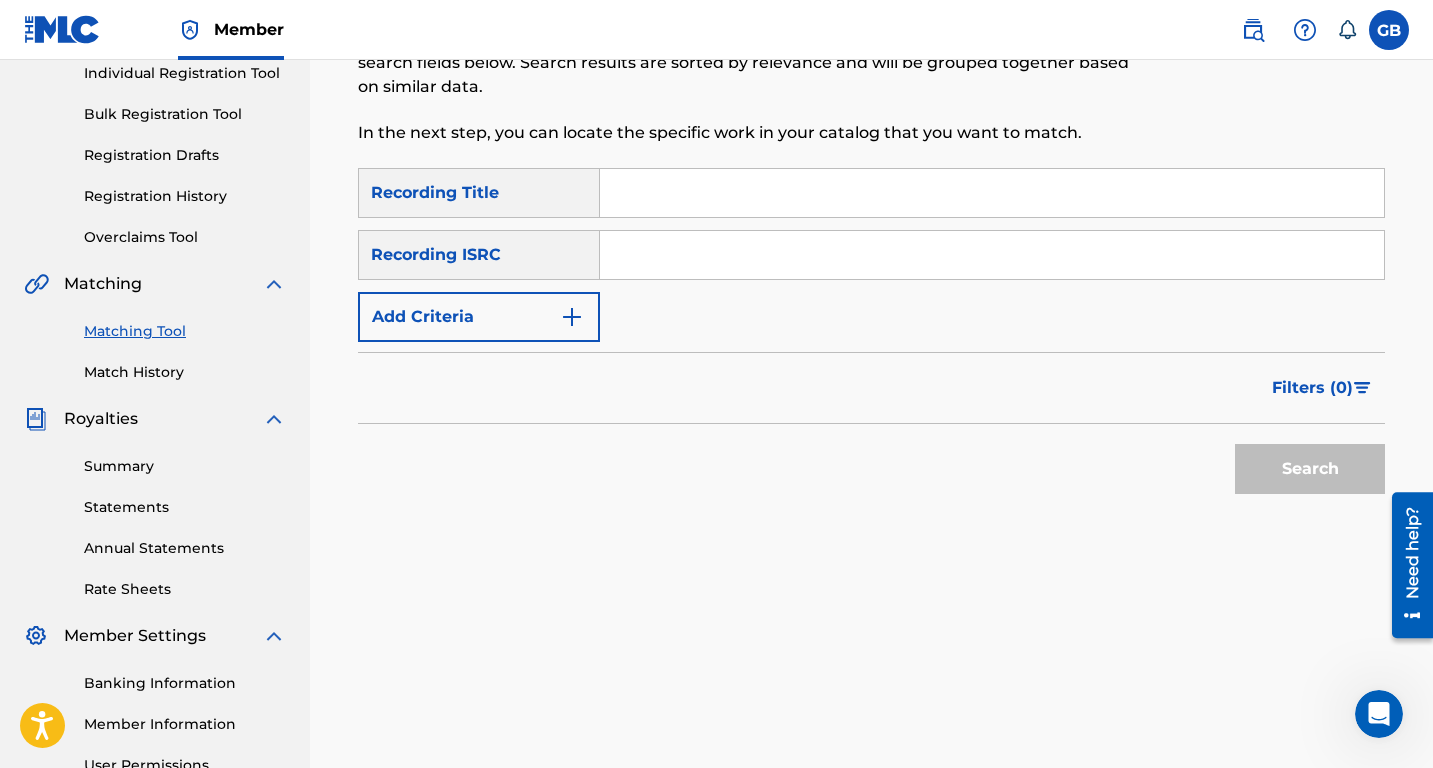 click on "Match History" at bounding box center (185, 372) 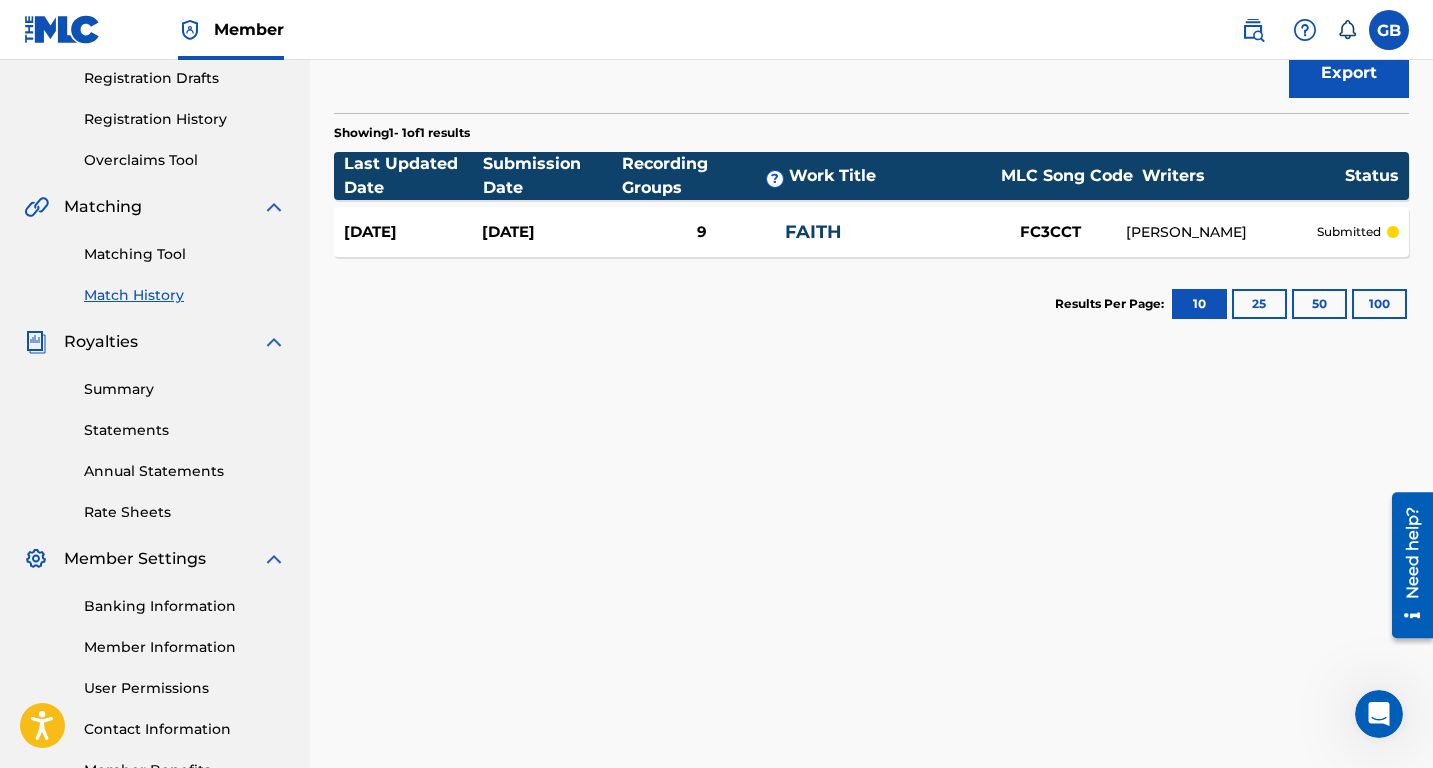 scroll, scrollTop: 344, scrollLeft: 0, axis: vertical 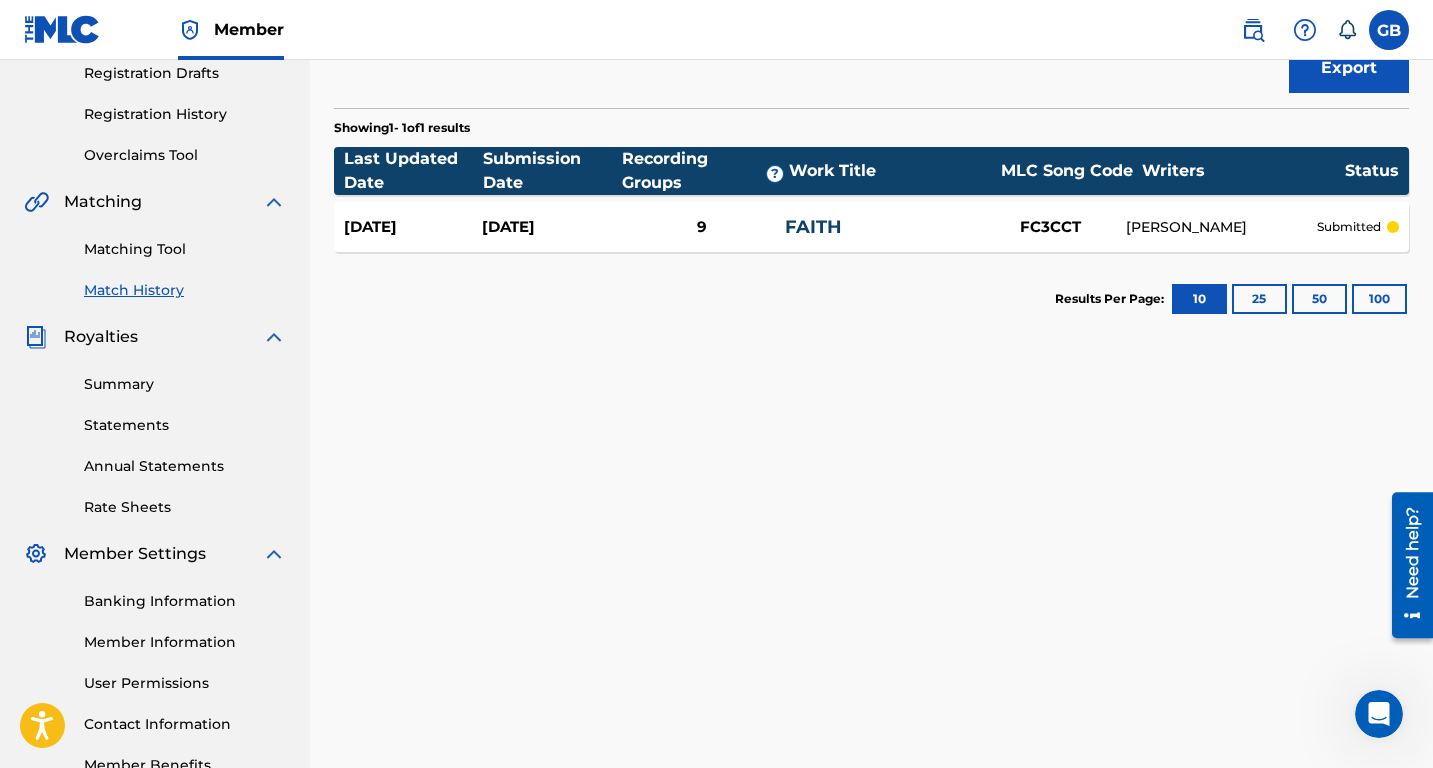 click on "Last Updated Date" at bounding box center (413, 171) 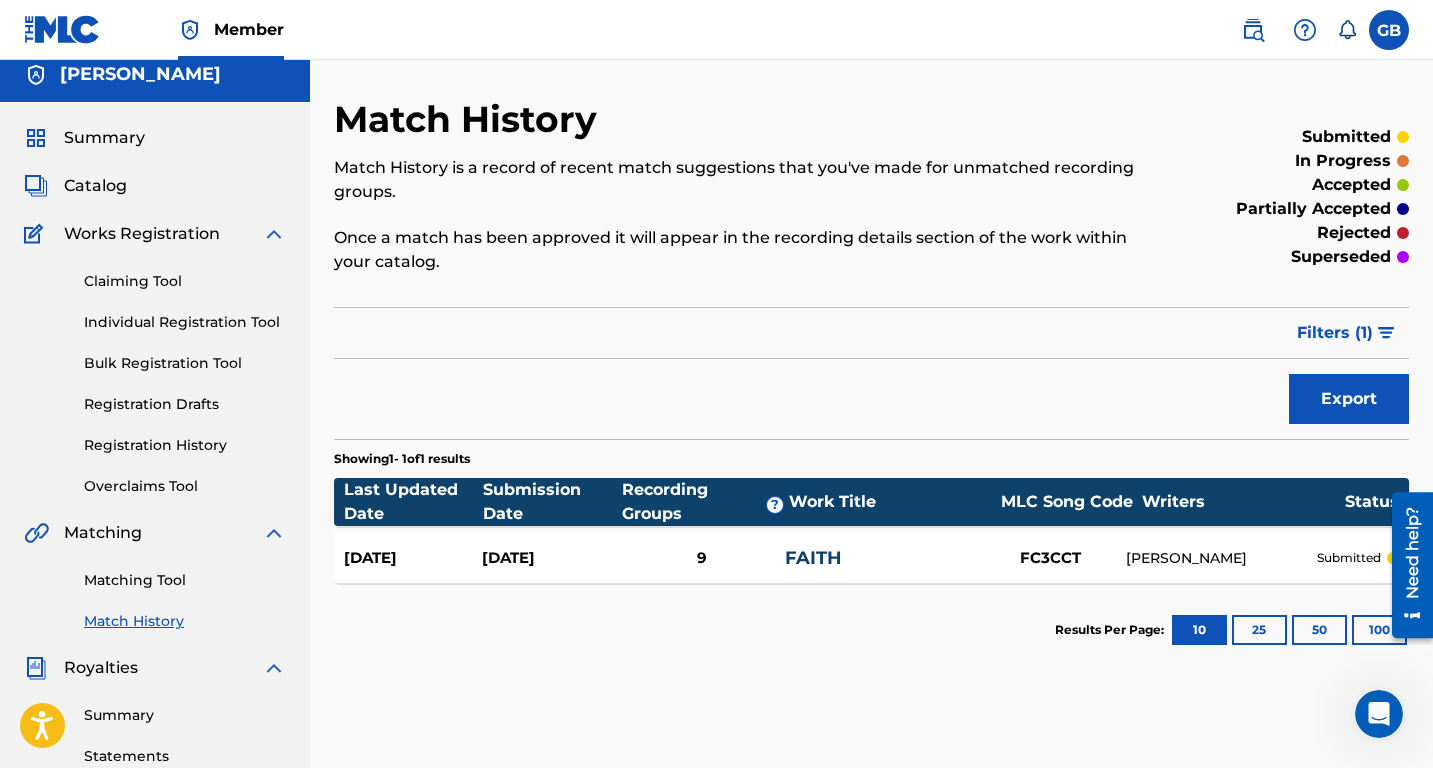 scroll, scrollTop: 0, scrollLeft: 0, axis: both 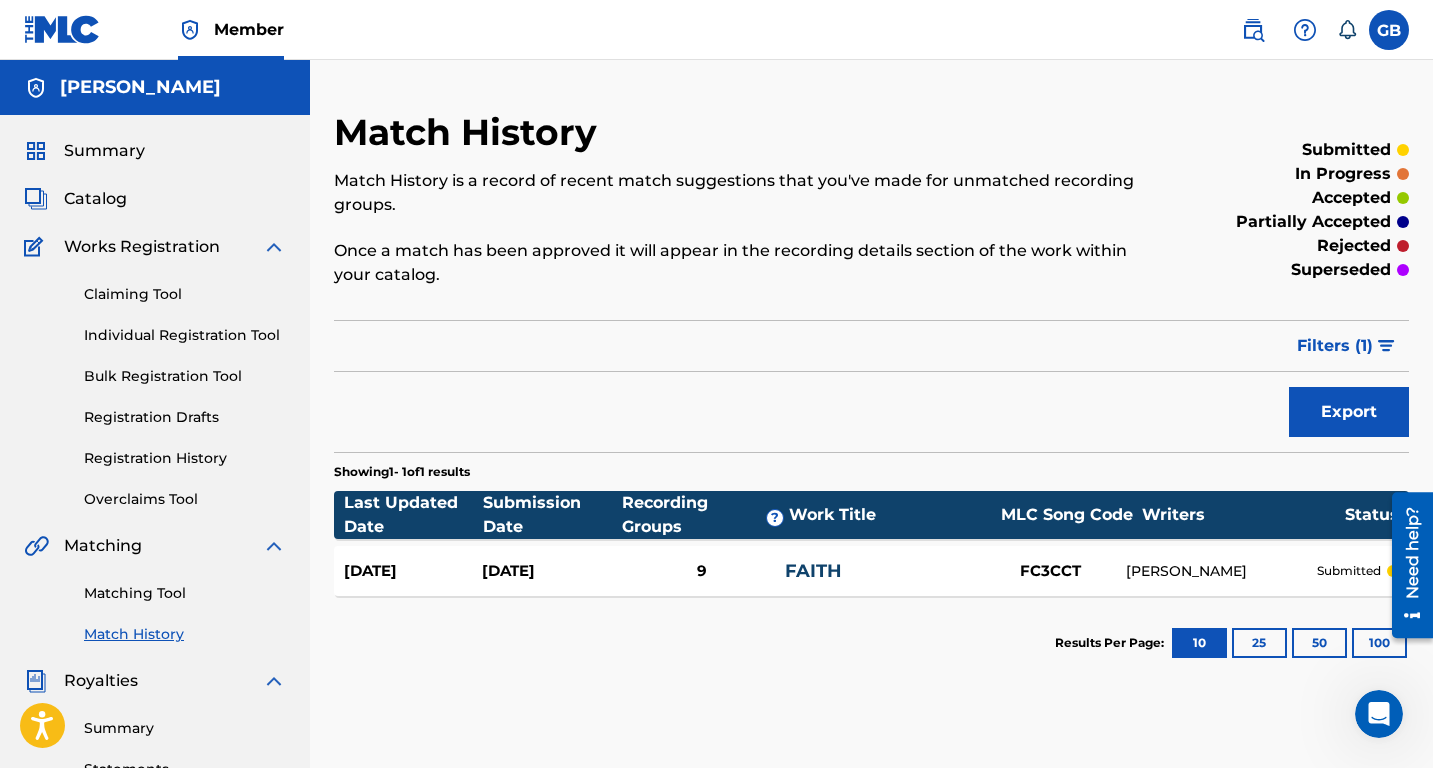 click on "Filters ( 1 )" at bounding box center [1335, 346] 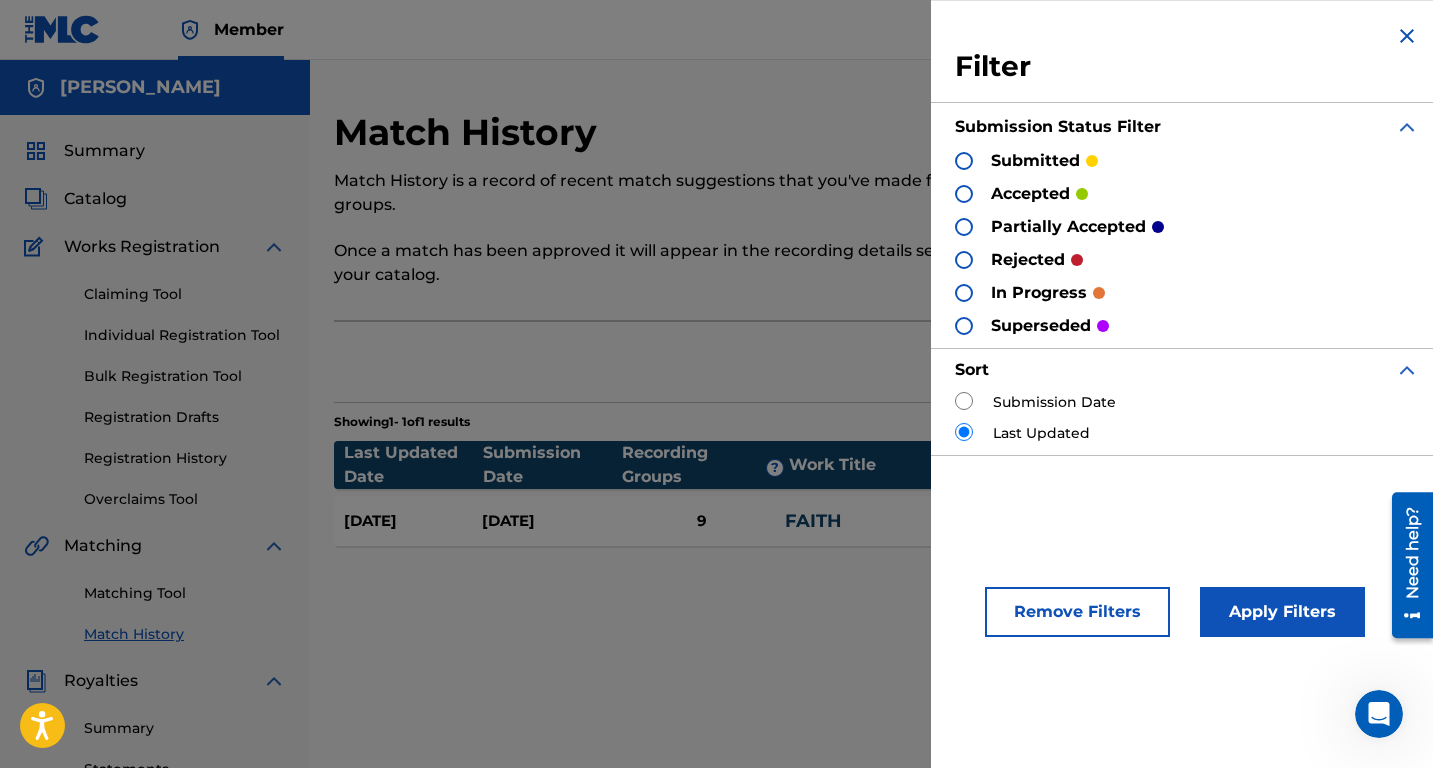 click on "Results Per Page: 10 25 50 100" at bounding box center [871, 593] 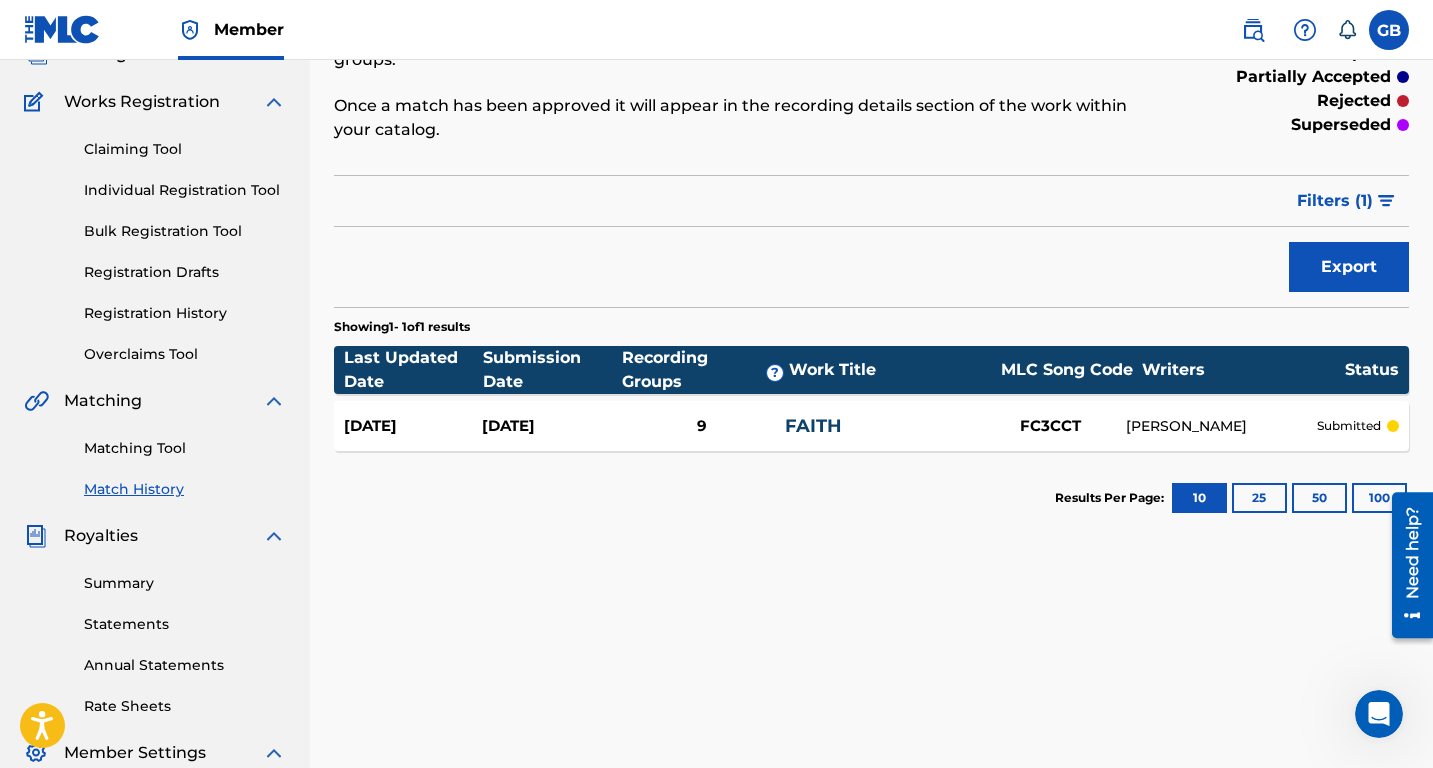 scroll, scrollTop: 0, scrollLeft: 0, axis: both 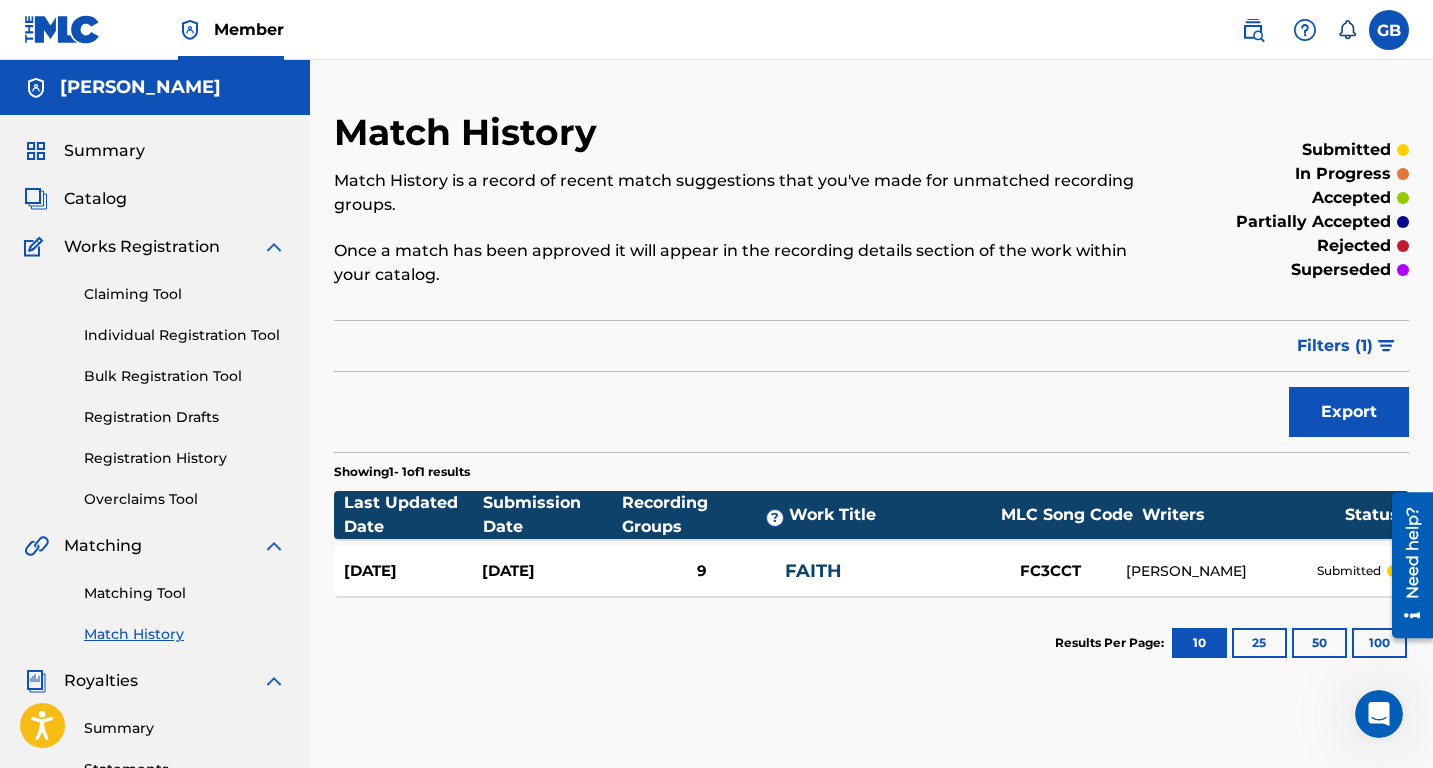 click 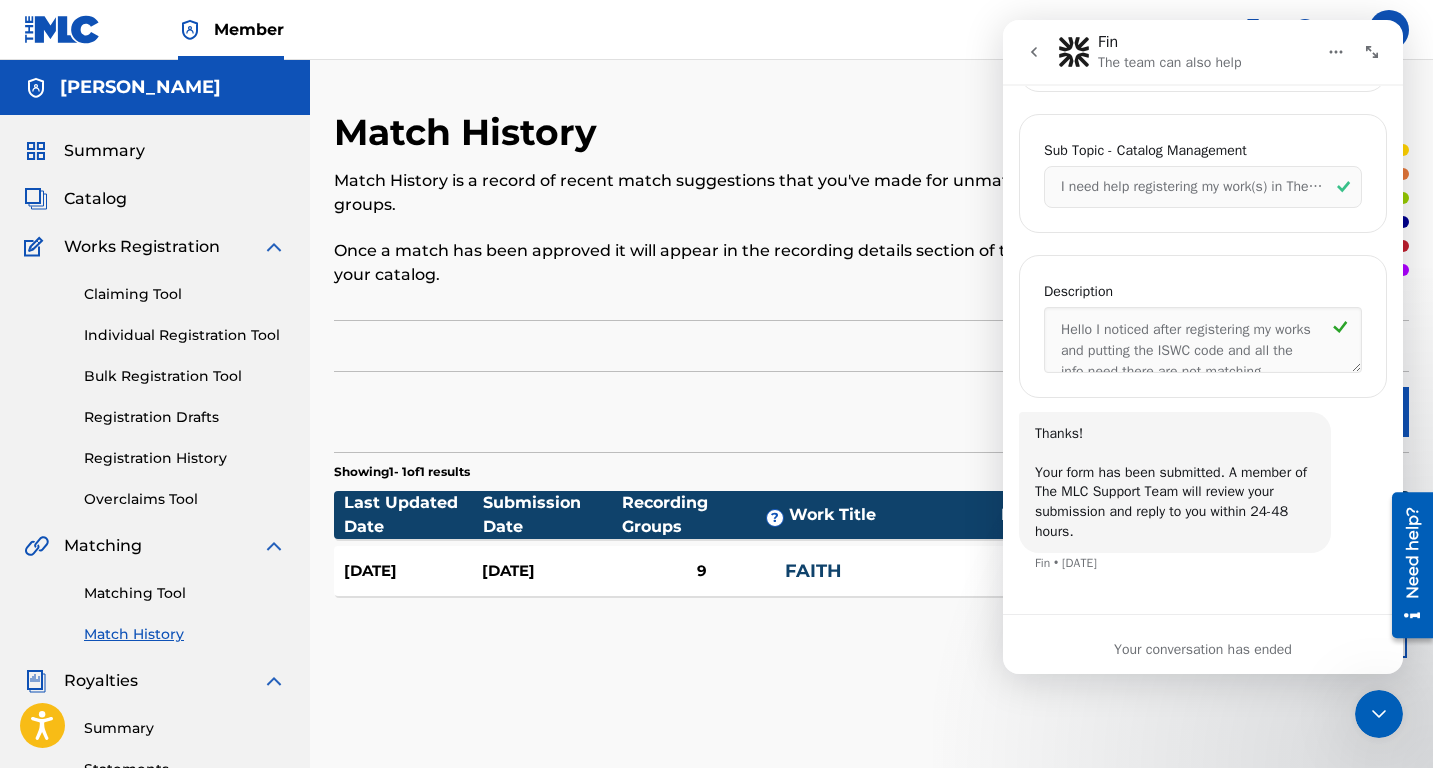 scroll, scrollTop: 1811, scrollLeft: 0, axis: vertical 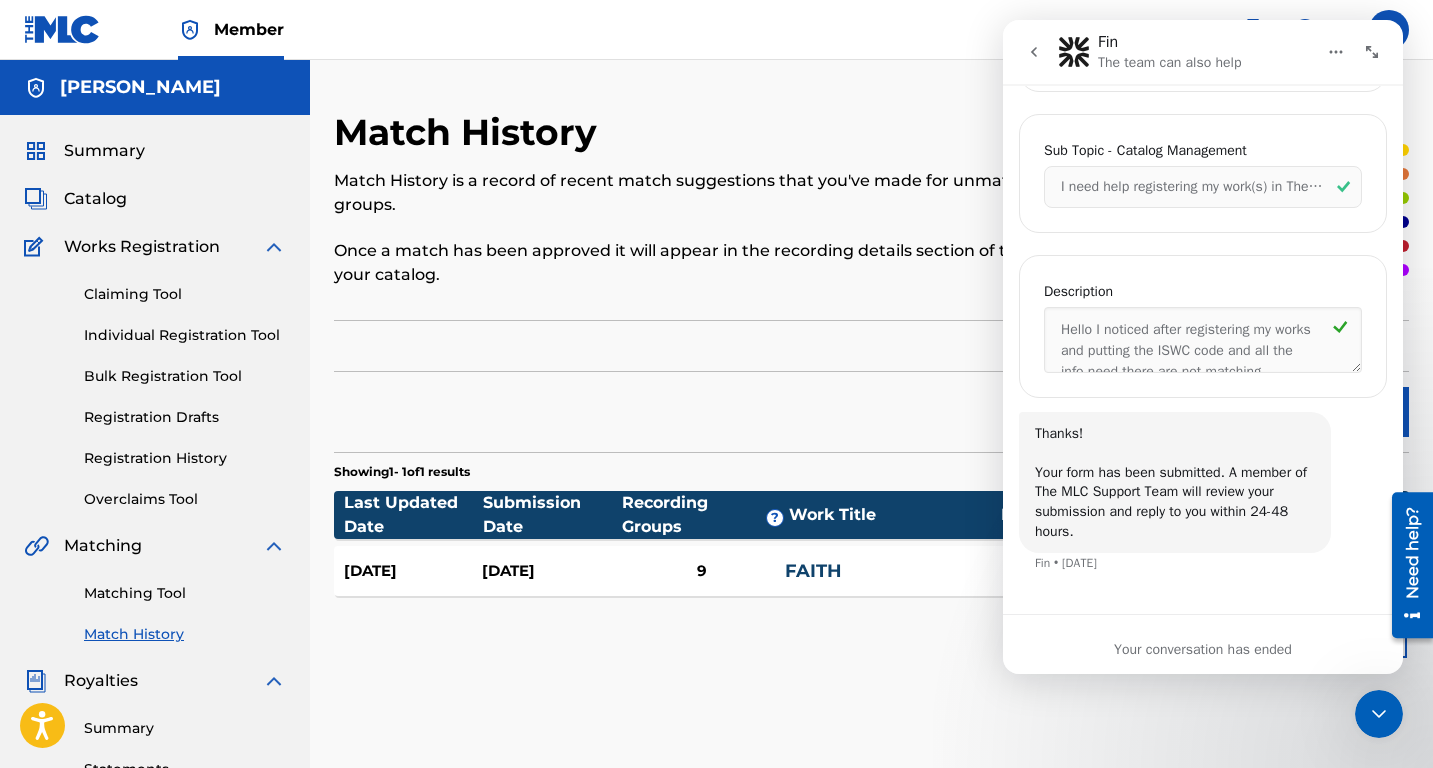 click 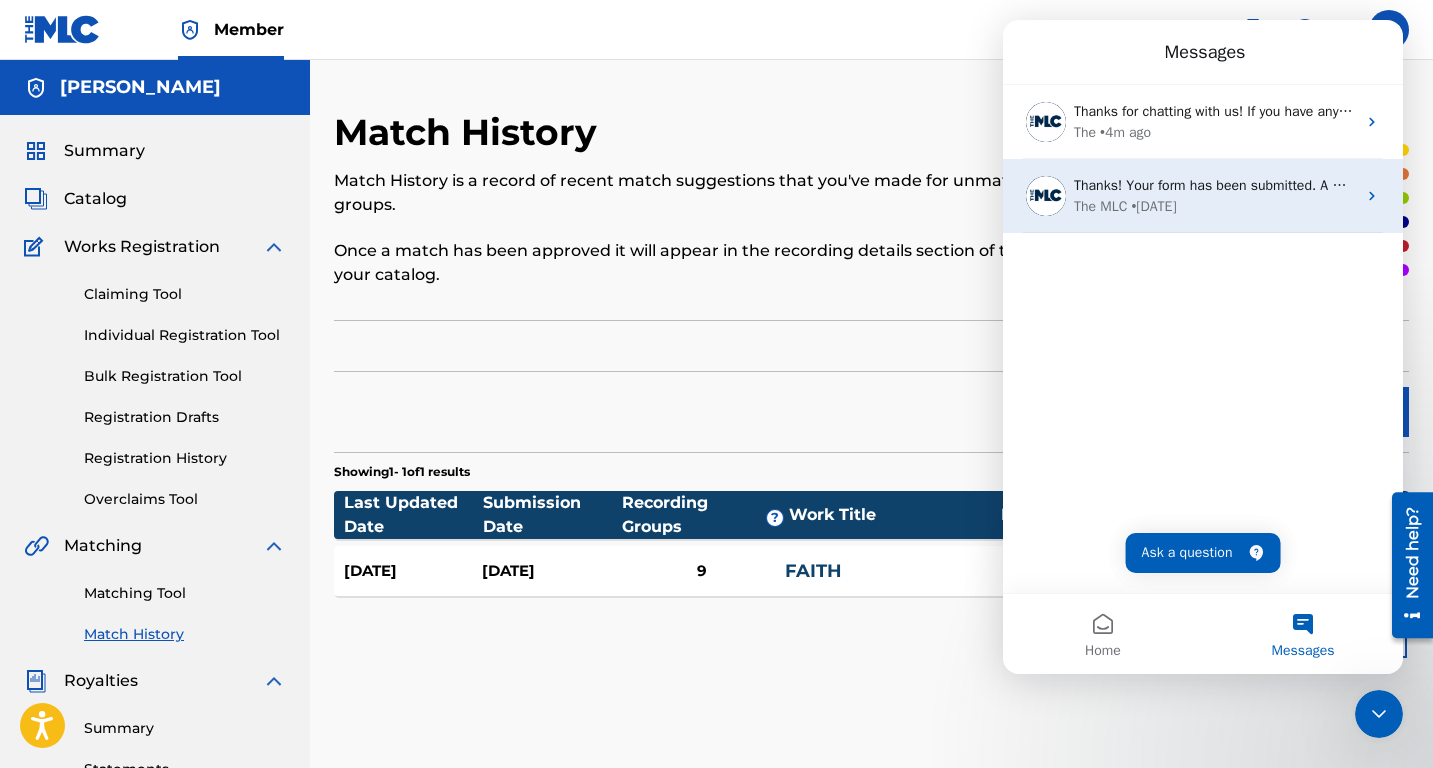 click on "Thanks!  Your form has been submitted. A member of The MLC Support Team will review your submission and reply to you within 24-48 hours." at bounding box center (1507, 185) 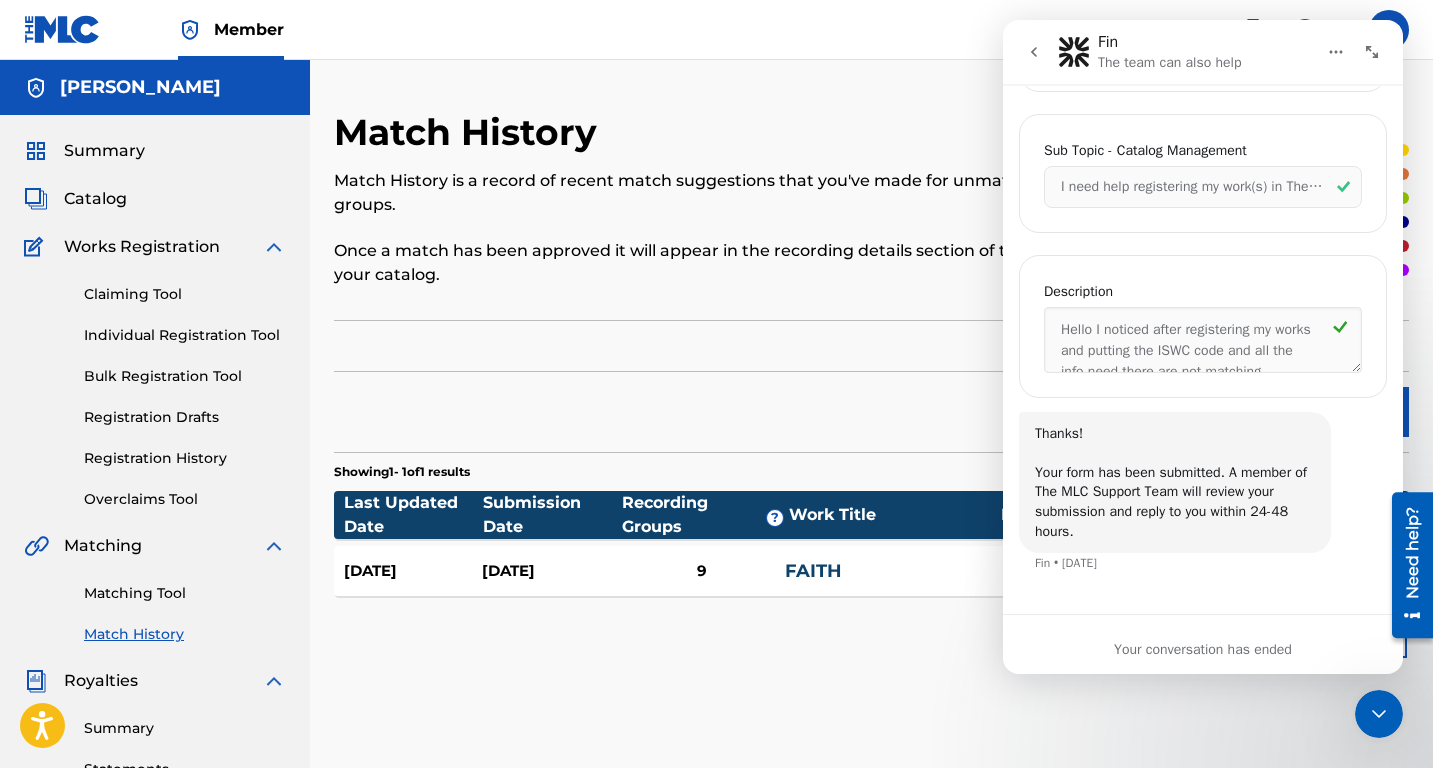 scroll, scrollTop: 1811, scrollLeft: 0, axis: vertical 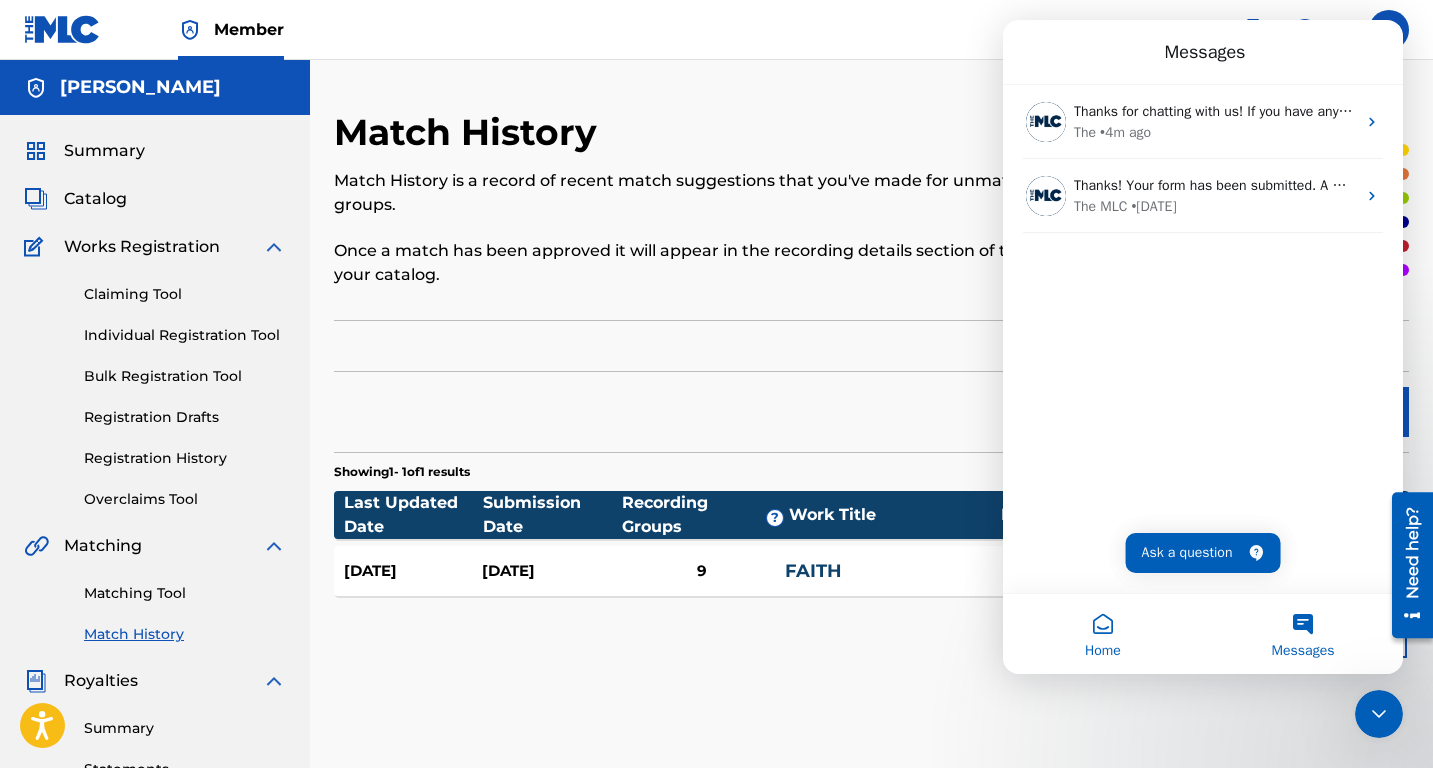 click on "Home" at bounding box center (1103, 634) 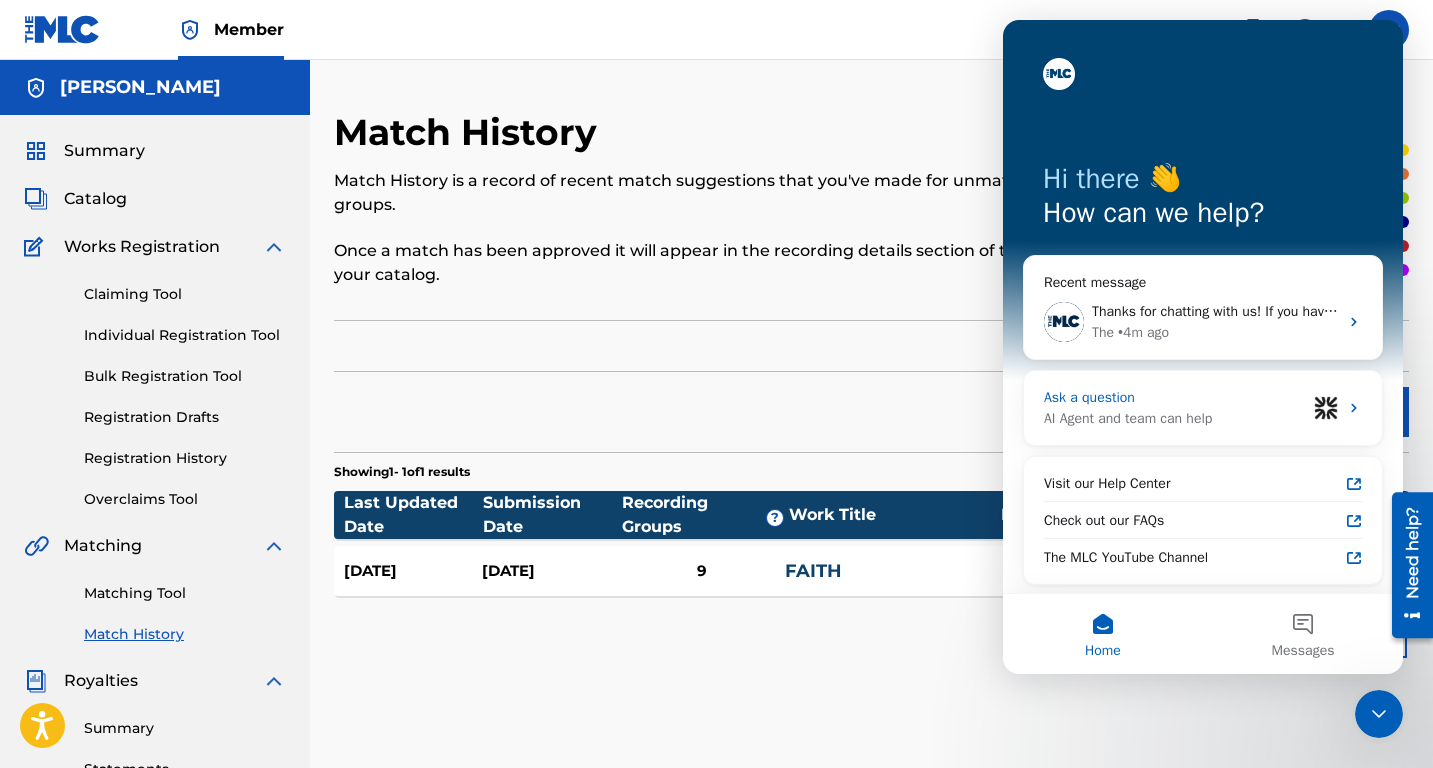 click on "AI Agent and team can help" at bounding box center (1175, 418) 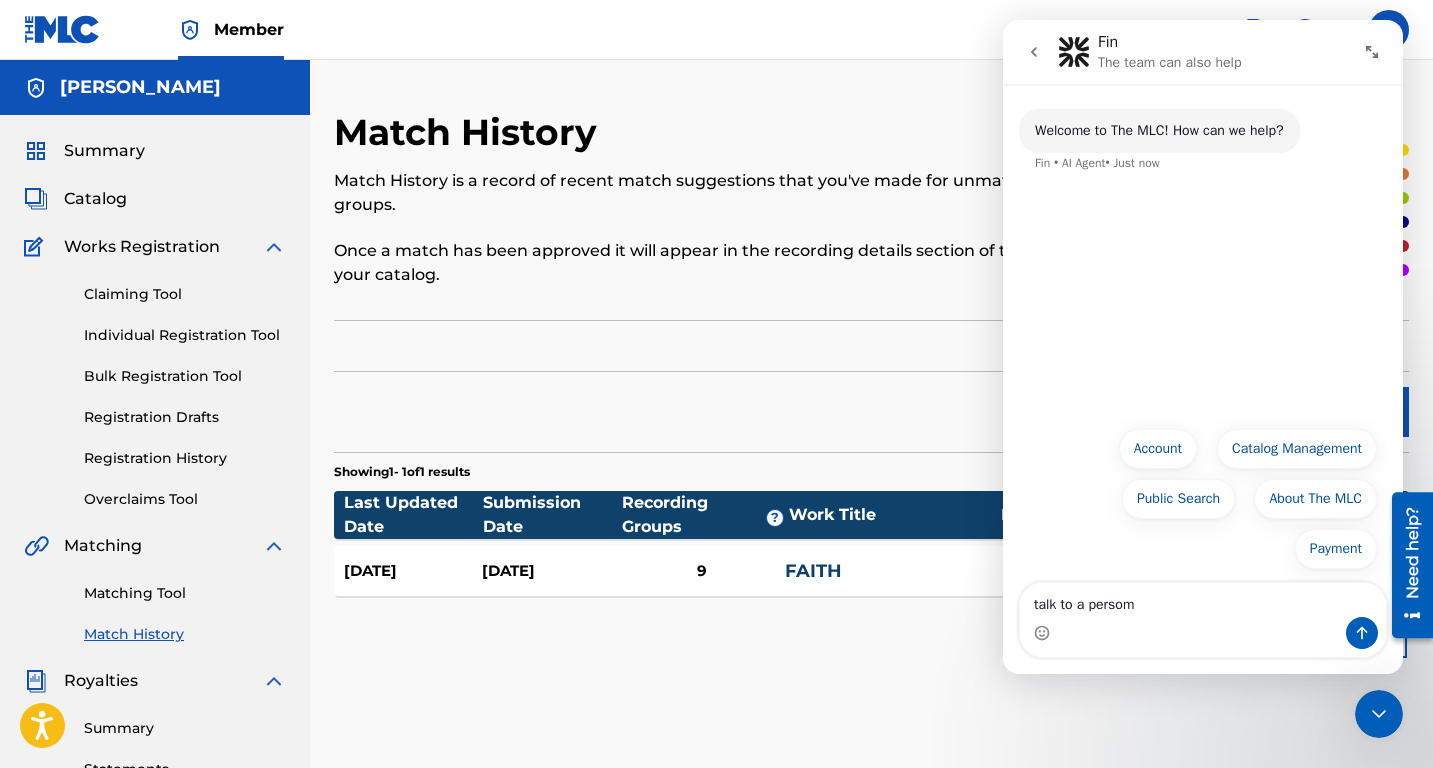 type on "talk to a persomn" 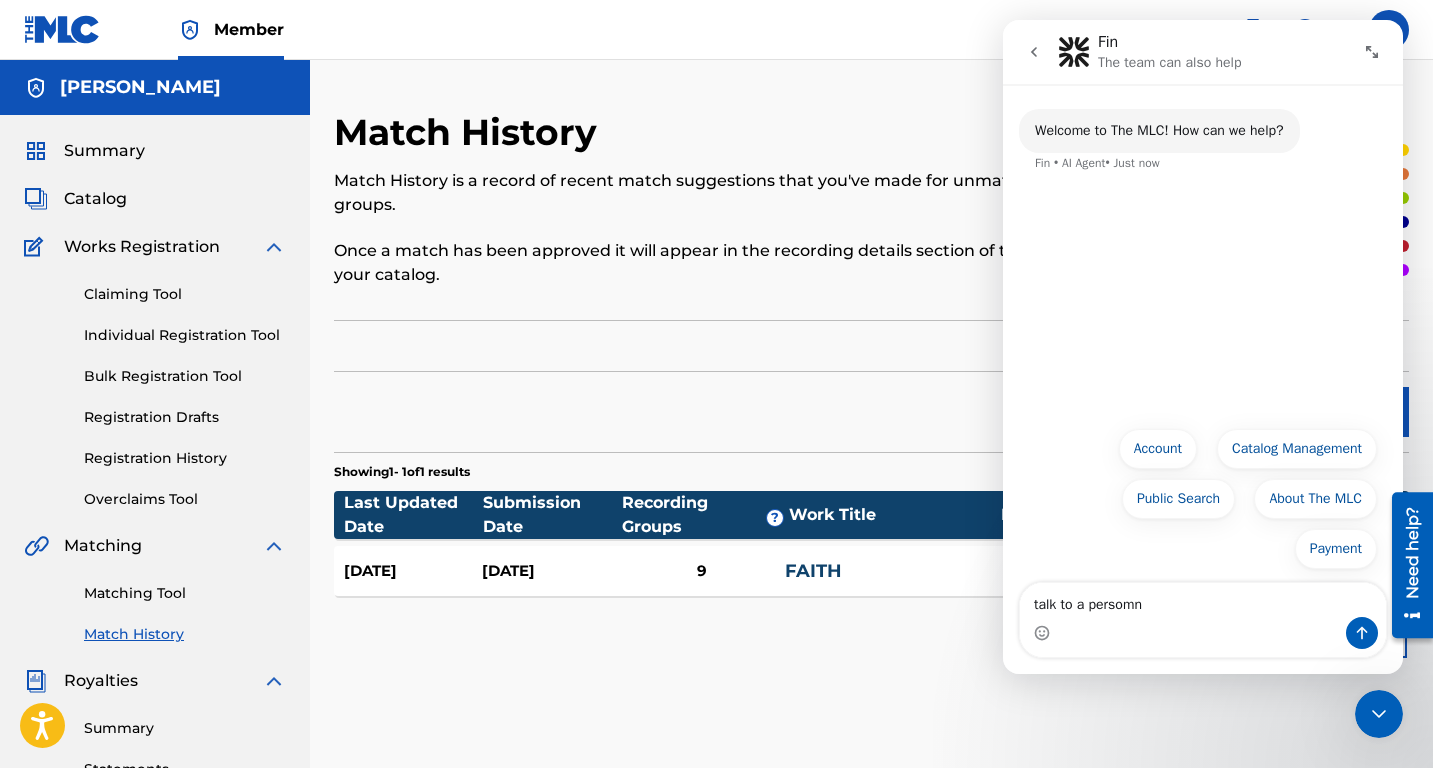 type 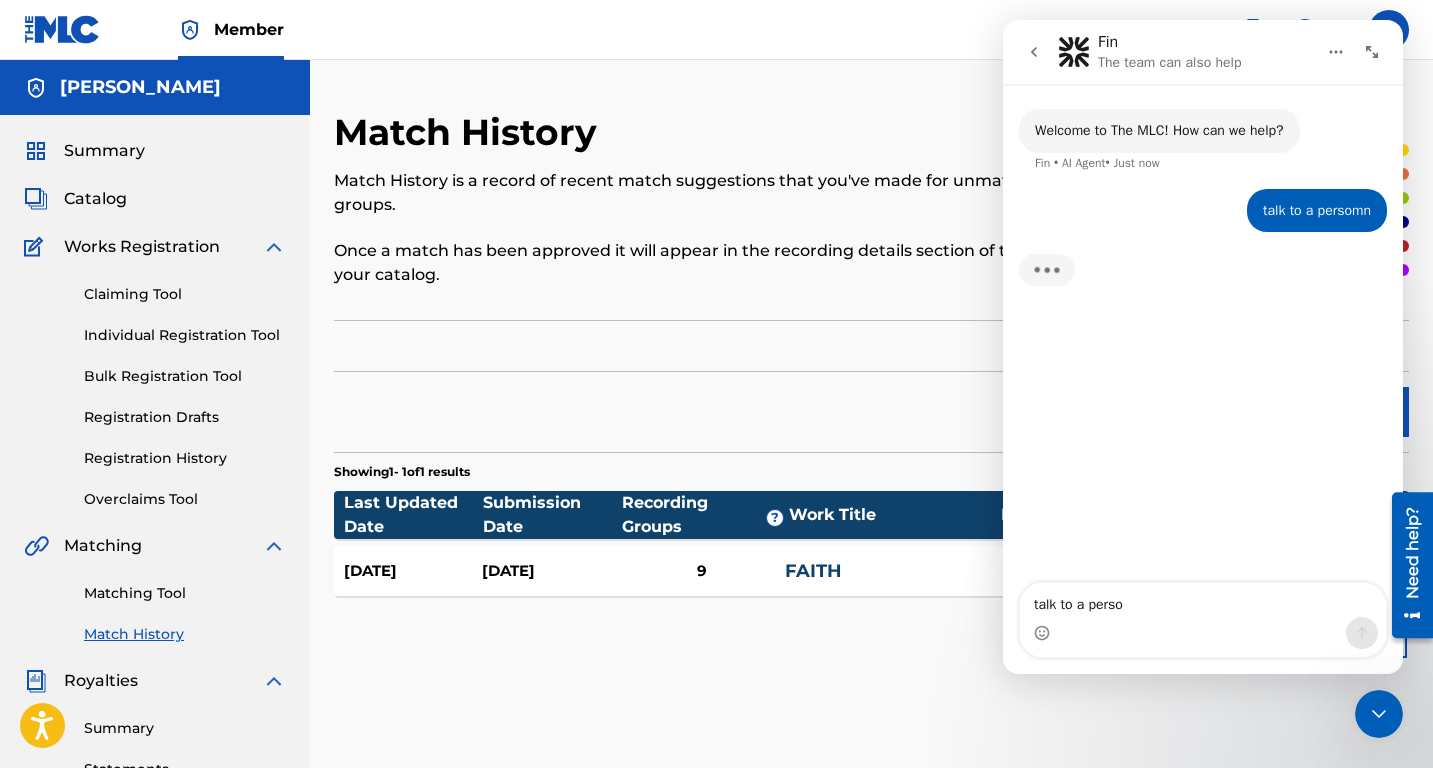 type on "talk to a person" 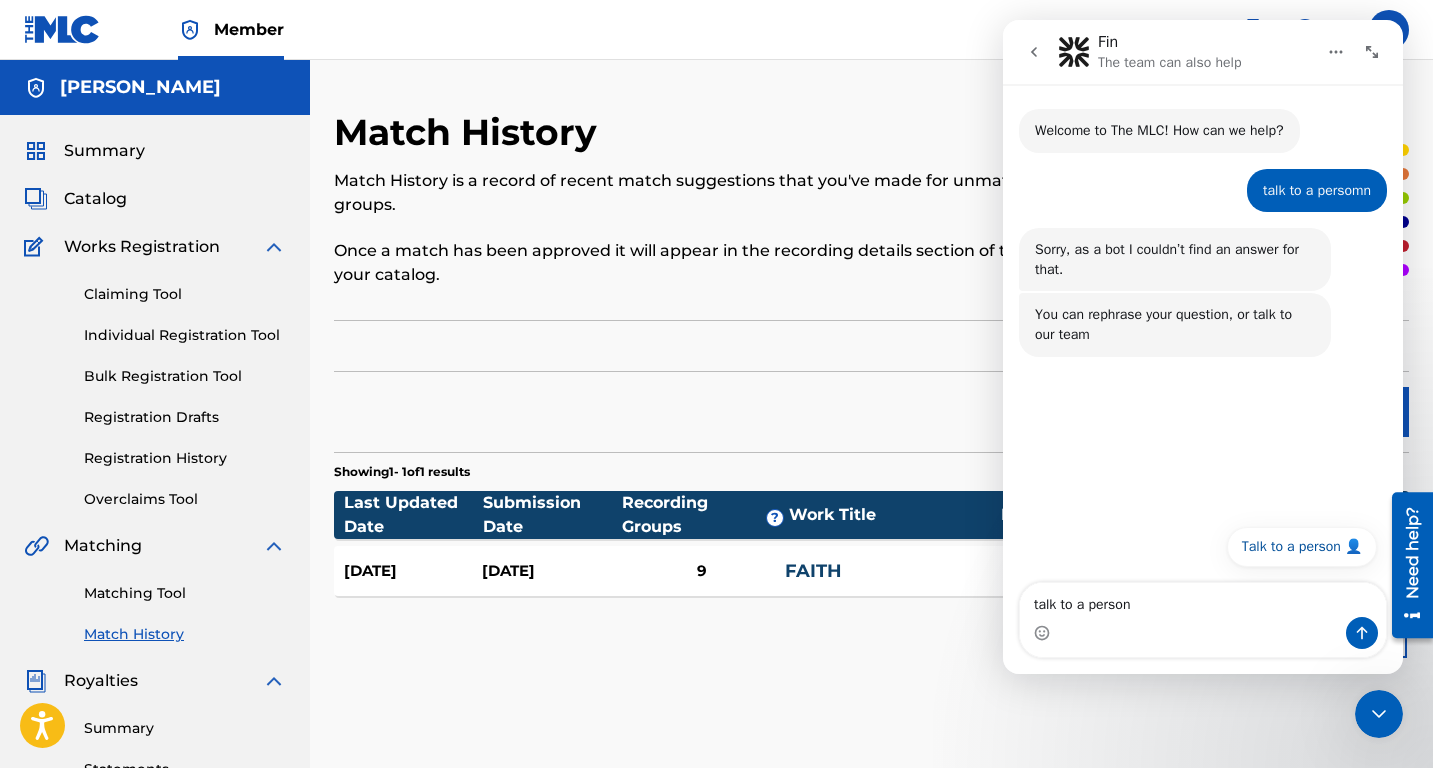 type 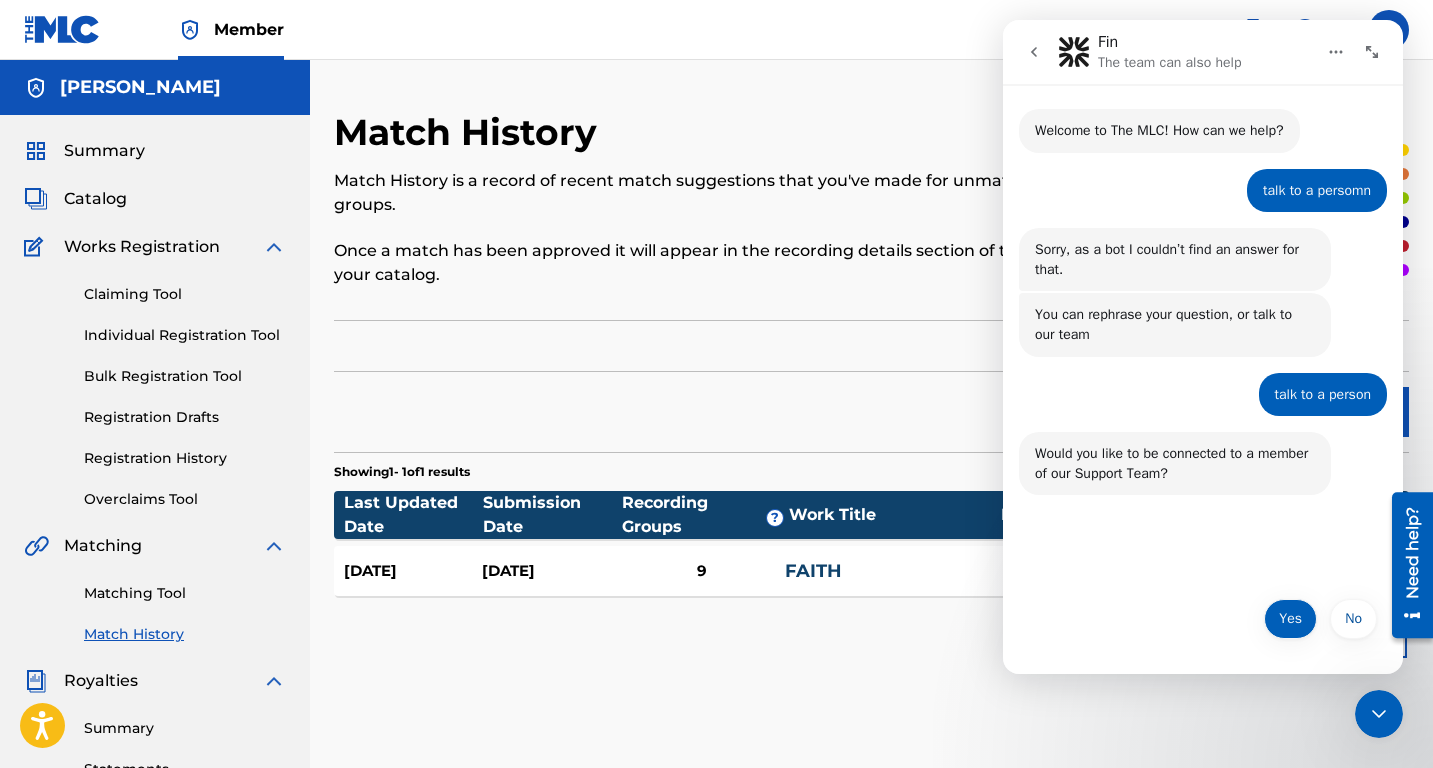 click on "Yes" at bounding box center (1290, 619) 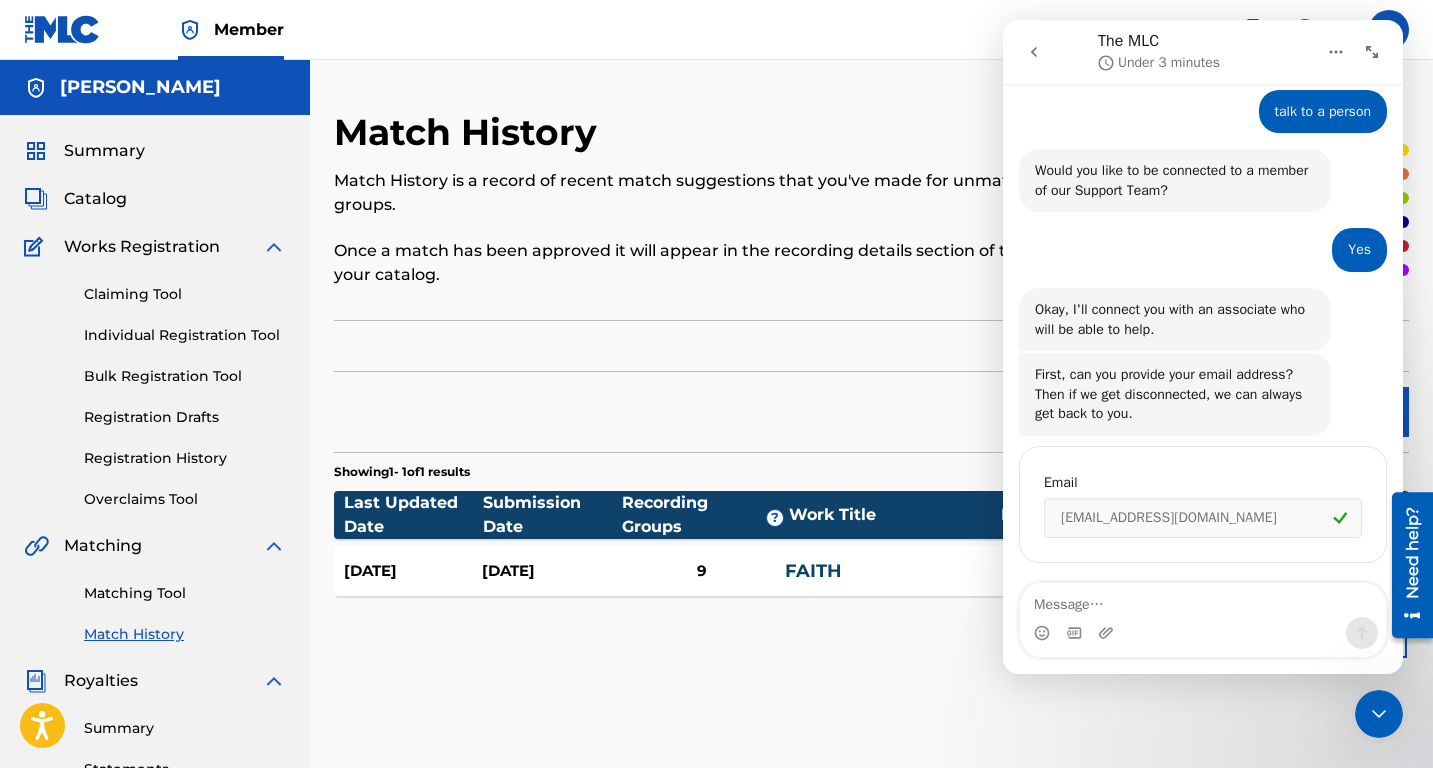 scroll, scrollTop: 297, scrollLeft: 0, axis: vertical 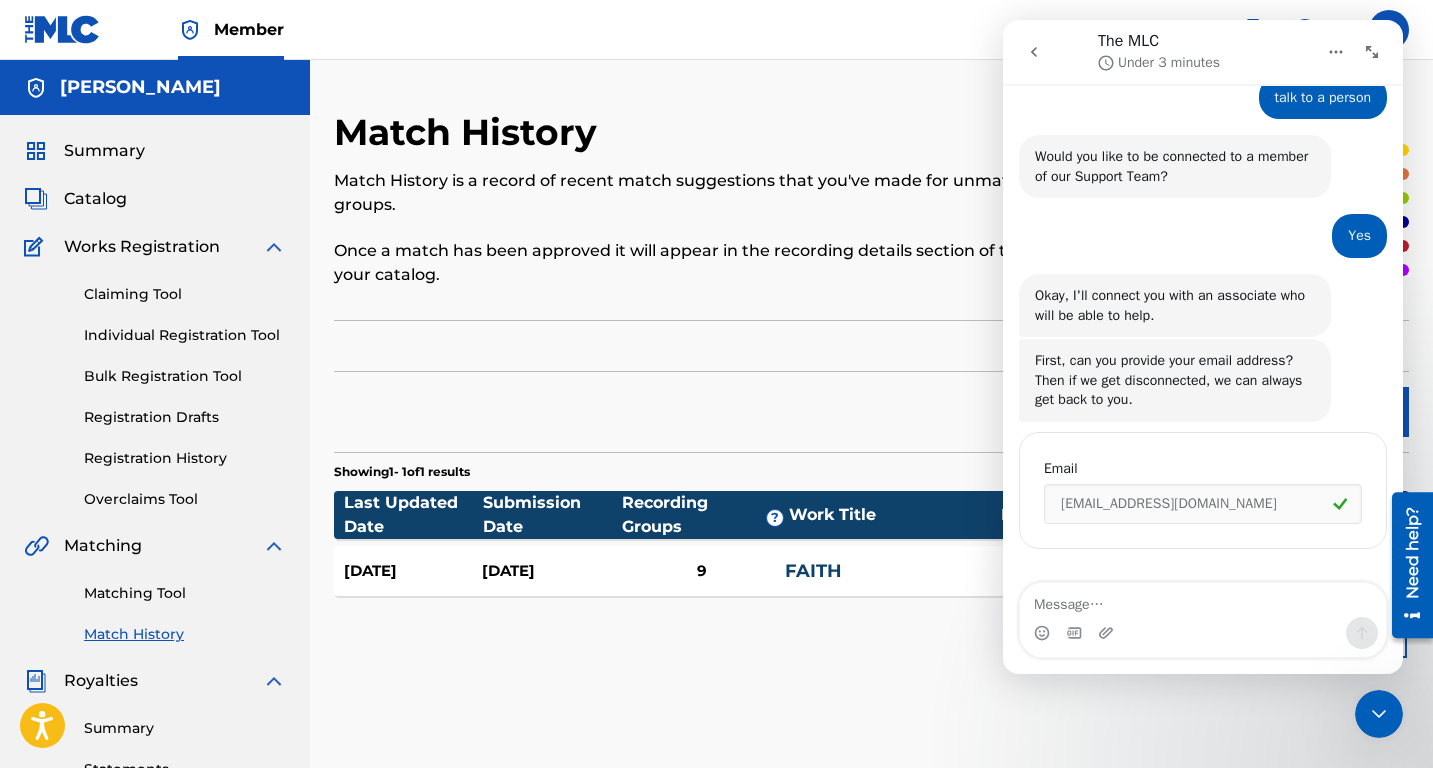 click at bounding box center [1203, 600] 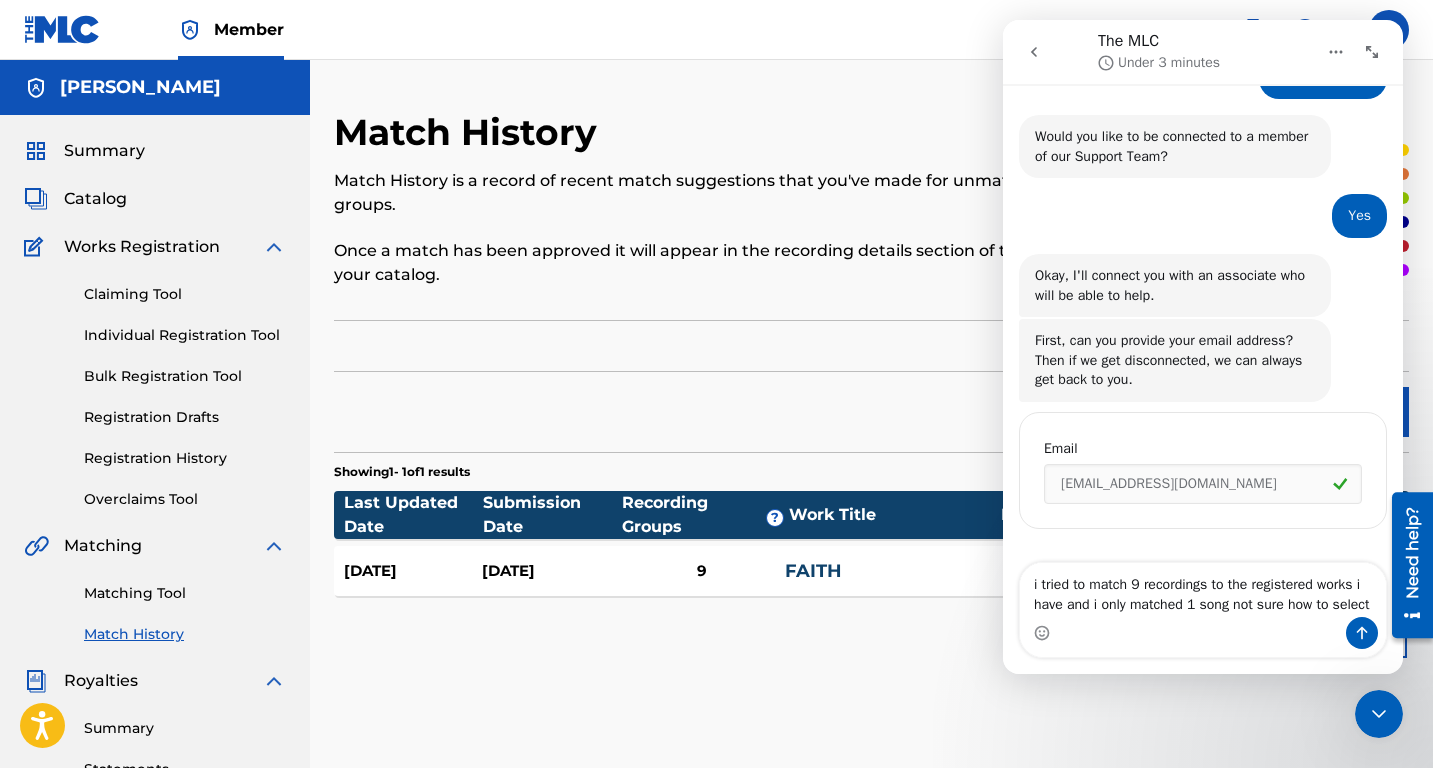 scroll, scrollTop: 337, scrollLeft: 0, axis: vertical 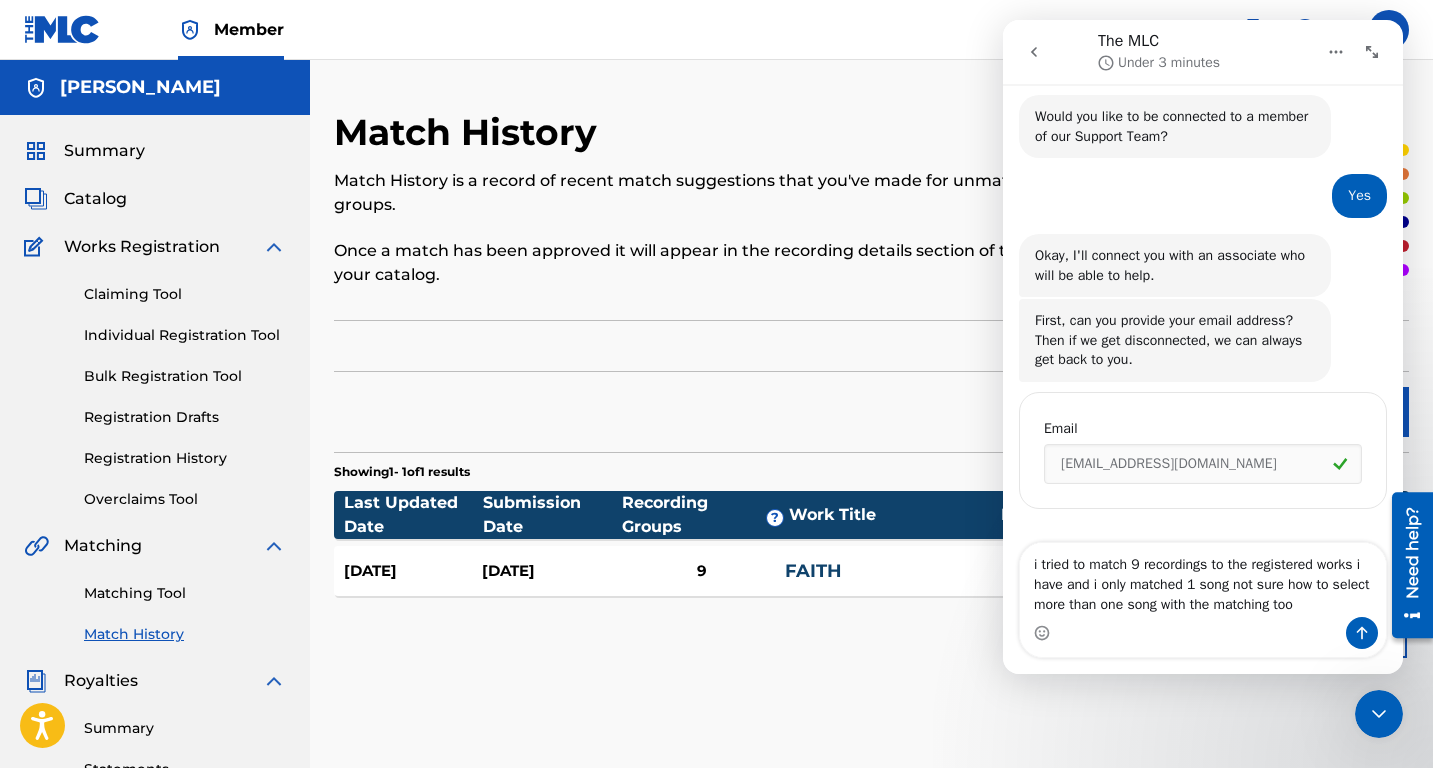 type on "i tried to match 9 recordings to the registered works i have and i only matched 1 song not sure how to select more than one song with the matching tool" 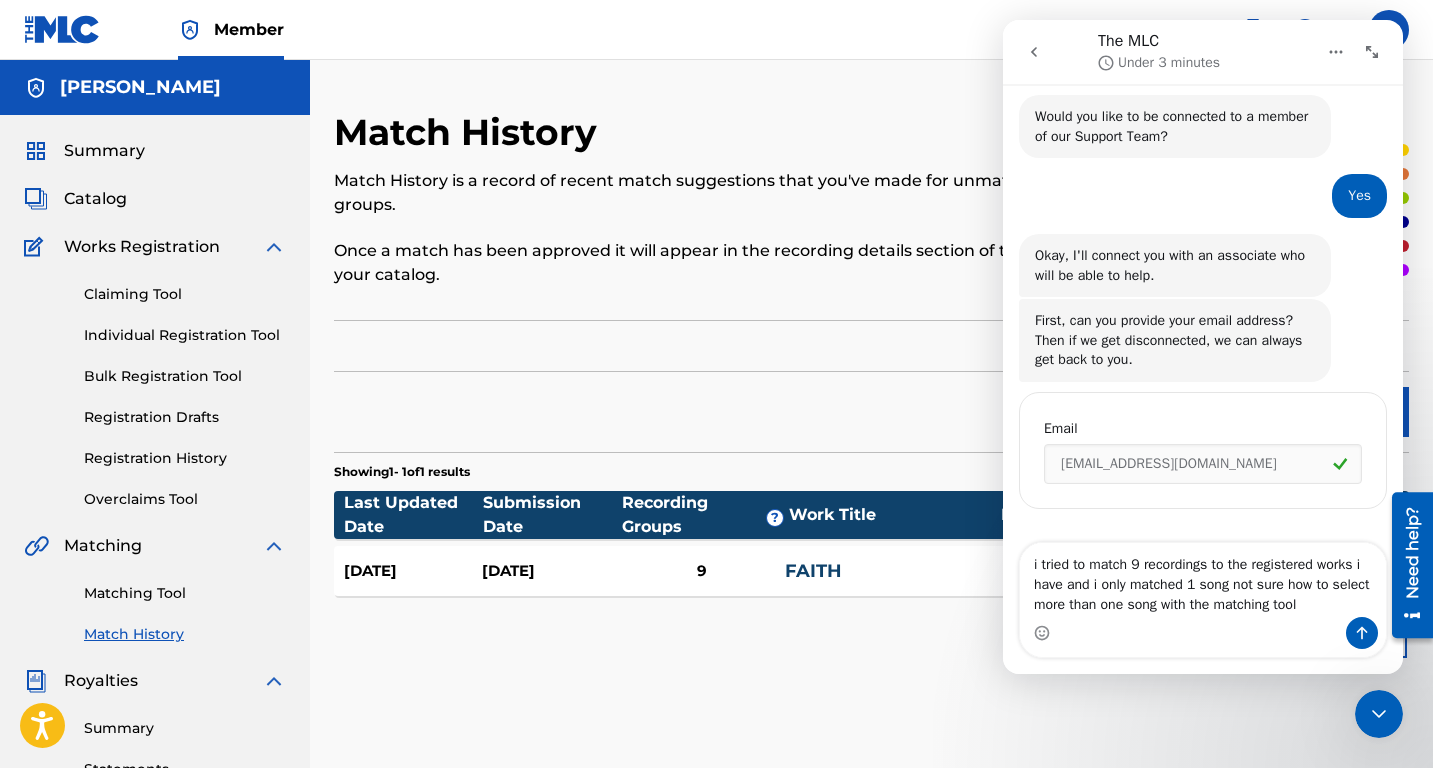 type 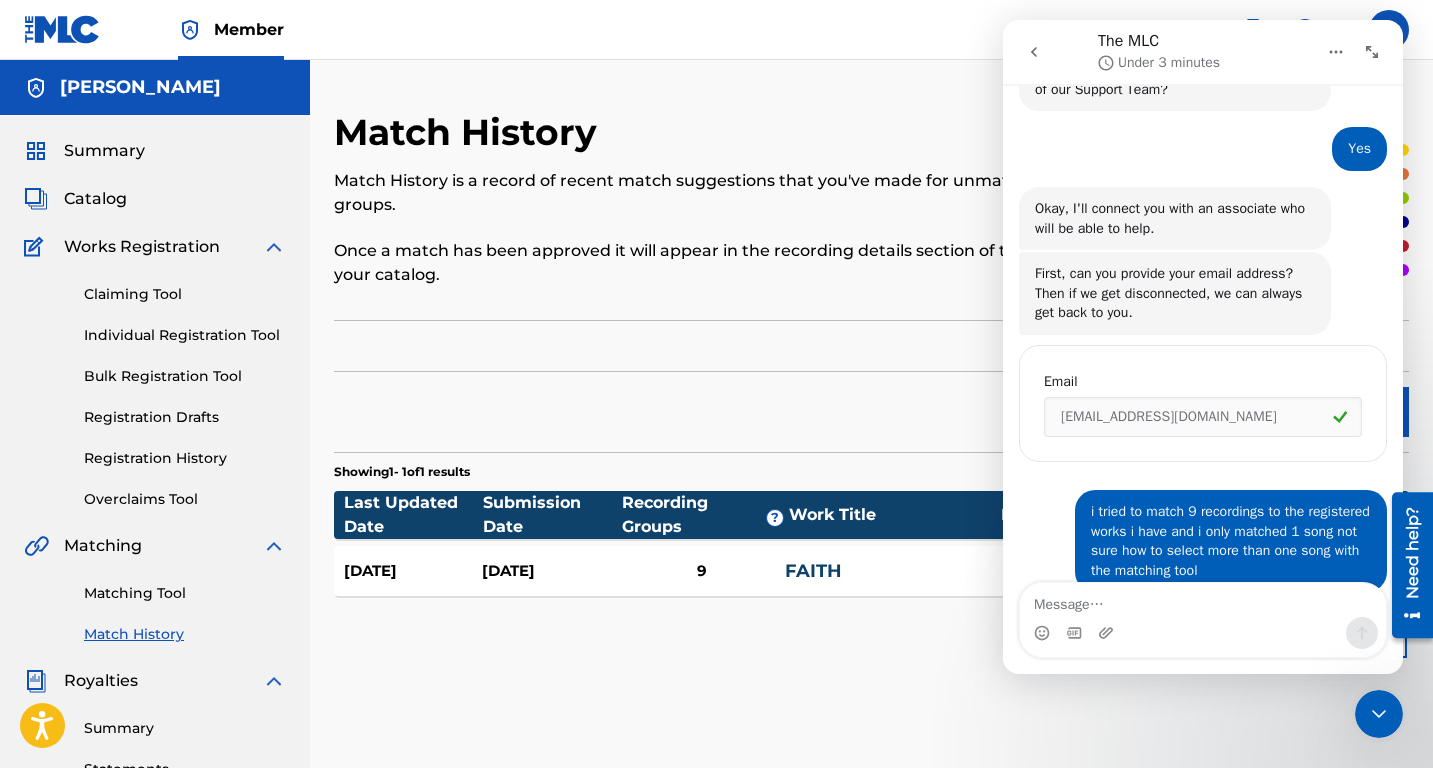scroll, scrollTop: 415, scrollLeft: 0, axis: vertical 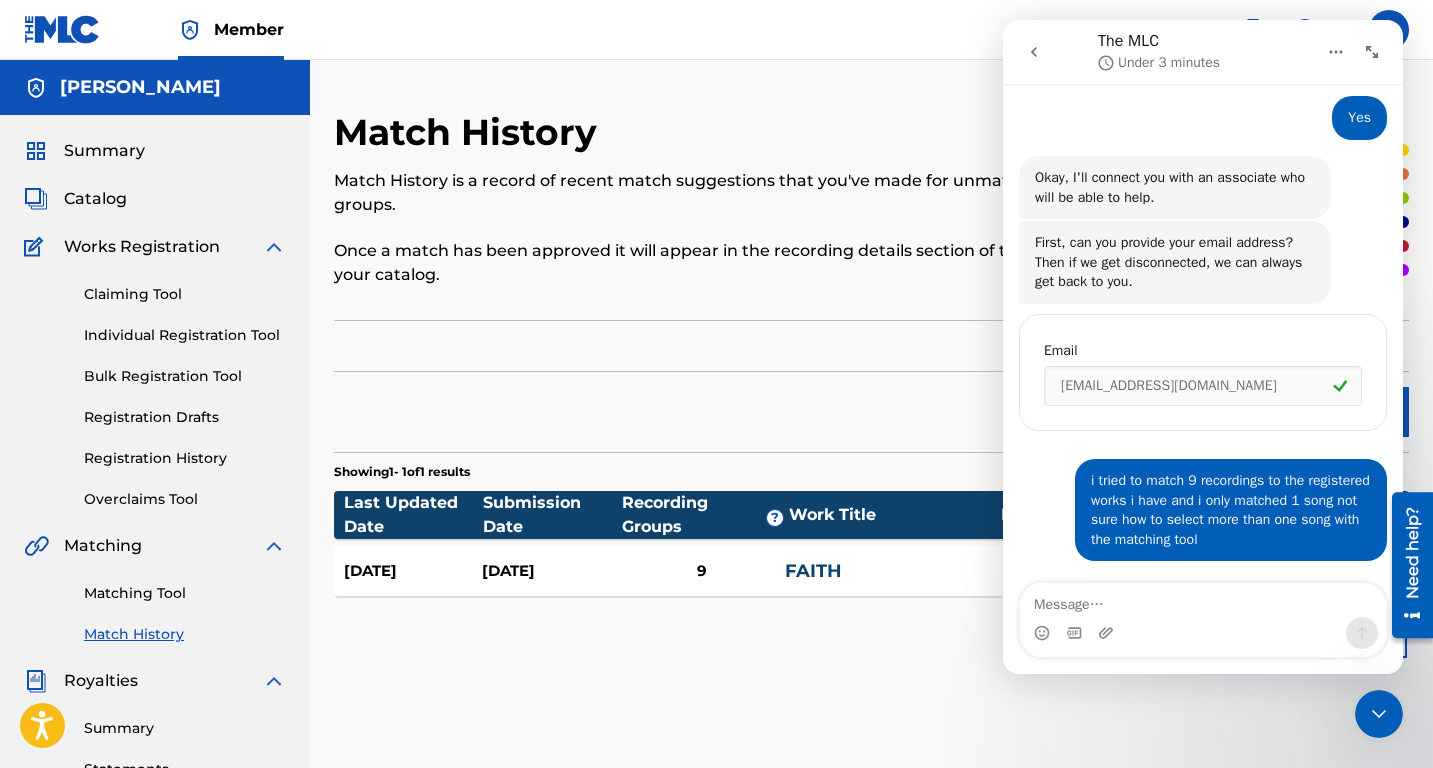 click on "Export" at bounding box center [871, 412] 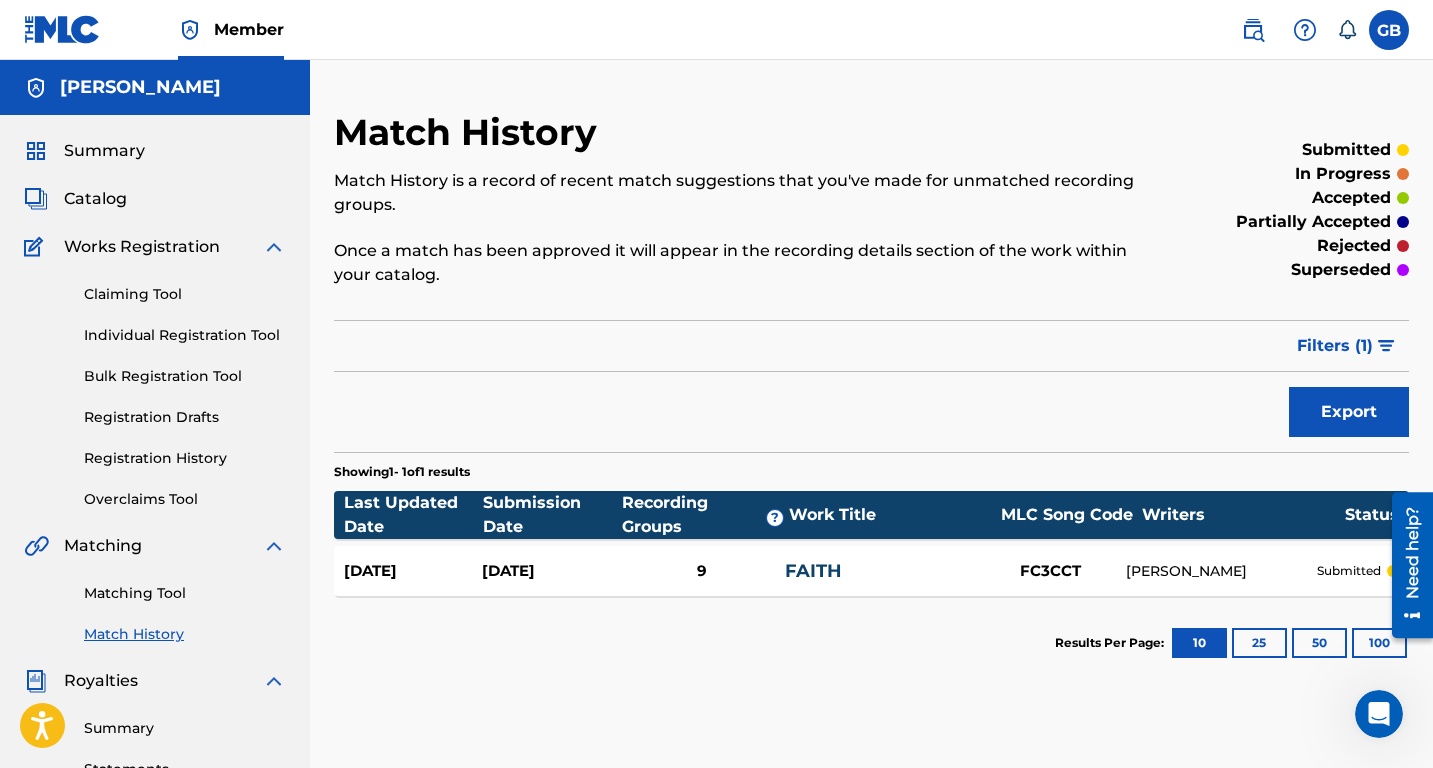 click on "Status" at bounding box center (1372, 515) 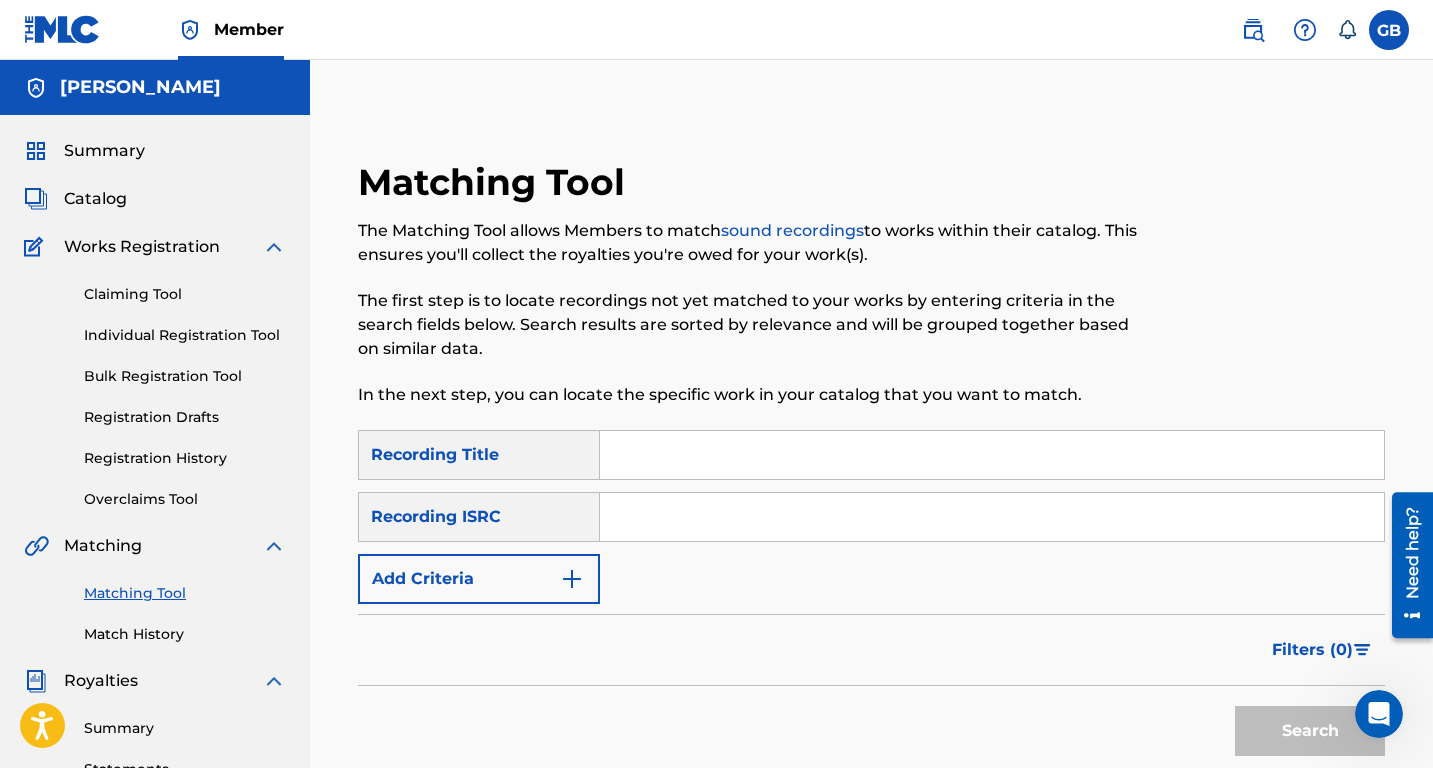 click at bounding box center [992, 455] 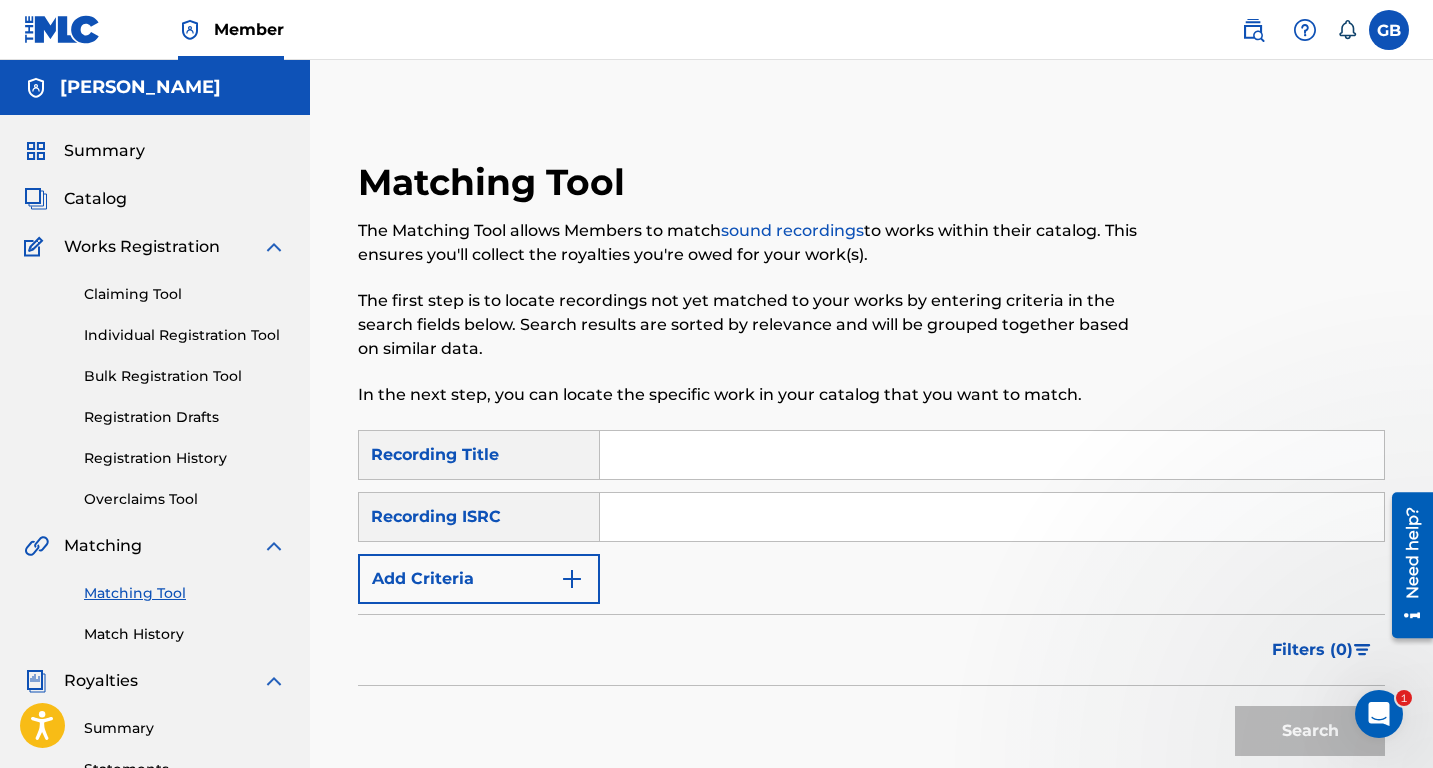 scroll, scrollTop: 513, scrollLeft: 0, axis: vertical 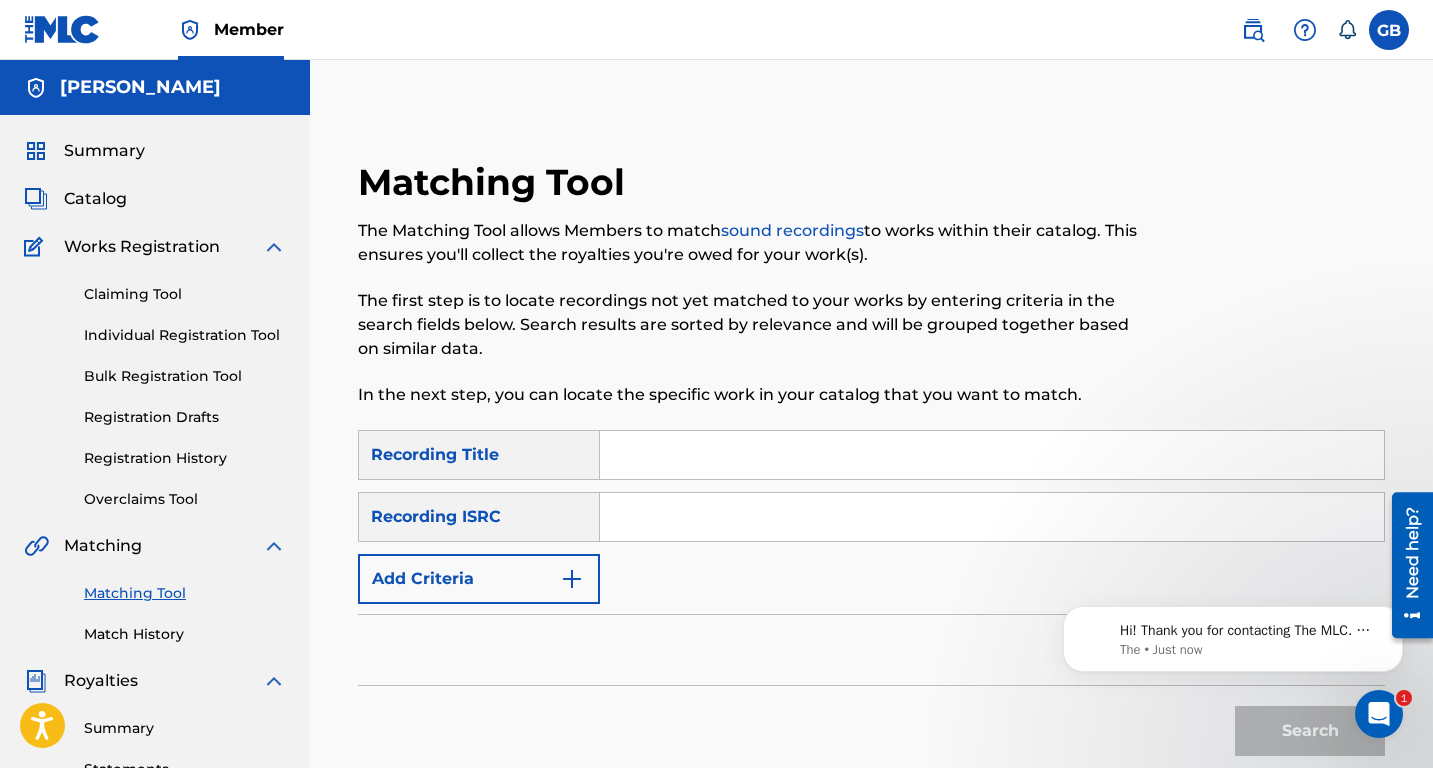 type on "[PERSON_NAME]" 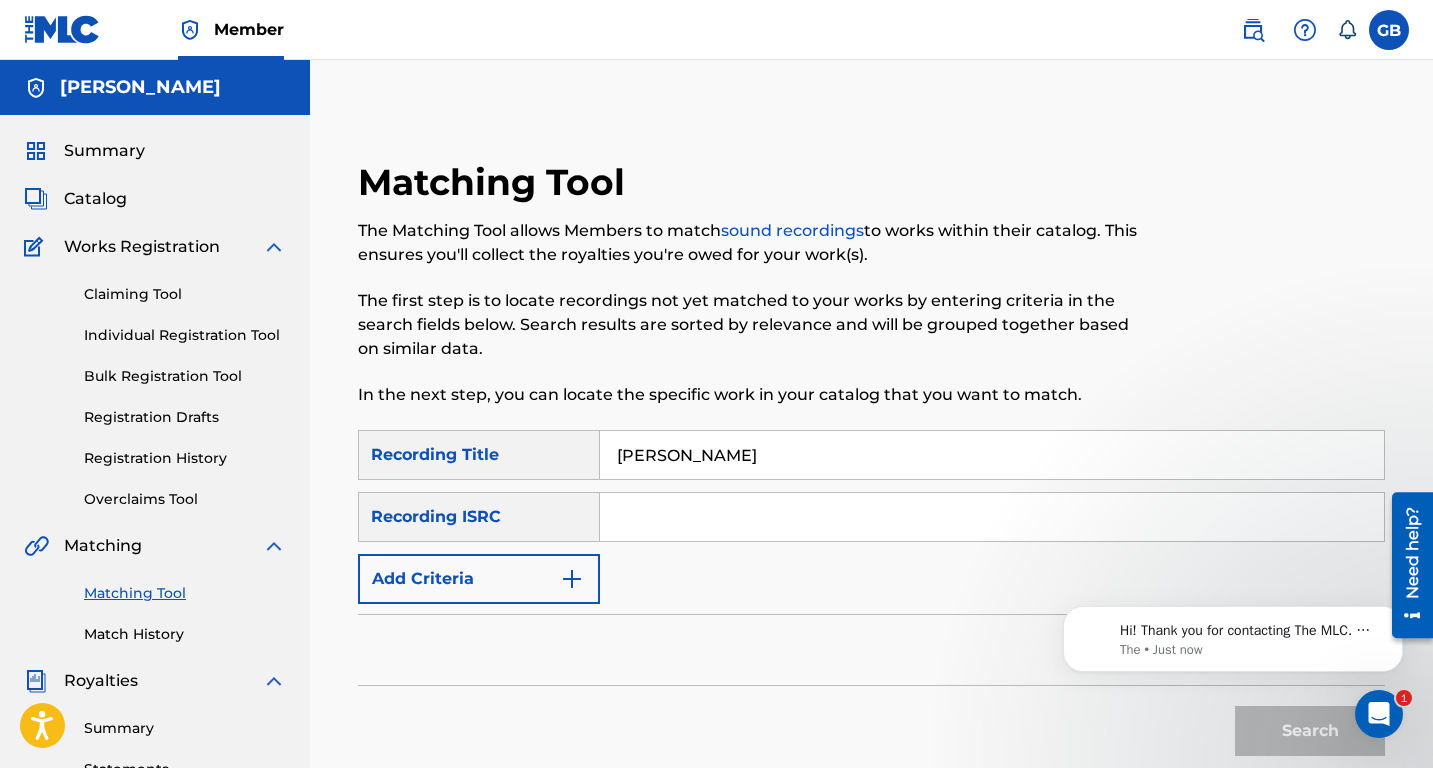 scroll, scrollTop: 514, scrollLeft: 0, axis: vertical 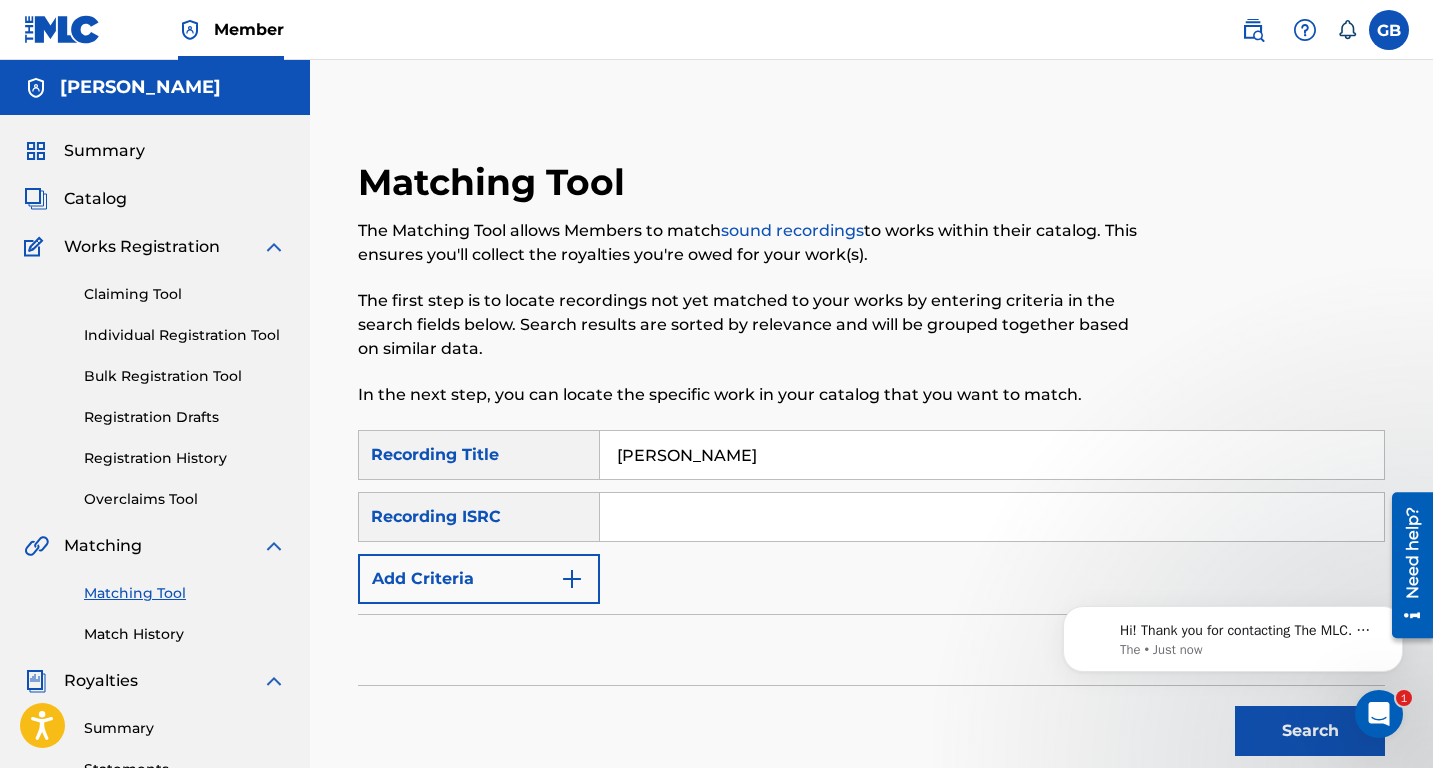 click 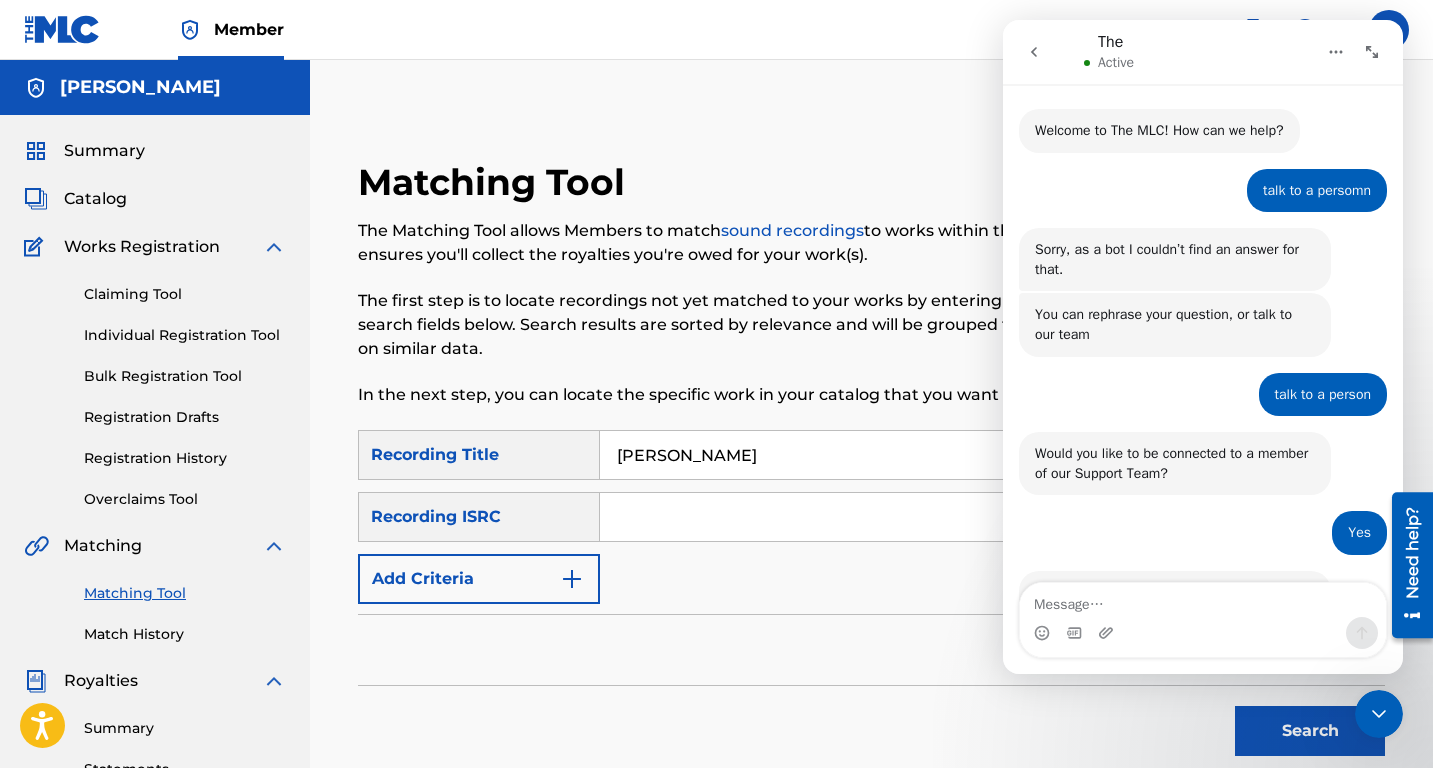 scroll, scrollTop: 335, scrollLeft: 0, axis: vertical 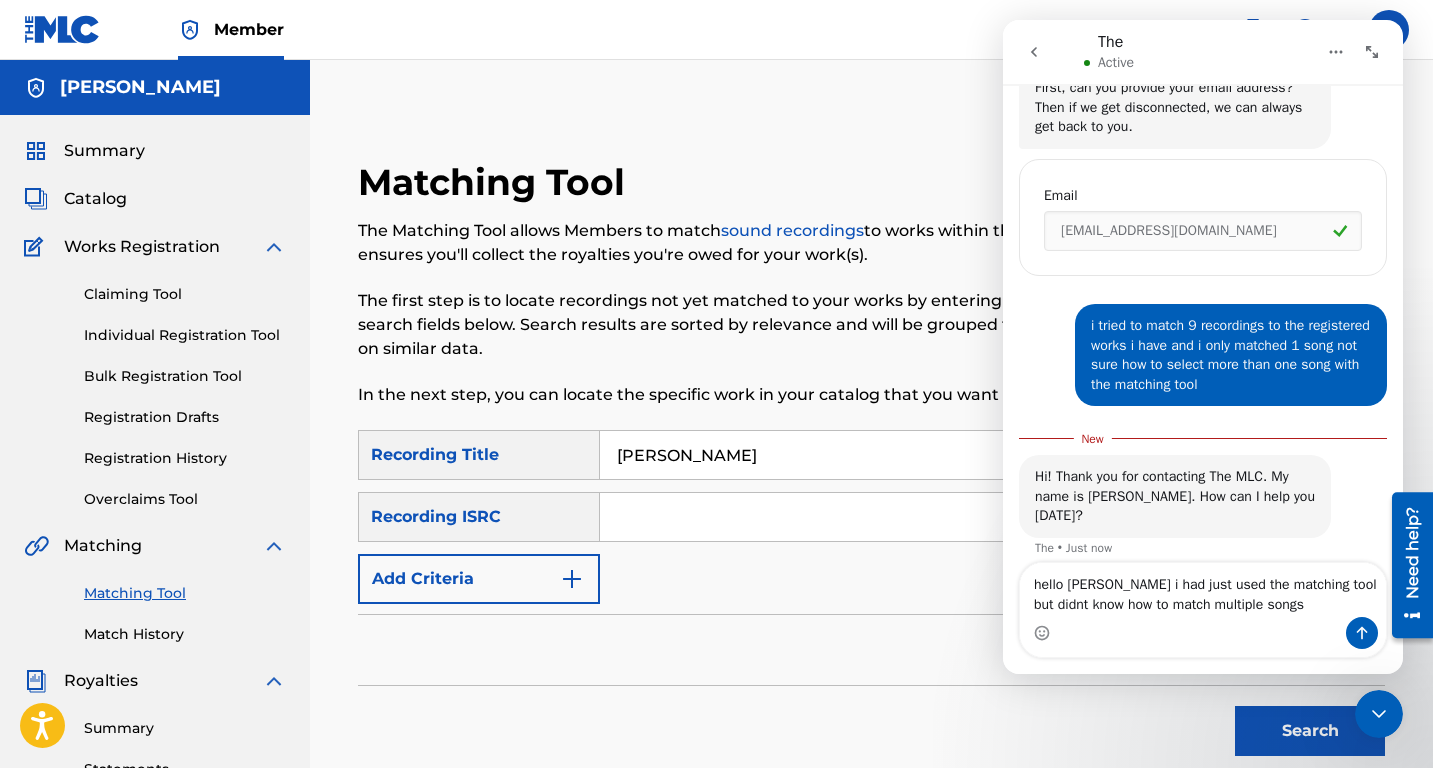 type on "hello [PERSON_NAME] i had just used the matching tool but didnt know how to match multiple songs" 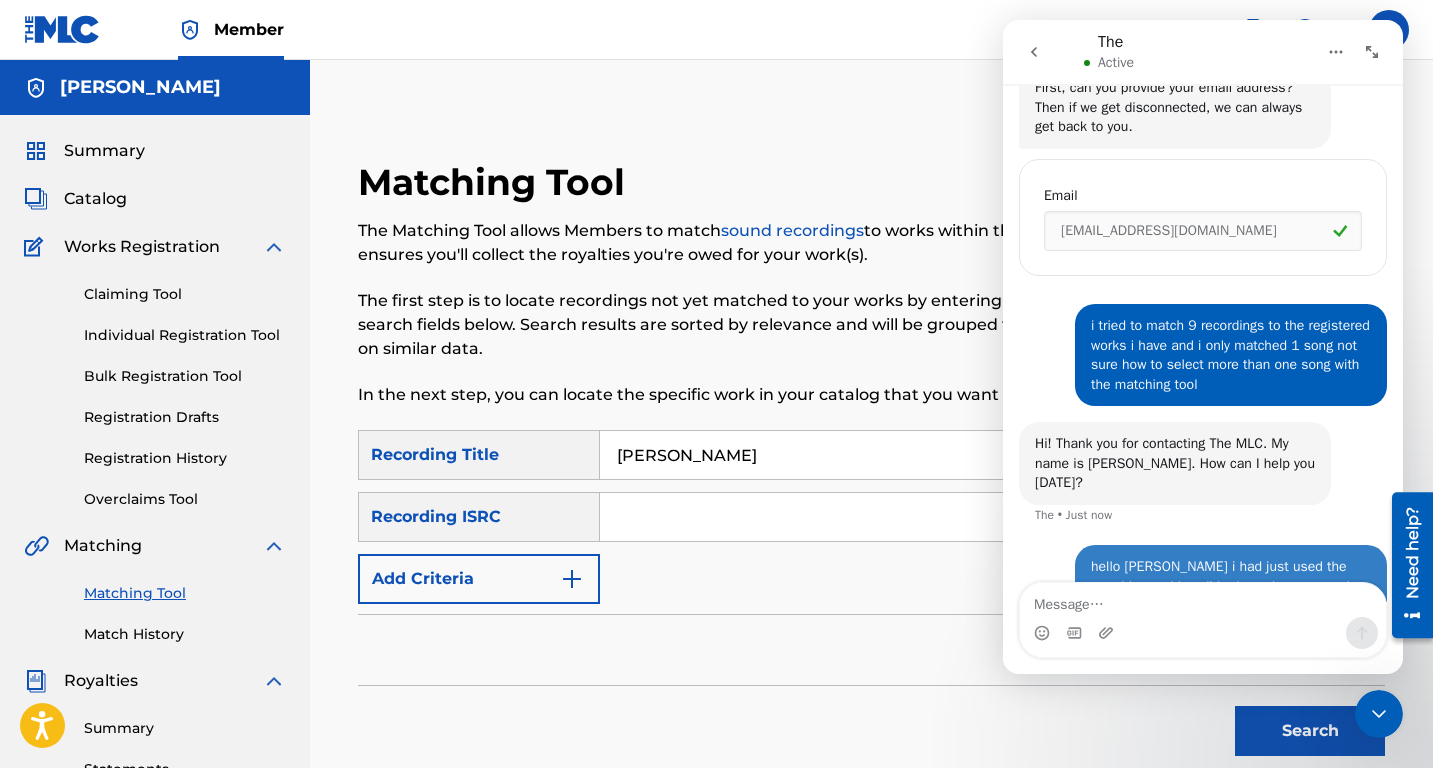 scroll, scrollTop: 613, scrollLeft: 0, axis: vertical 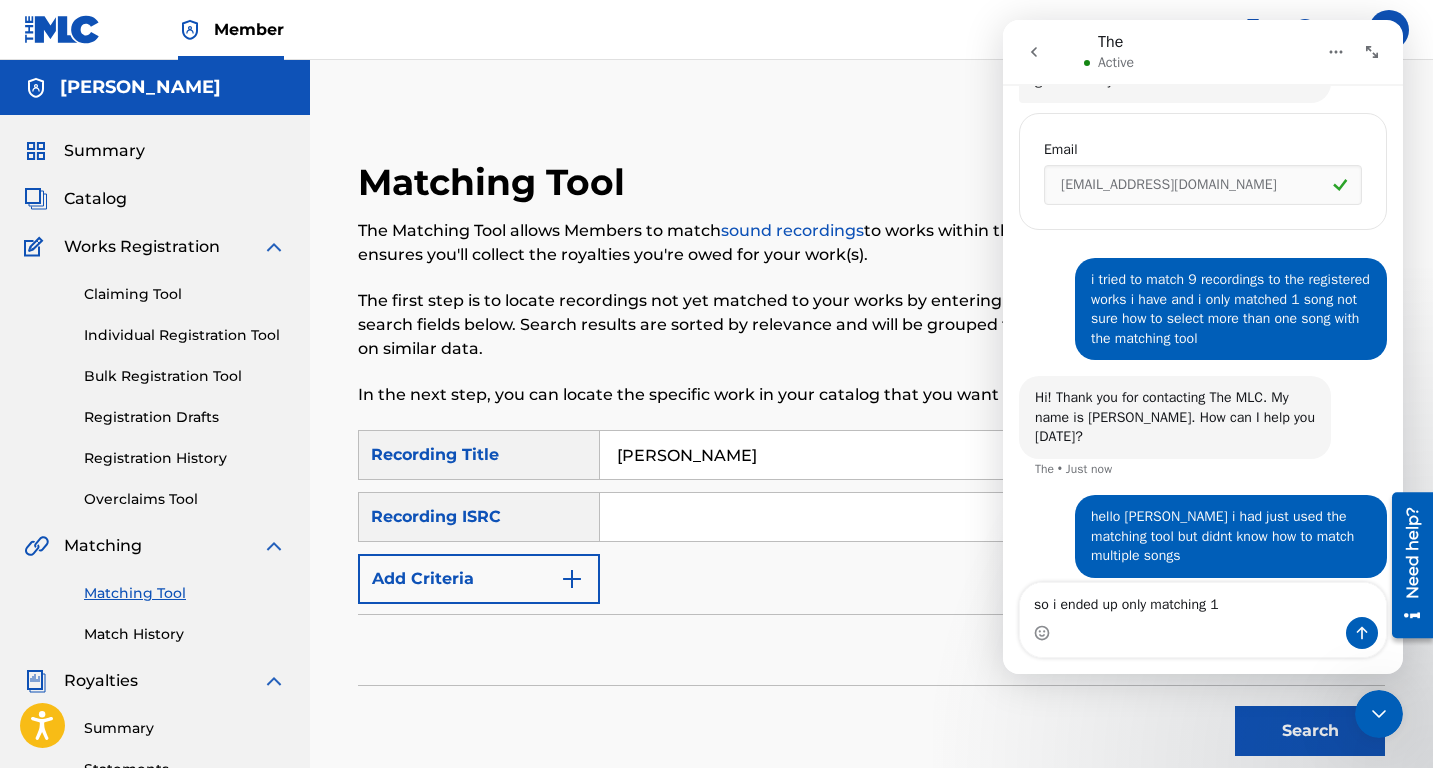 type on "so i ended up only matching 1" 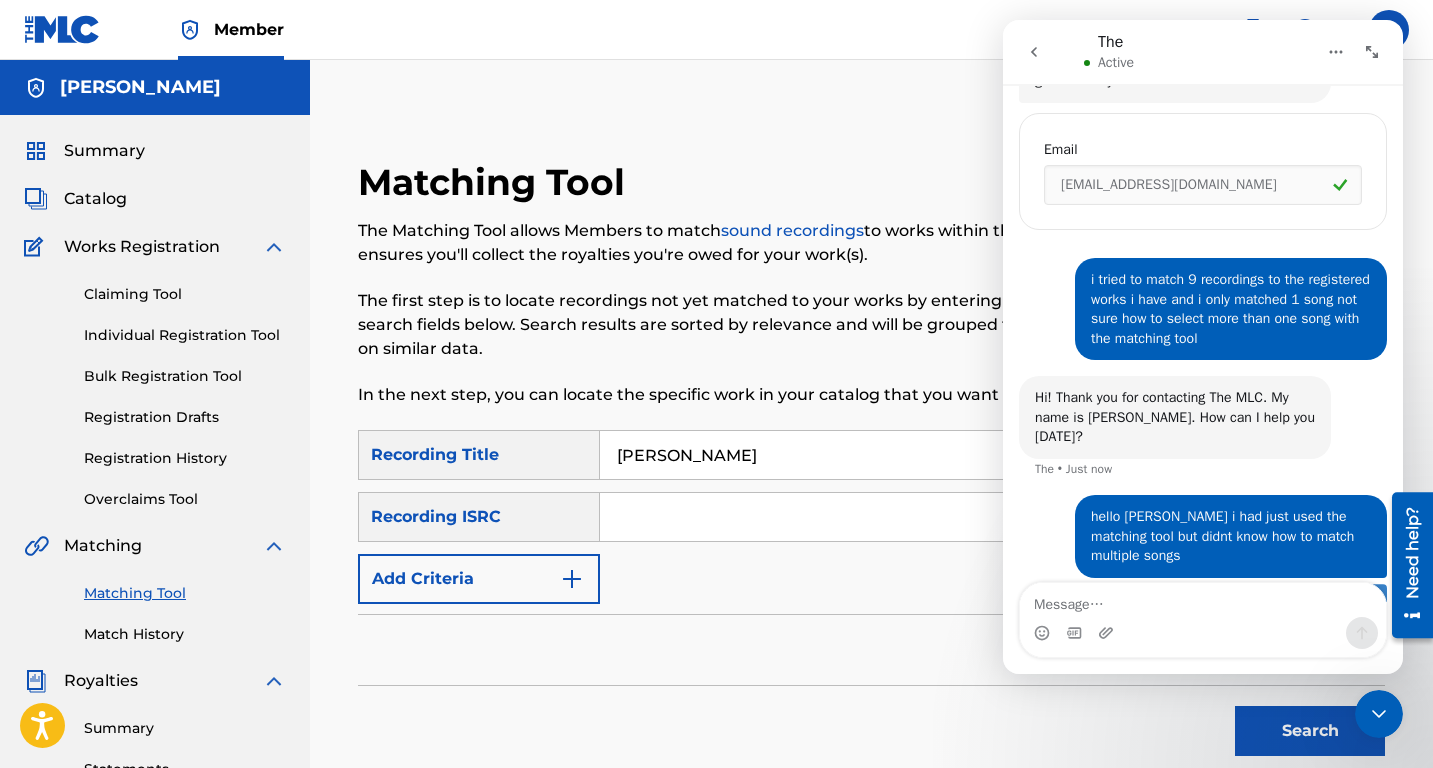 scroll, scrollTop: 659, scrollLeft: 0, axis: vertical 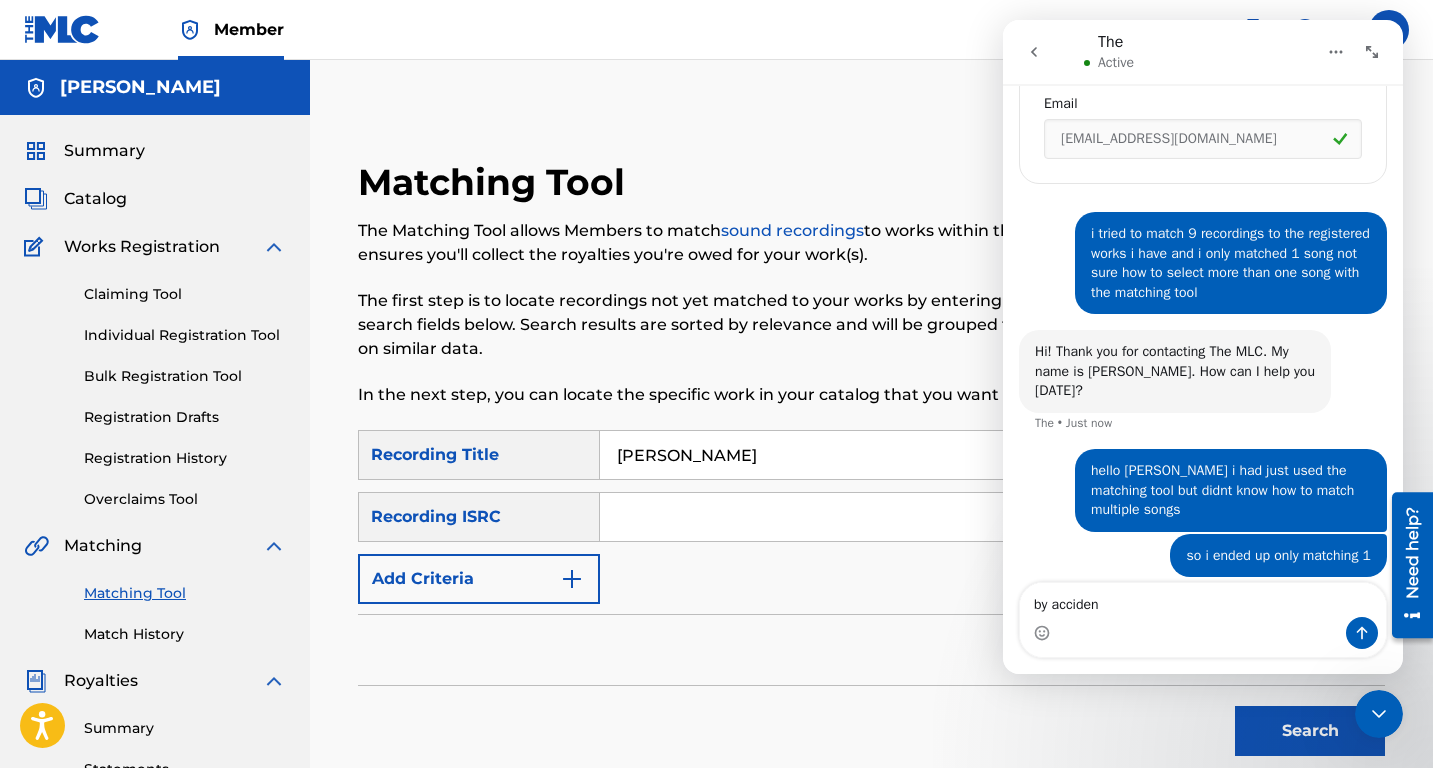 type on "by accident" 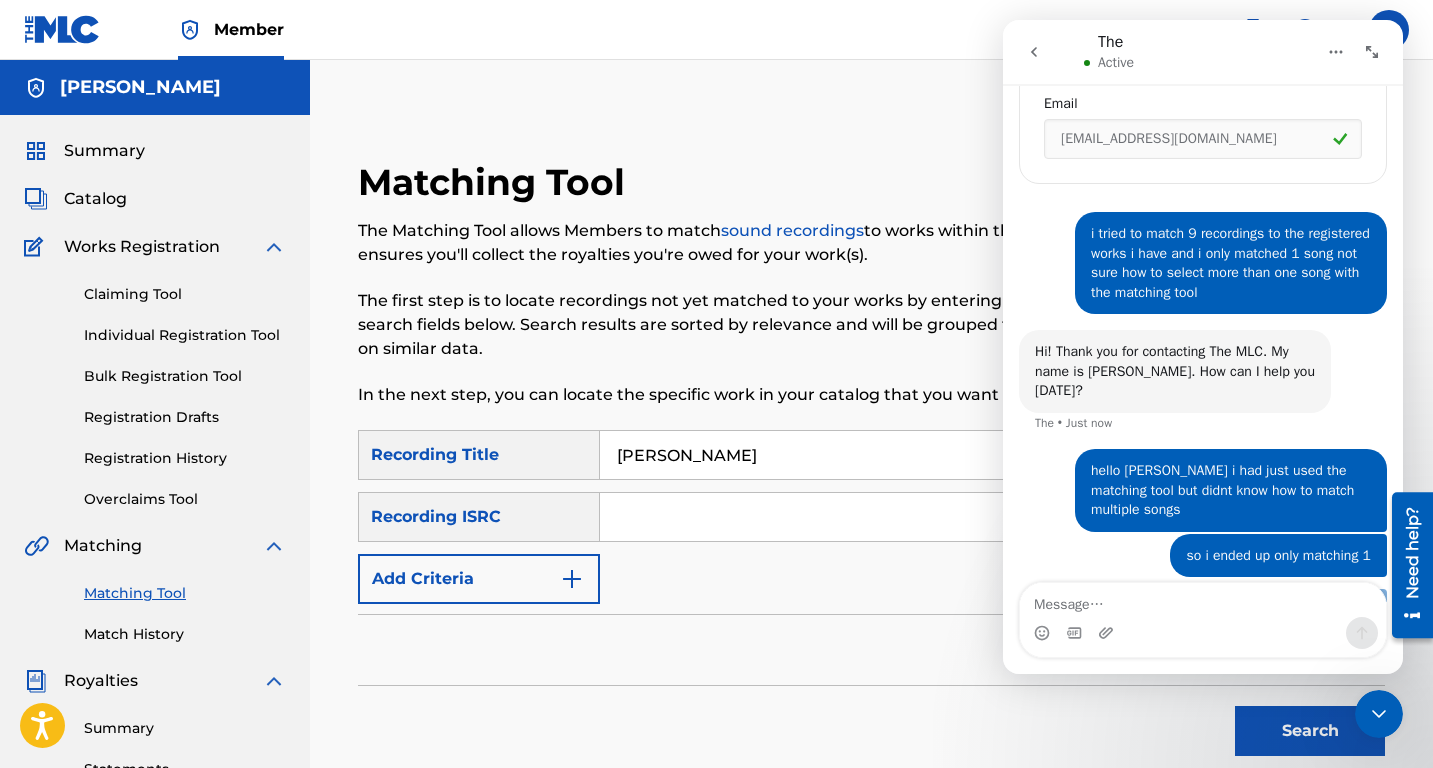 scroll, scrollTop: 704, scrollLeft: 0, axis: vertical 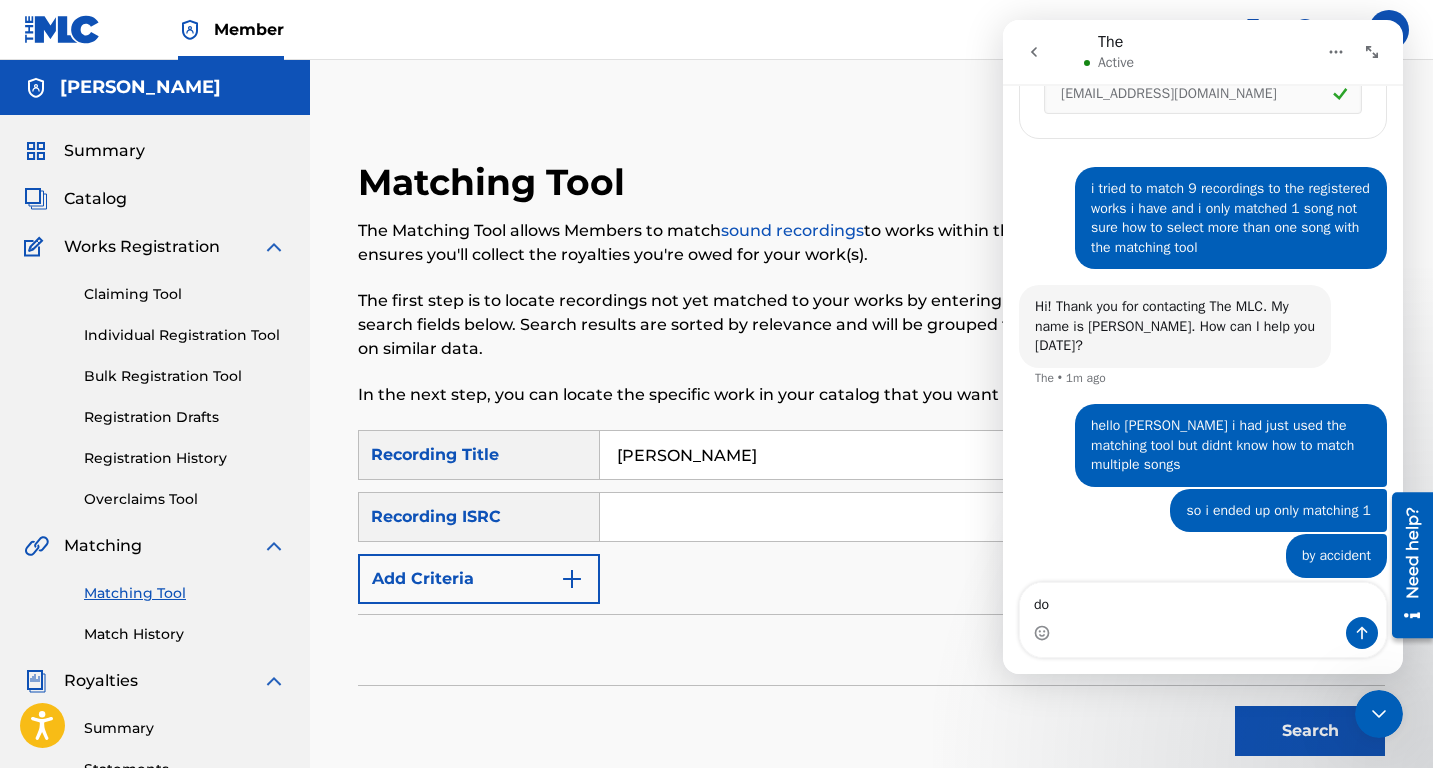 type on "d" 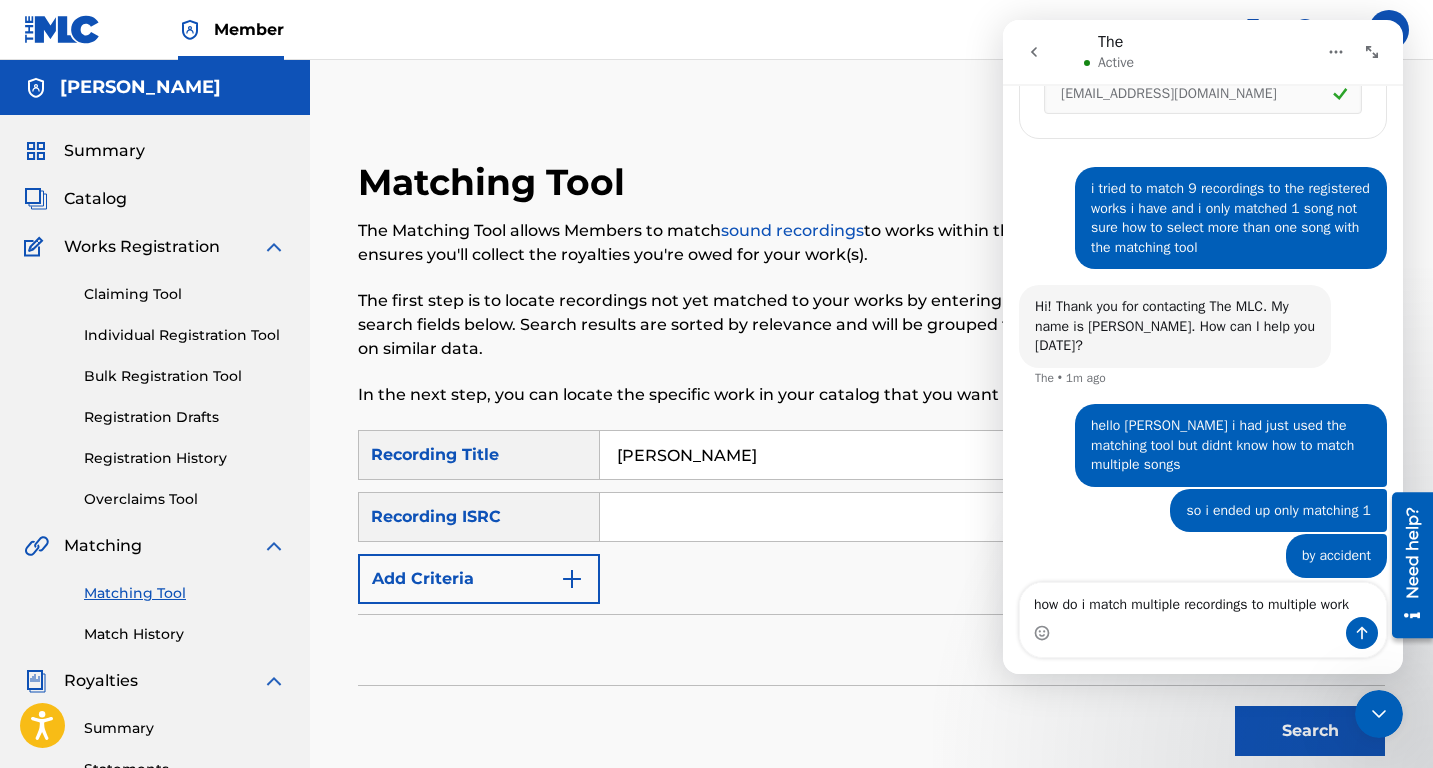 type on "how do i match multiple recordings to multiple works" 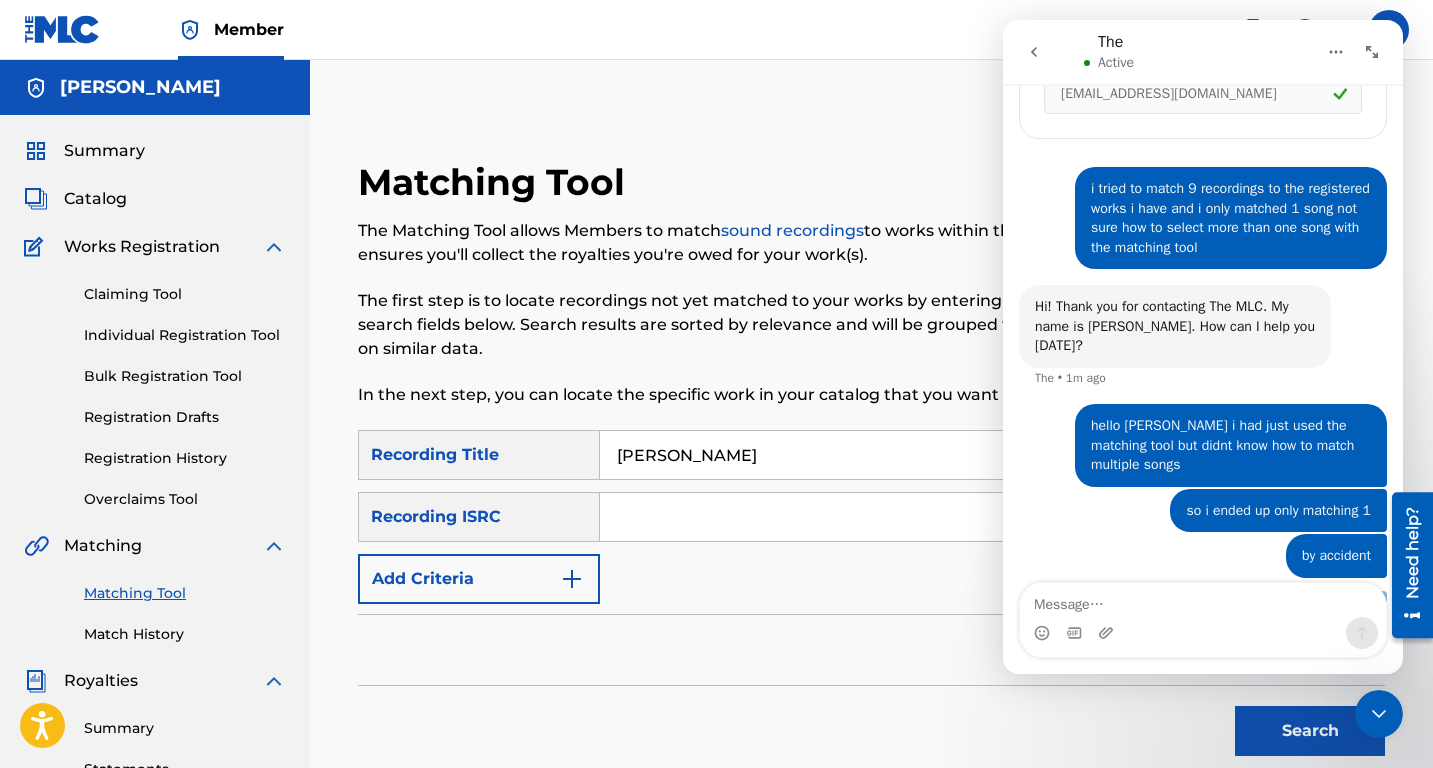 scroll, scrollTop: 769, scrollLeft: 0, axis: vertical 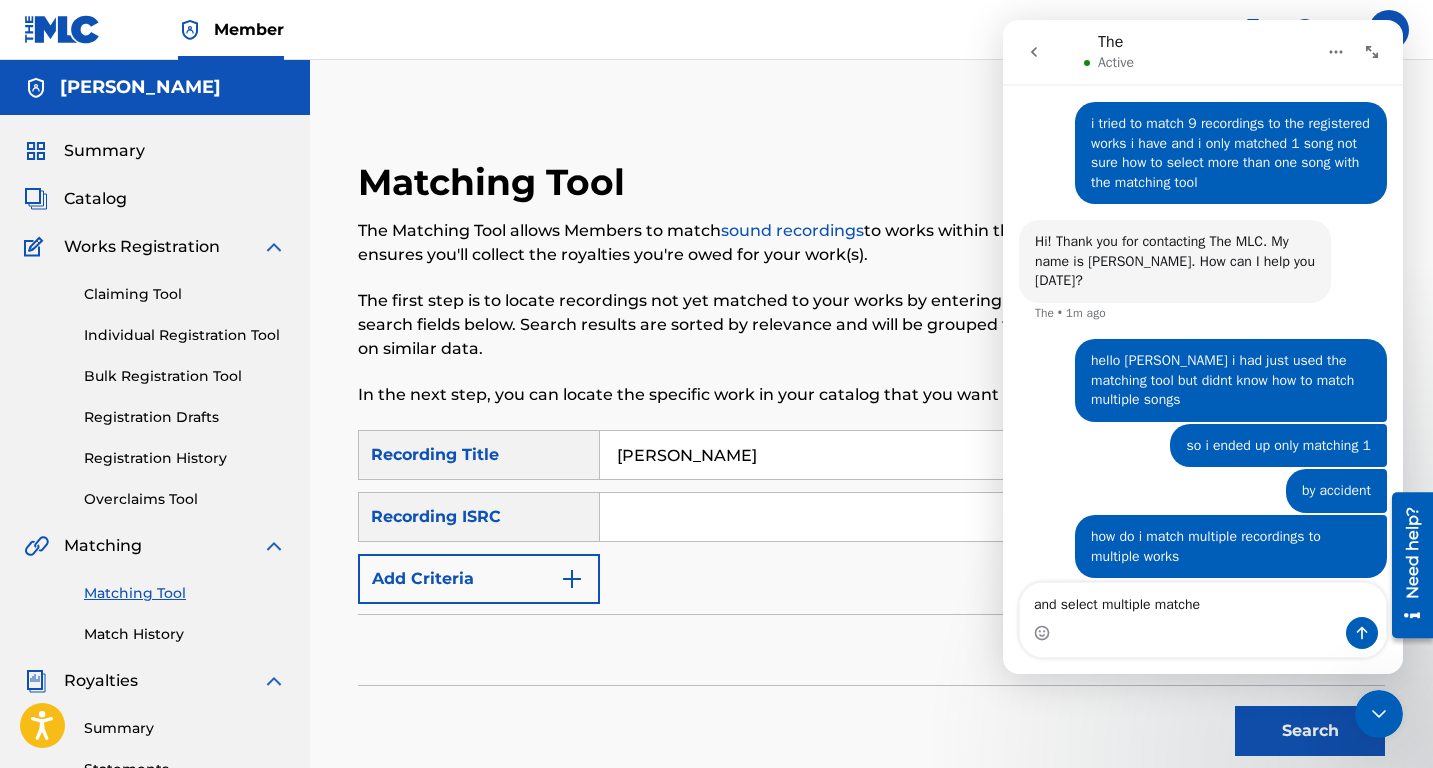 type on "and select multiple matches" 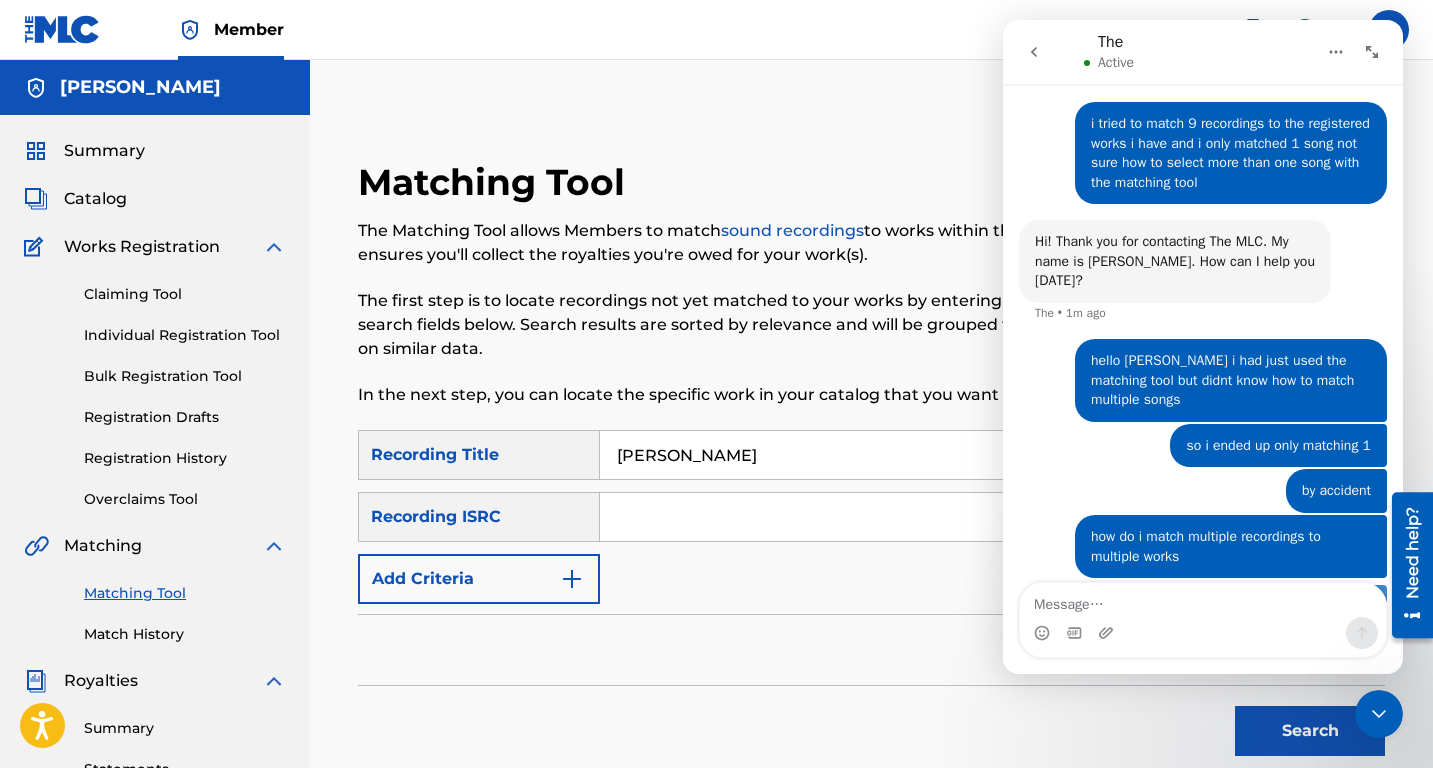 scroll, scrollTop: 815, scrollLeft: 0, axis: vertical 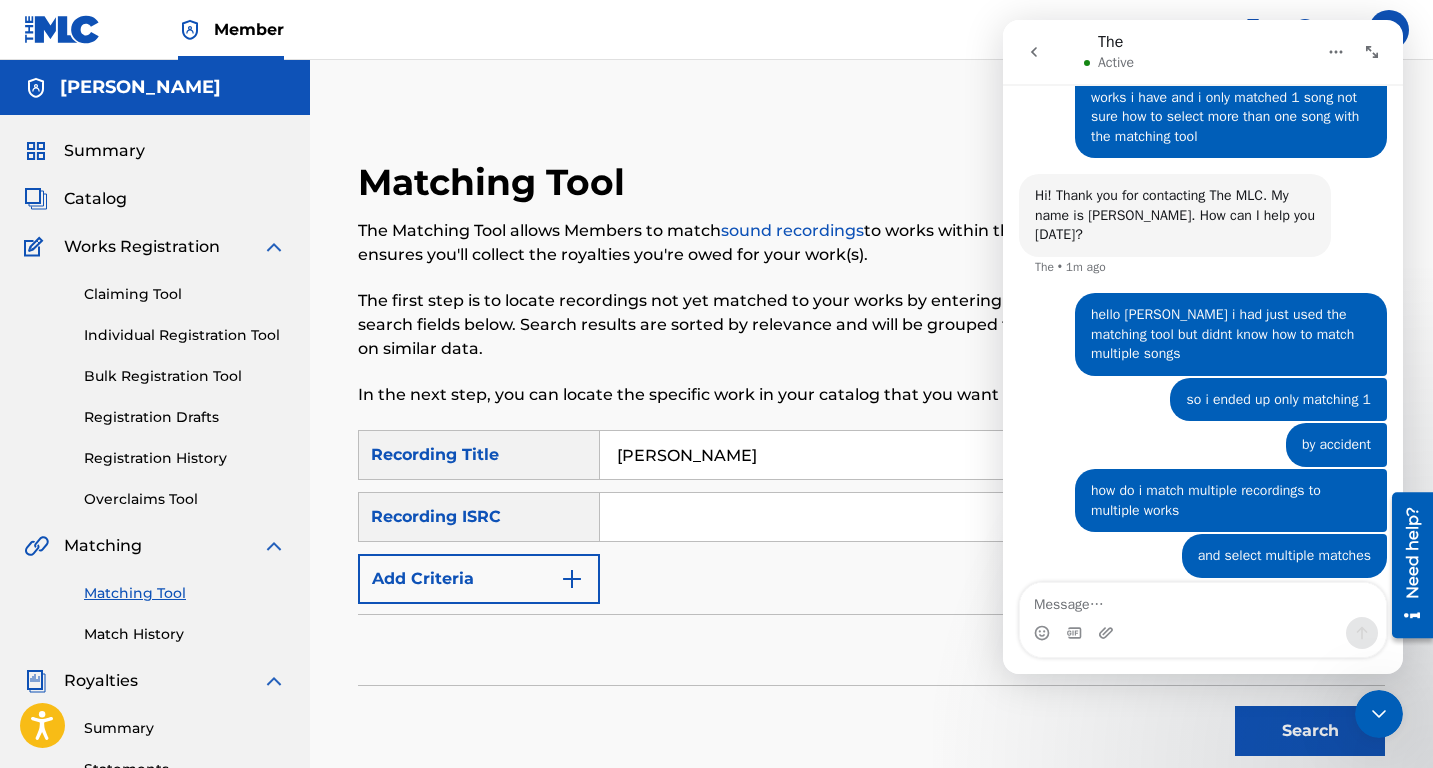 click at bounding box center [1203, 600] 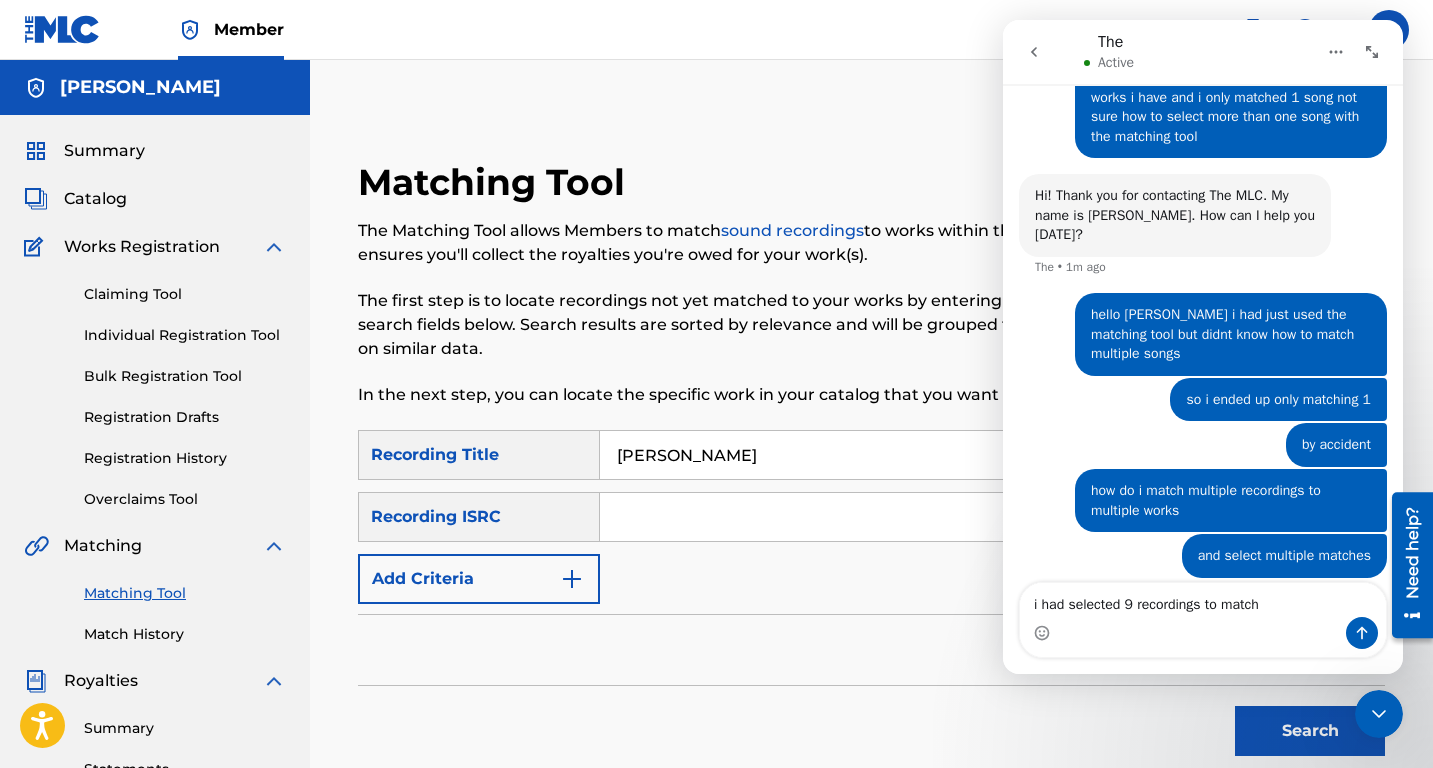 type on "i had selected 9 recordings to match" 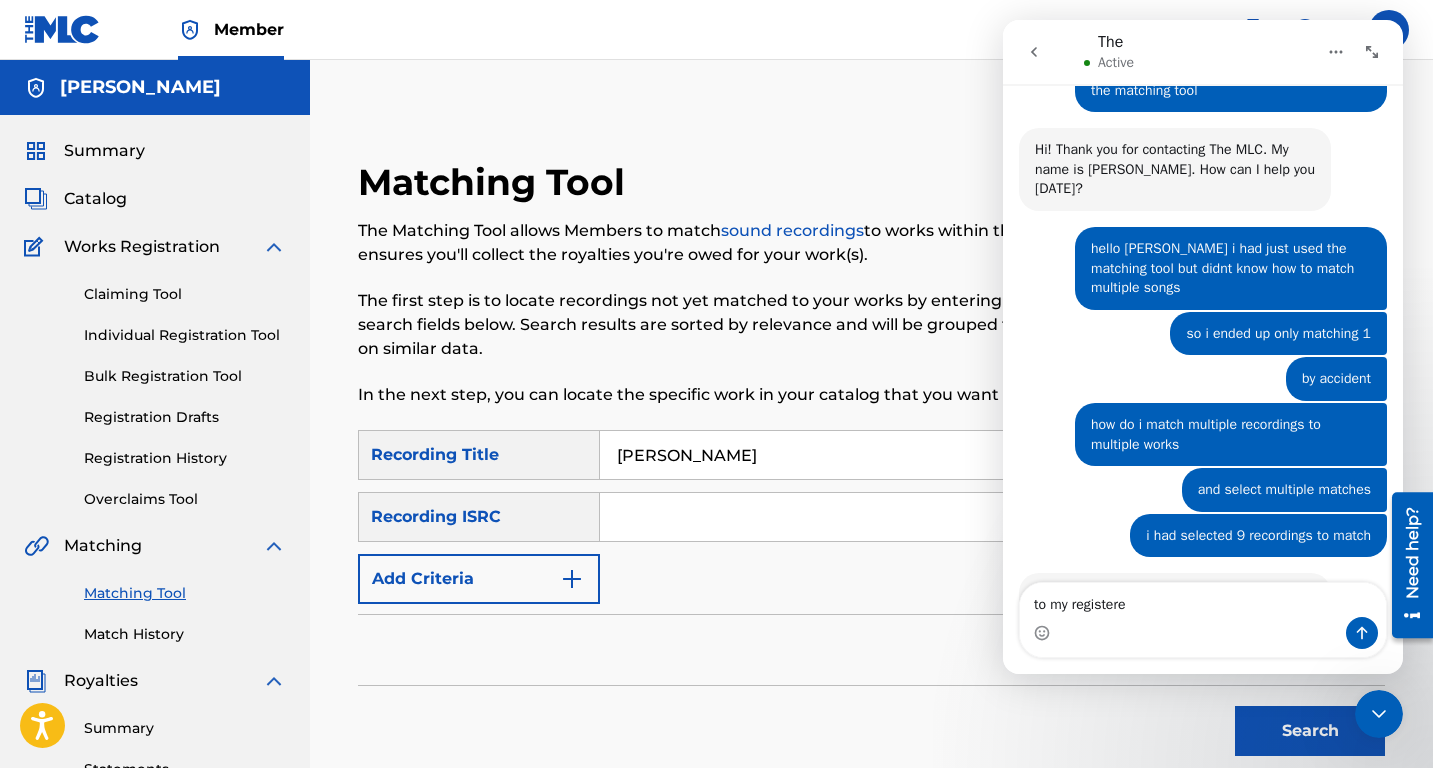 scroll, scrollTop: 959, scrollLeft: 0, axis: vertical 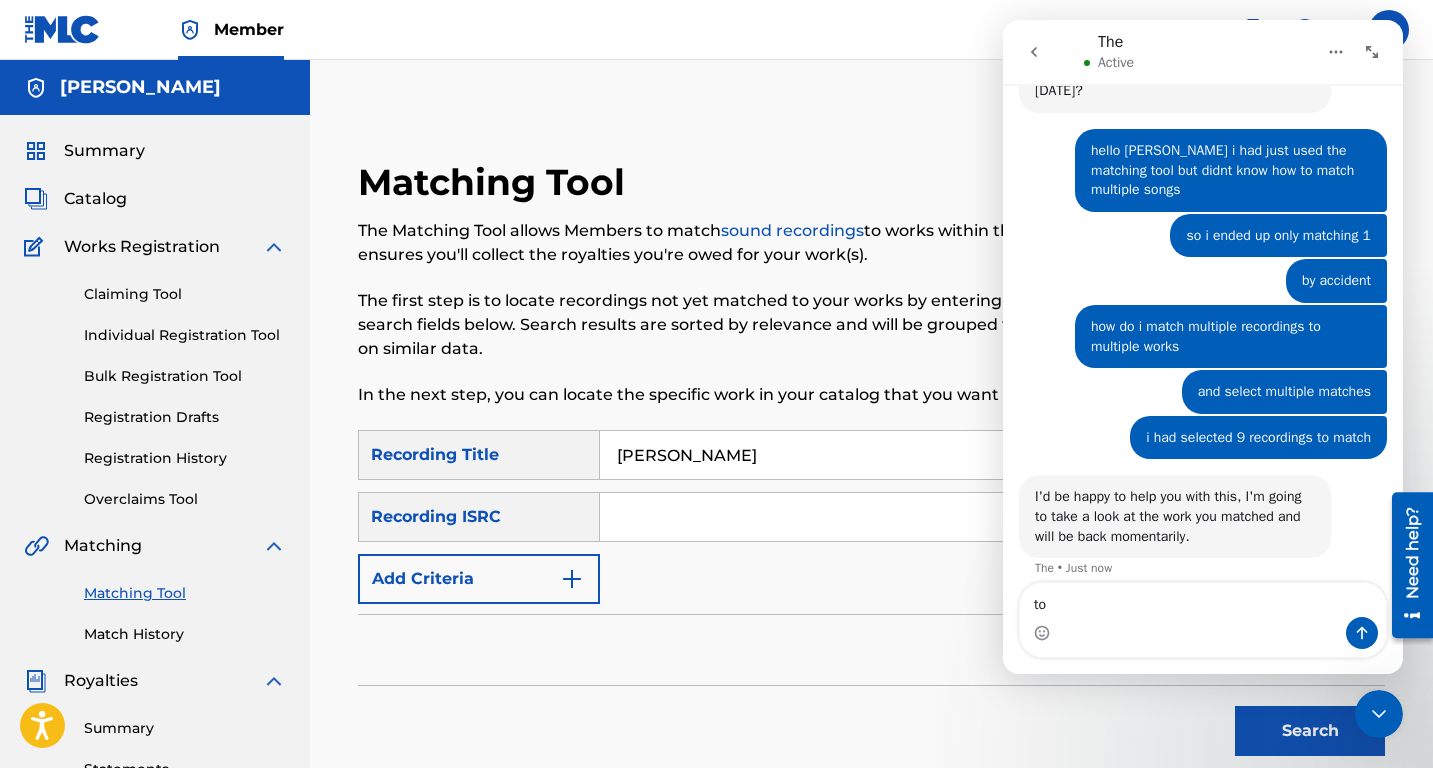 type on "t" 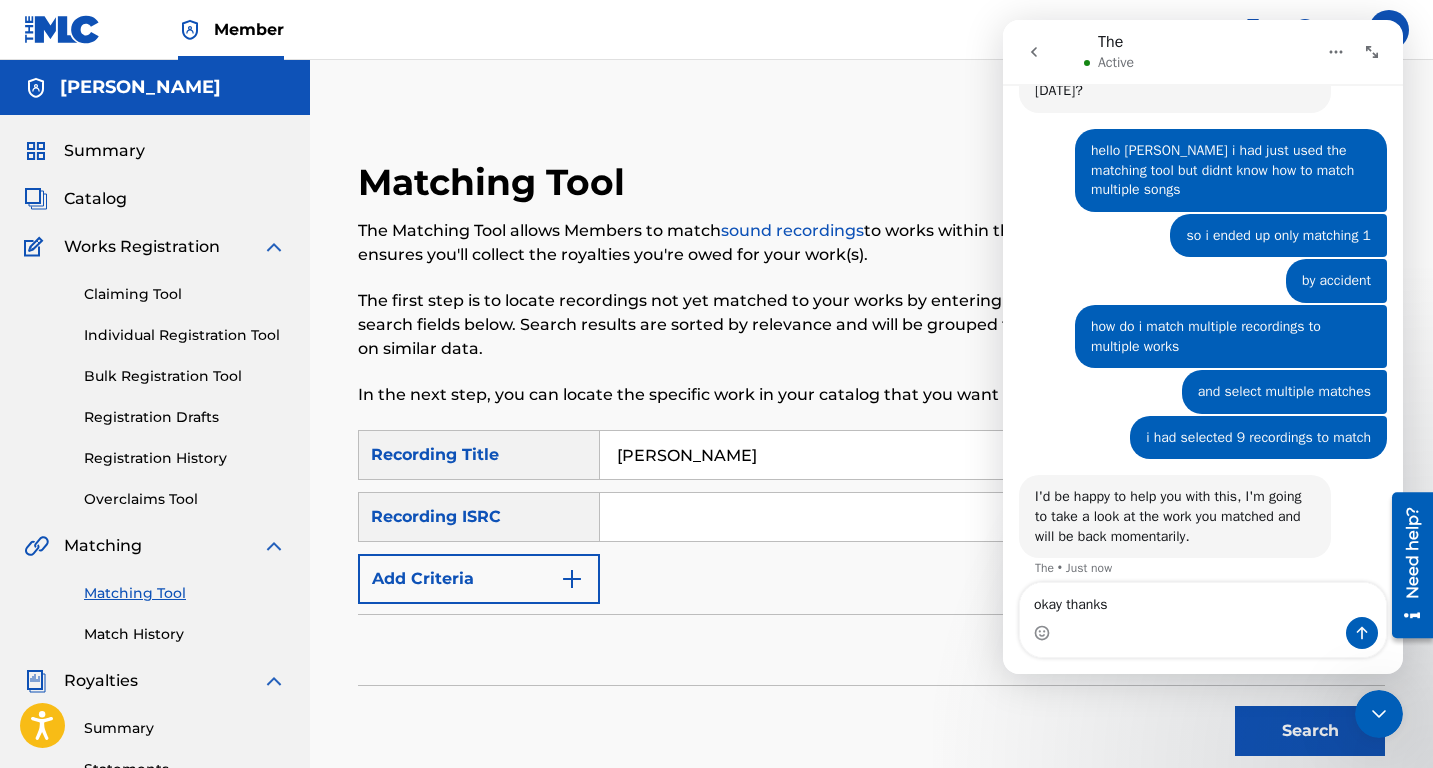 type on "okay thanks" 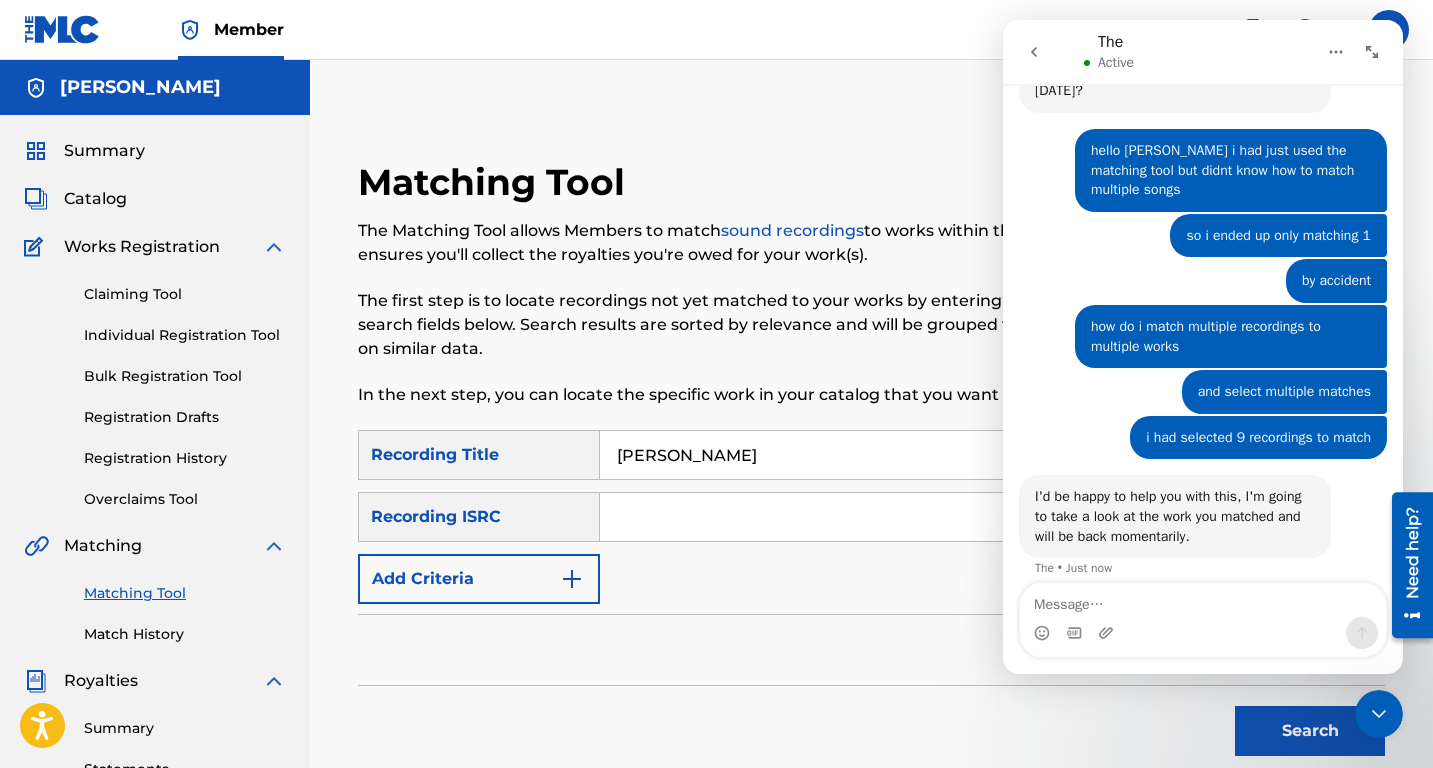 scroll, scrollTop: 1019, scrollLeft: 0, axis: vertical 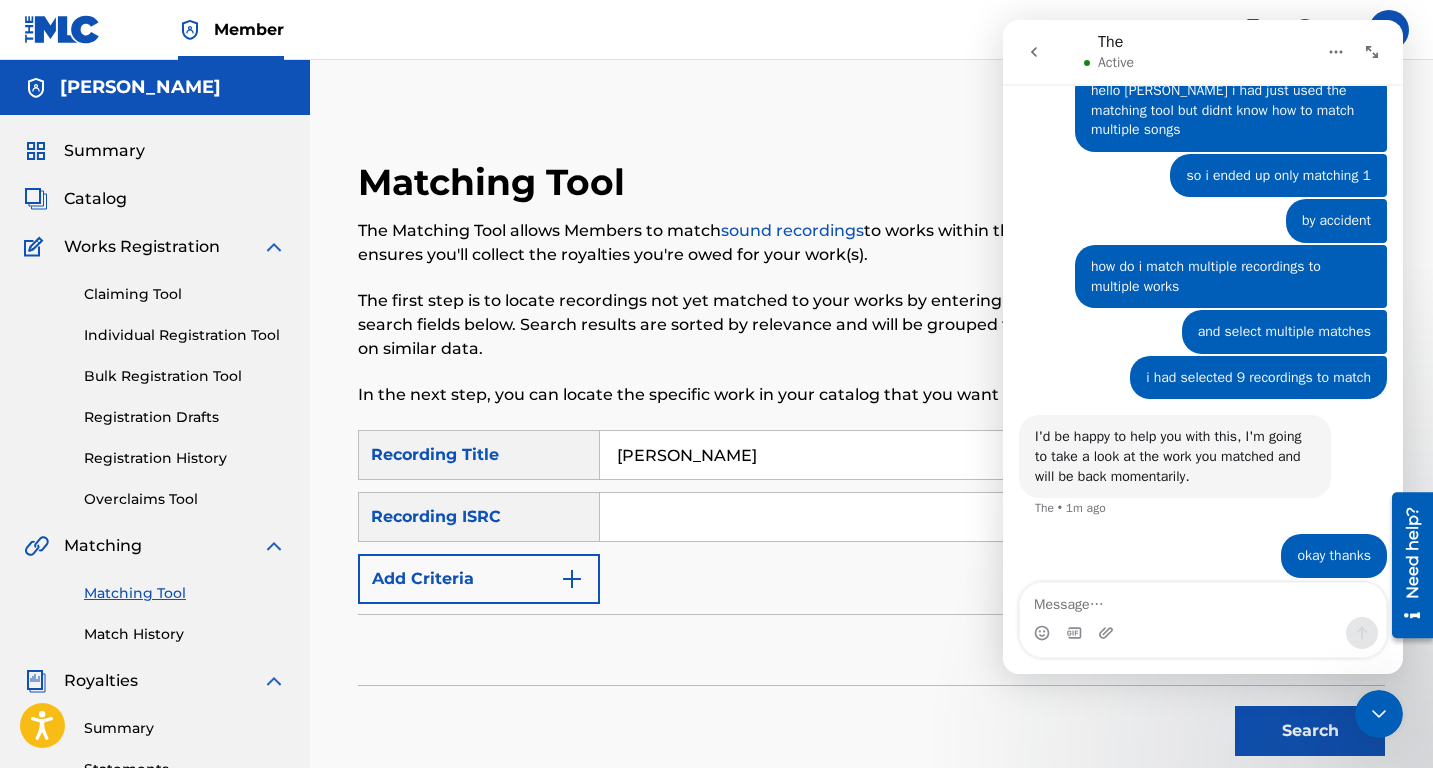 click on "Match History" at bounding box center (185, 634) 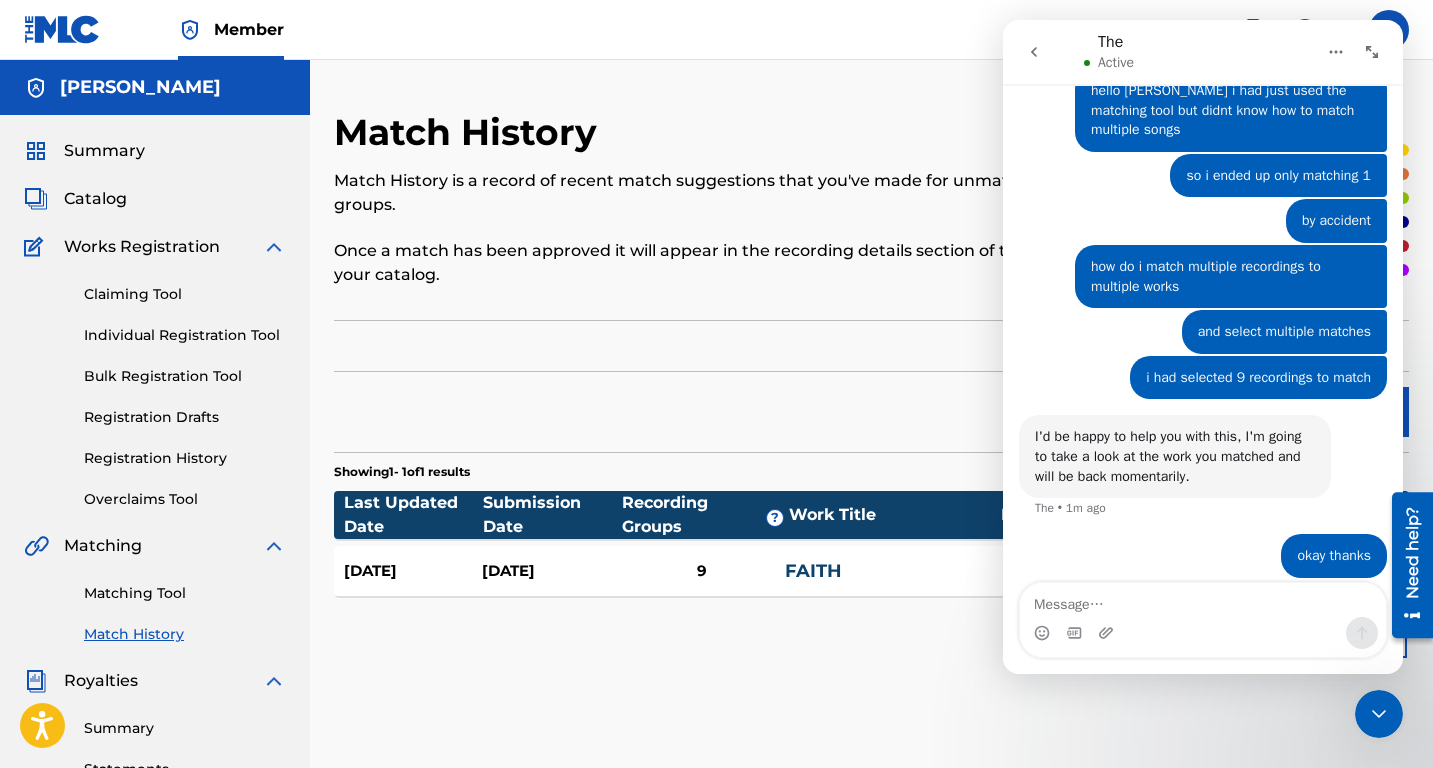 click 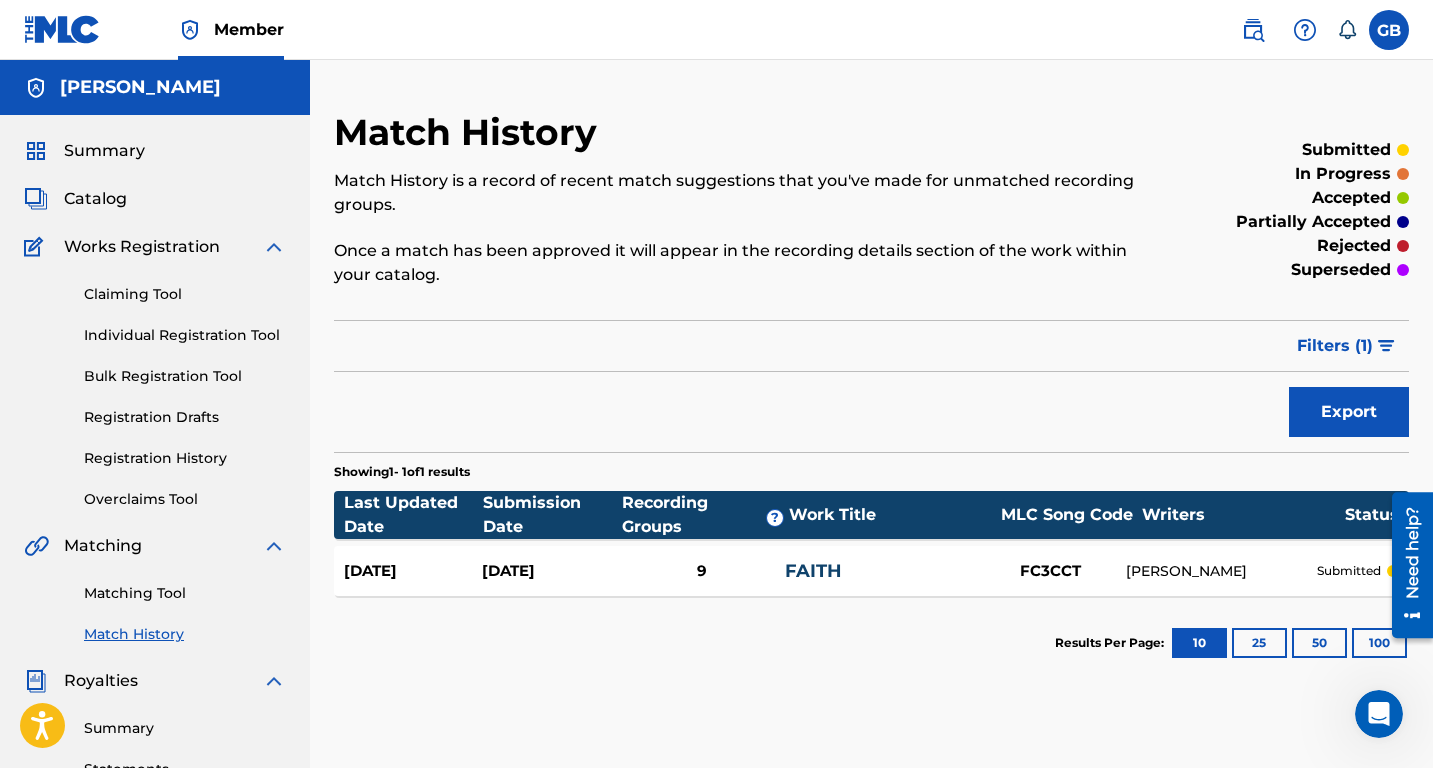click on "Match History Match History is a record of recent match suggestions that you've made for unmatched recording groups. Once a match has been approved it will appear in the recording details section of the work within your catalog.   submitted   in progress   accepted   partially accepted   rejected   superseded Filter Submission Status Filter   submitted     accepted     partially accepted     rejected     in progress     superseded   Sort Submission Date Last Updated Remove Filters Apply Filters Filters ( 1 ) Export Showing  1  -   1  of  1   results   Last Updated Date Submission Date Recording Groups ? Work Title MLC Song Code Writers Status [DATE] [DATE] 9 FAITH FC3CCT [PERSON_NAME]   submitted Results Per Page: 10 25 50 100" at bounding box center (871, 627) 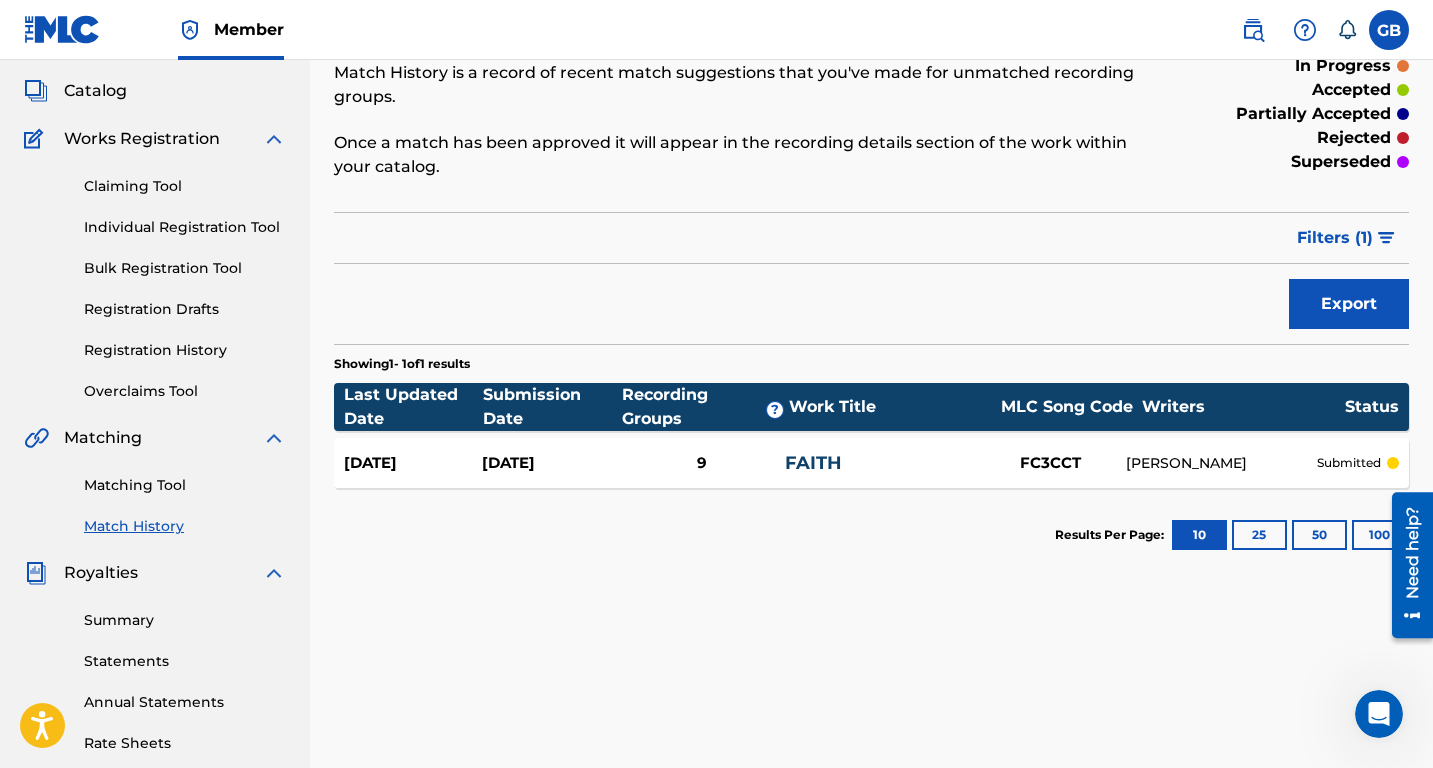 scroll, scrollTop: 92, scrollLeft: 0, axis: vertical 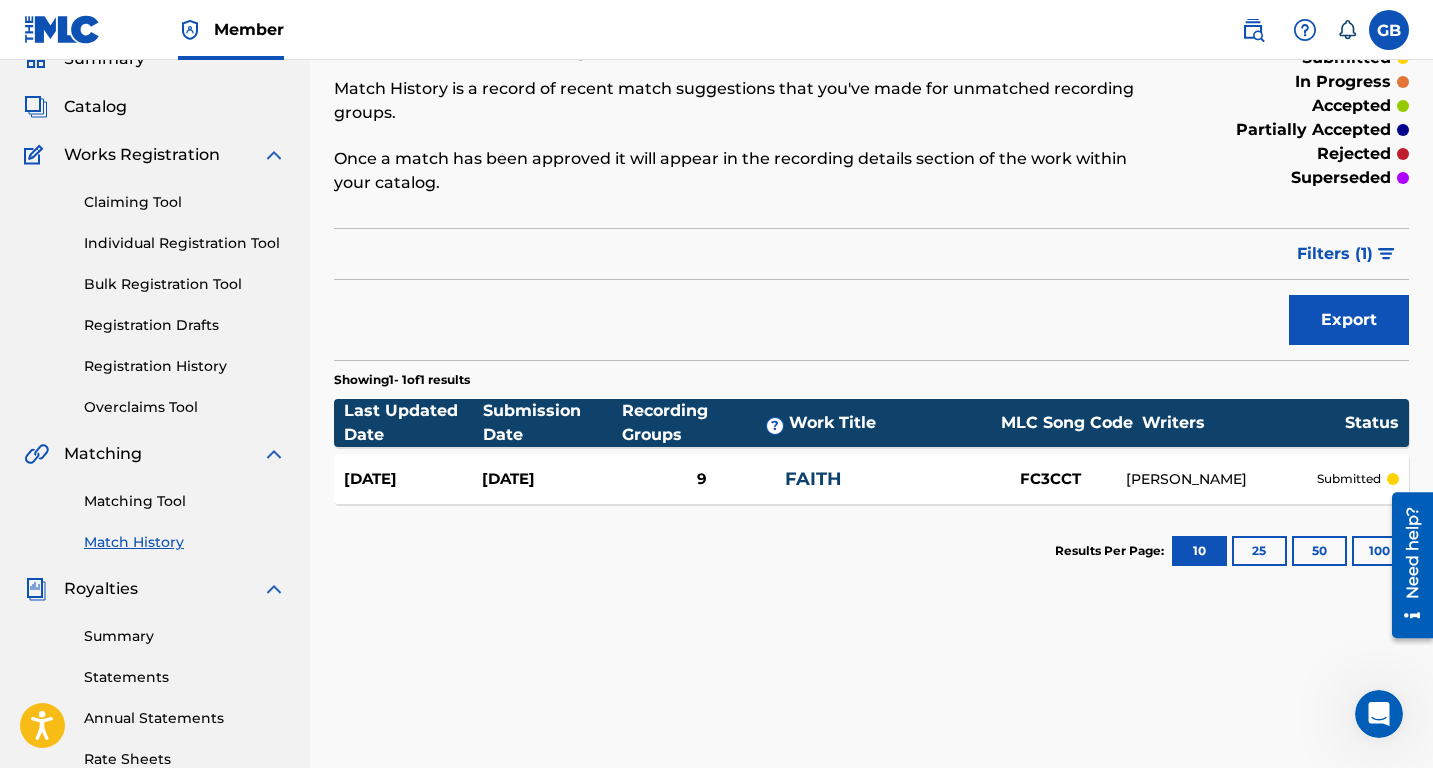 click at bounding box center (1379, 714) 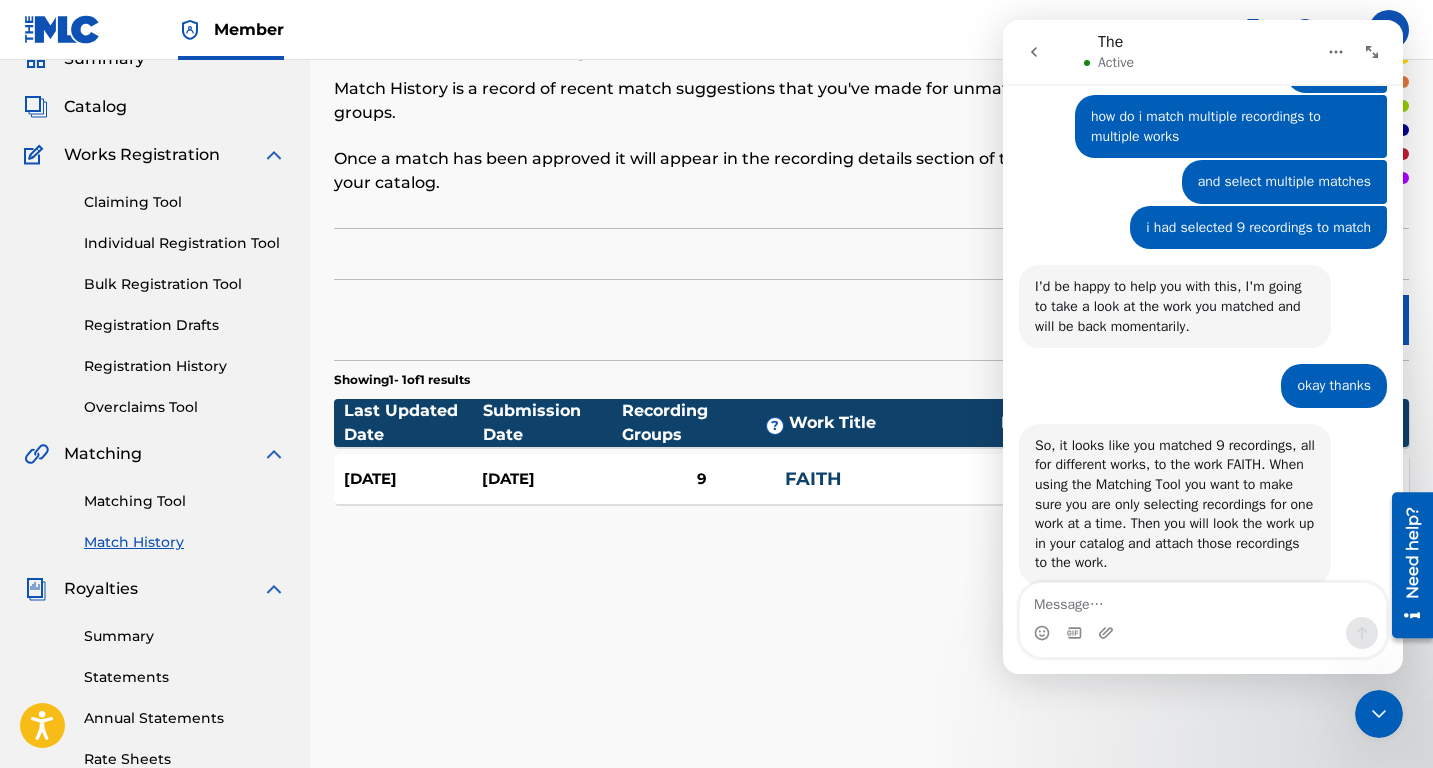 scroll, scrollTop: 1196, scrollLeft: 0, axis: vertical 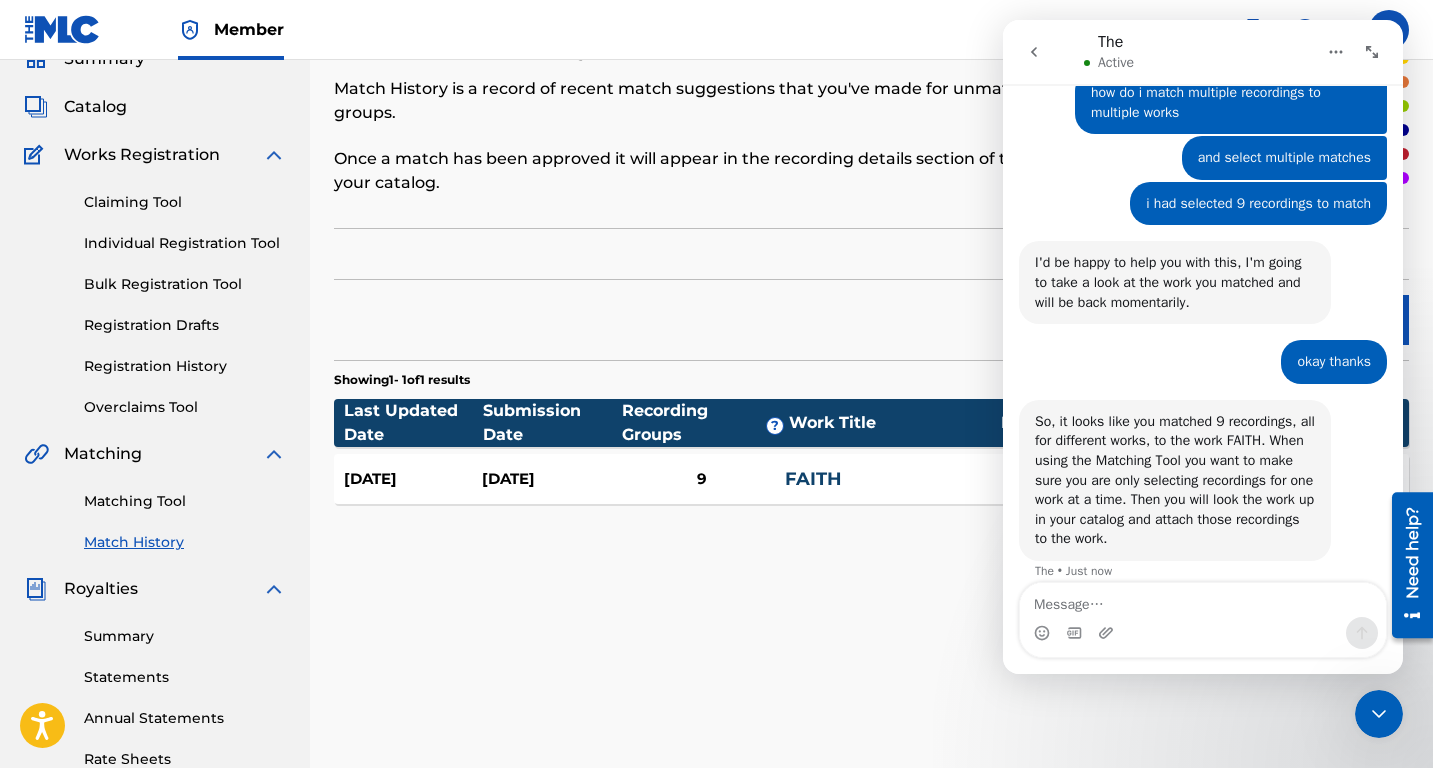 click at bounding box center [1203, 600] 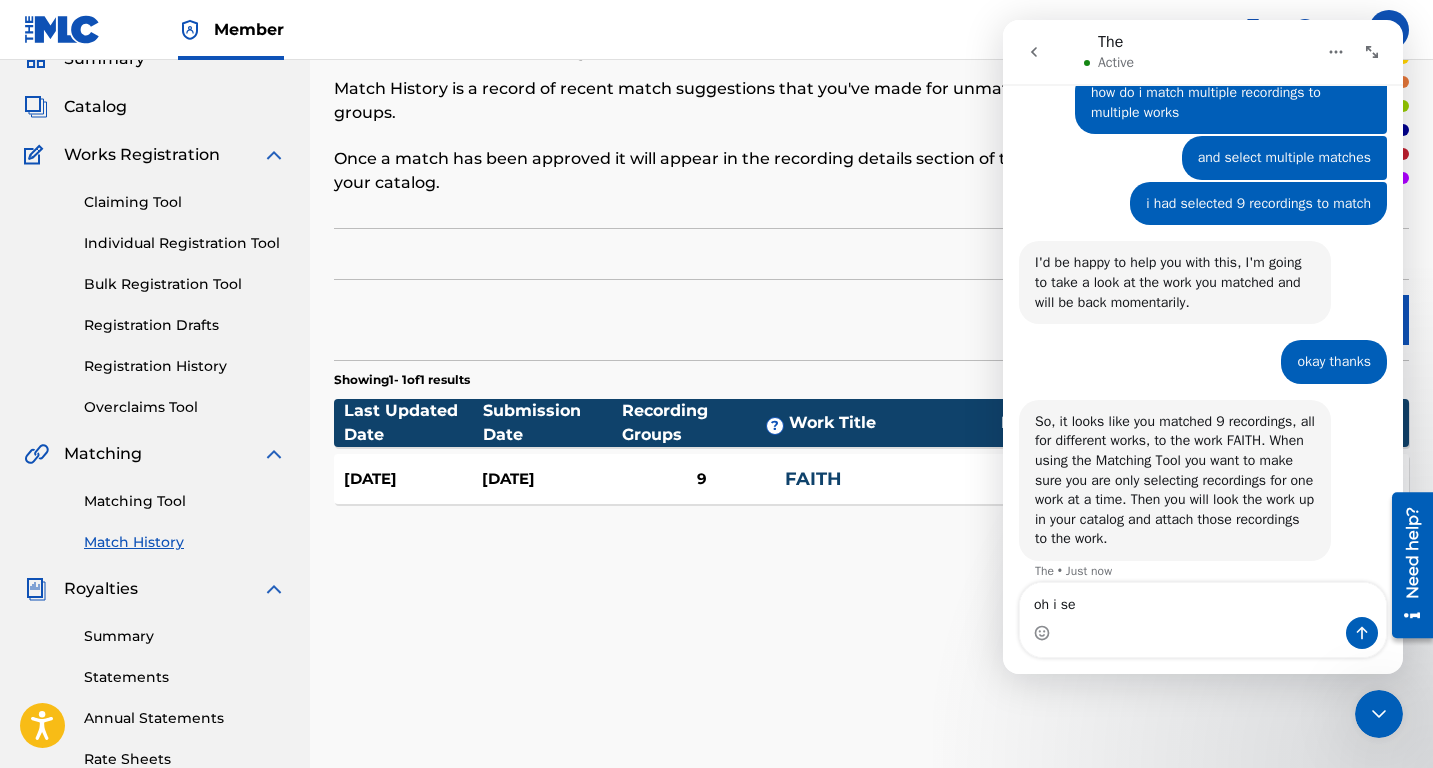 type on "oh i see" 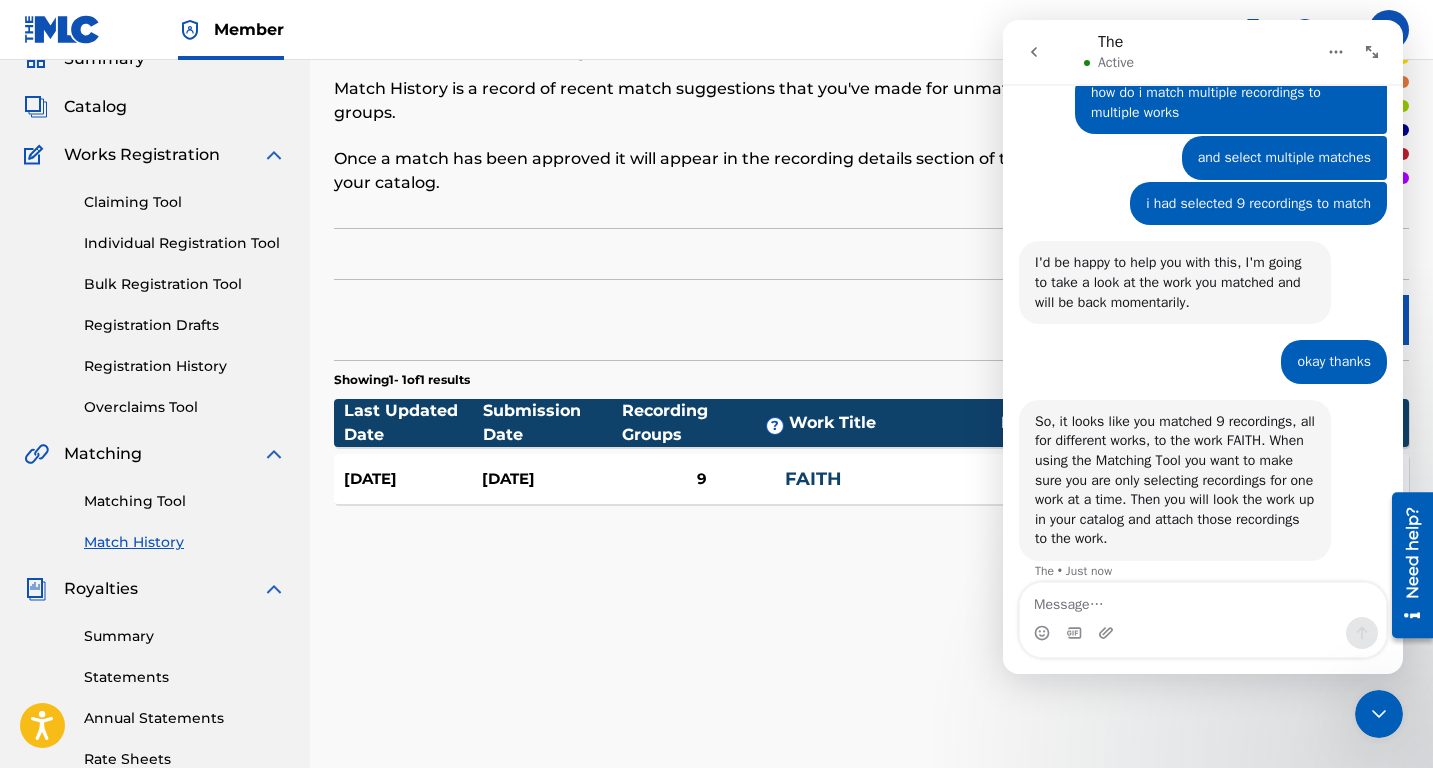 scroll, scrollTop: 1256, scrollLeft: 0, axis: vertical 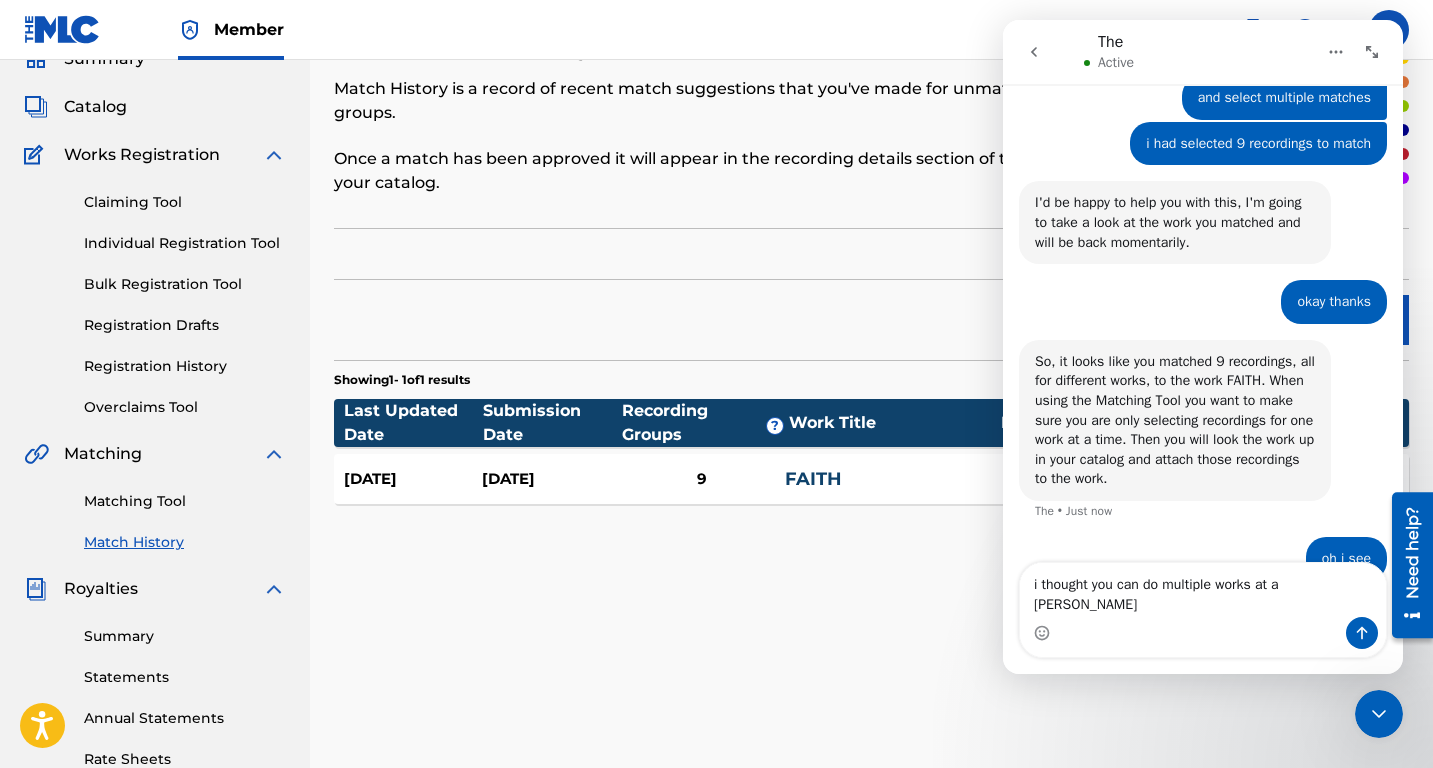 type on "i thought you can do multiple works at a time" 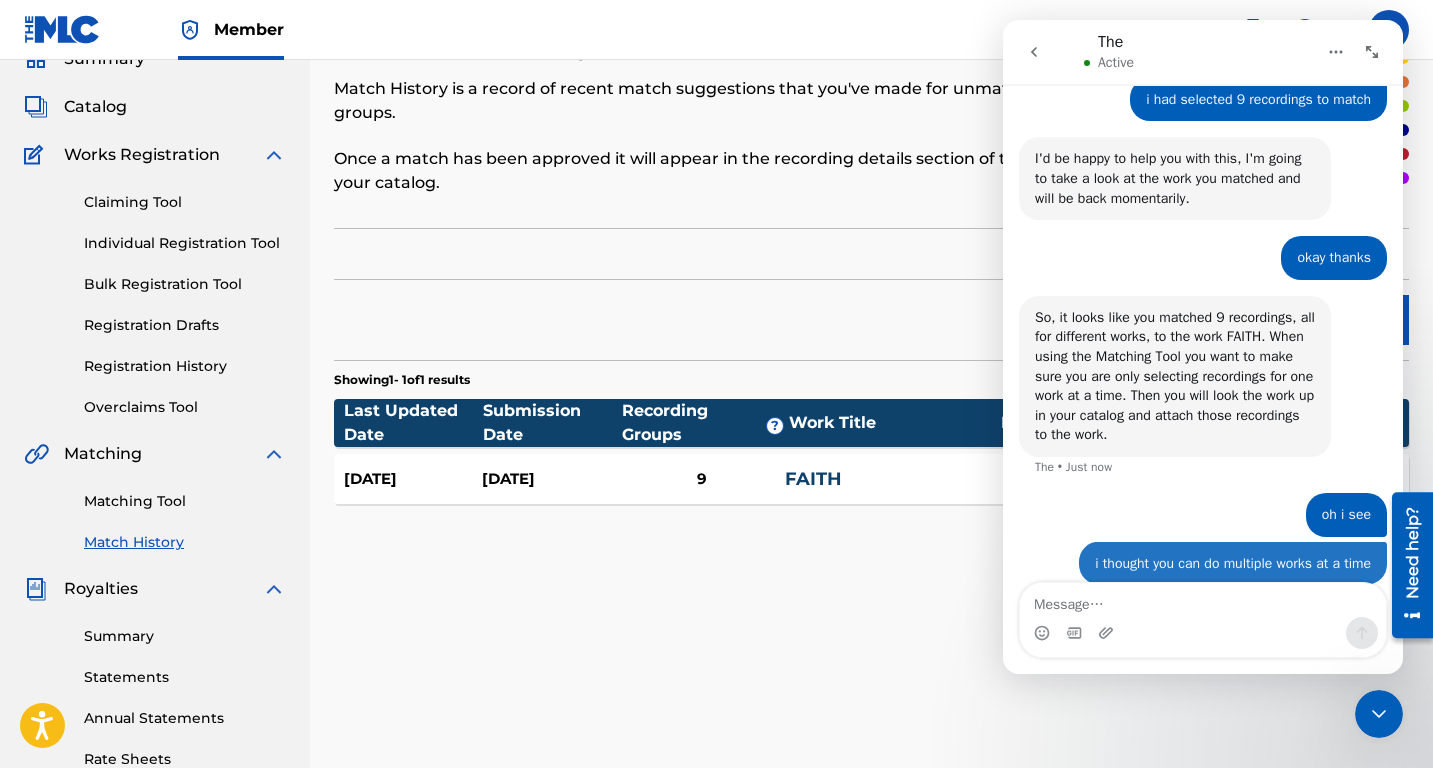 scroll, scrollTop: 1321, scrollLeft: 0, axis: vertical 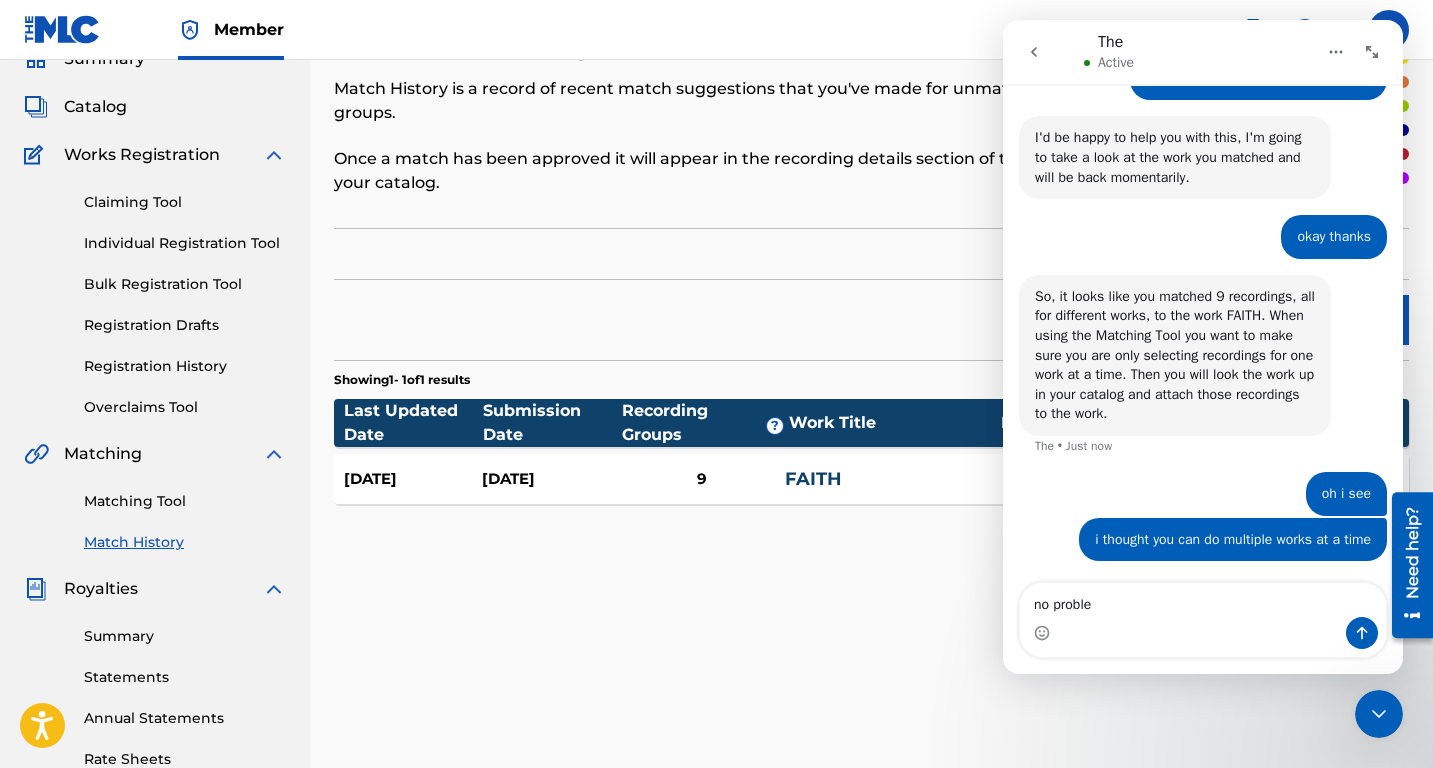 type on "no problem" 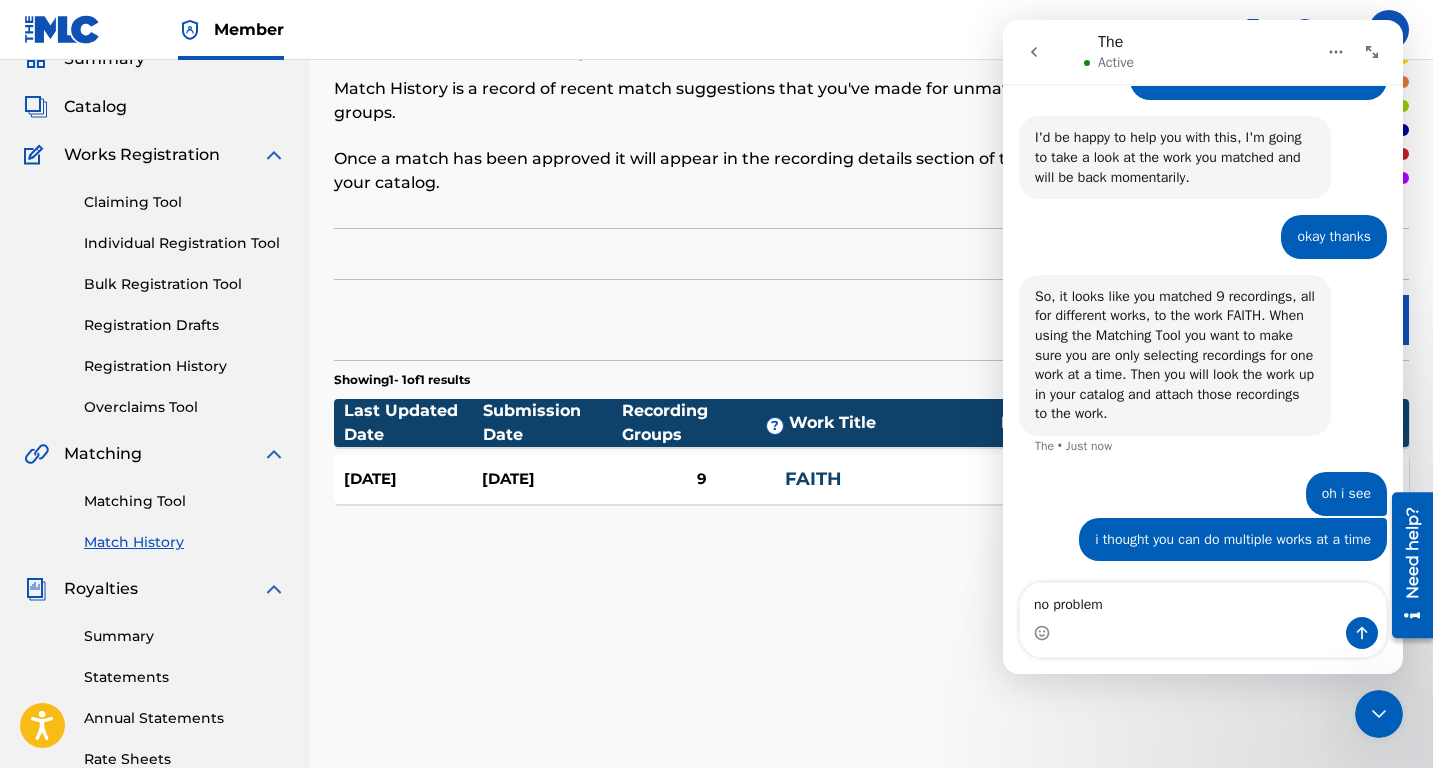 type 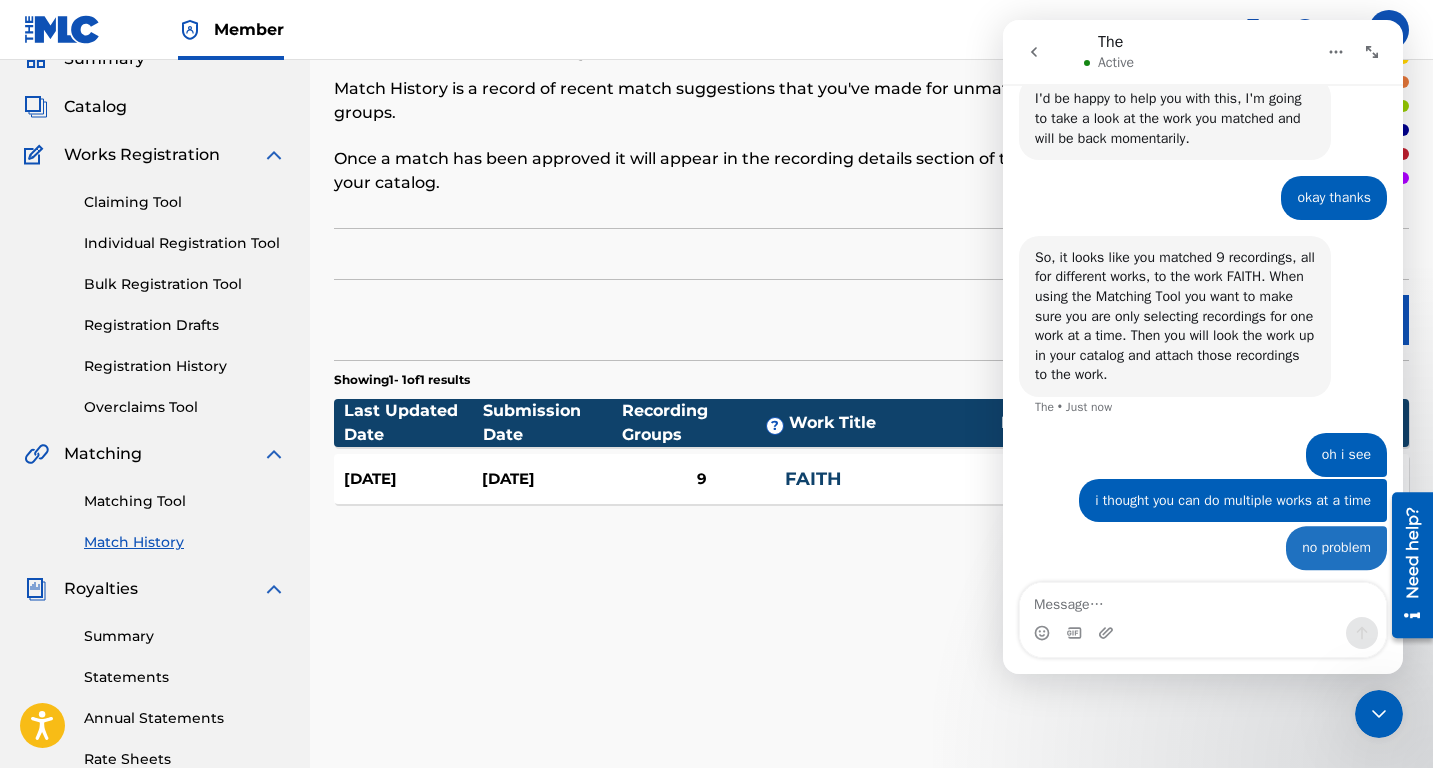 scroll, scrollTop: 1366, scrollLeft: 0, axis: vertical 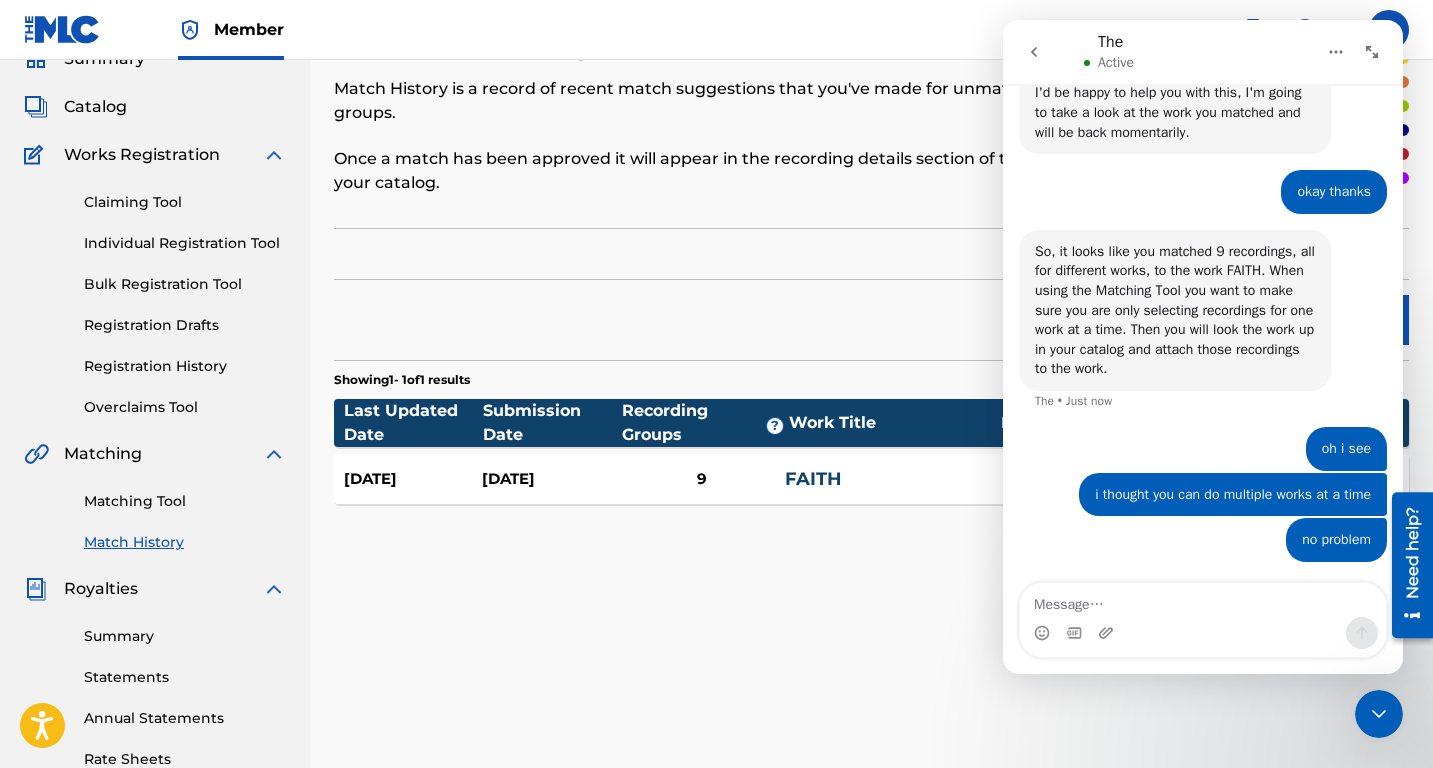 click 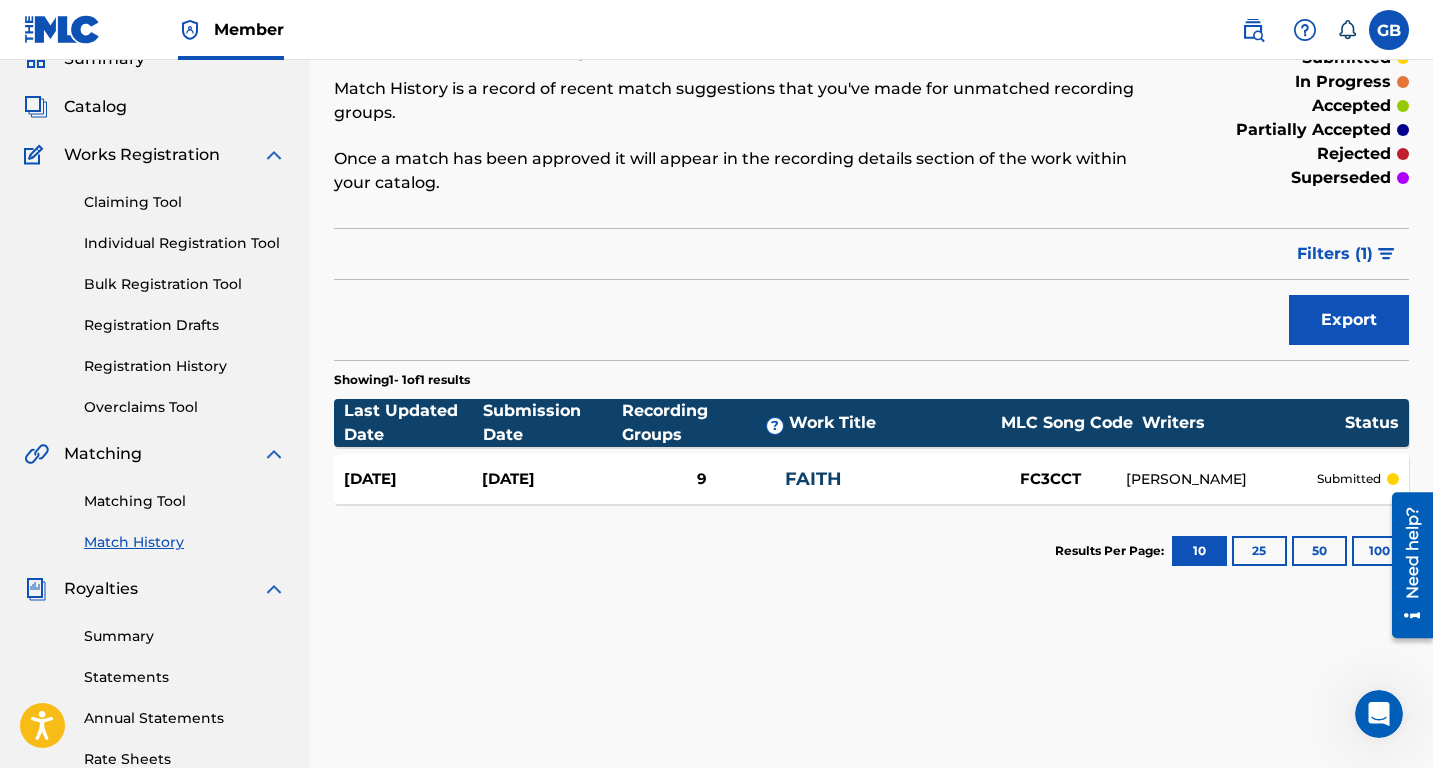 click 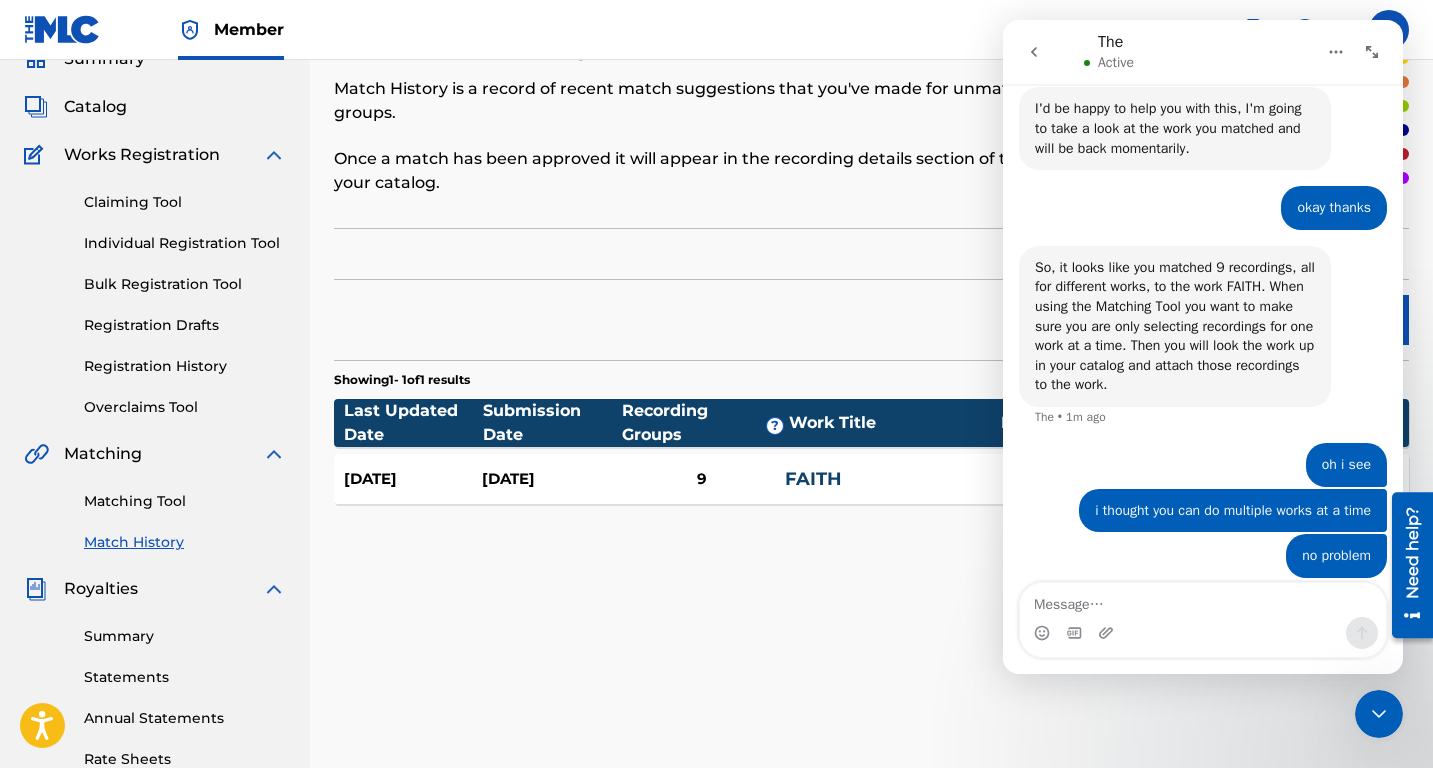 scroll, scrollTop: 1366, scrollLeft: 0, axis: vertical 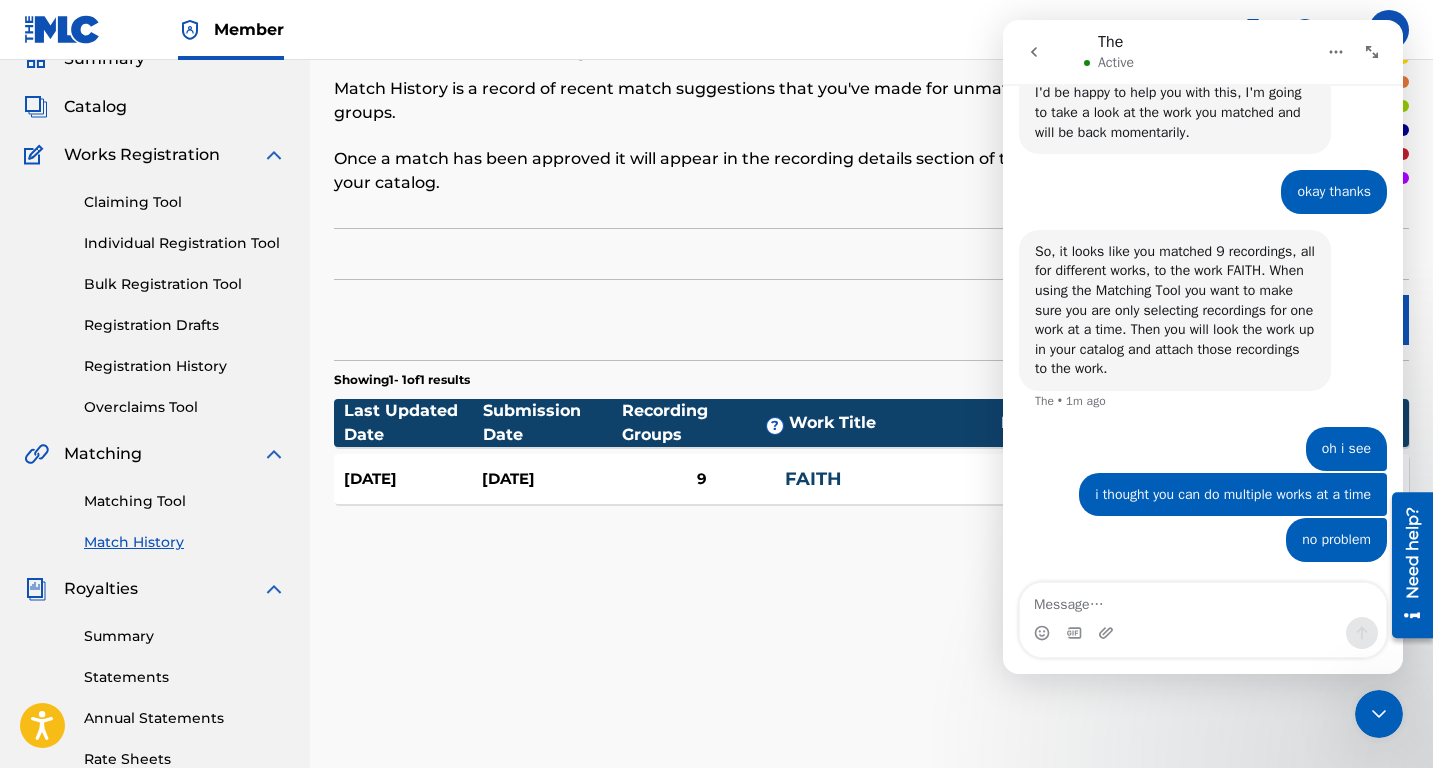 click at bounding box center [1203, 633] 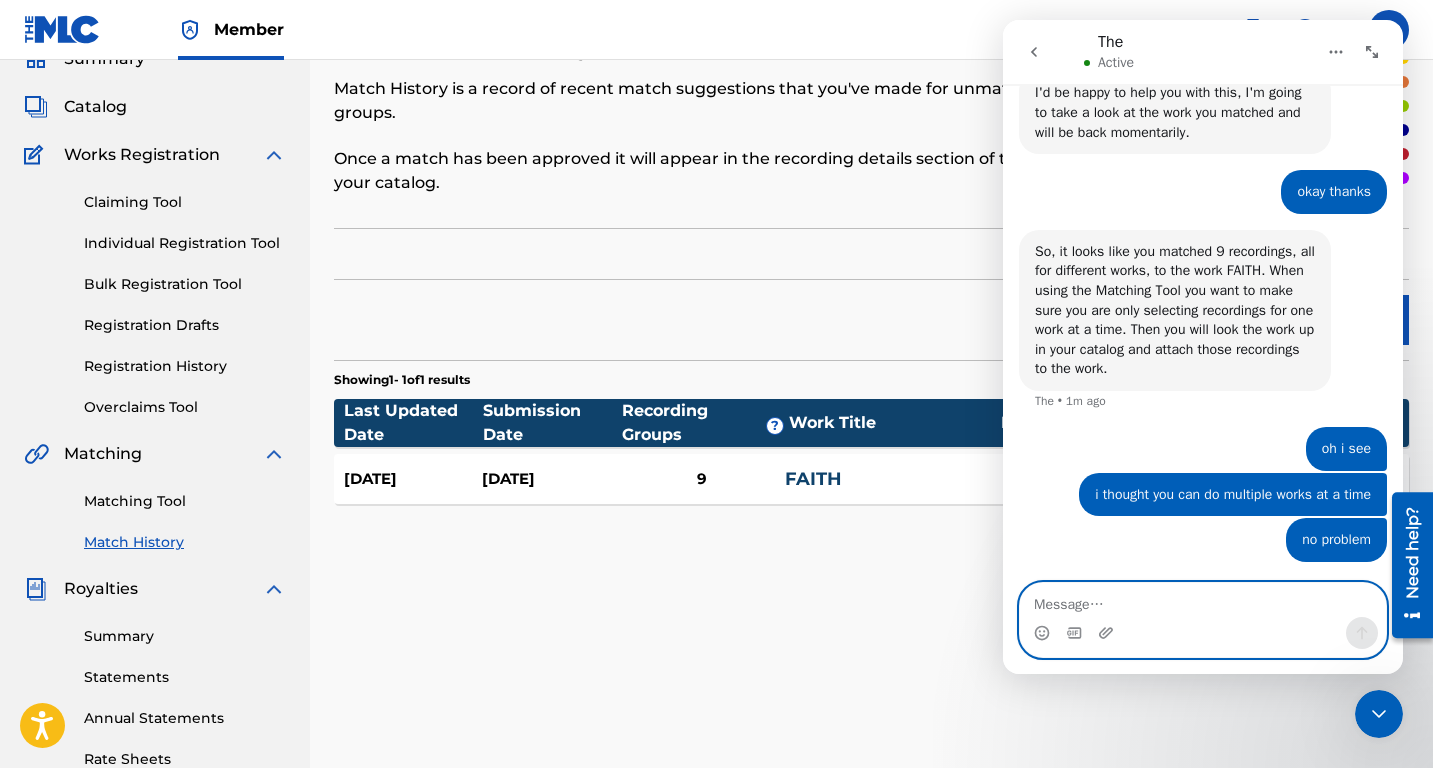 click at bounding box center [1203, 600] 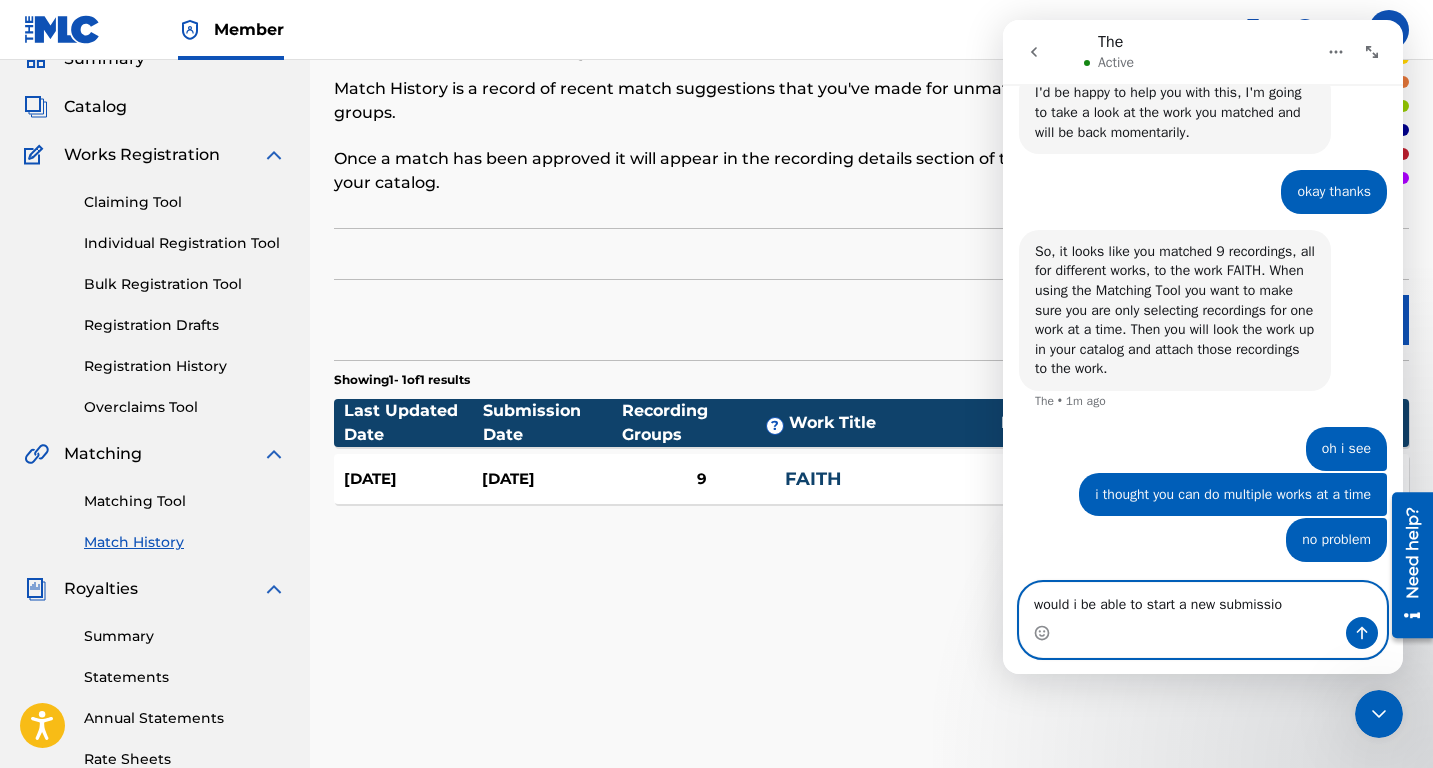 type on "would i be able to start a new submission" 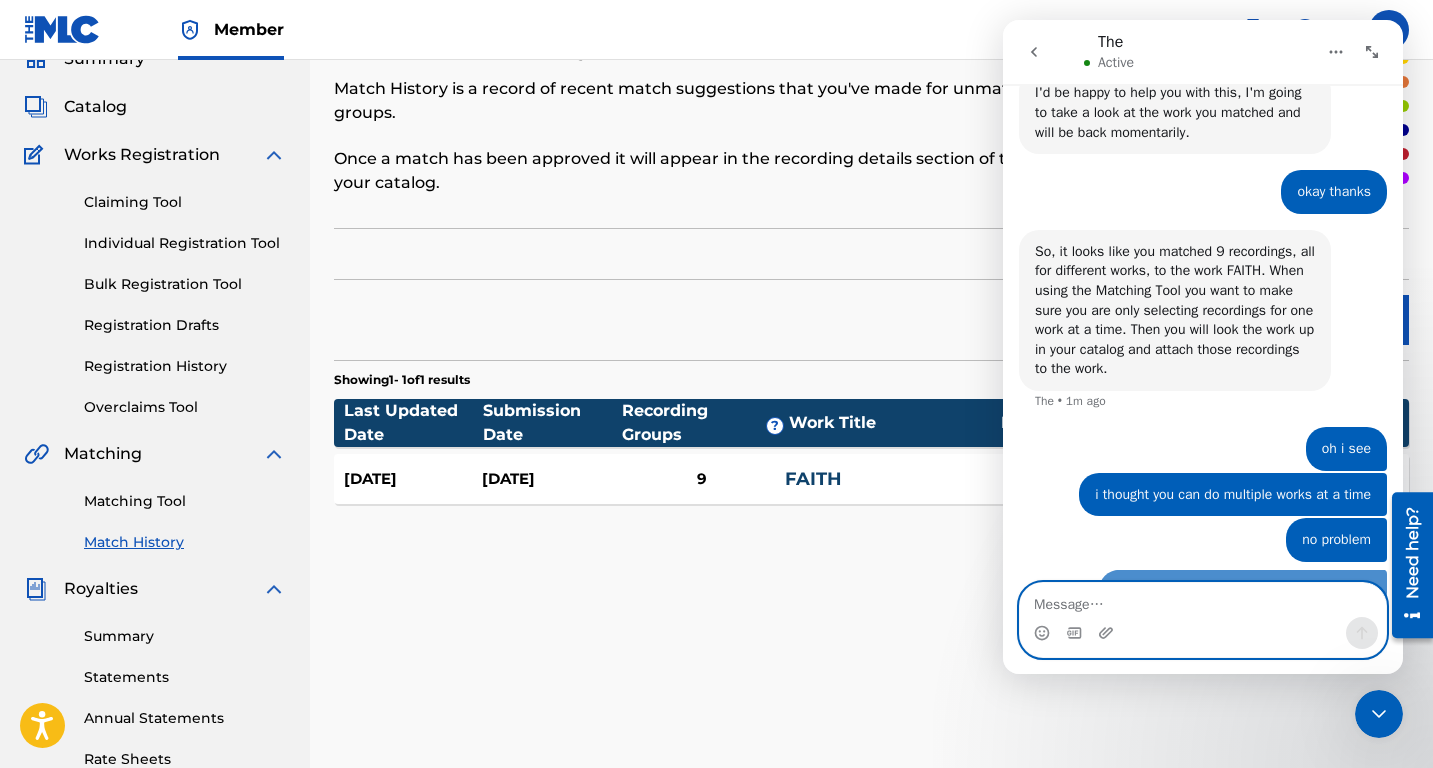 scroll, scrollTop: 1412, scrollLeft: 0, axis: vertical 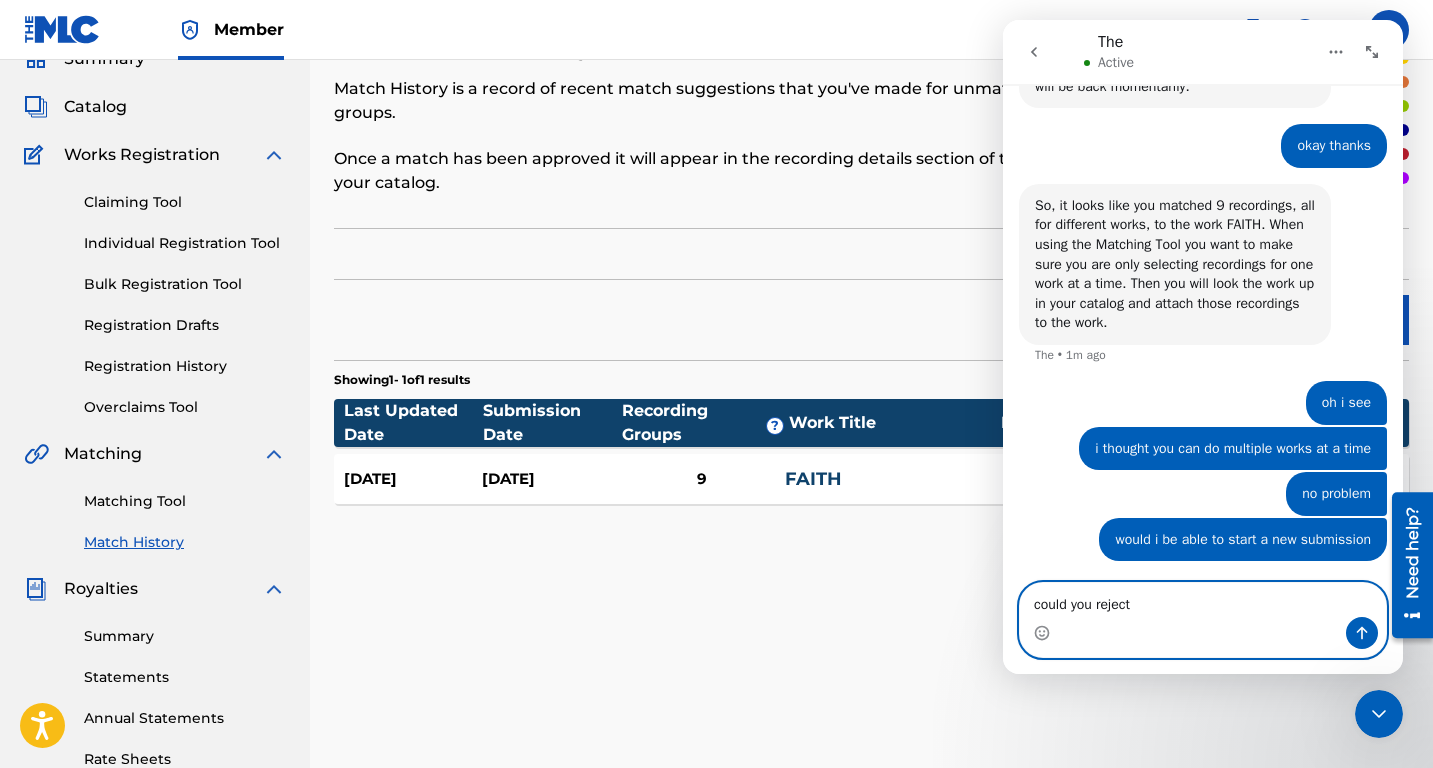 type on "could you reject" 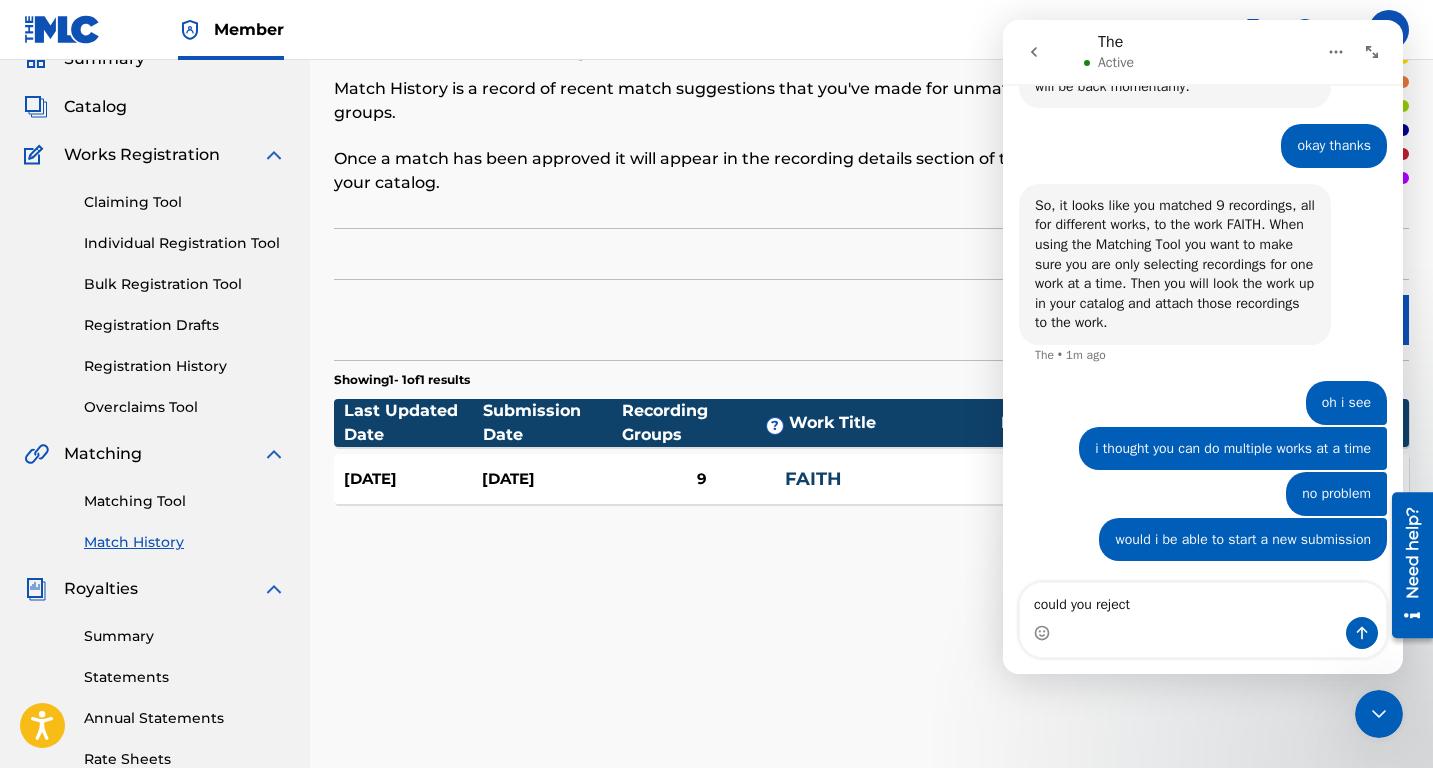 click 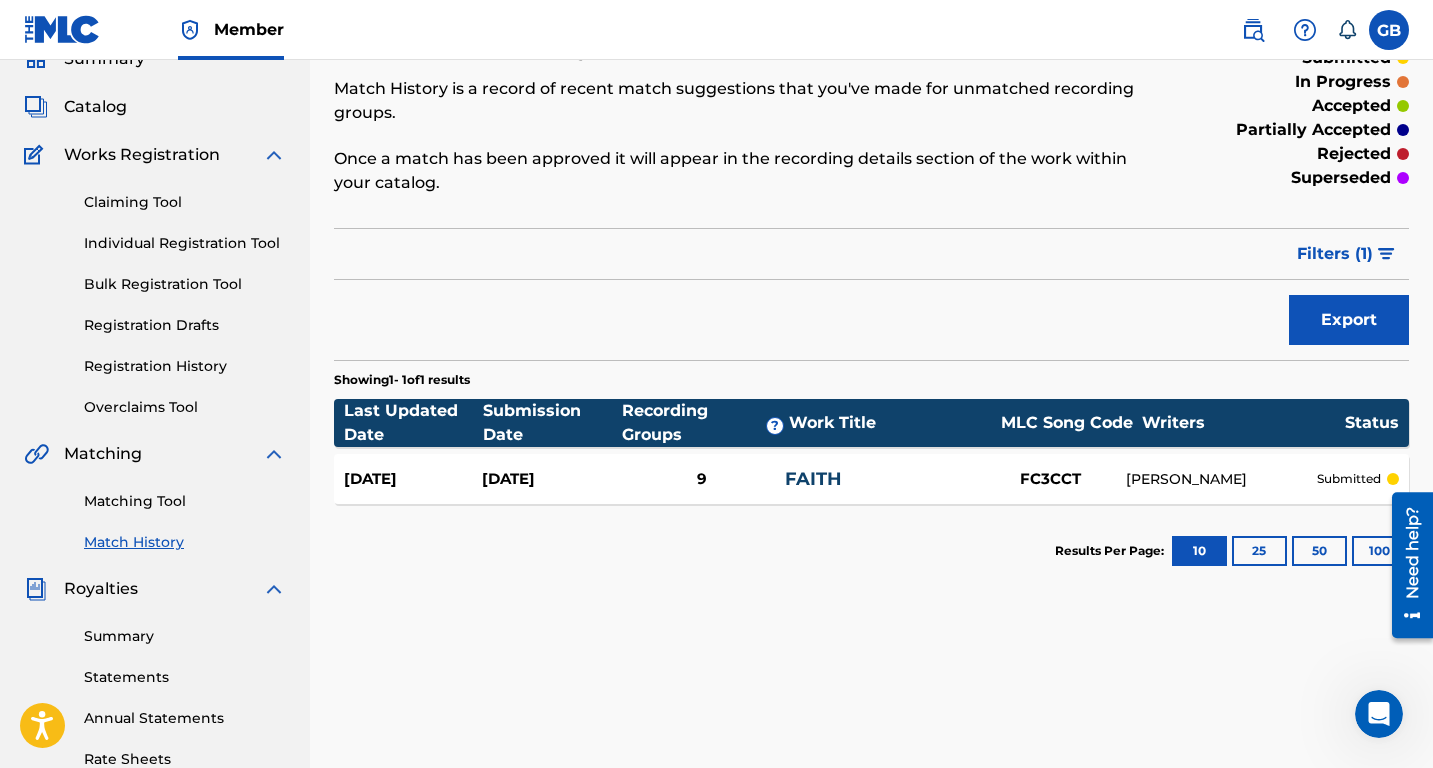 click 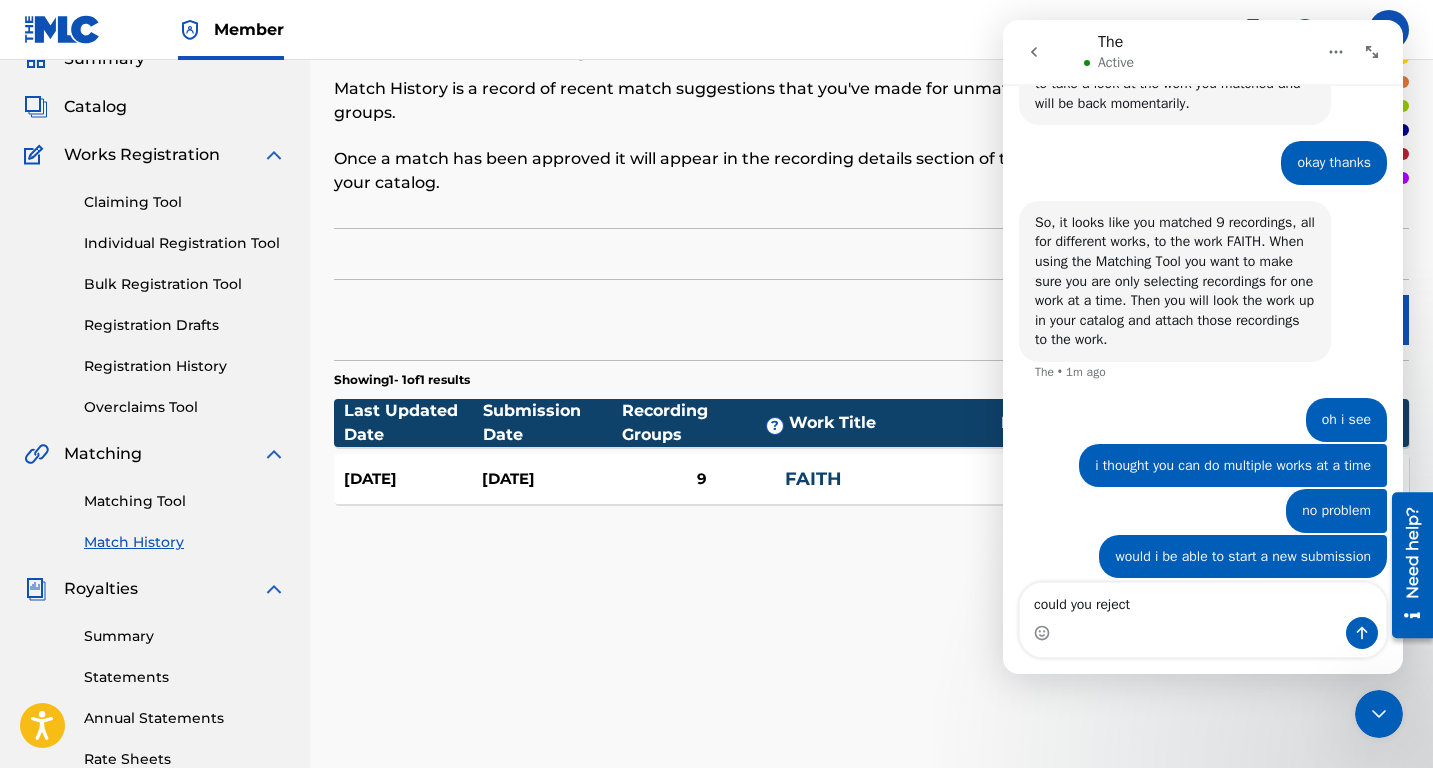 scroll, scrollTop: 1412, scrollLeft: 0, axis: vertical 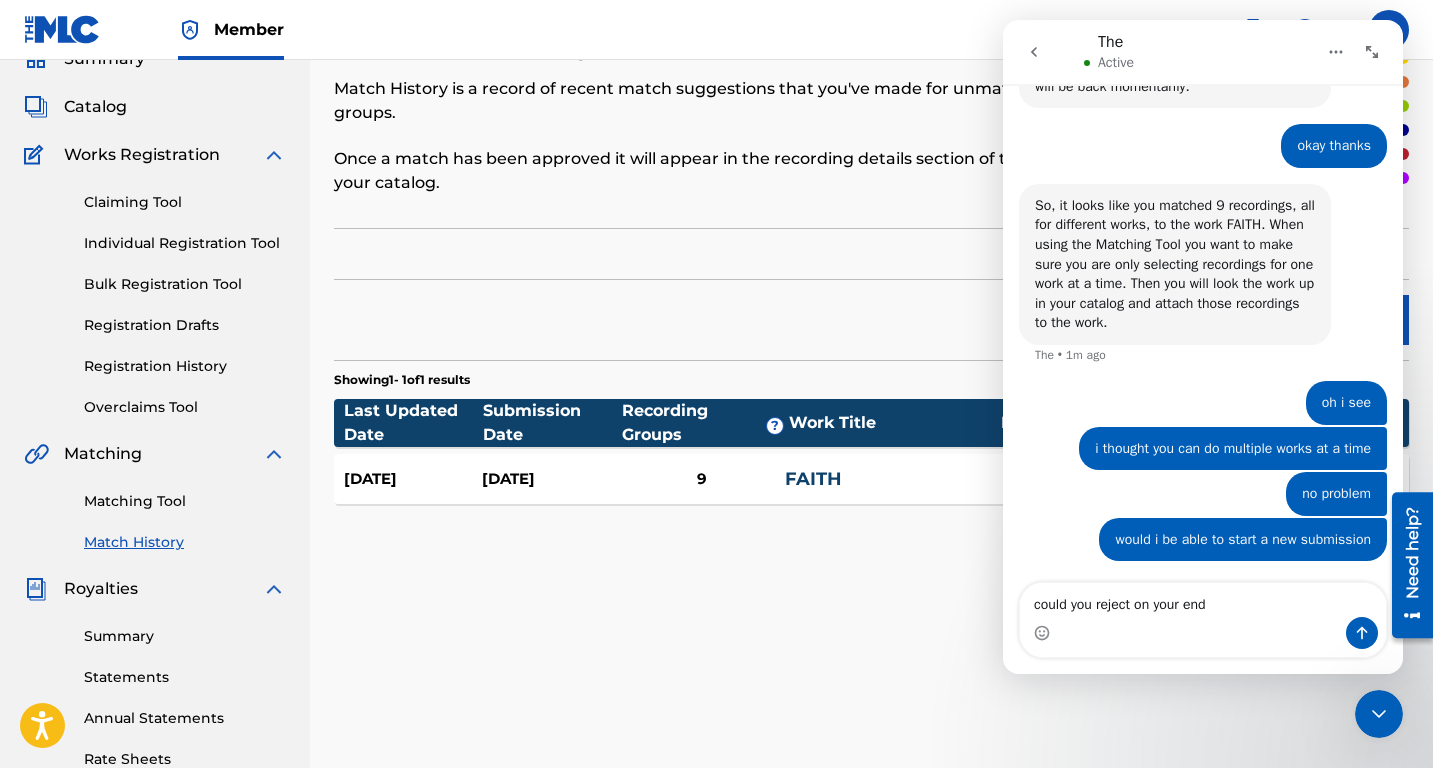 type on "could you reject on your end?" 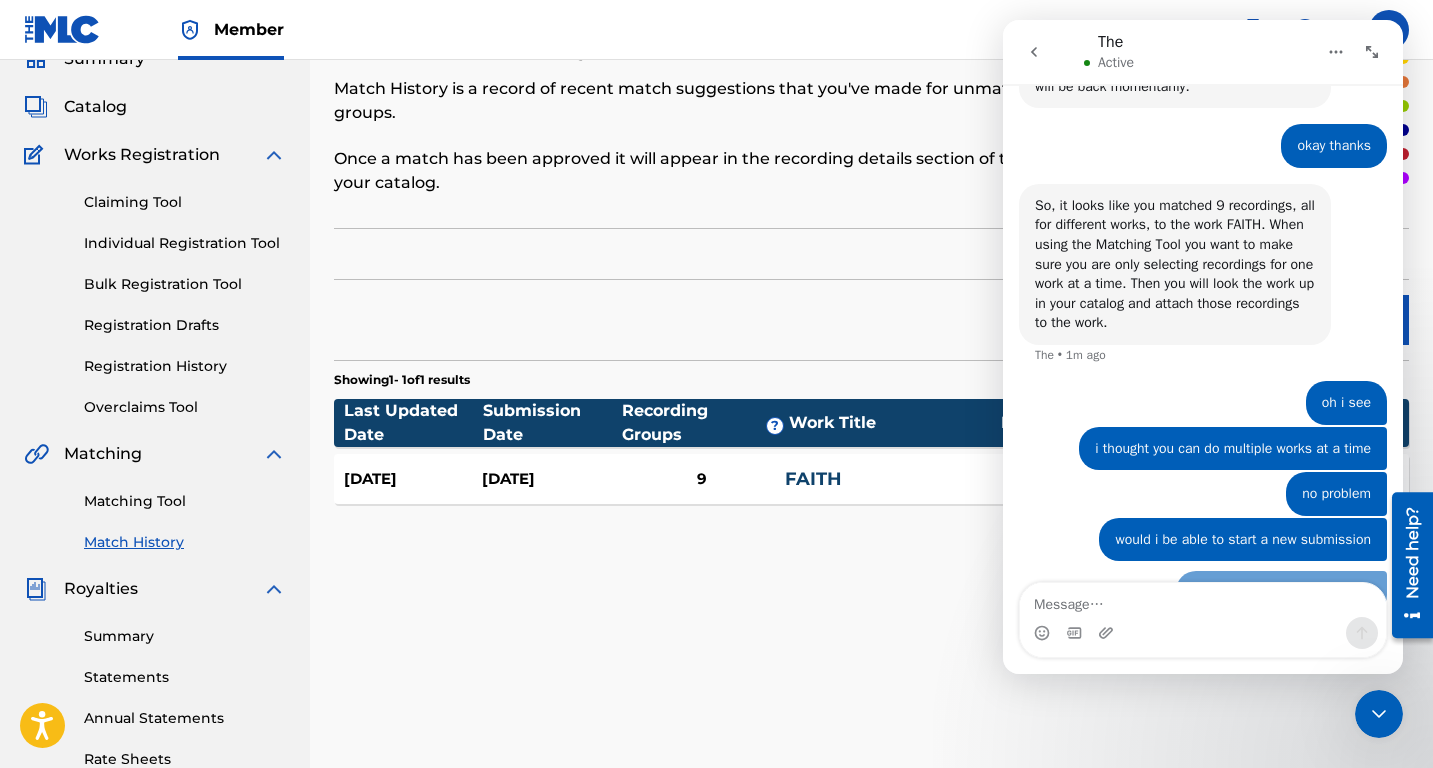 scroll, scrollTop: 1458, scrollLeft: 0, axis: vertical 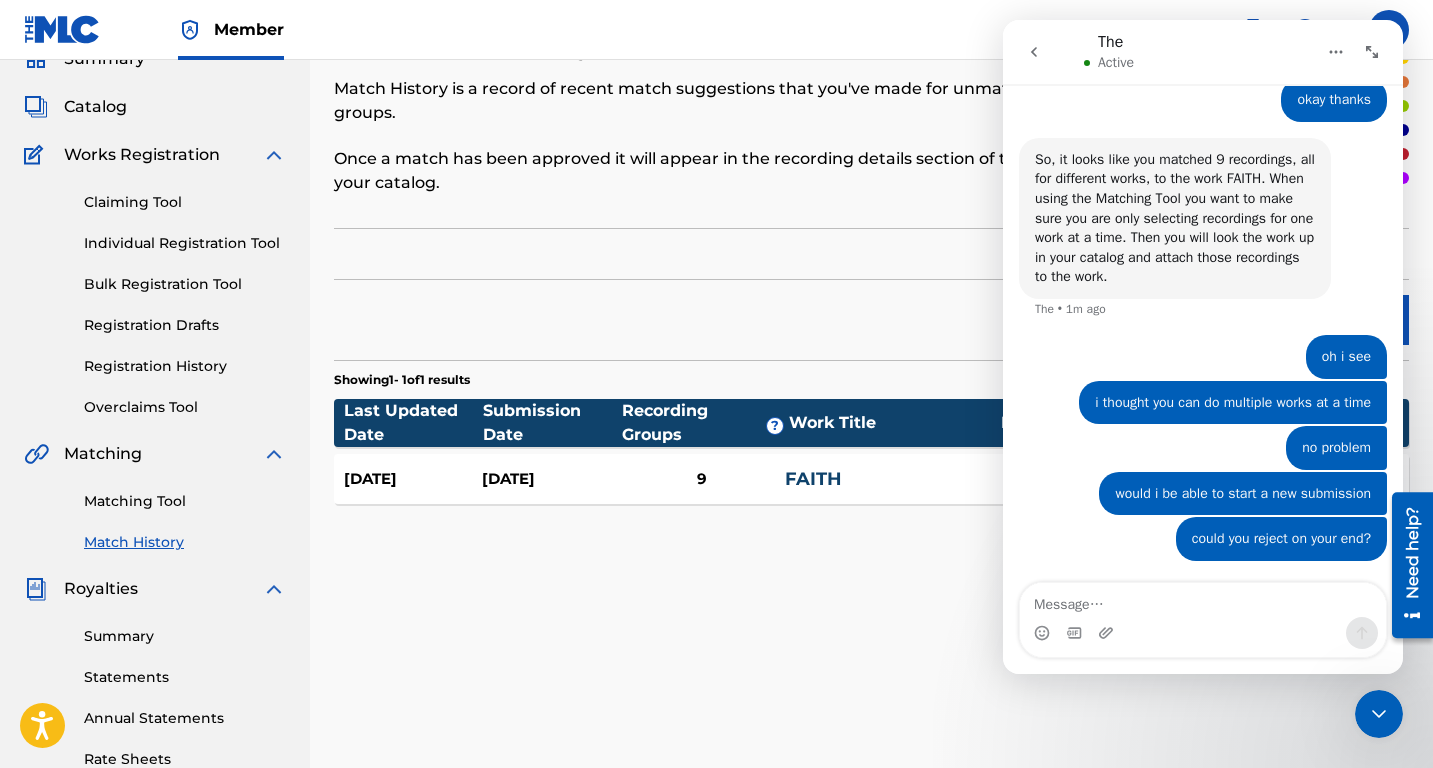 click at bounding box center [1203, 600] 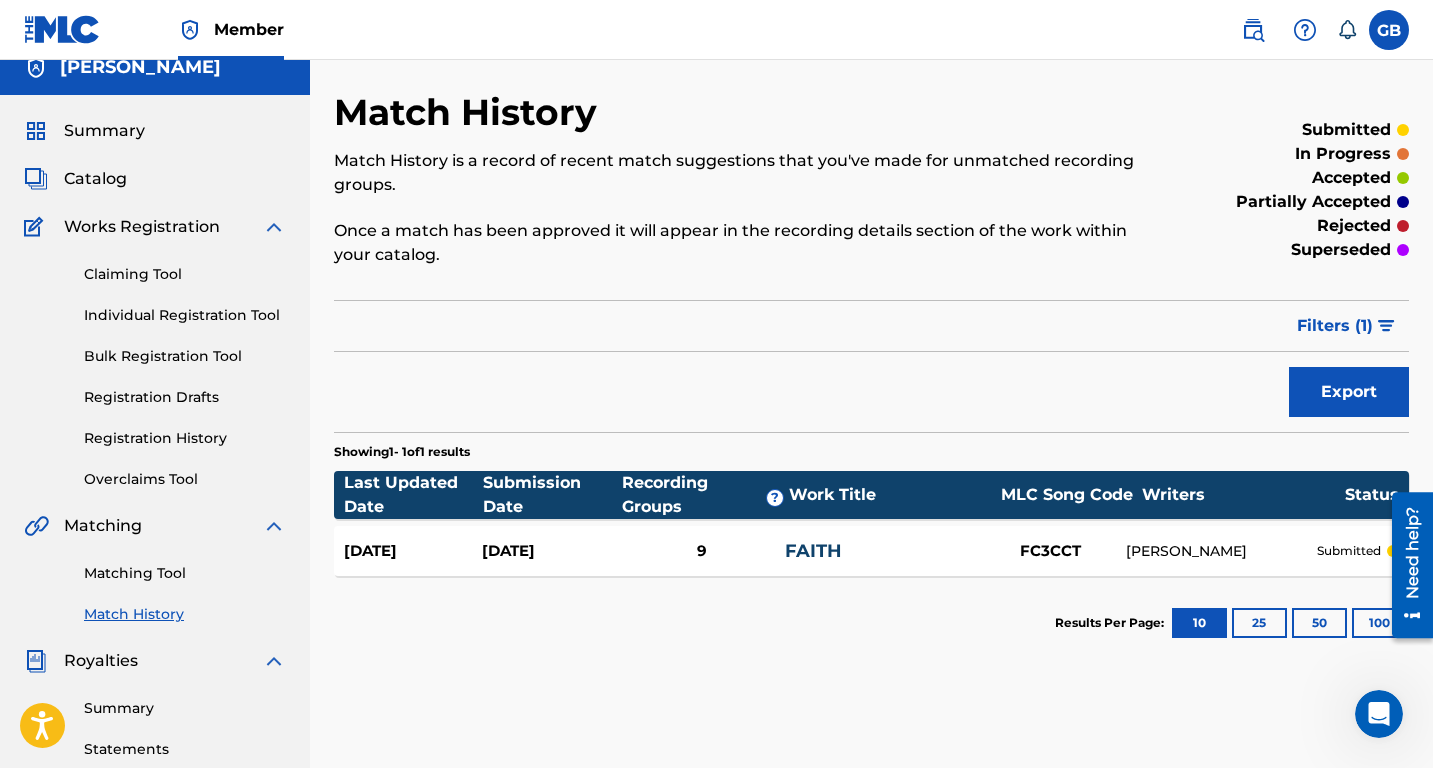 scroll, scrollTop: 0, scrollLeft: 0, axis: both 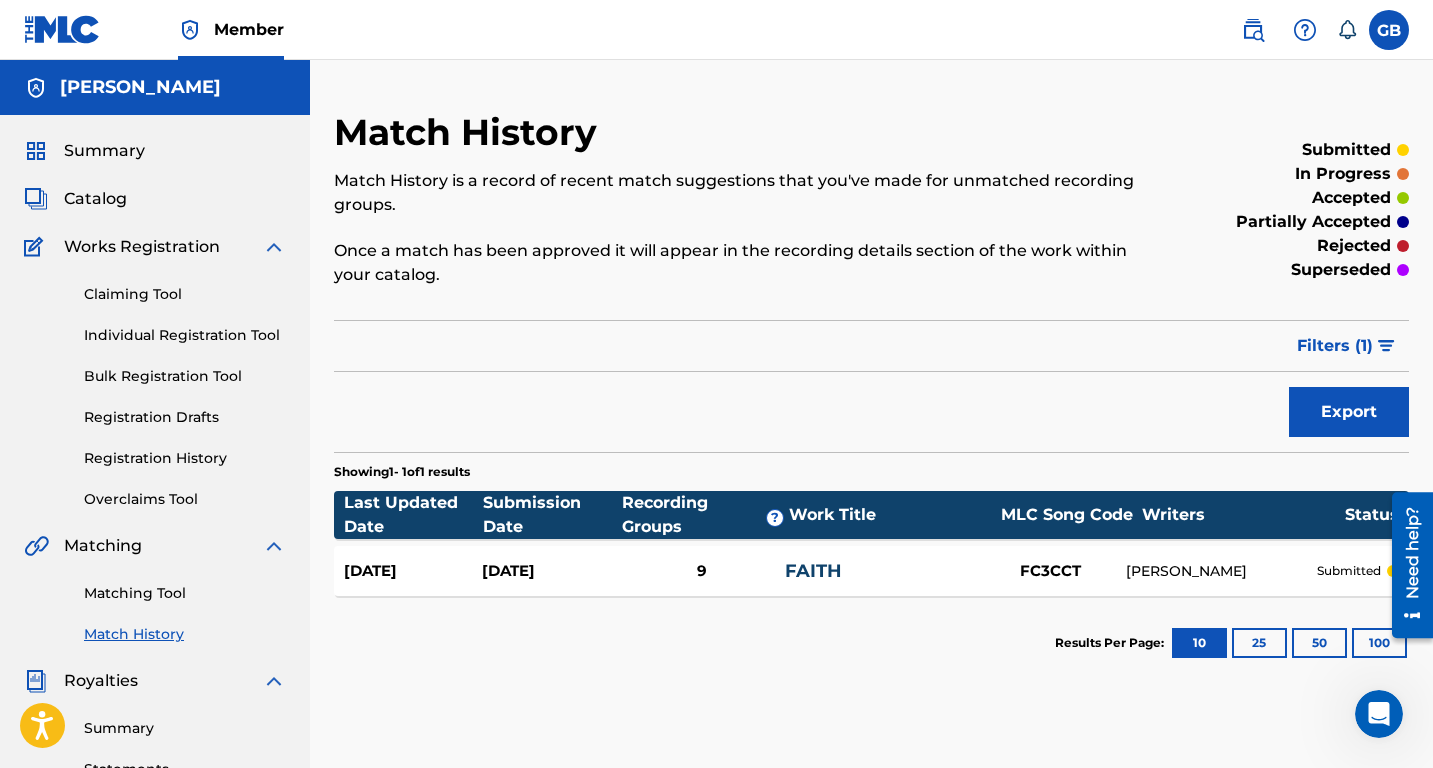 click 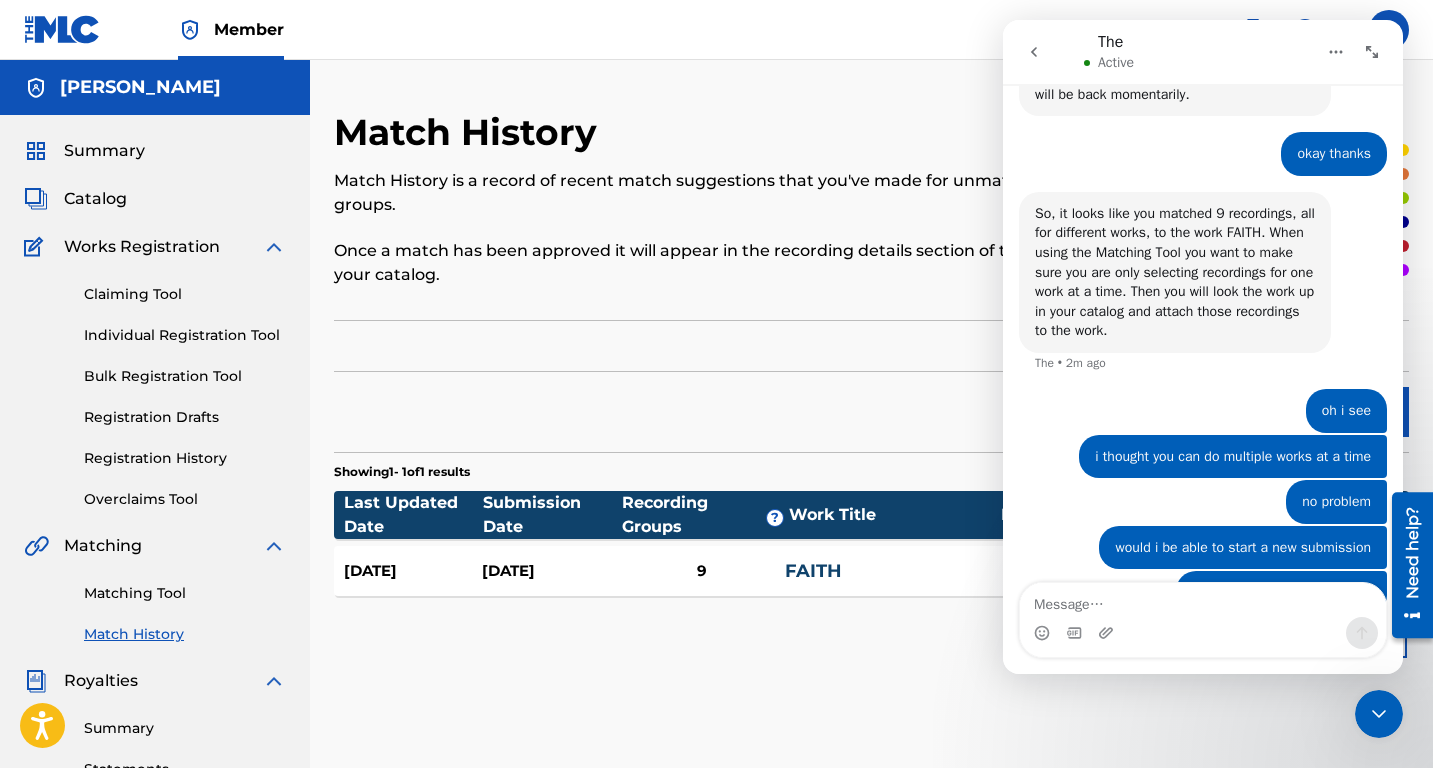 scroll, scrollTop: 1458, scrollLeft: 0, axis: vertical 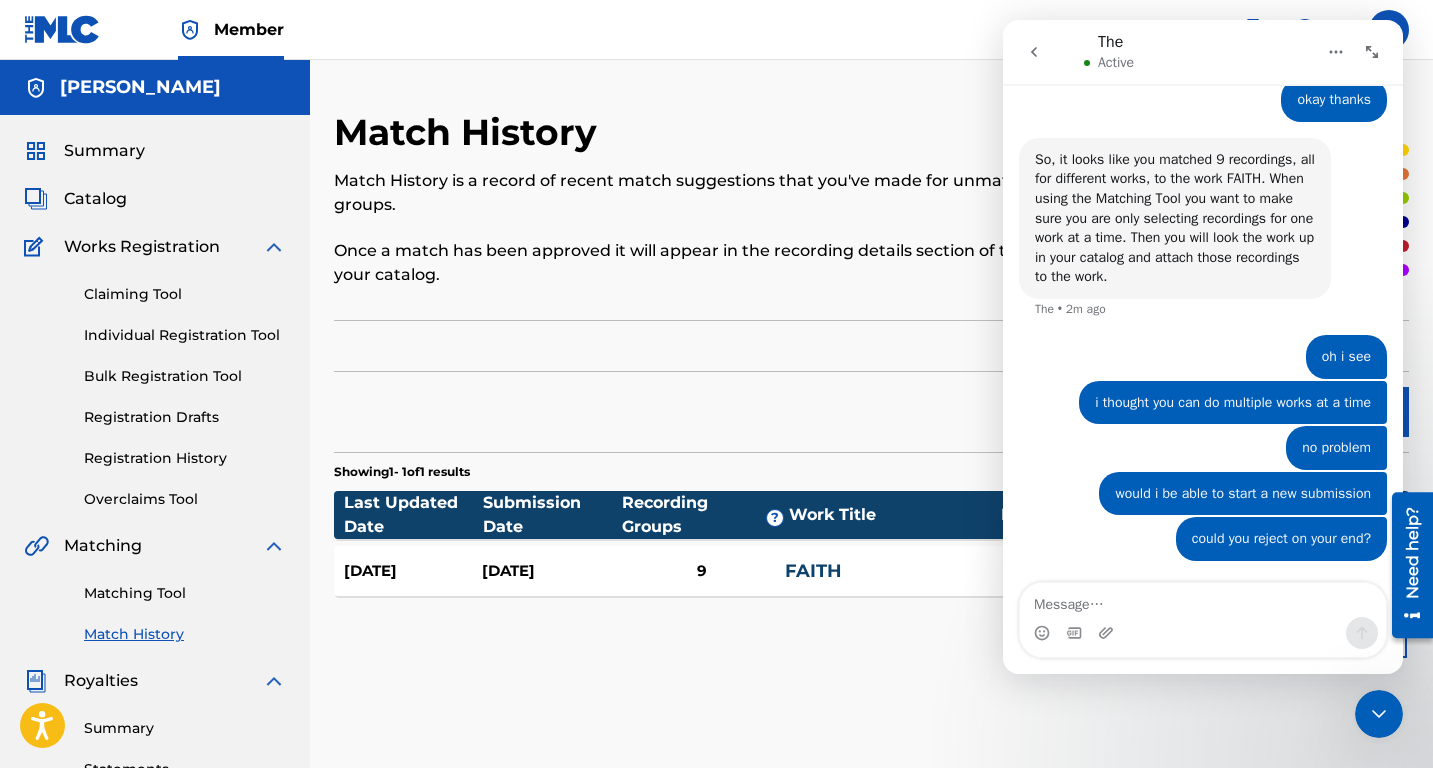 click at bounding box center (1203, 600) 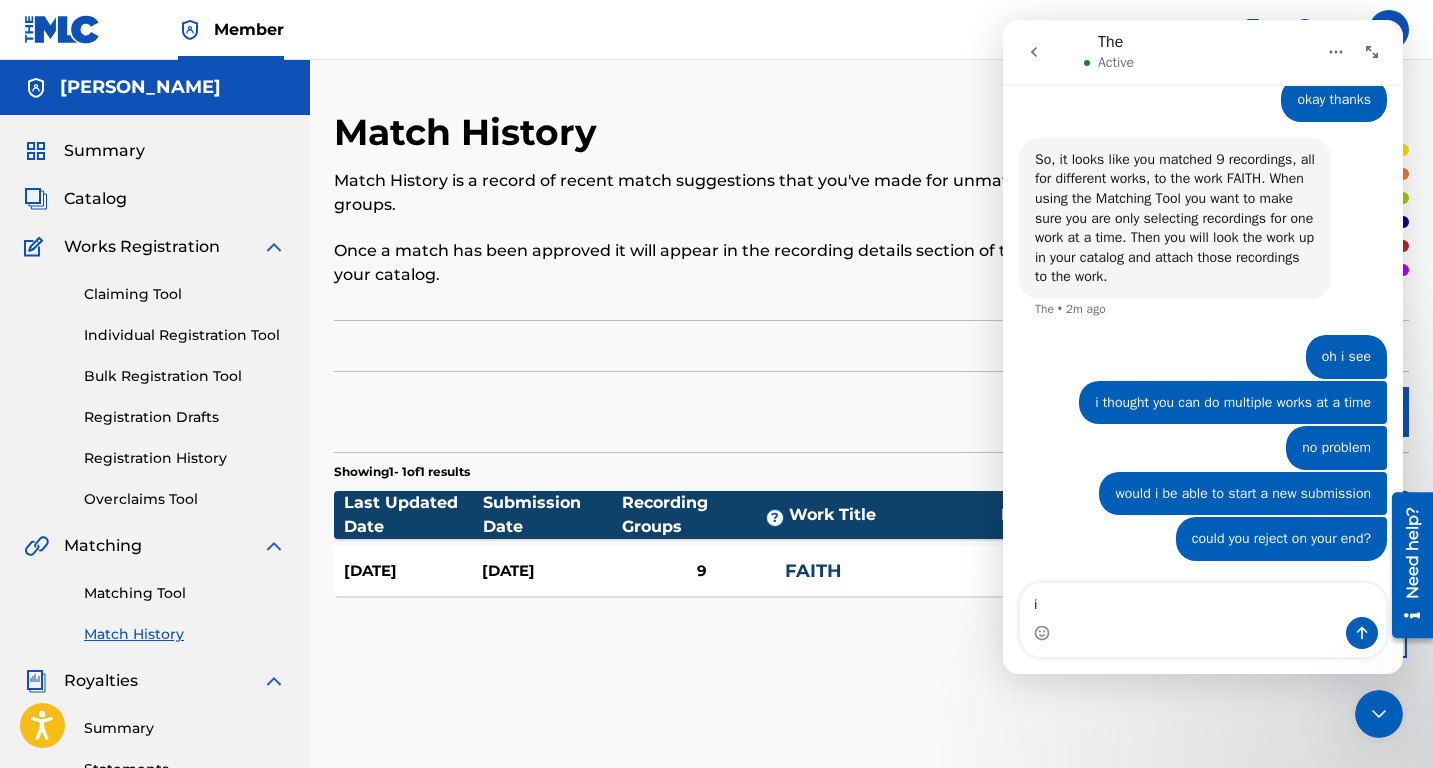 type 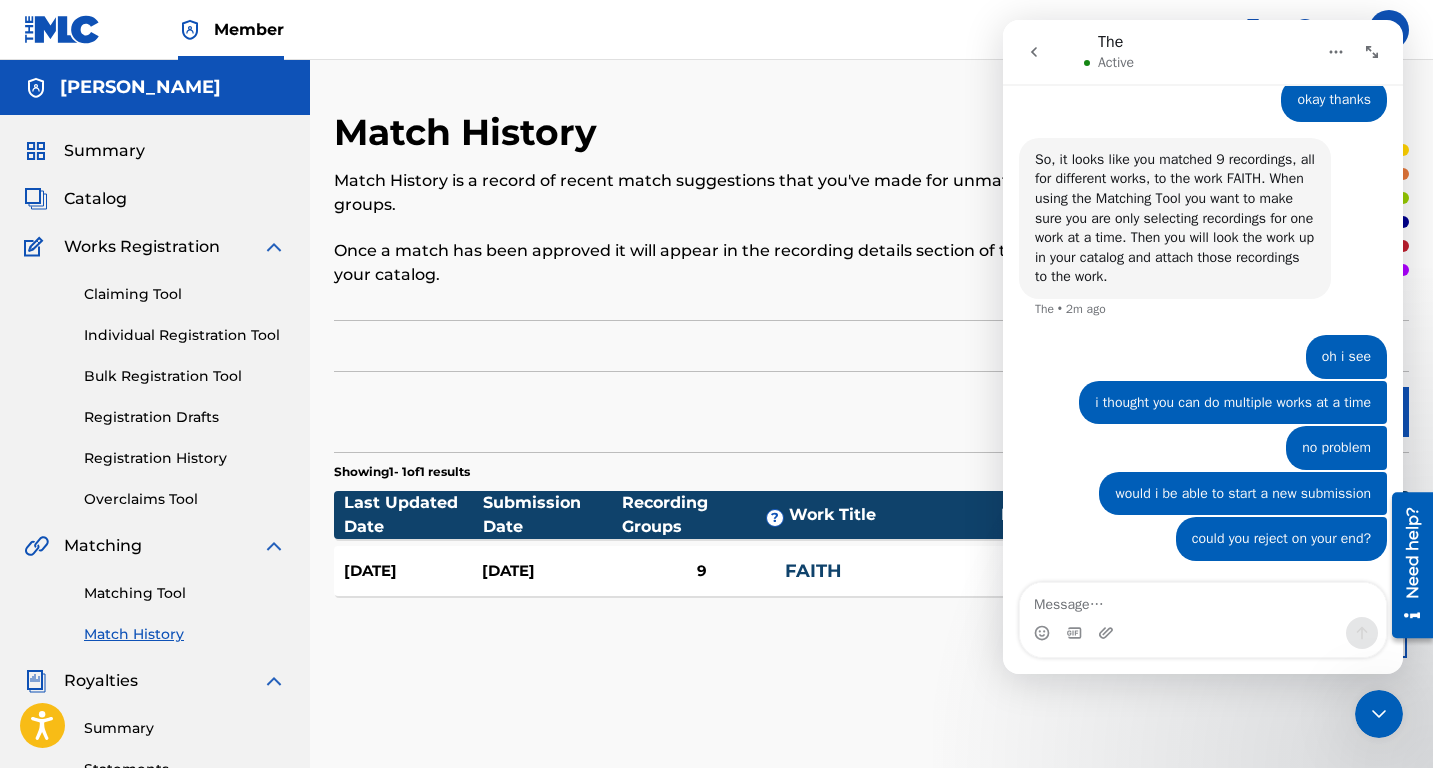 click on "Matching Tool" at bounding box center [185, 593] 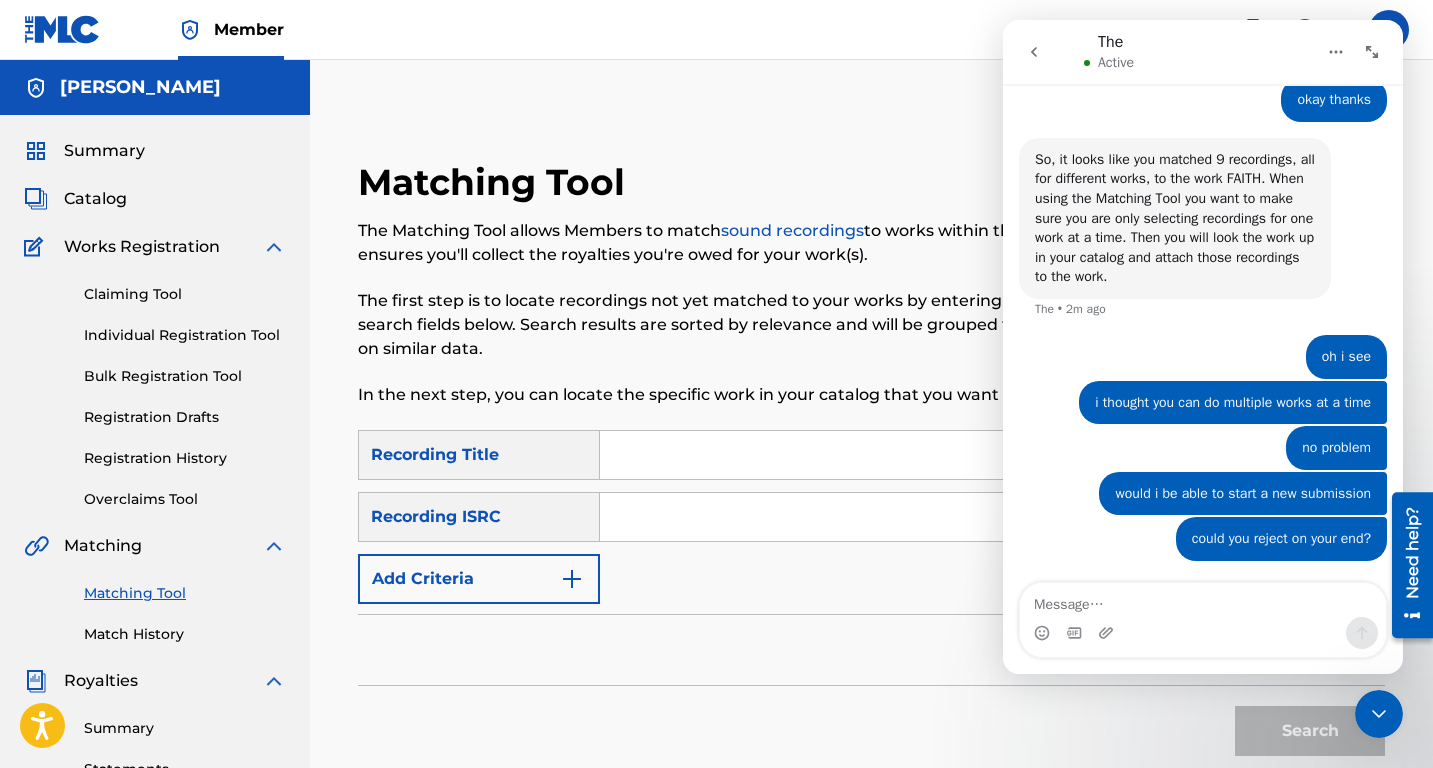 click at bounding box center [992, 455] 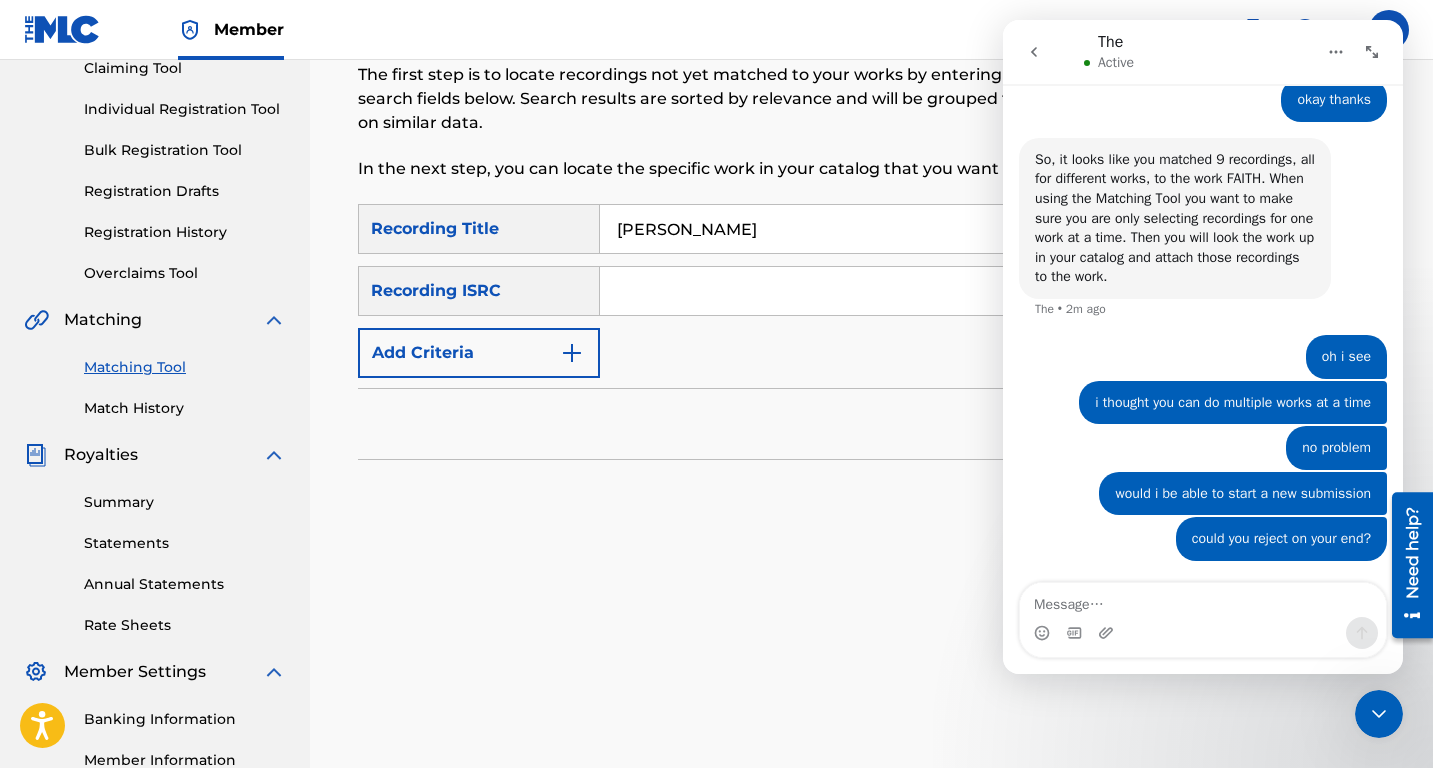 scroll, scrollTop: 188, scrollLeft: 0, axis: vertical 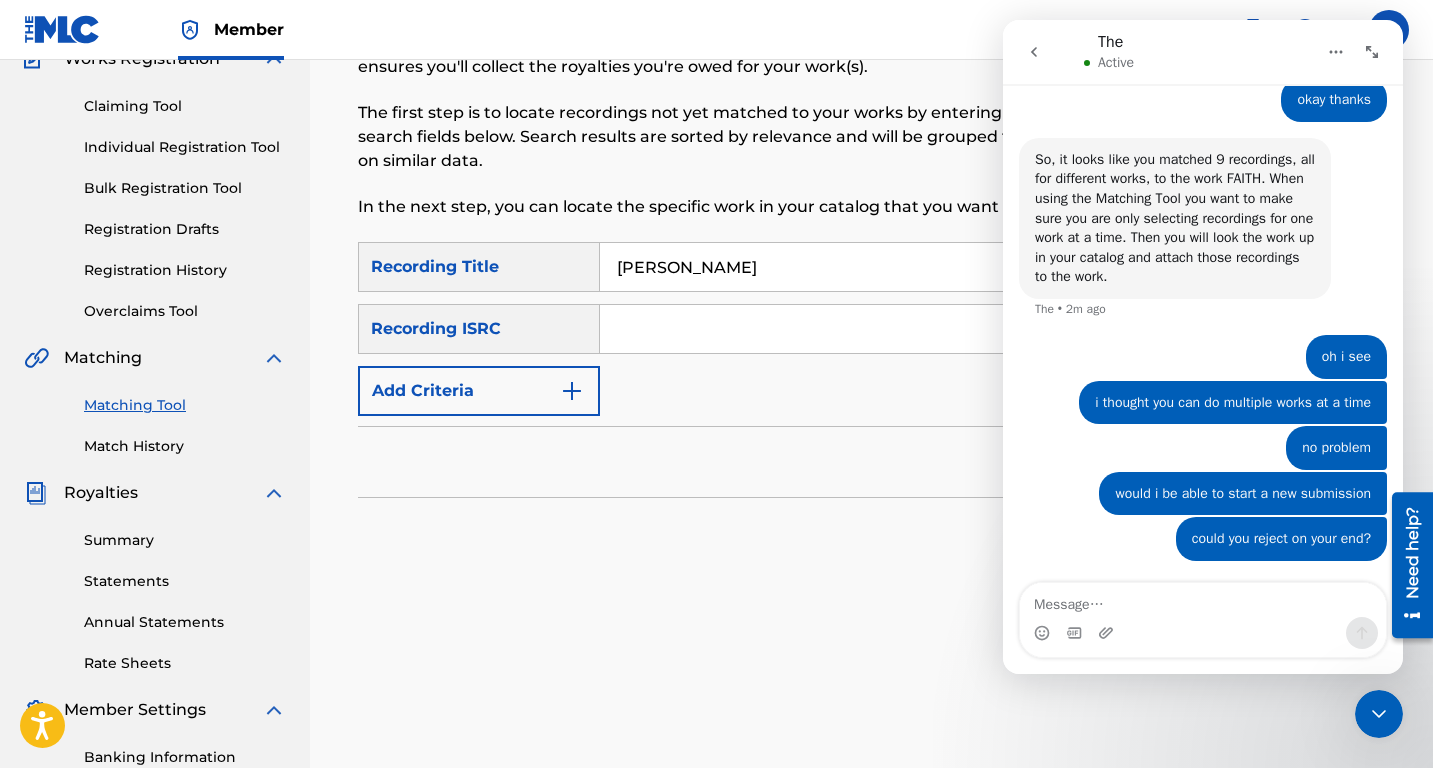 click at bounding box center [992, 329] 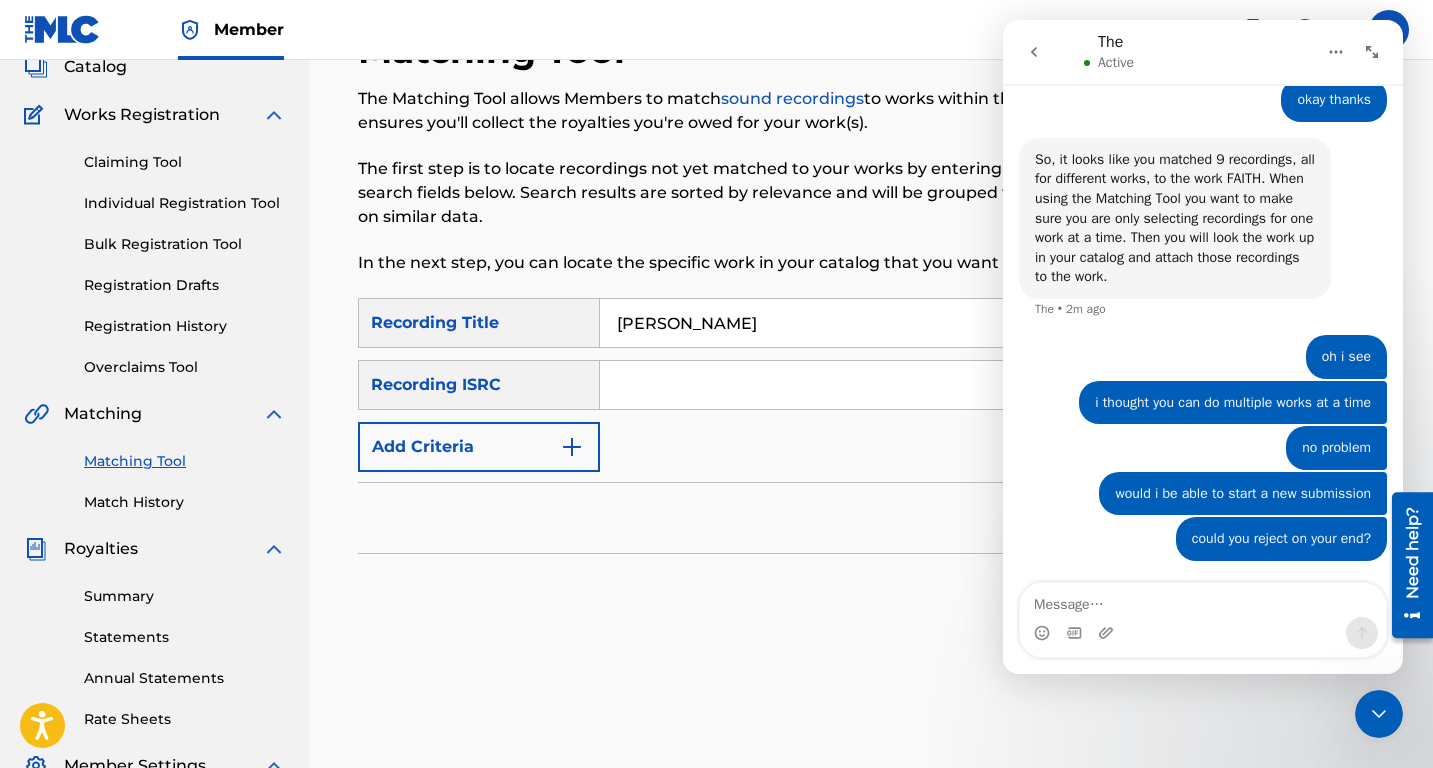 scroll, scrollTop: 0, scrollLeft: 0, axis: both 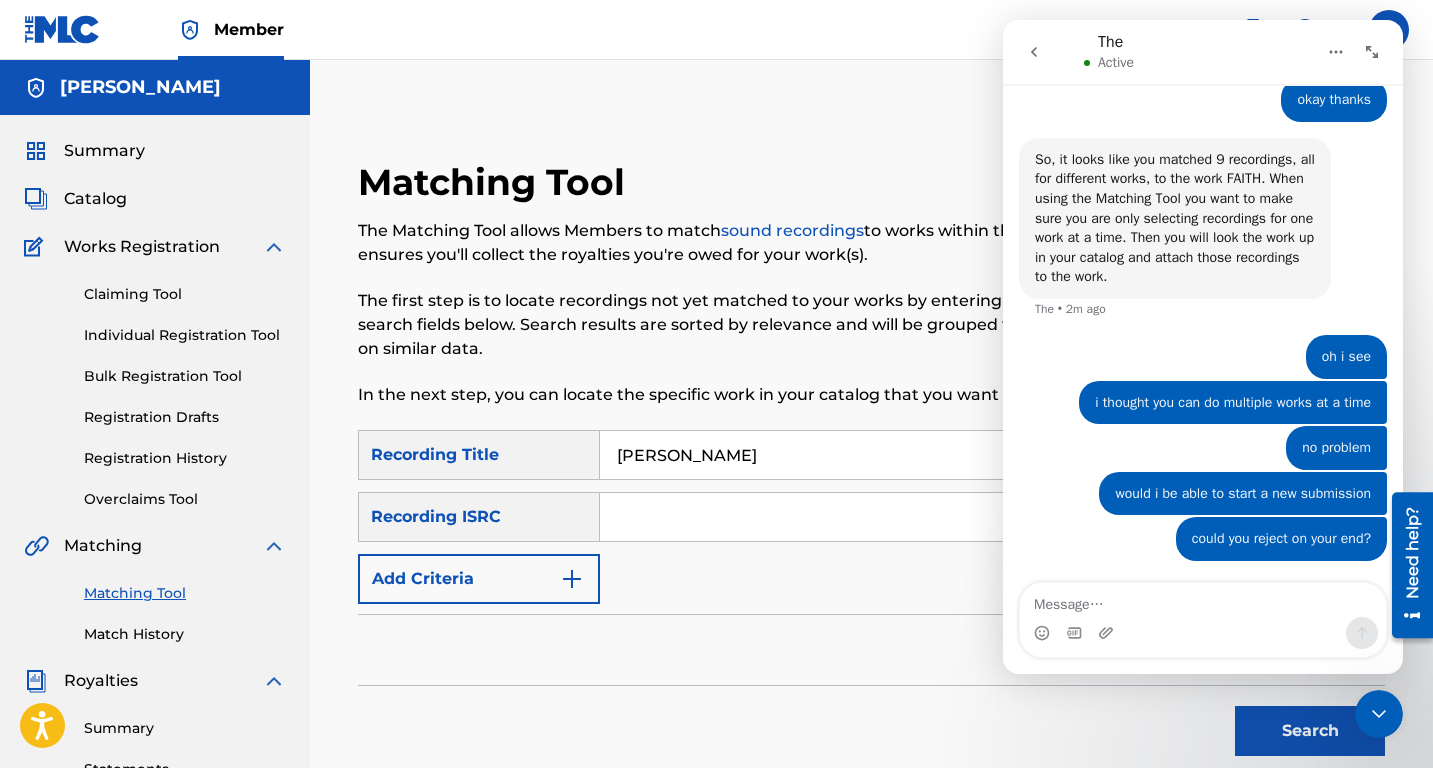 click on "Recording Title" at bounding box center (479, 455) 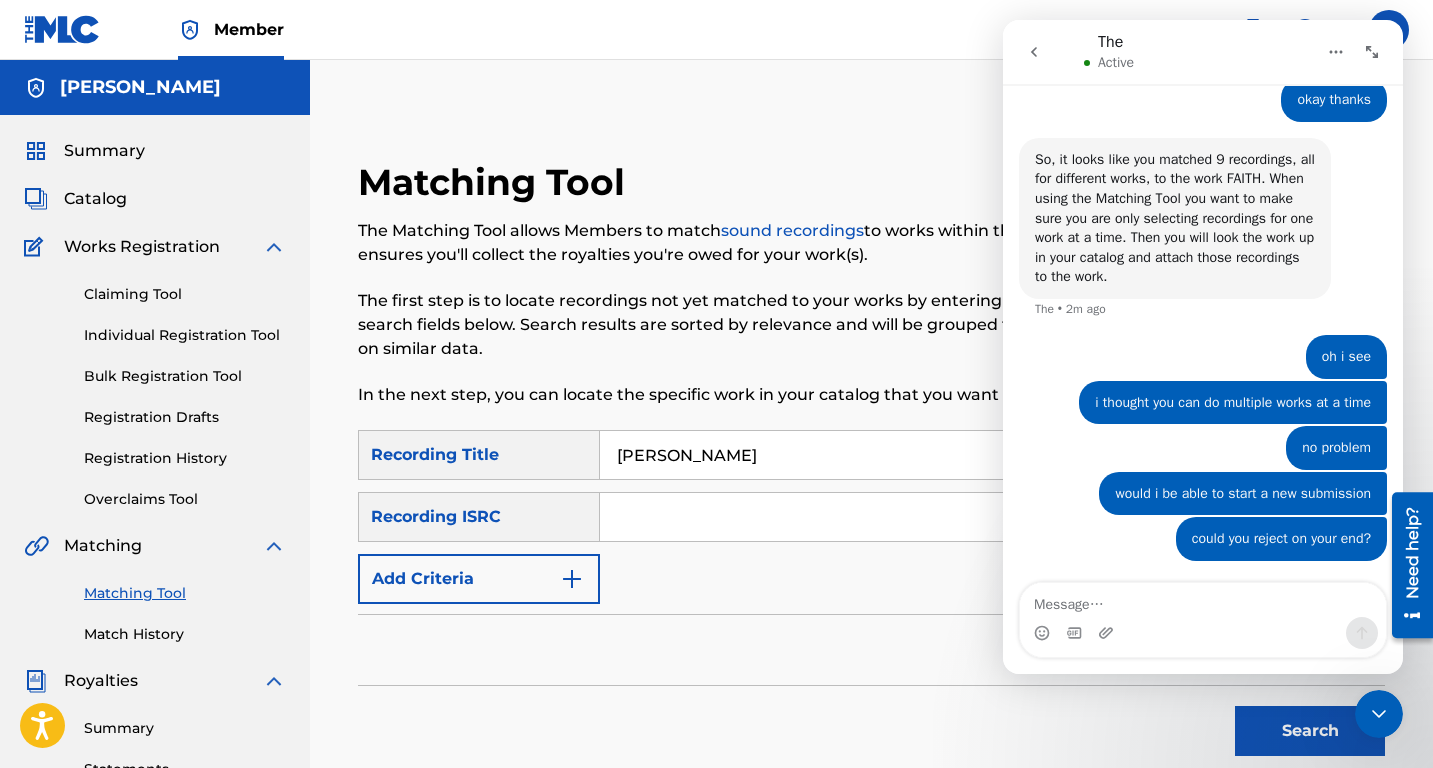click at bounding box center (1379, 714) 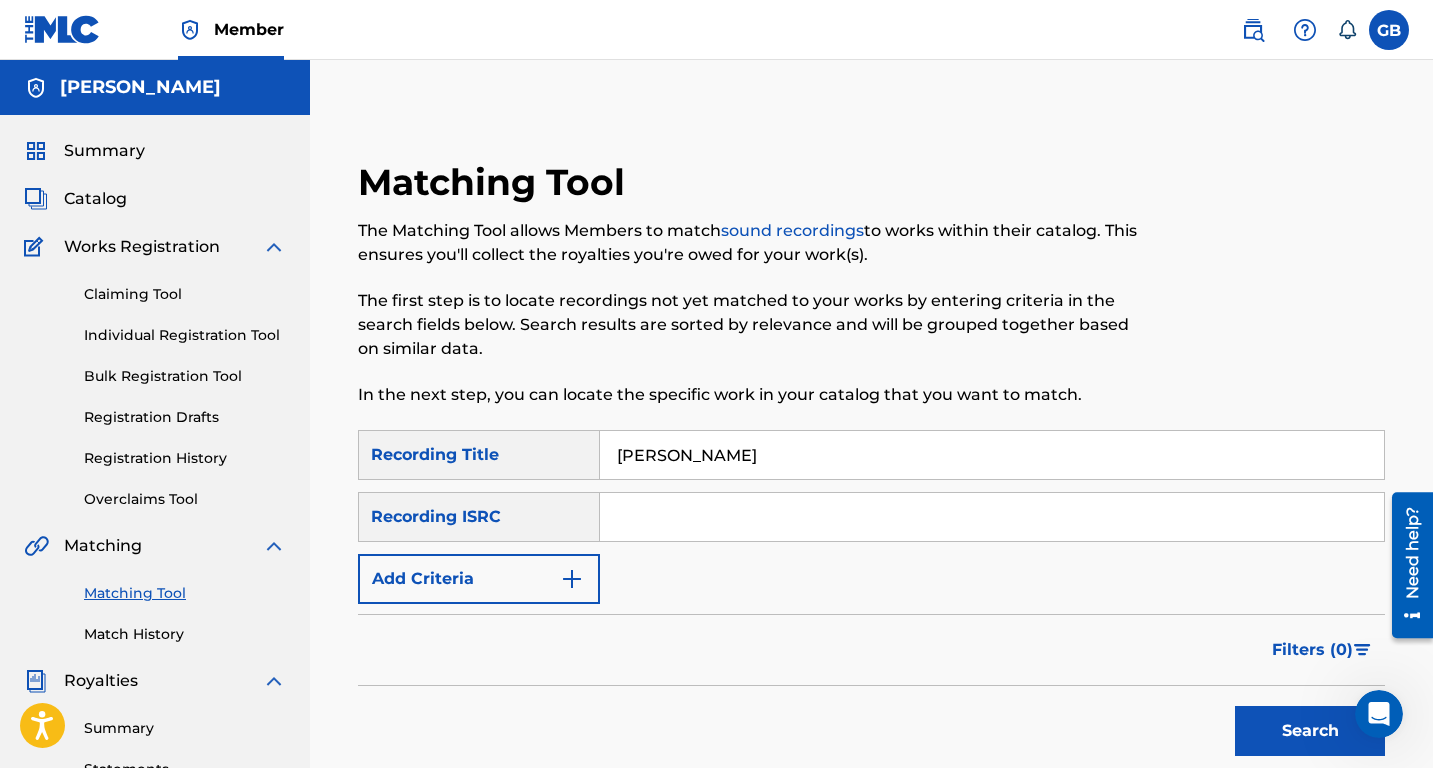 click on "Search" at bounding box center (1310, 731) 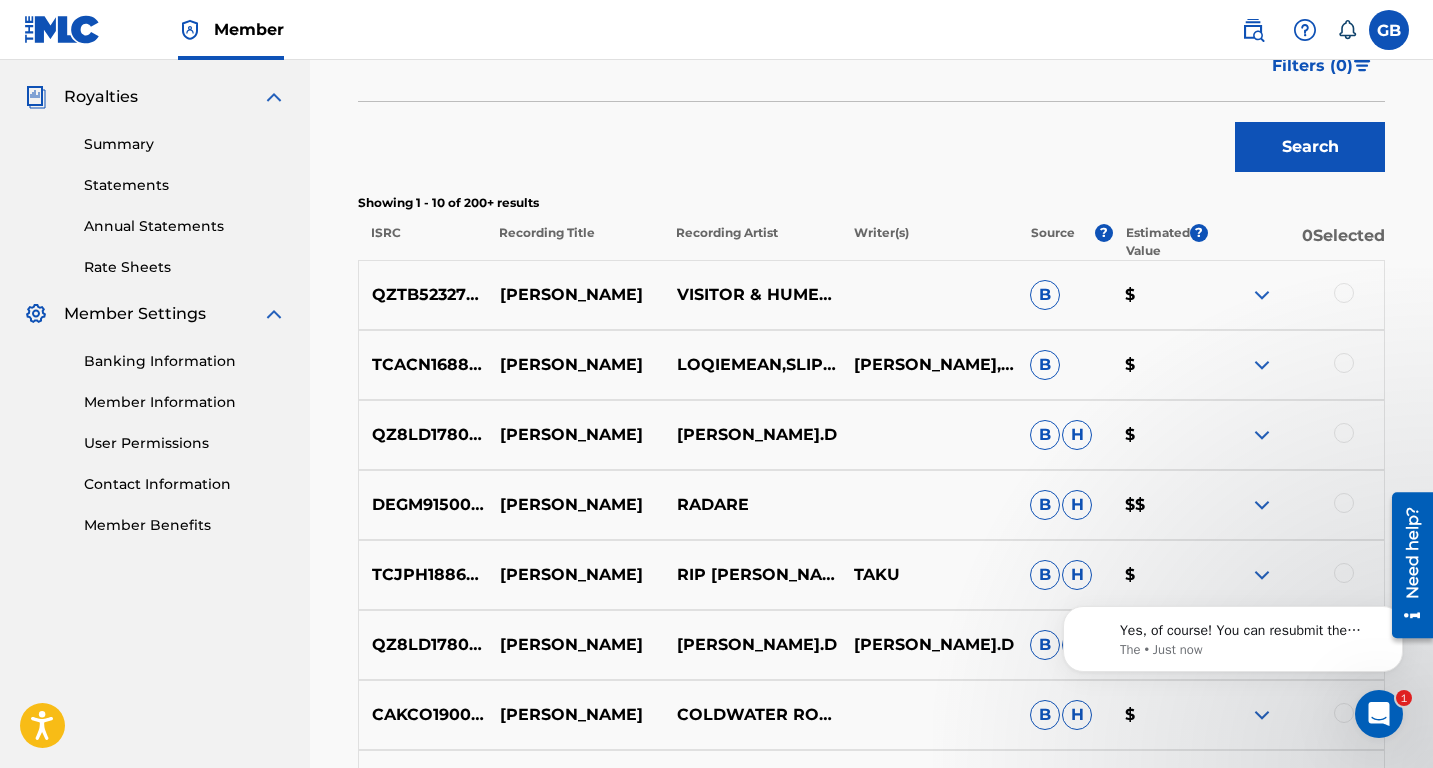 scroll, scrollTop: 0, scrollLeft: 0, axis: both 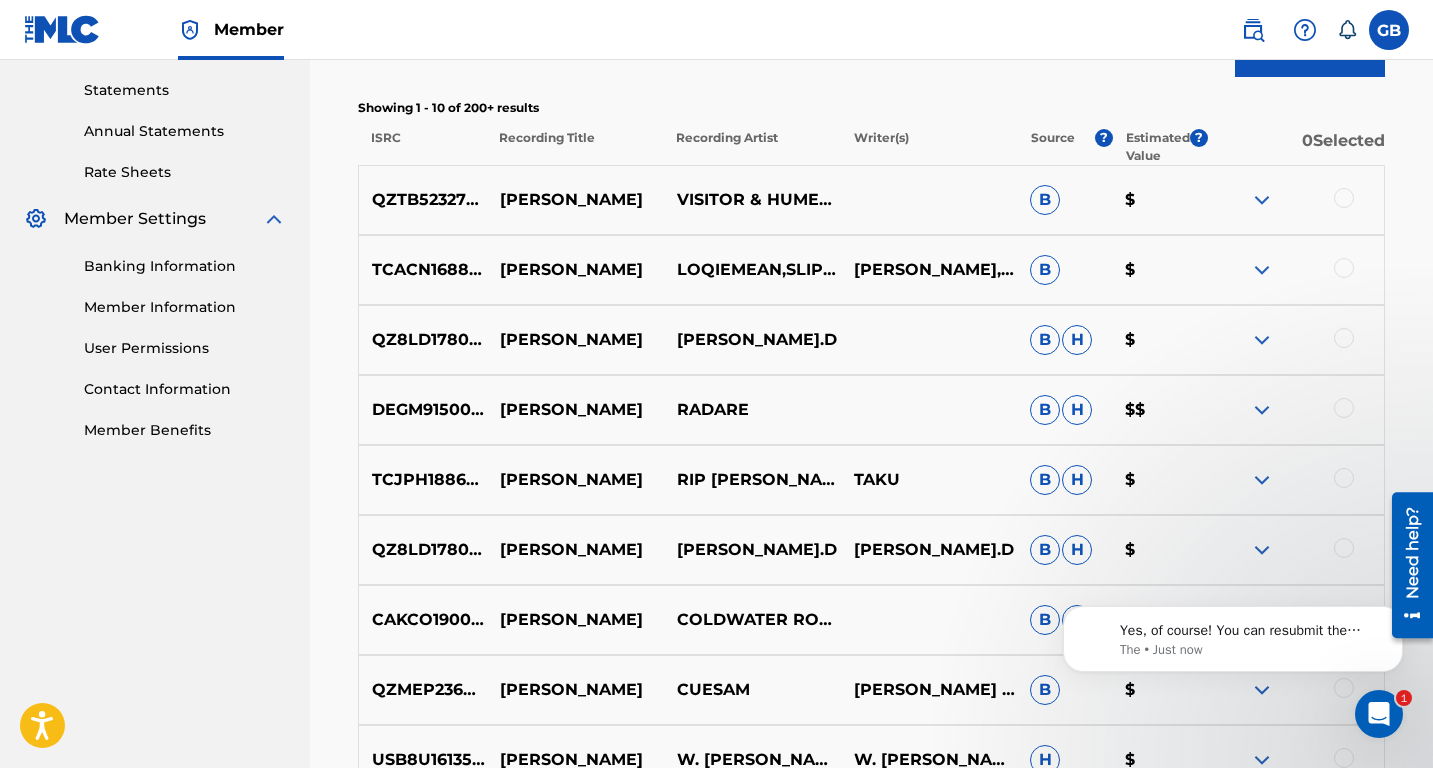click at bounding box center [1379, 714] 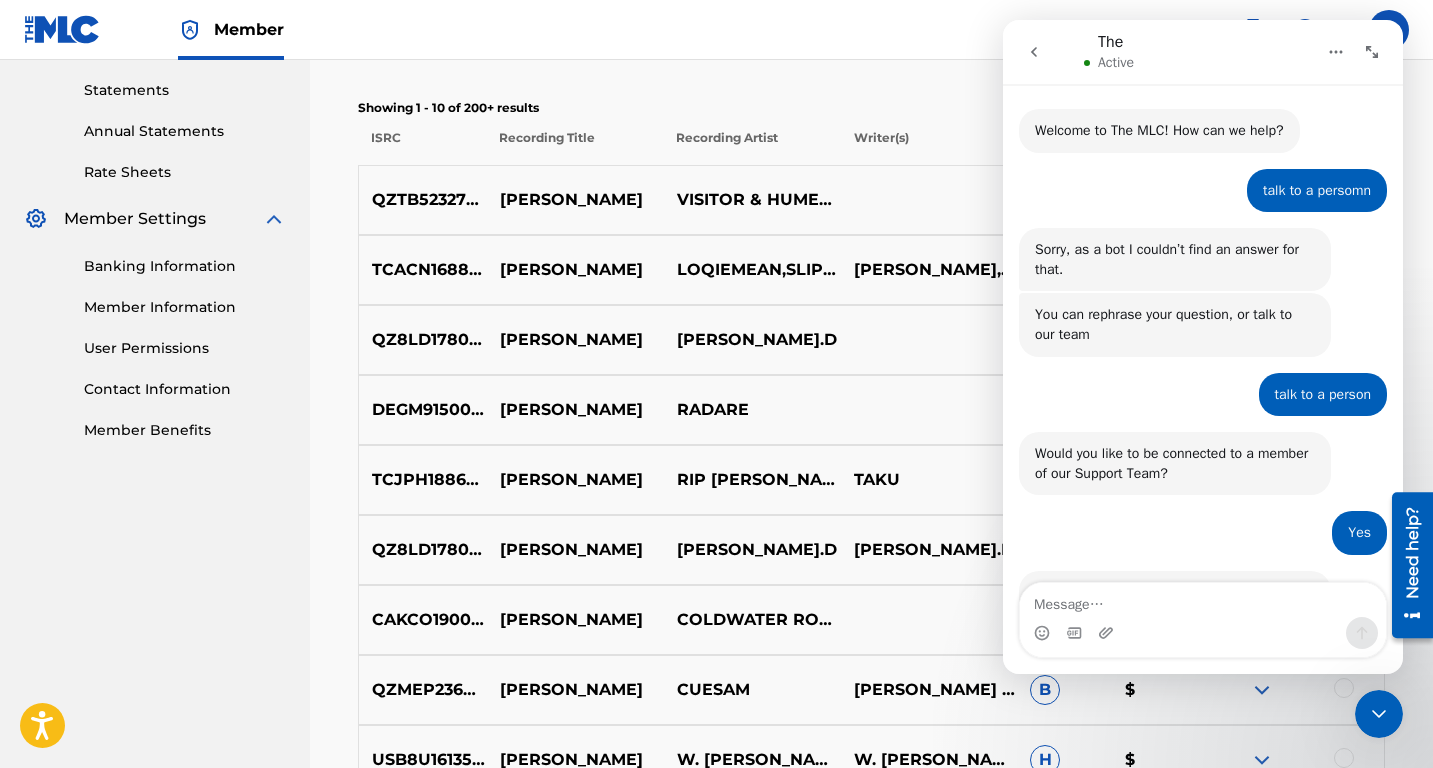 scroll, scrollTop: 52, scrollLeft: 0, axis: vertical 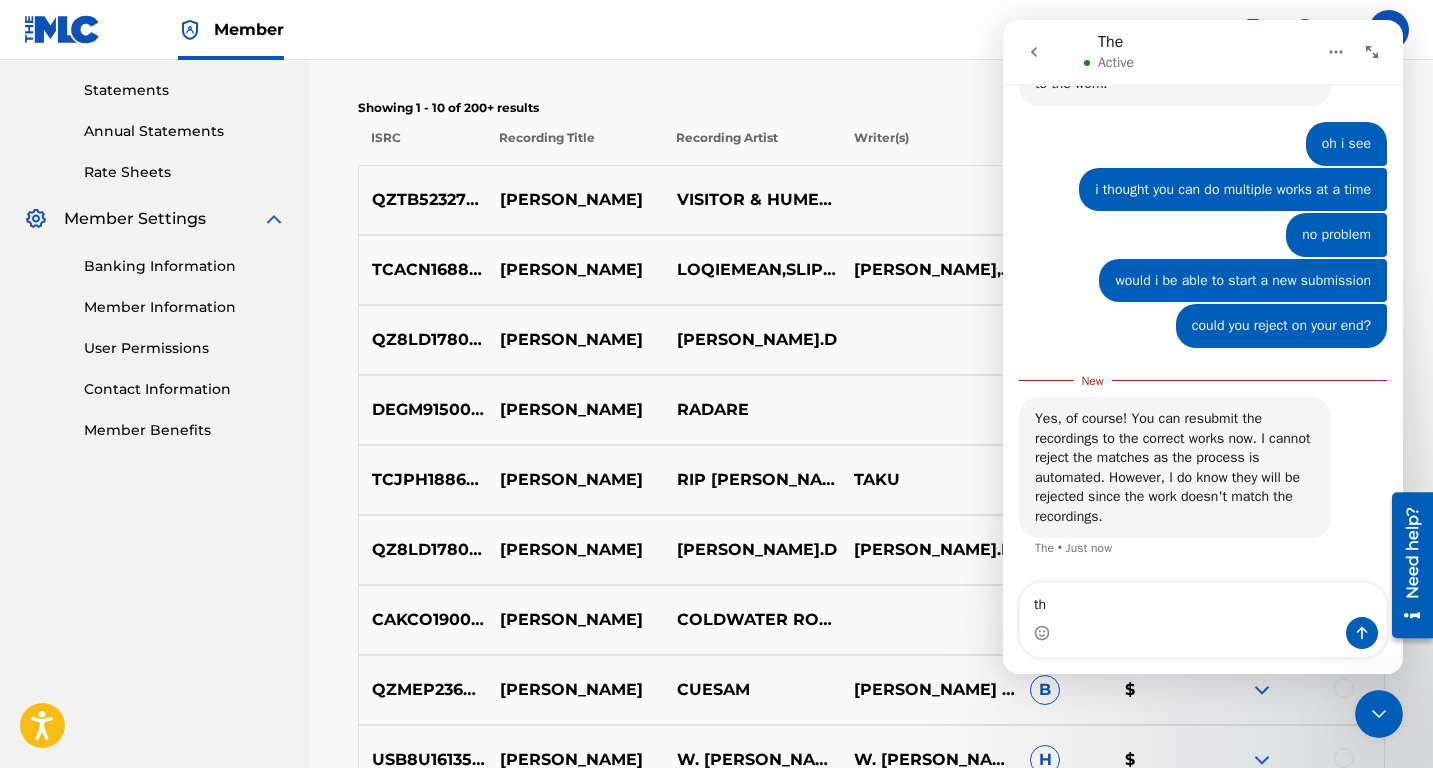 type on "t" 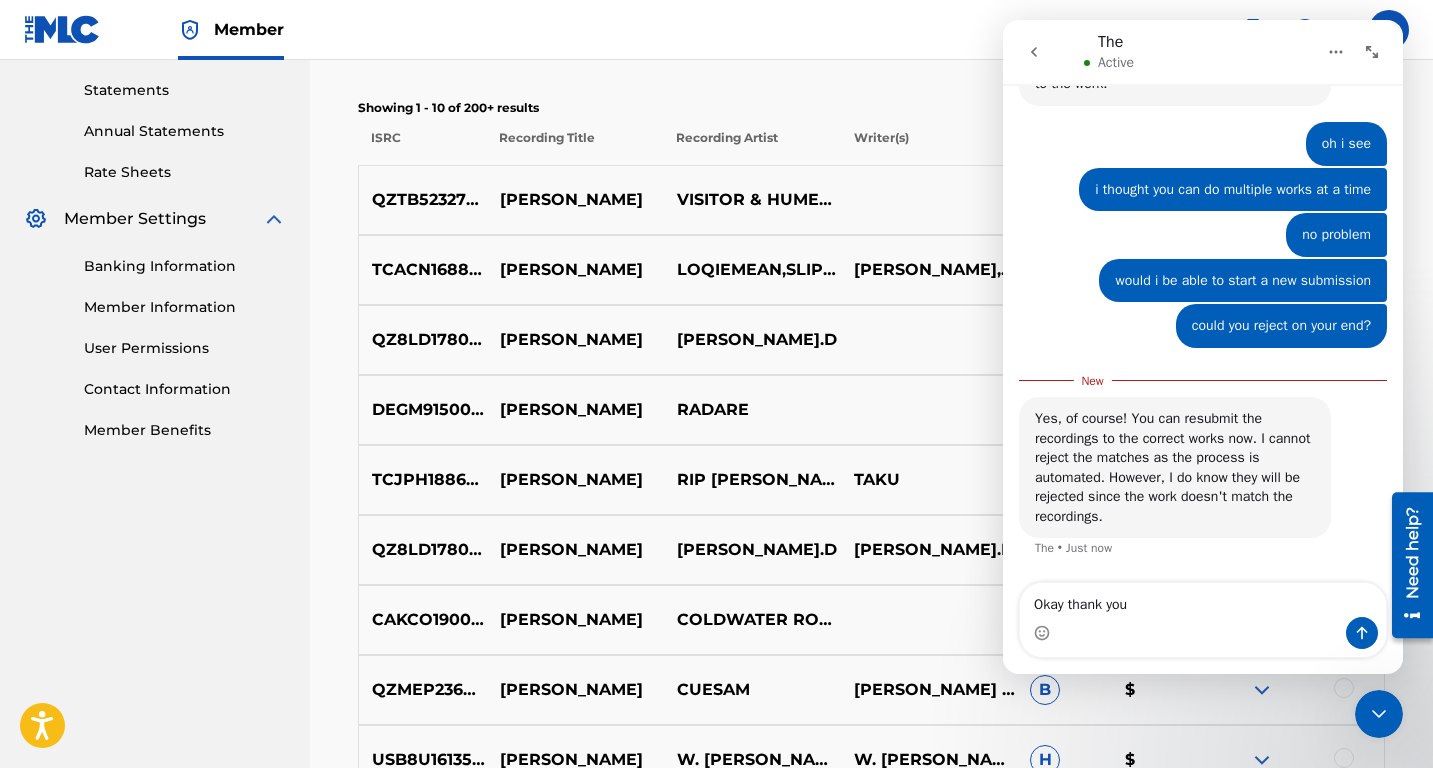 type on "Okay thank you !" 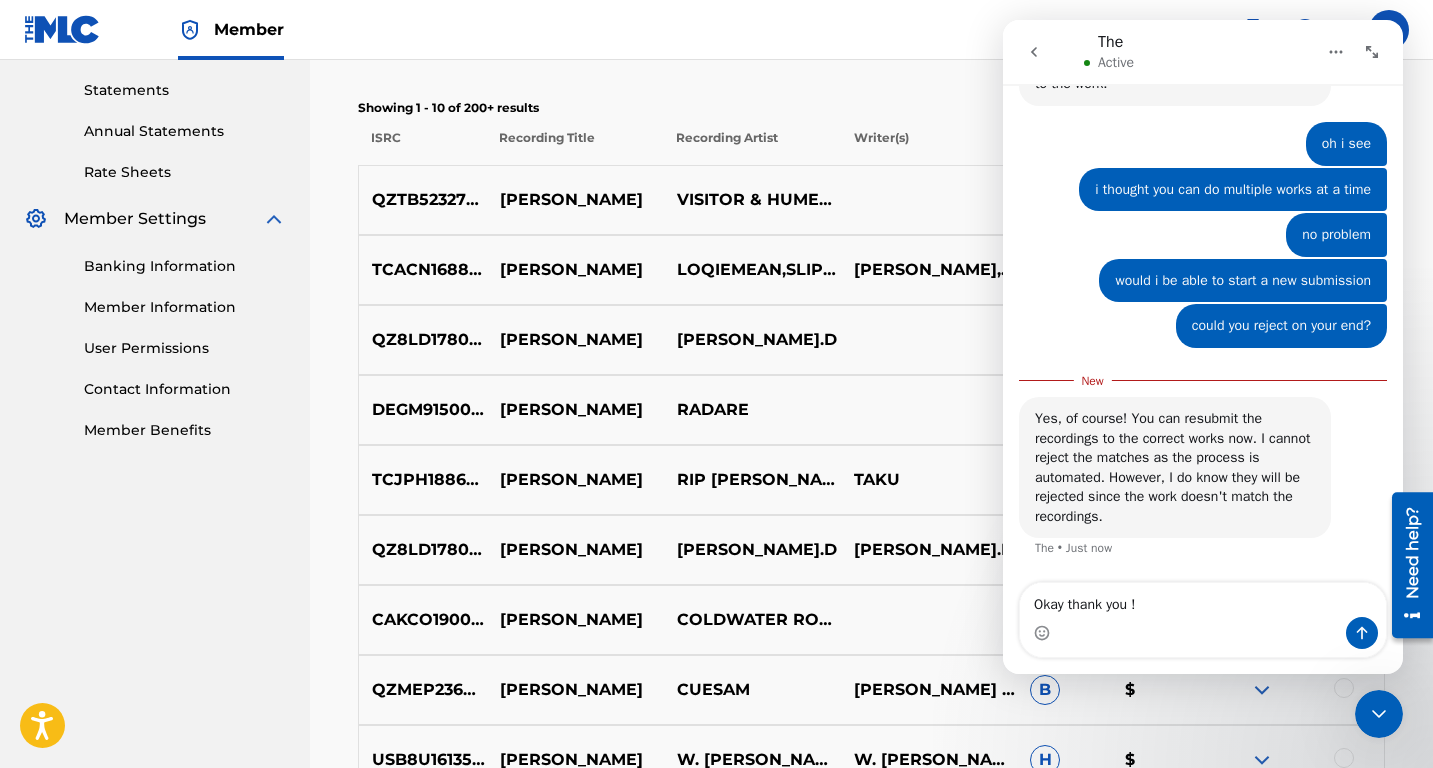 type 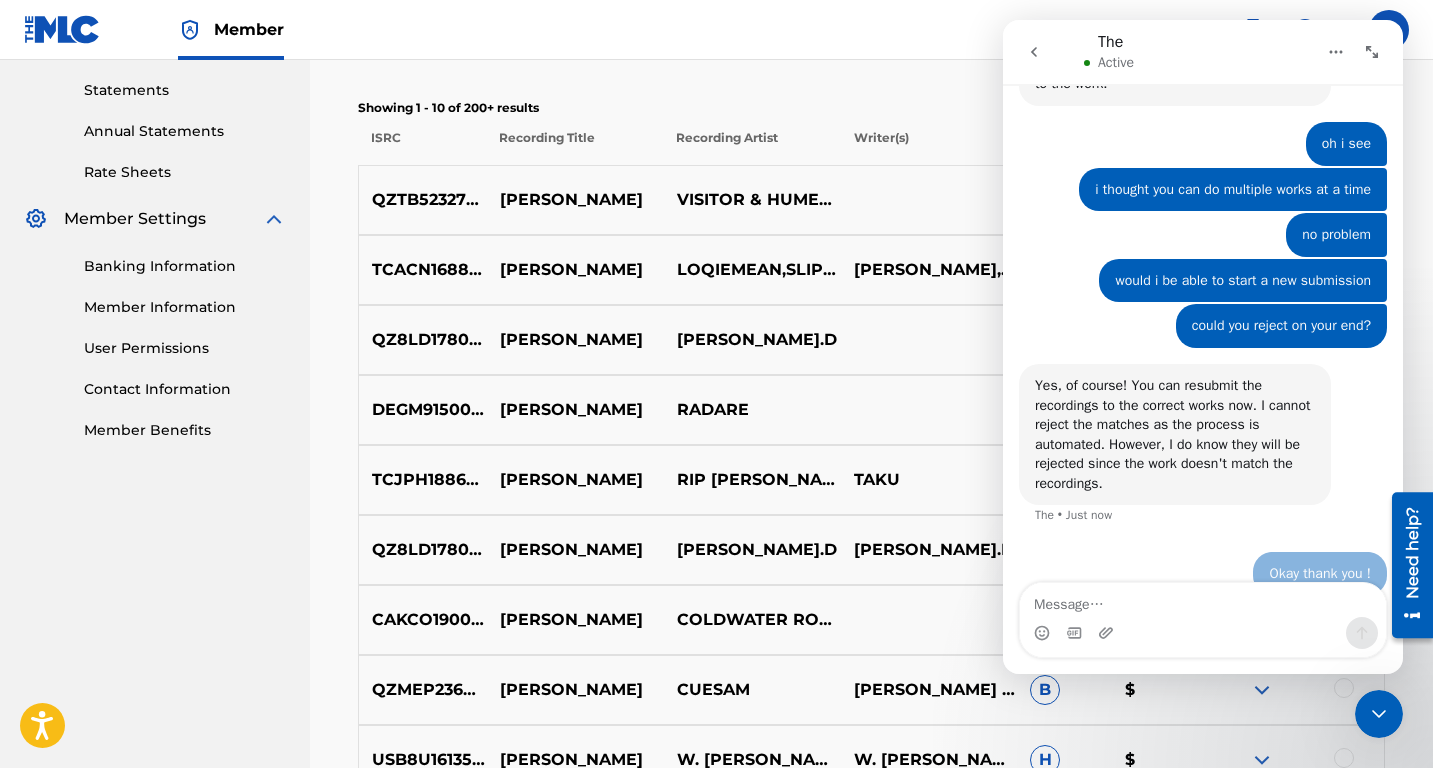 scroll, scrollTop: 1675, scrollLeft: 0, axis: vertical 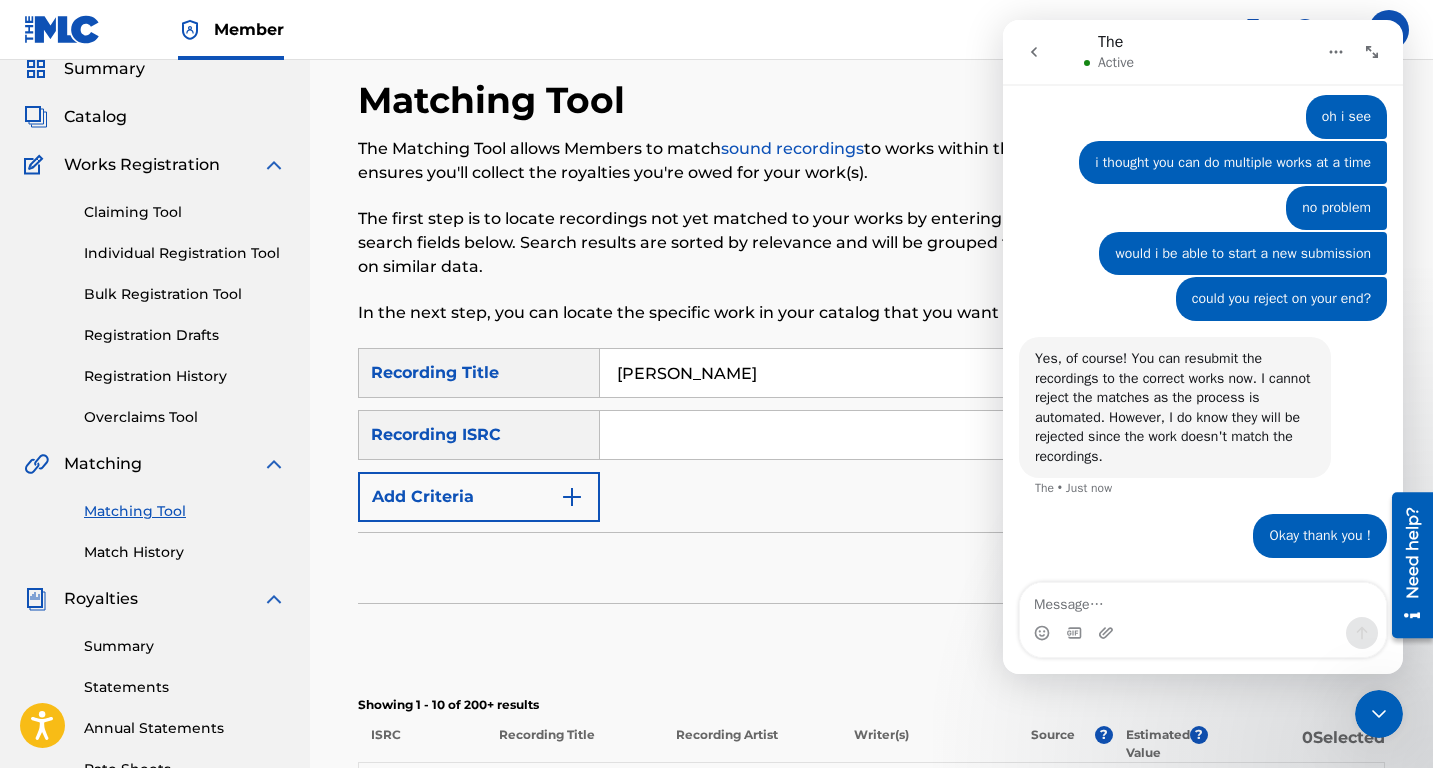 click on "[PERSON_NAME]" at bounding box center (992, 373) 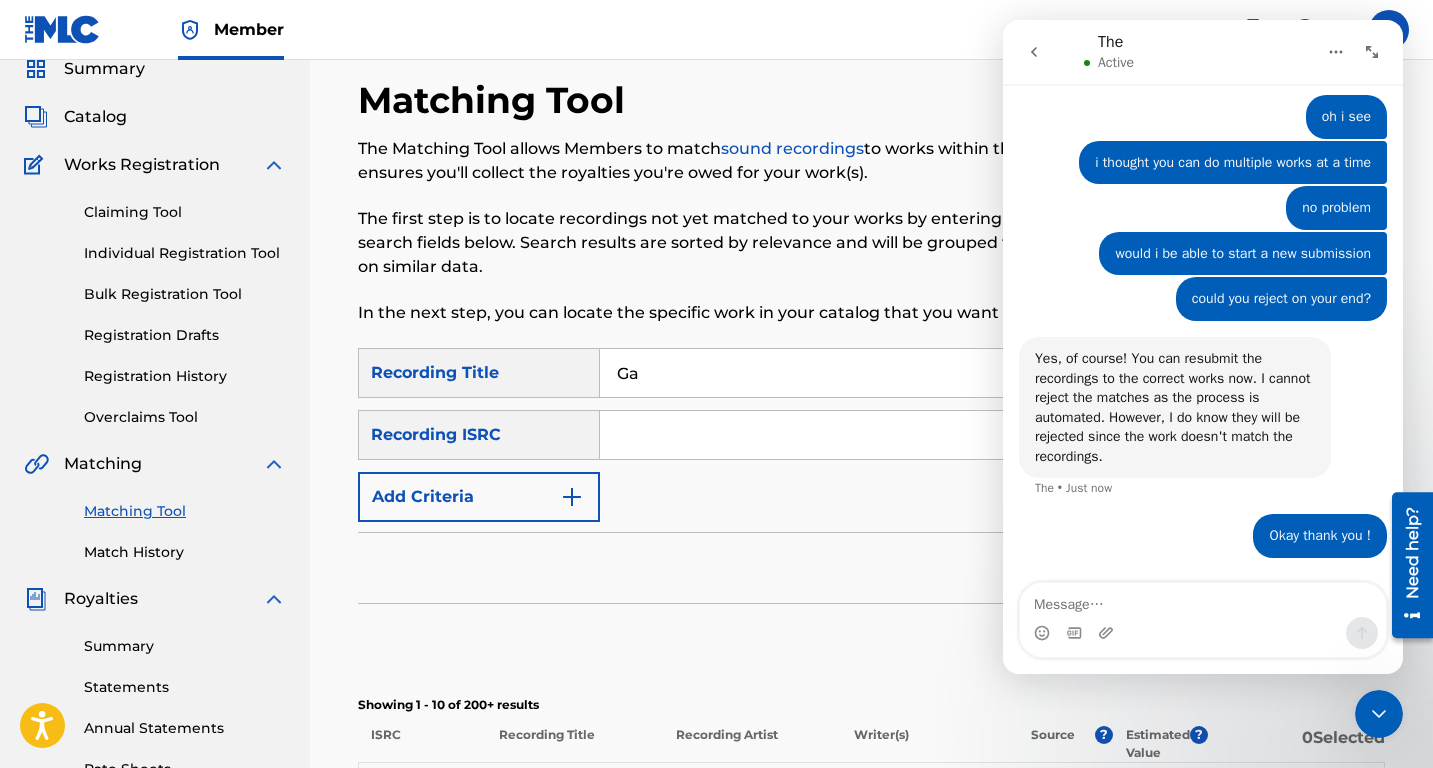 type on "G" 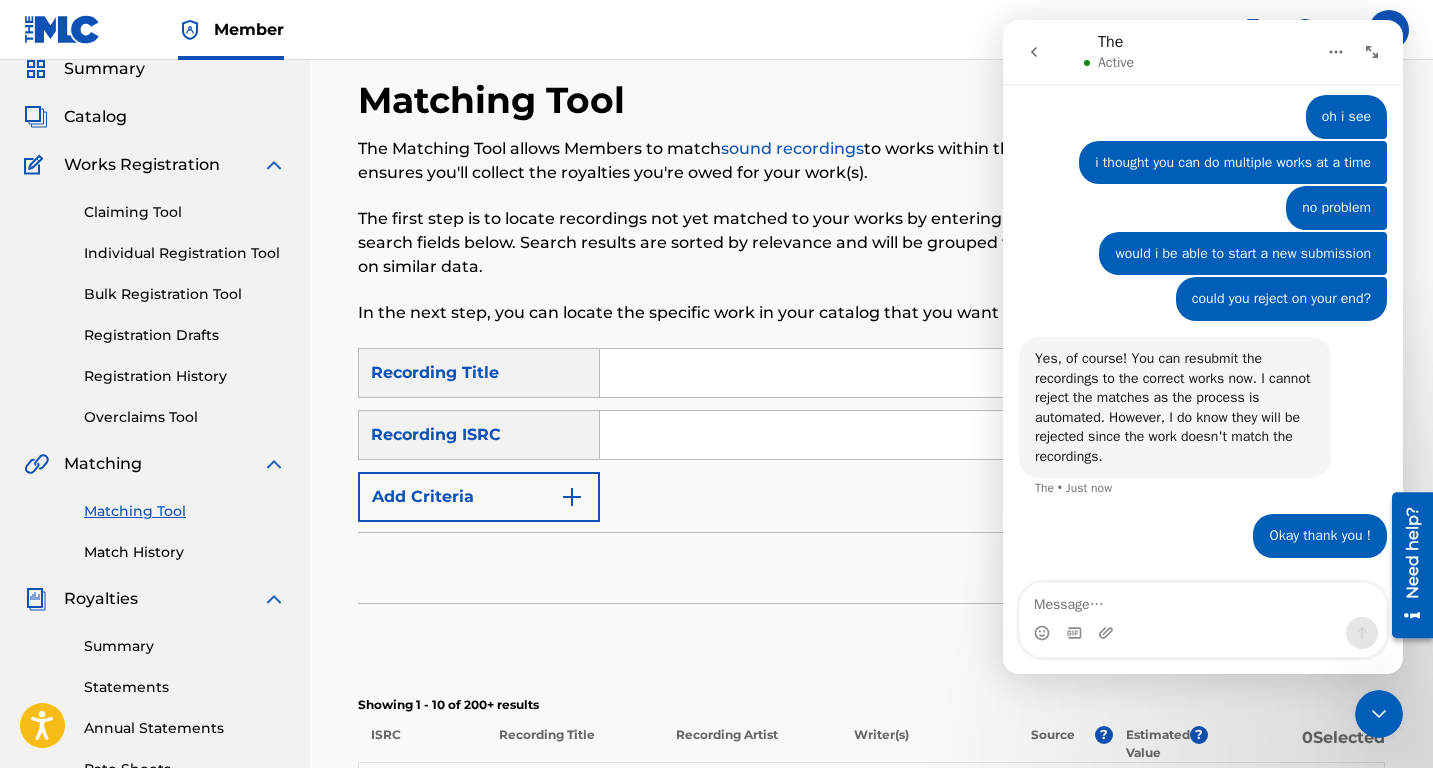 type 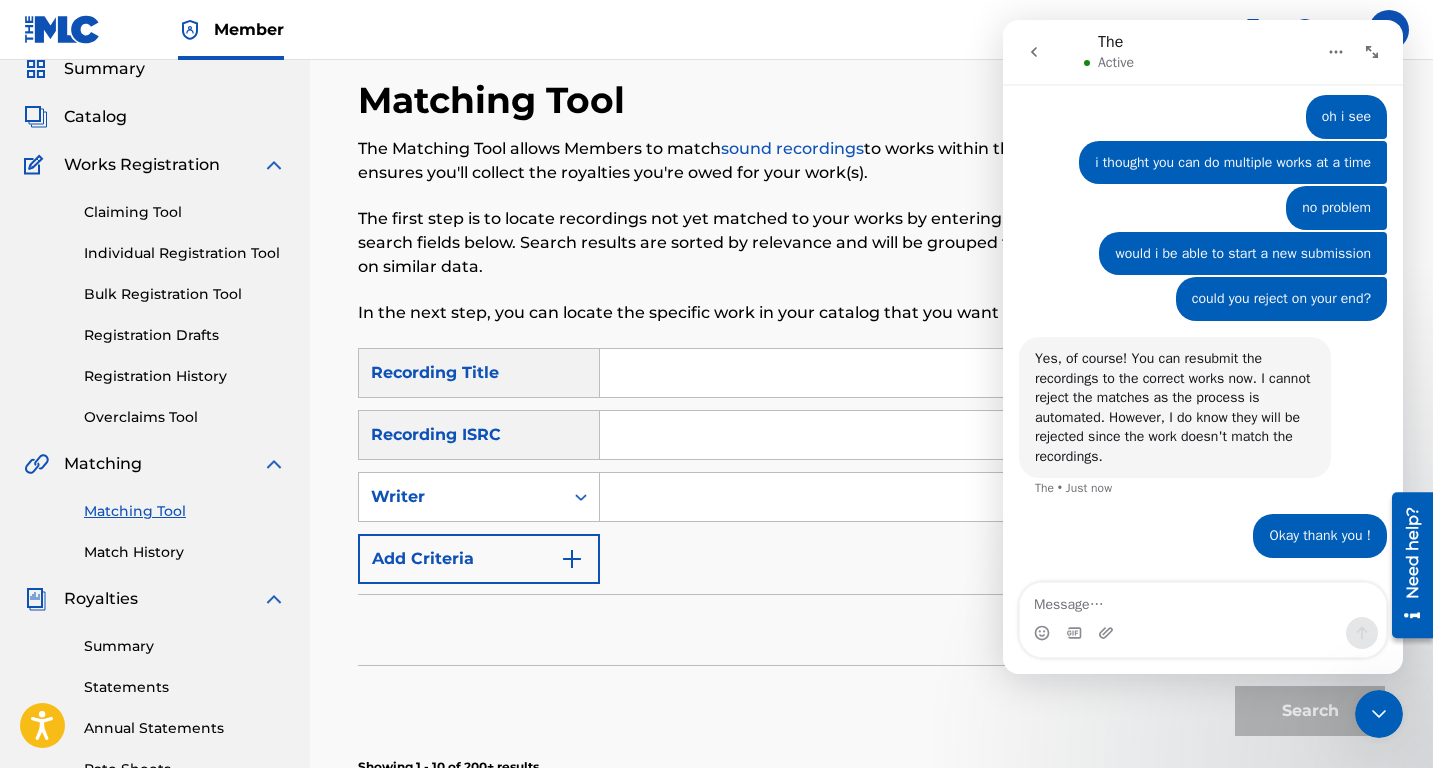 click at bounding box center (973, 497) 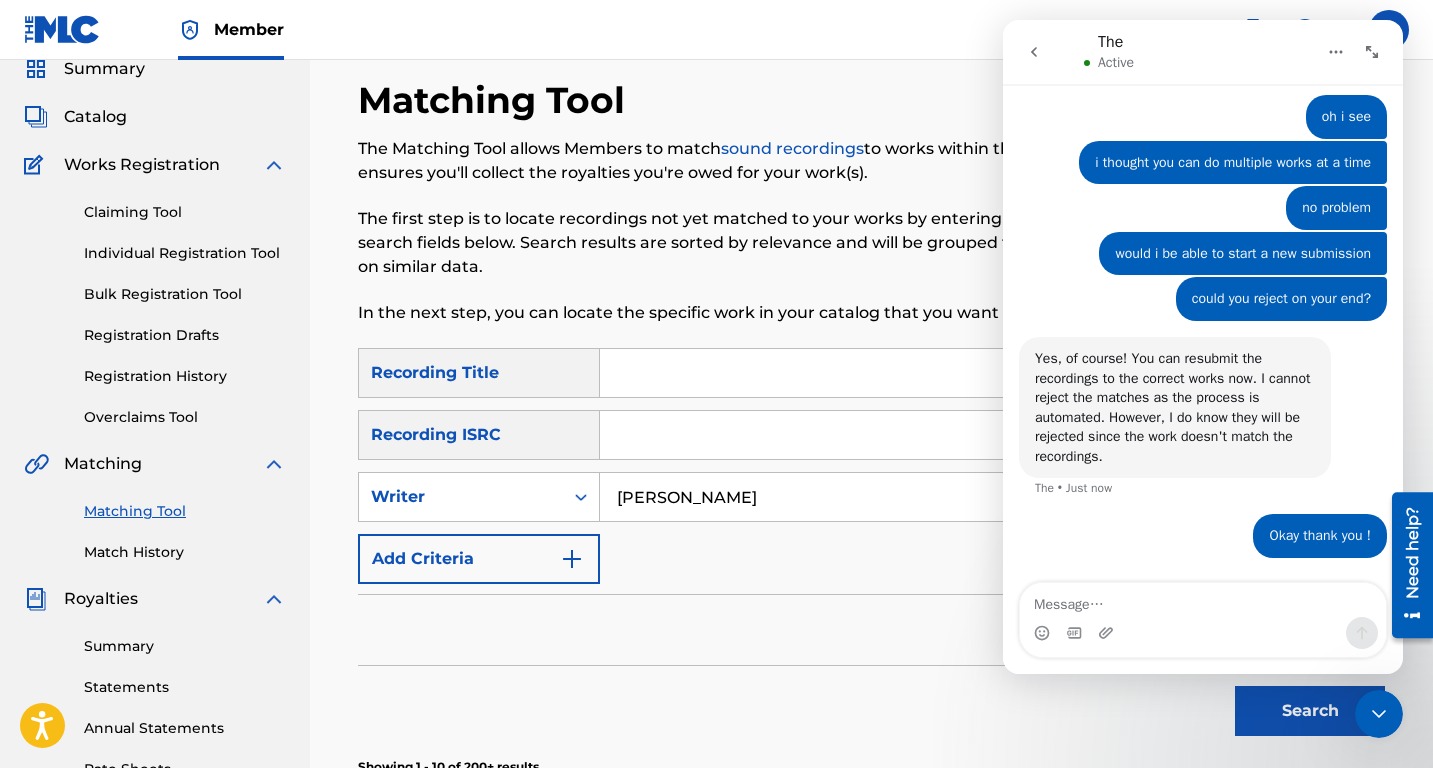 type on "[PERSON_NAME]" 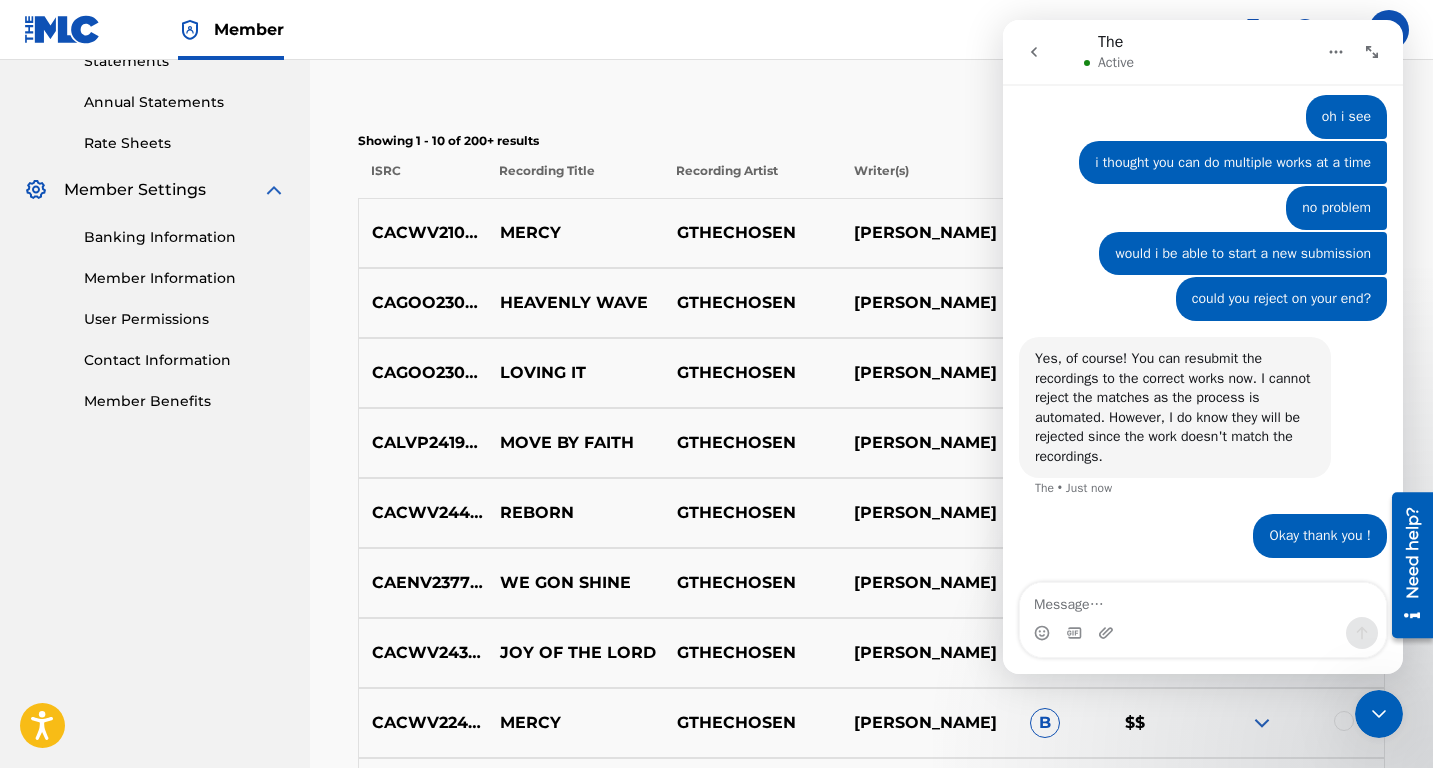 scroll, scrollTop: 725, scrollLeft: 0, axis: vertical 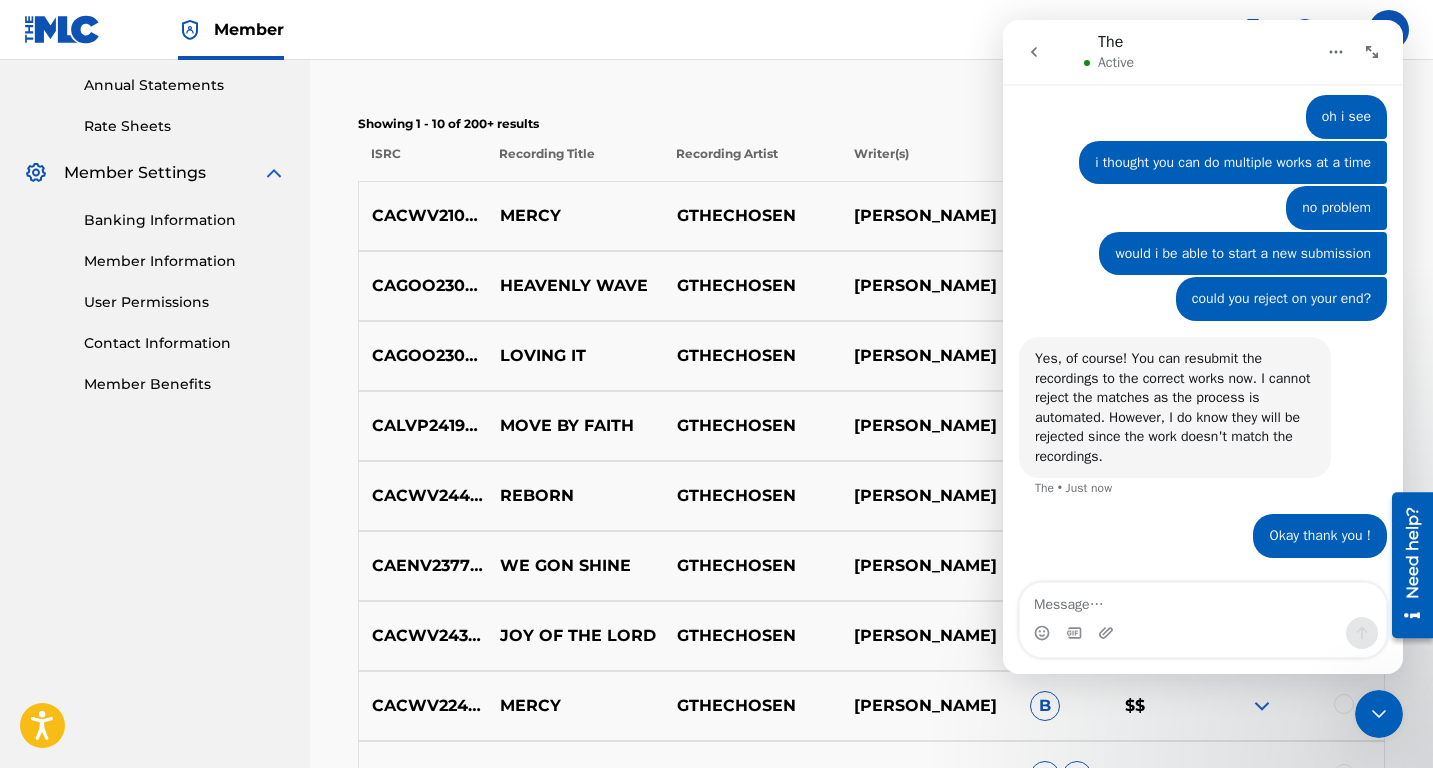 click 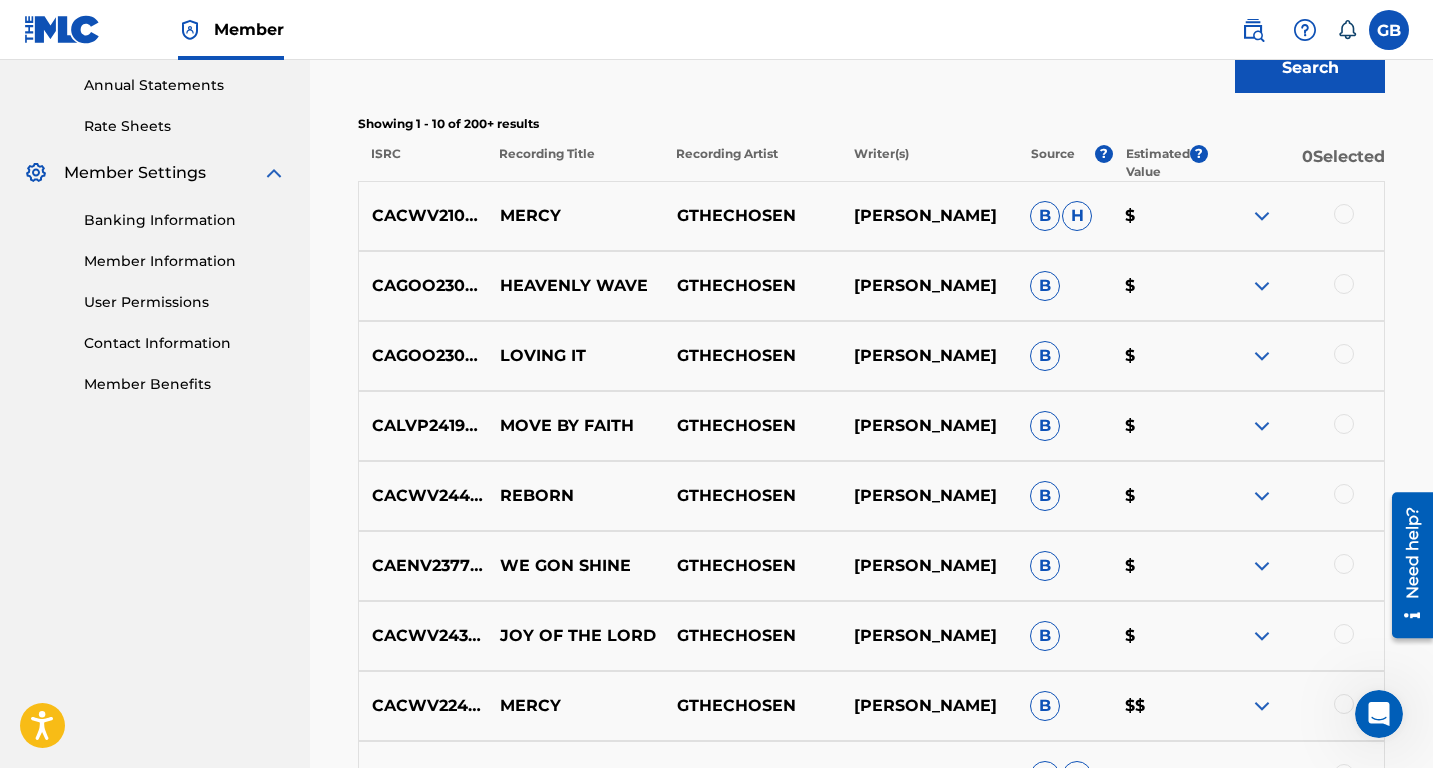 click on "CACWV2109317" at bounding box center [423, 216] 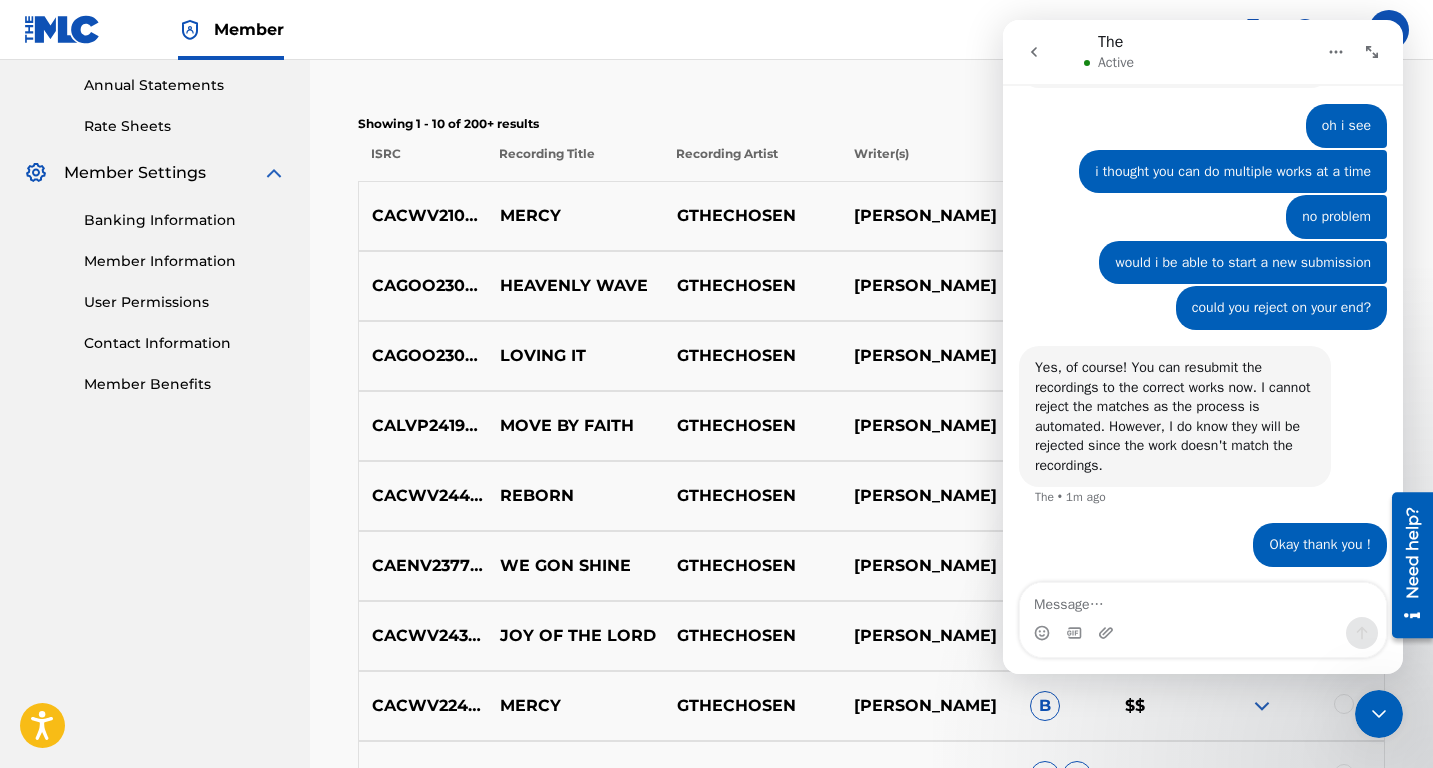 scroll, scrollTop: 1675, scrollLeft: 0, axis: vertical 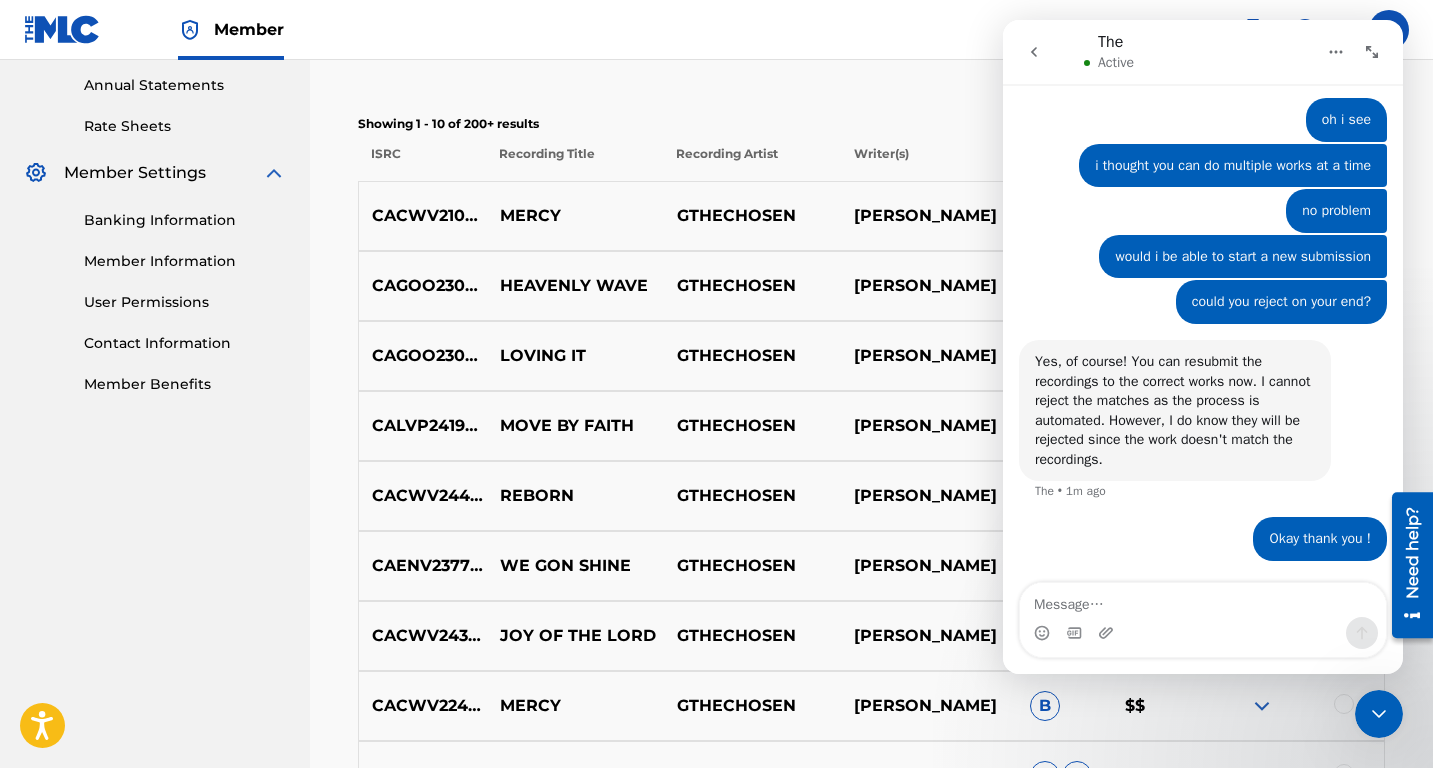 click at bounding box center [1379, 714] 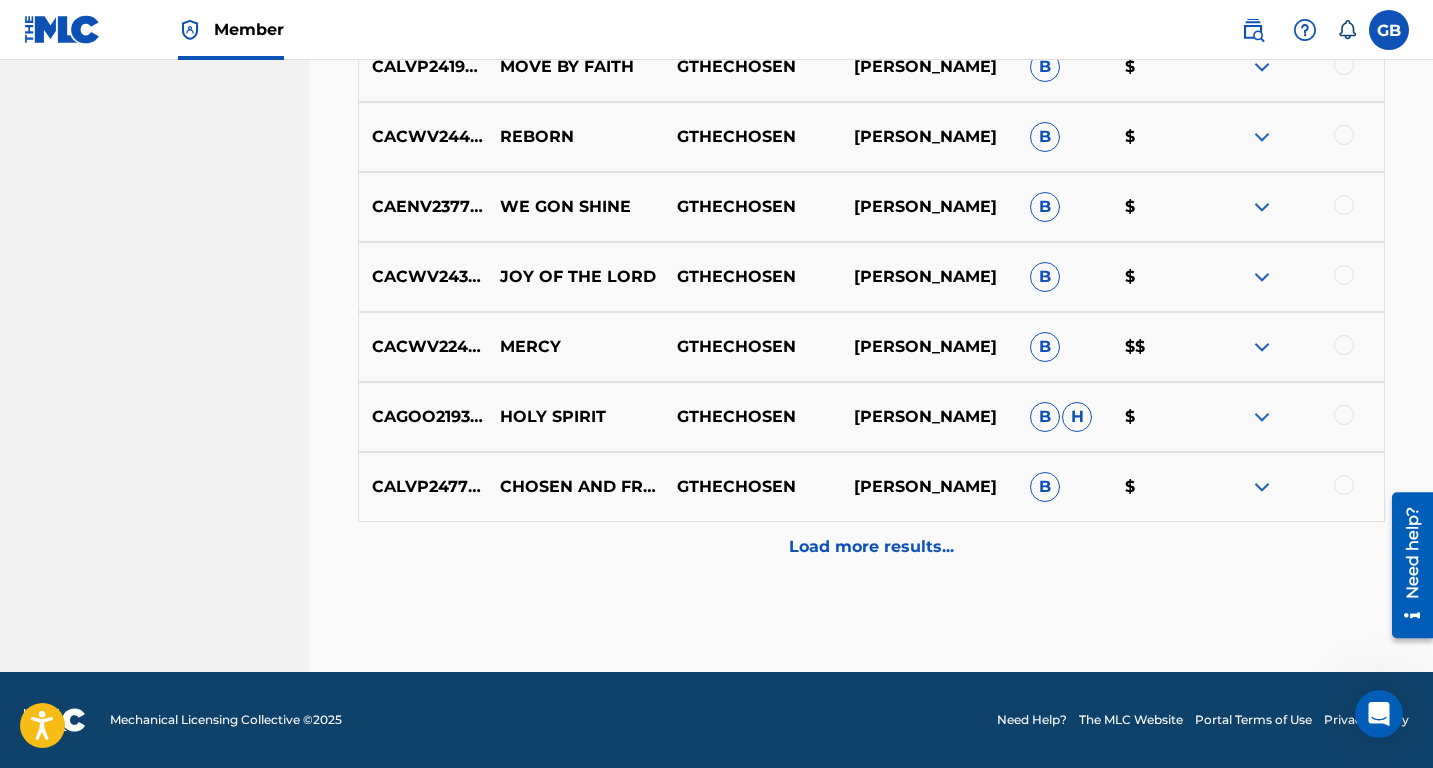 click on "Load more results..." at bounding box center [871, 547] 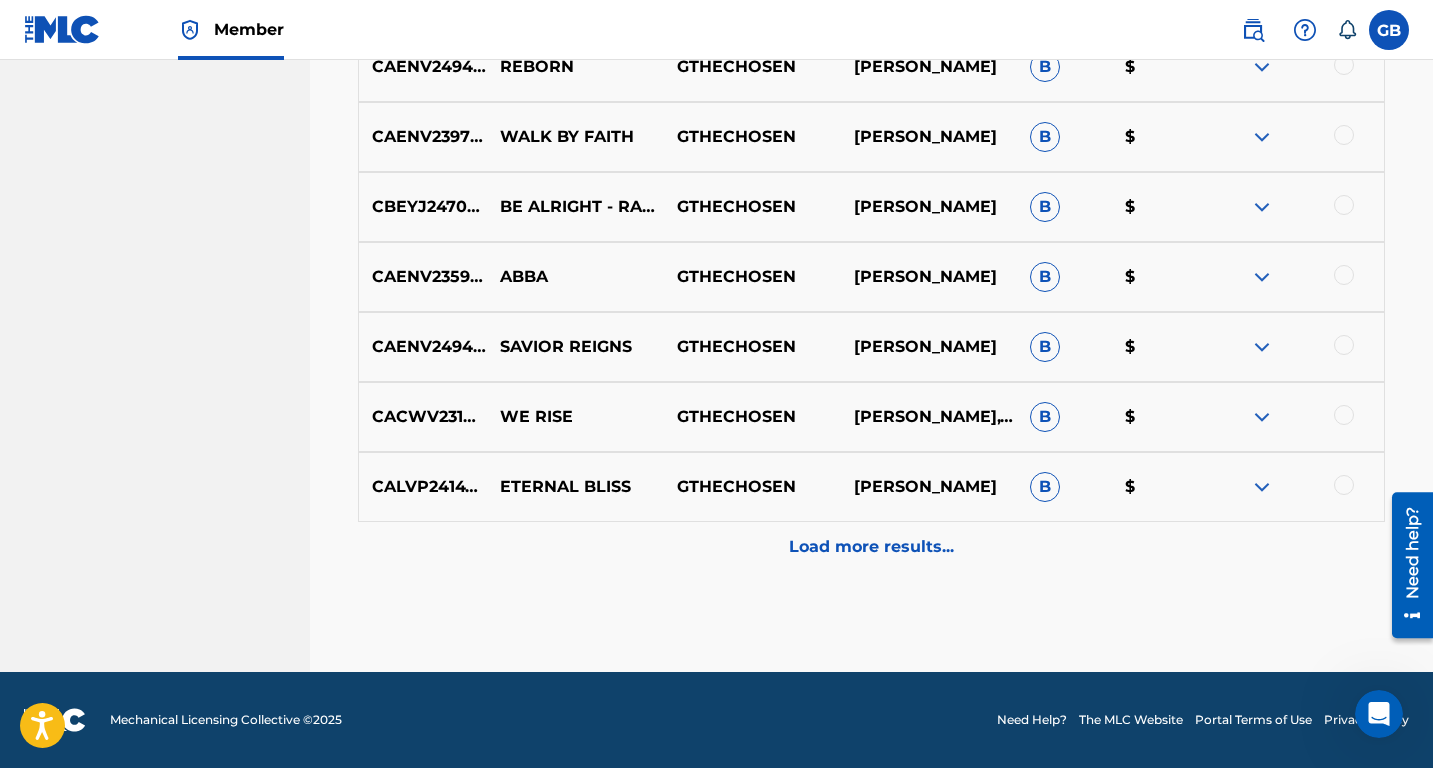 click on "Load more results..." at bounding box center [871, 547] 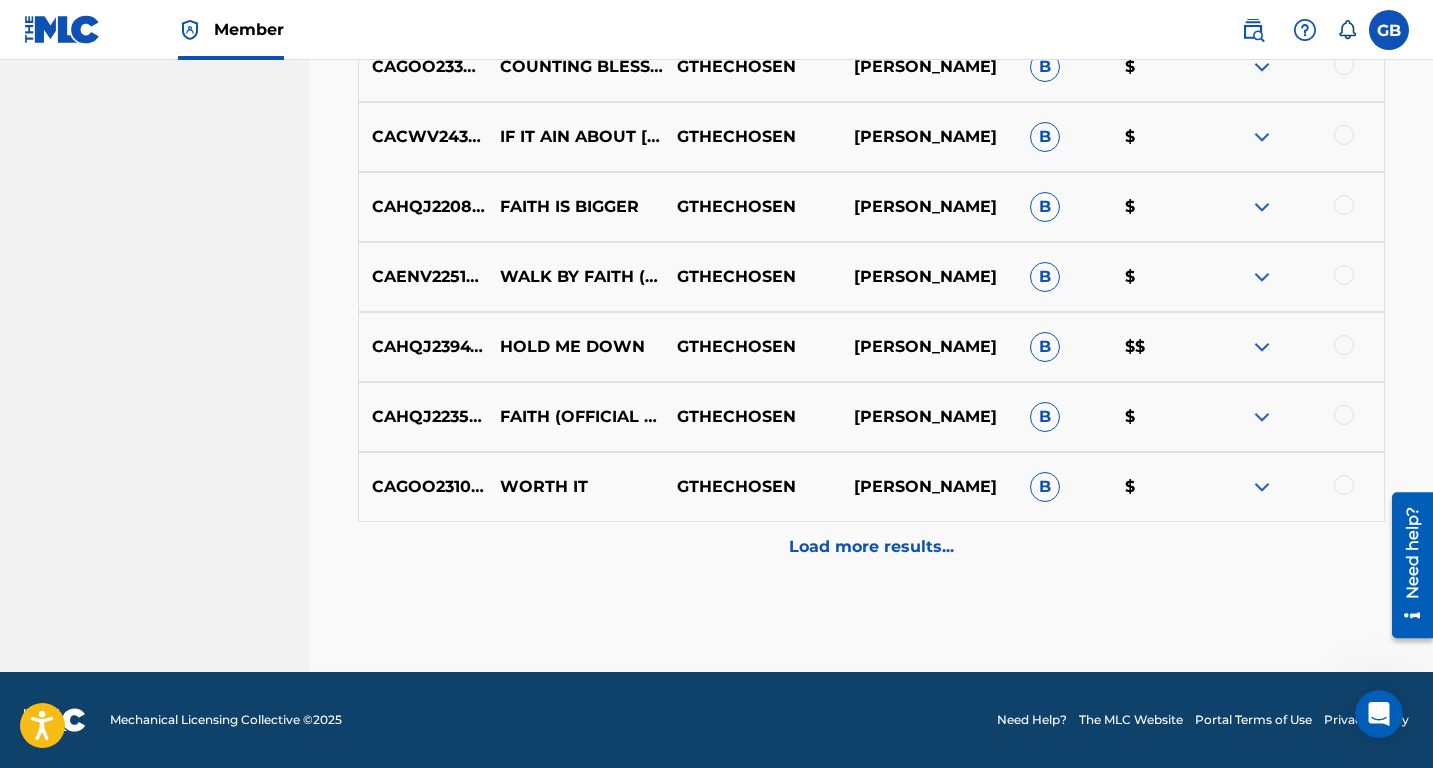 click on "Load more results..." at bounding box center [871, 547] 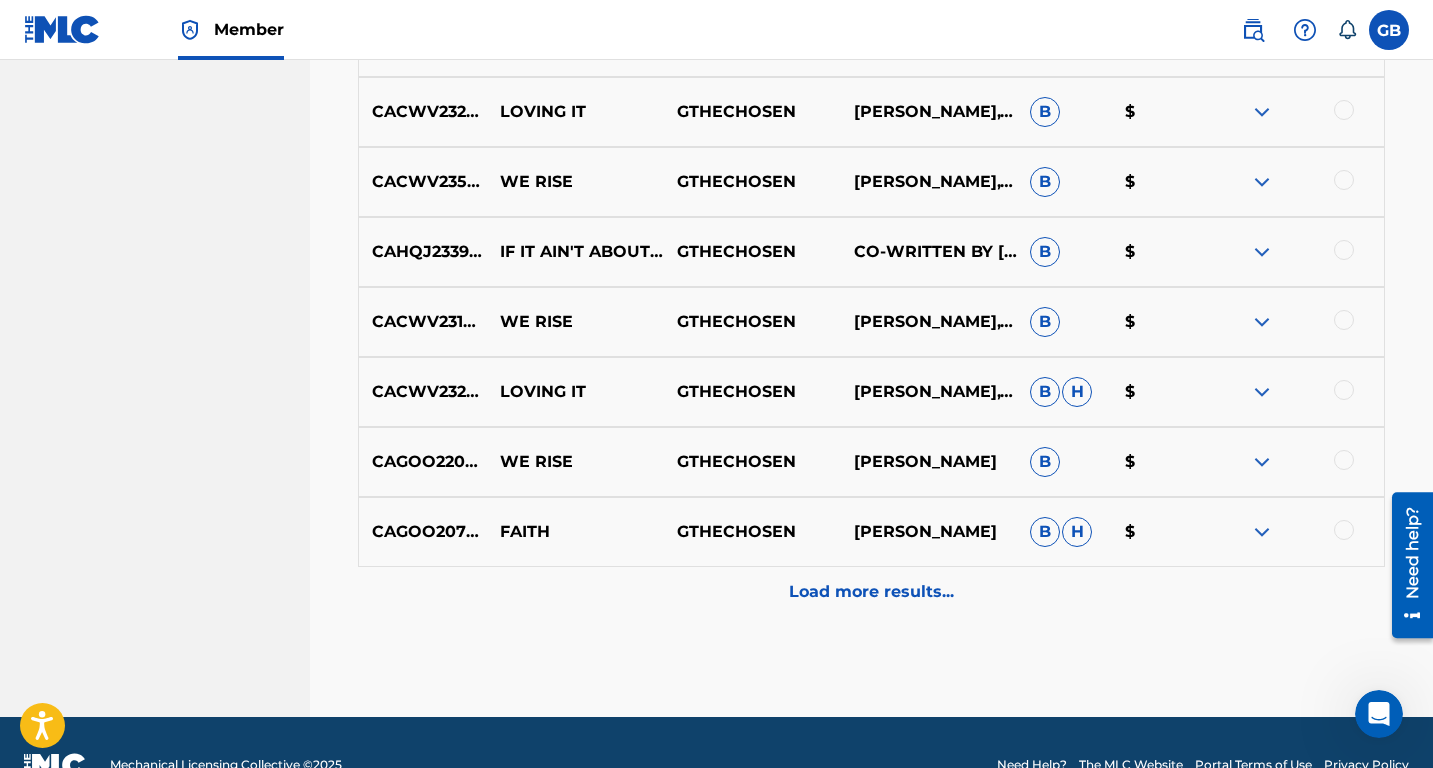scroll, scrollTop: 3184, scrollLeft: 0, axis: vertical 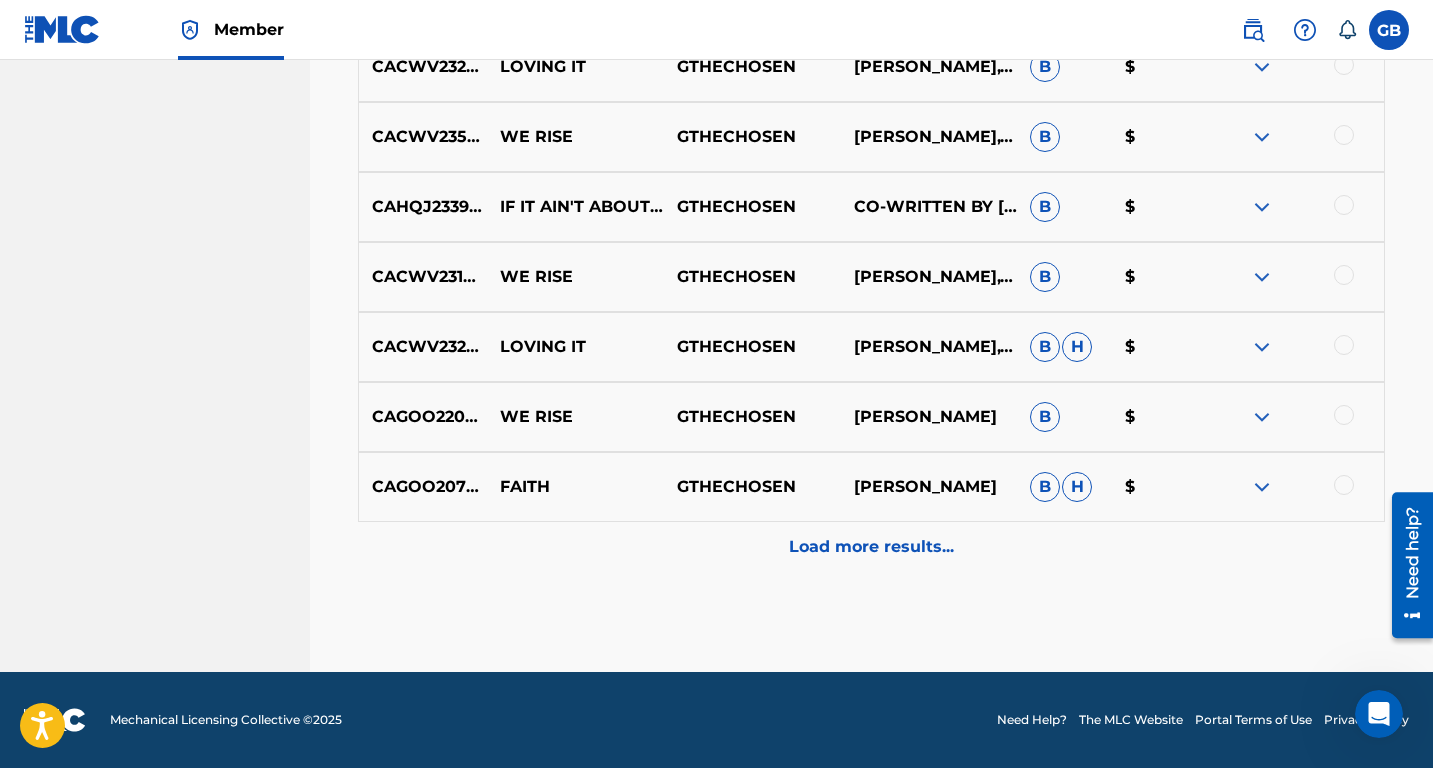click on "Matching Tool The Matching Tool allows Members to match  sound recordings  to works within their catalog. This ensures you'll collect the royalties you're owed for your work(s). The first step is to locate recordings not yet matched to your works by entering criteria in the search fields below. Search results are sorted by relevance and will be grouped together based on similar data. In the next step, you can locate the specific work in your catalog that you want to match. SearchWithCriteriacd06b073-dc70-43ee-b43c-3de2b4954470 Recording Title SearchWithCriteriaeb398afc-6b54-46fd-b178-37f3af7cf9da Recording ISRC SearchWithCriteria53ca8f20-df77-4ed8-a5e2-35bae37f874c Writer [PERSON_NAME] Add Criteria Filter Estimated Value All $$$$$ $$$$ $$$ $$ $ Source All Blanket License Historical Unmatched Remove Filters Apply Filters Filters ( 0 ) Search Showing 1 - 40 of 200+ results ISRC Recording Title Recording Artist Writer(s) Source ? Estimated Value ? 0  Selected CACWV2109317 MERCY GTHECHOSEN [PERSON_NAME]" at bounding box center [871, -1176] 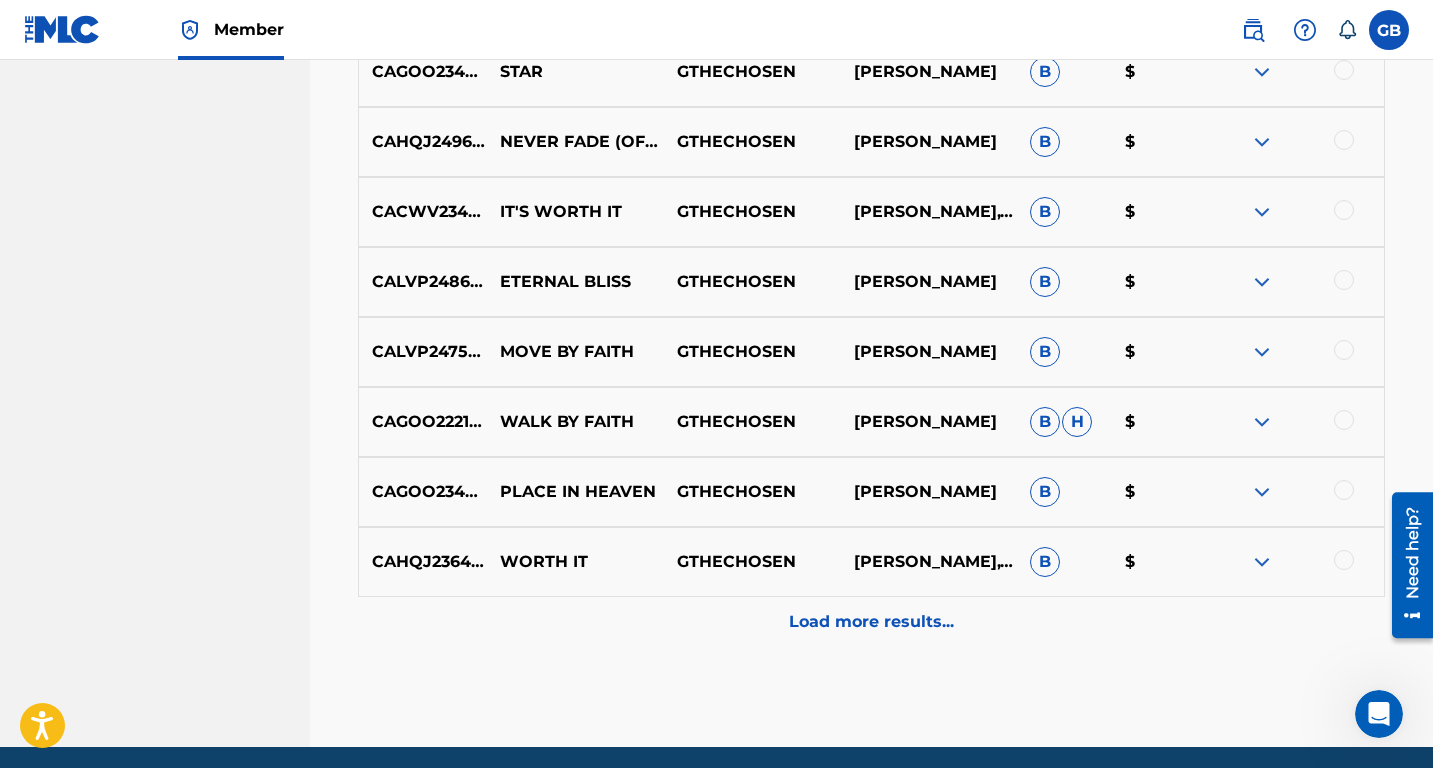 scroll, scrollTop: 3884, scrollLeft: 0, axis: vertical 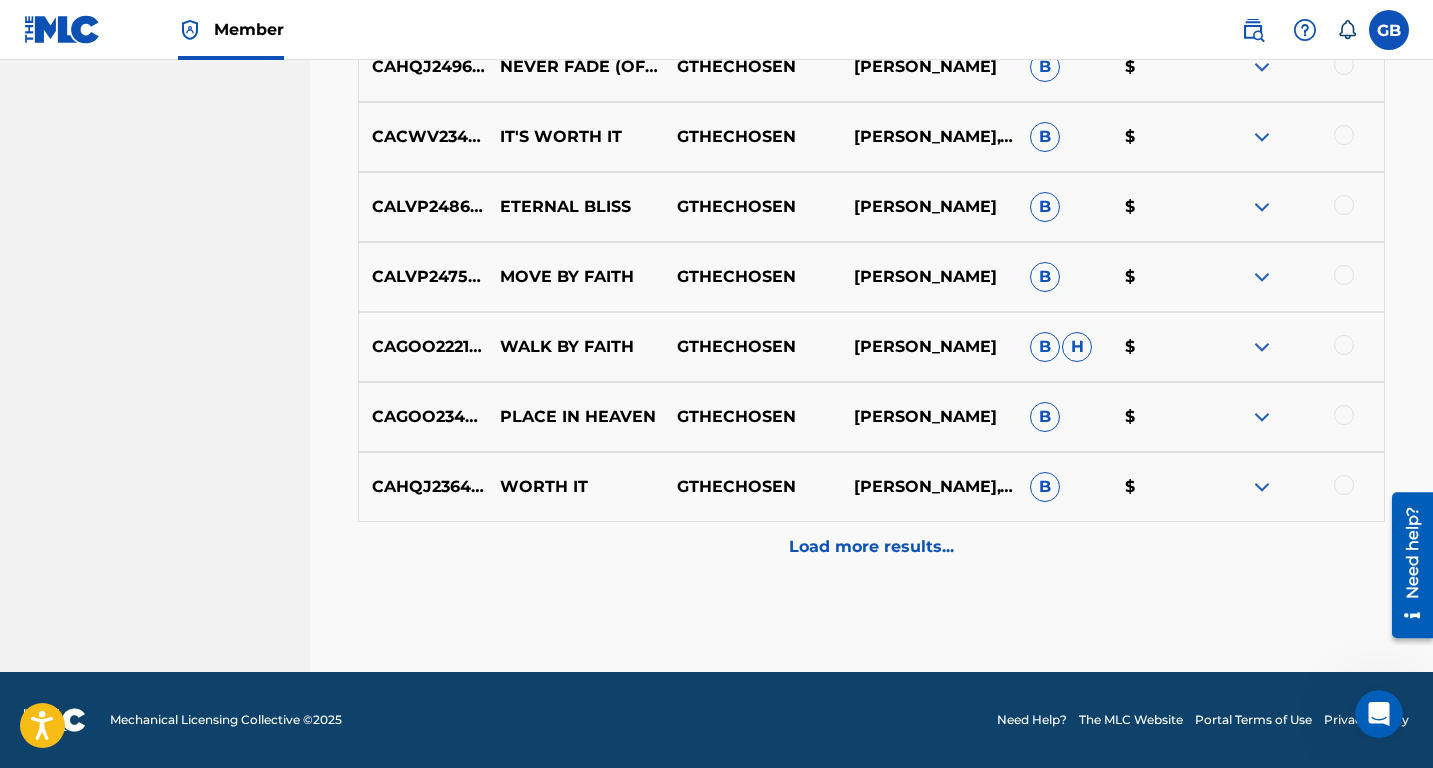 click on "CAGOO2346580" at bounding box center [423, 417] 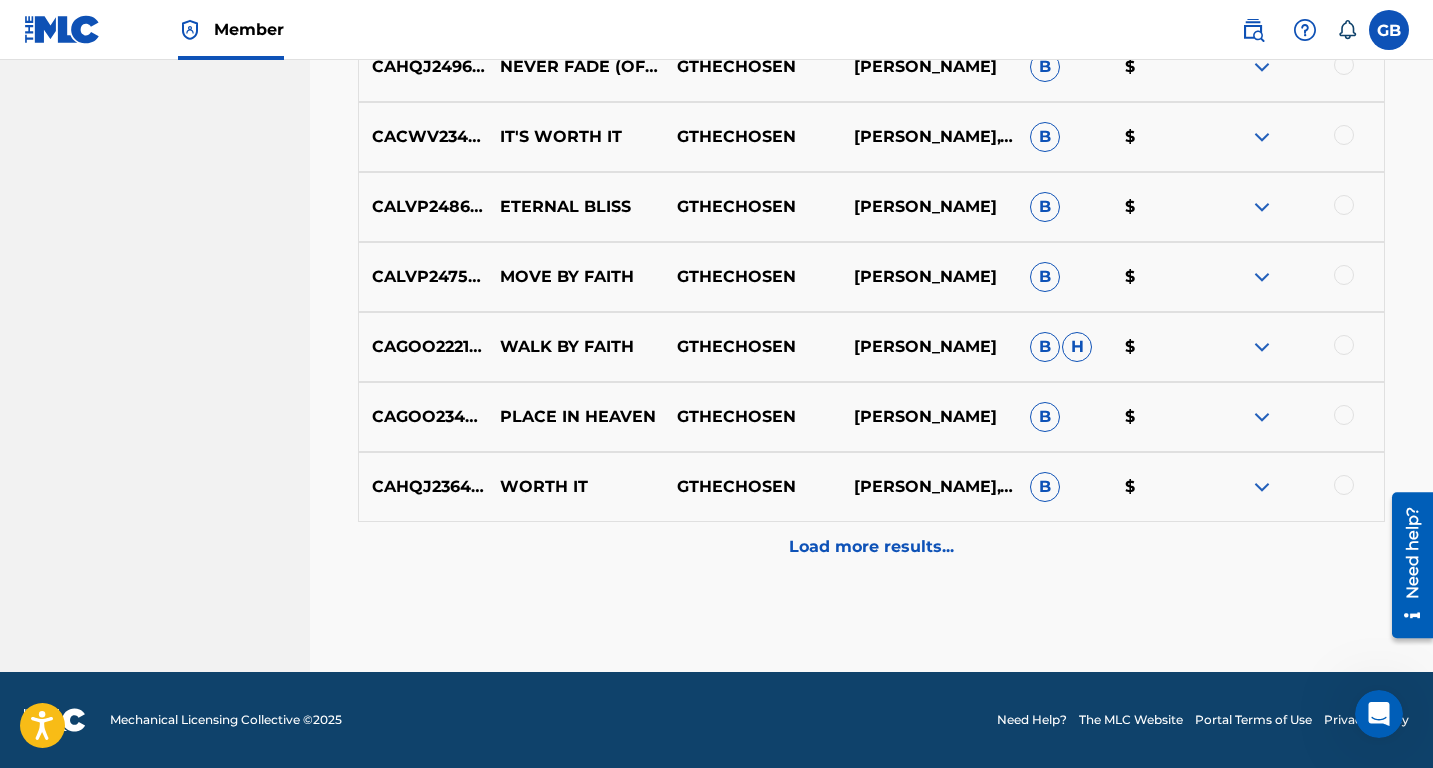 click at bounding box center (1344, 415) 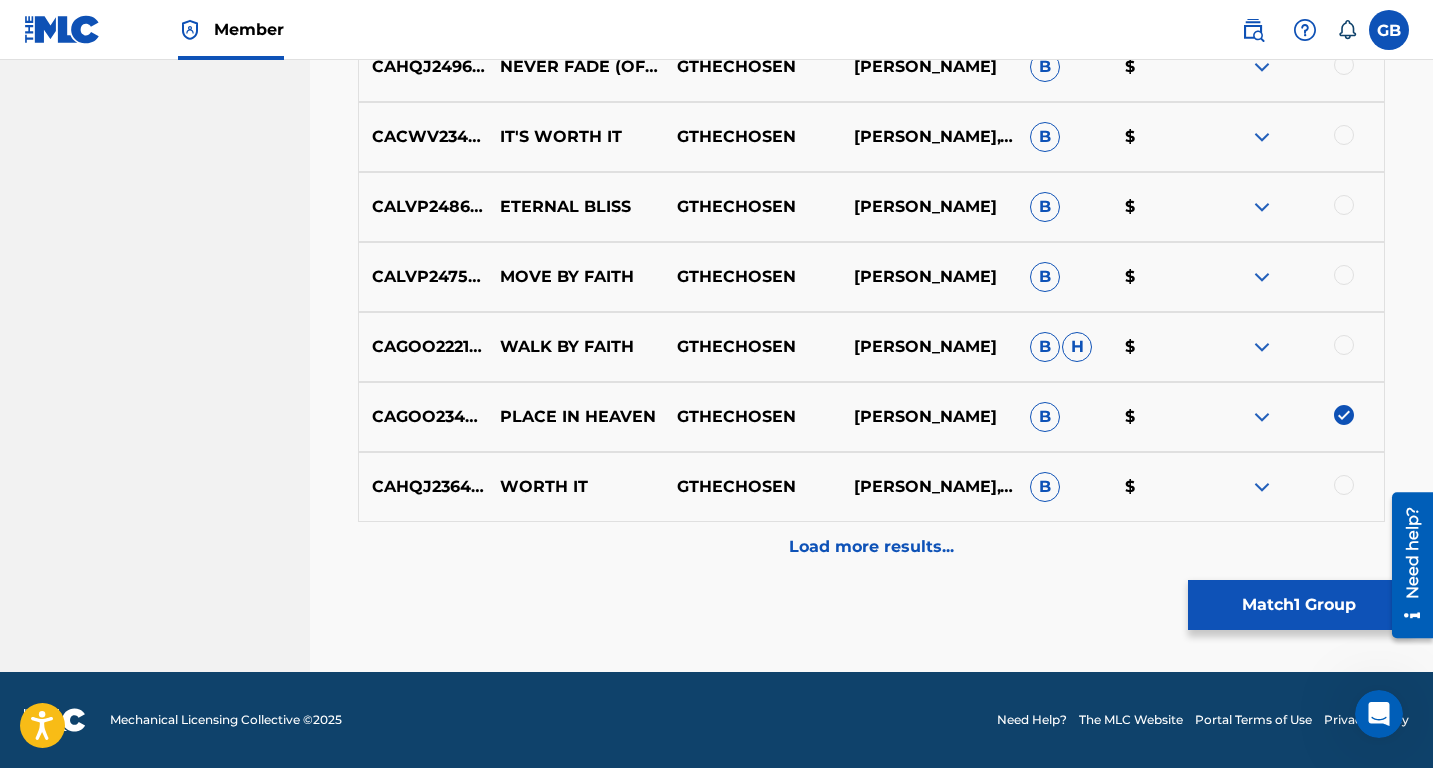 click on "Match  1 Group" at bounding box center (1298, 605) 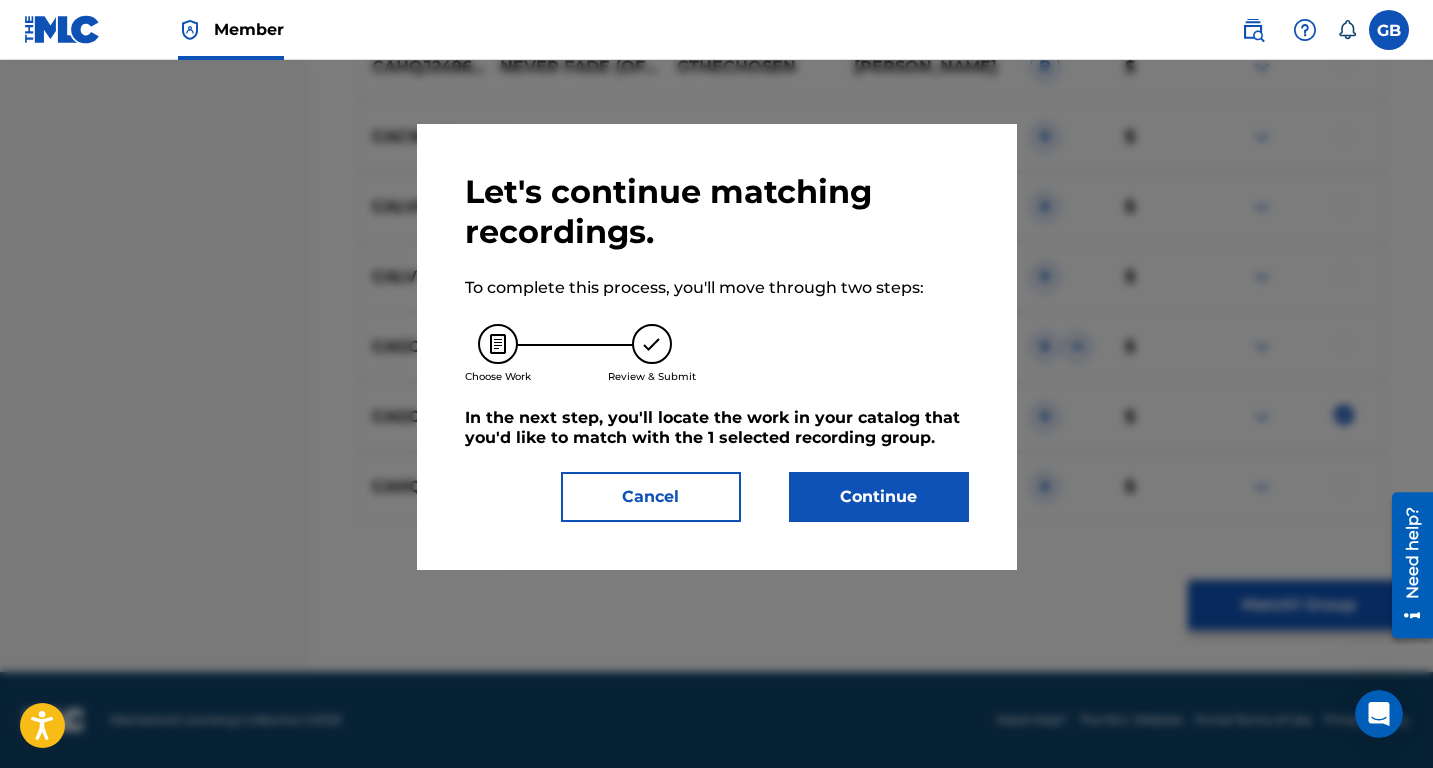 click on "Continue" at bounding box center (879, 497) 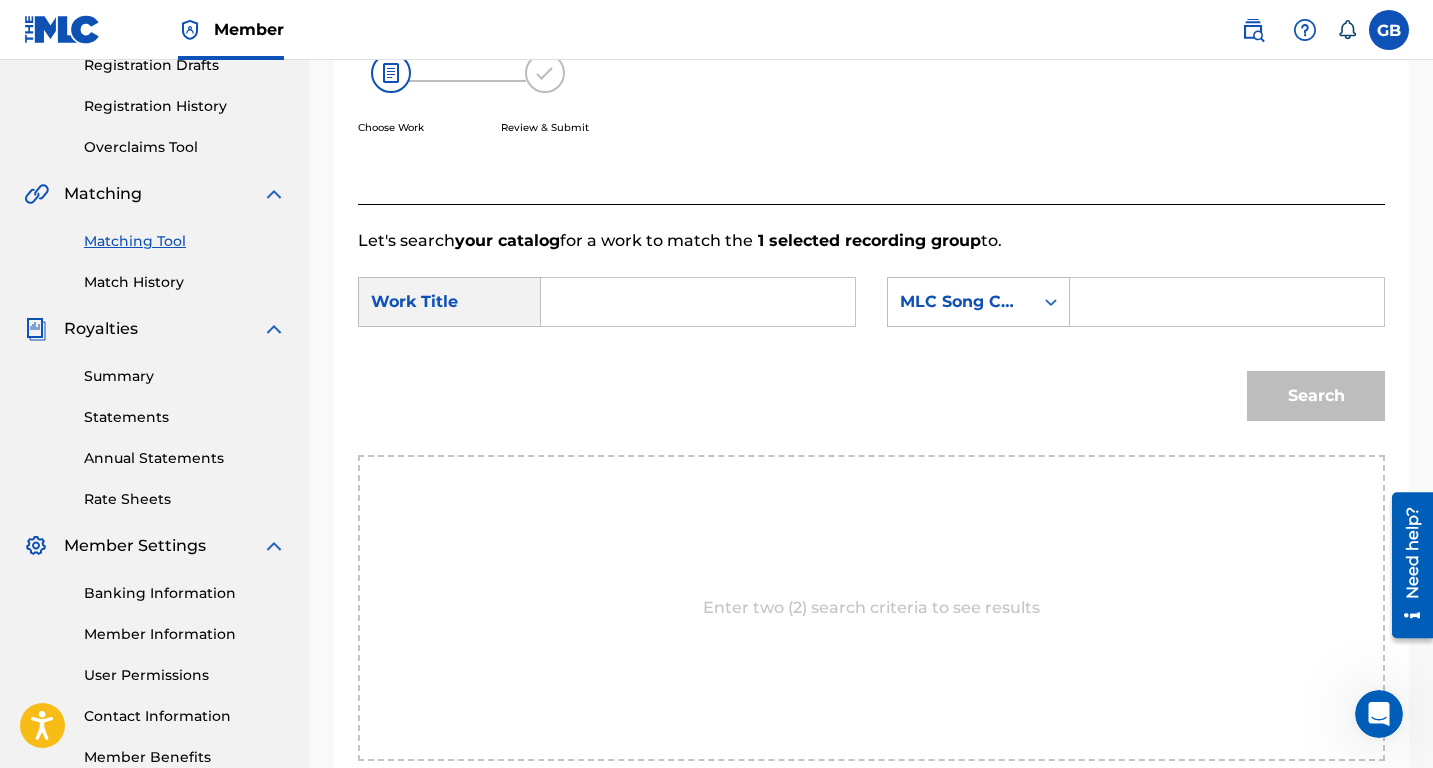 scroll, scrollTop: 343, scrollLeft: 0, axis: vertical 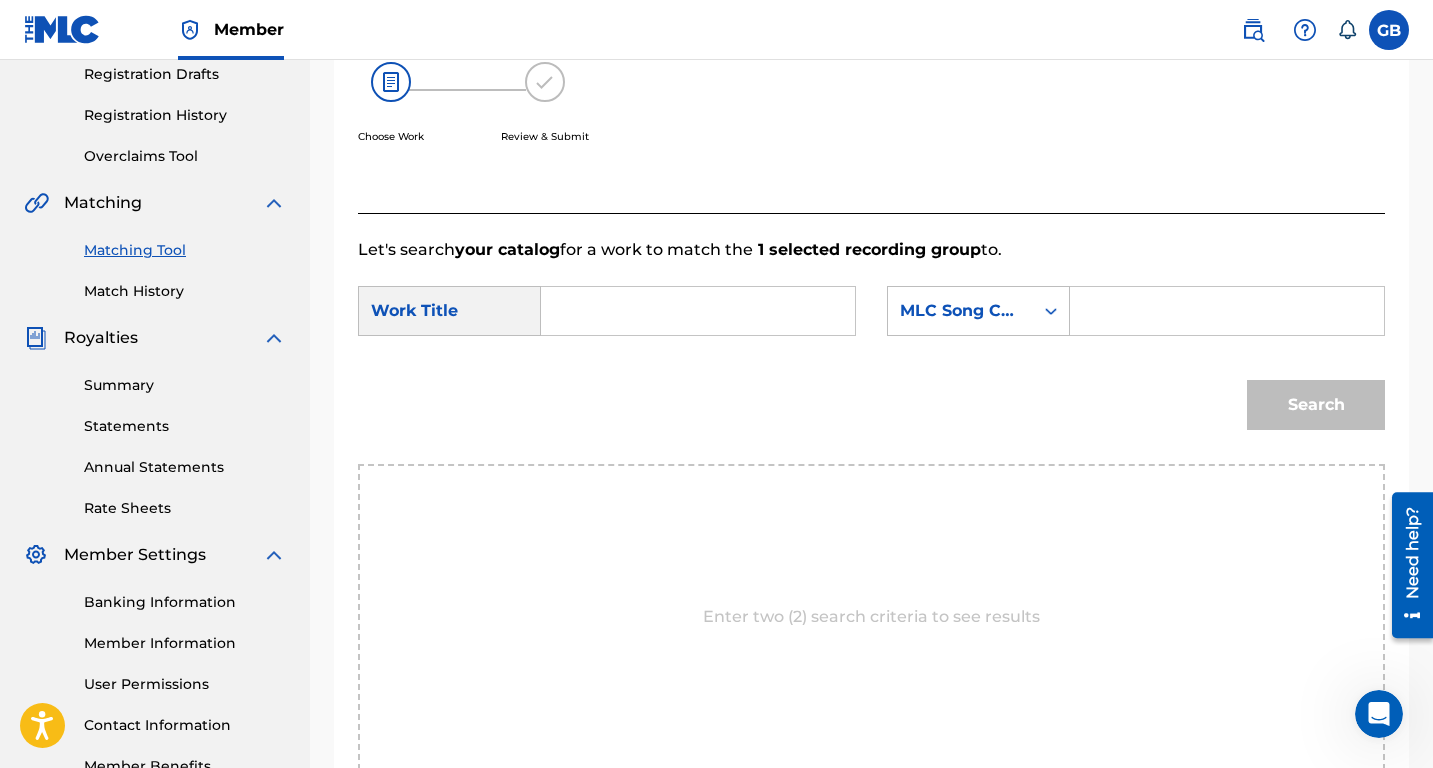 click at bounding box center (698, 311) 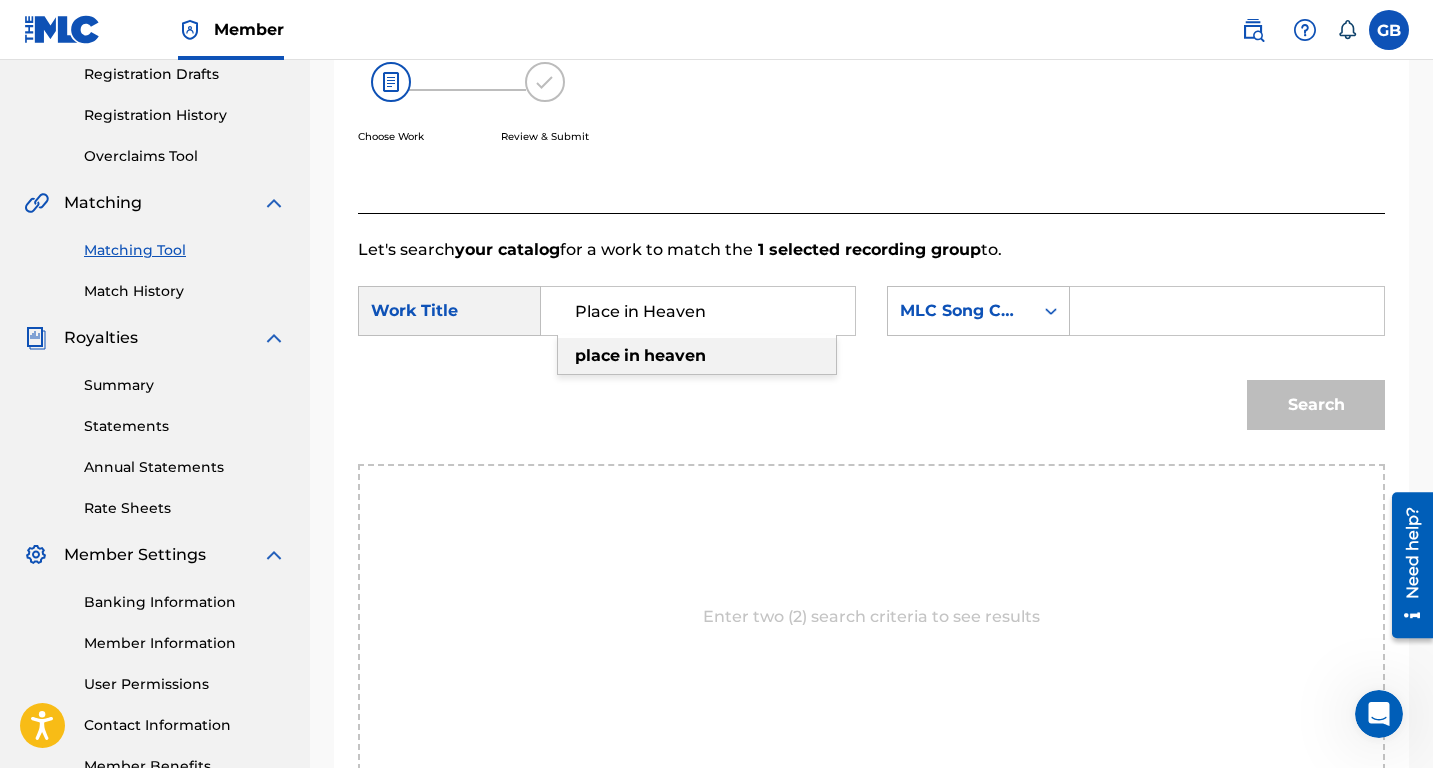 type on "Place in Heaven" 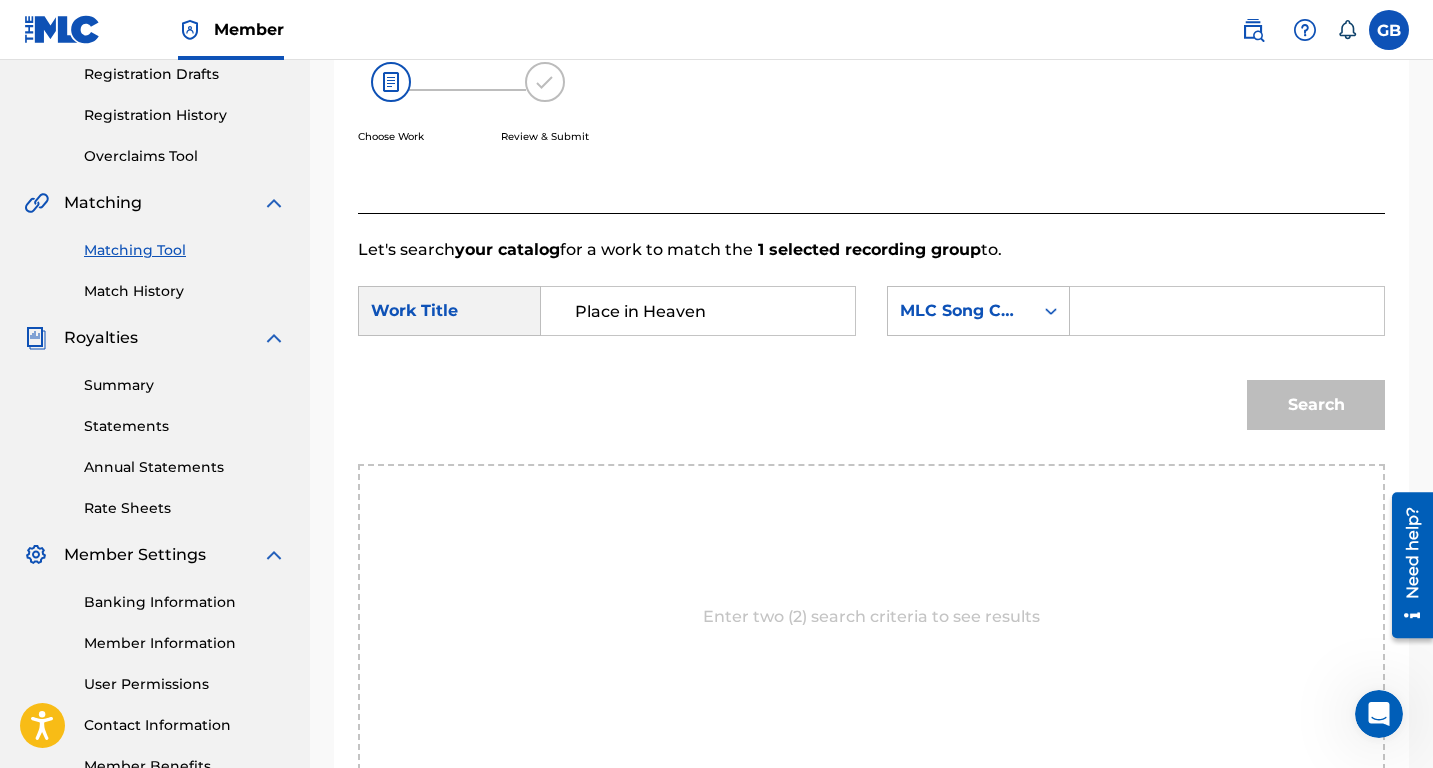 click at bounding box center [1227, 311] 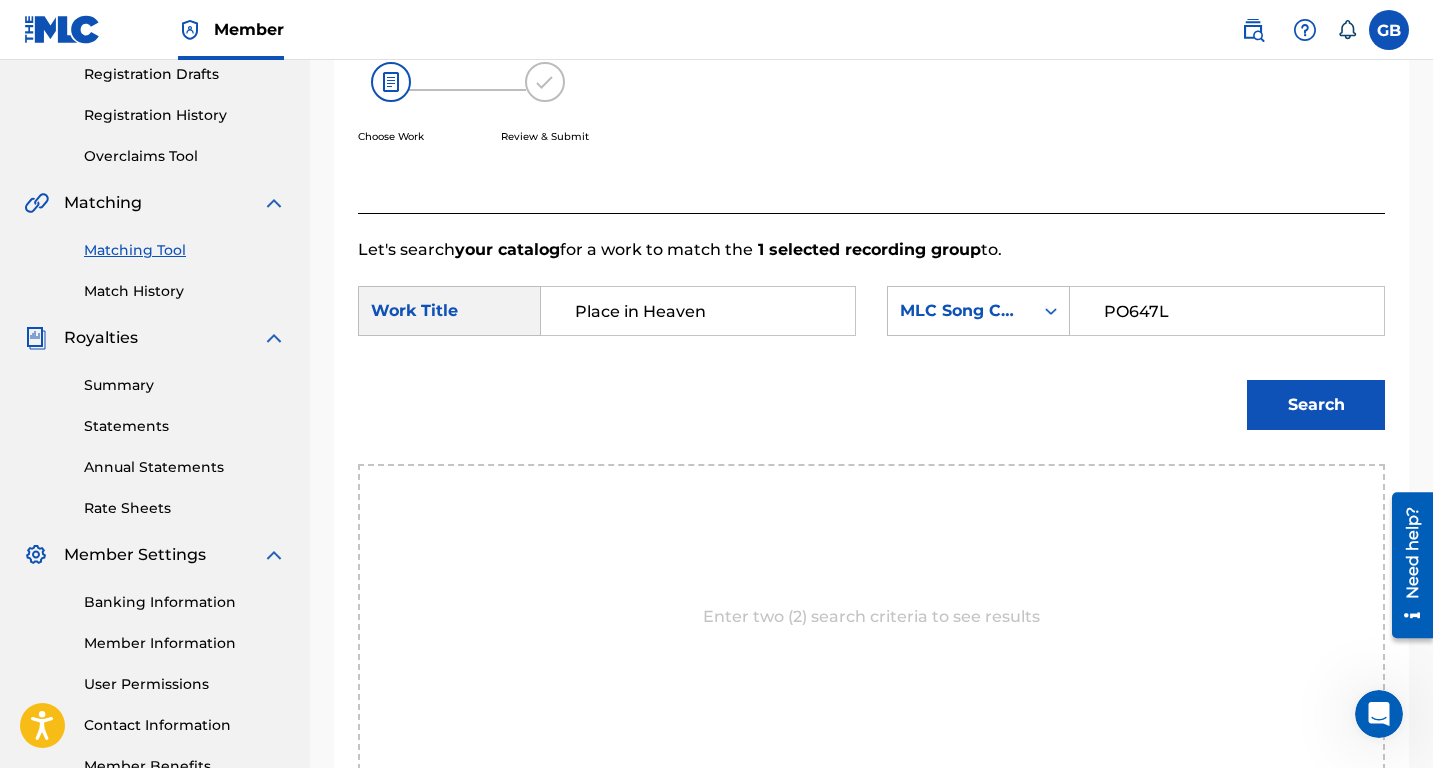 type on "PO647L" 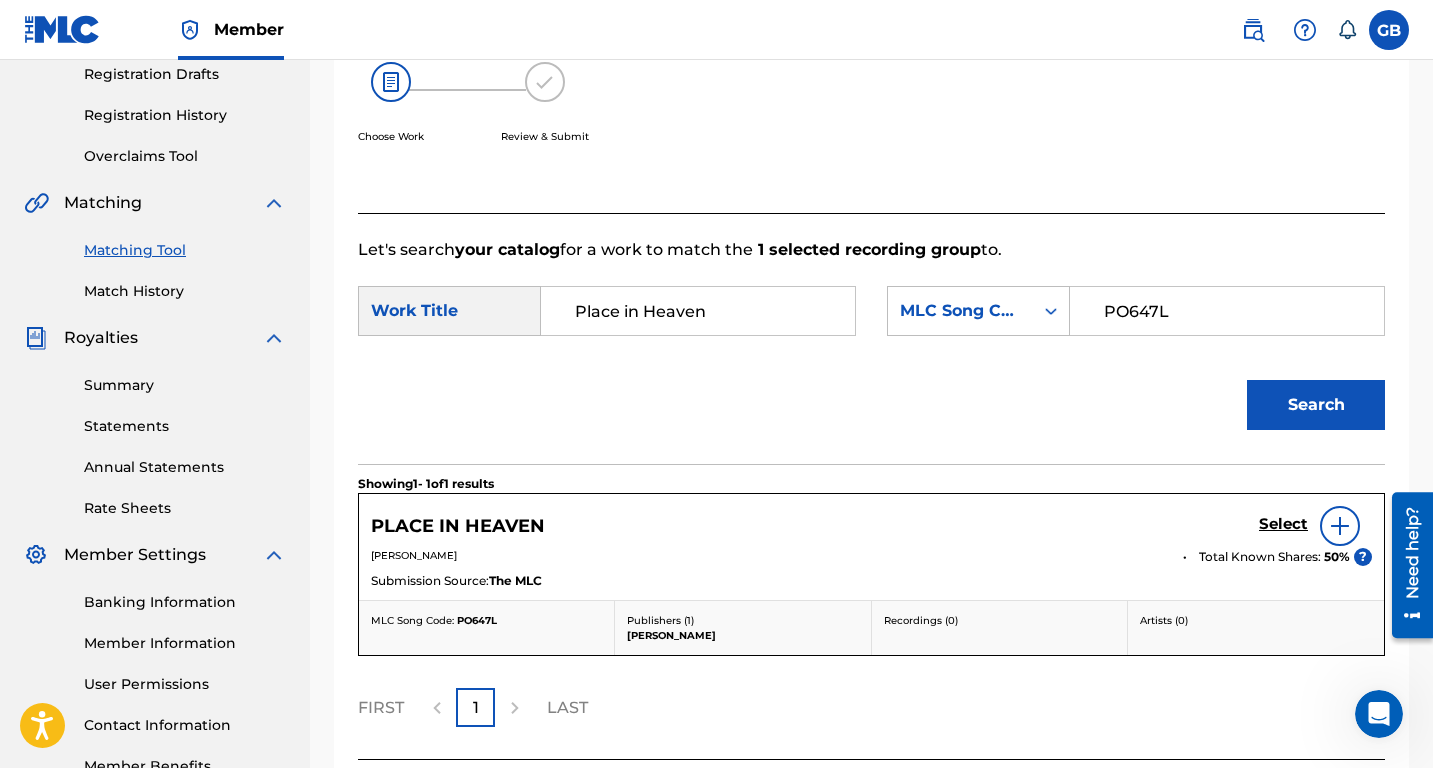 click at bounding box center (1340, 526) 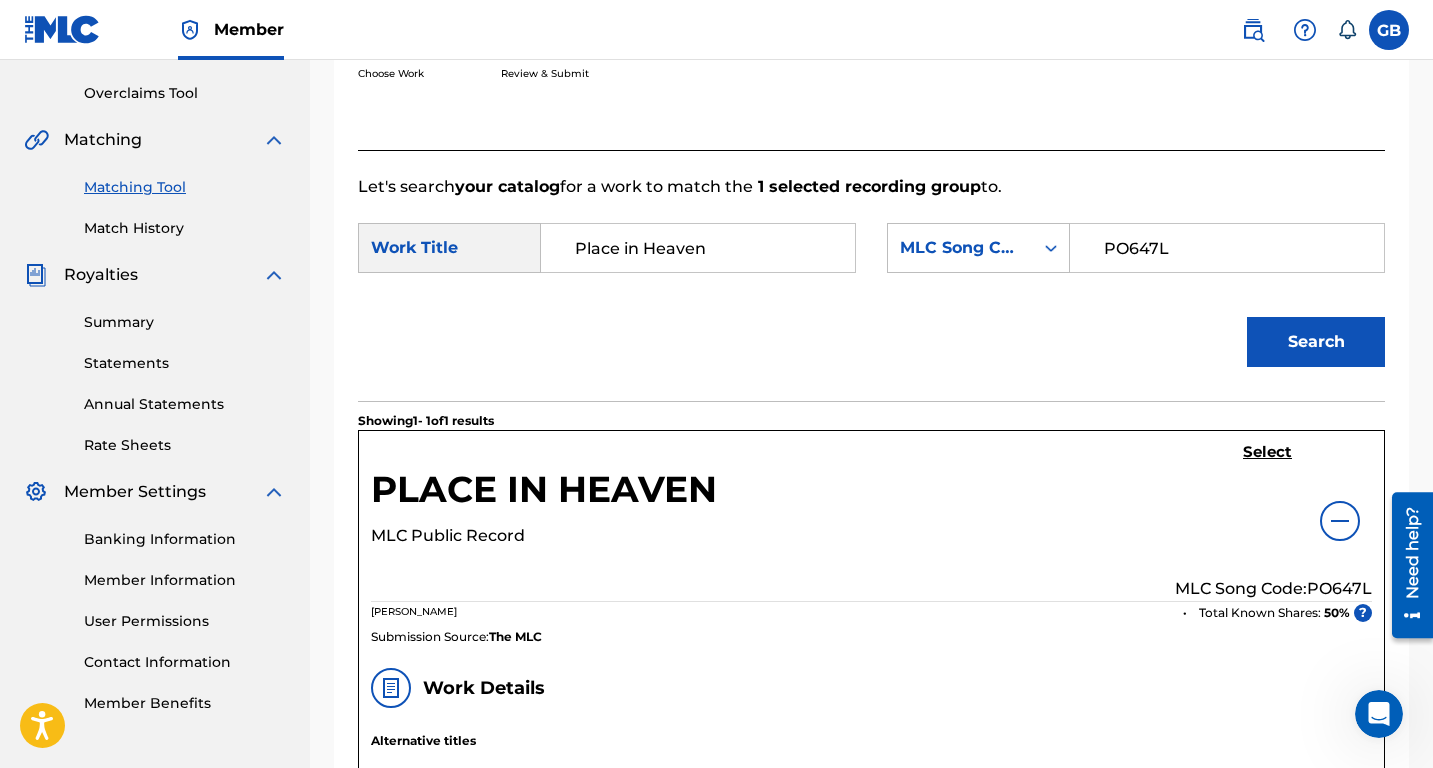 scroll, scrollTop: 409, scrollLeft: 0, axis: vertical 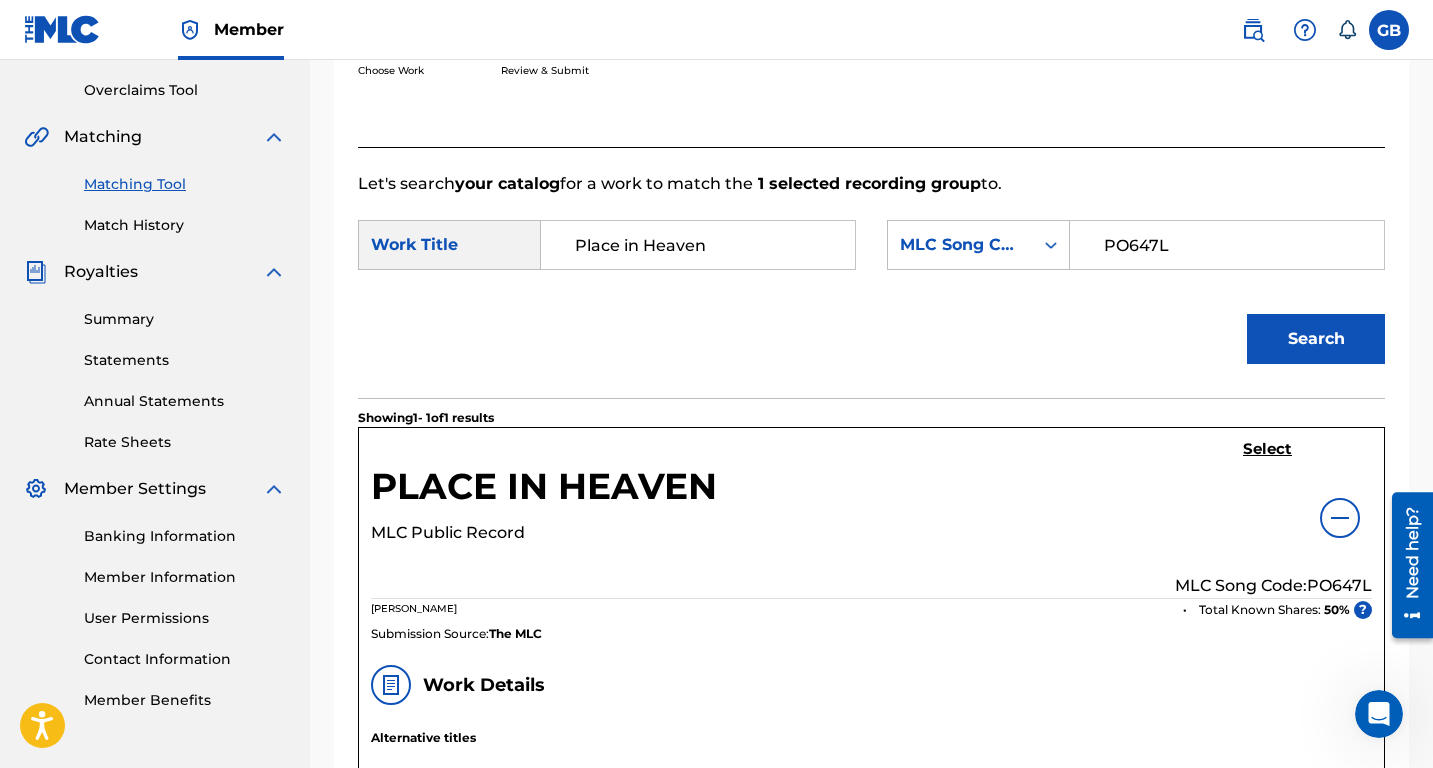 click on "Select" at bounding box center (1267, 449) 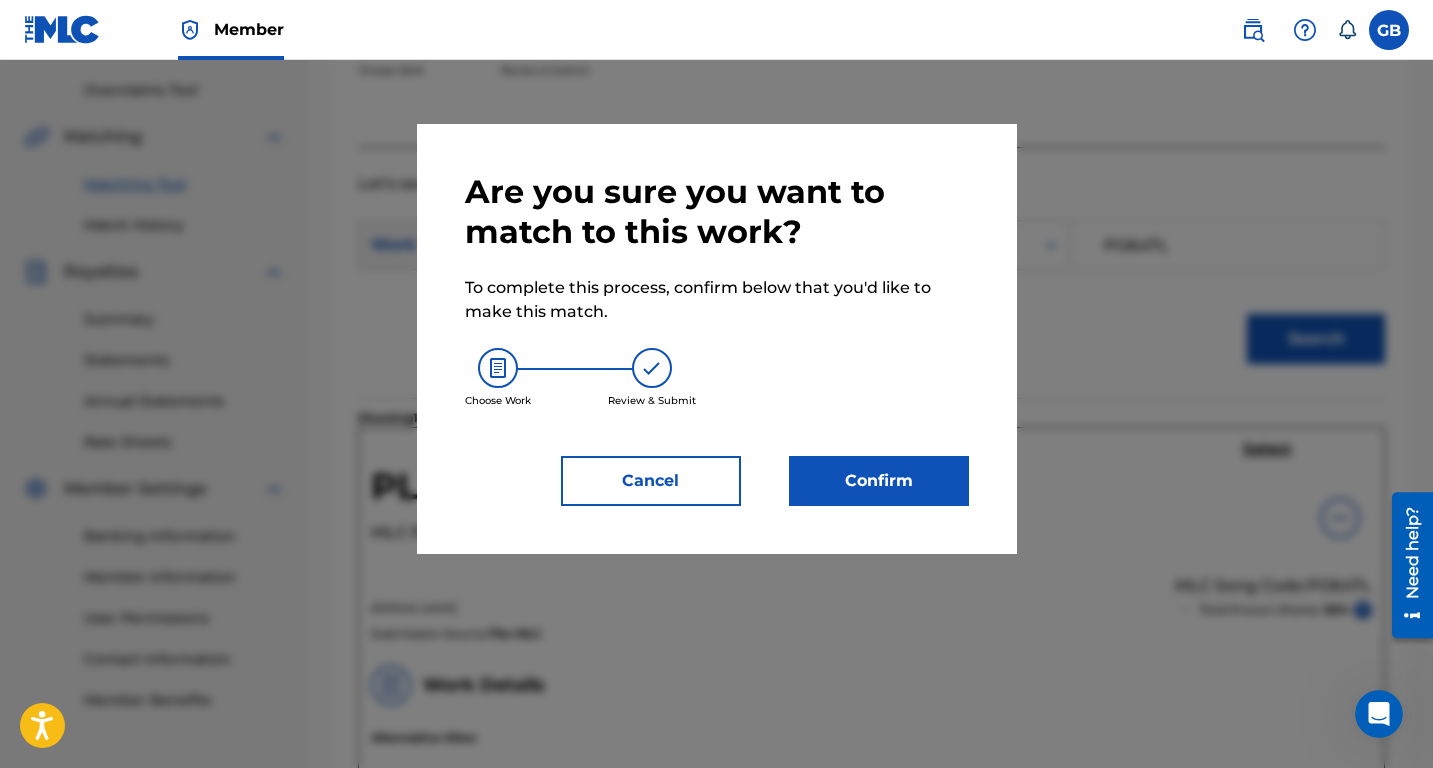 click on "Confirm" at bounding box center [879, 481] 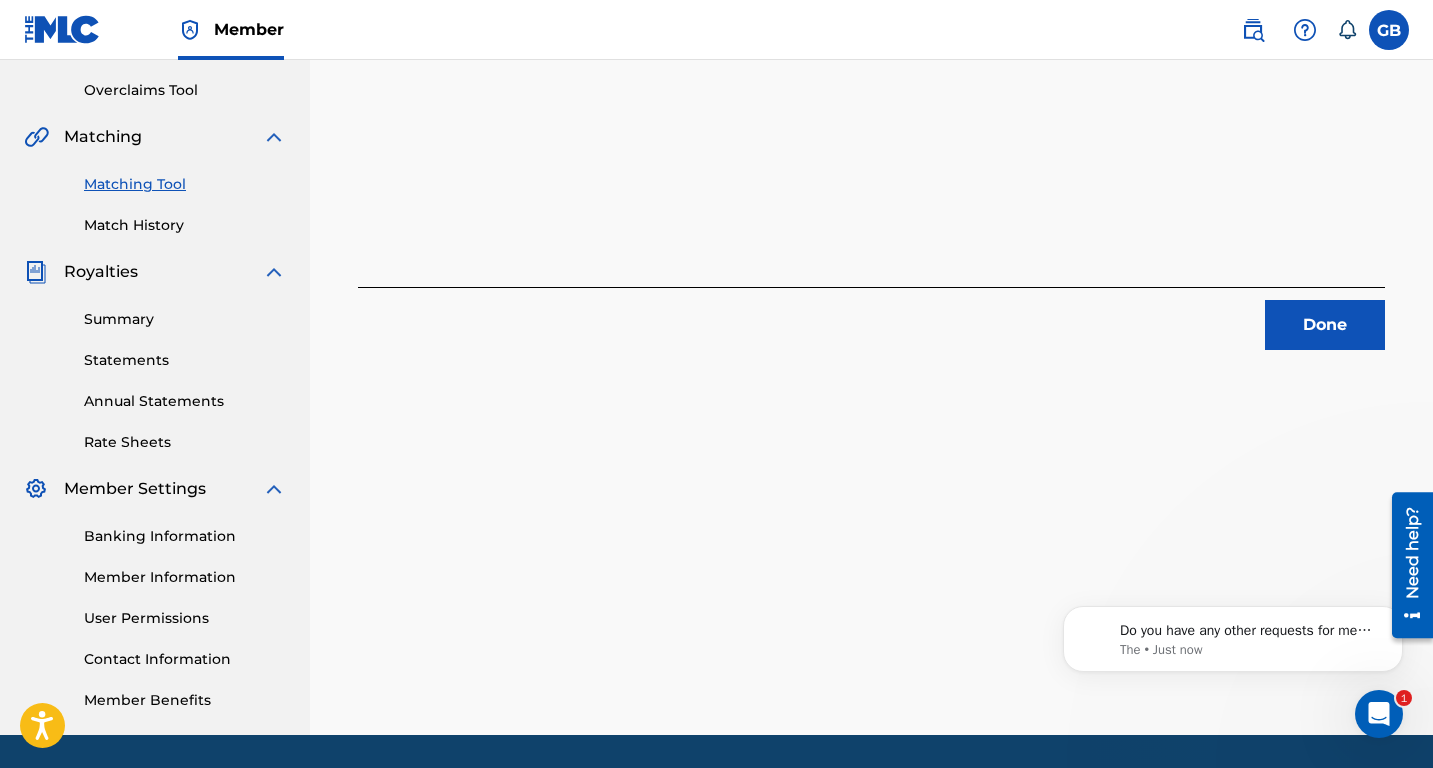 scroll, scrollTop: 0, scrollLeft: 0, axis: both 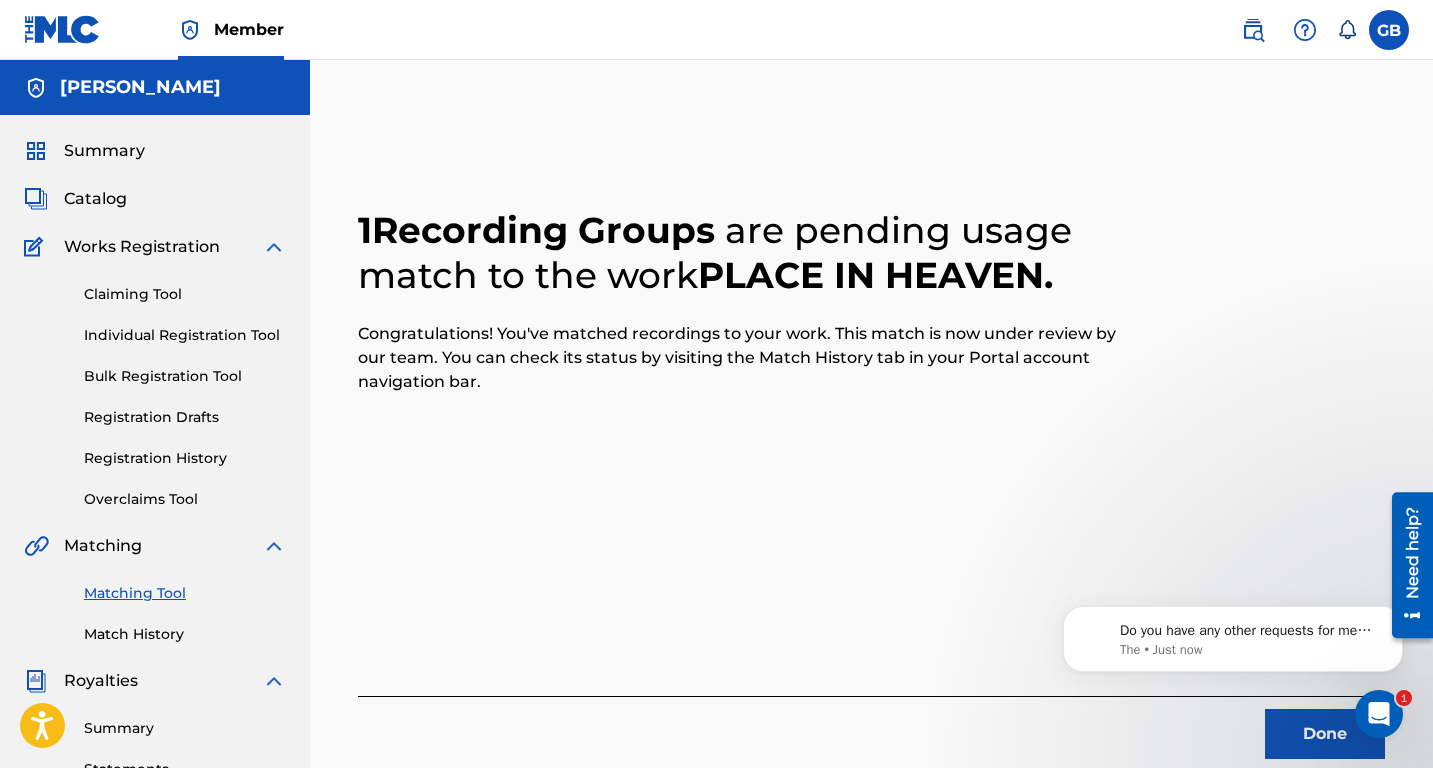 click on "Match History" at bounding box center (185, 634) 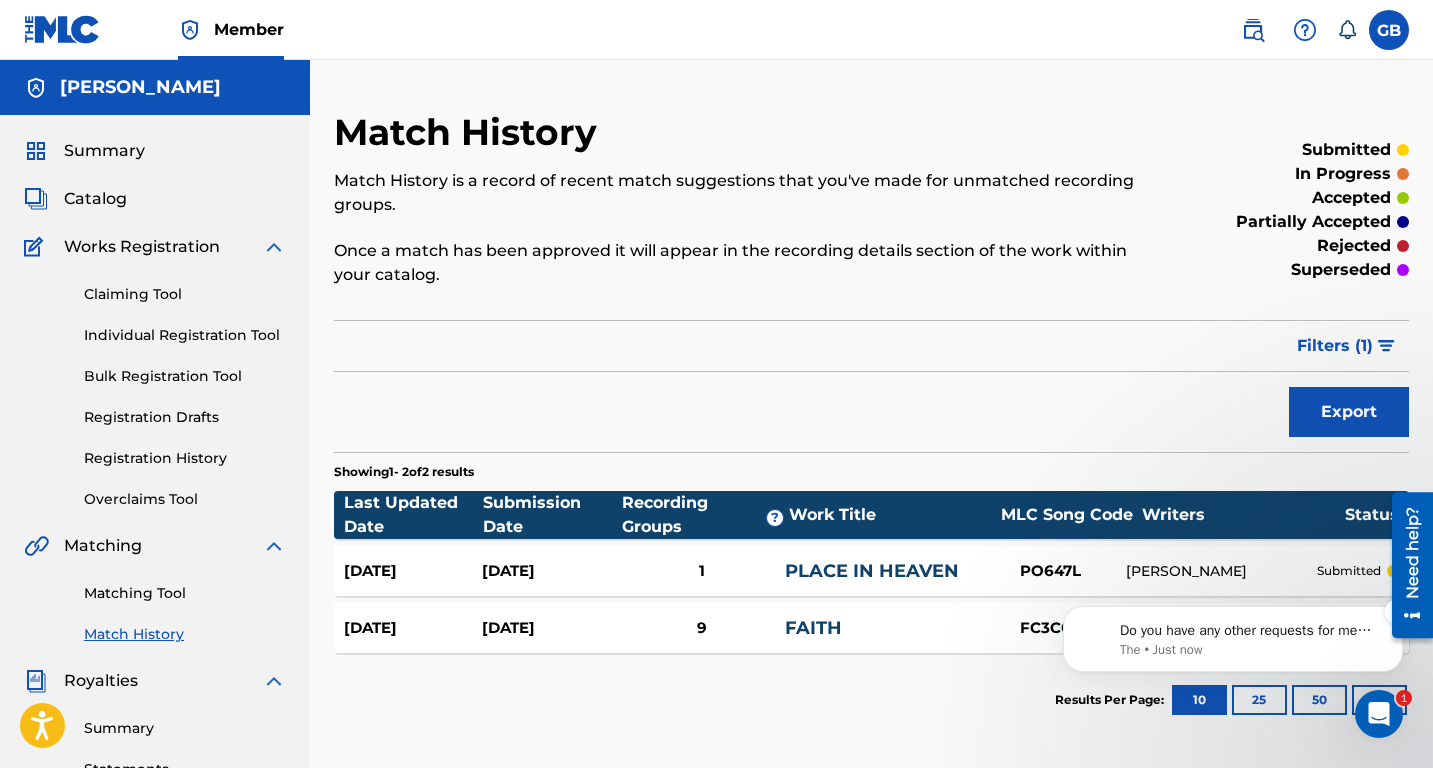 click on "The • Just now" at bounding box center [1249, 650] 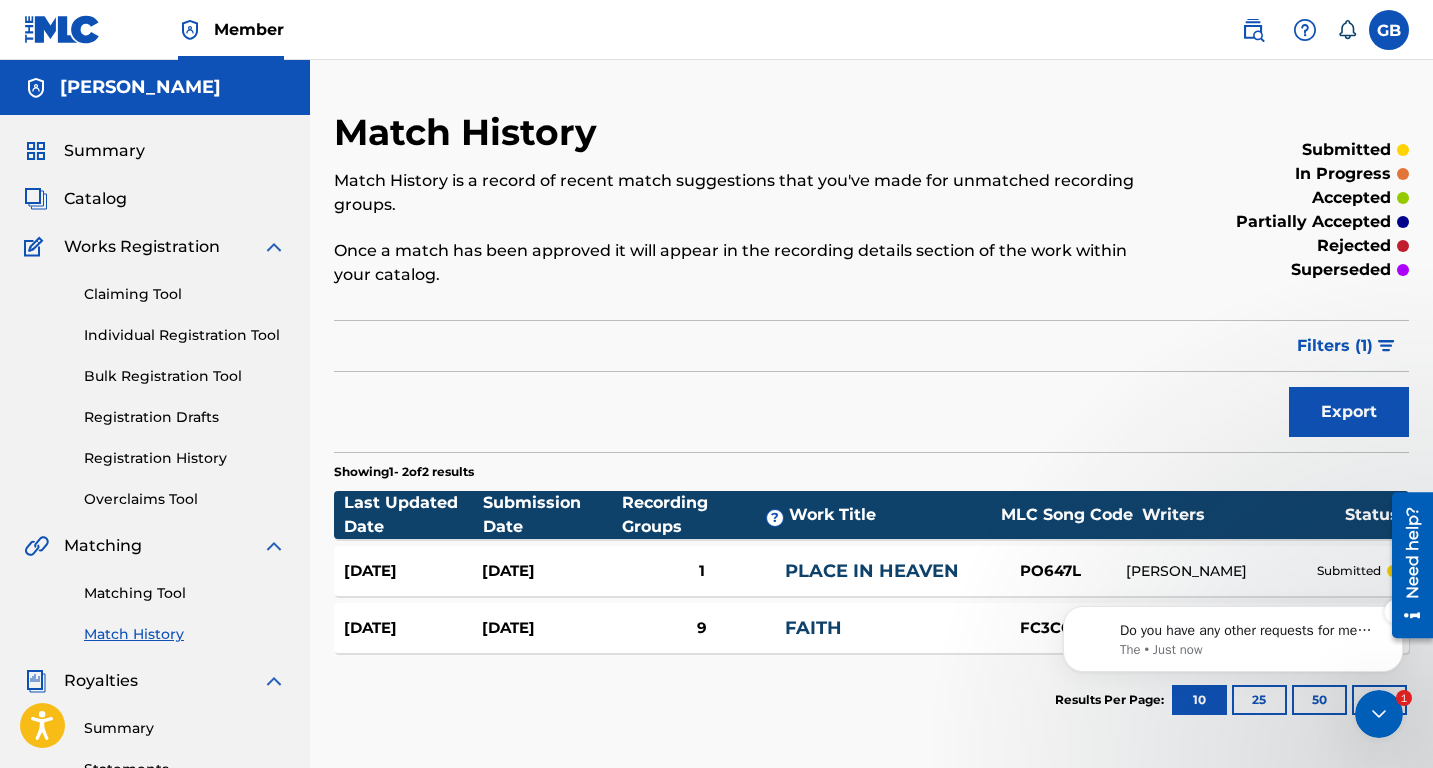scroll, scrollTop: 0, scrollLeft: 0, axis: both 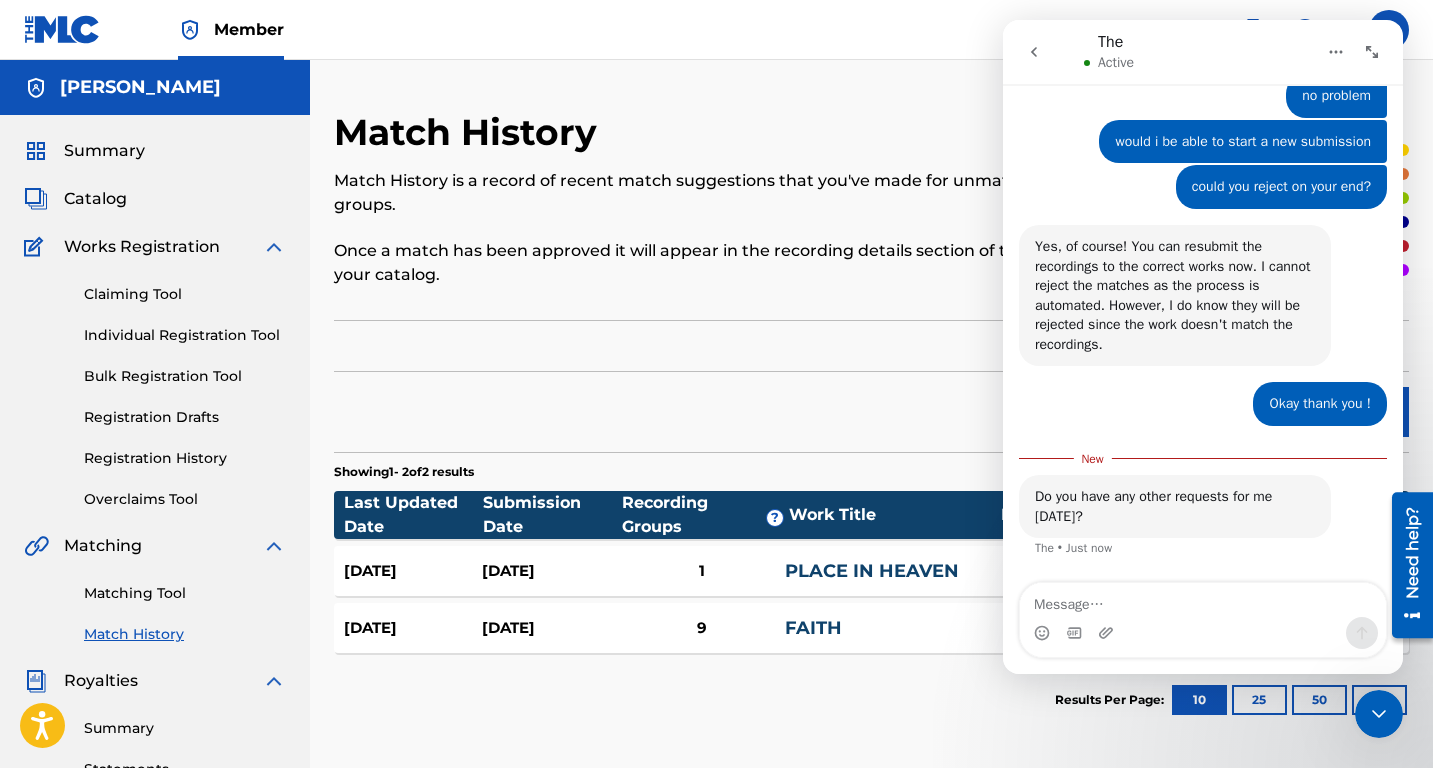 click at bounding box center (1203, 633) 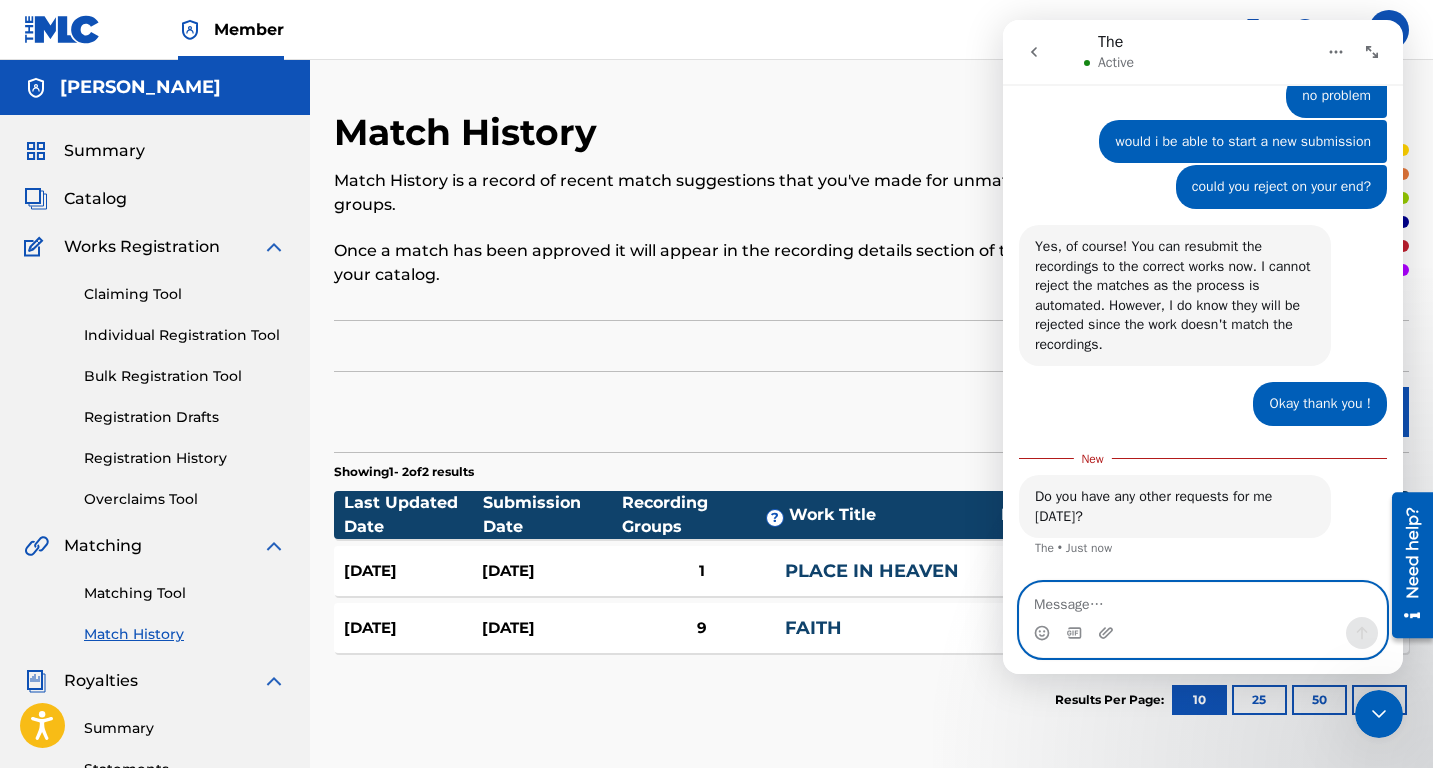click at bounding box center [1203, 600] 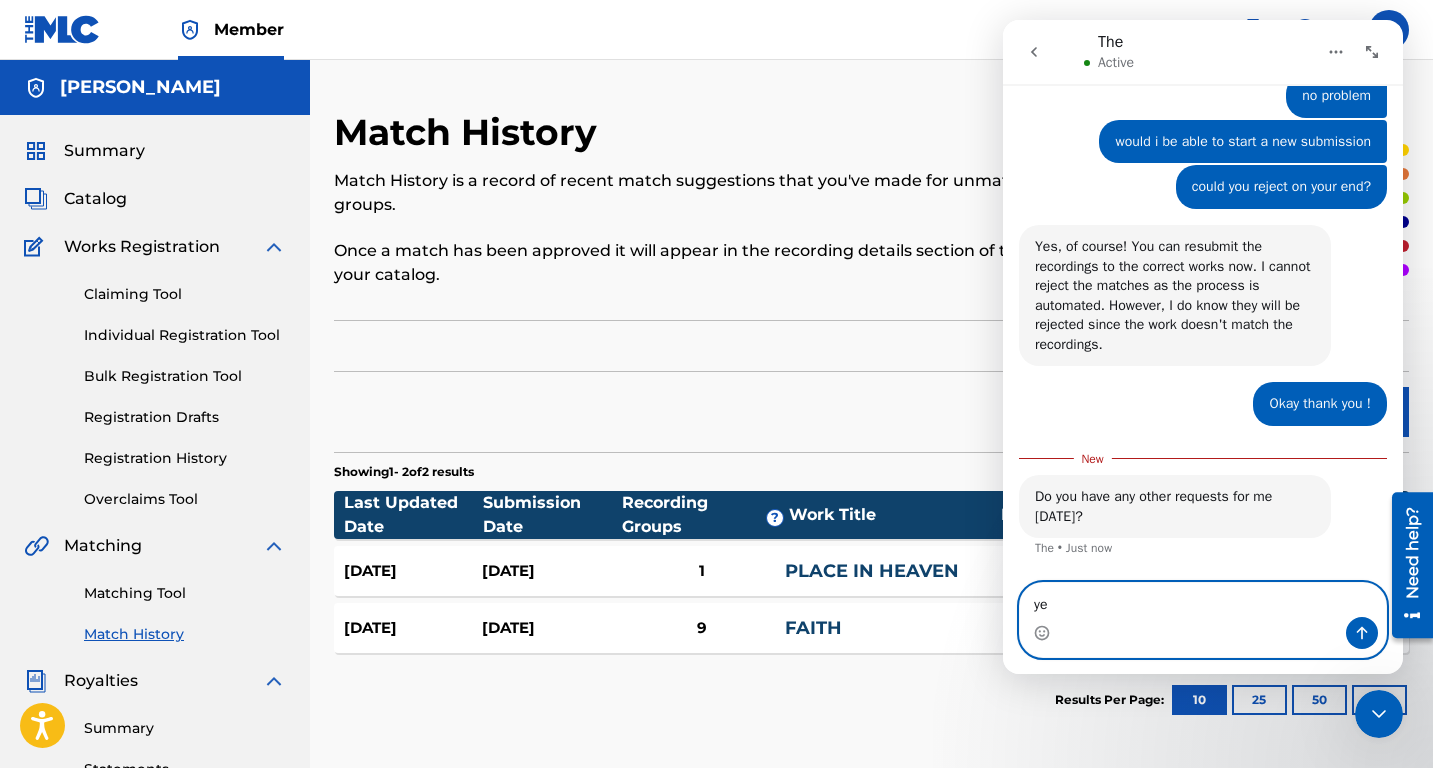 type on "y" 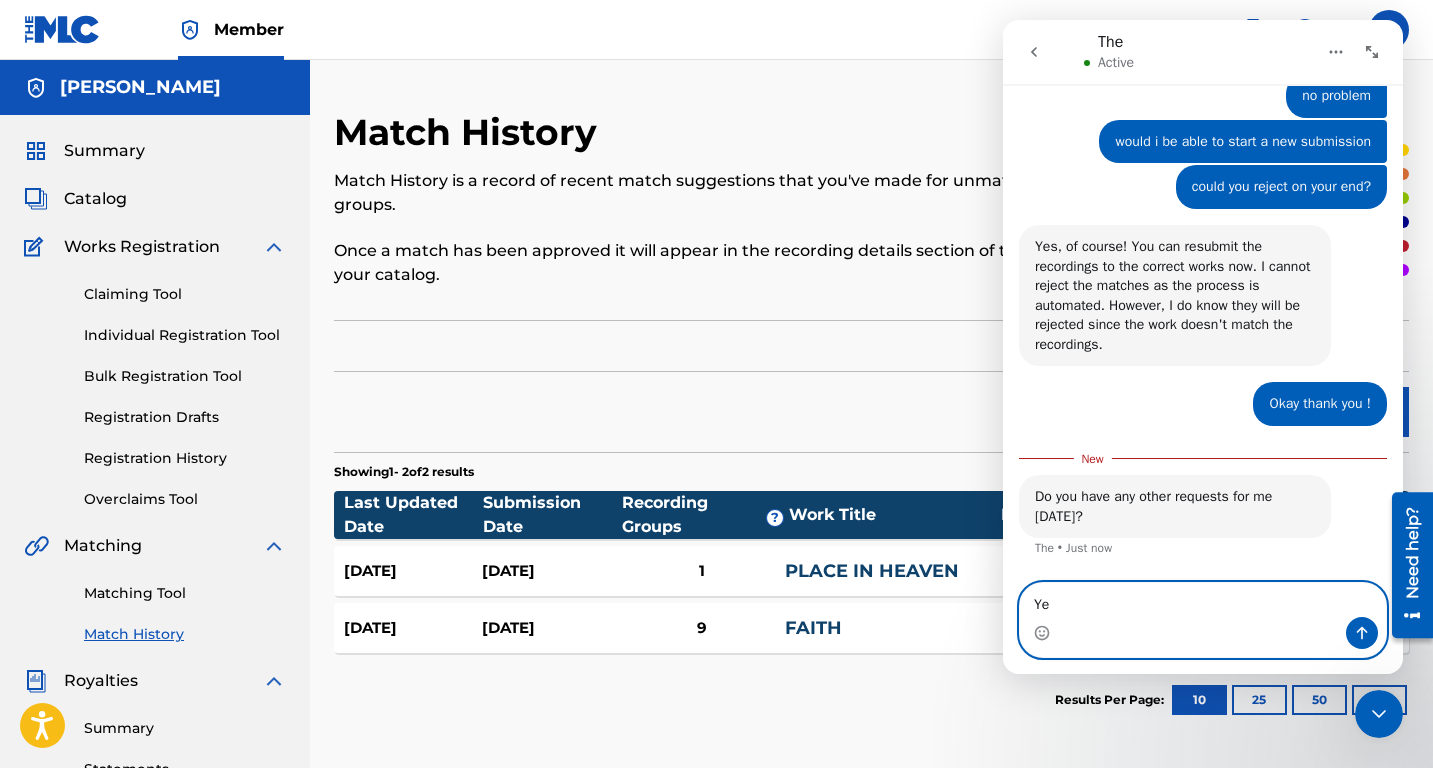 type on "Y" 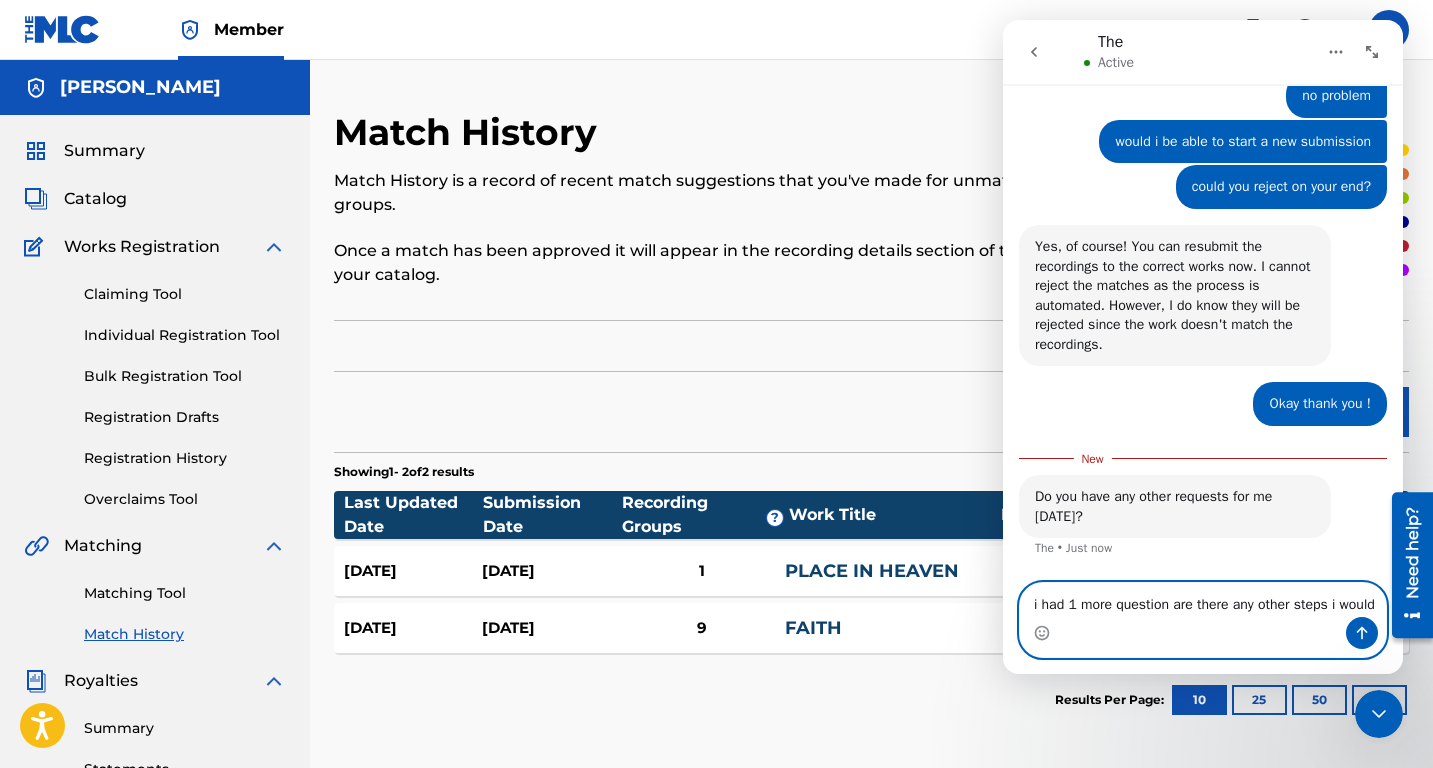 scroll, scrollTop: 1807, scrollLeft: 0, axis: vertical 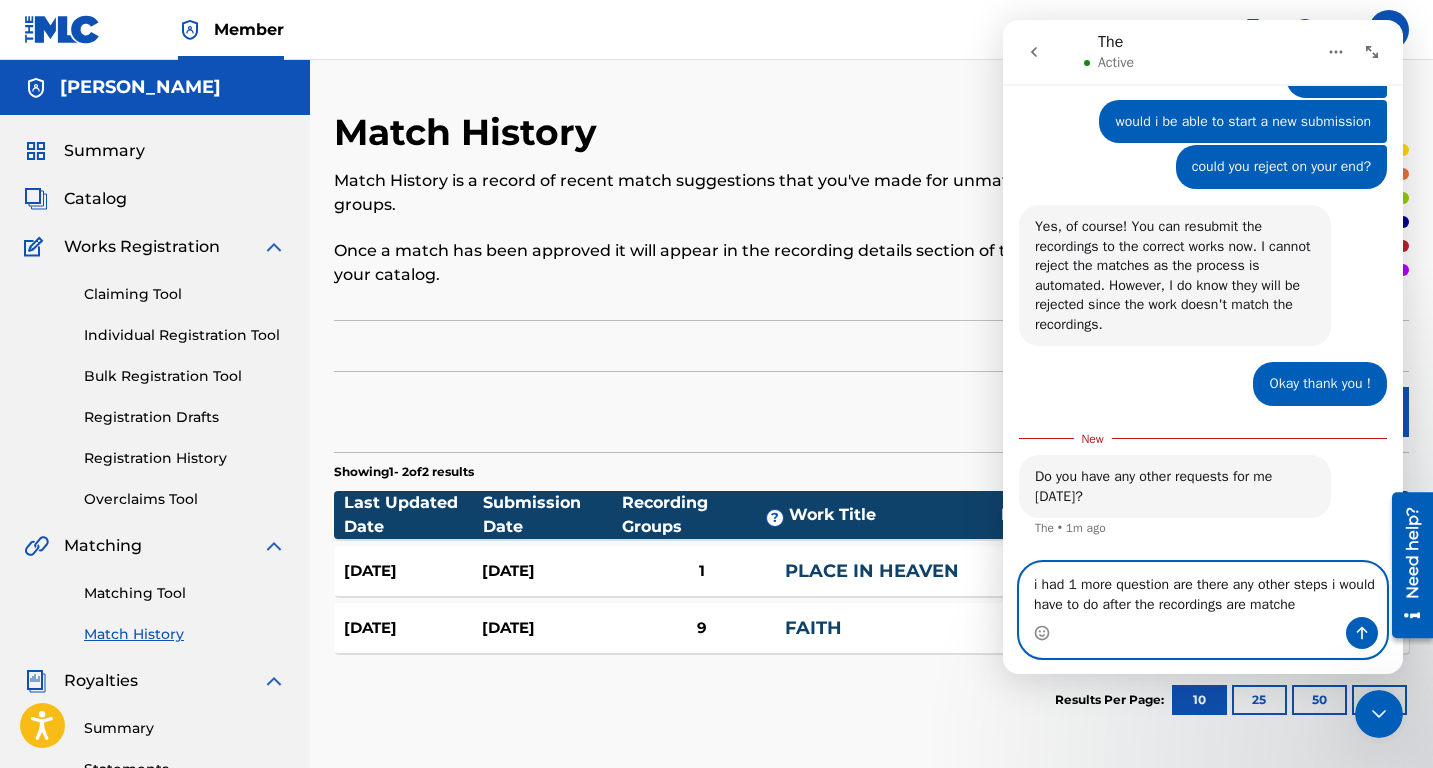 type on "i had 1 more question are there any other steps i would have to do after the recordings are matched" 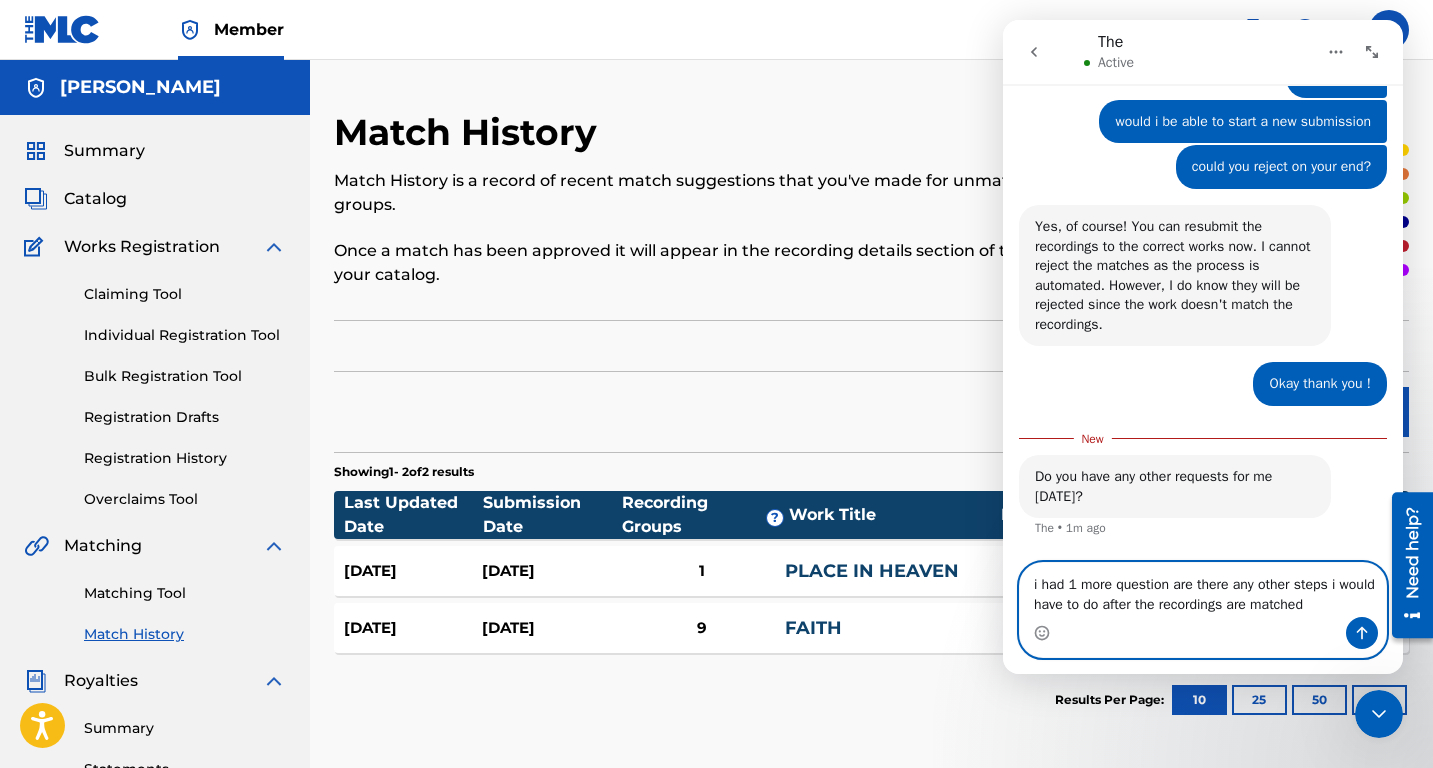 type 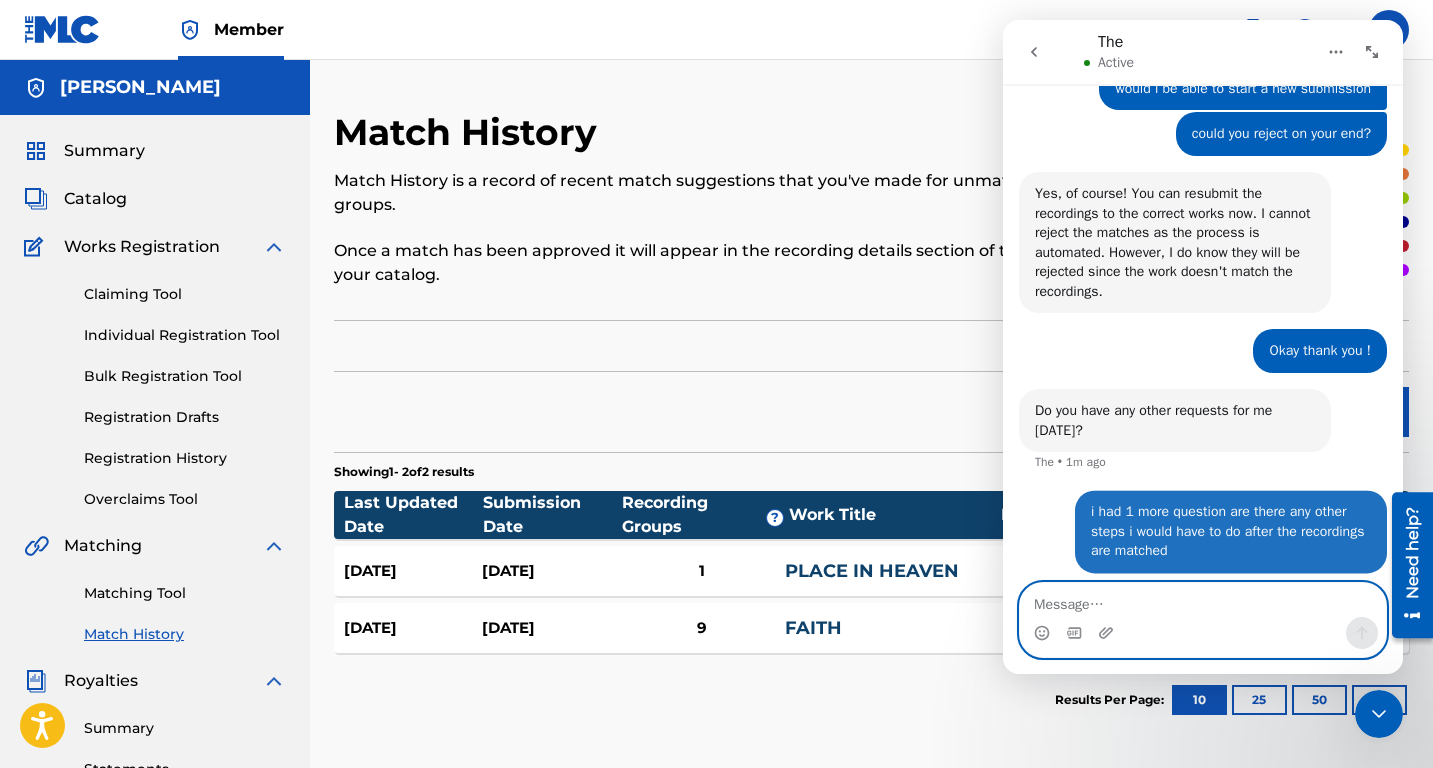 scroll, scrollTop: 1853, scrollLeft: 0, axis: vertical 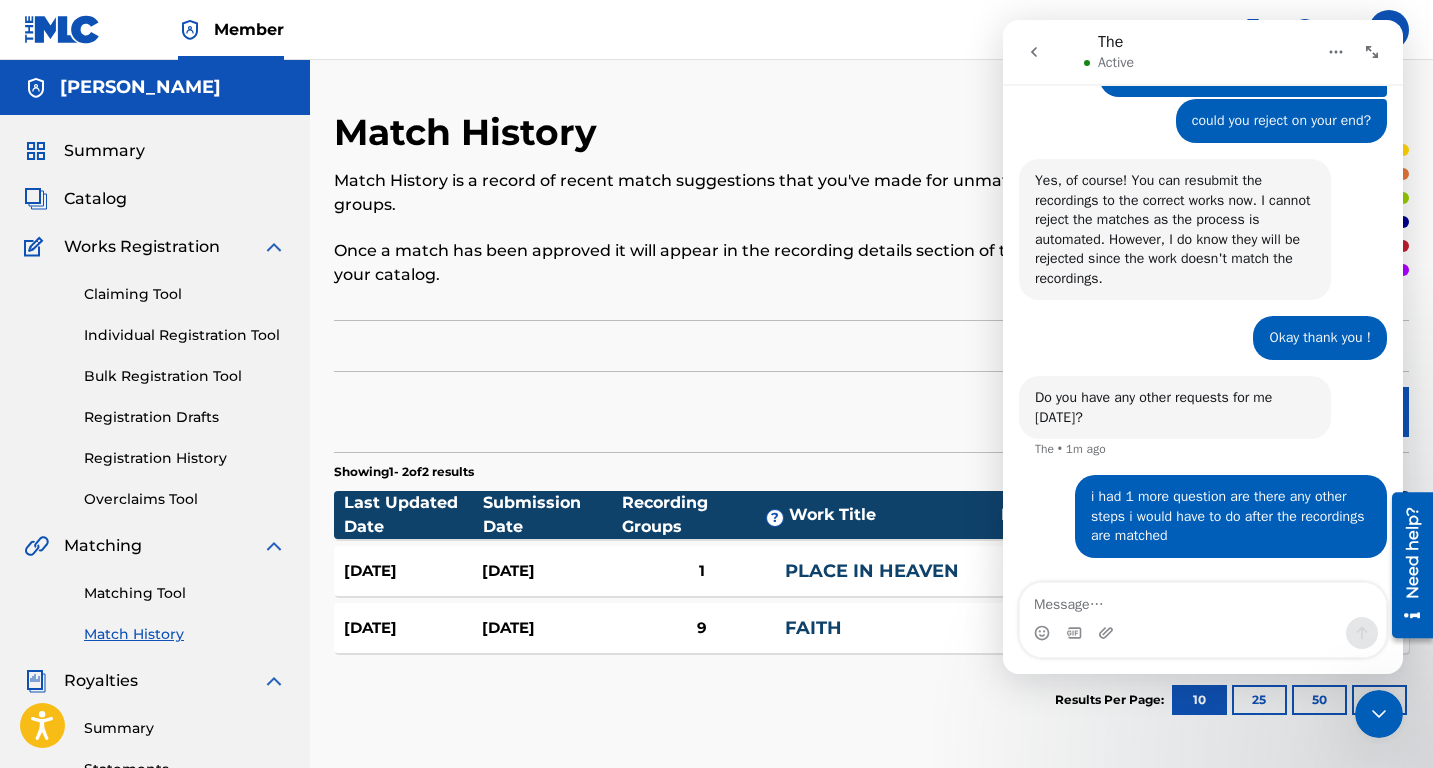 click 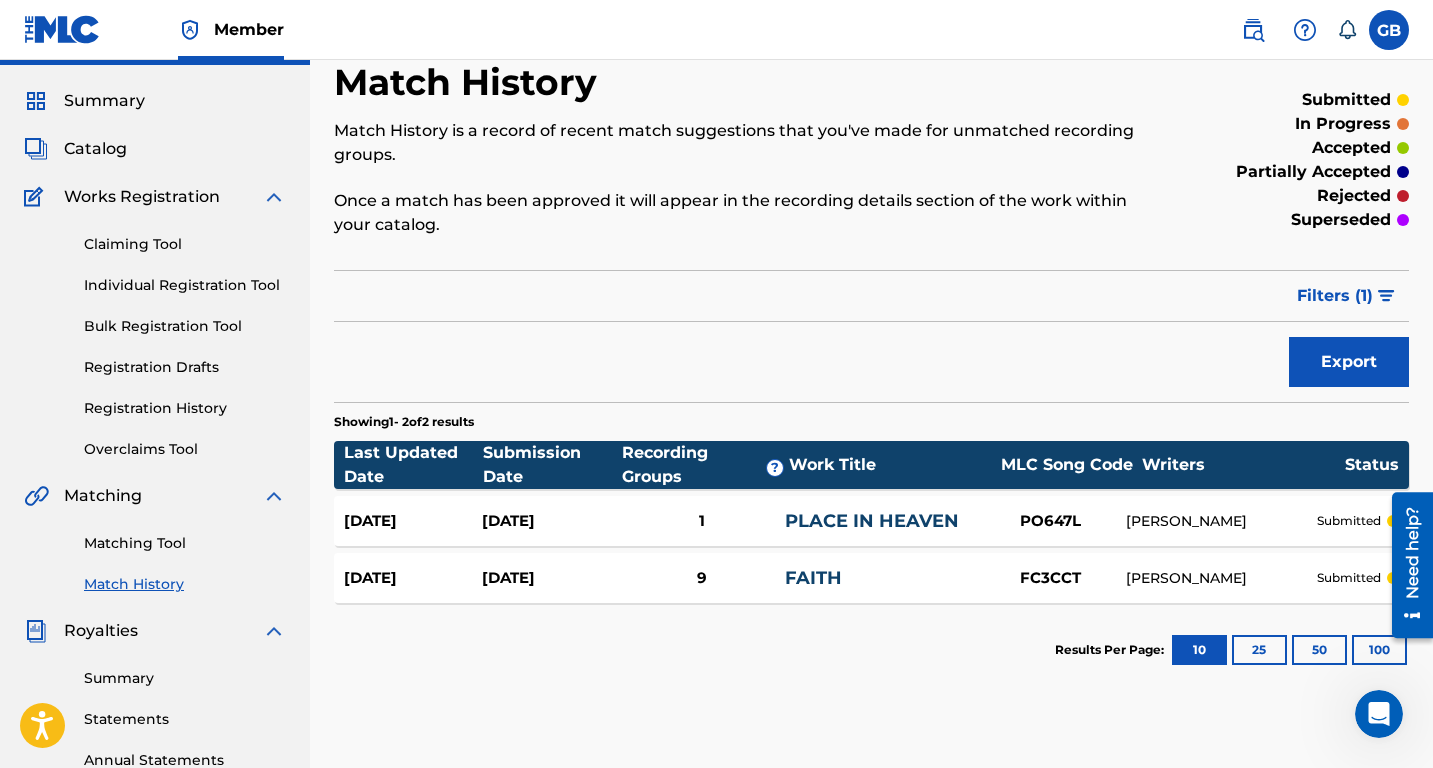 scroll, scrollTop: 49, scrollLeft: 0, axis: vertical 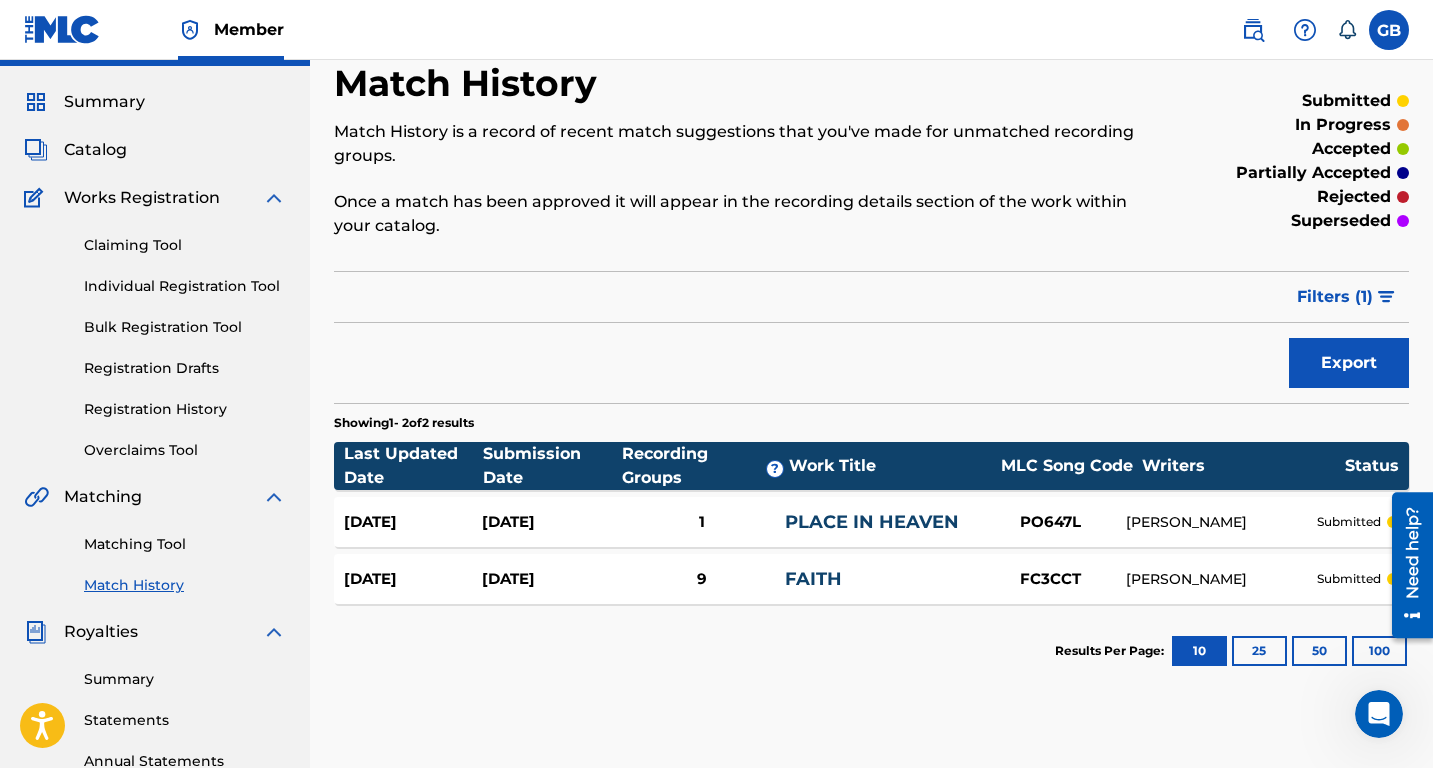 click on "Matching Tool" at bounding box center [185, 544] 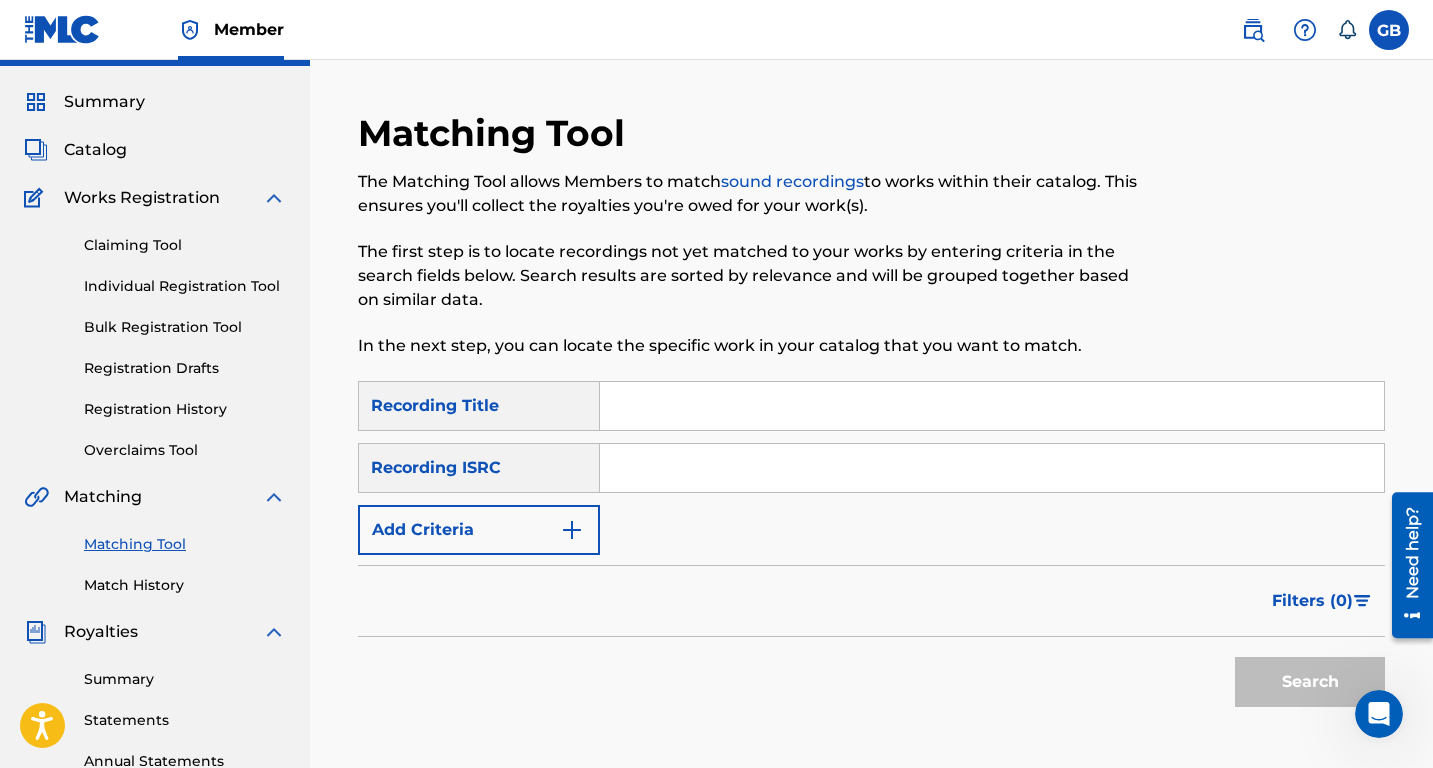 scroll, scrollTop: 0, scrollLeft: 0, axis: both 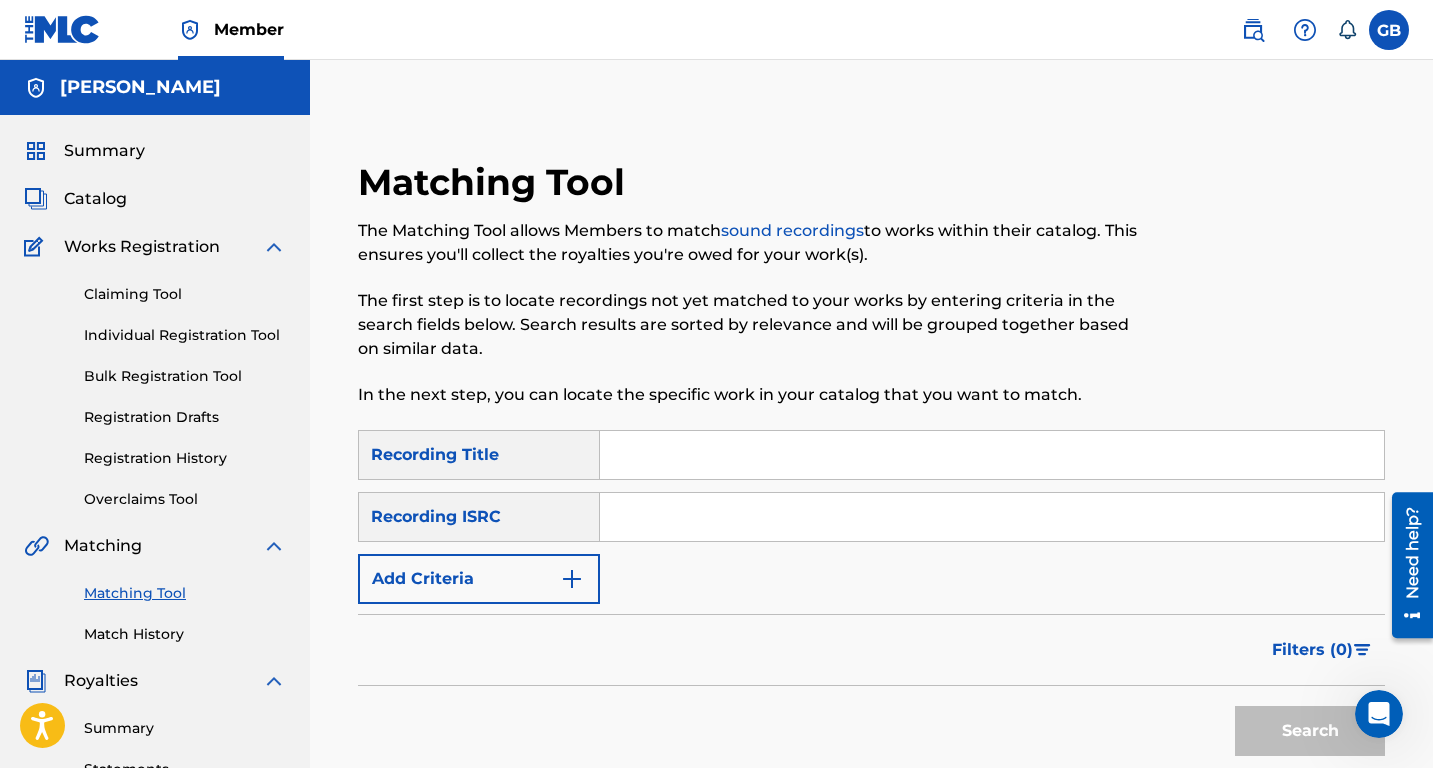 click on "SearchWithCriteriacd06b073-dc70-43ee-b43c-3de2b4954470 Recording Title SearchWithCriteriaeb398afc-6b54-46fd-b178-37f3af7cf9da Recording ISRC Add Criteria" at bounding box center (871, 517) 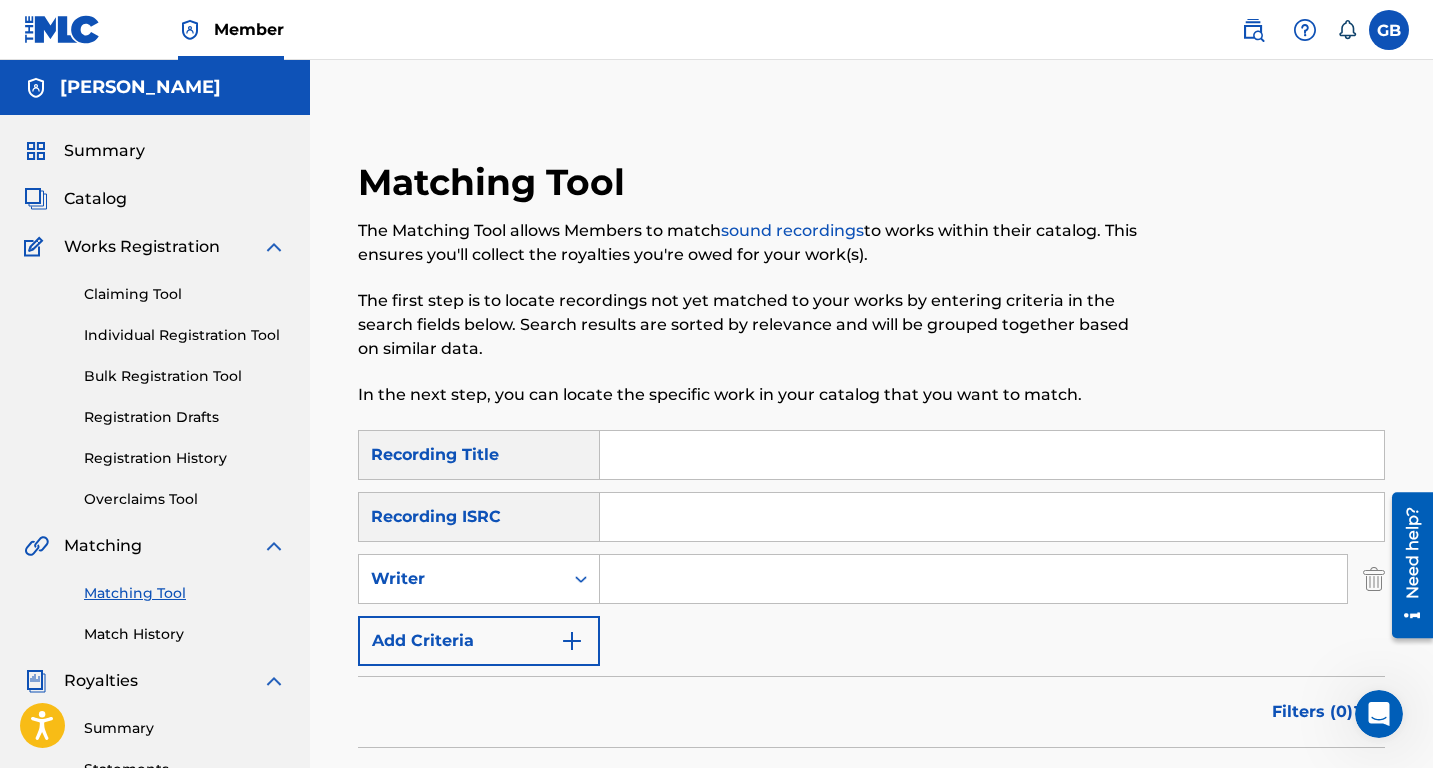 click at bounding box center (973, 579) 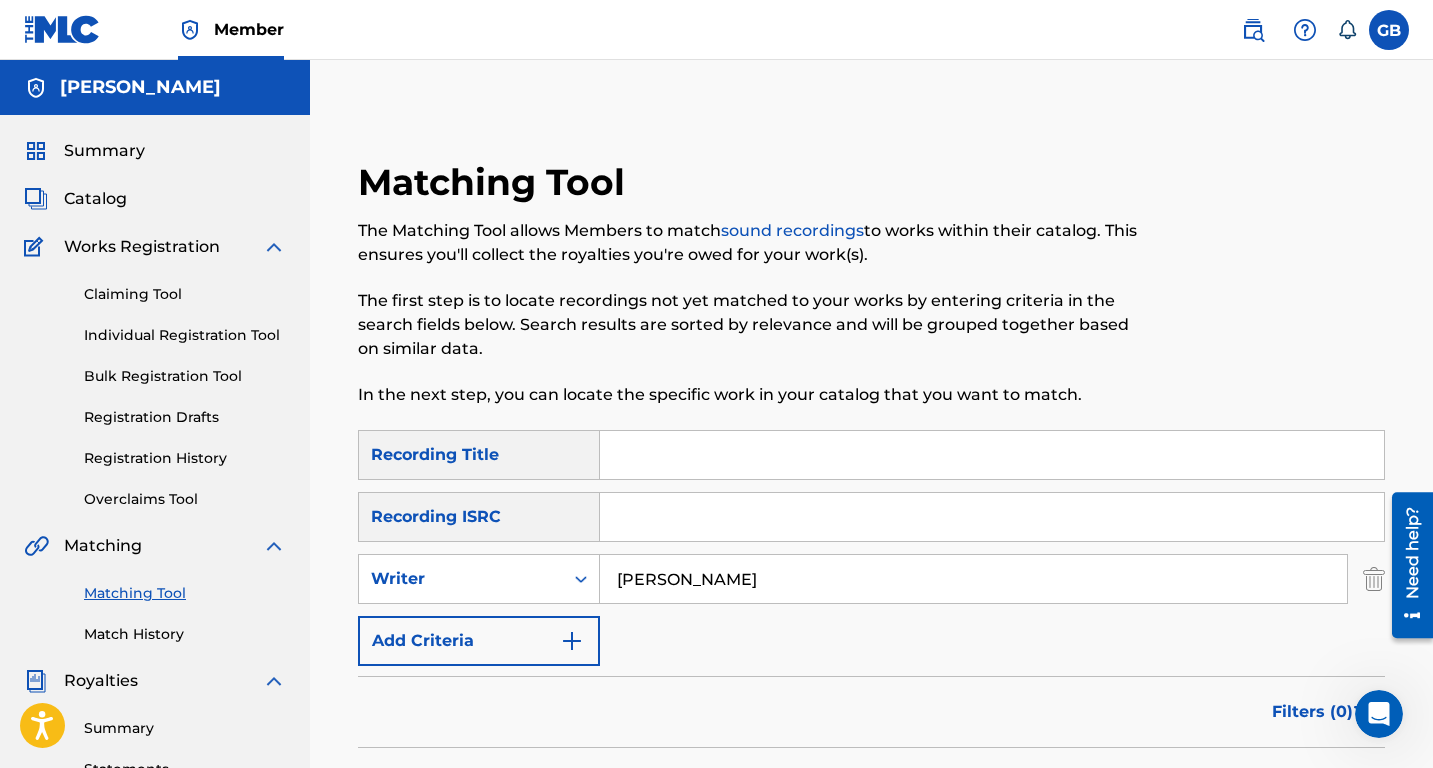 type on "[PERSON_NAME]" 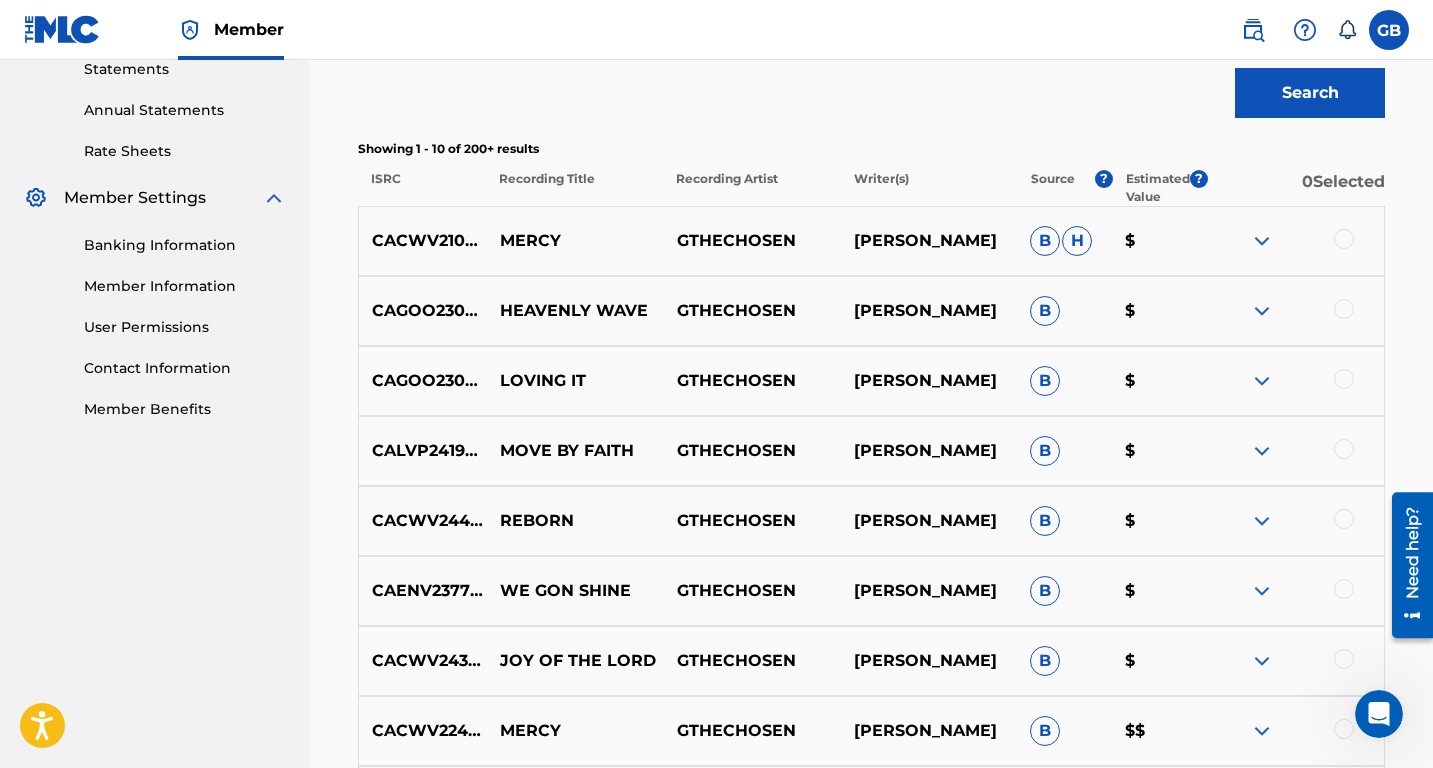 scroll, scrollTop: 702, scrollLeft: 0, axis: vertical 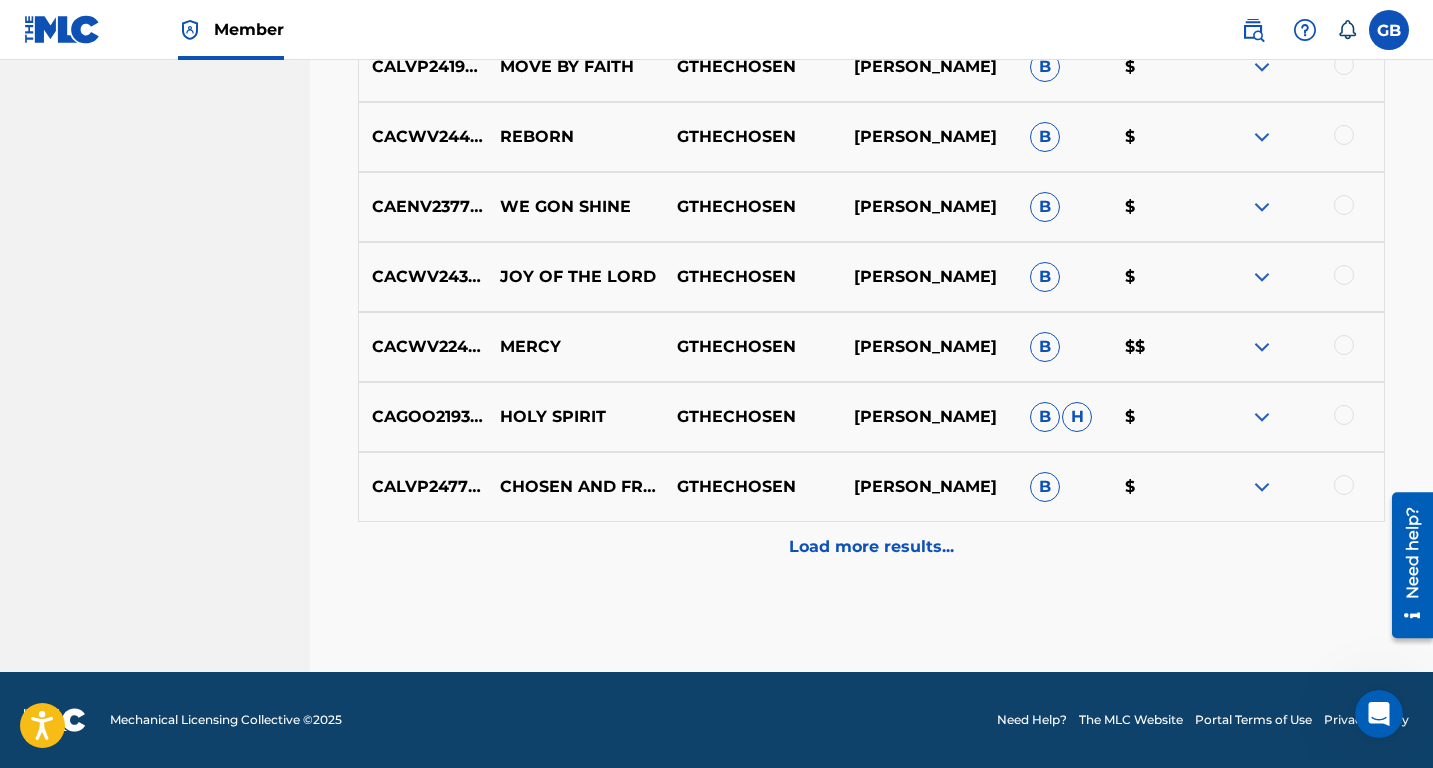 click on "Load more results..." at bounding box center (871, 547) 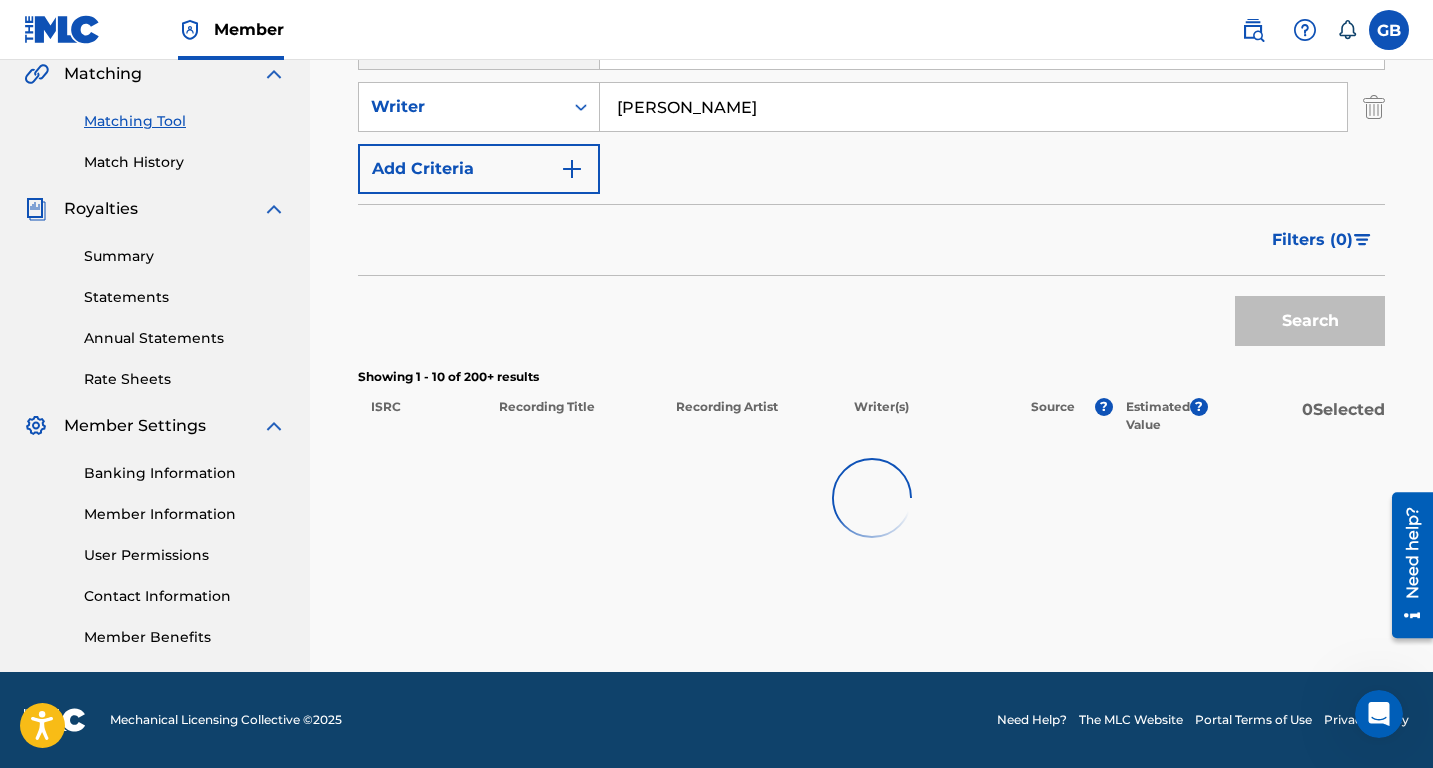 scroll, scrollTop: 1084, scrollLeft: 0, axis: vertical 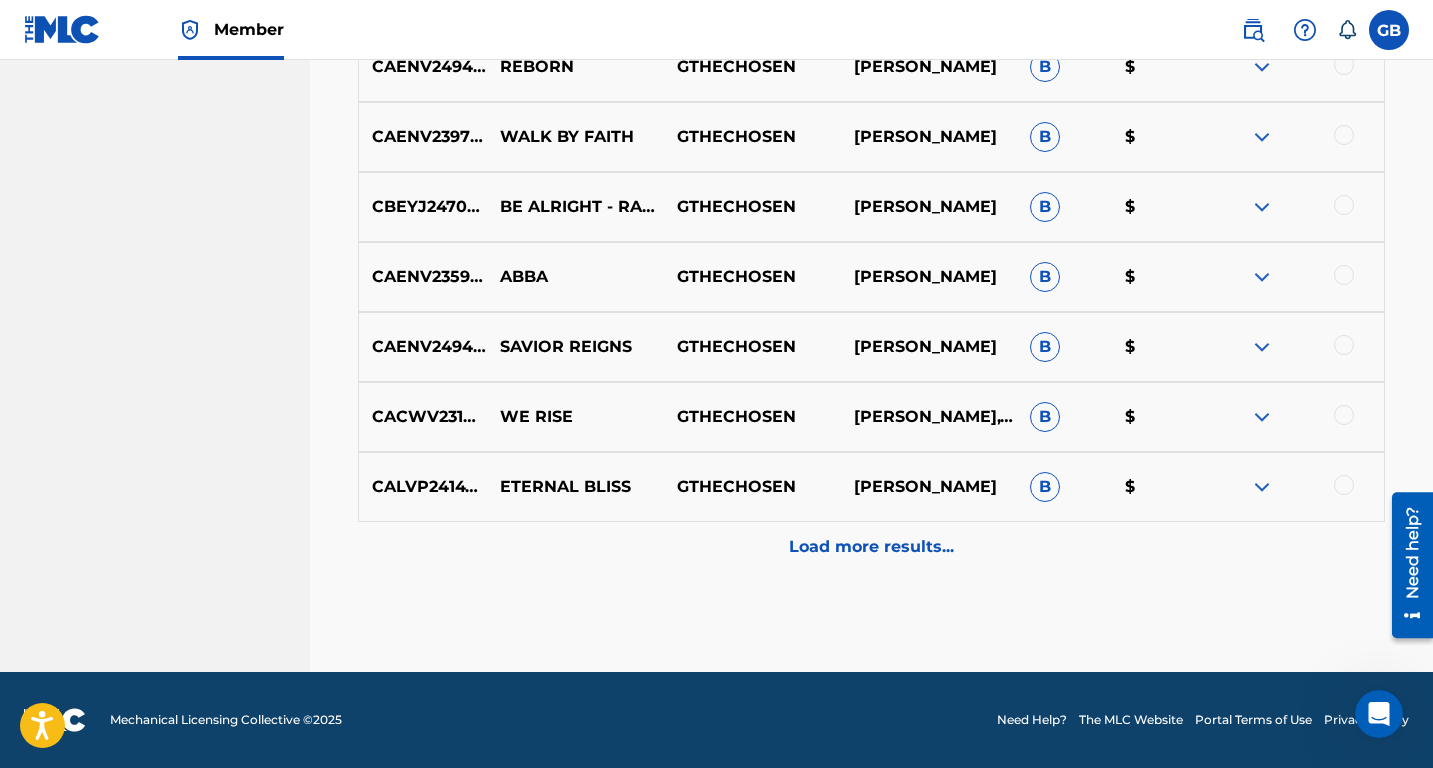 click on "Load more results..." at bounding box center [871, 547] 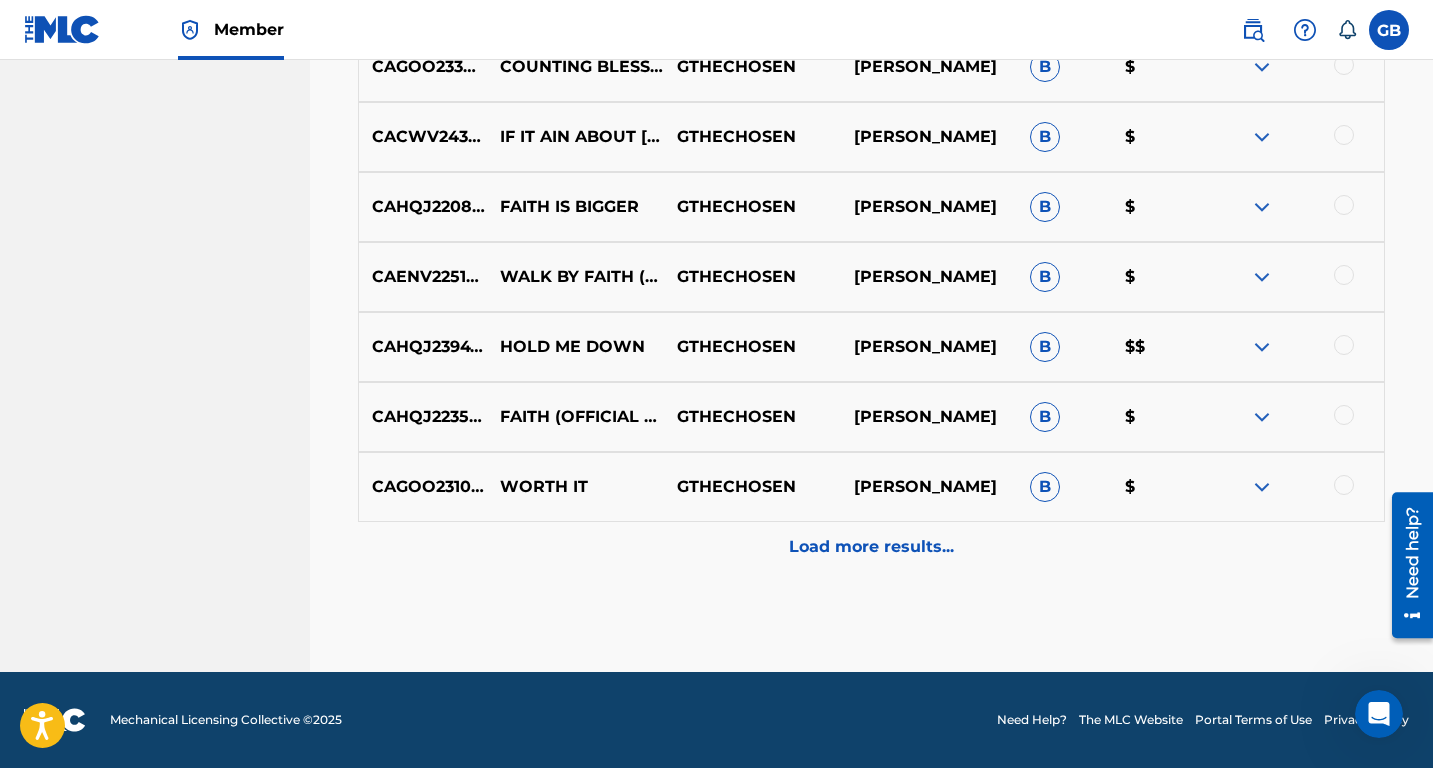 click on "Load more results..." at bounding box center [871, 547] 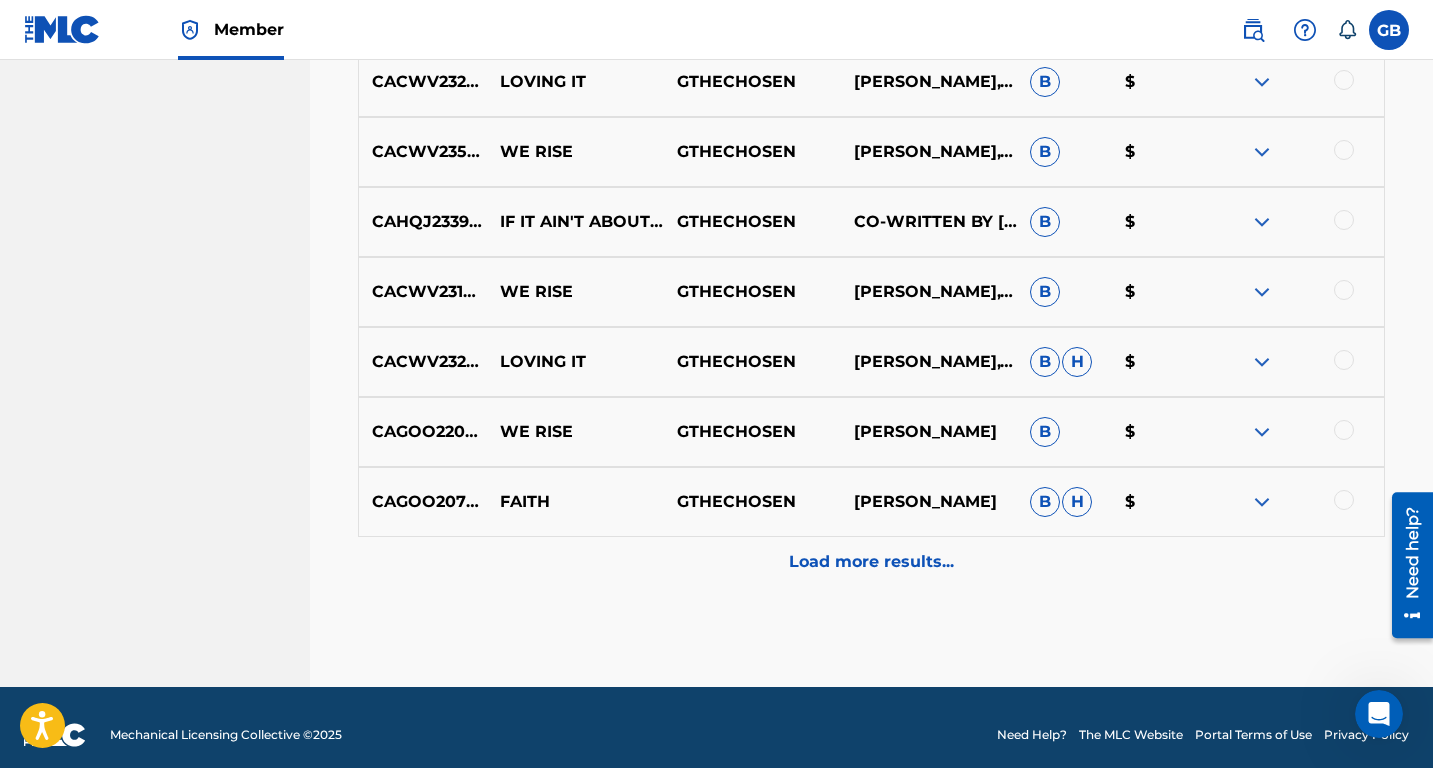 click on "Load more results..." at bounding box center [871, 562] 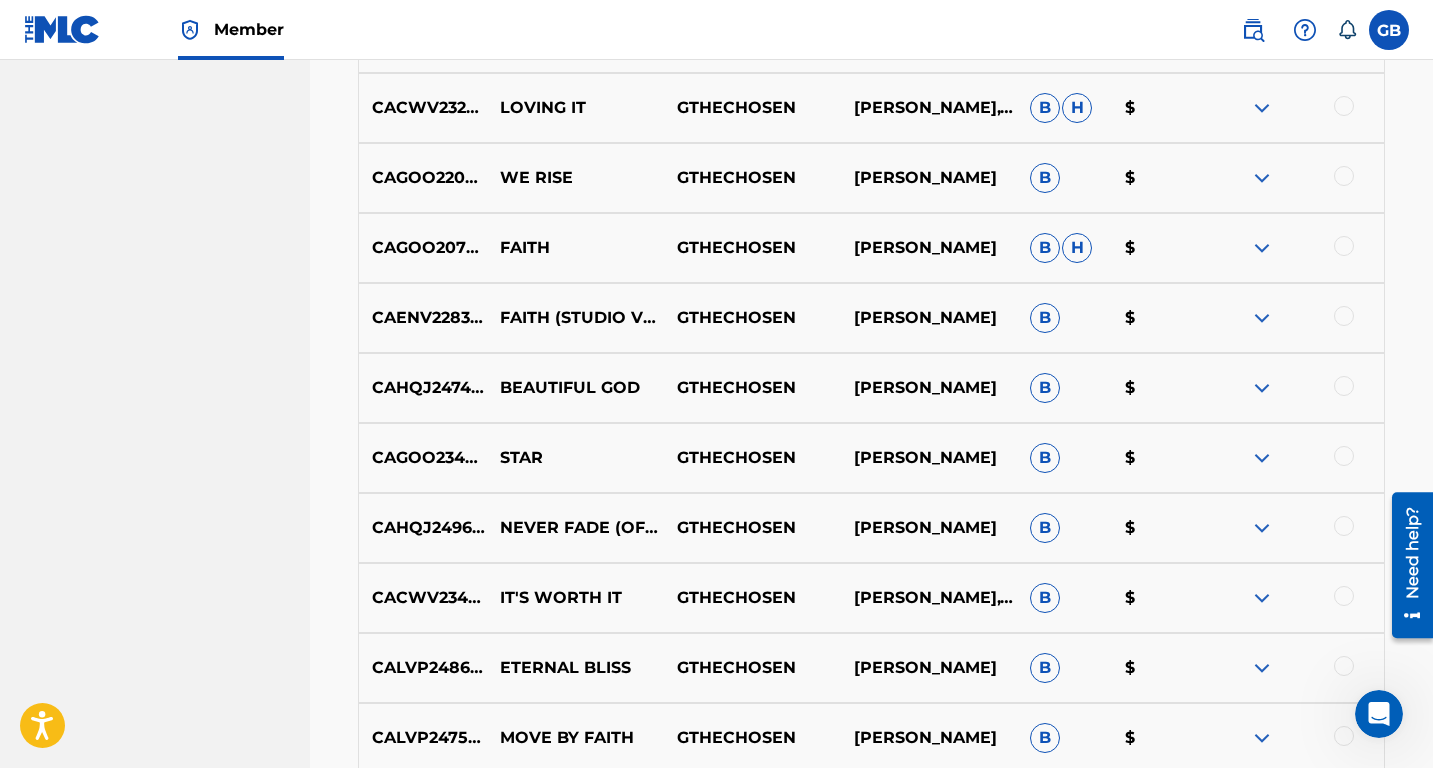 scroll, scrollTop: 3438, scrollLeft: 0, axis: vertical 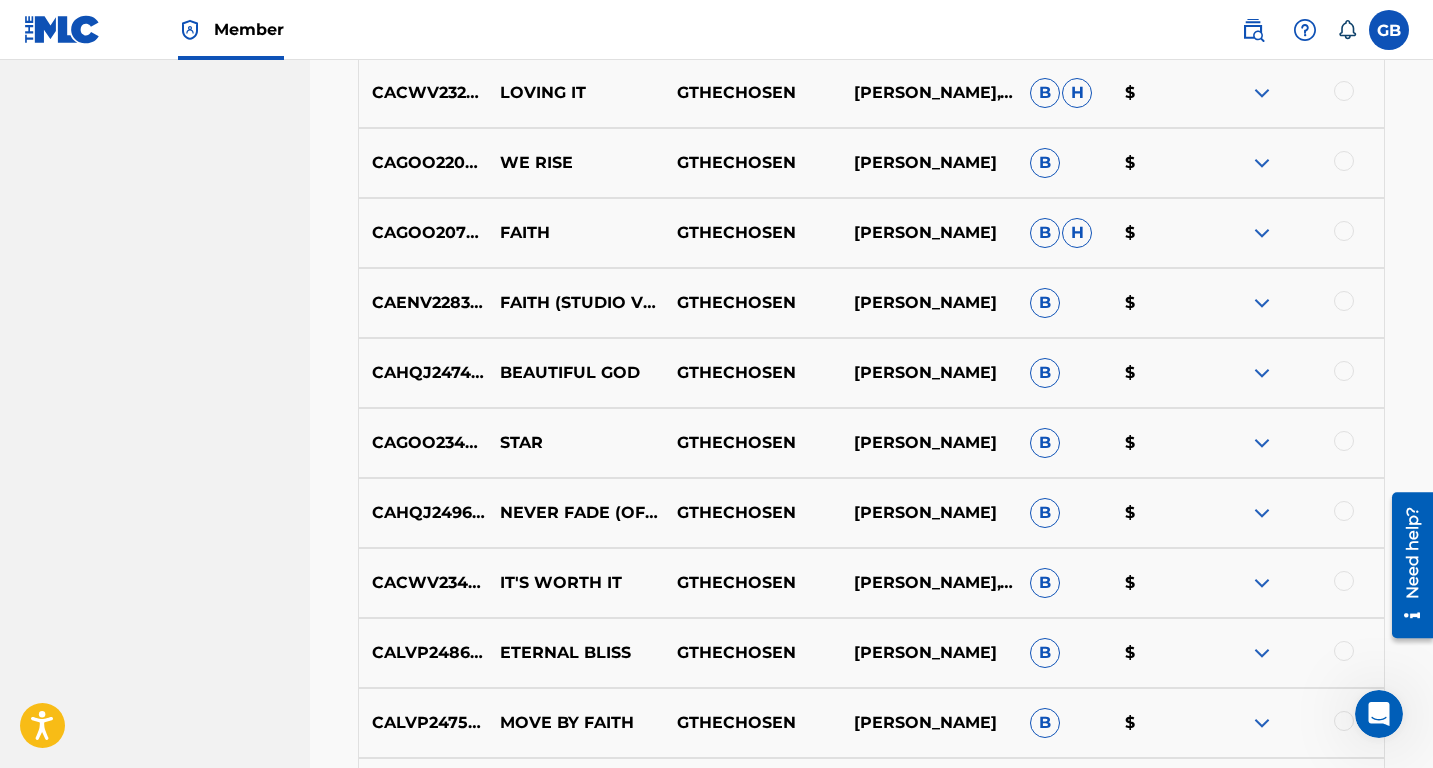 click at bounding box center (1344, 441) 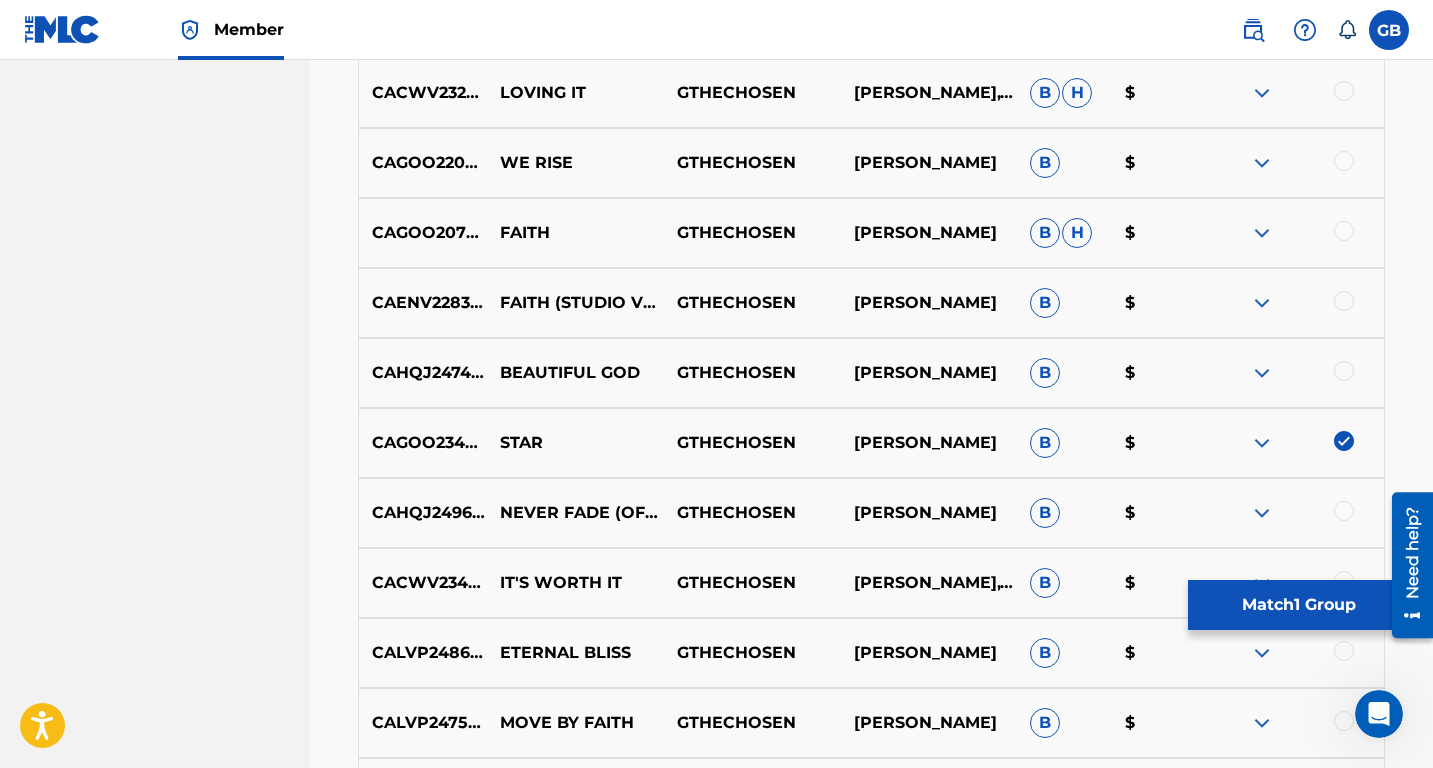 click on "Match  1 Group" at bounding box center (1298, 605) 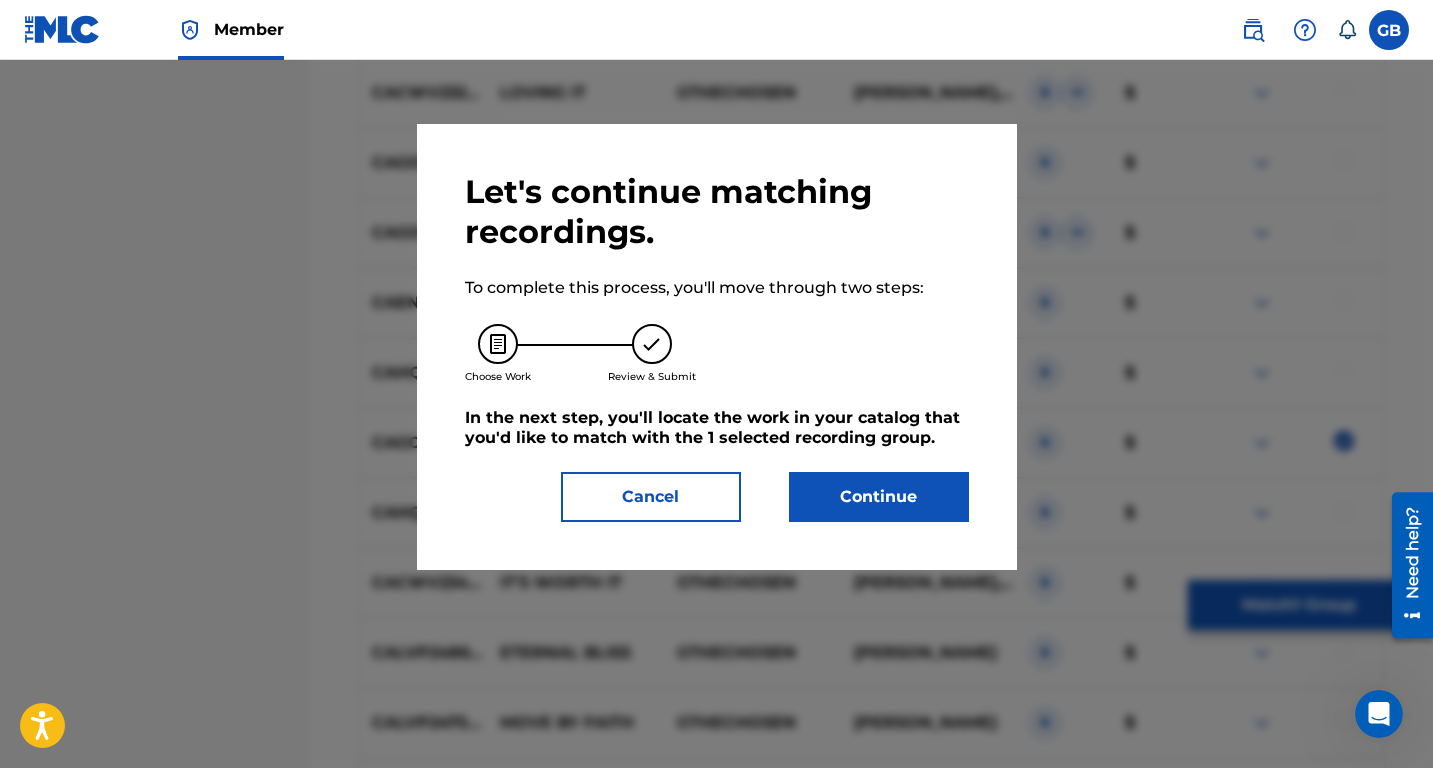 click on "Continue" at bounding box center (879, 497) 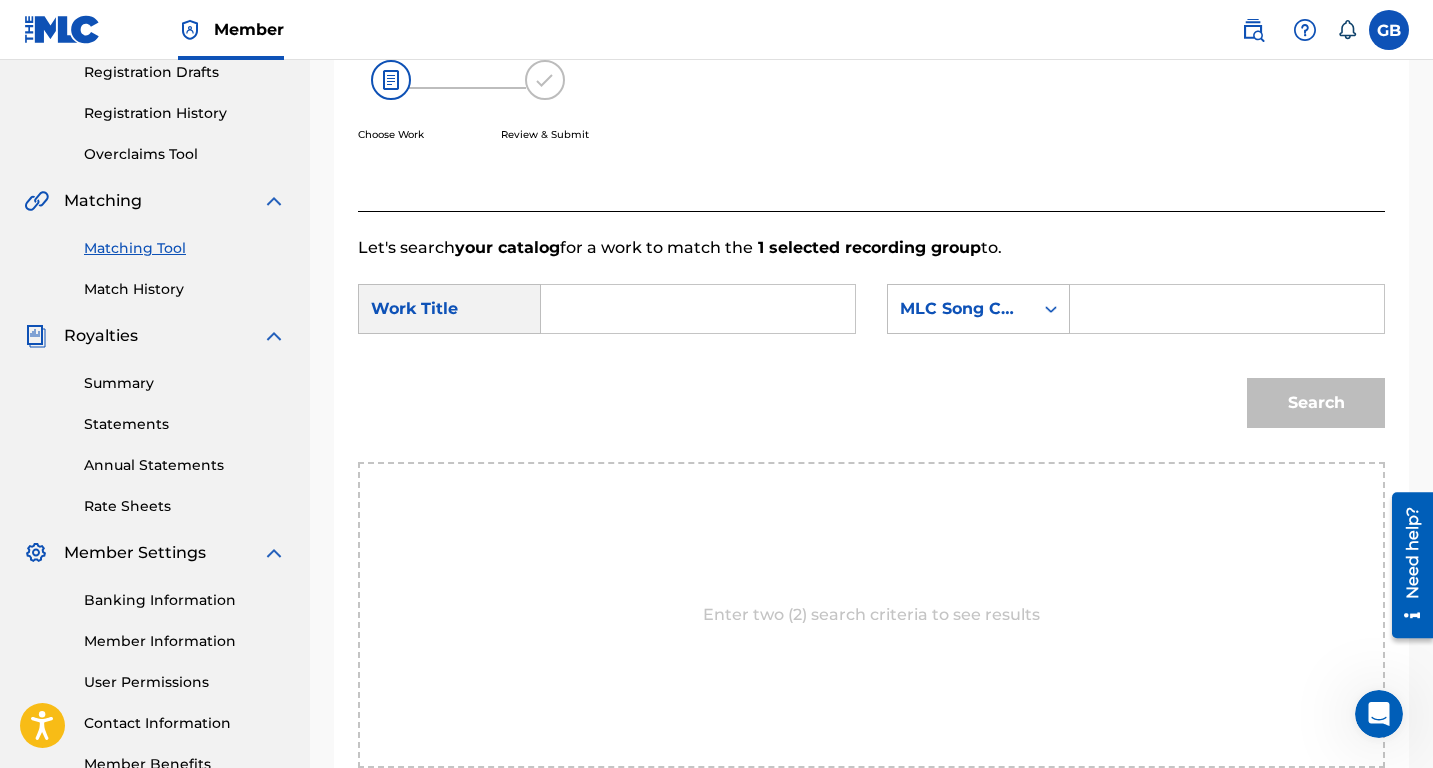 scroll, scrollTop: 329, scrollLeft: 0, axis: vertical 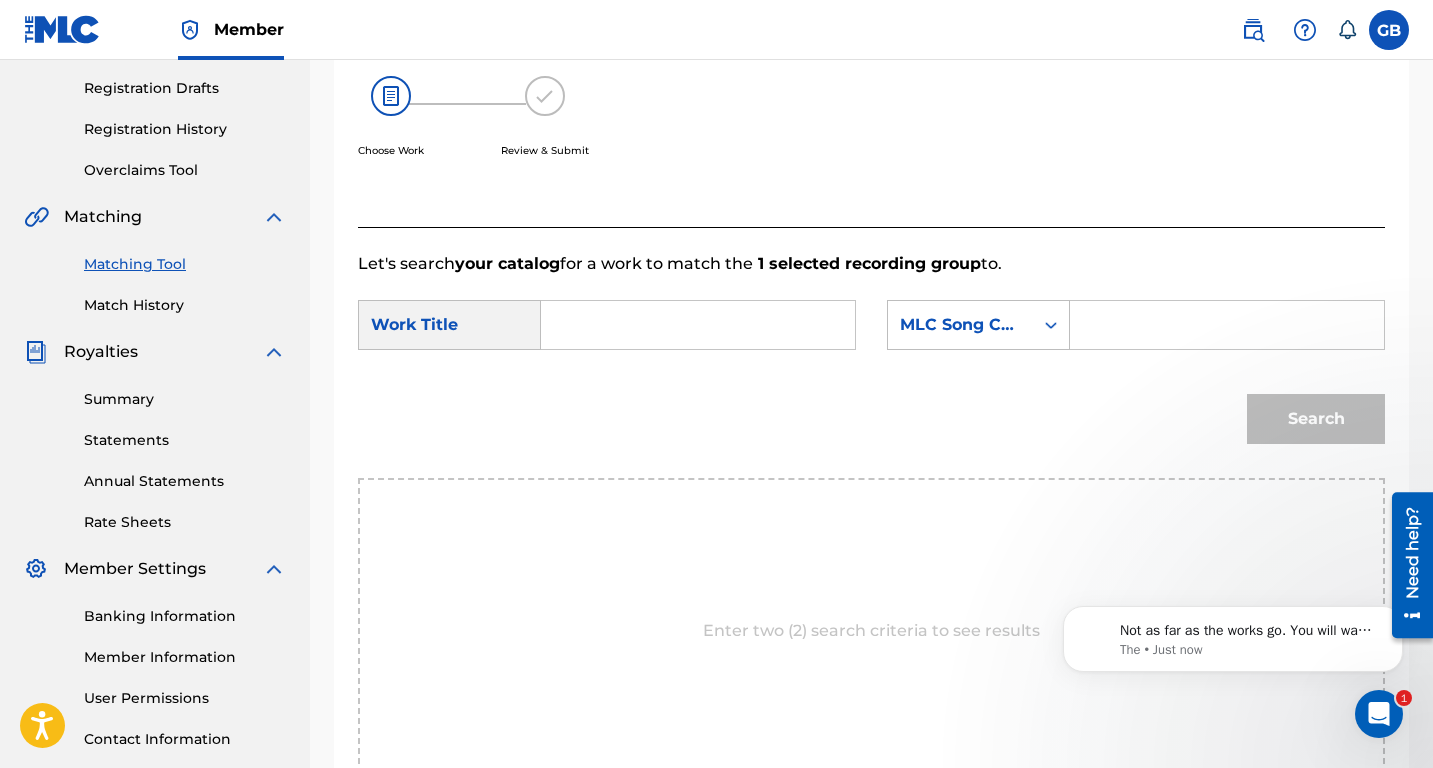 click at bounding box center (698, 325) 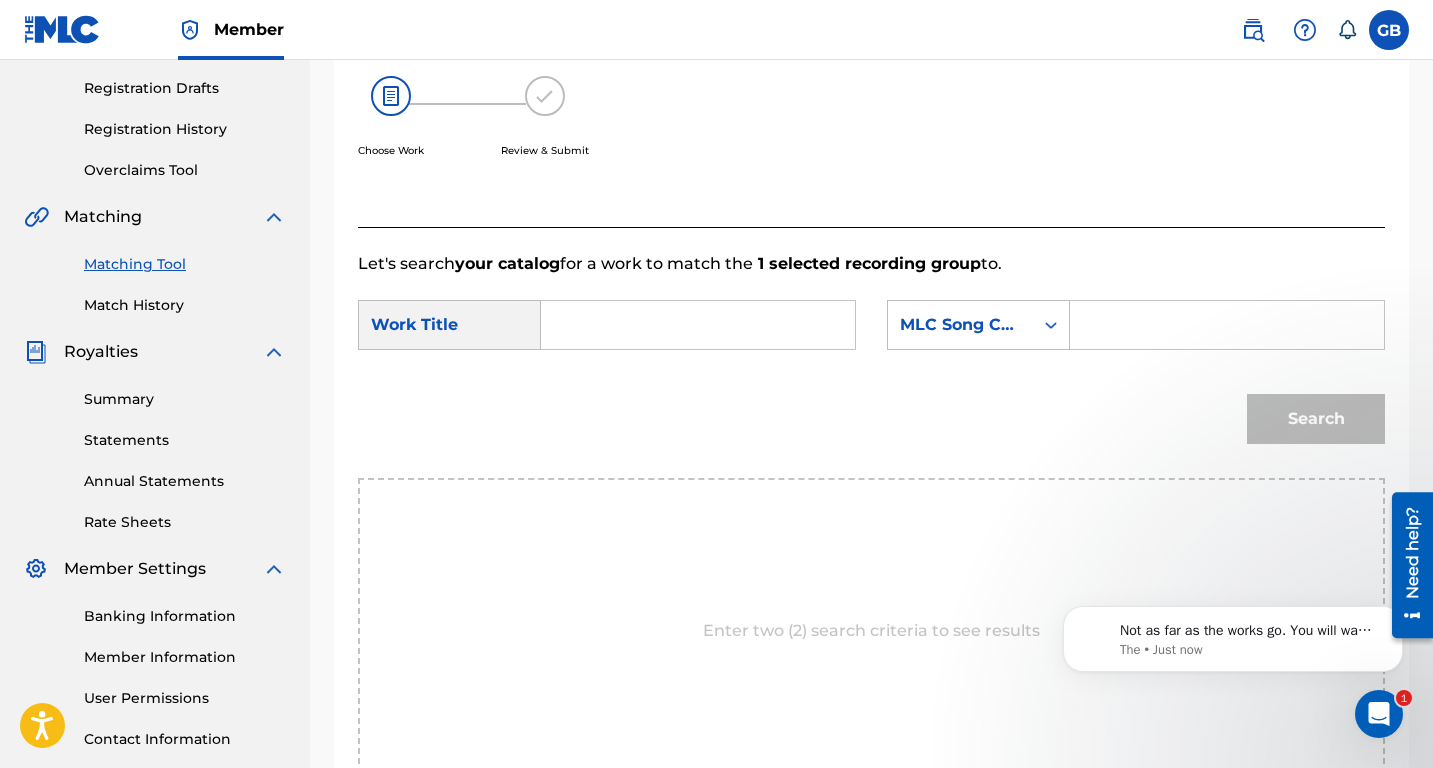 scroll, scrollTop: 1991, scrollLeft: 0, axis: vertical 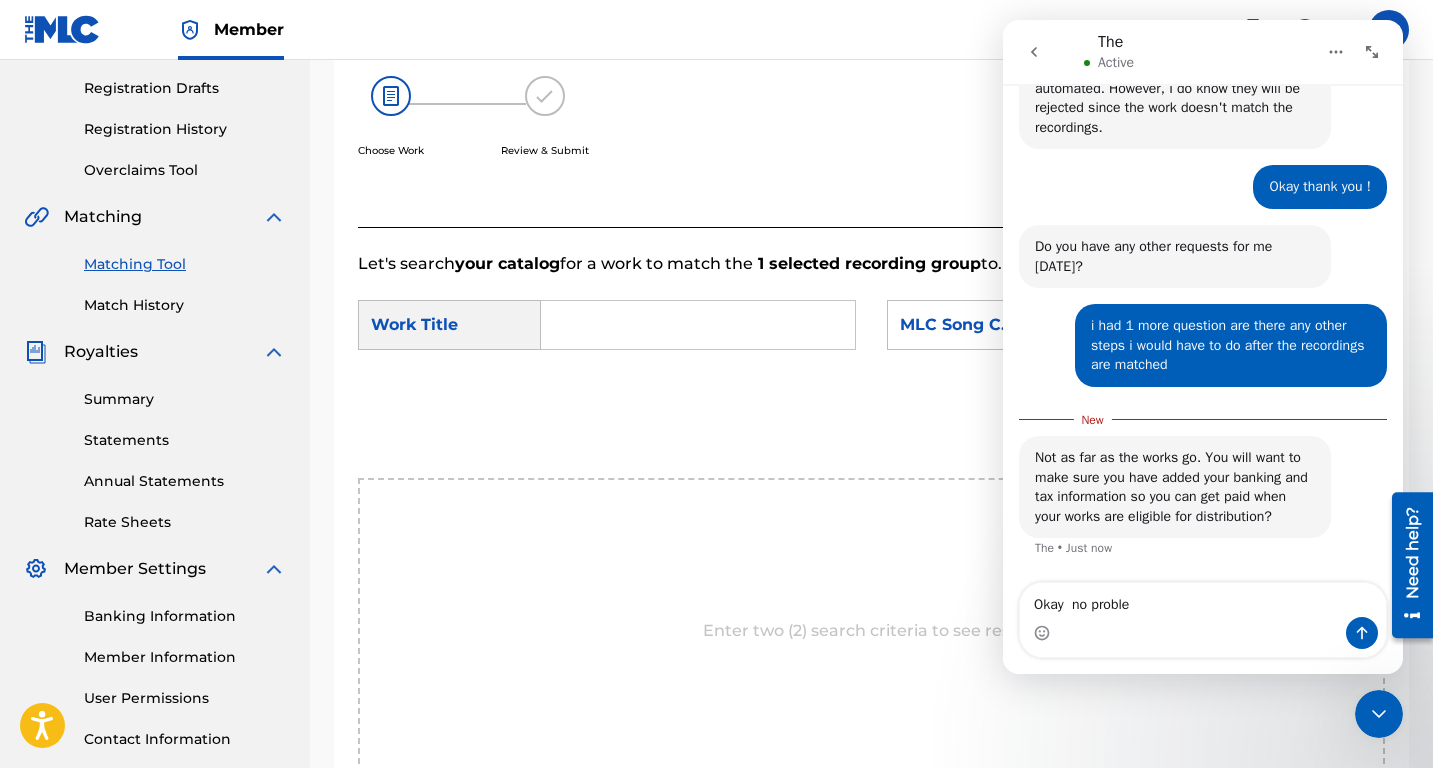 type on "Okay  no problem" 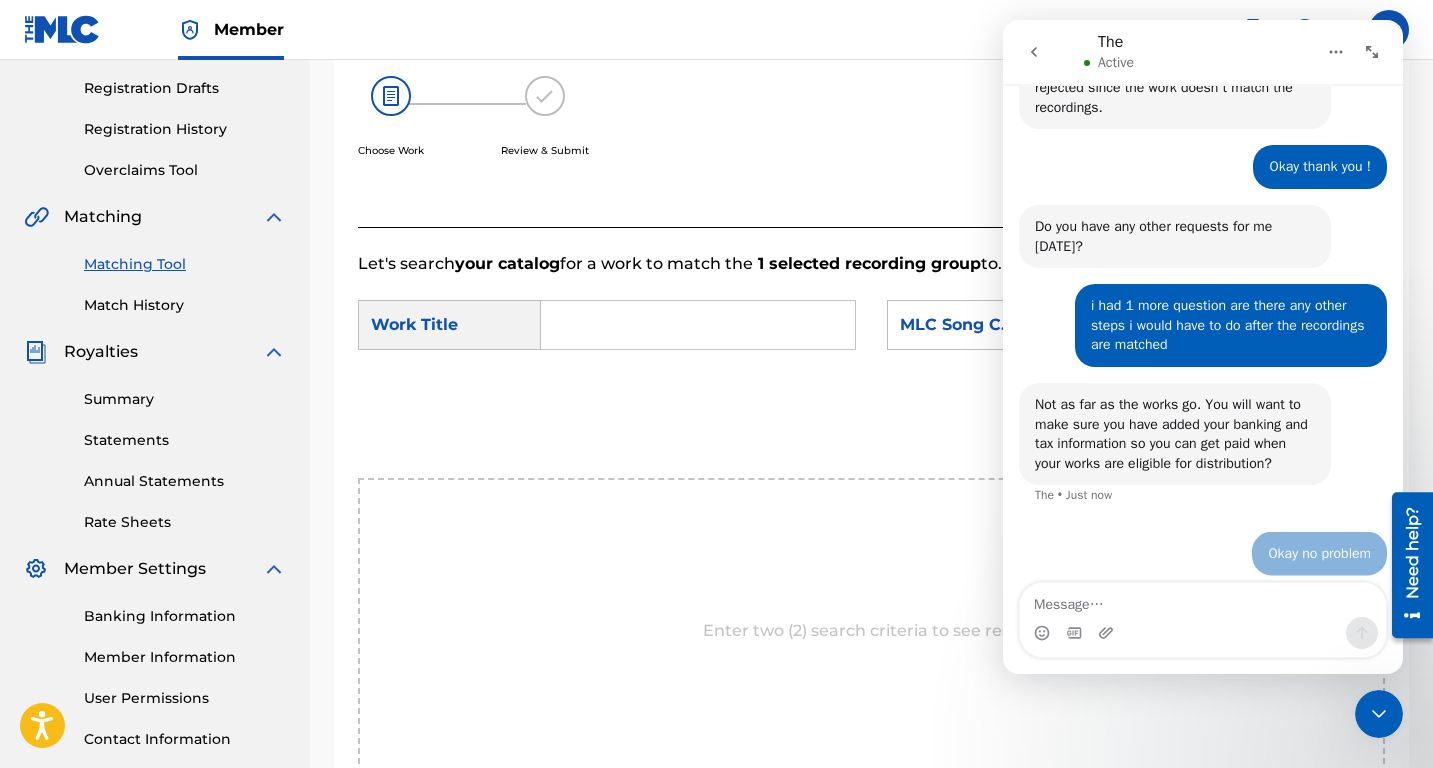 scroll, scrollTop: 2050, scrollLeft: 0, axis: vertical 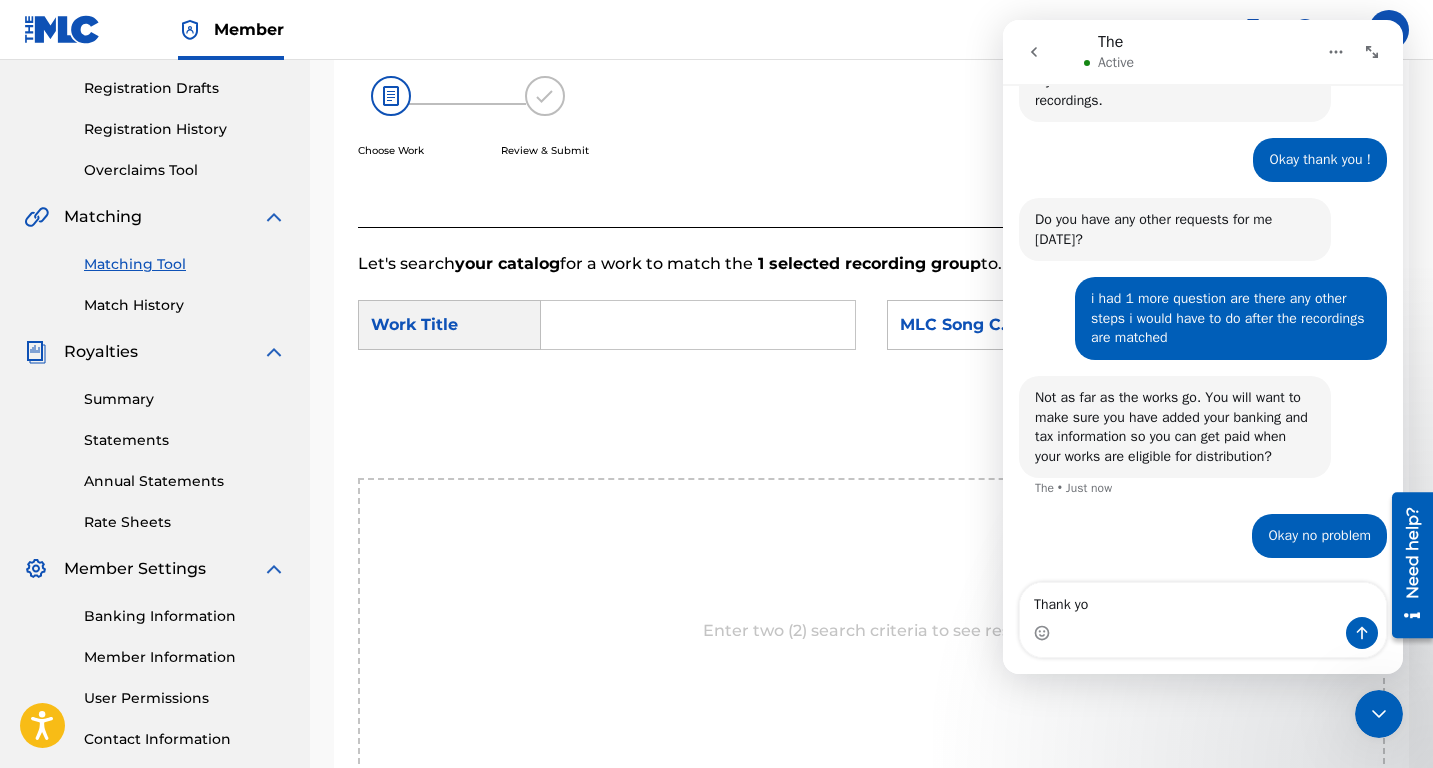 type on "Thank you" 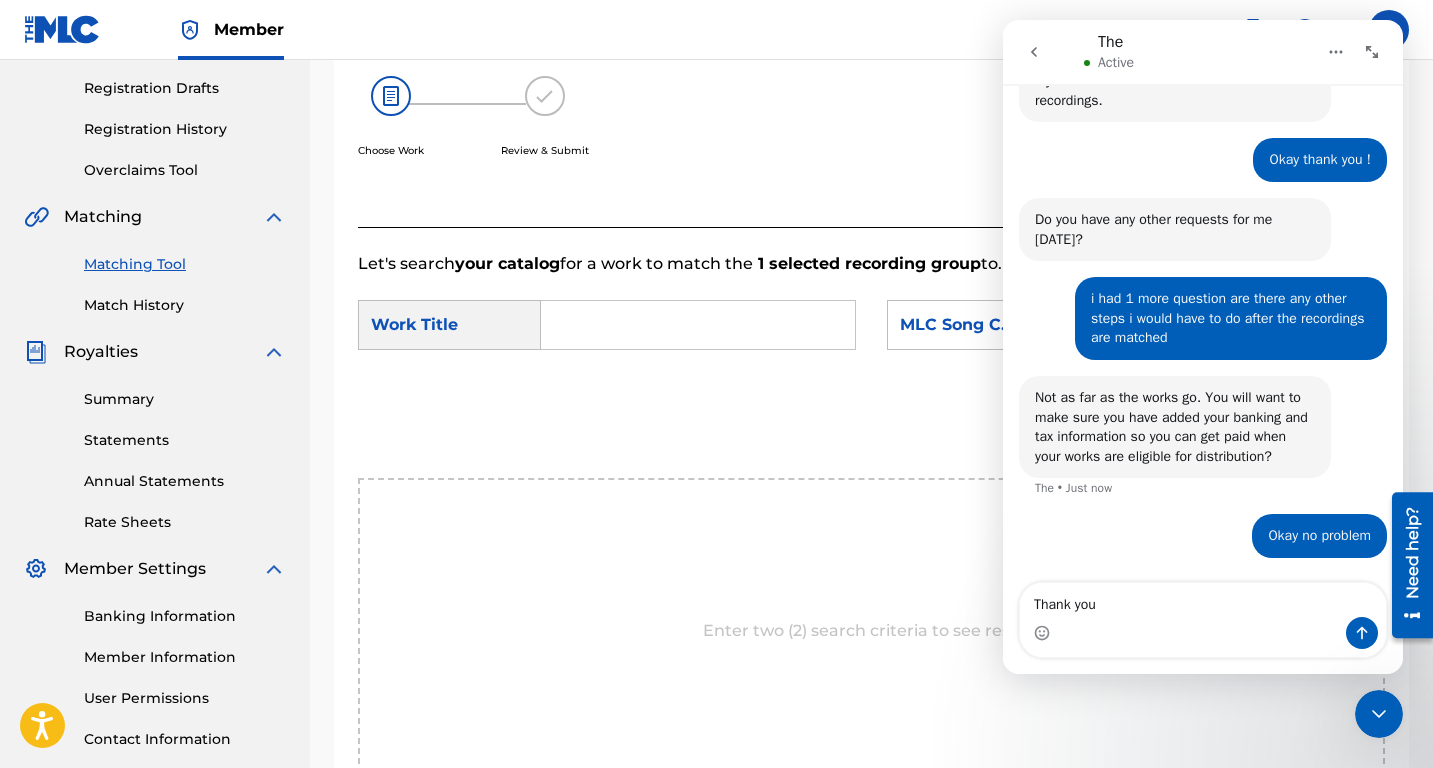 type 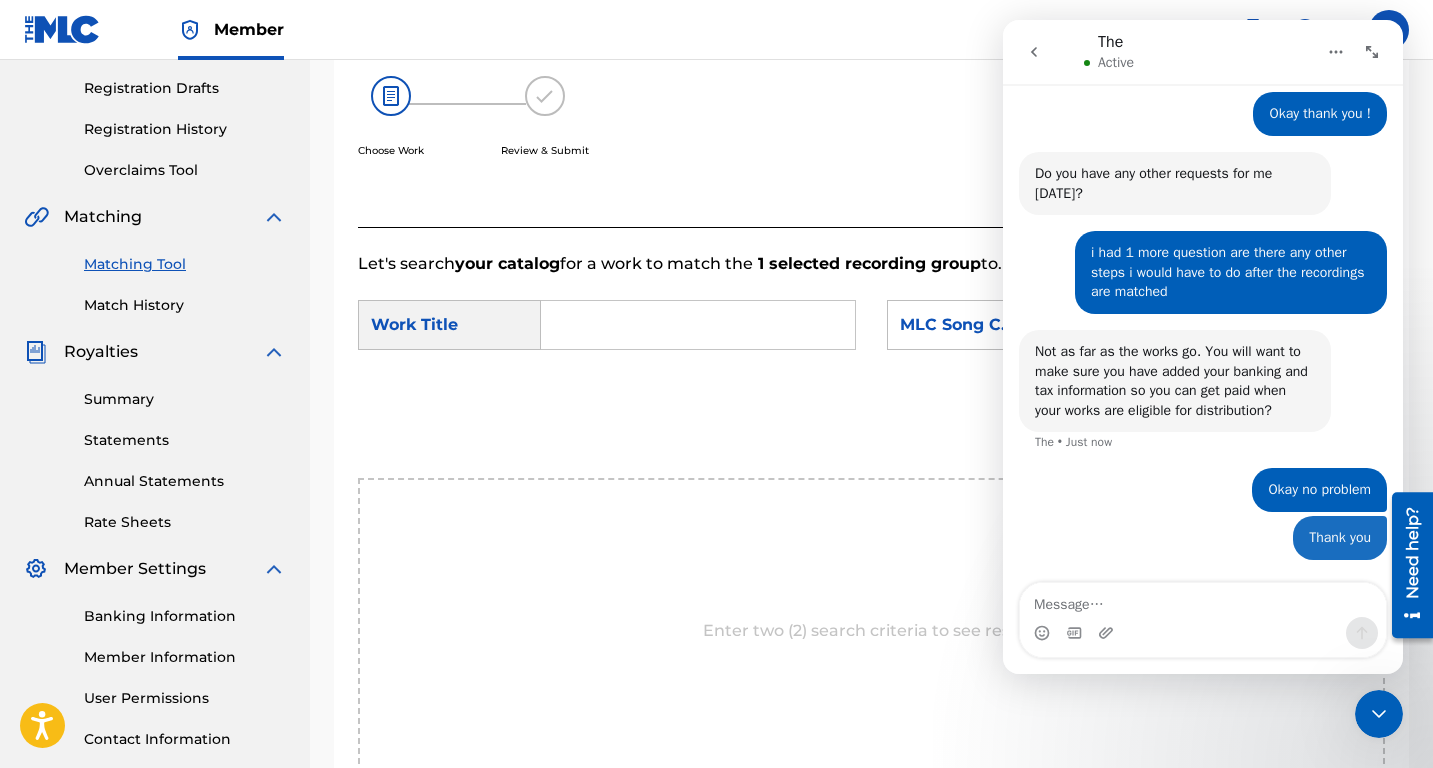 scroll, scrollTop: 2096, scrollLeft: 0, axis: vertical 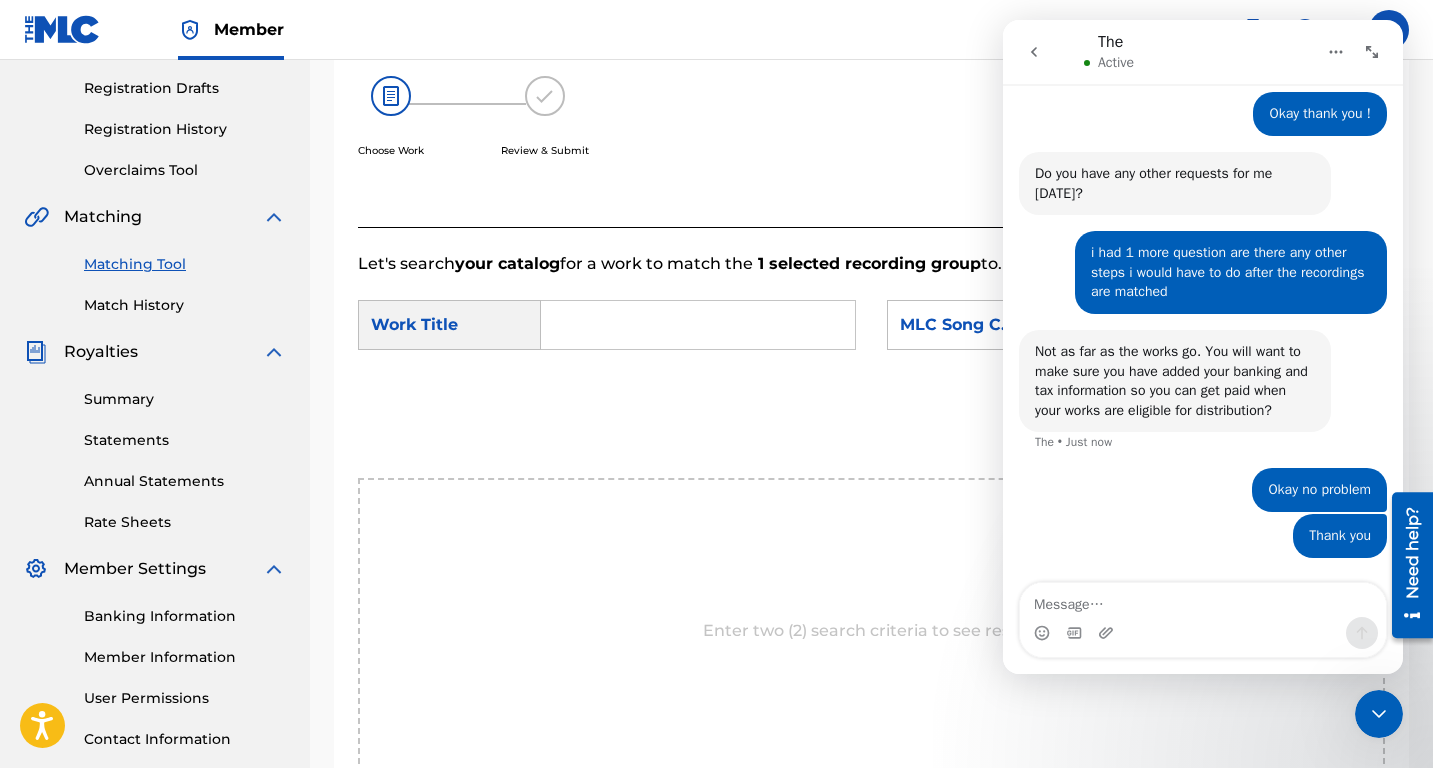 click 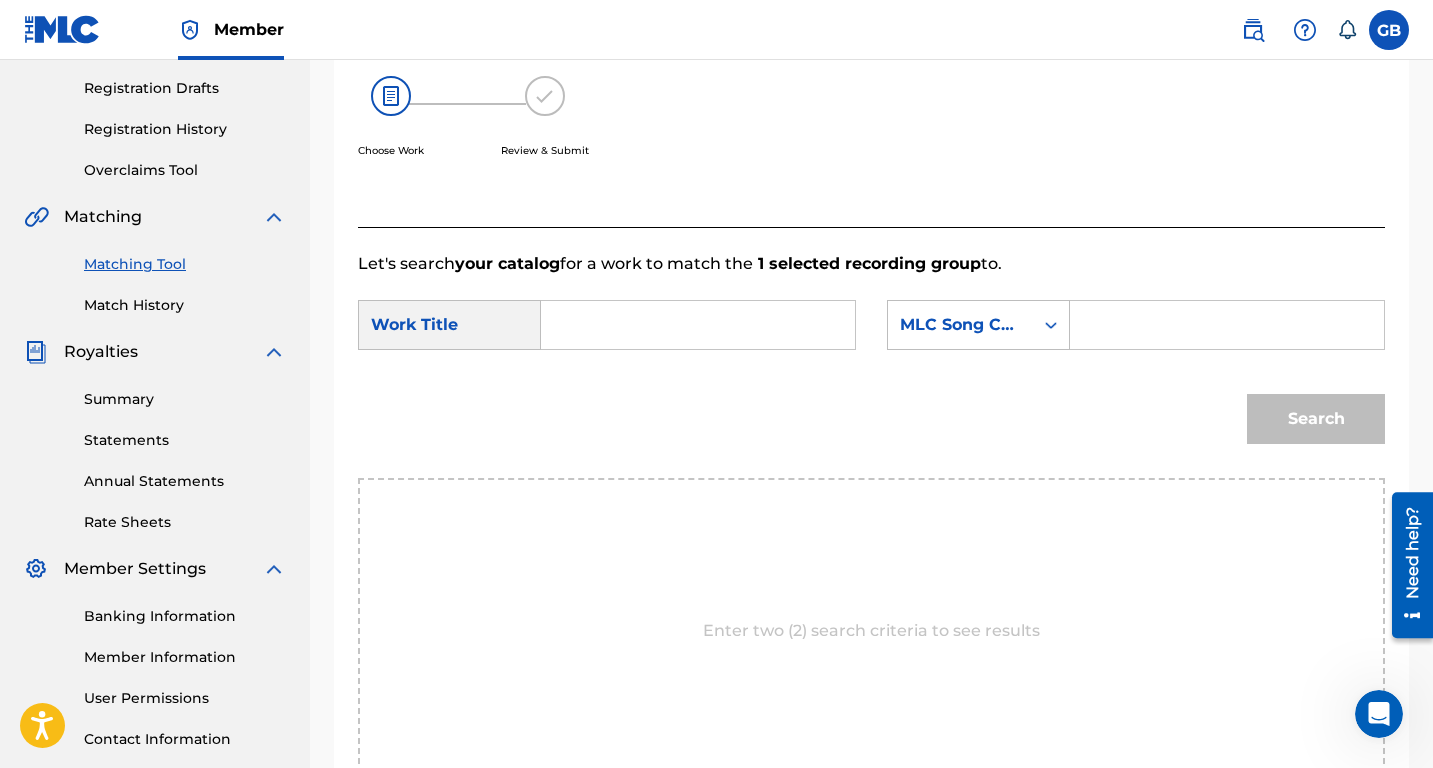 click at bounding box center (698, 325) 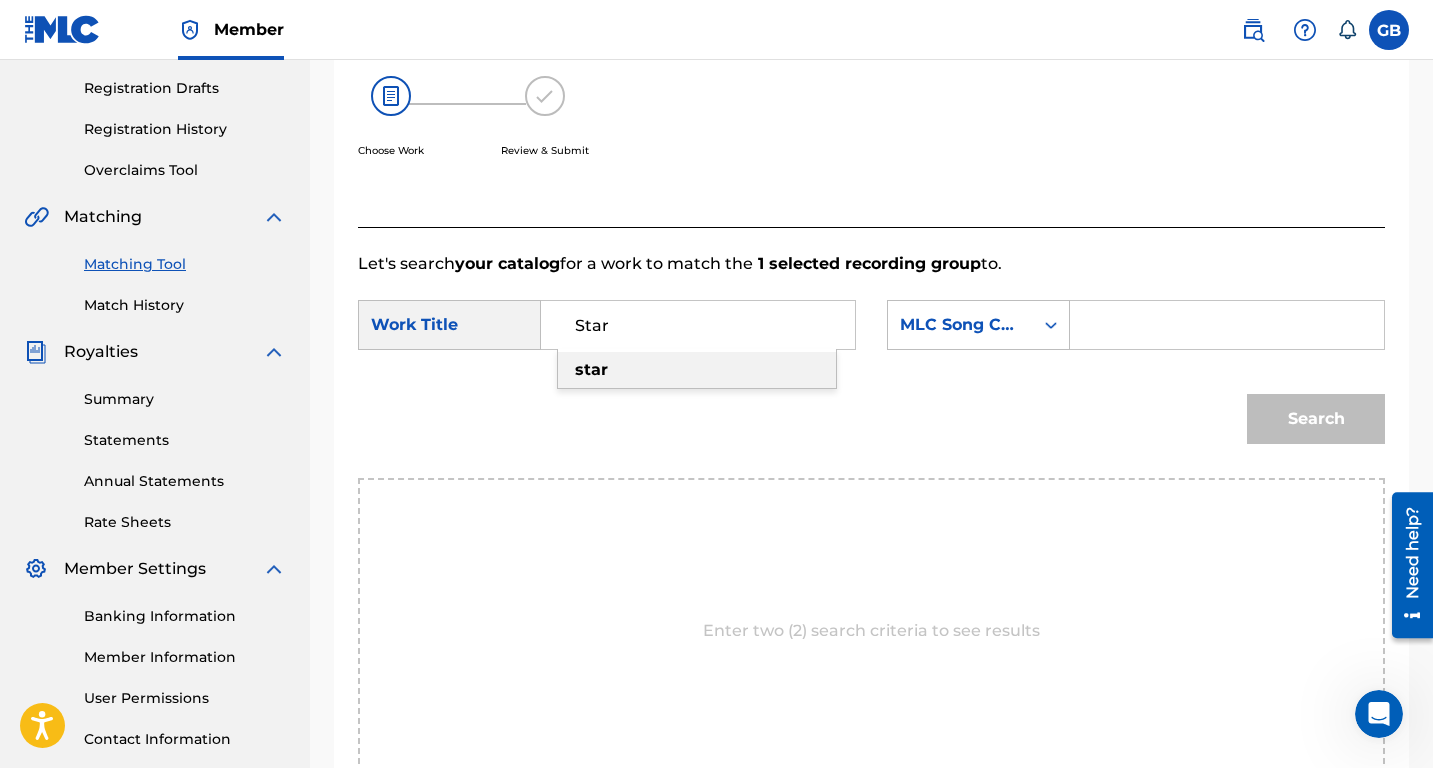 type on "Star" 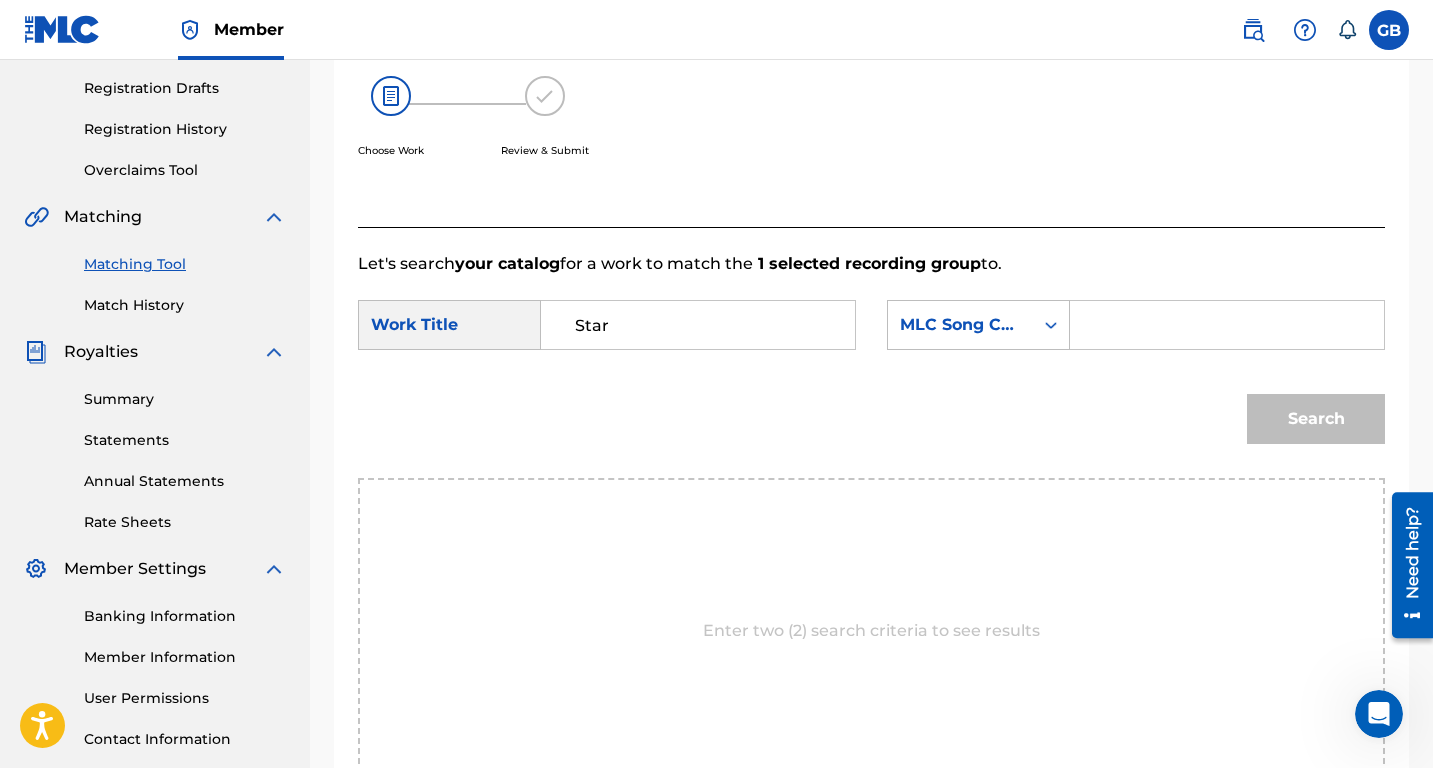 click at bounding box center (1227, 325) 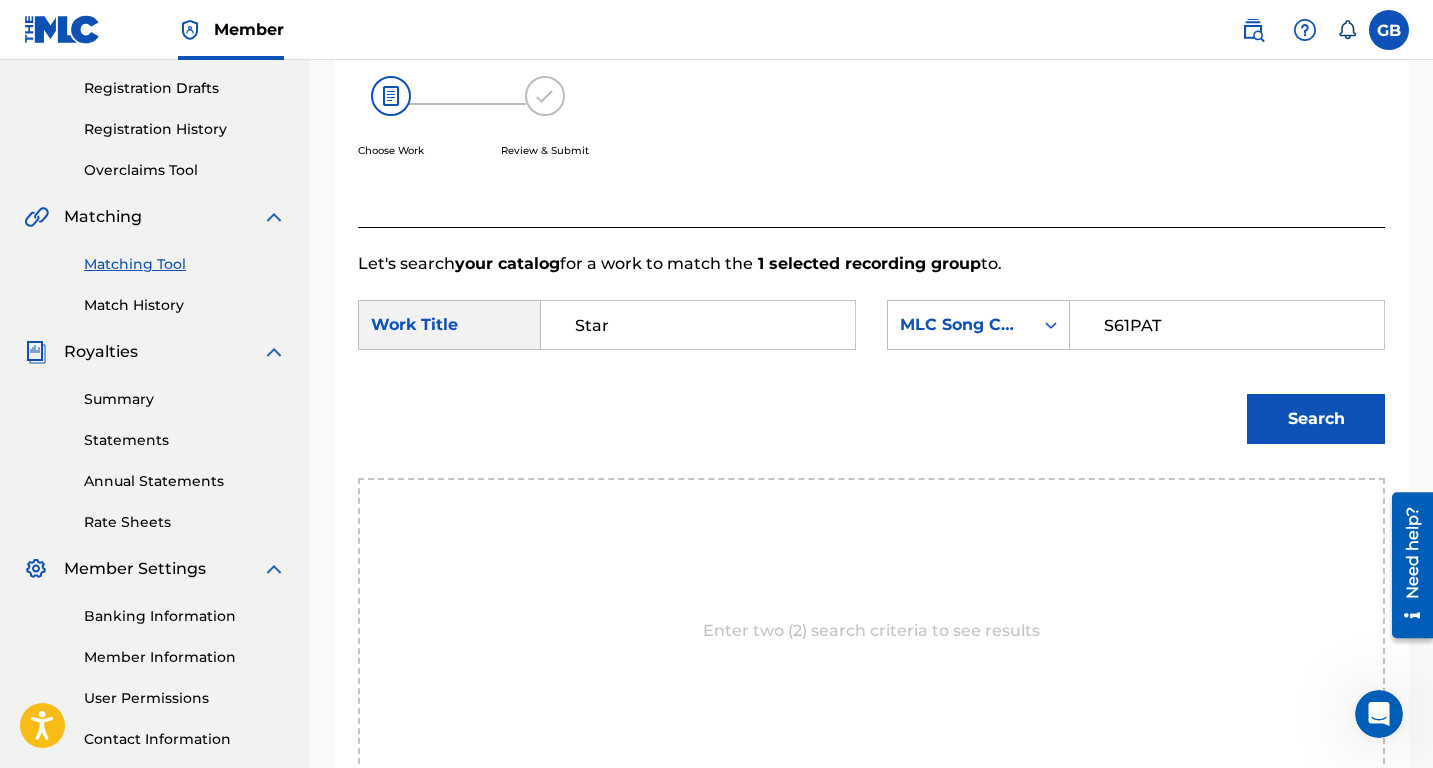 type on "S61PAT" 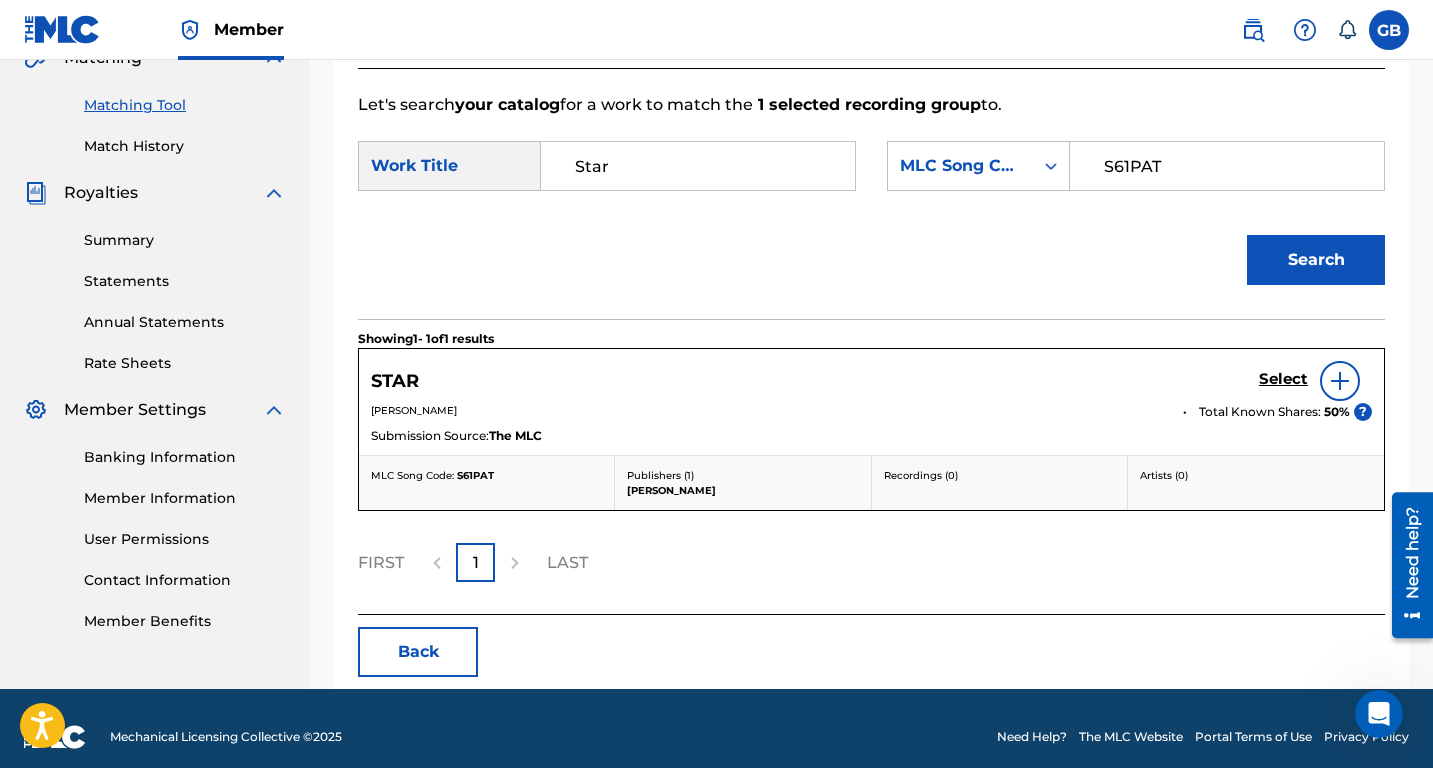scroll, scrollTop: 505, scrollLeft: 0, axis: vertical 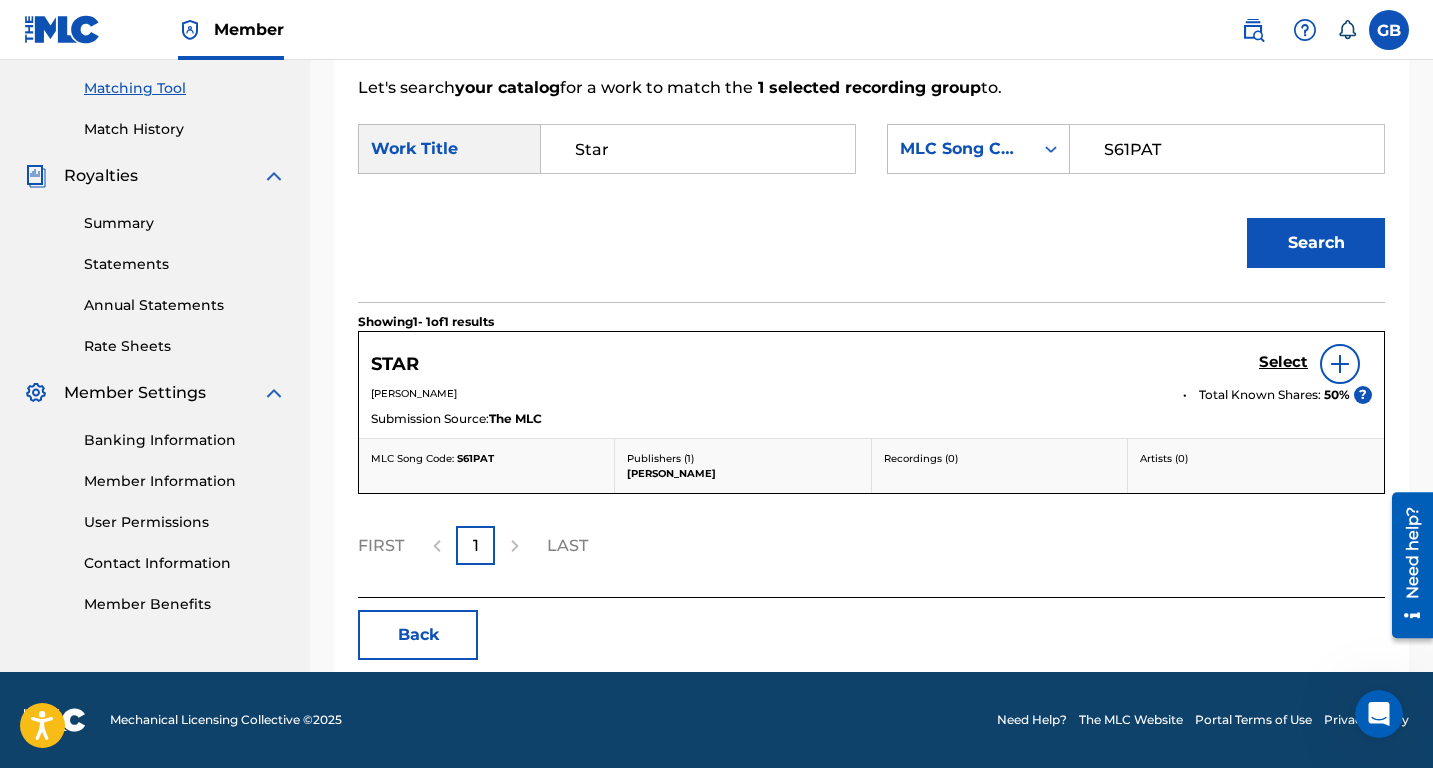 click on "Select" at bounding box center [1283, 362] 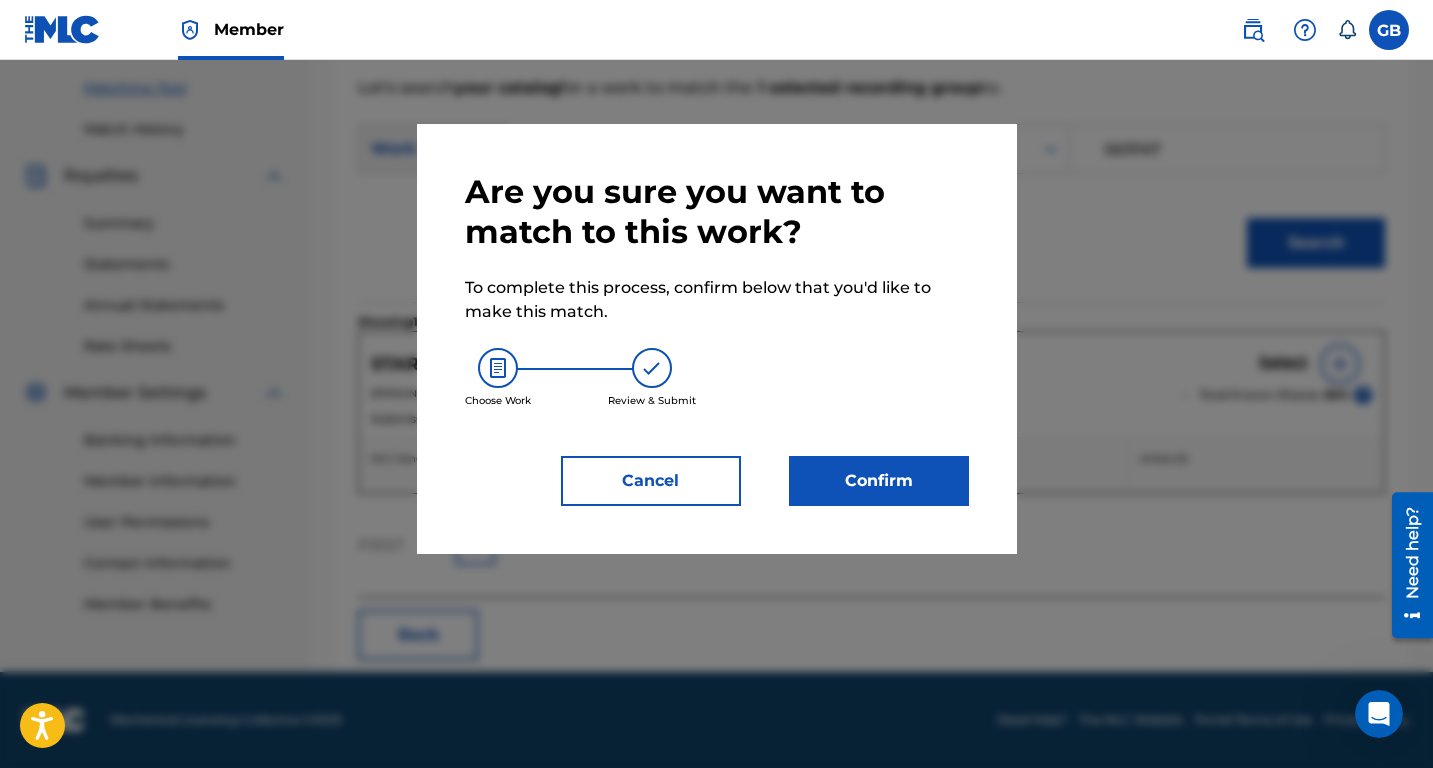click on "Confirm" at bounding box center (879, 481) 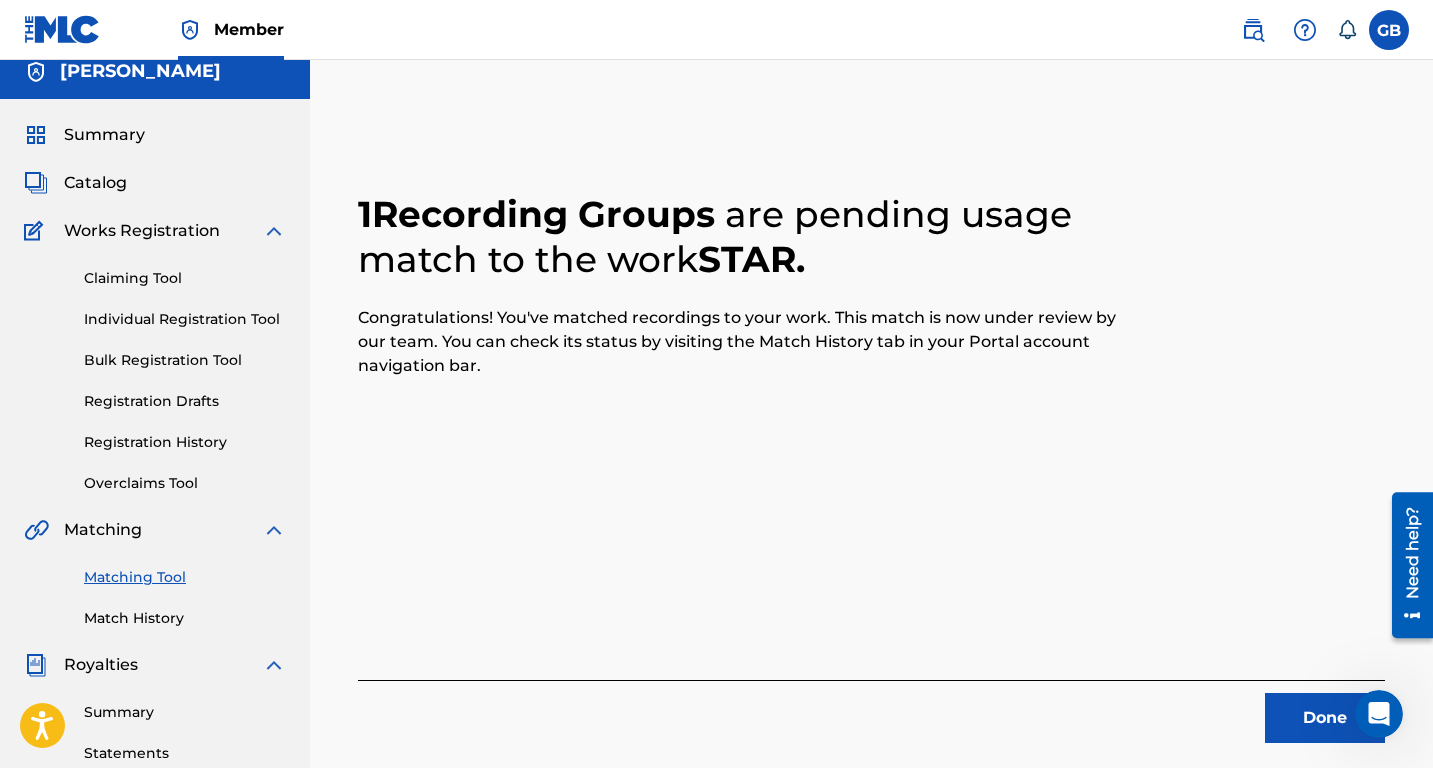 scroll, scrollTop: 0, scrollLeft: 0, axis: both 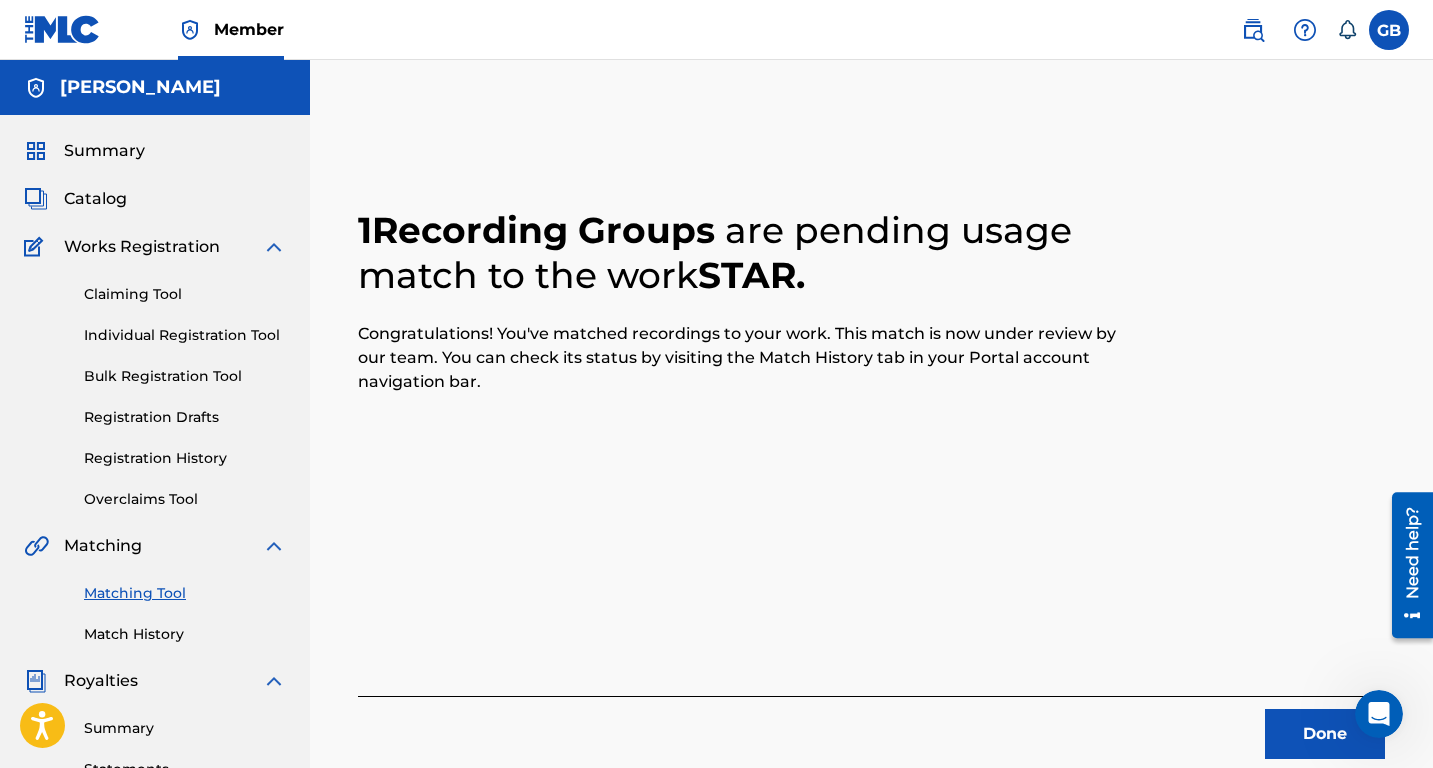 click on "Match History" at bounding box center (185, 634) 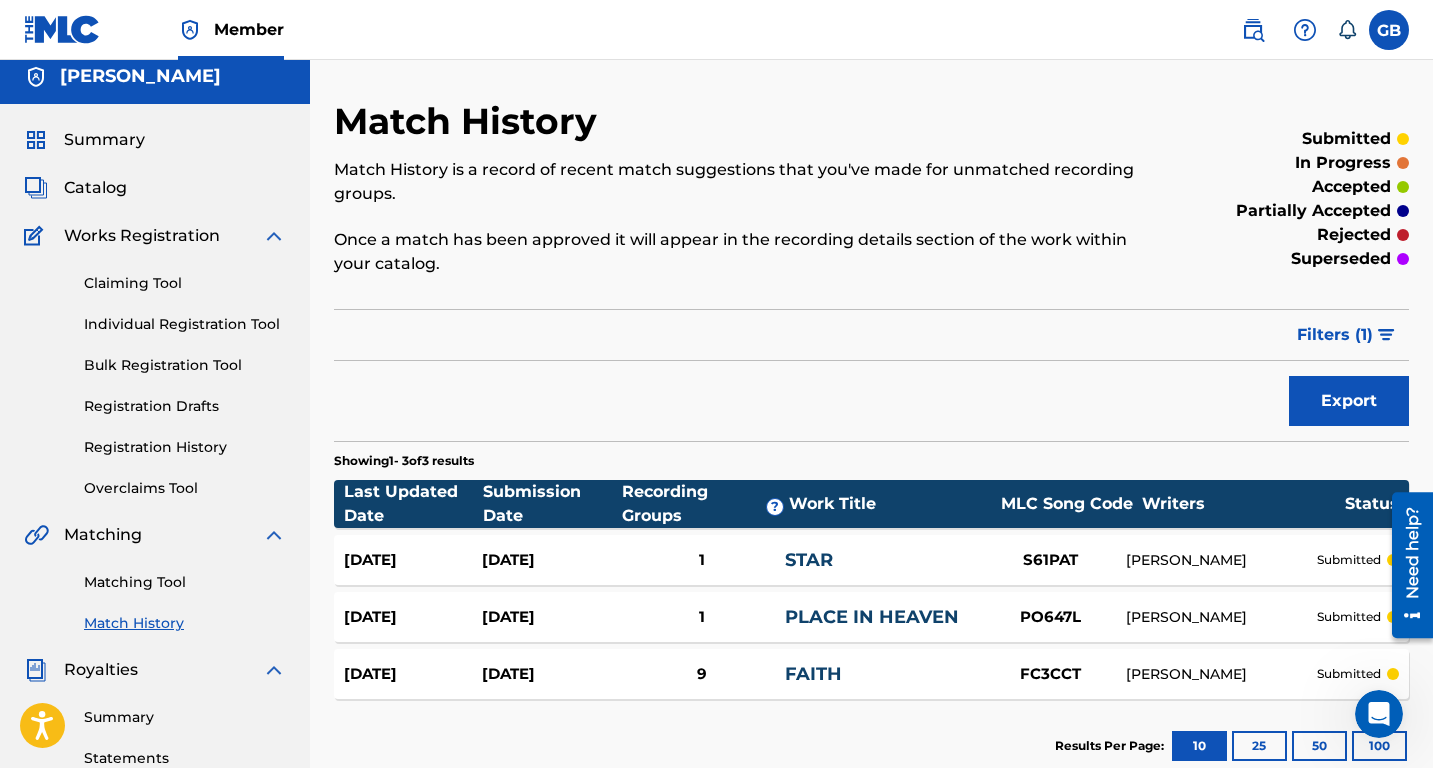 scroll, scrollTop: 8, scrollLeft: 0, axis: vertical 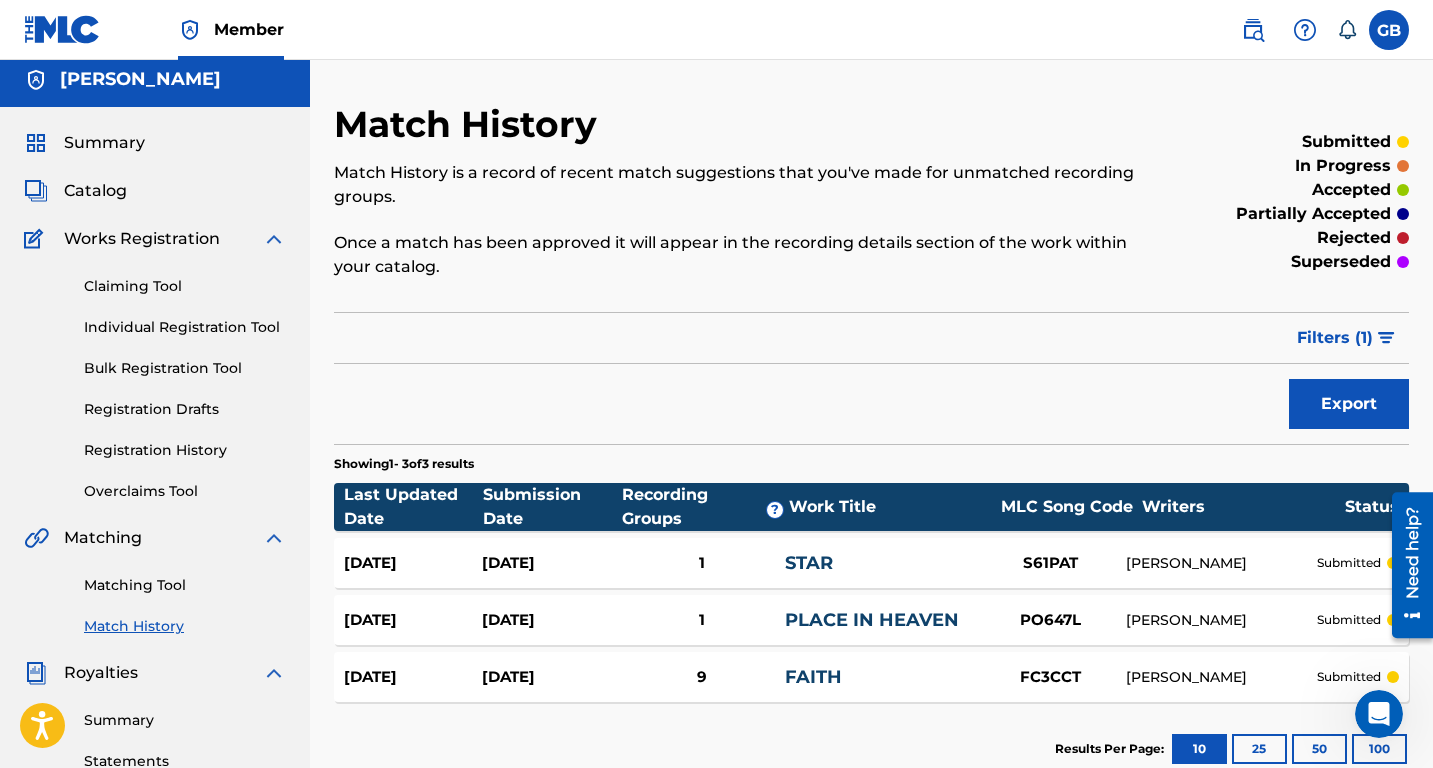 click on "Matching Tool" at bounding box center (185, 585) 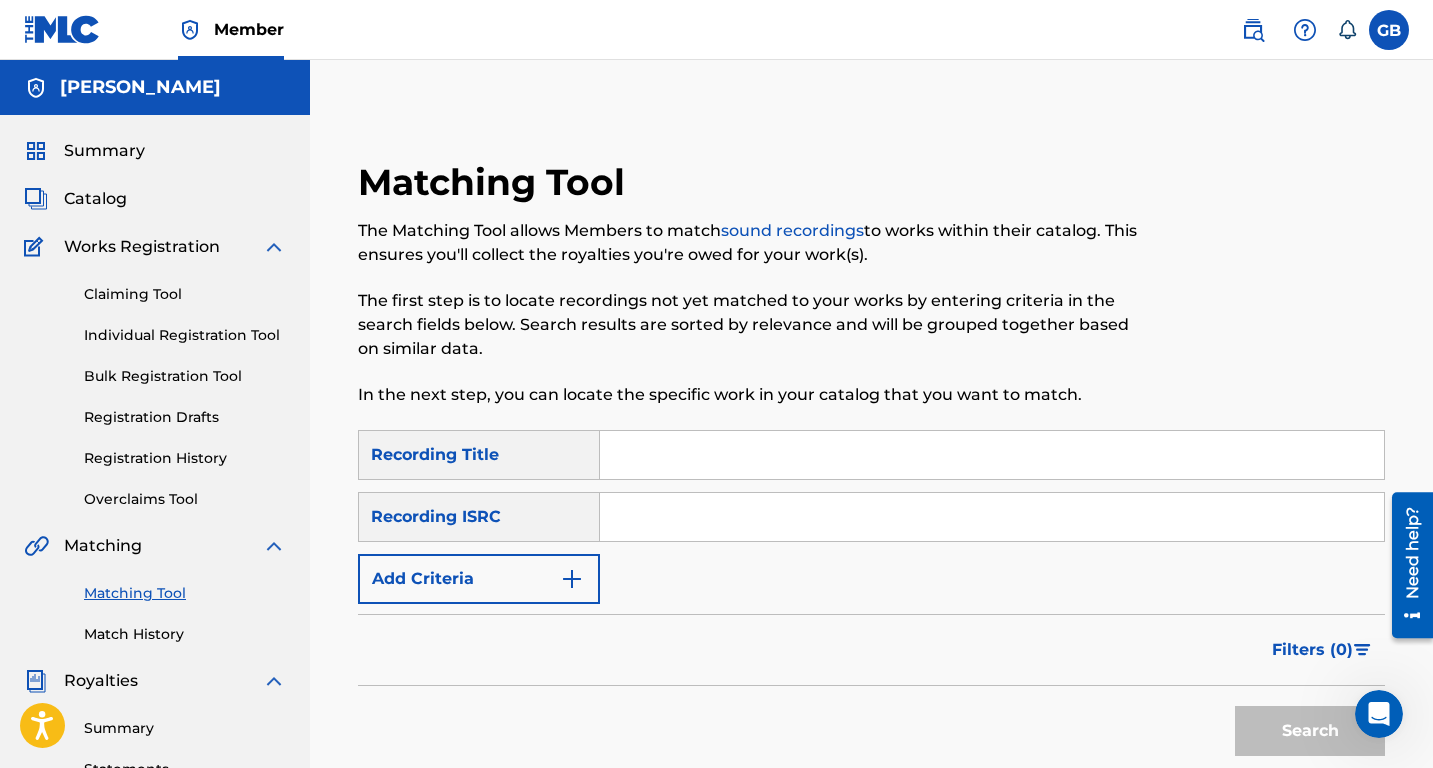 click on "Add Criteria" at bounding box center [479, 579] 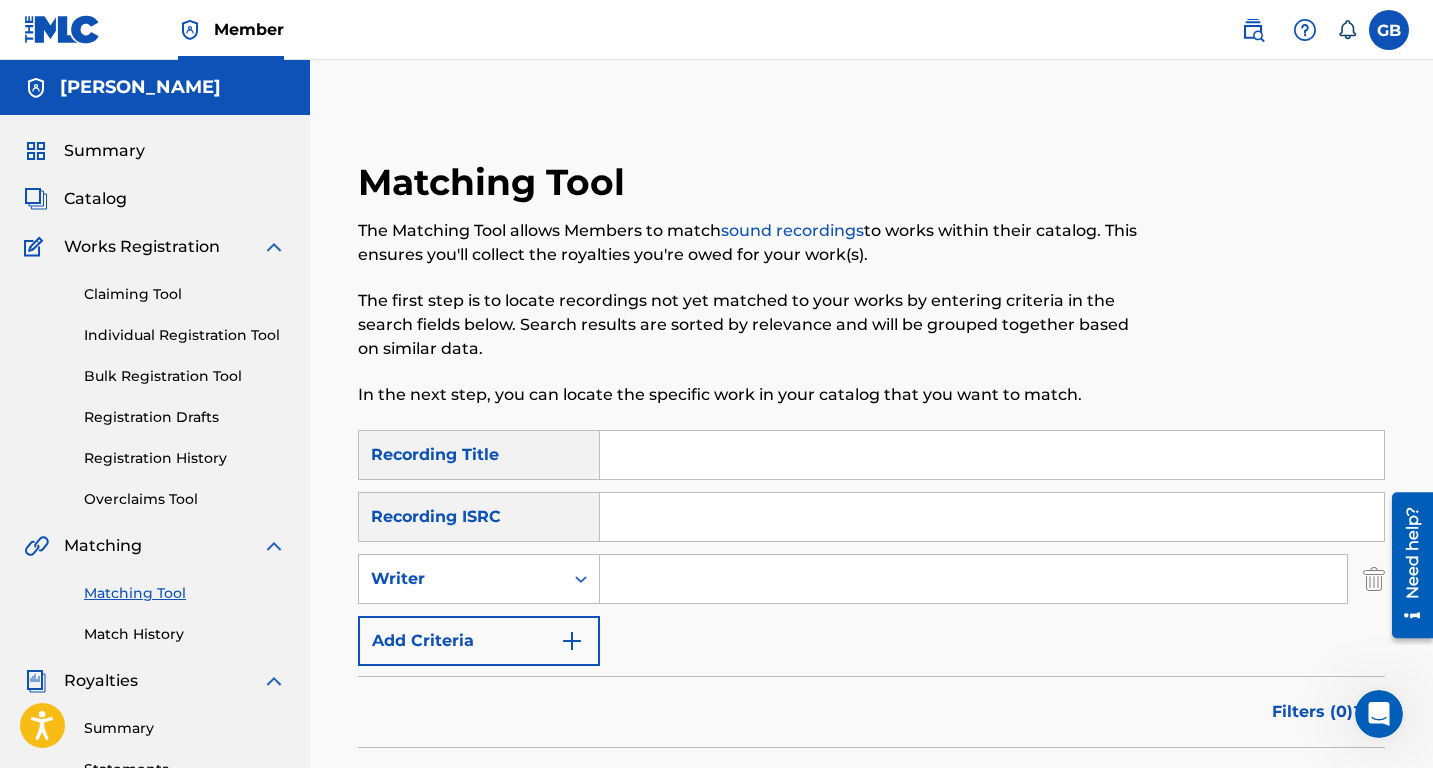 click at bounding box center (973, 579) 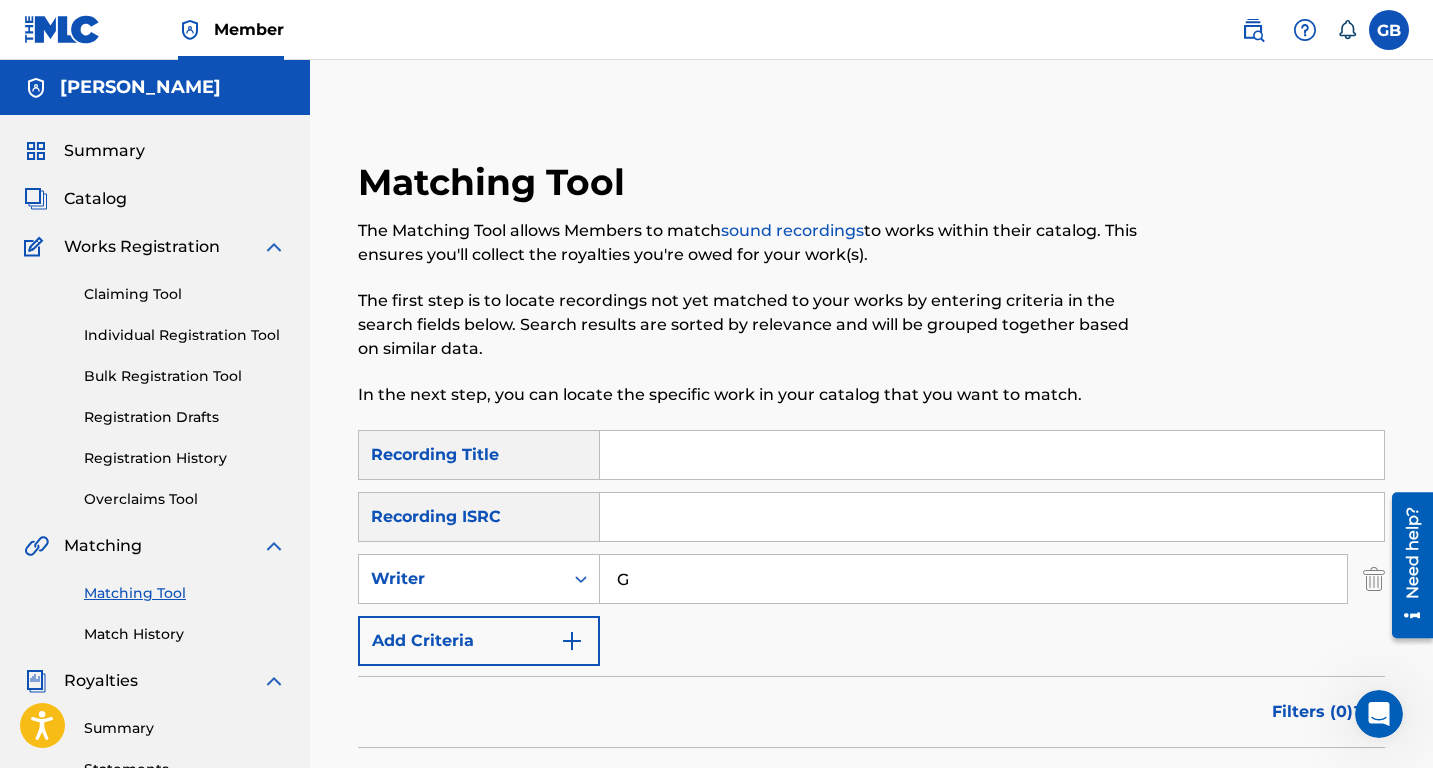 type on "[PERSON_NAME]" 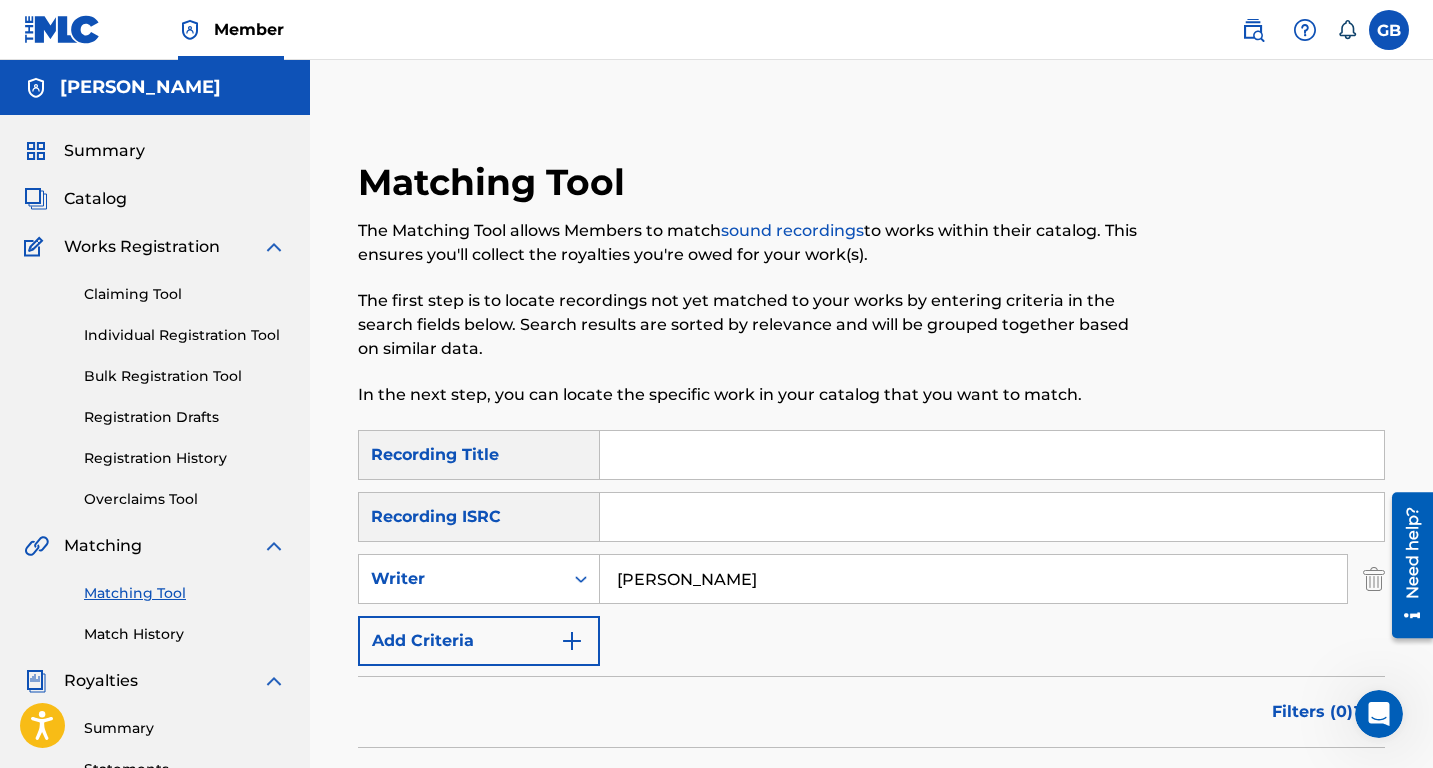 click on "Search" at bounding box center [1310, 793] 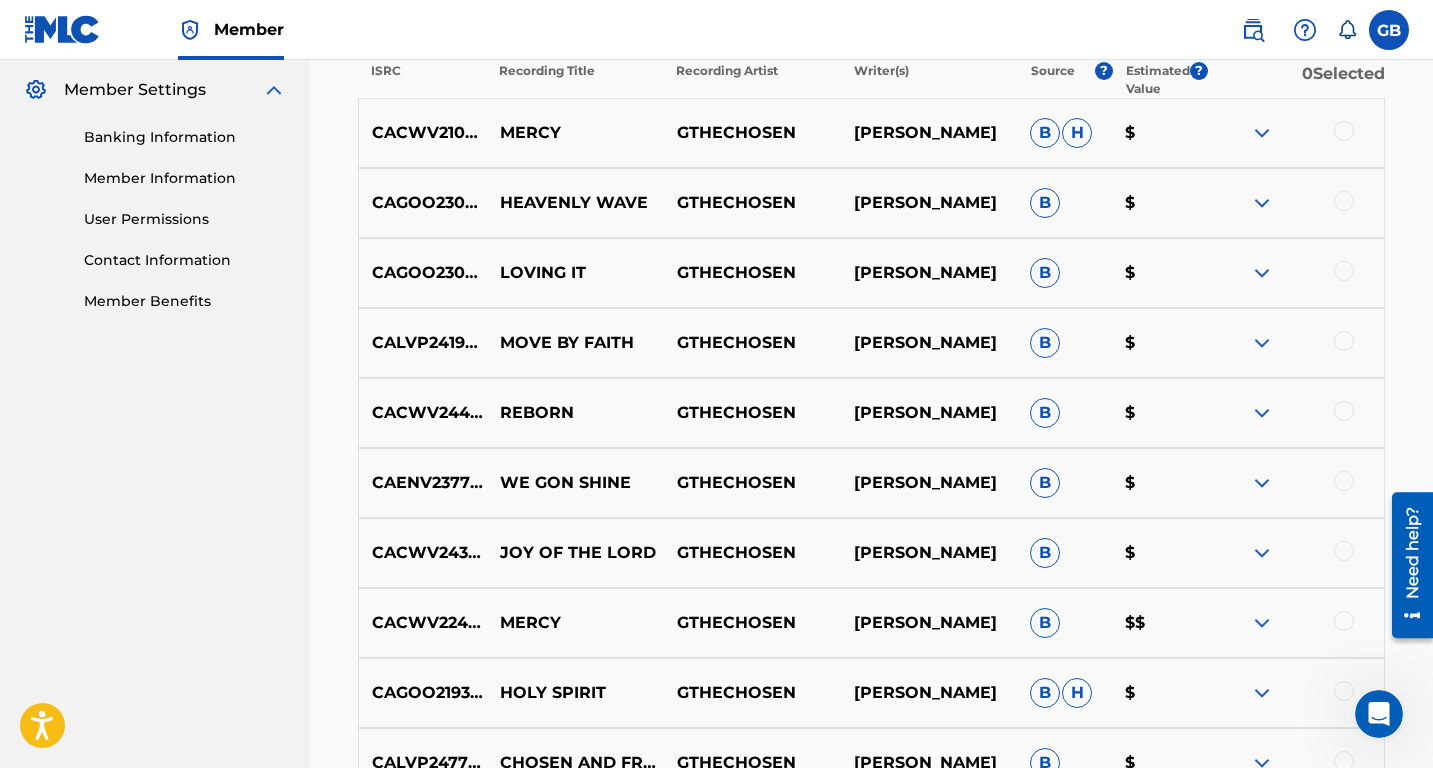 scroll, scrollTop: 831, scrollLeft: 0, axis: vertical 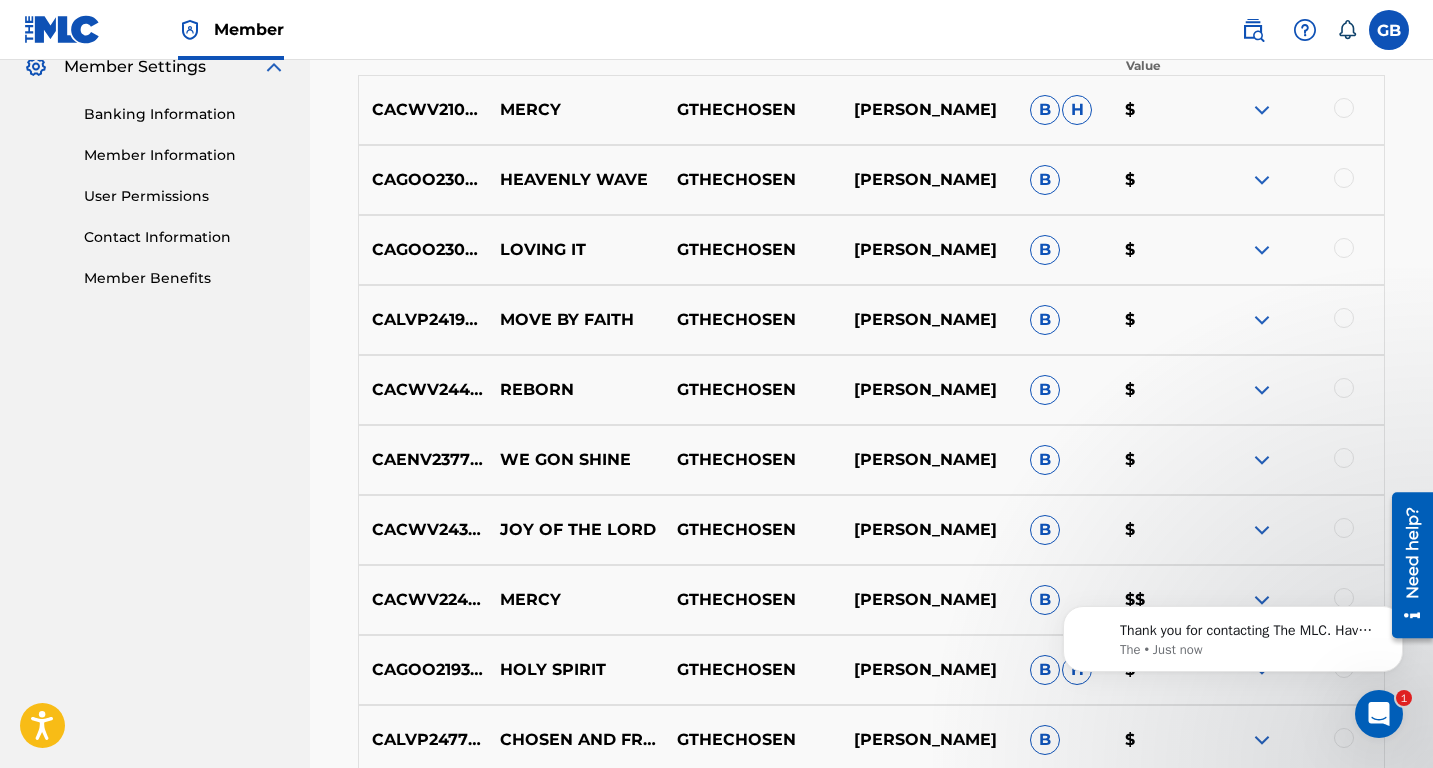 click 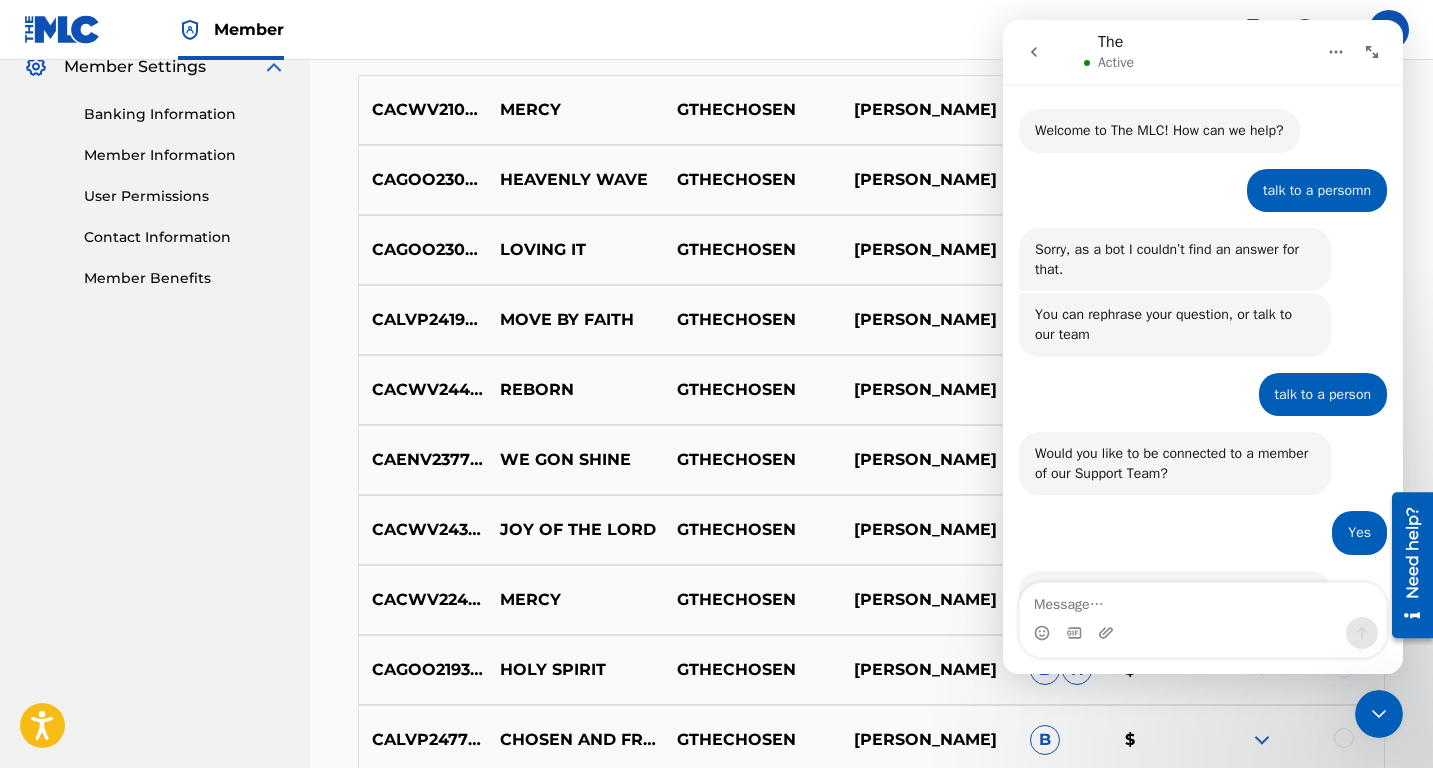 scroll, scrollTop: 144, scrollLeft: 0, axis: vertical 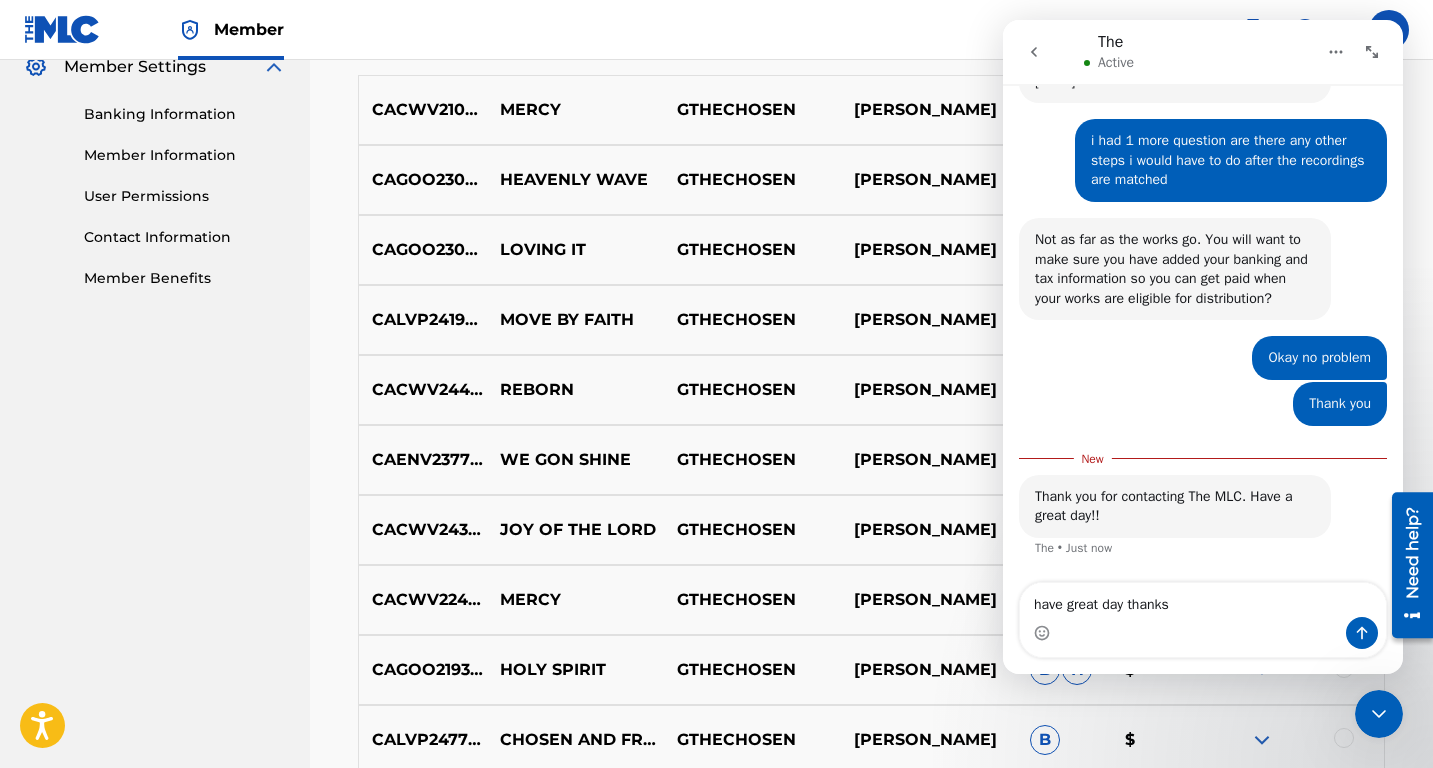 type on "have great day thanks !" 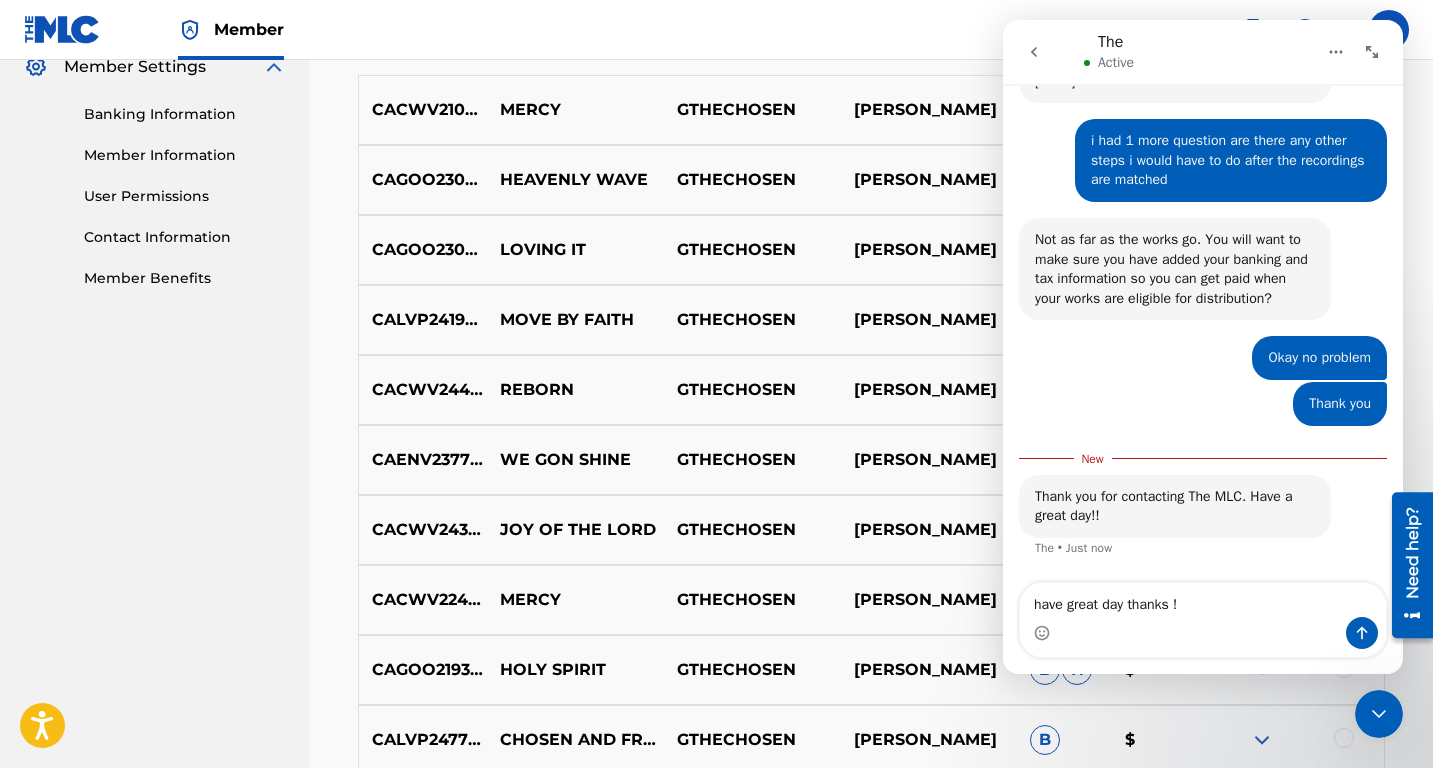 type 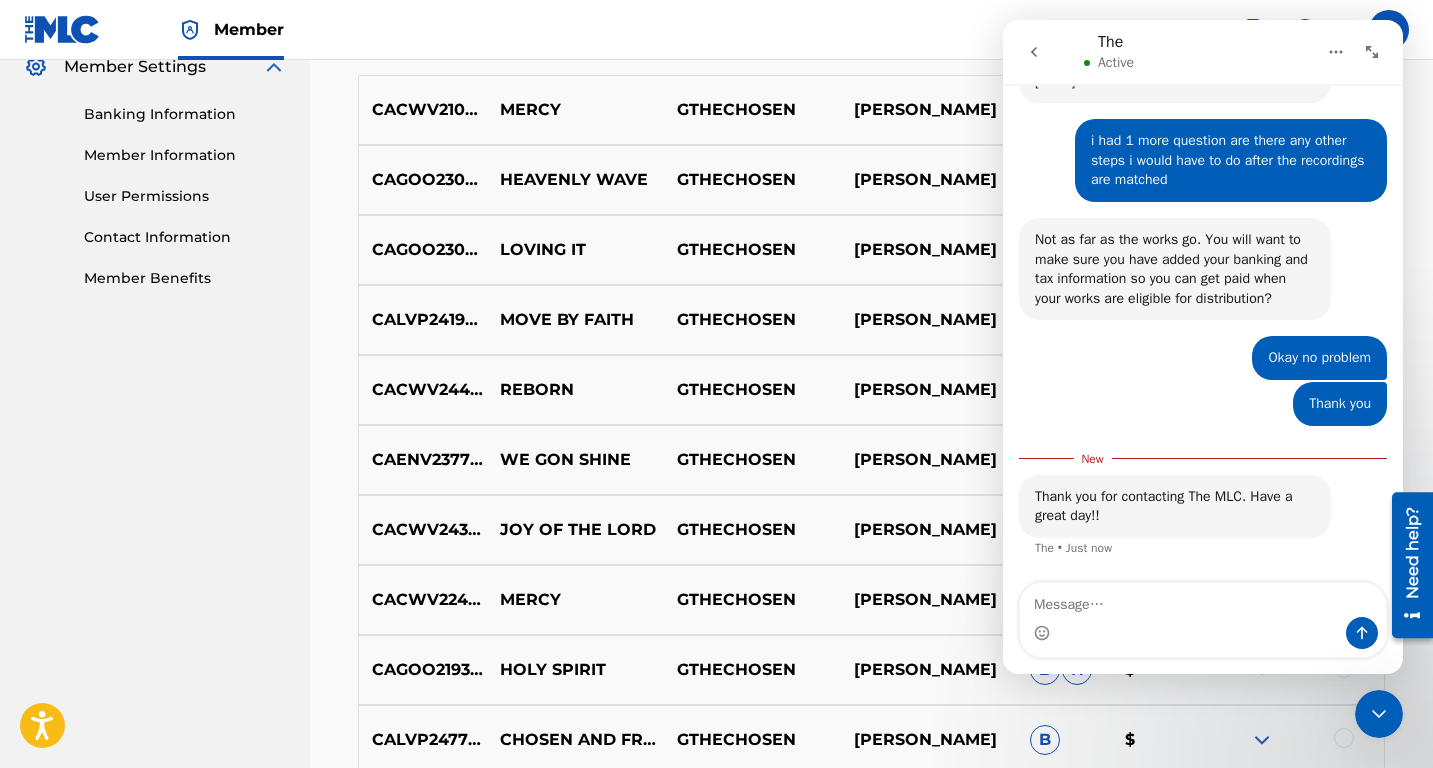 scroll, scrollTop: 2235, scrollLeft: 0, axis: vertical 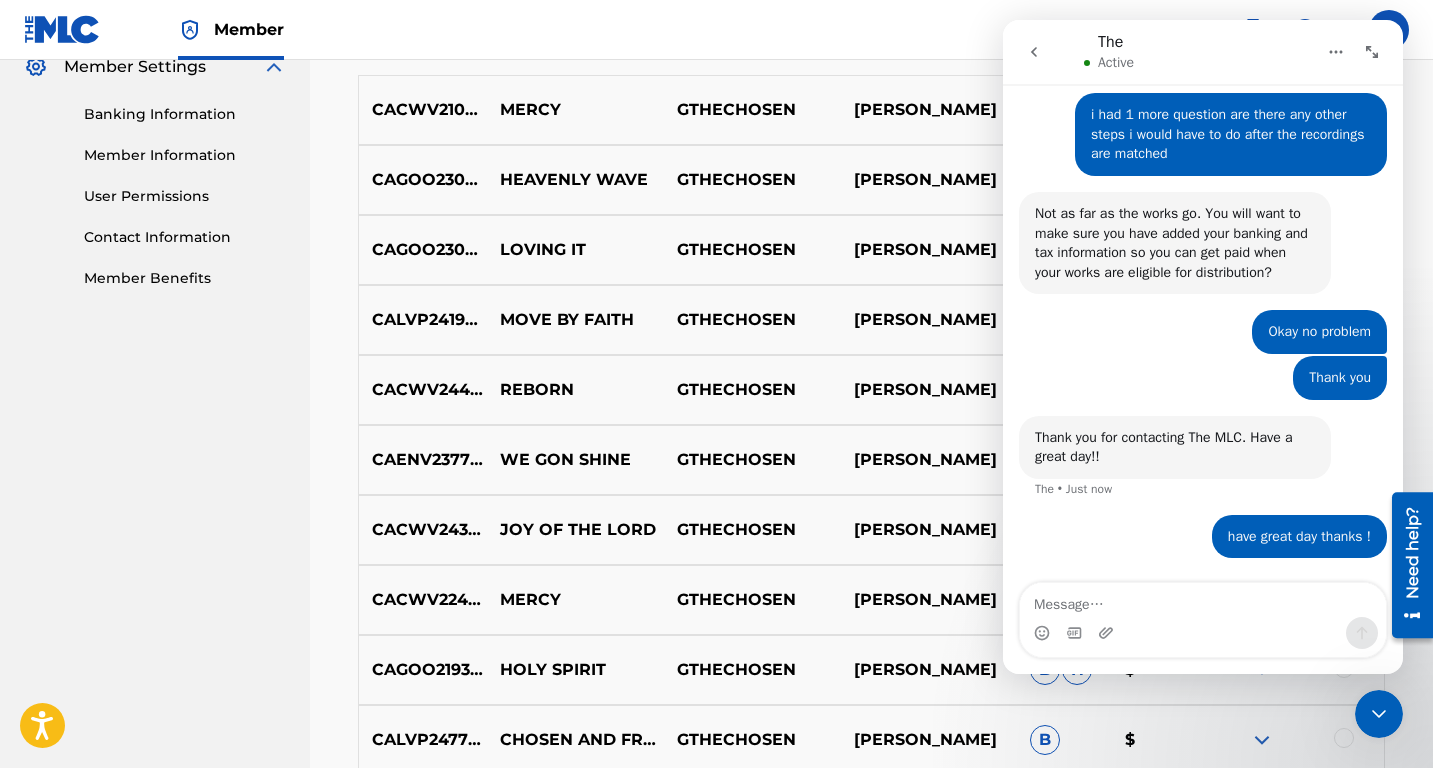 click at bounding box center (1034, 52) 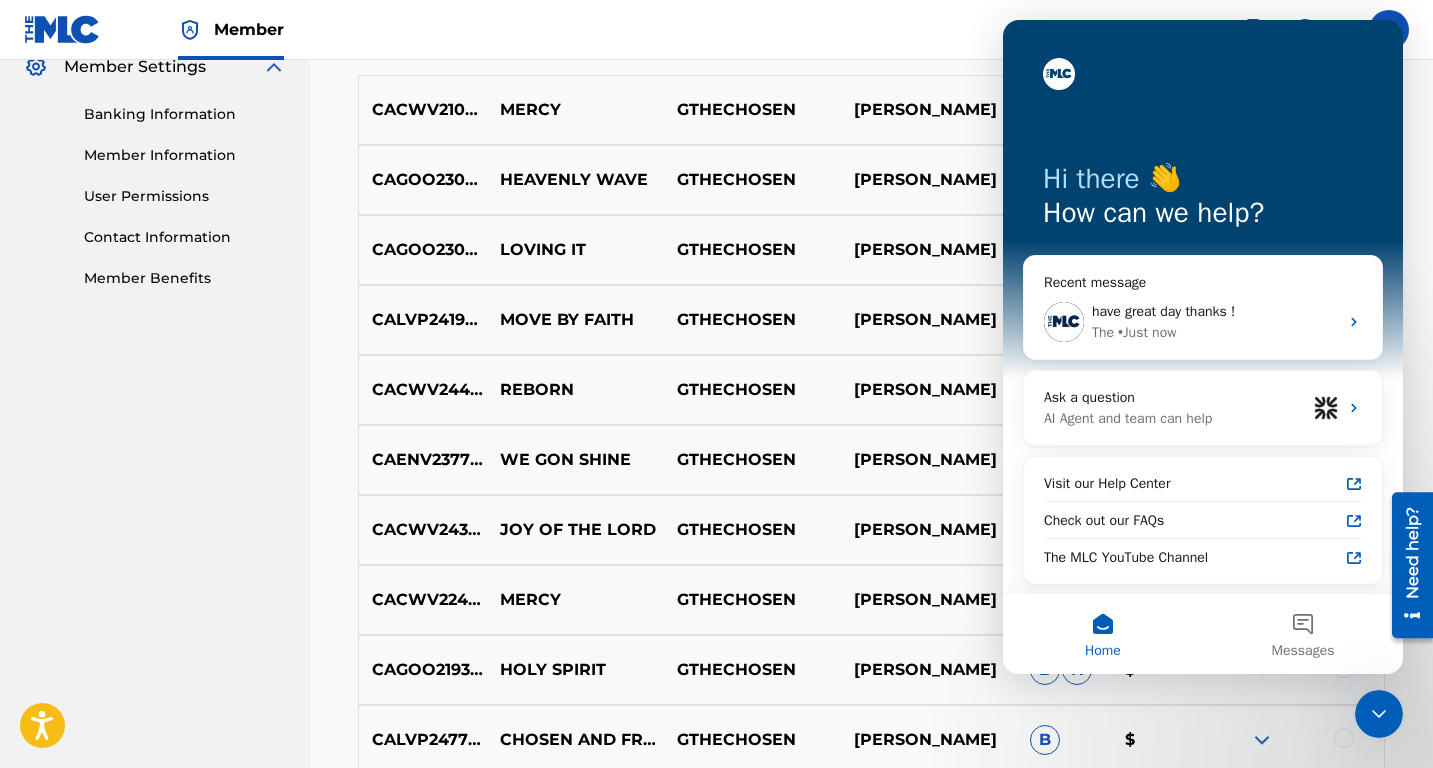 click 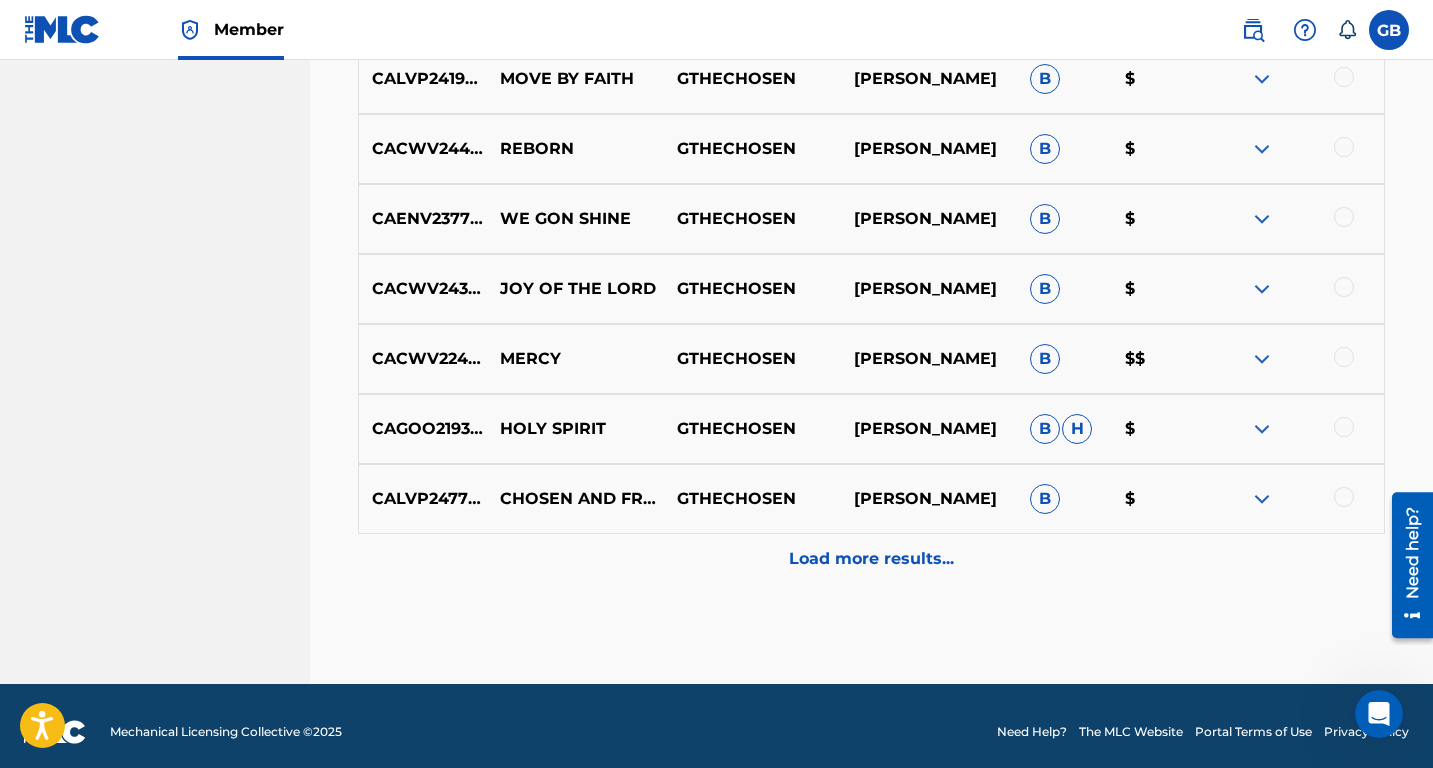 scroll, scrollTop: 1084, scrollLeft: 0, axis: vertical 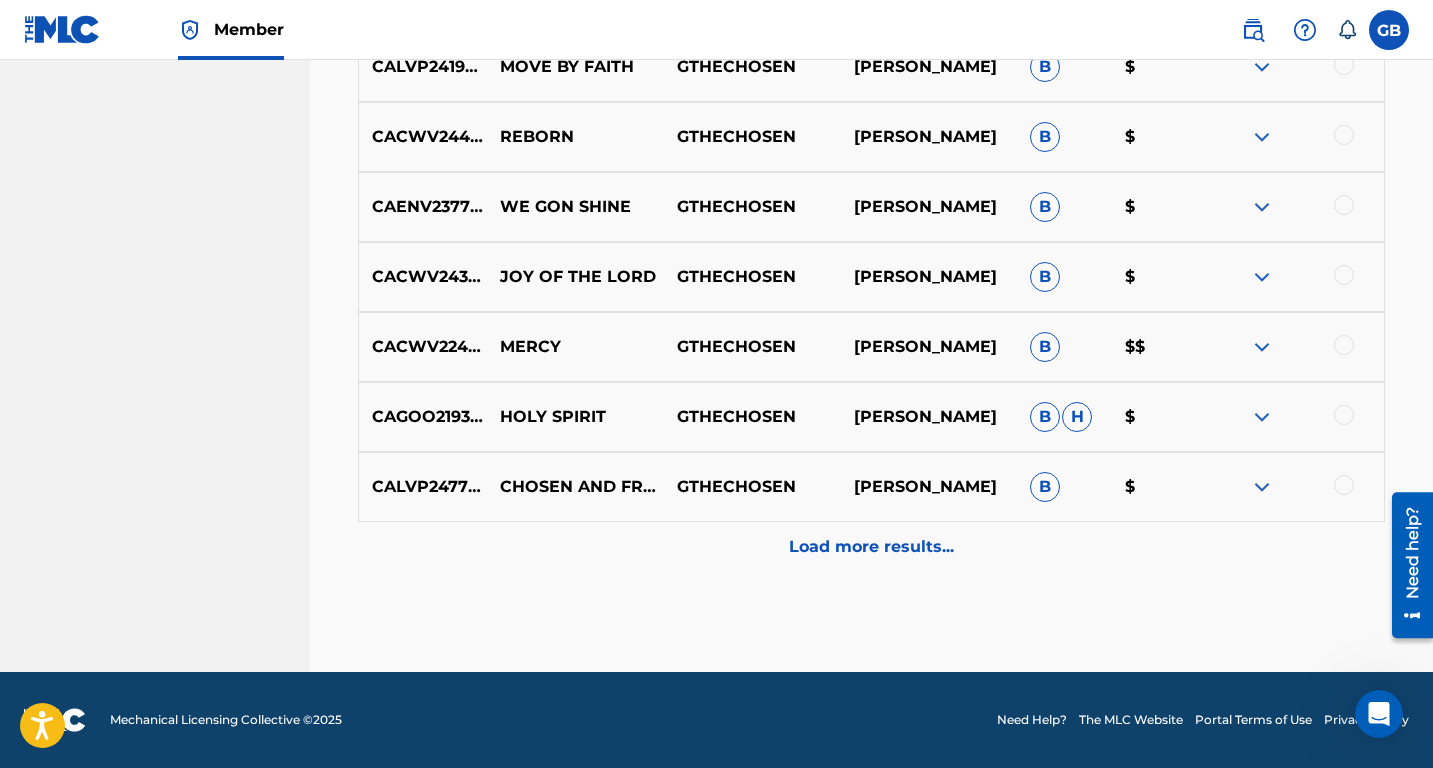 click on "Load more results..." at bounding box center (871, 547) 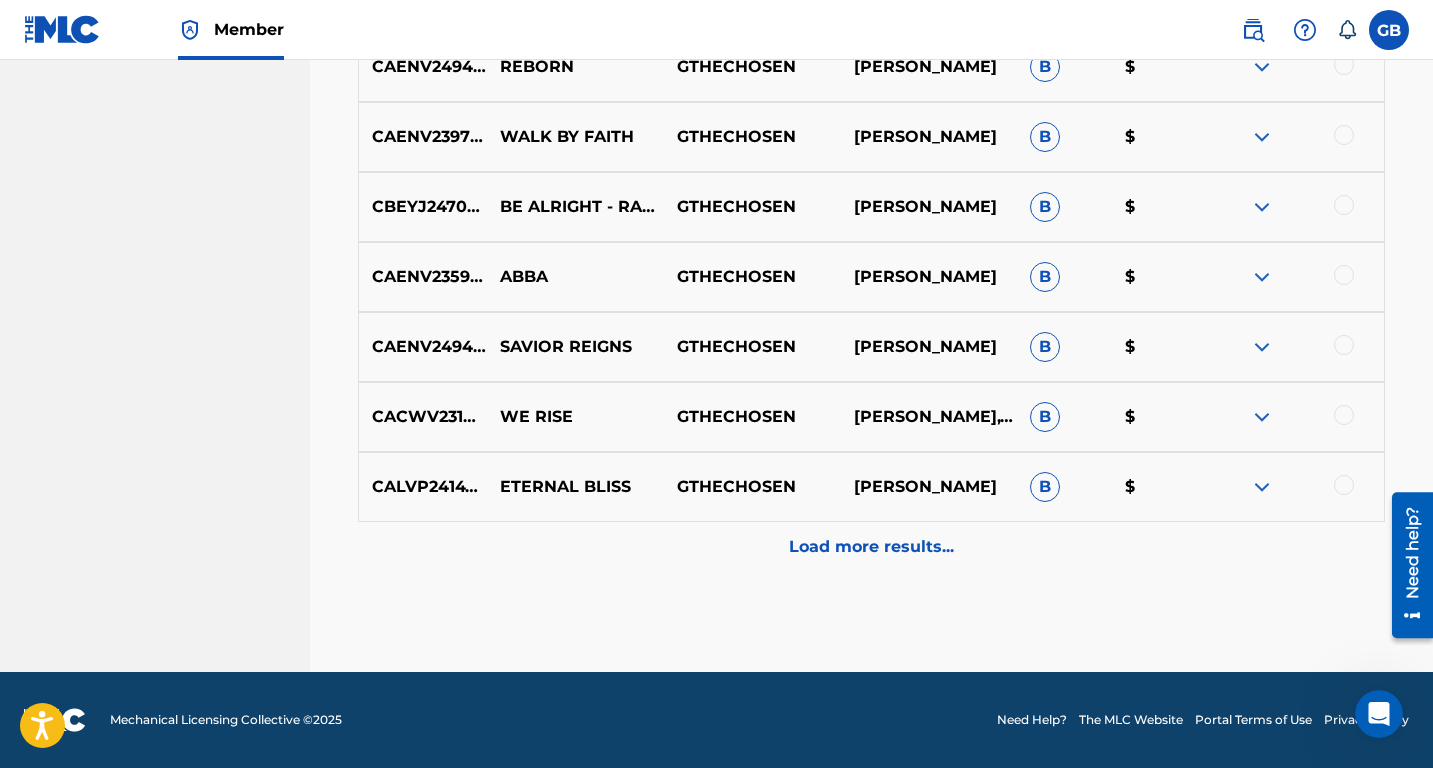 click on "Load more results..." at bounding box center (871, 547) 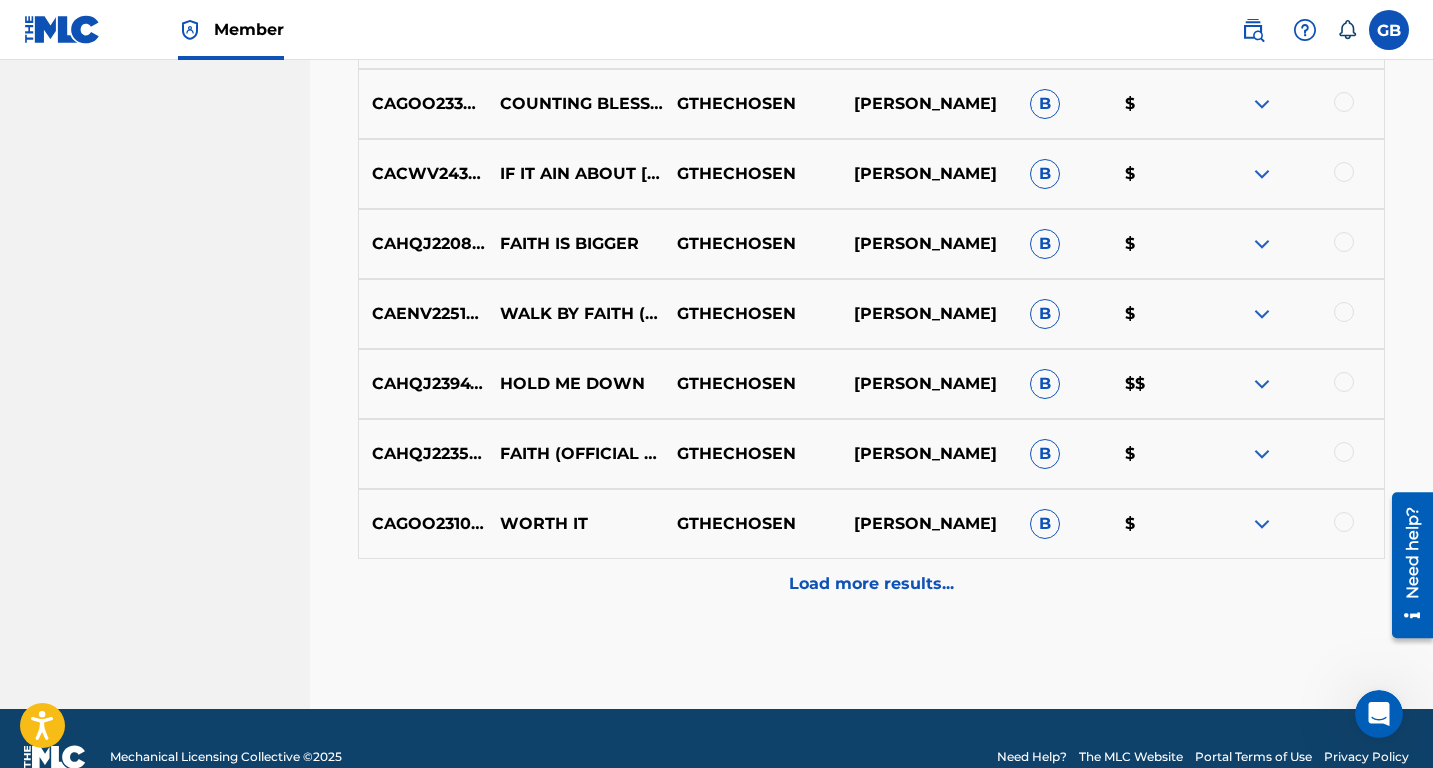 click on "Load more results..." at bounding box center [871, 584] 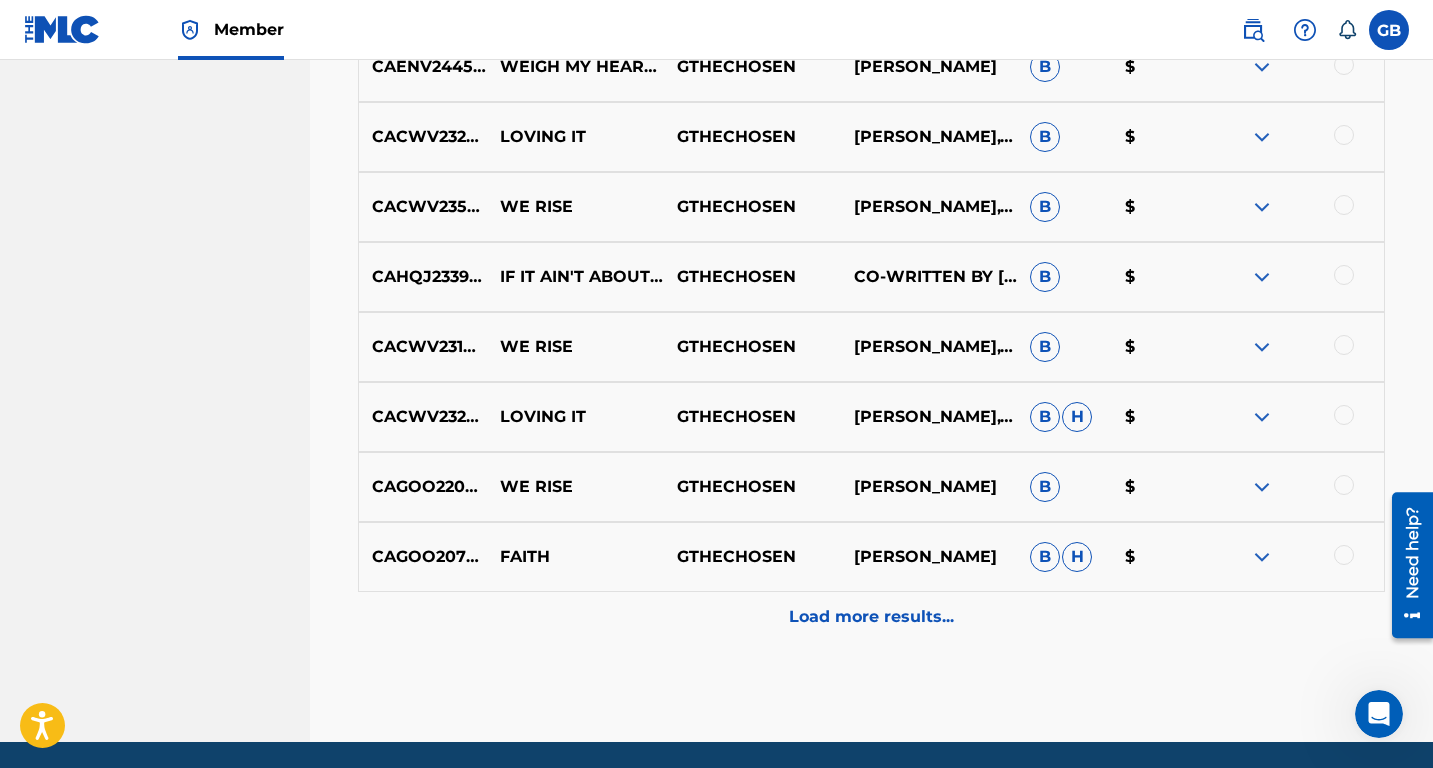 click on "Load more results..." at bounding box center (871, 617) 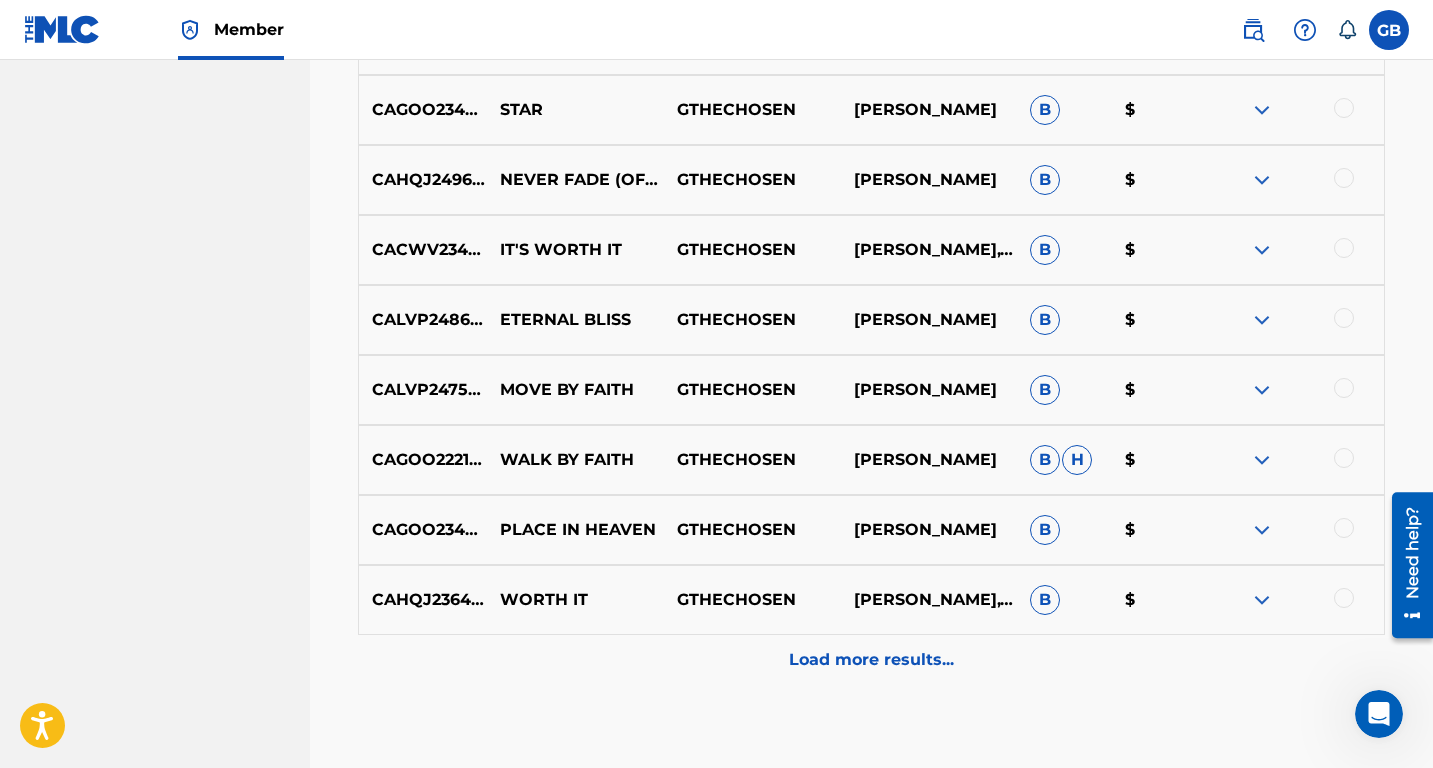 click on "Load more results..." at bounding box center [871, 660] 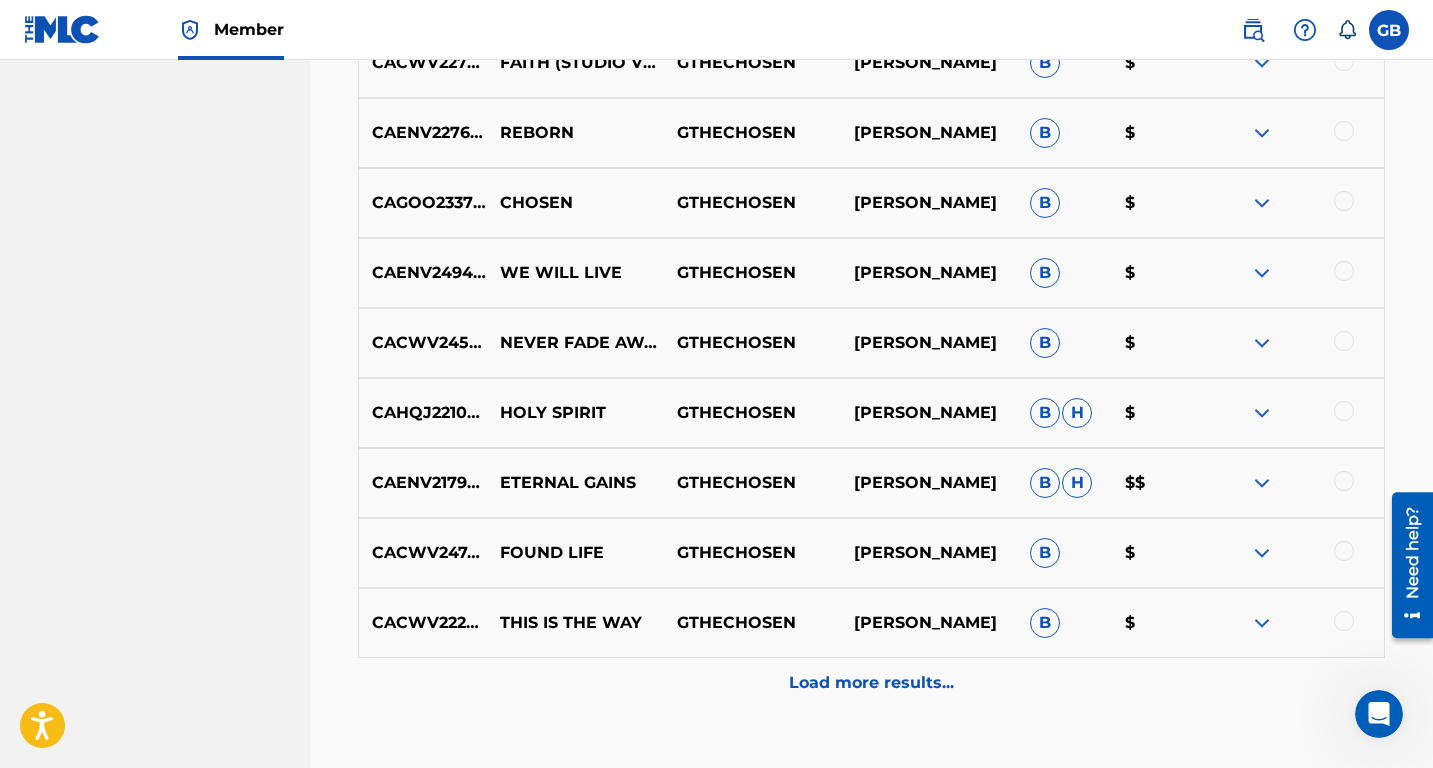 scroll, scrollTop: 4450, scrollLeft: 0, axis: vertical 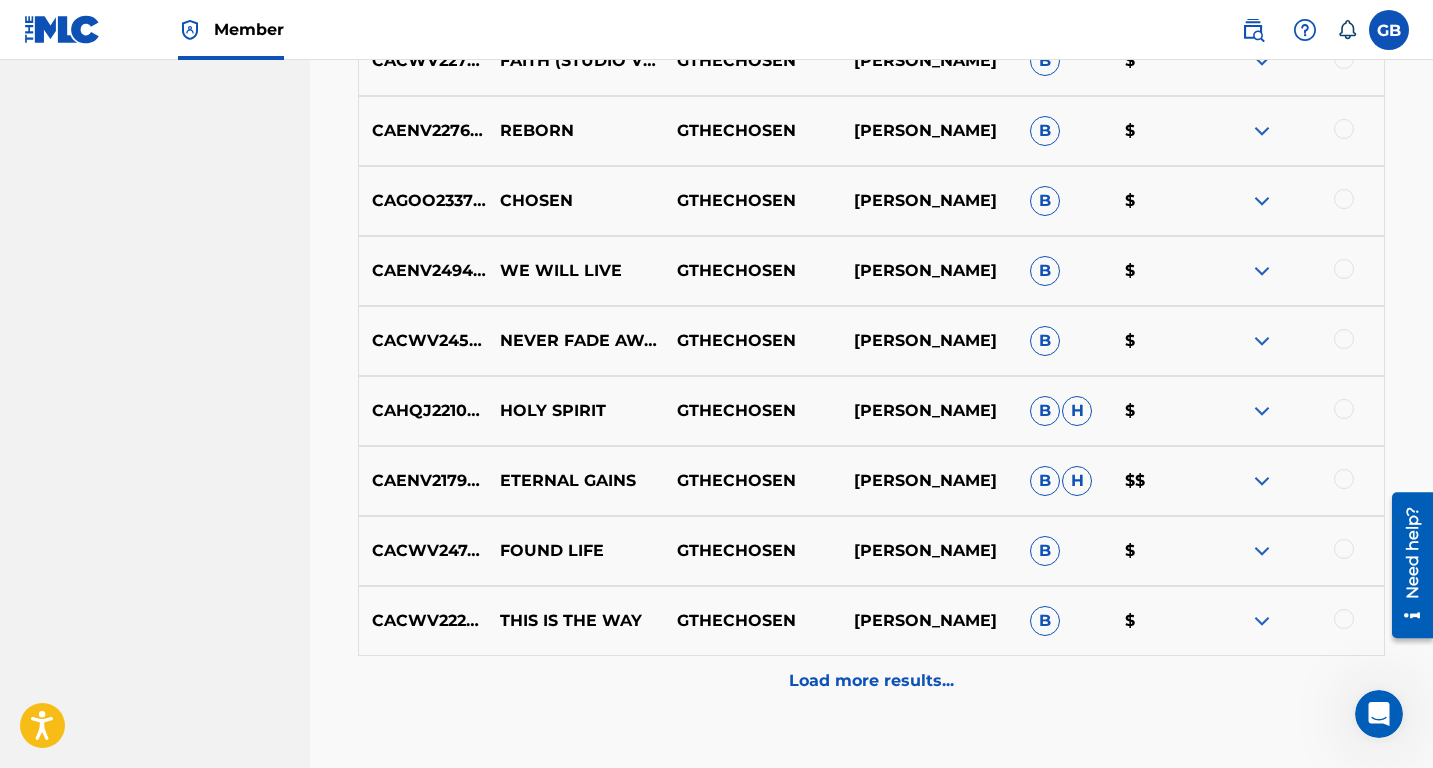 click on "Load more results..." at bounding box center (871, 681) 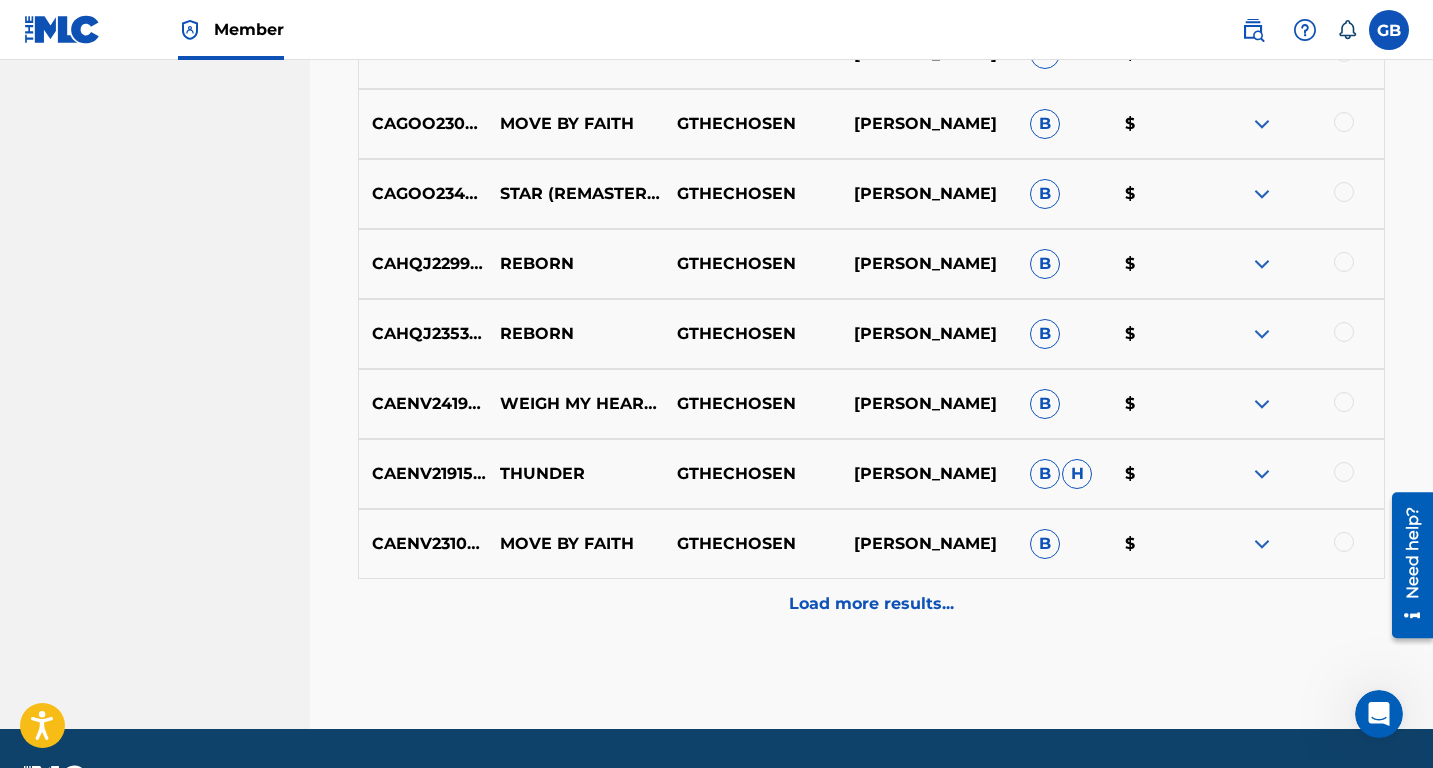 click on "Load more results..." at bounding box center (871, 604) 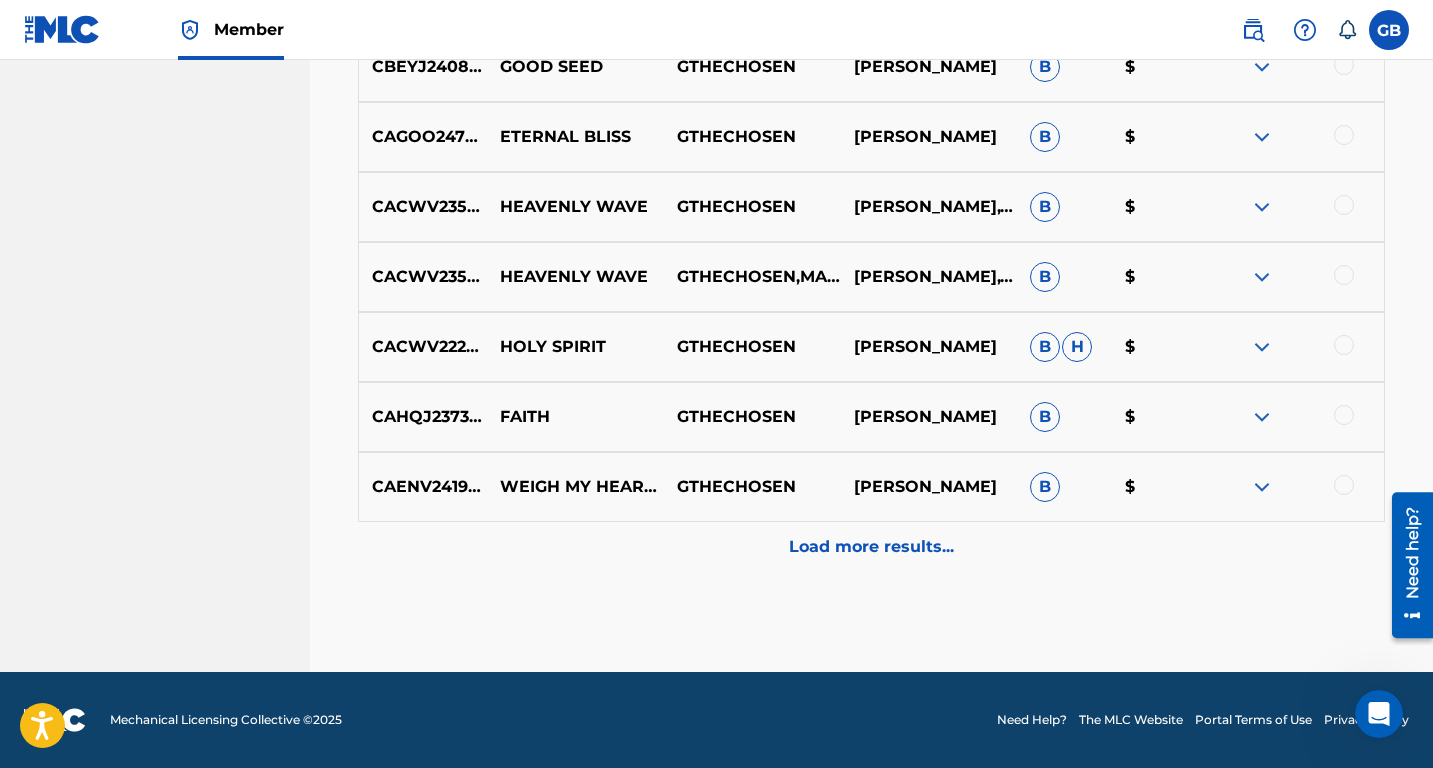 click on "Load more results..." at bounding box center [871, 547] 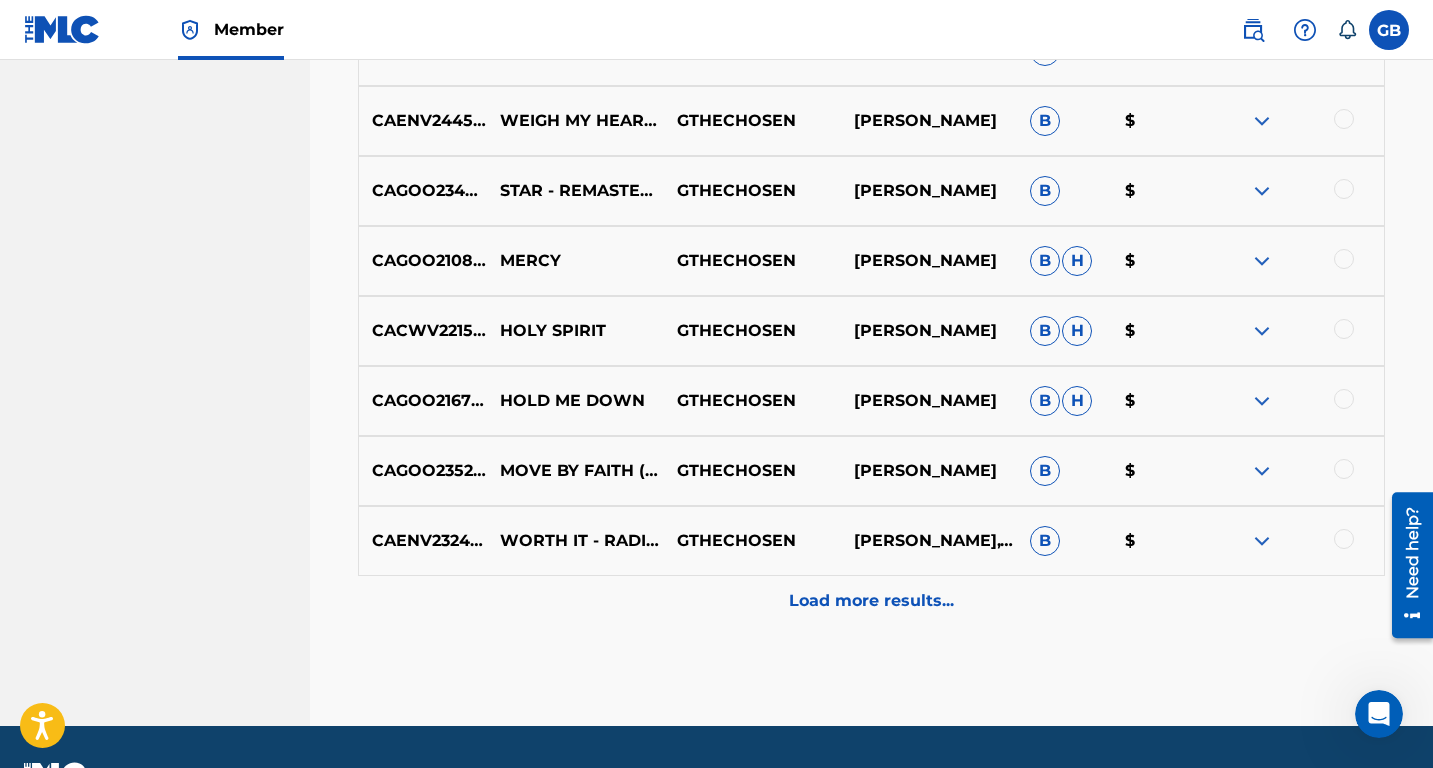 scroll, scrollTop: 6684, scrollLeft: 0, axis: vertical 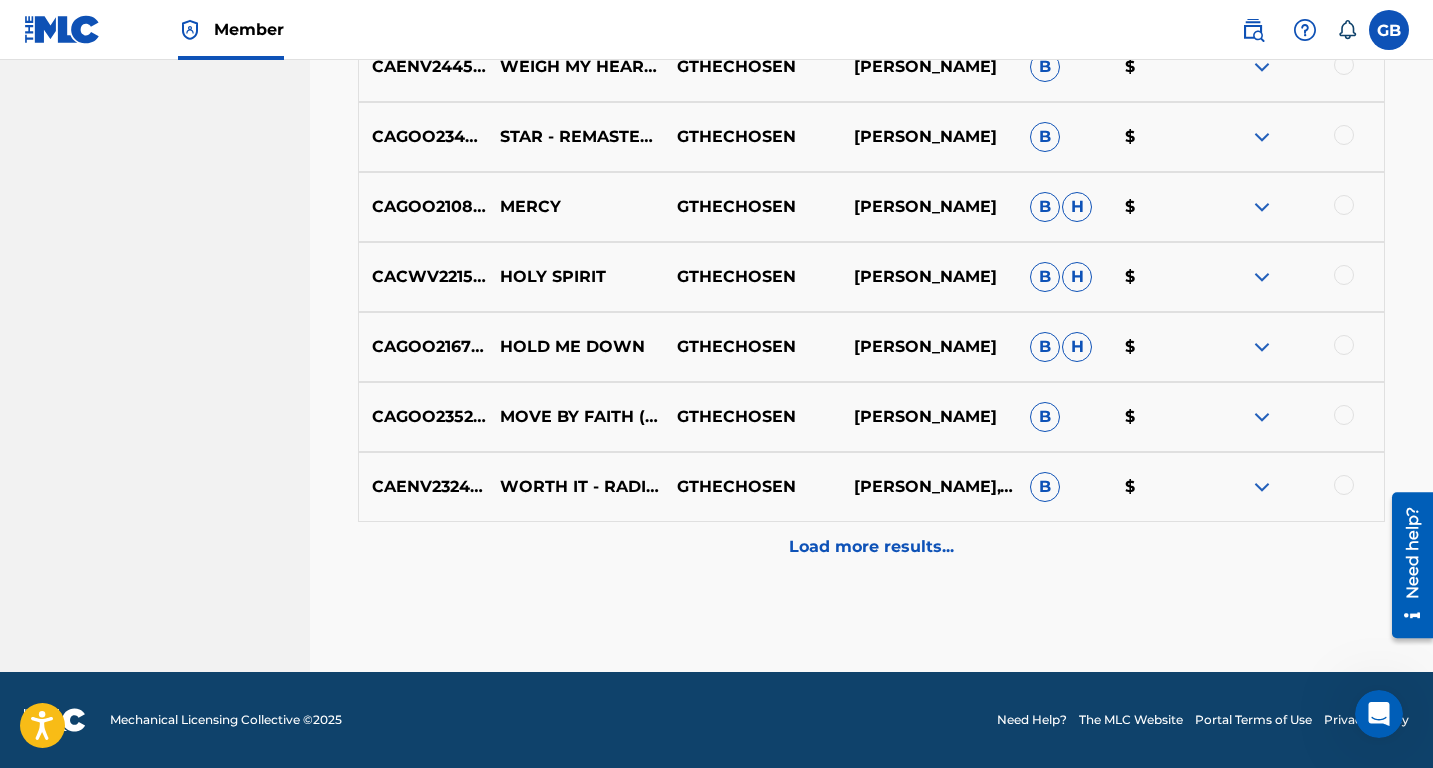click on "Load more results..." at bounding box center [871, 547] 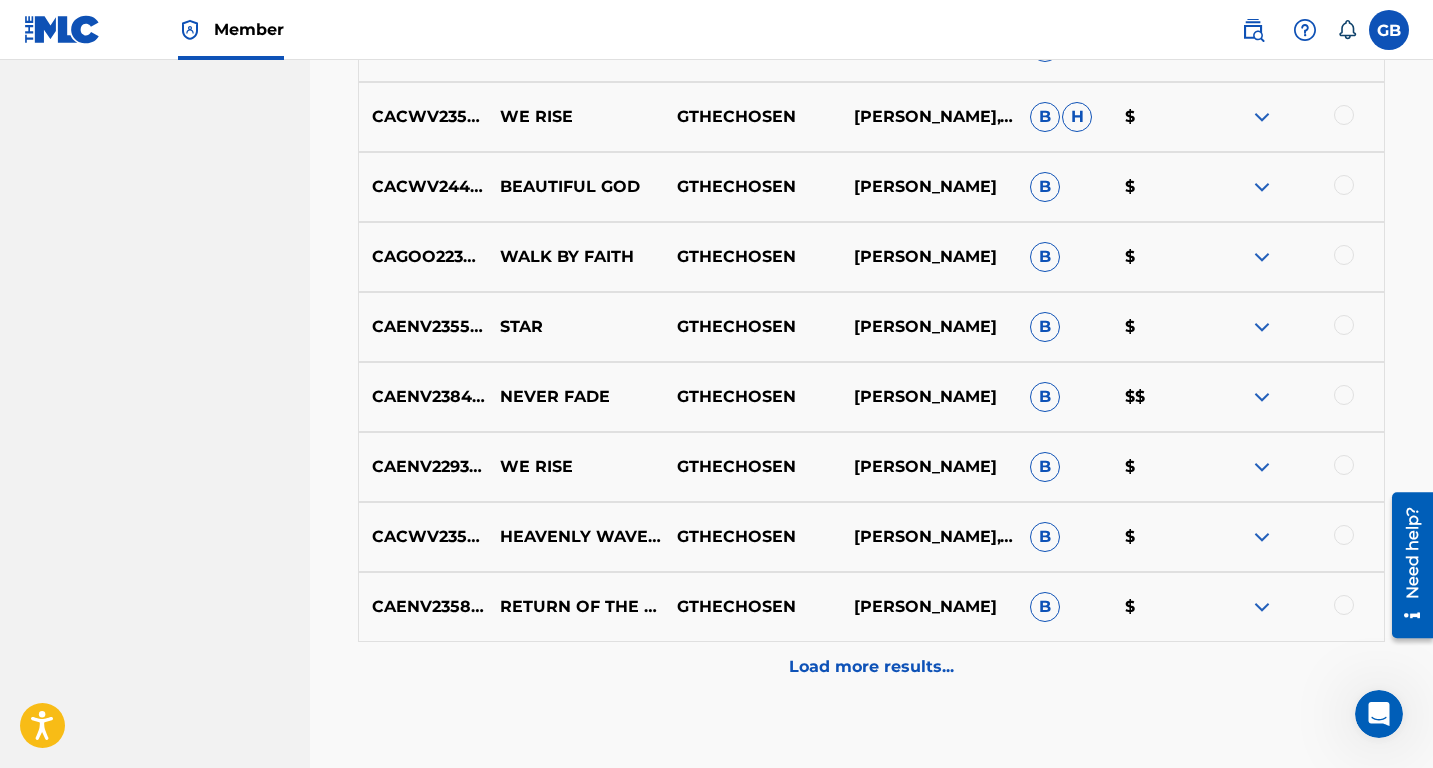 scroll, scrollTop: 7282, scrollLeft: 0, axis: vertical 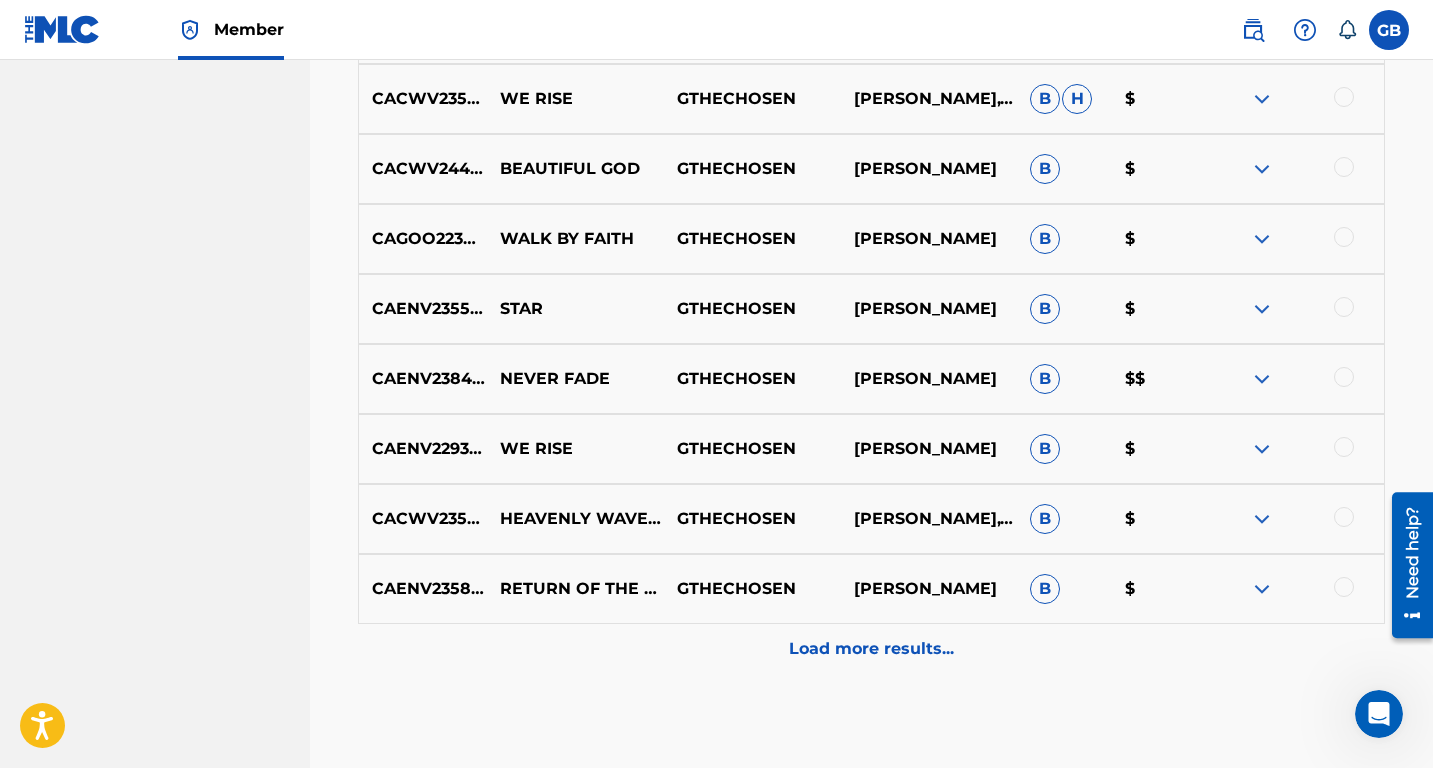 click at bounding box center (1344, 377) 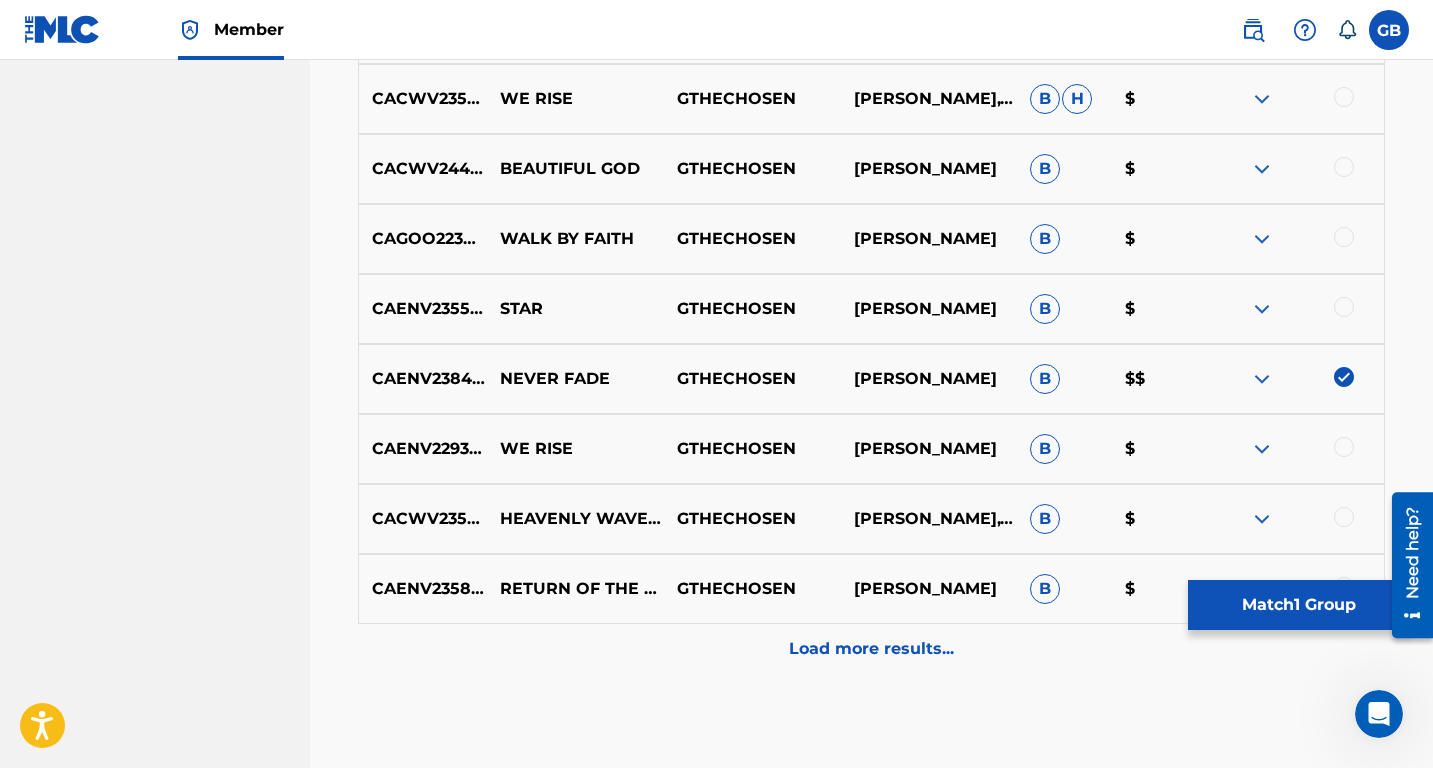 click on "Match  1 Group" at bounding box center [1298, 605] 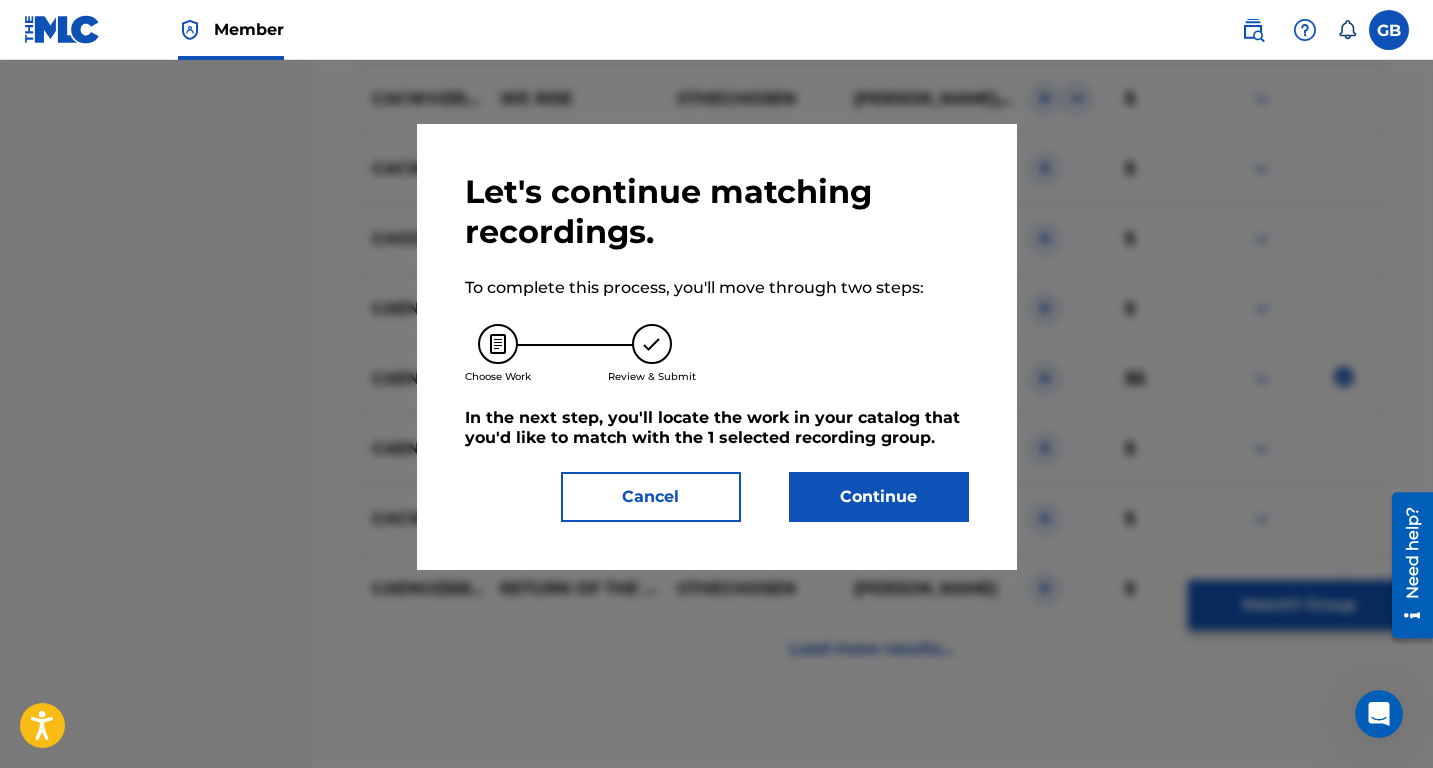 click on "Continue" at bounding box center [879, 497] 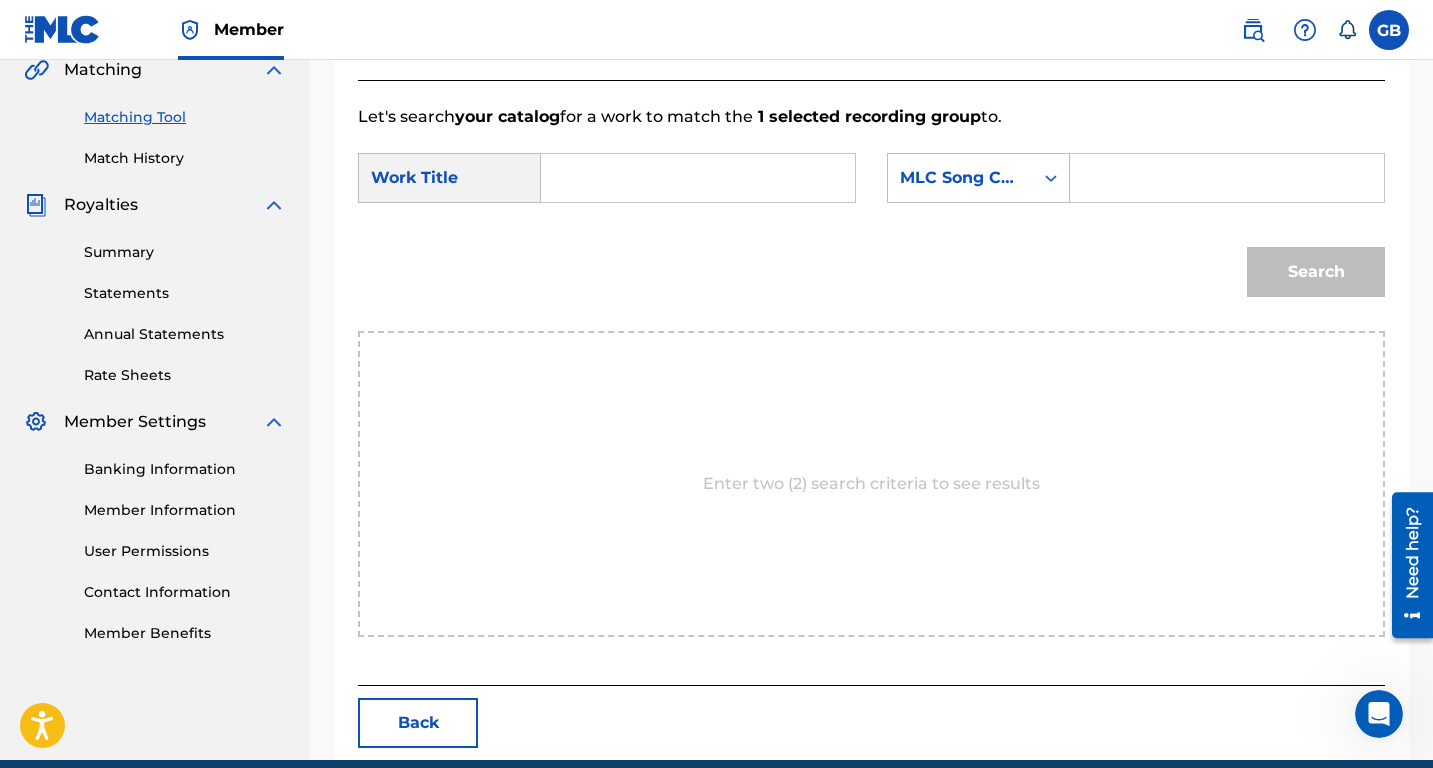 scroll, scrollTop: 423, scrollLeft: 0, axis: vertical 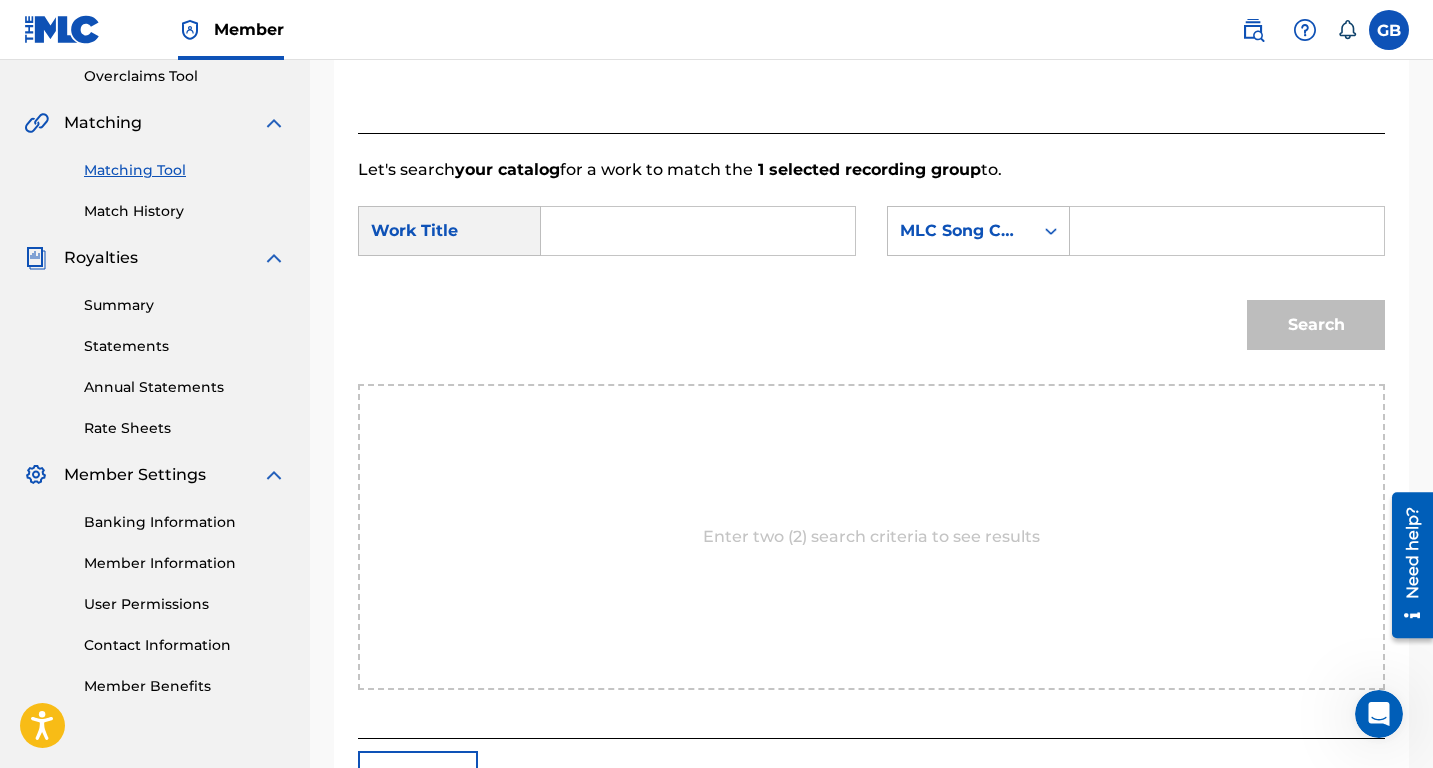 click at bounding box center (698, 231) 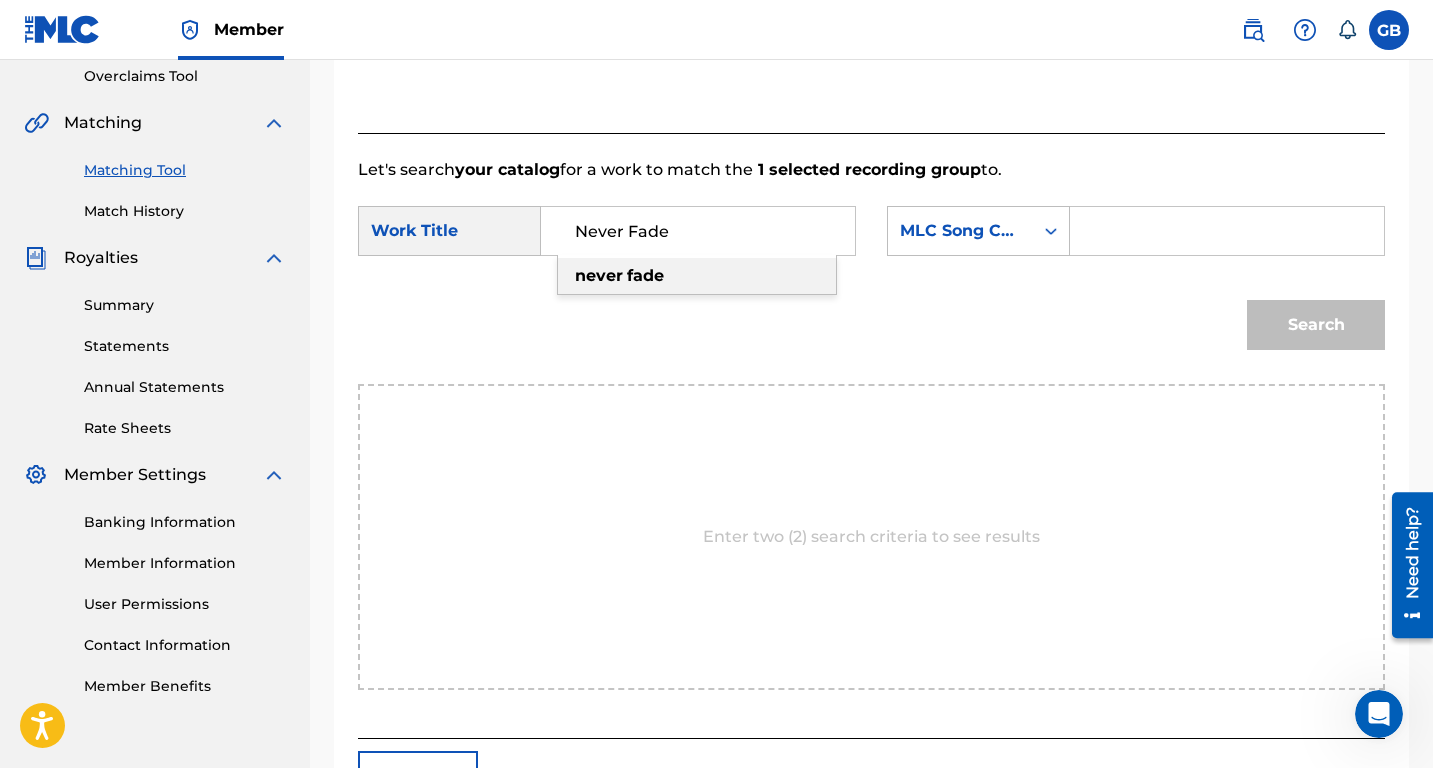 type on "Never Fade" 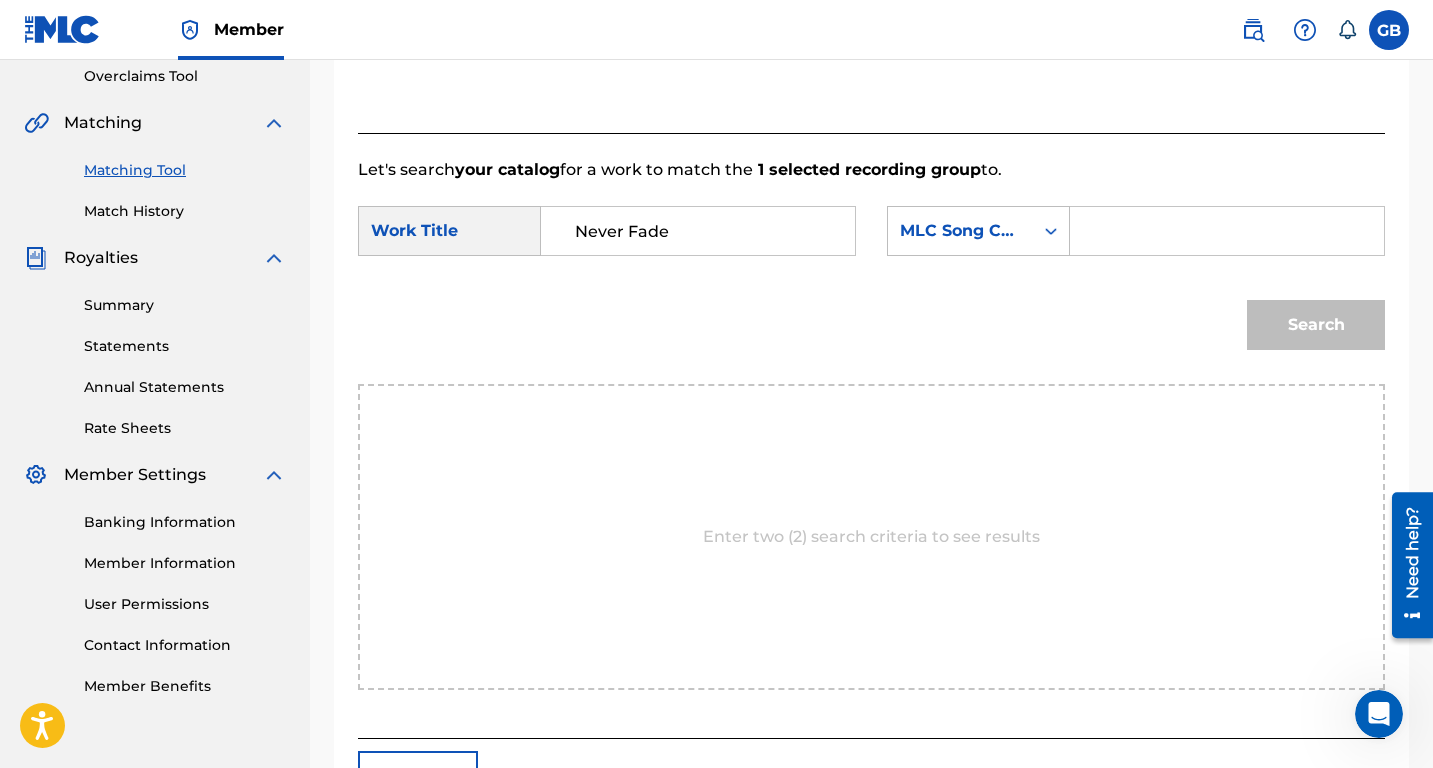 paste on "N962WZ" 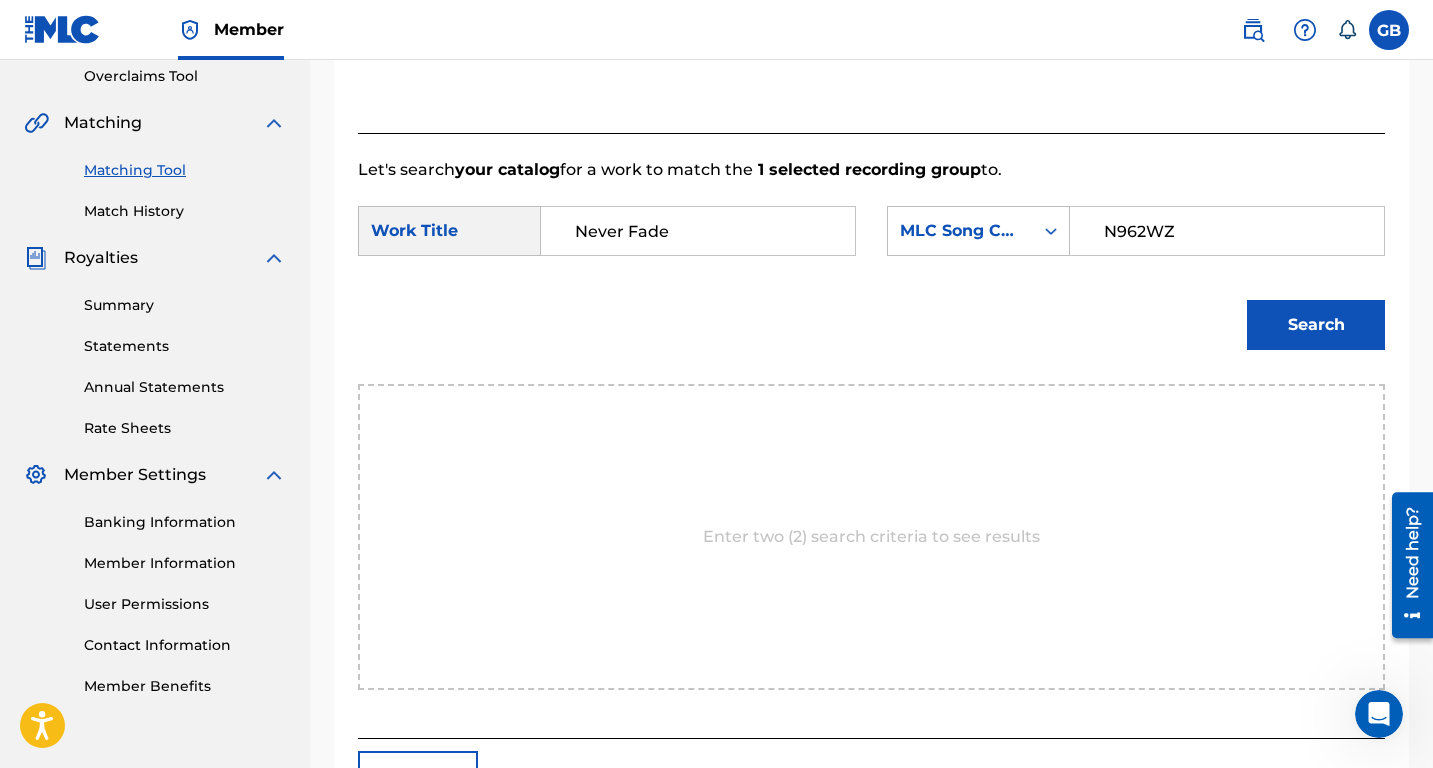 type on "N962WZ" 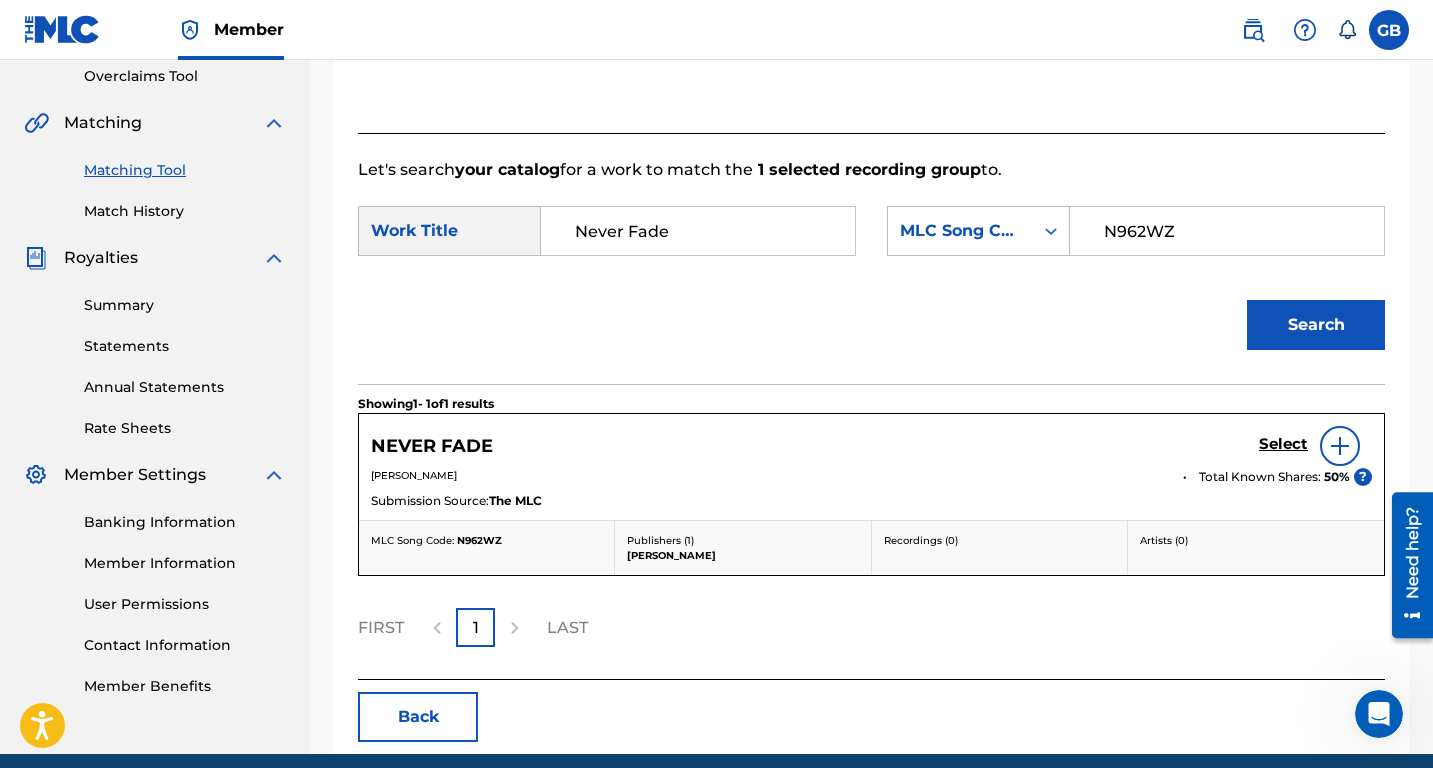 click at bounding box center (1340, 446) 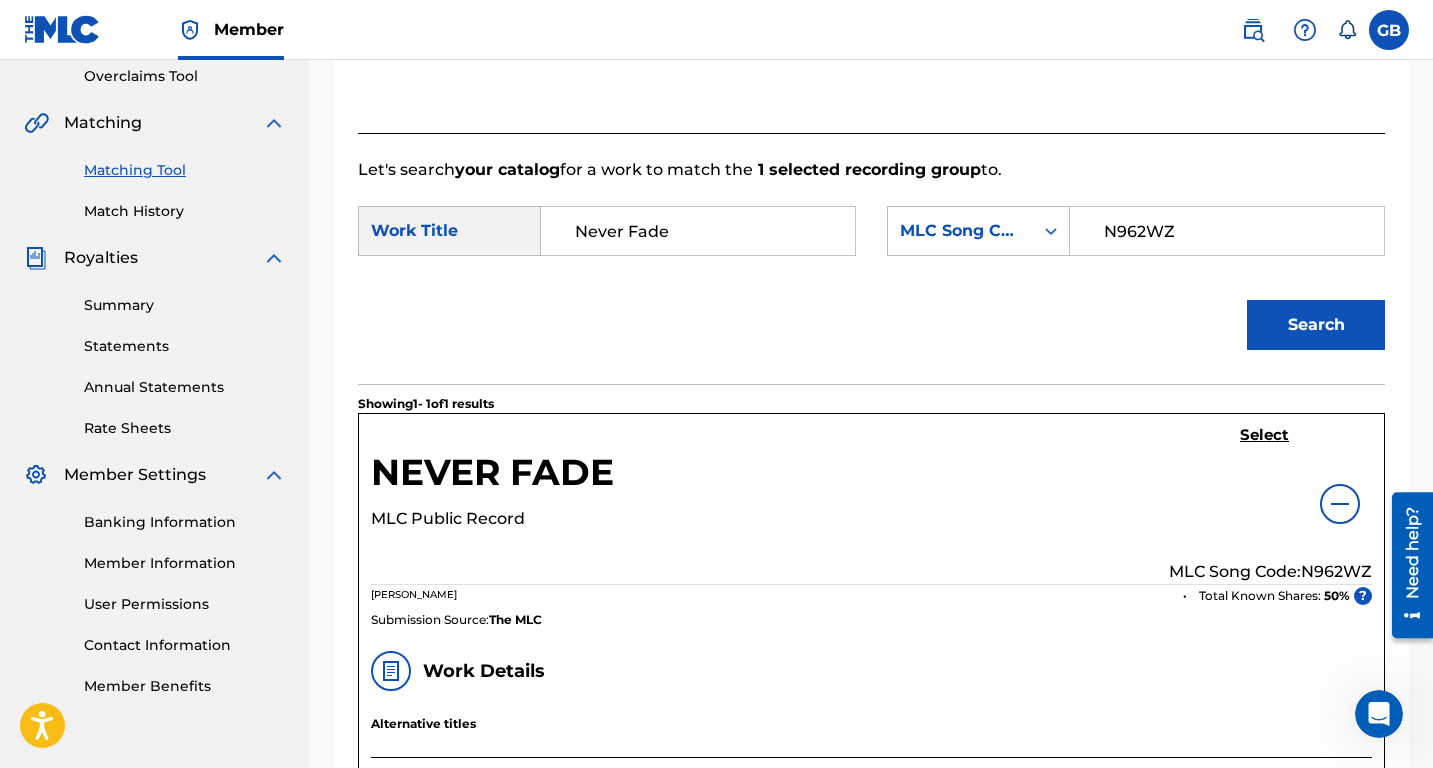 click on "Select" at bounding box center (1264, 435) 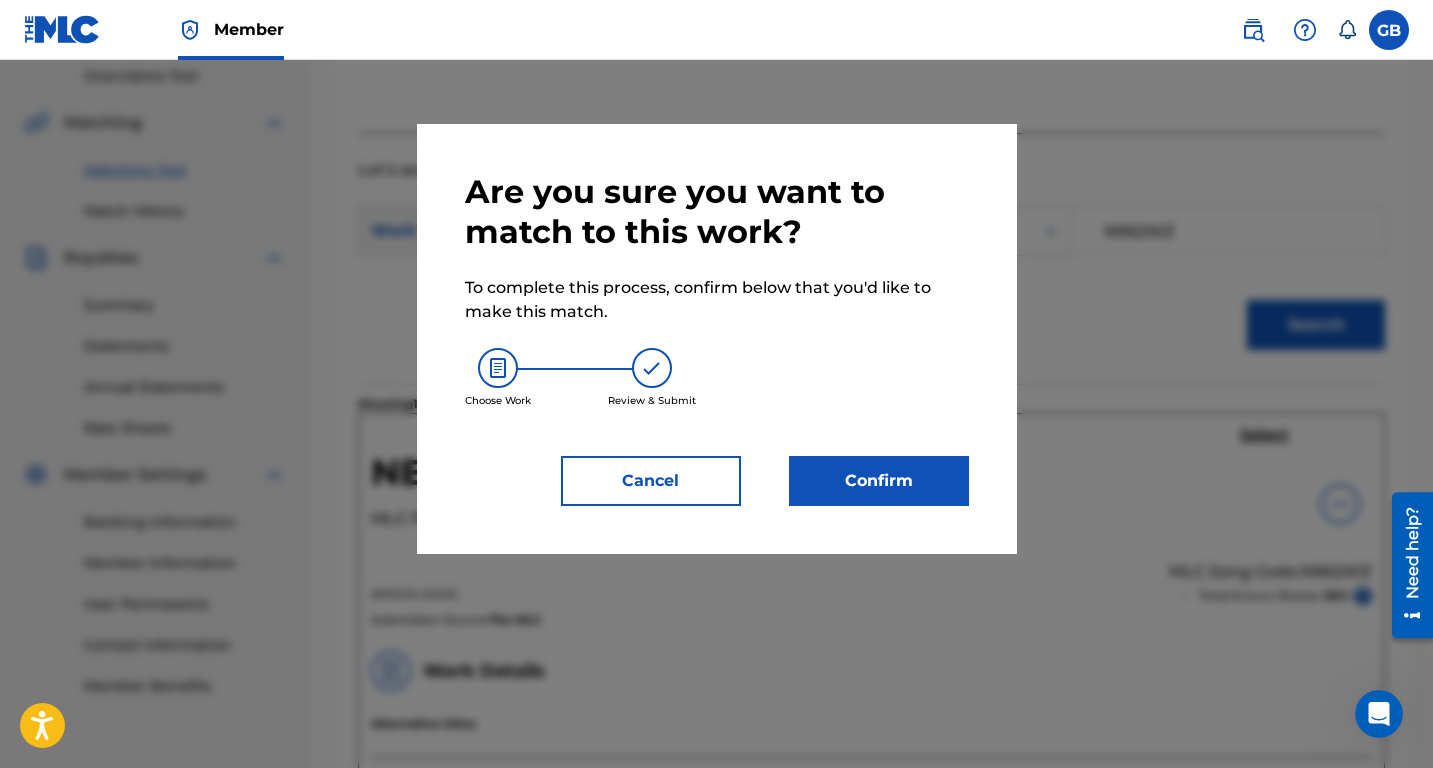 click on "Confirm" at bounding box center [879, 481] 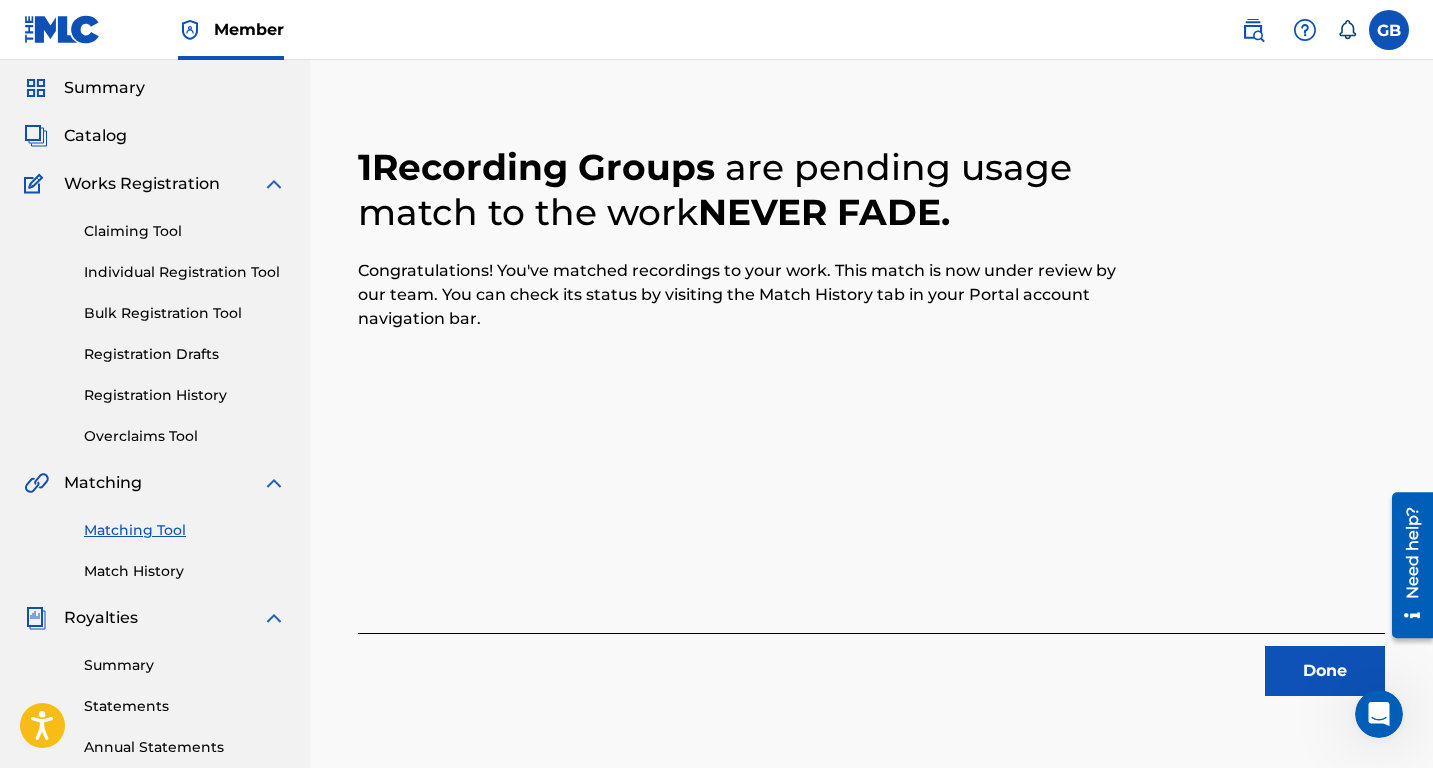 scroll, scrollTop: 0, scrollLeft: 0, axis: both 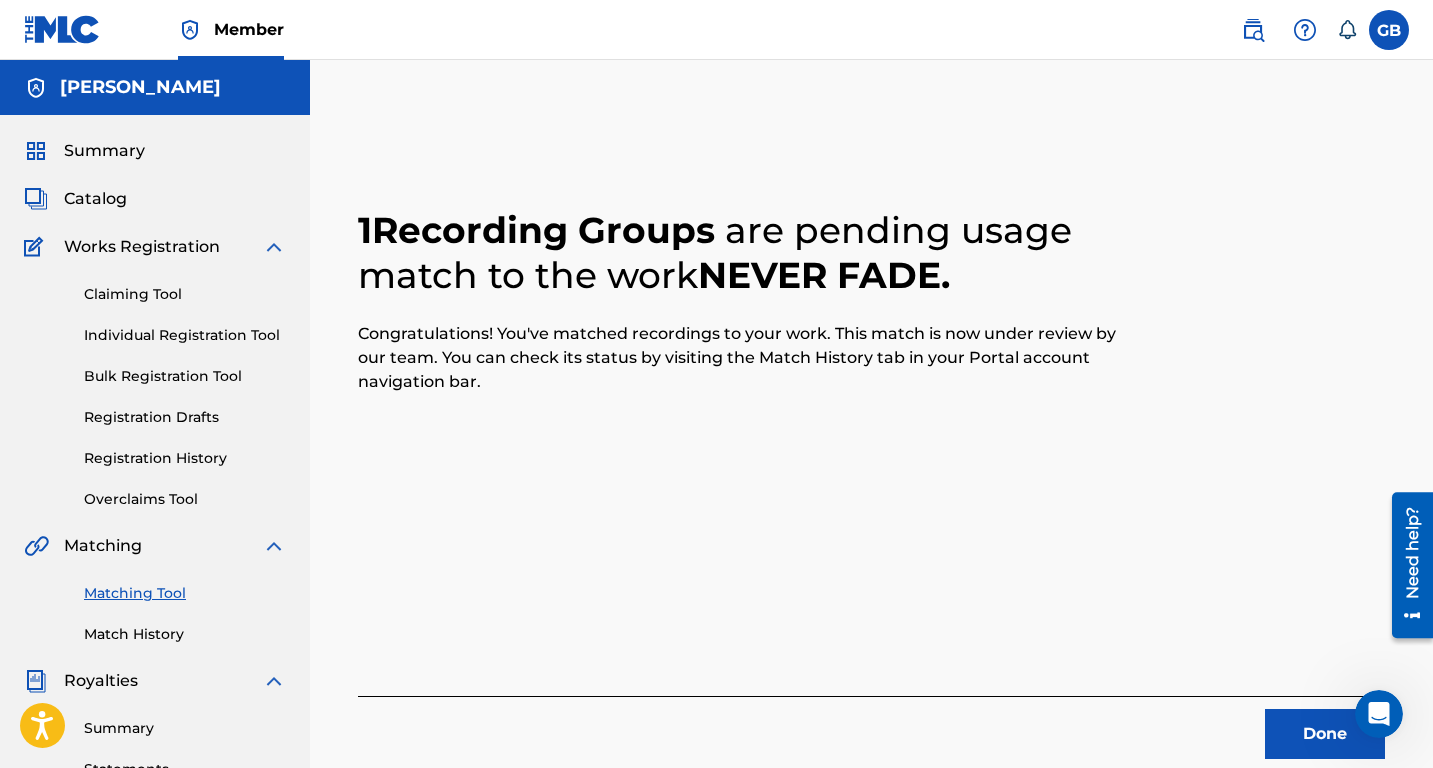 click on "Match History" at bounding box center (185, 634) 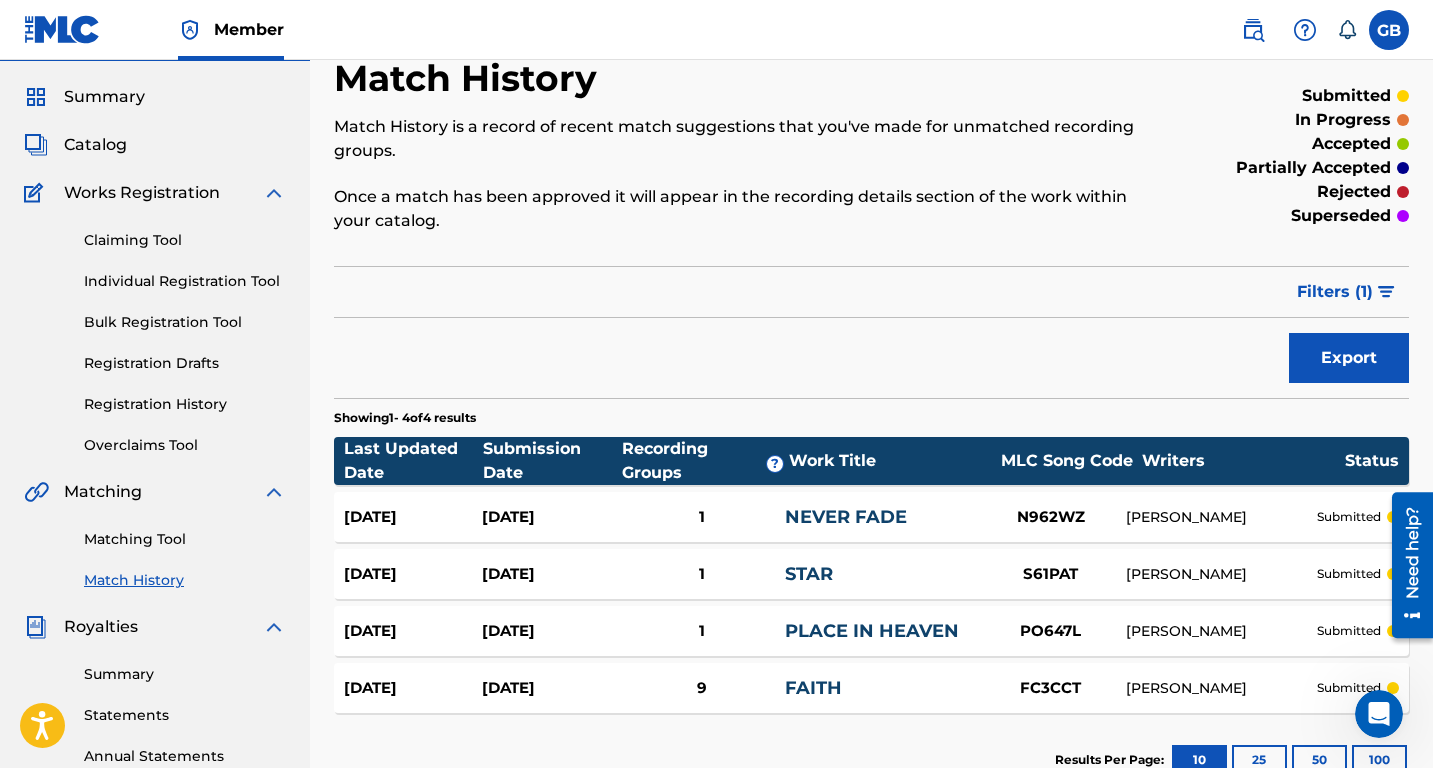 scroll, scrollTop: 0, scrollLeft: 0, axis: both 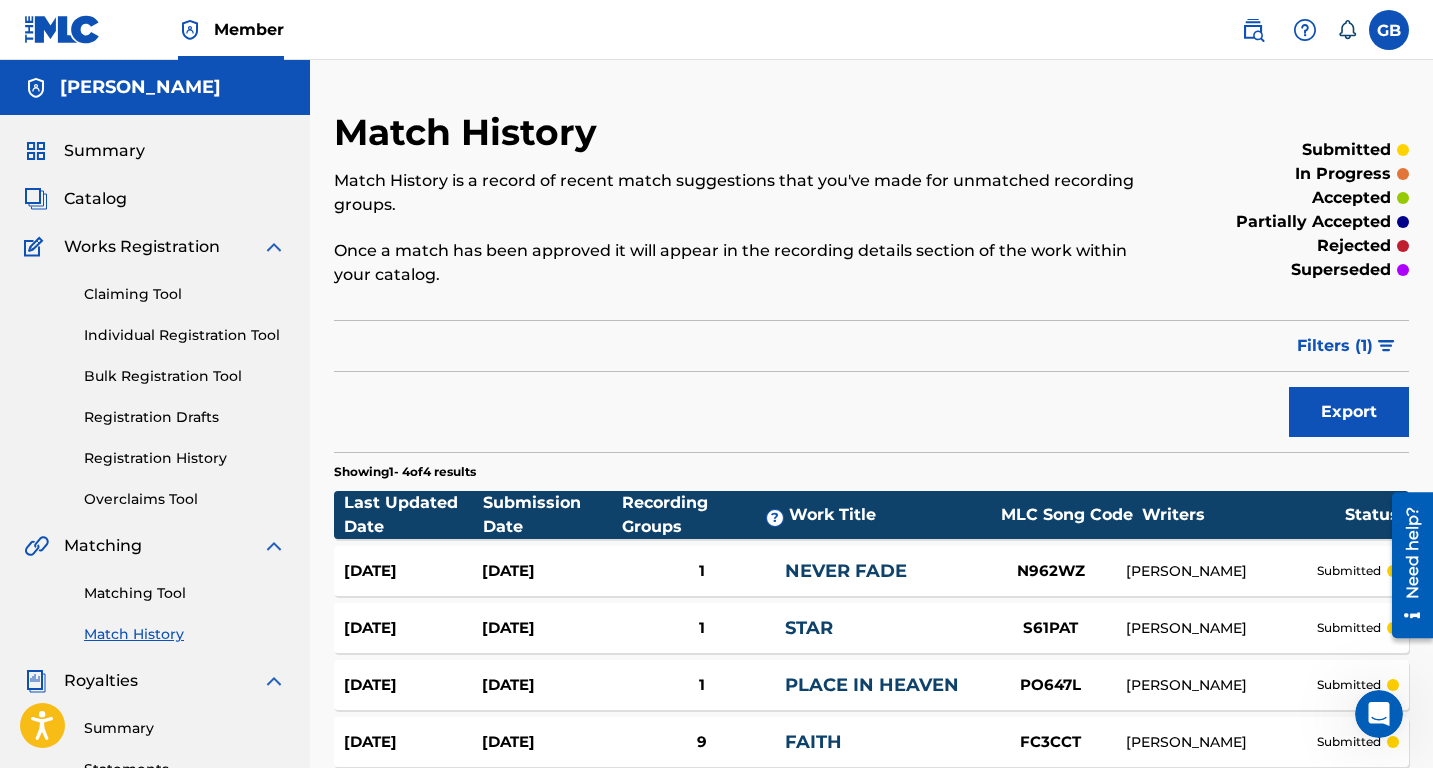 click on "Matching Tool" at bounding box center (185, 593) 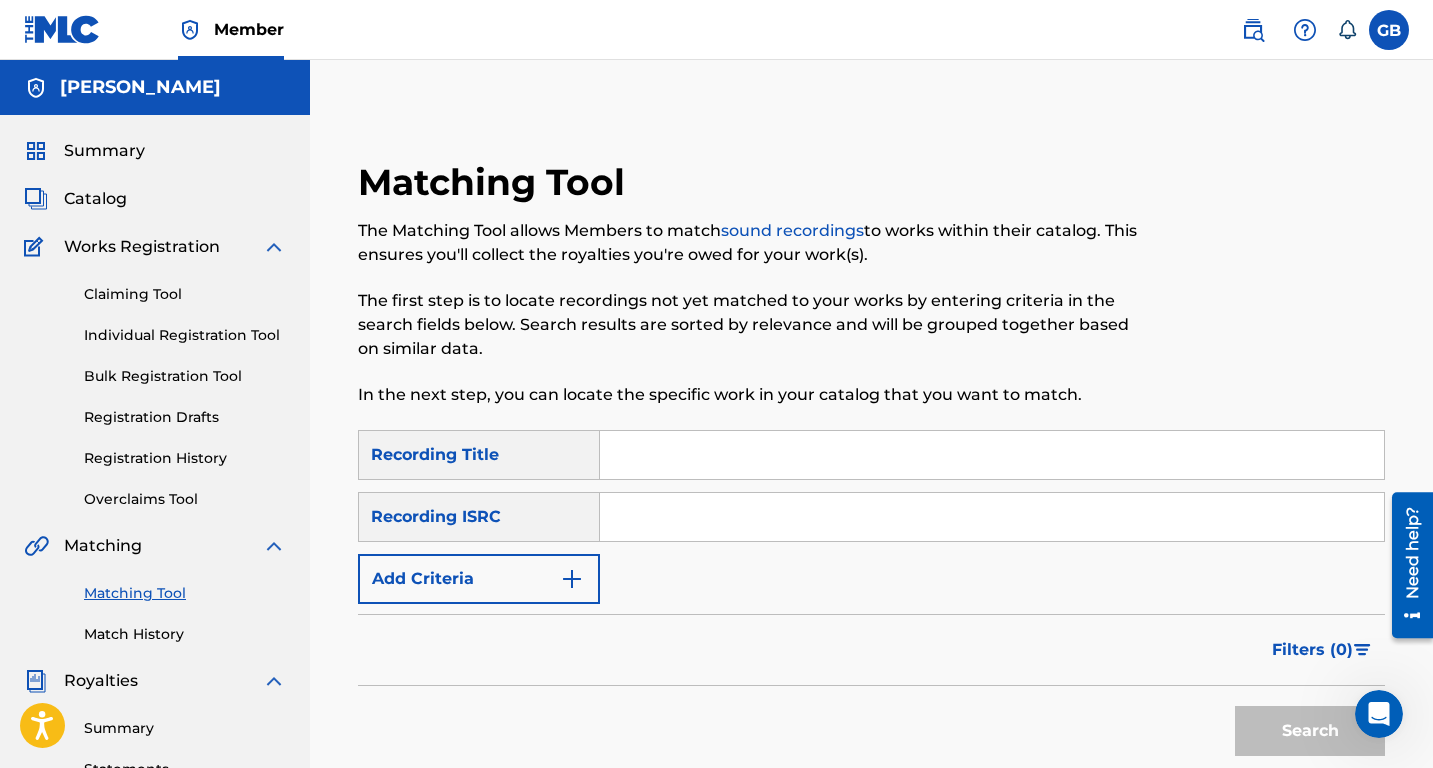 click on "Recording Title" at bounding box center (479, 455) 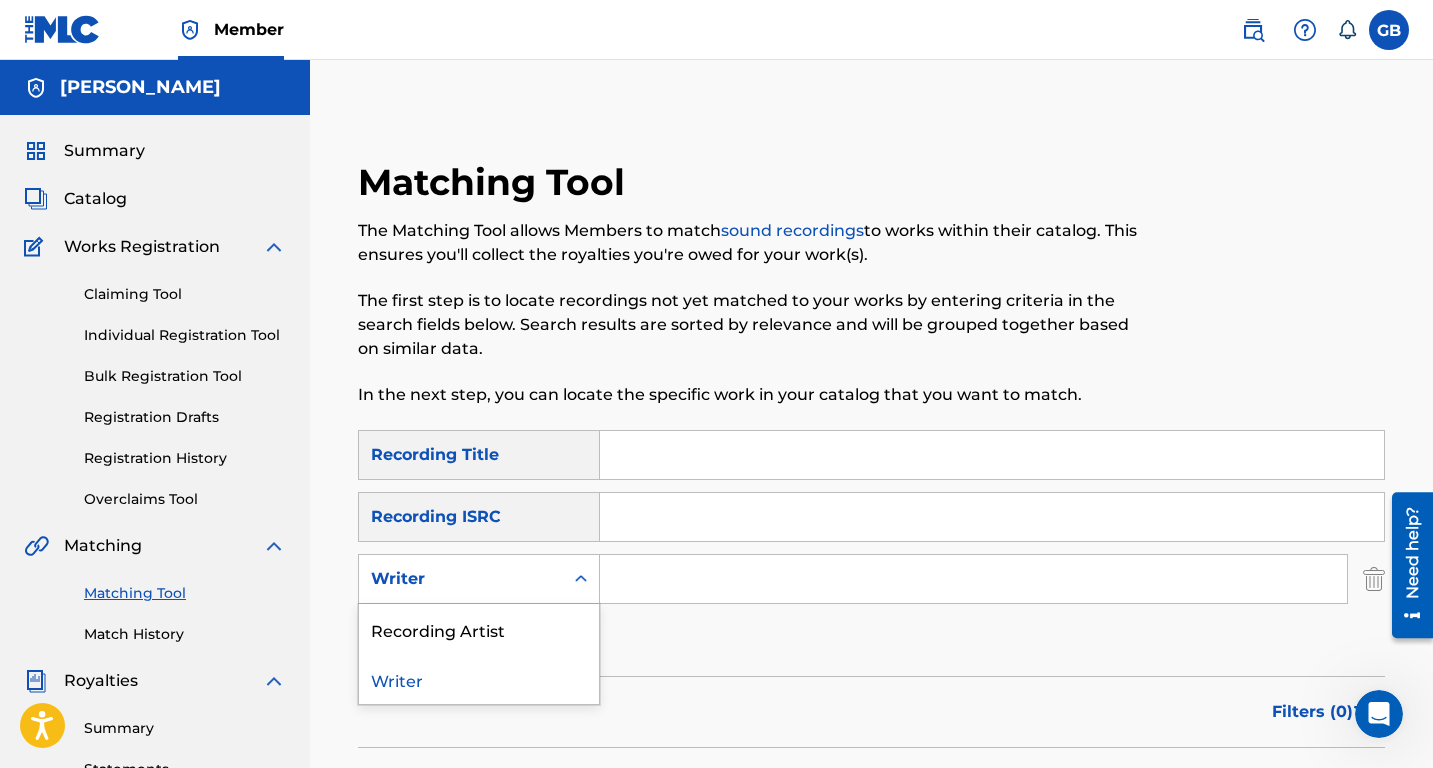 click on "Writer" at bounding box center [461, 579] 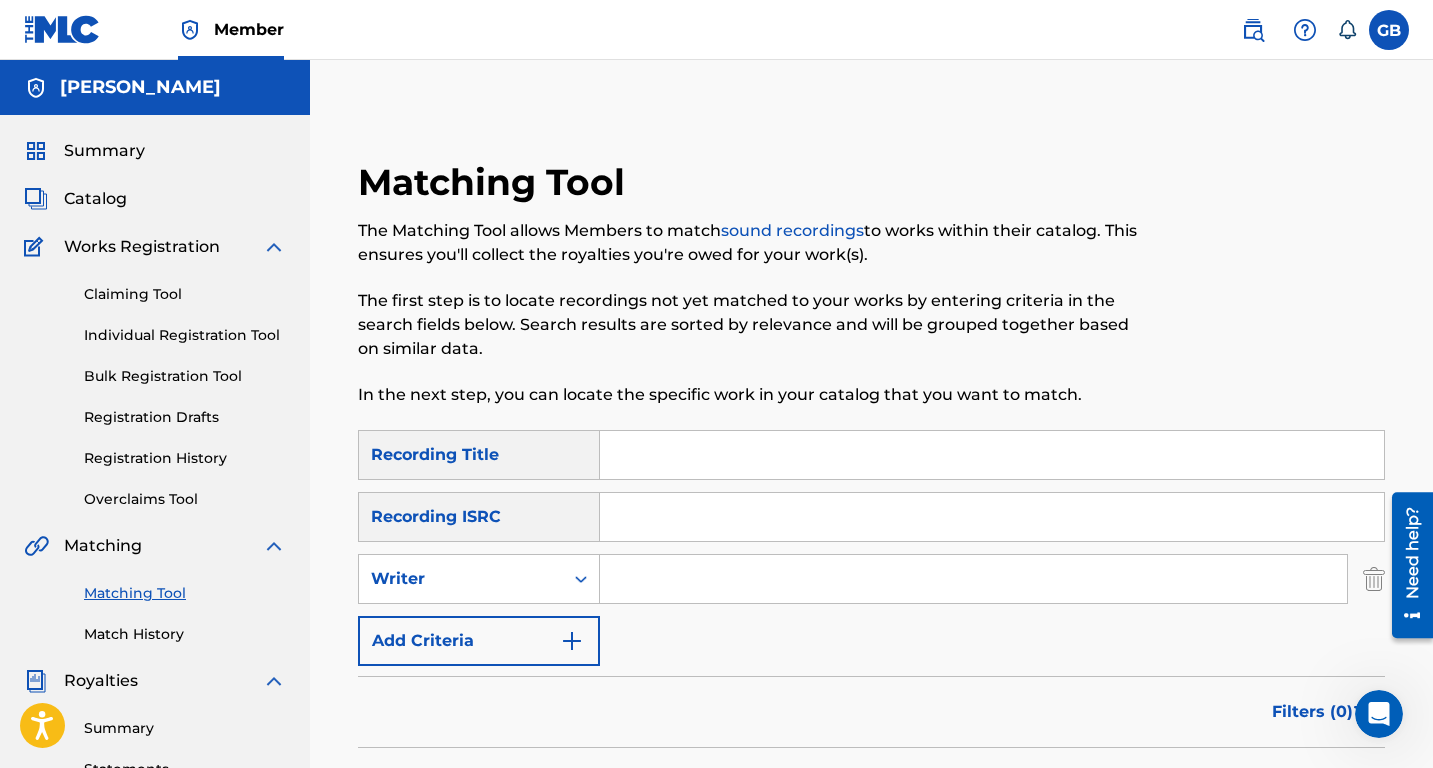 type on "[PERSON_NAME]" 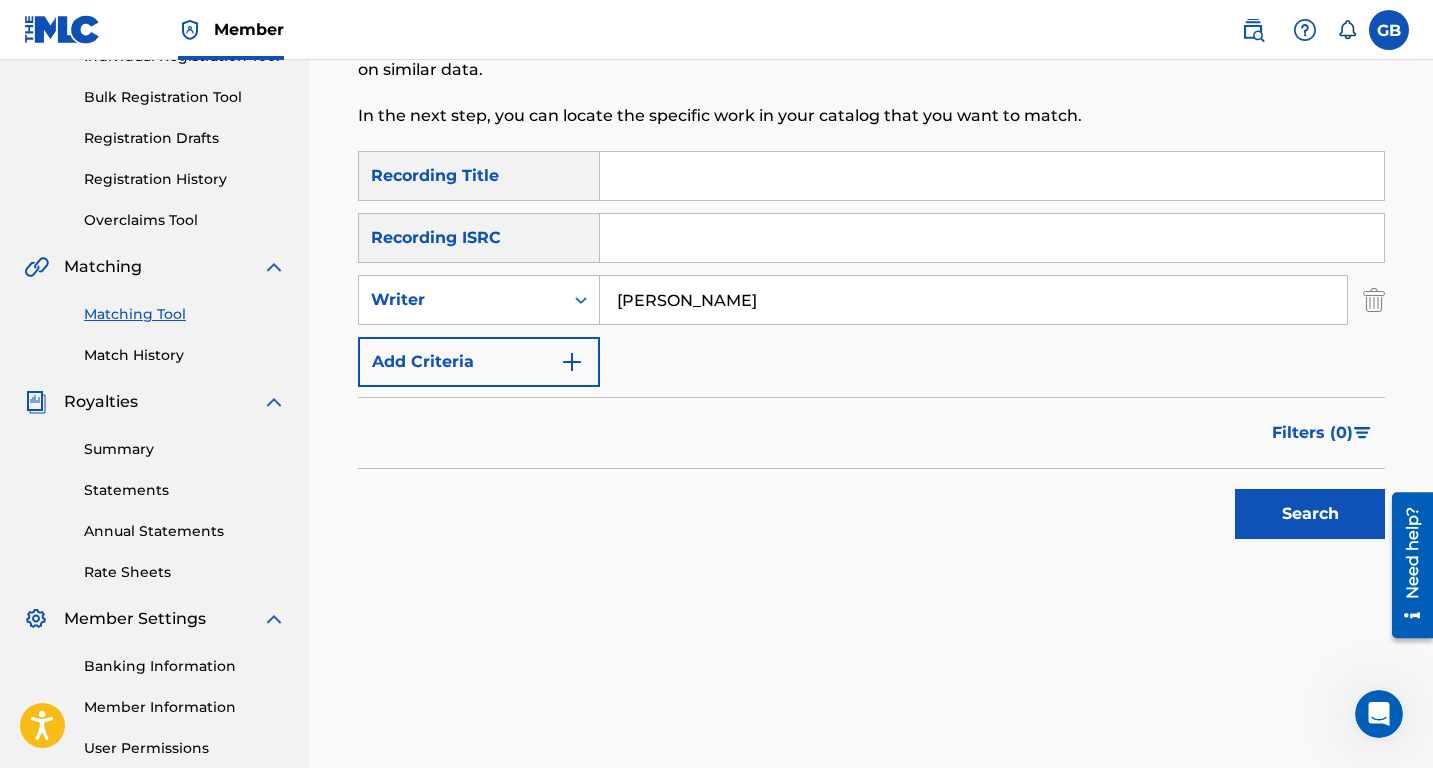 scroll, scrollTop: 311, scrollLeft: 0, axis: vertical 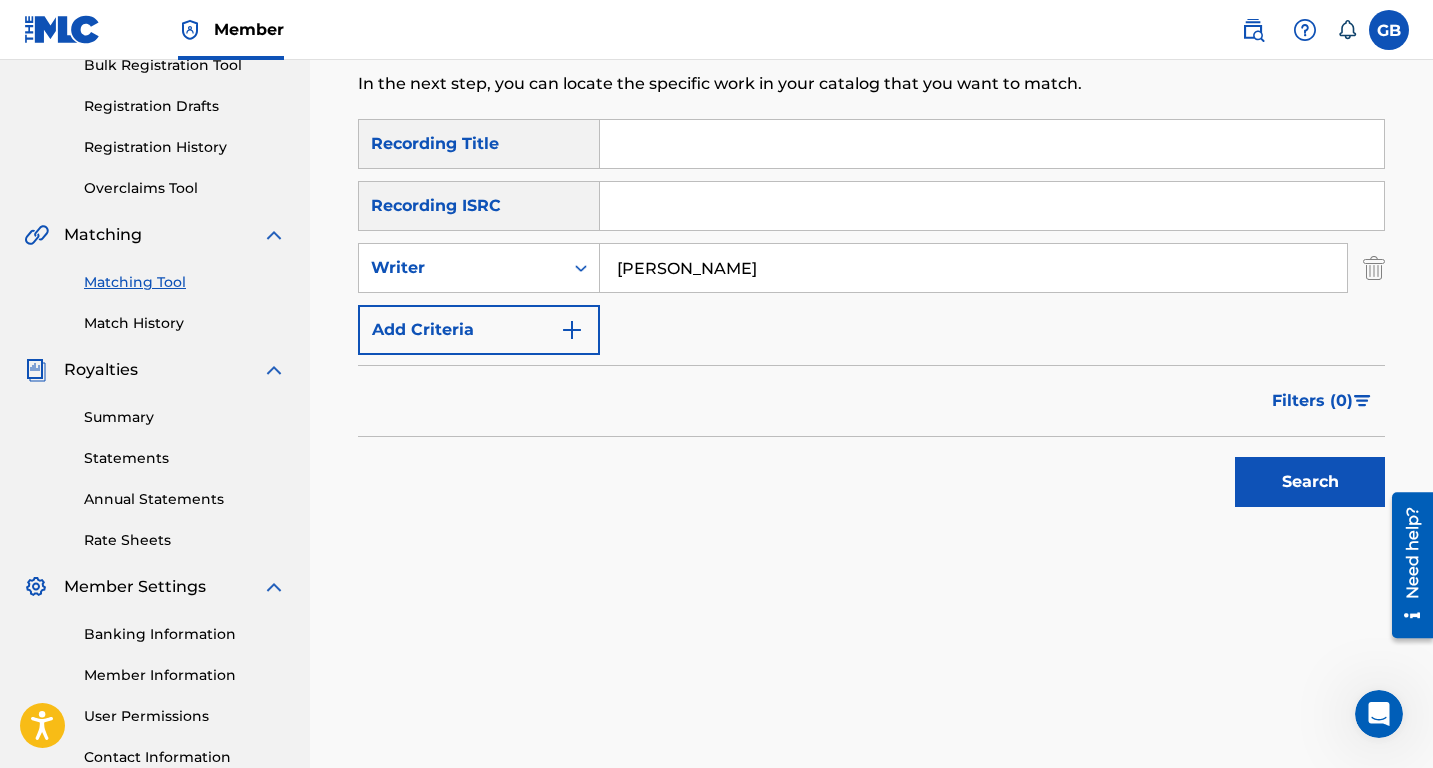 click on "Search" at bounding box center (1310, 482) 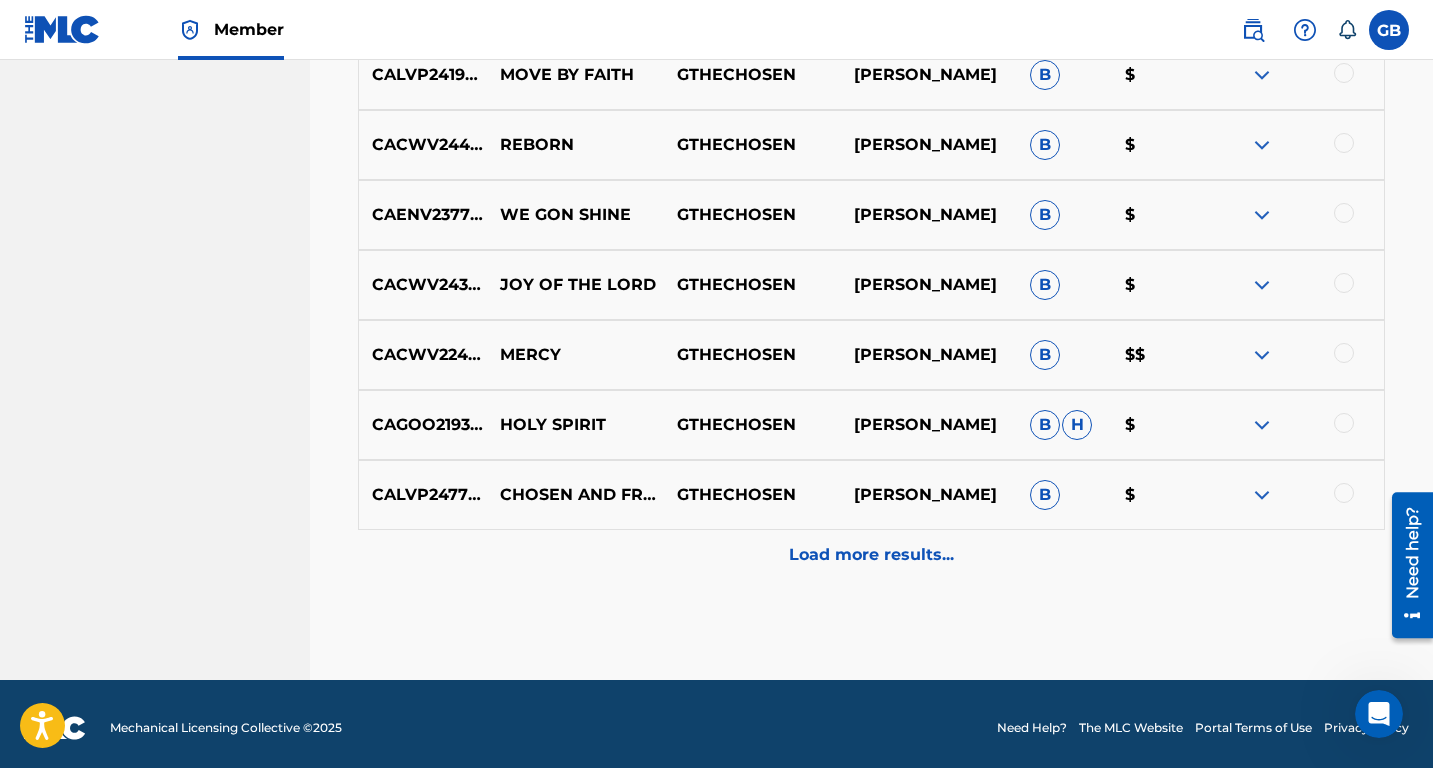 scroll, scrollTop: 1084, scrollLeft: 0, axis: vertical 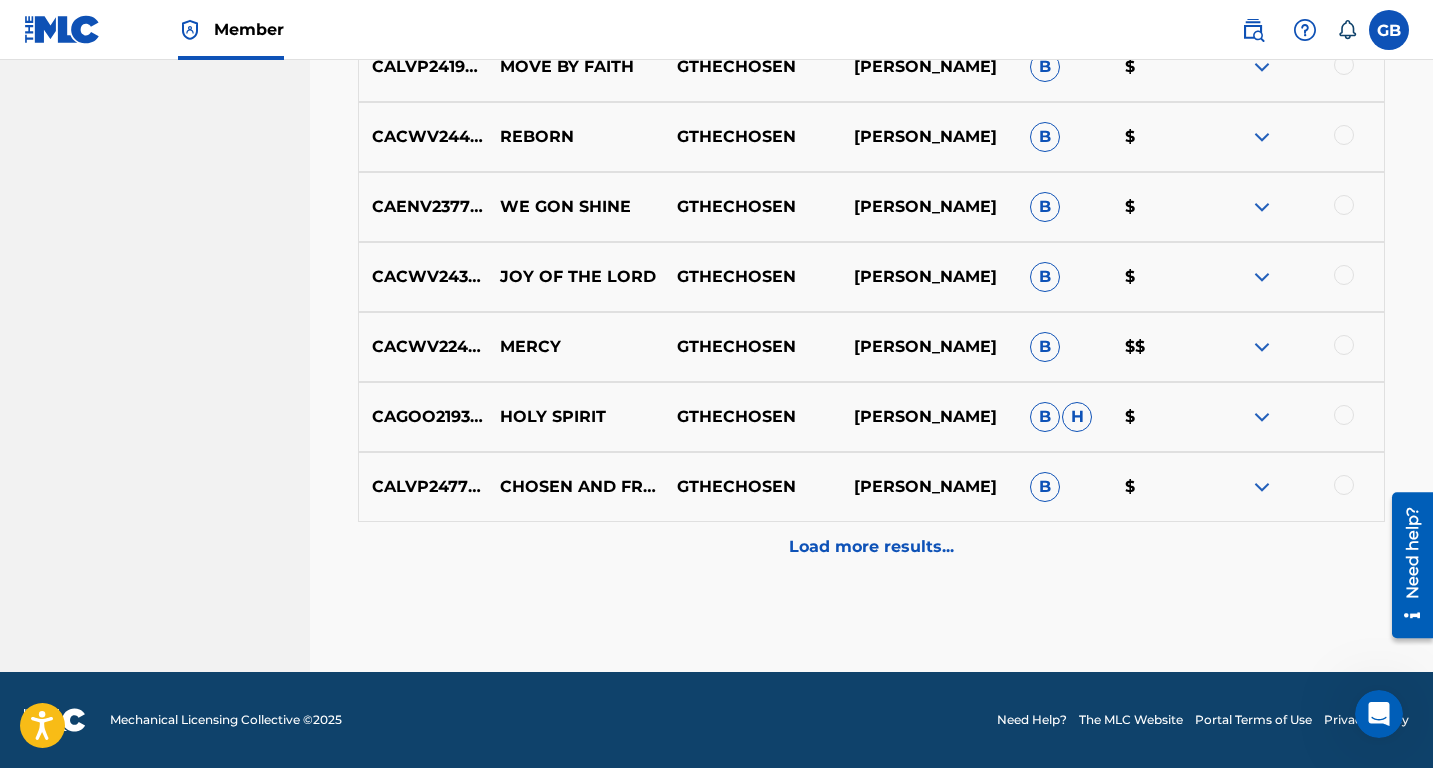 click on "Load more results..." at bounding box center [871, 547] 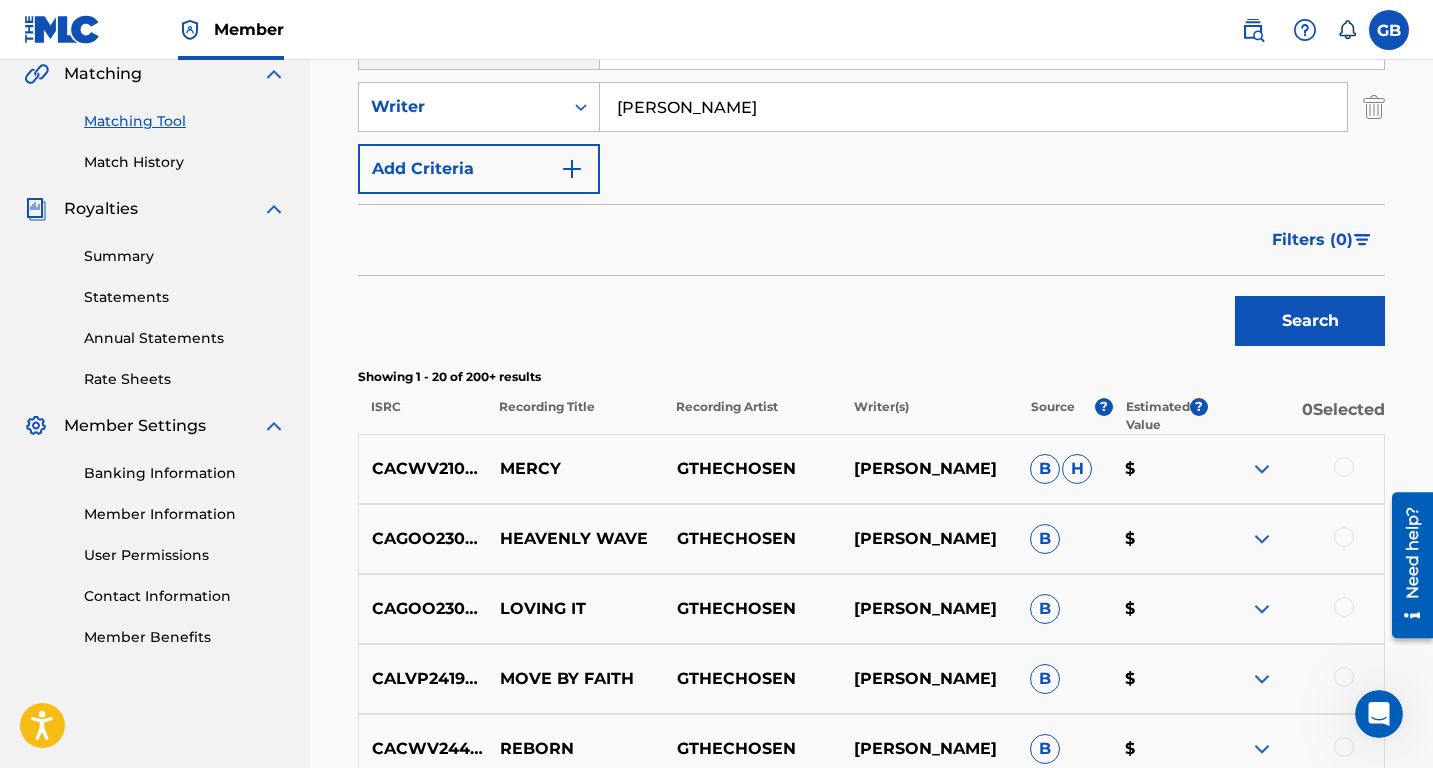 scroll, scrollTop: 1084, scrollLeft: 0, axis: vertical 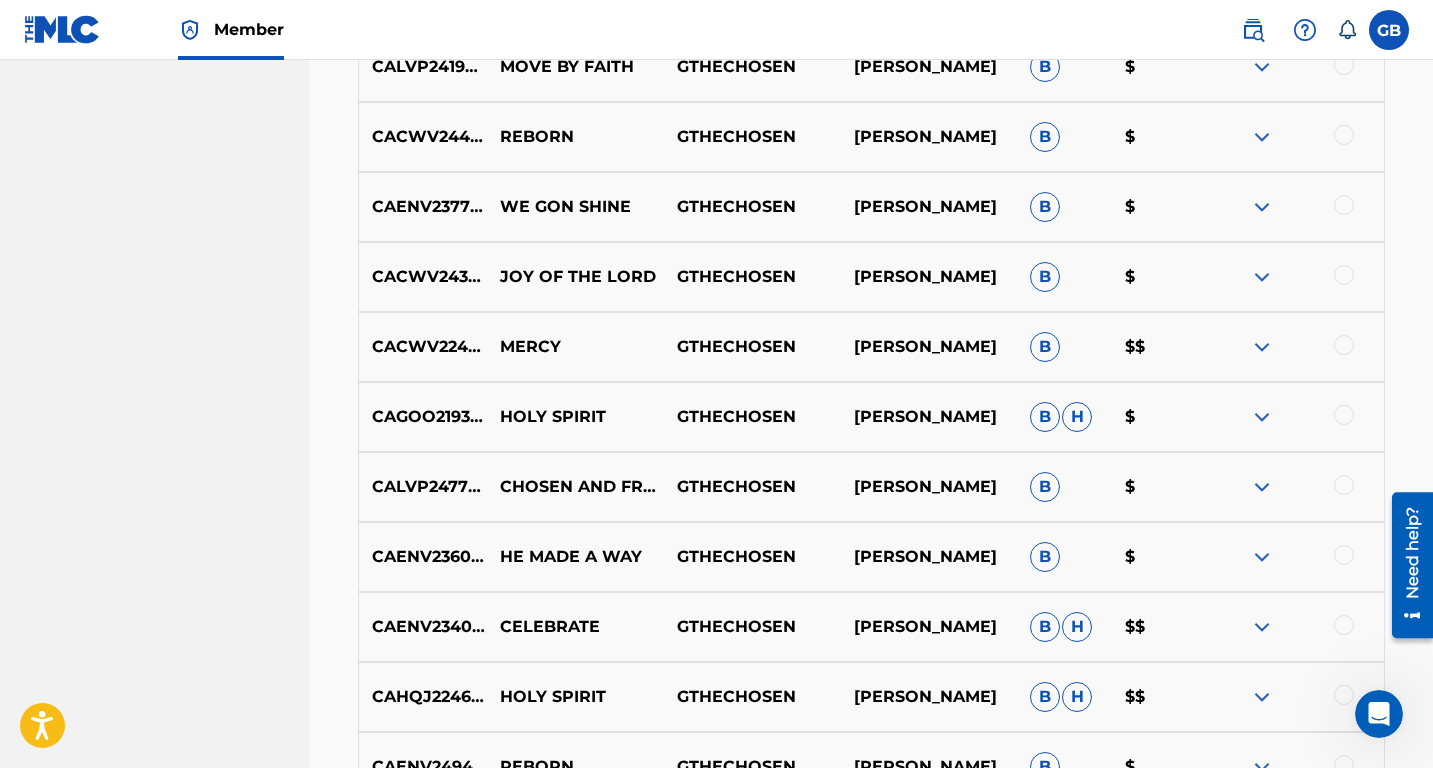 click on "CAENV2340901" at bounding box center [423, 627] 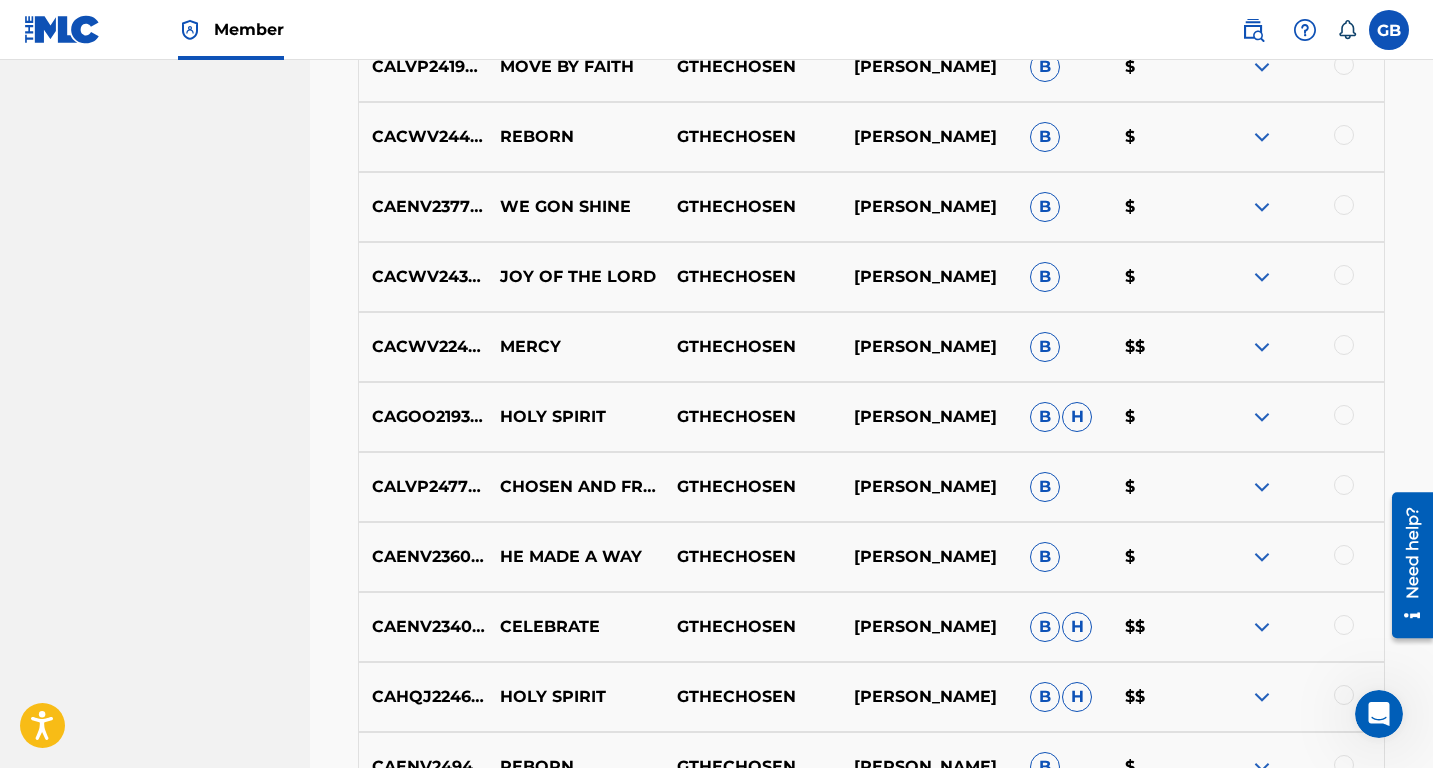 click at bounding box center [1344, 625] 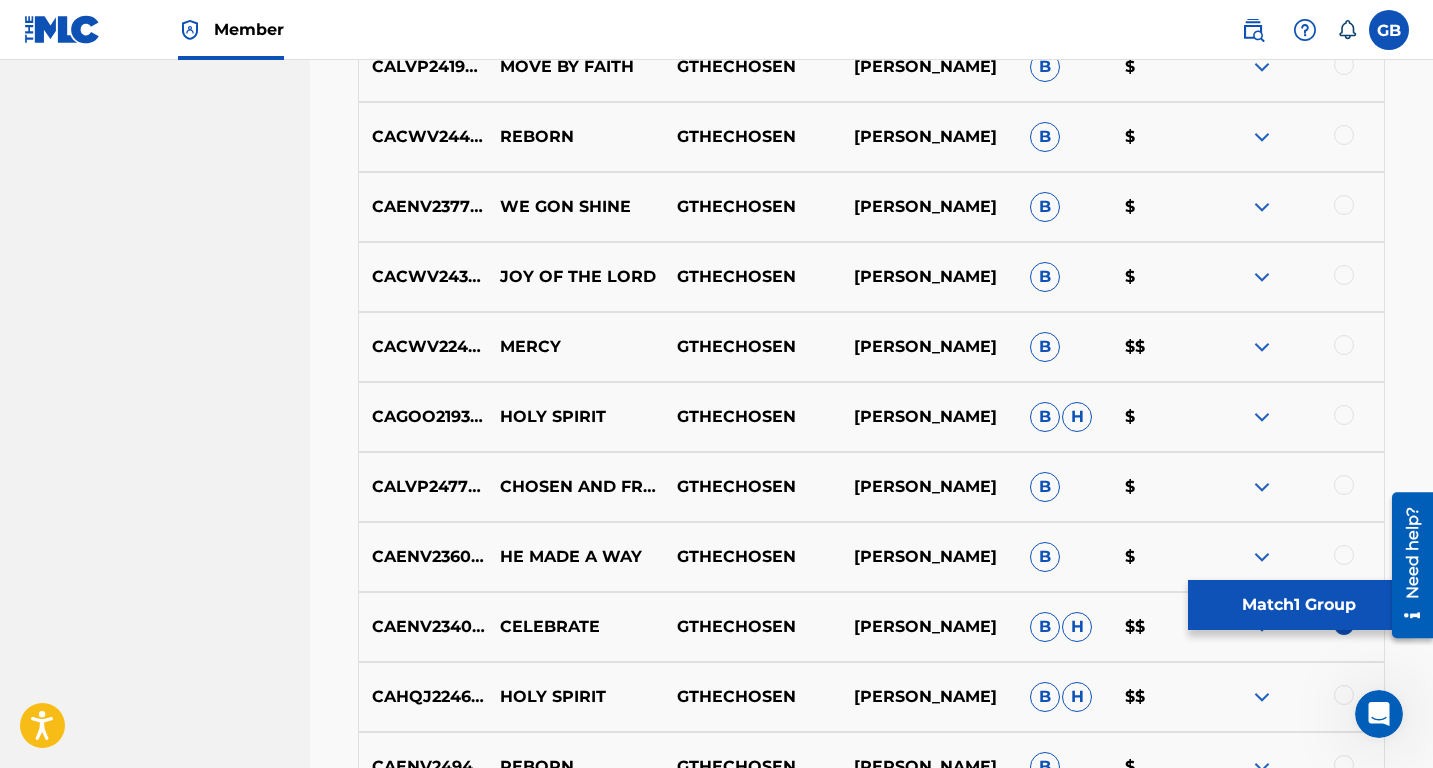 click on "Match  1 Group" at bounding box center [1298, 605] 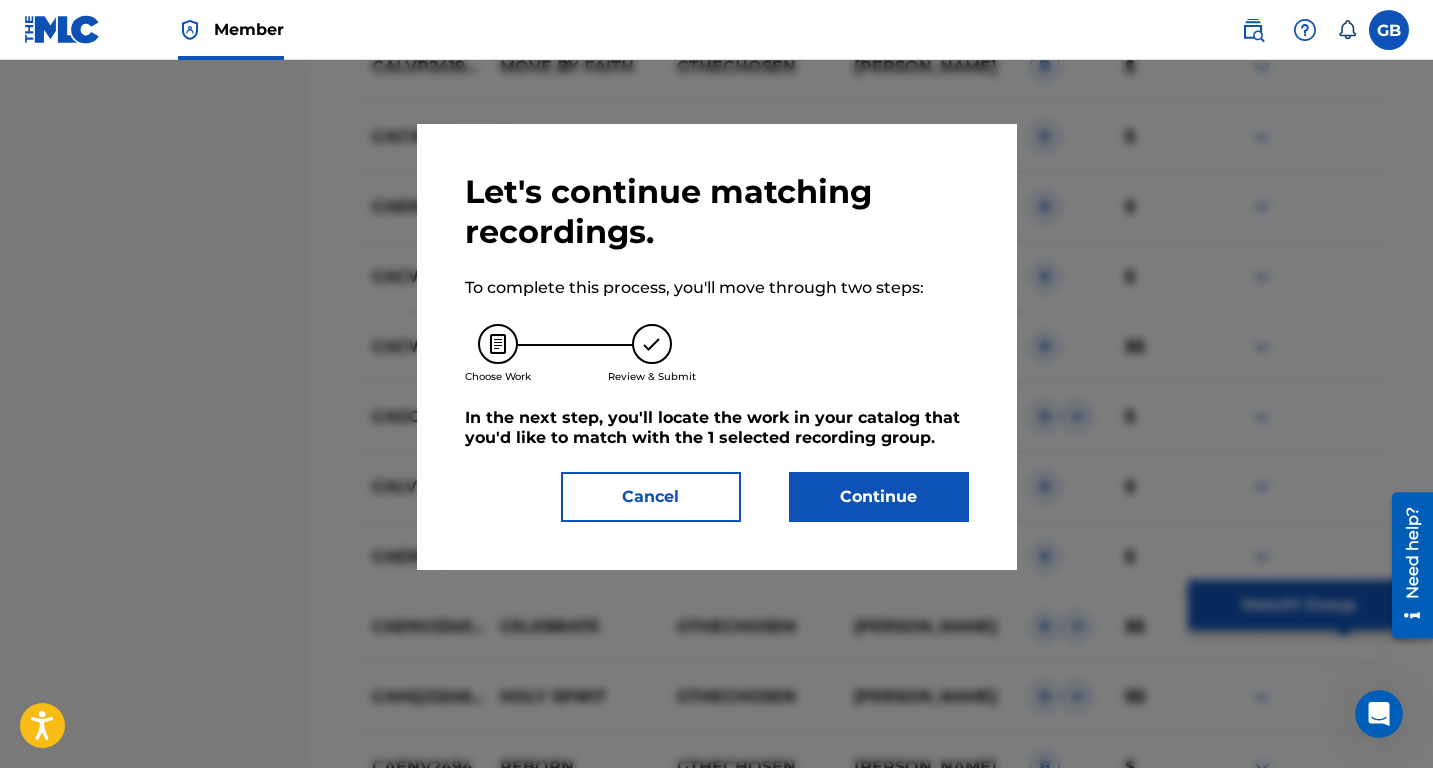 click on "Continue" at bounding box center (879, 497) 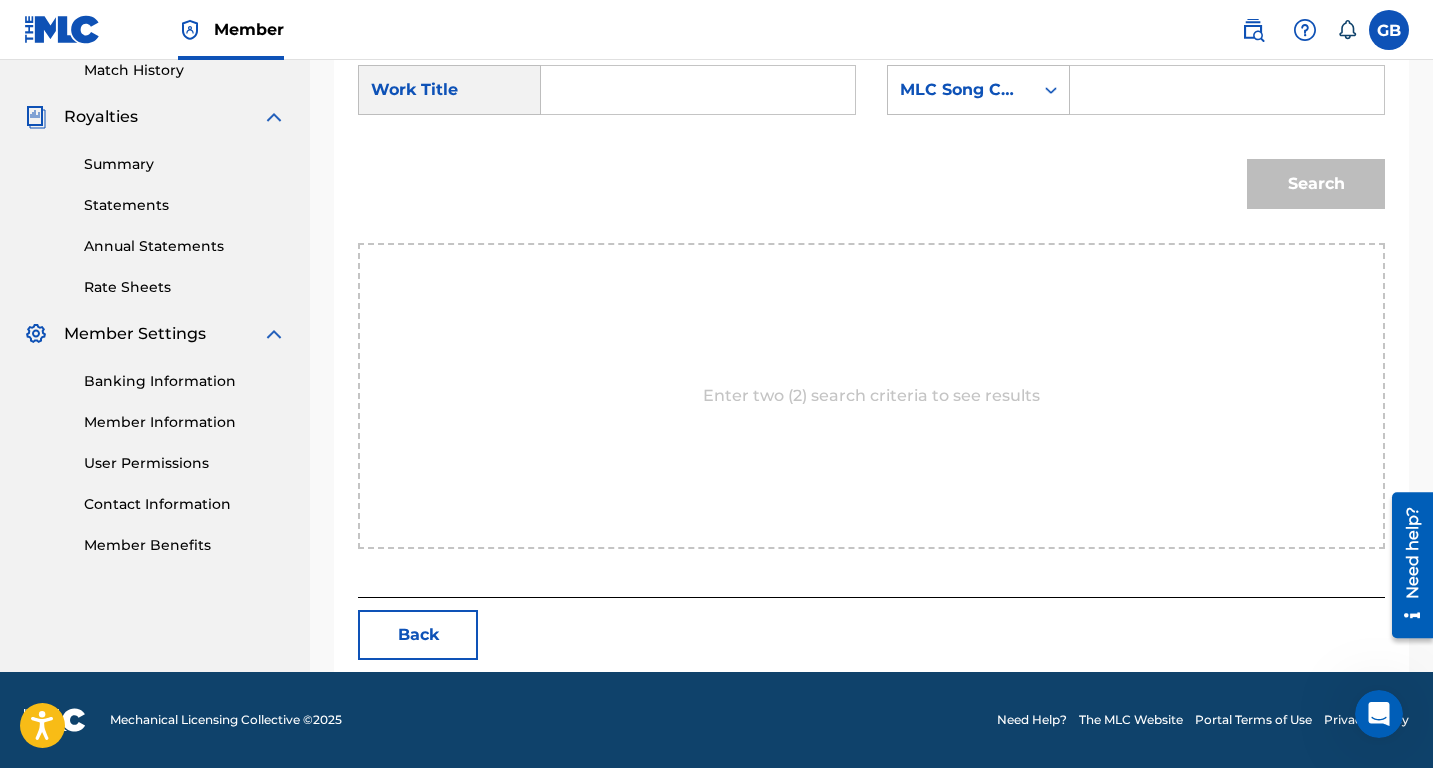 click at bounding box center [698, 90] 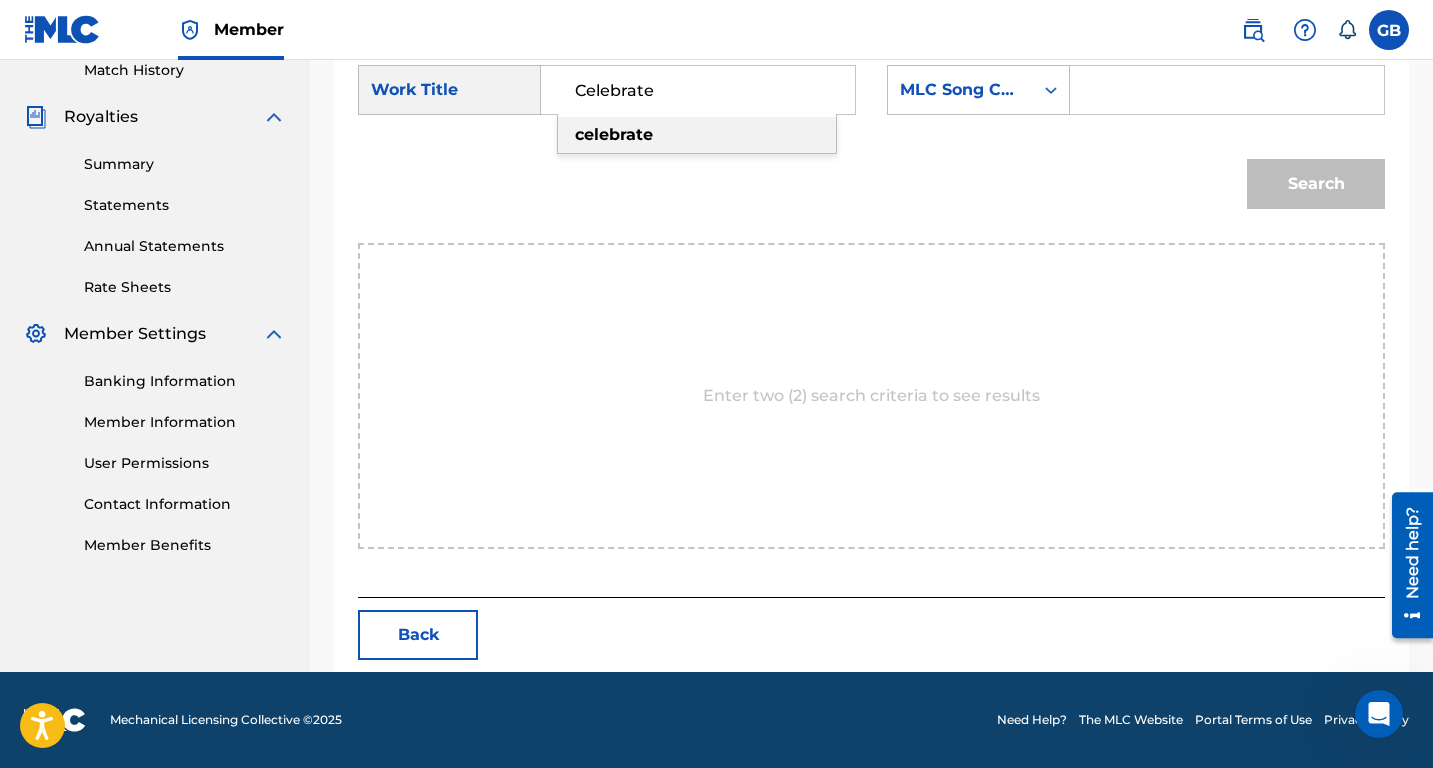 type on "Celebrate" 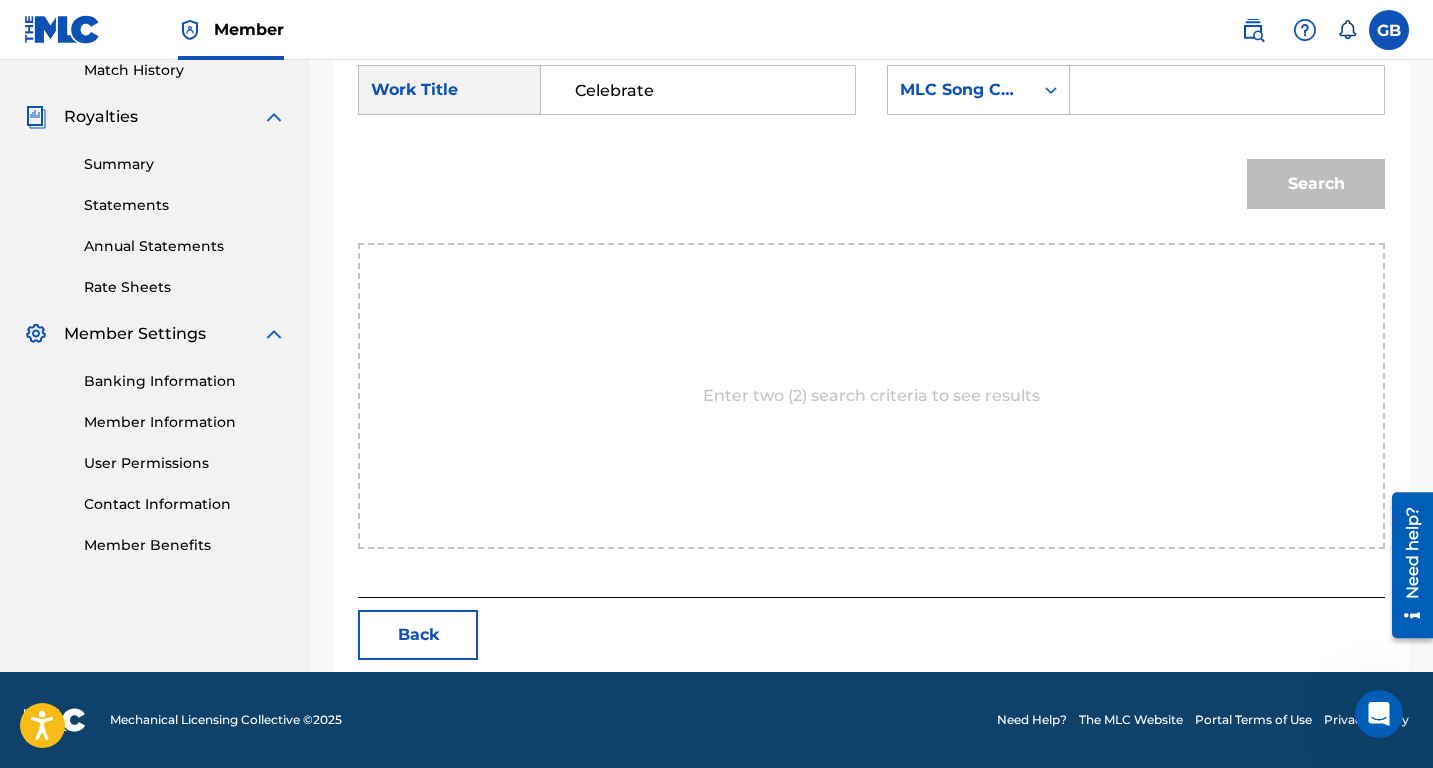 paste on "CL0WGJ" 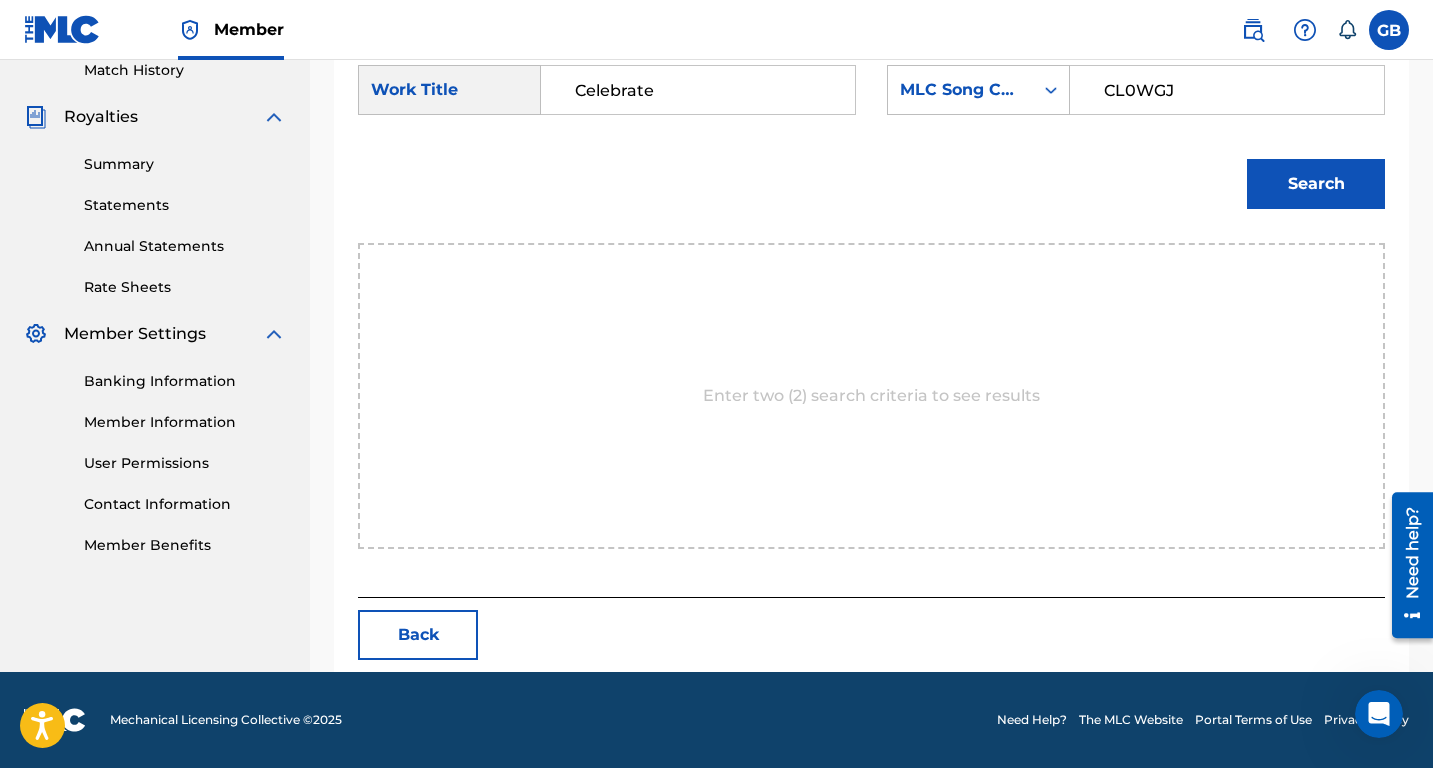 type on "CL0WGJ" 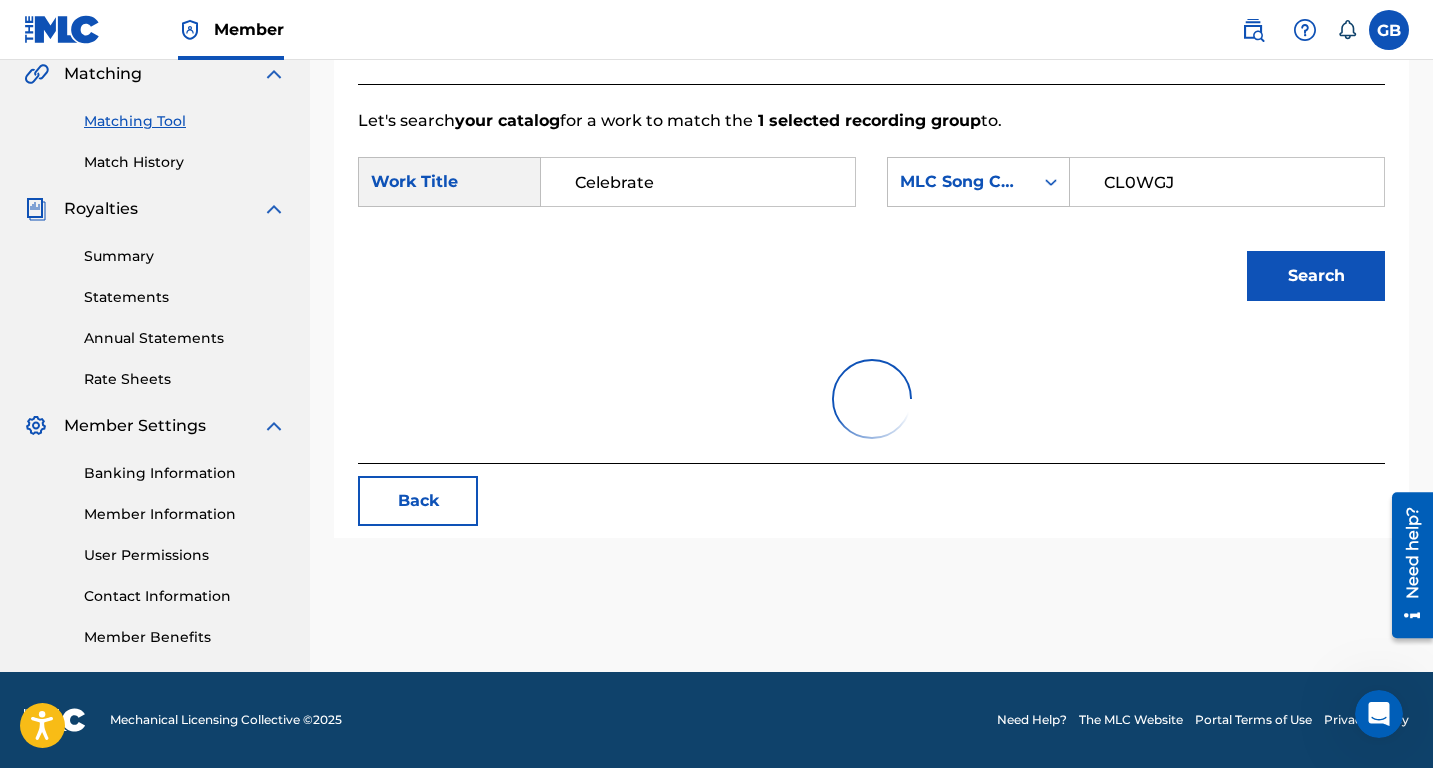 scroll, scrollTop: 505, scrollLeft: 0, axis: vertical 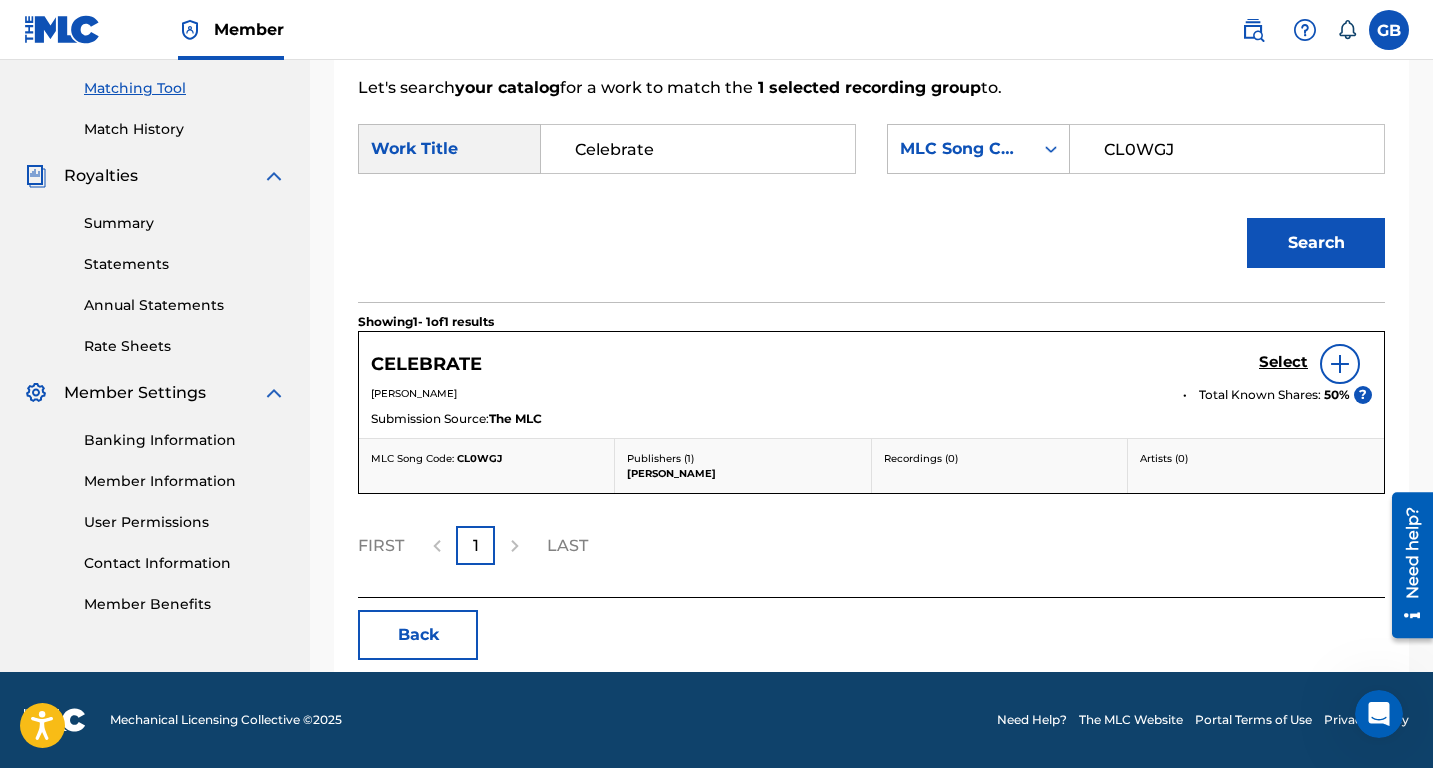 click on "Select" at bounding box center [1283, 362] 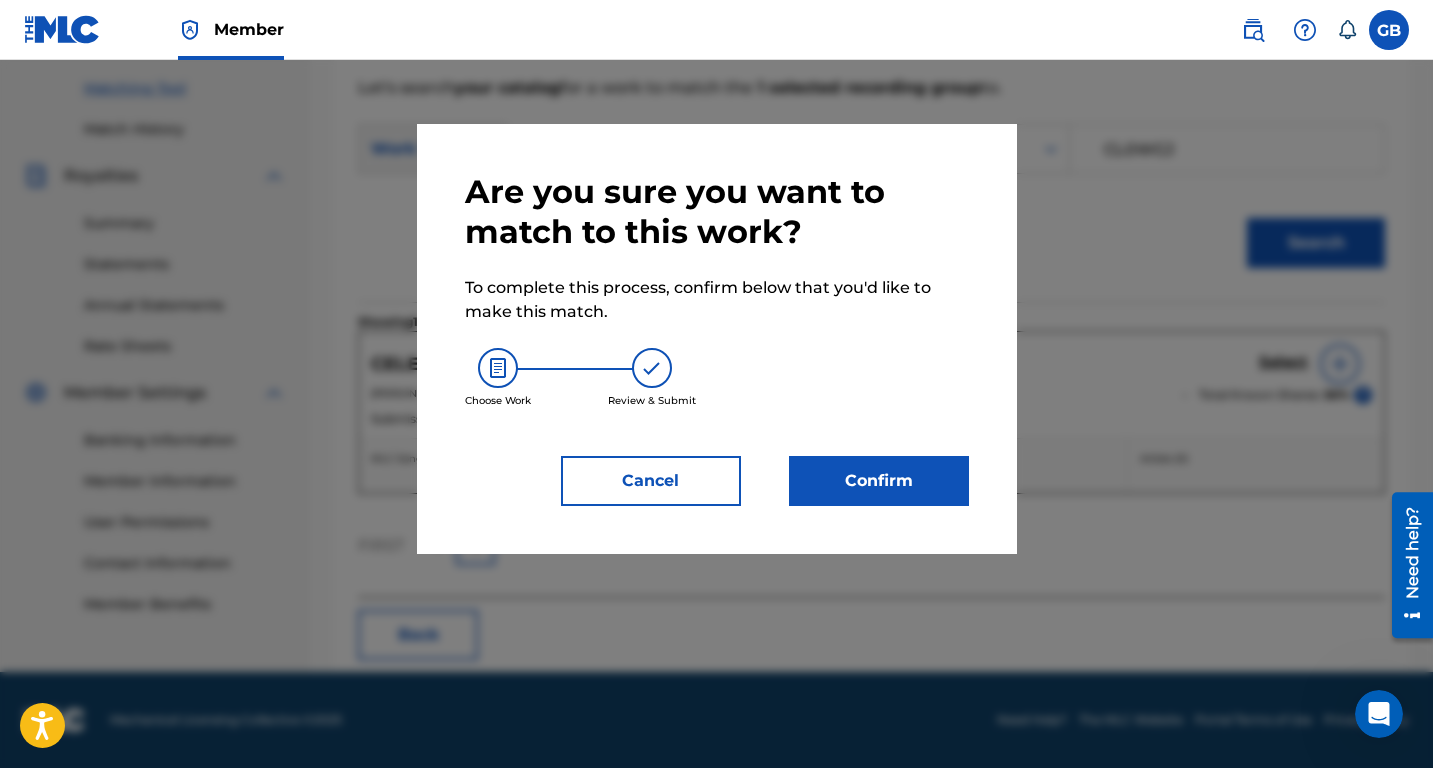 click on "Confirm" at bounding box center (879, 481) 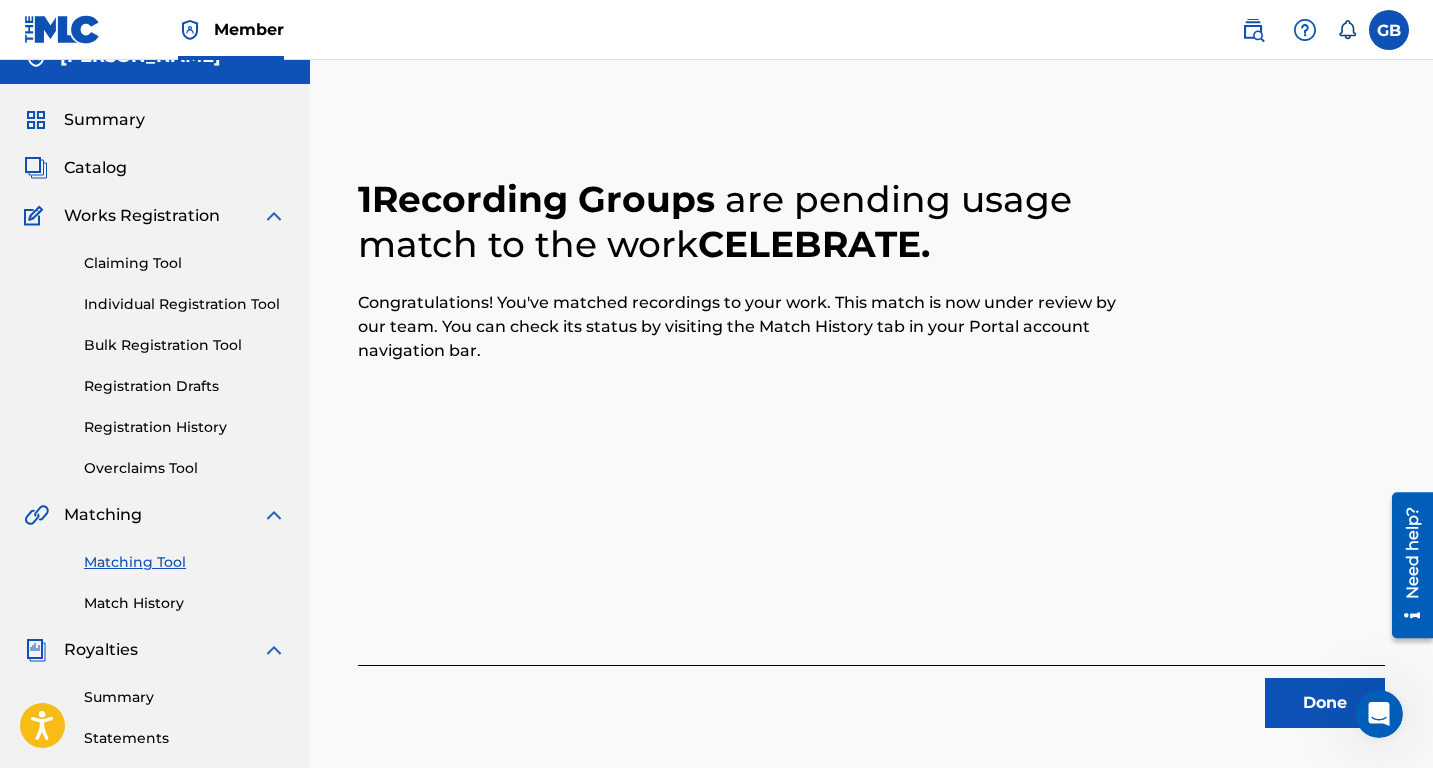 scroll, scrollTop: 0, scrollLeft: 0, axis: both 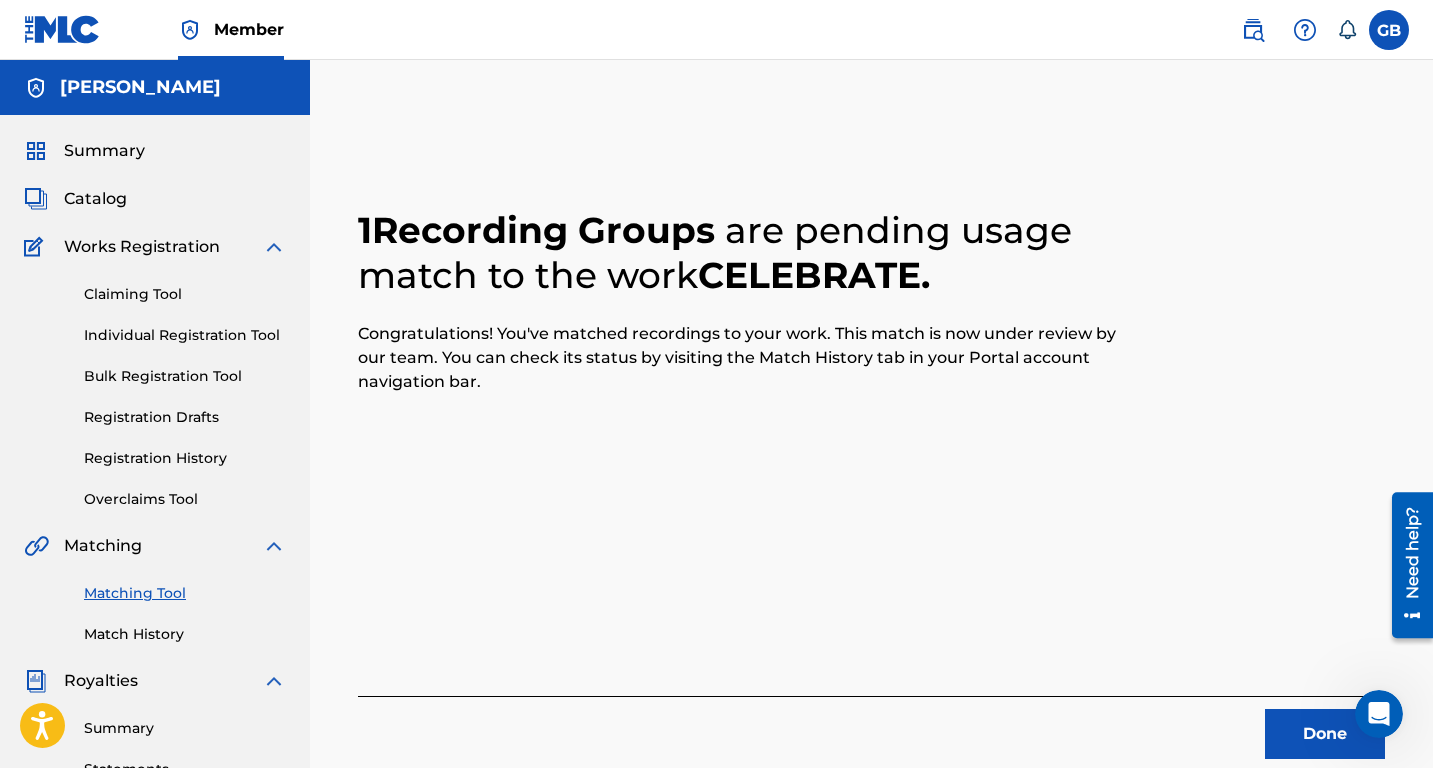 click on "Matching Tool" at bounding box center [185, 593] 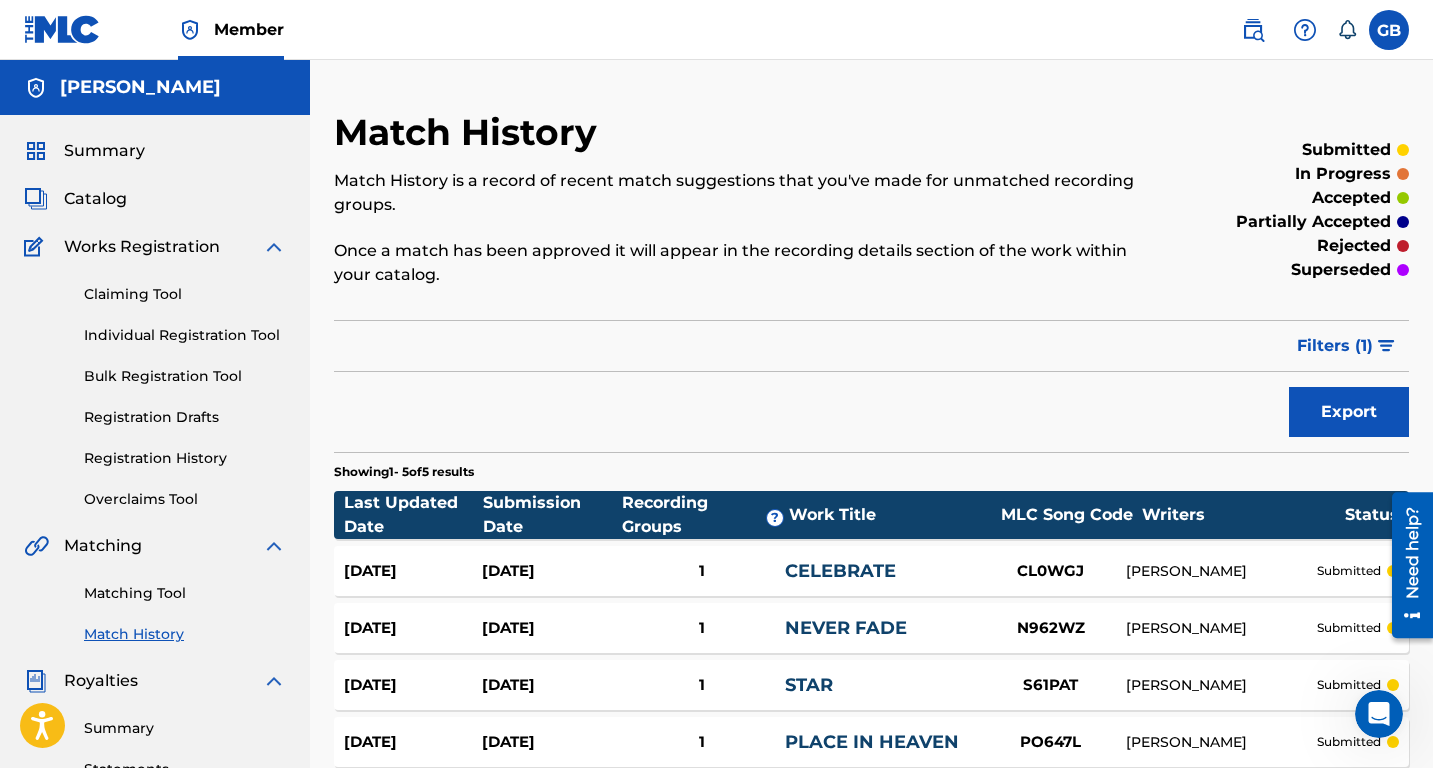 click on "Matching Tool" at bounding box center (185, 593) 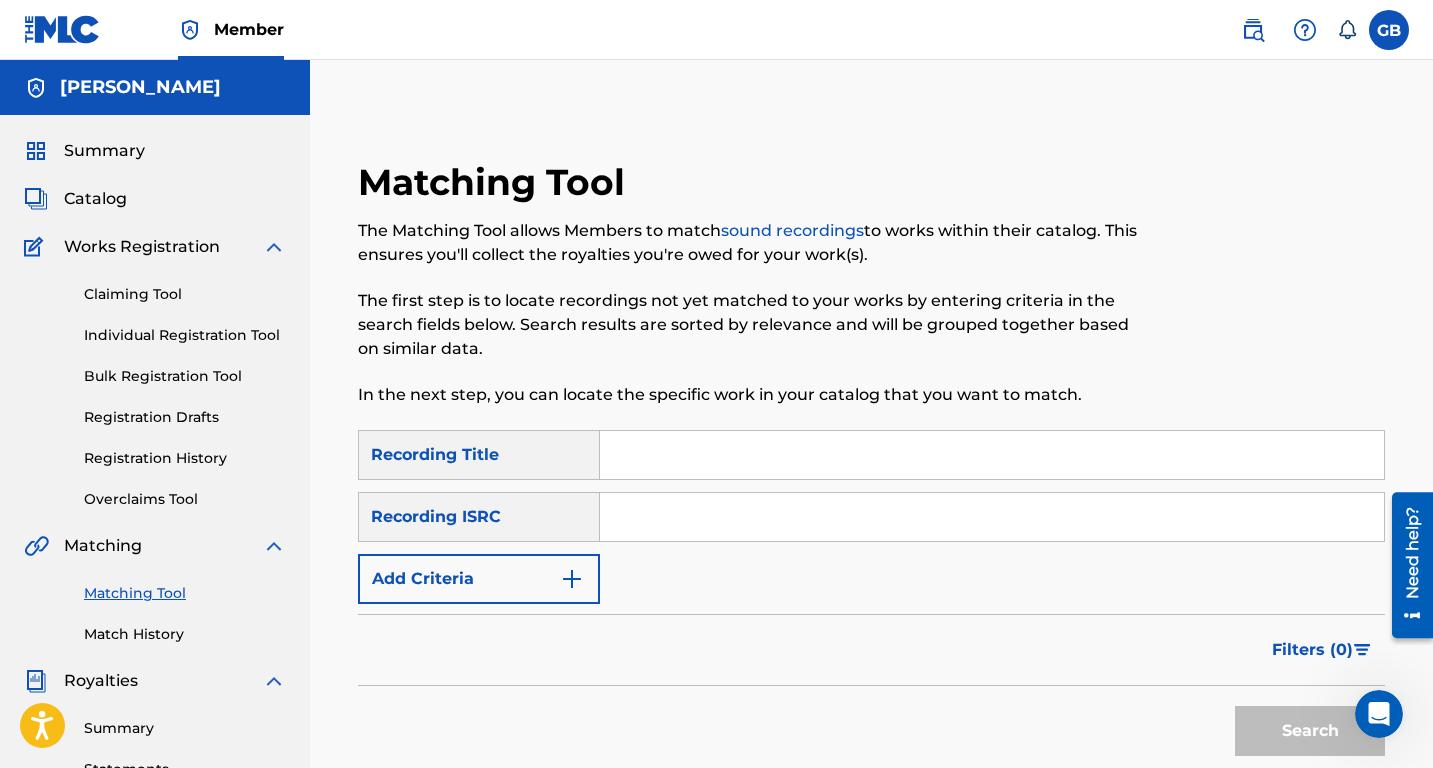 click on "Add Criteria" at bounding box center (479, 579) 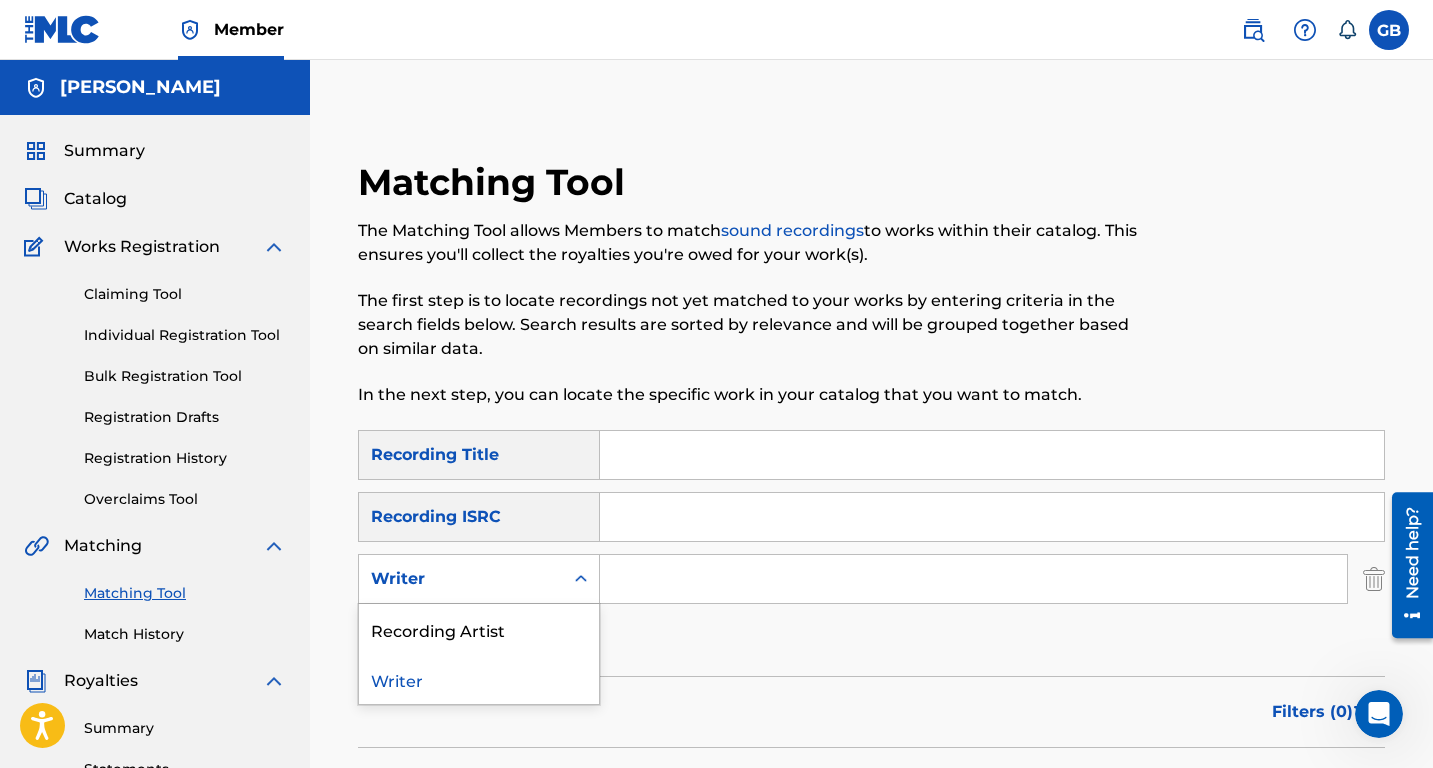 click on "Writer" at bounding box center (461, 579) 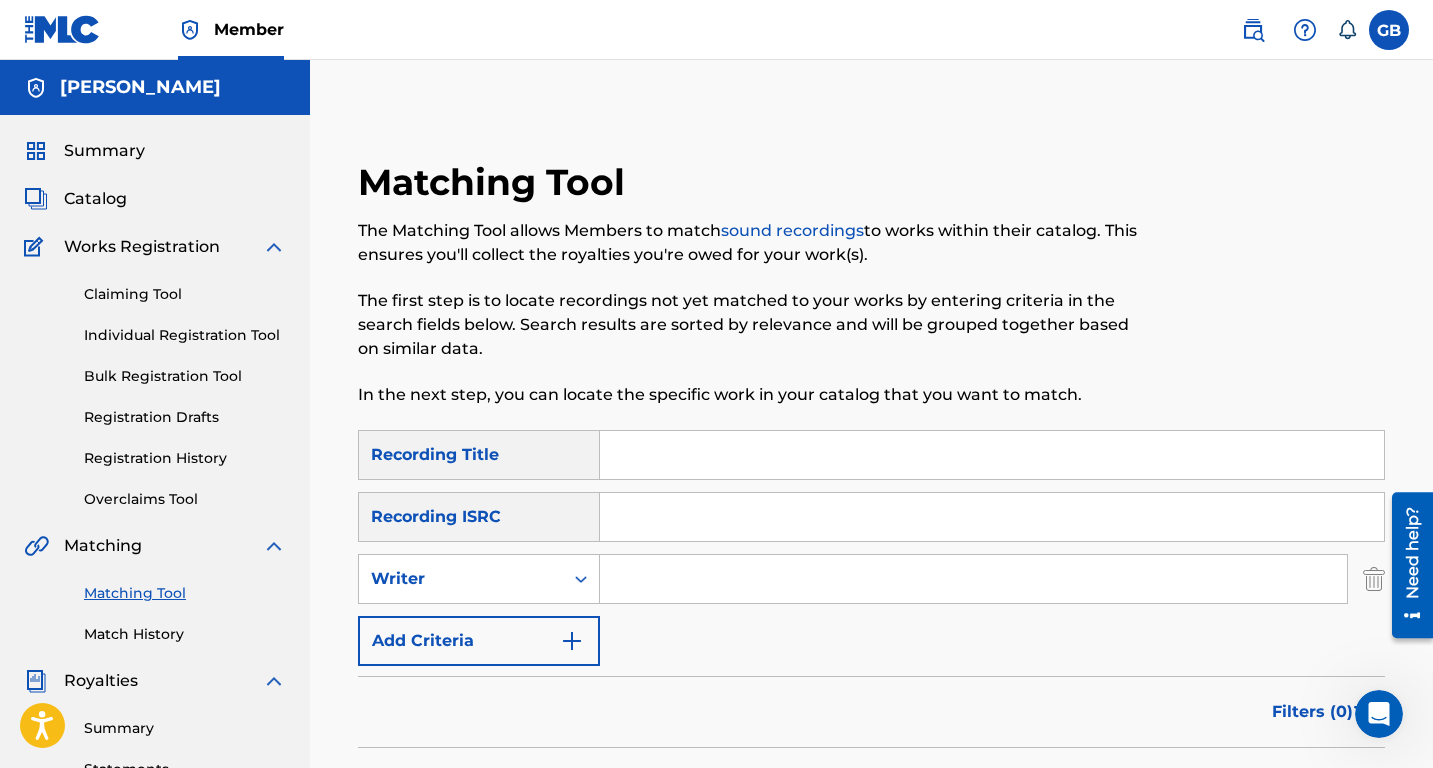 click at bounding box center [973, 579] 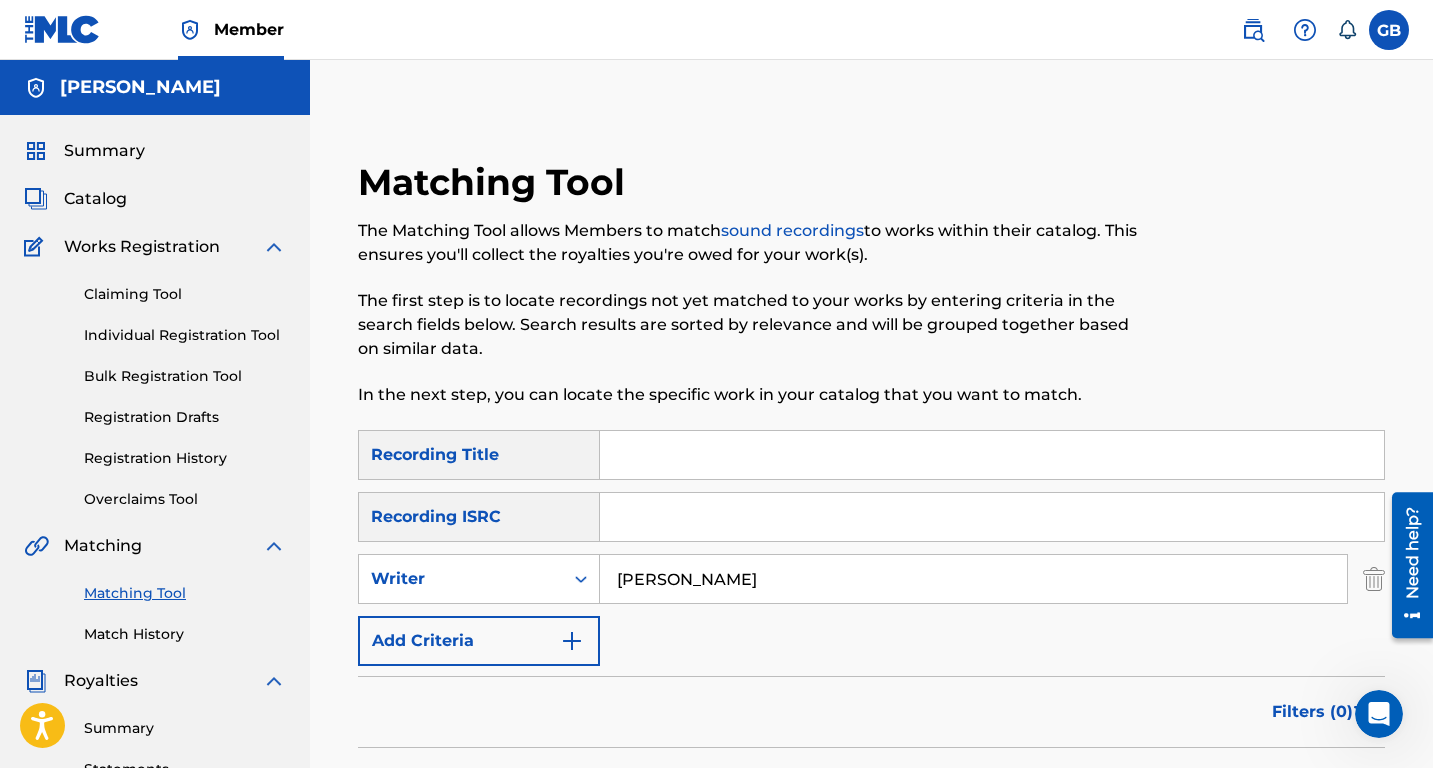 click on "Search" at bounding box center (1310, 793) 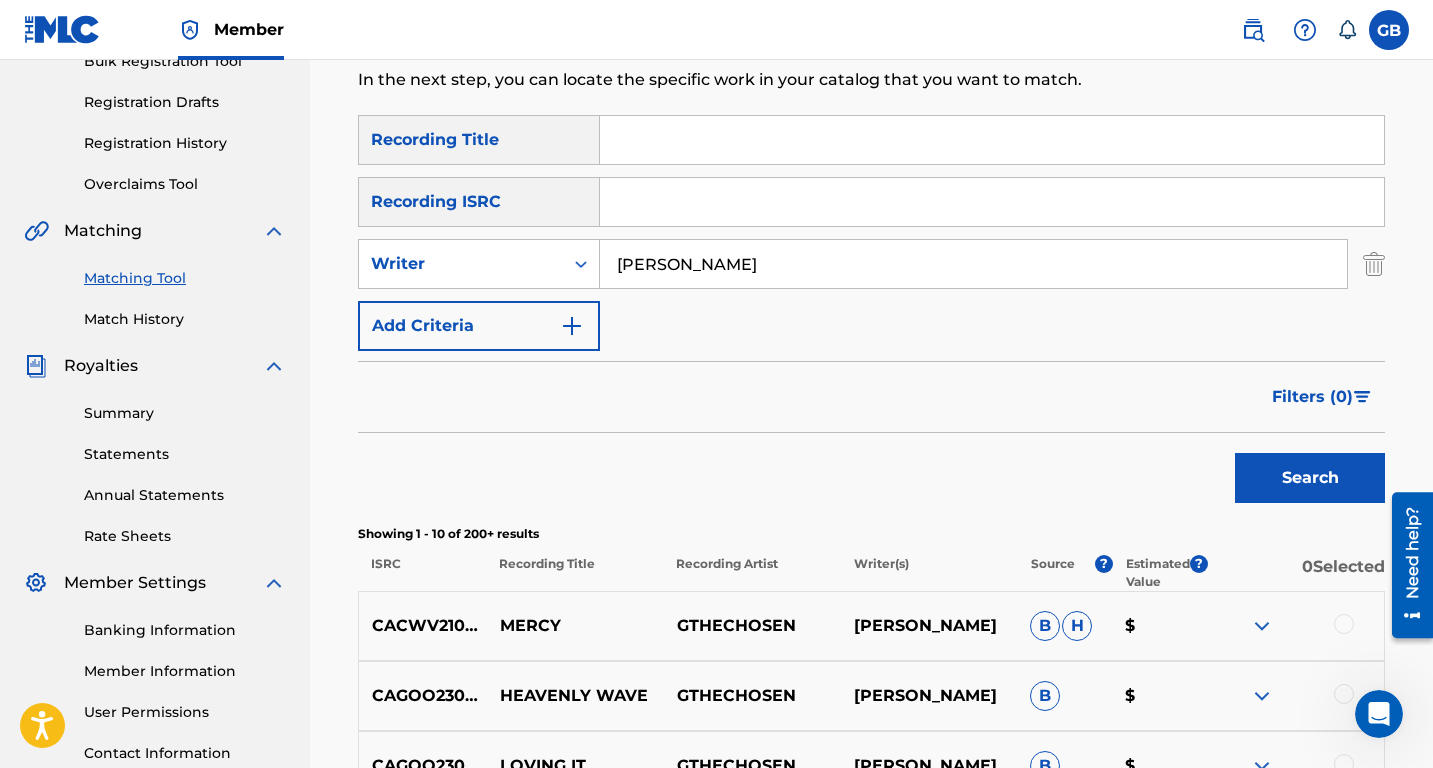 scroll, scrollTop: 360, scrollLeft: 0, axis: vertical 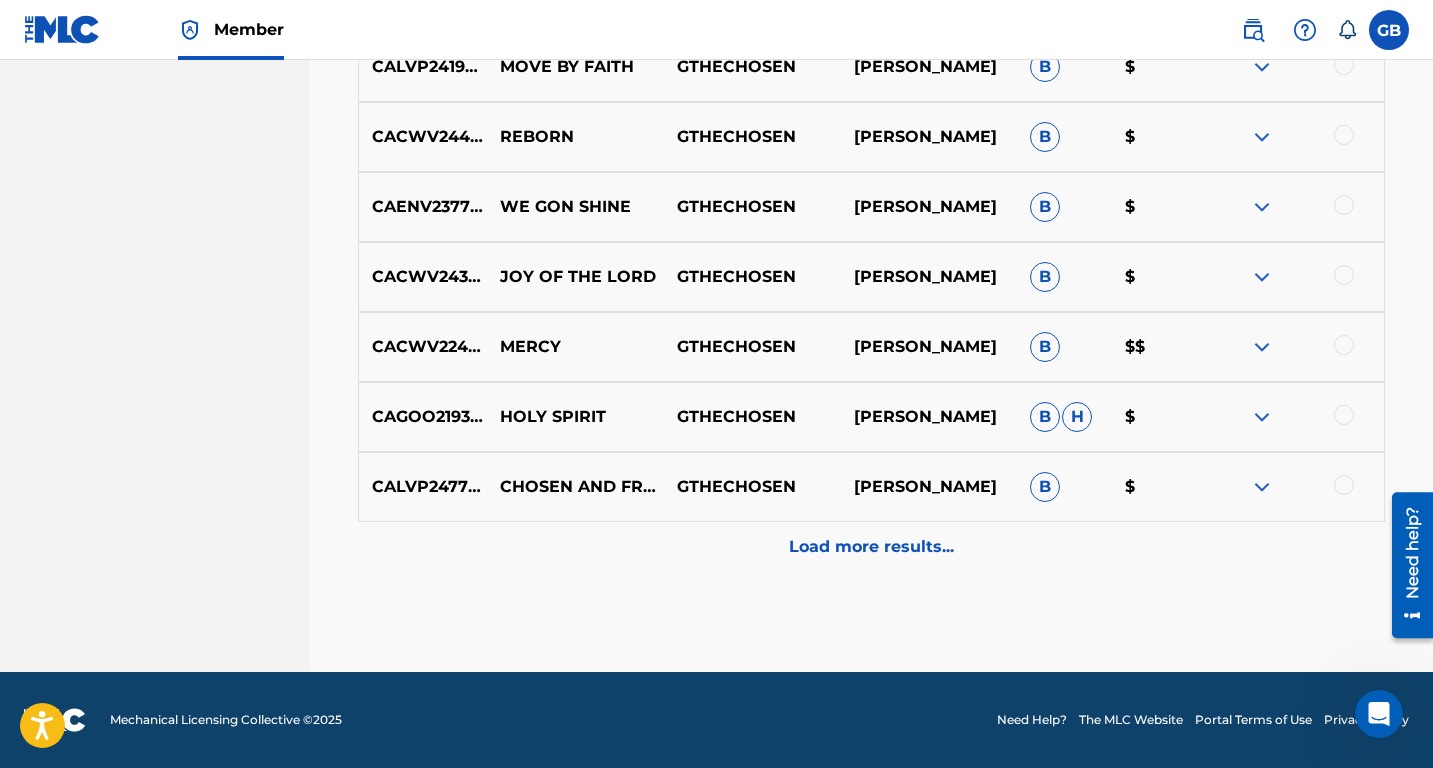 click on "Load more results..." at bounding box center [871, 547] 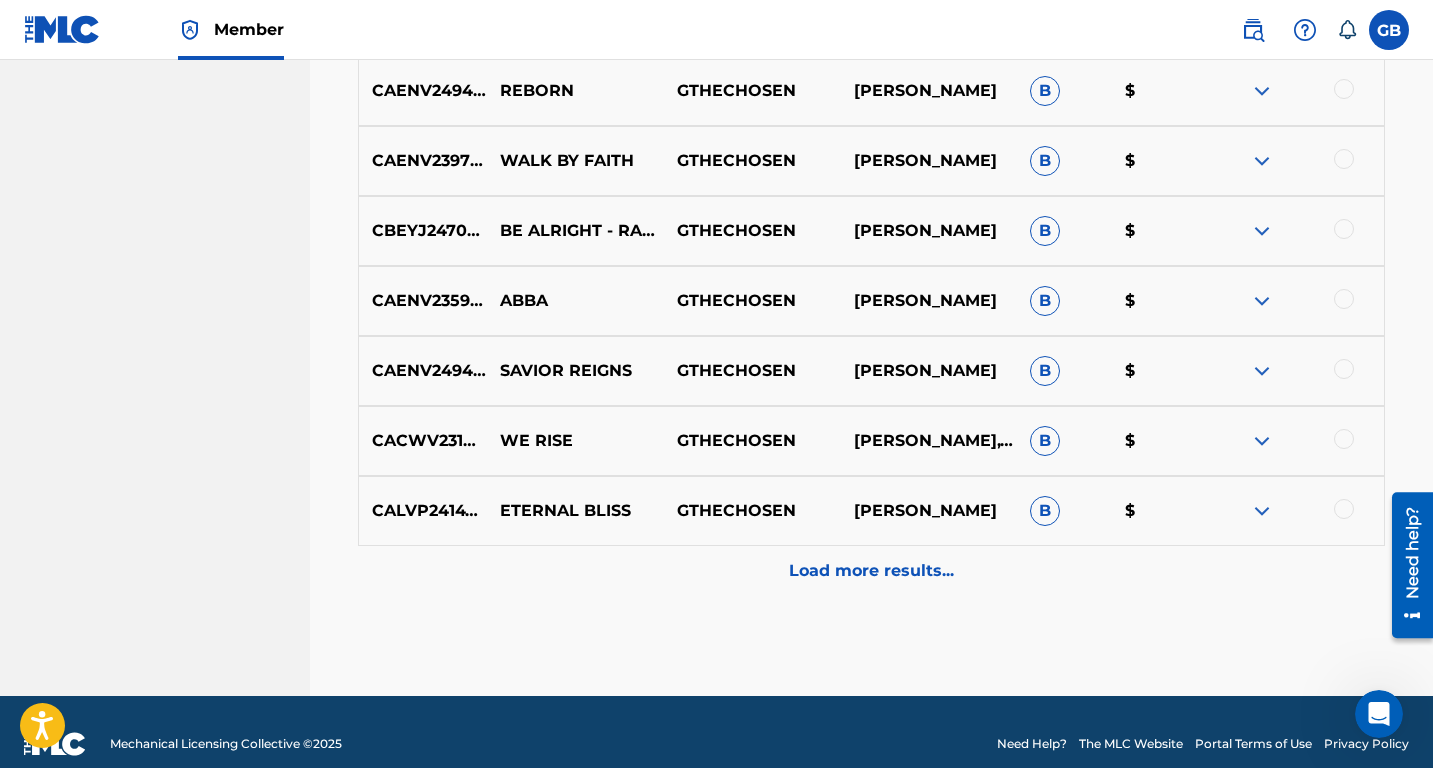 click on "Load more results..." at bounding box center [871, 571] 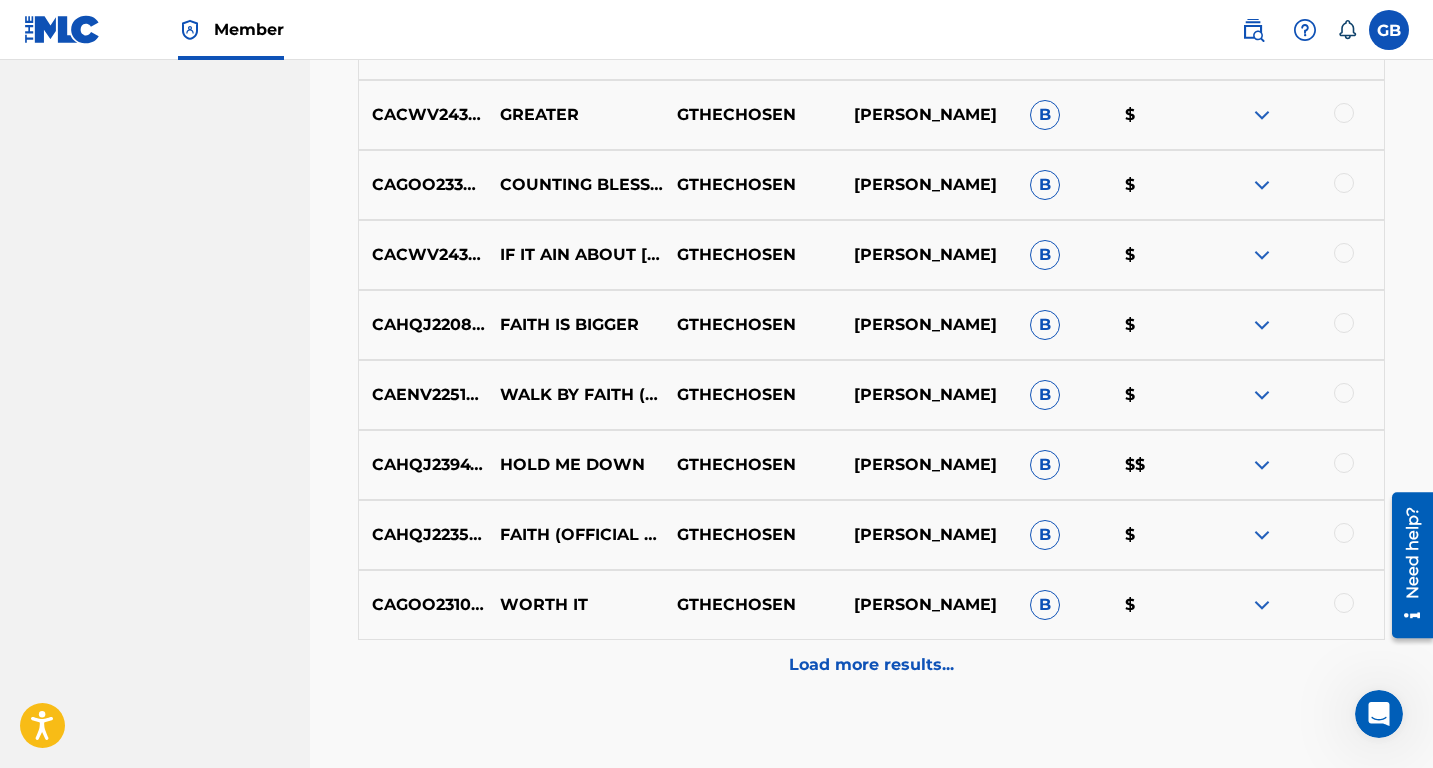 scroll, scrollTop: 2384, scrollLeft: 0, axis: vertical 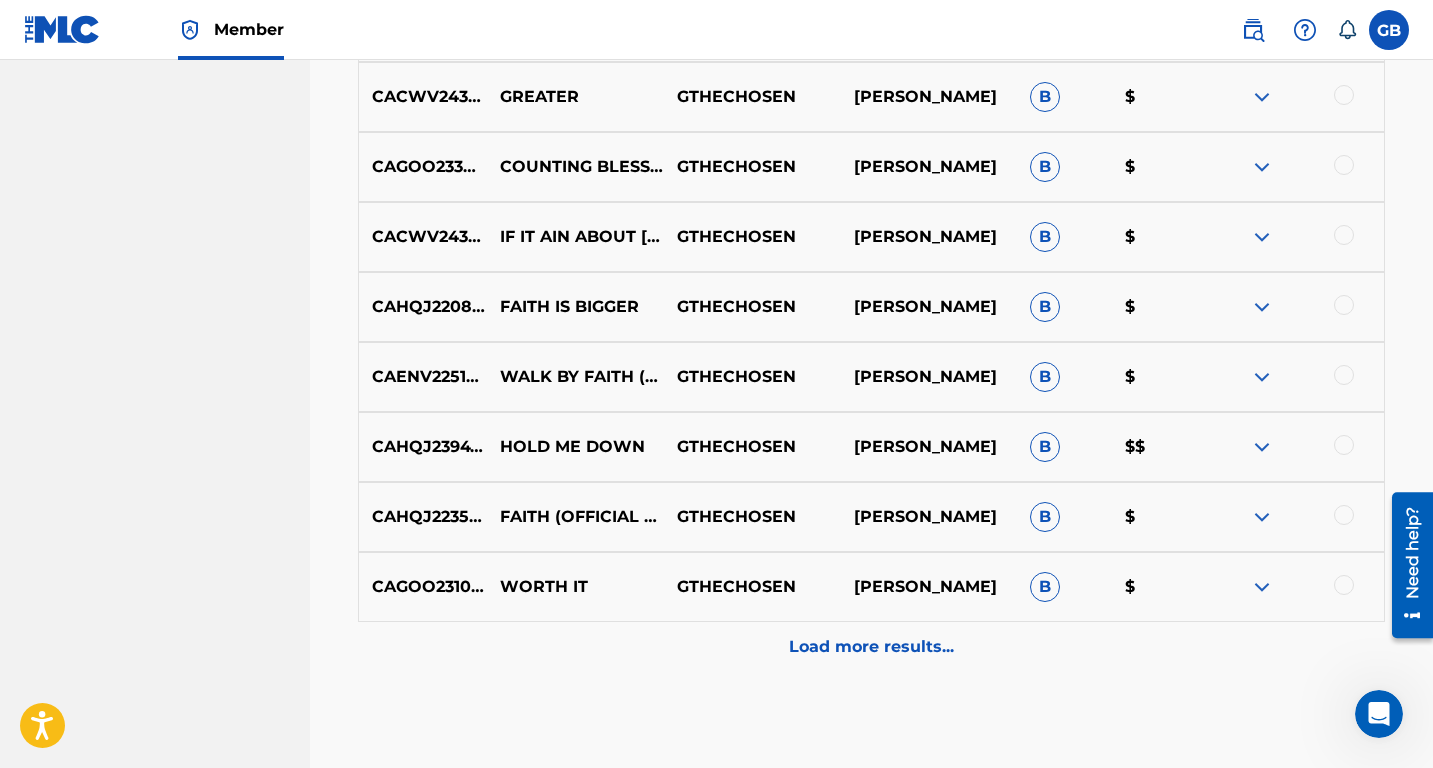 click at bounding box center [1344, 445] 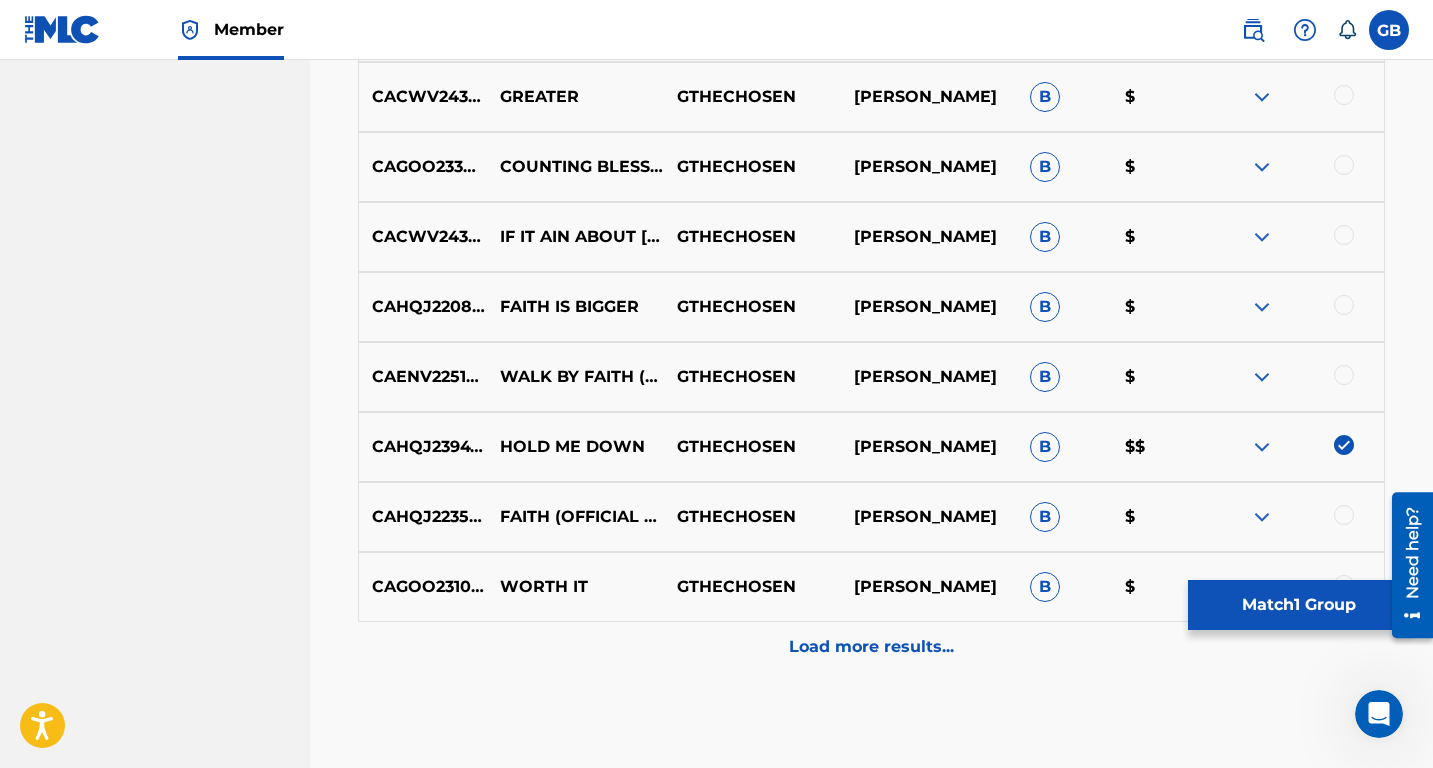 click on "Match  1 Group" at bounding box center (1298, 605) 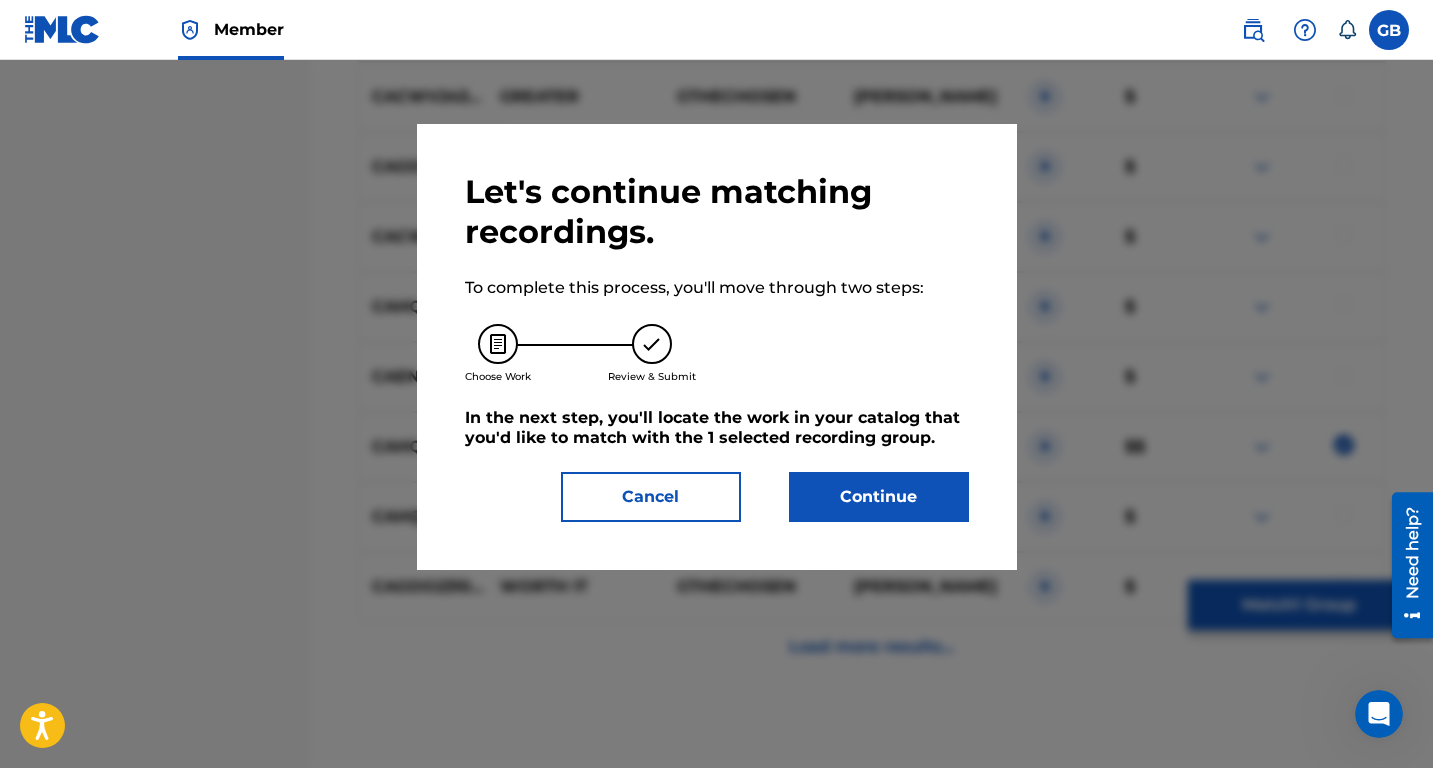 click on "Continue" at bounding box center [879, 497] 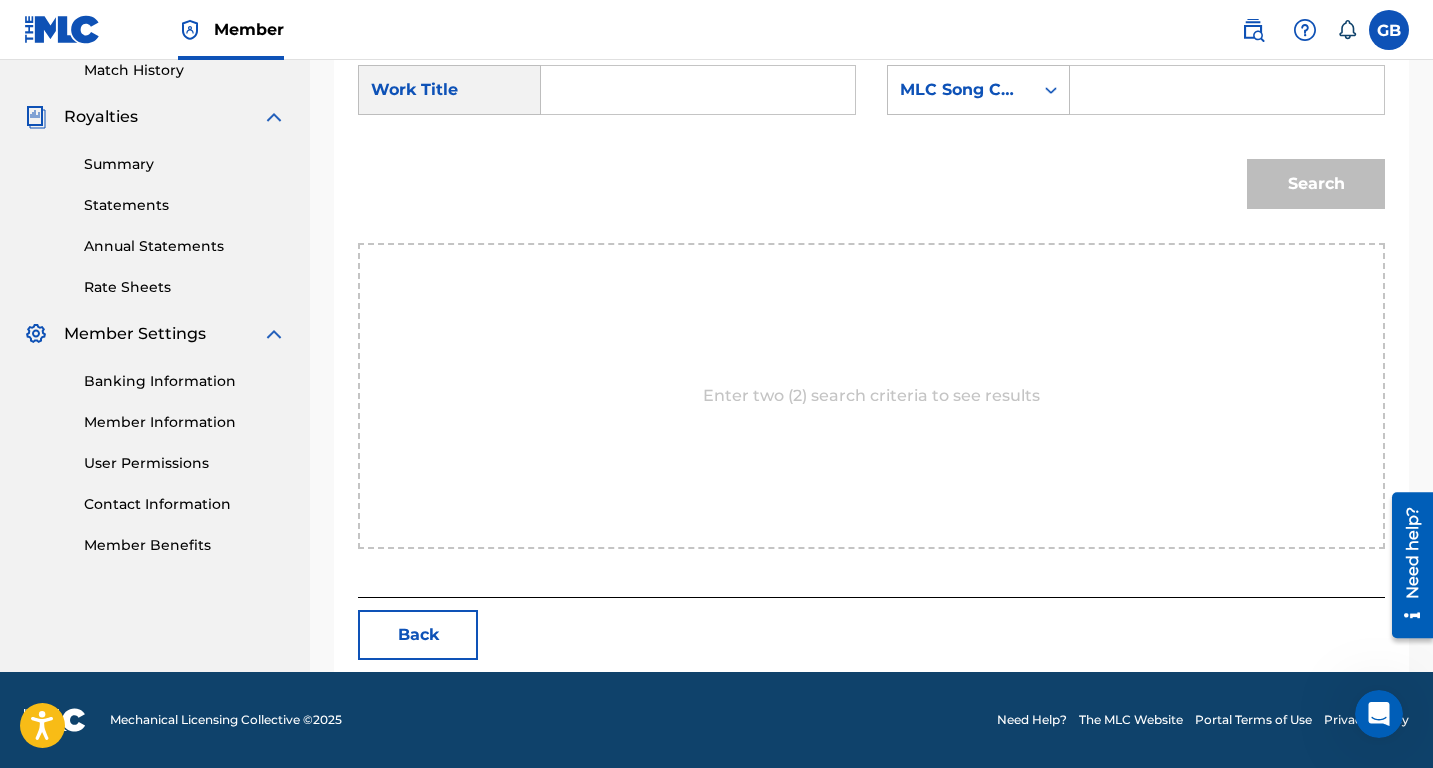 click at bounding box center [698, 90] 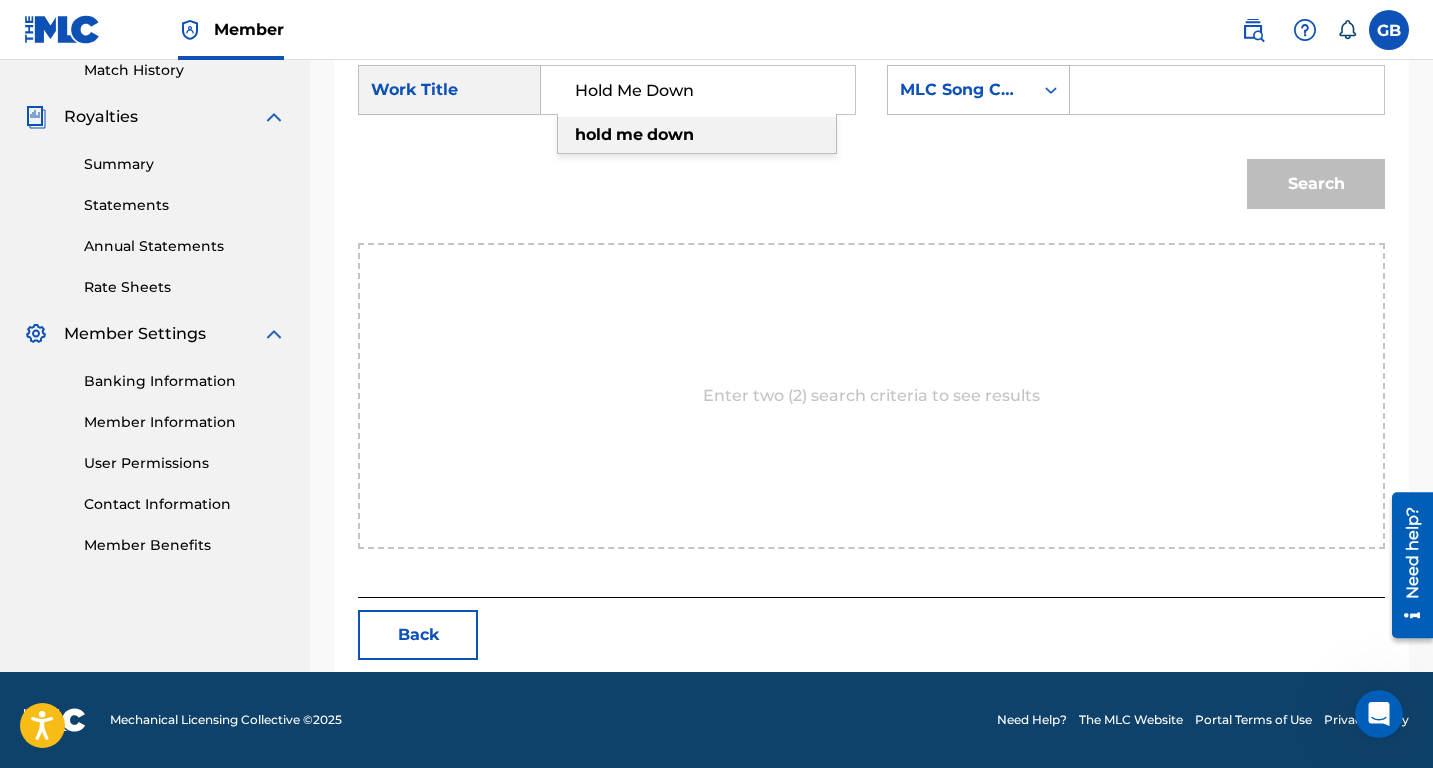 type on "Hold Me Down" 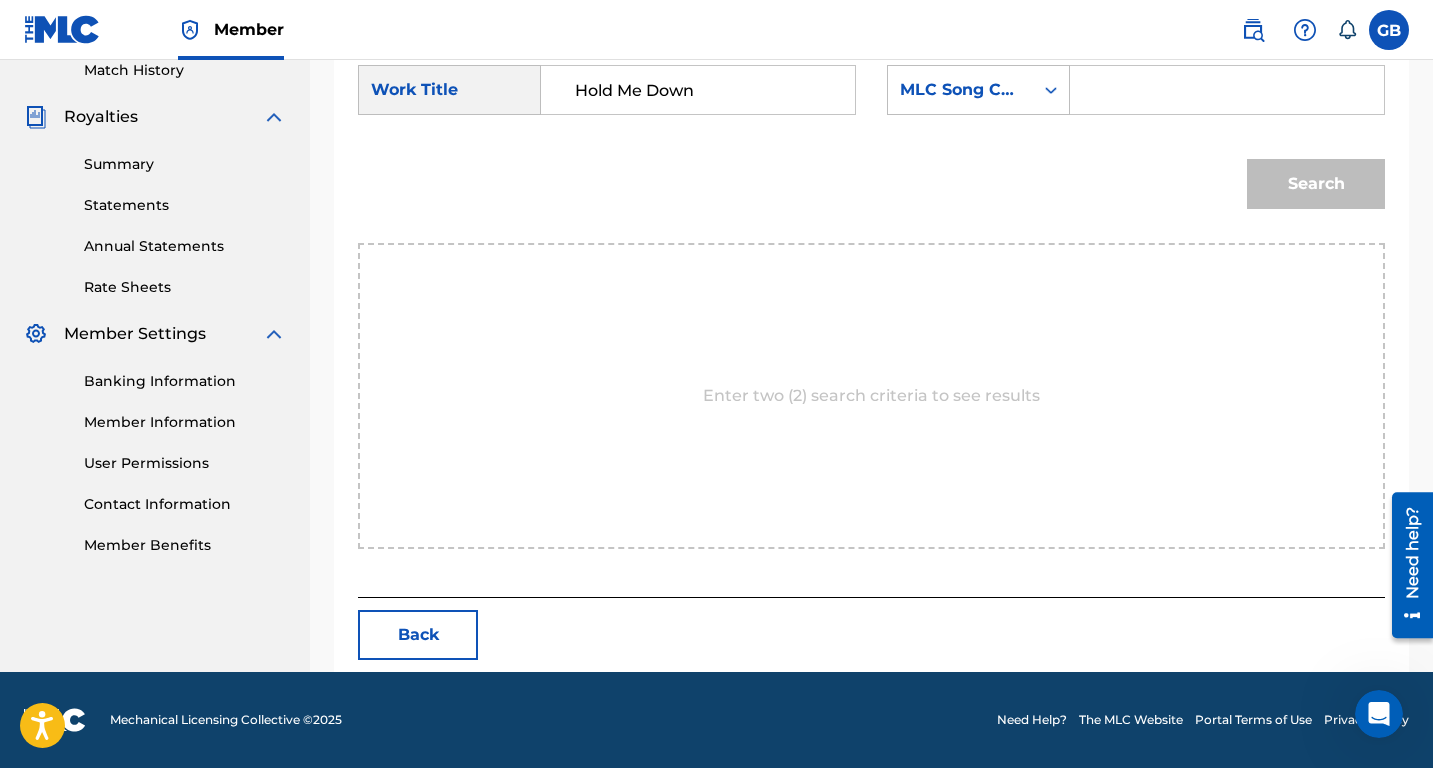 click at bounding box center (1227, 90) 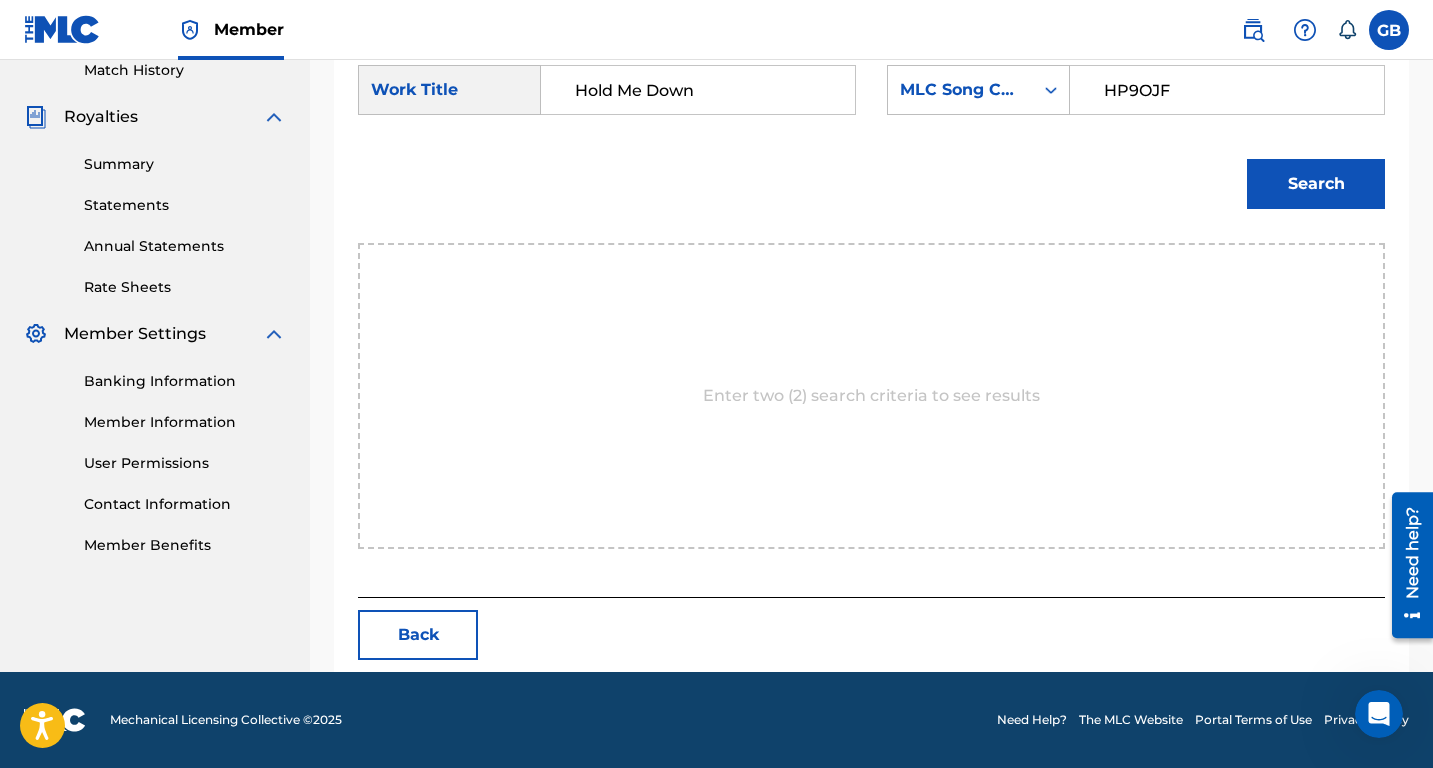 type on "HP9OJF" 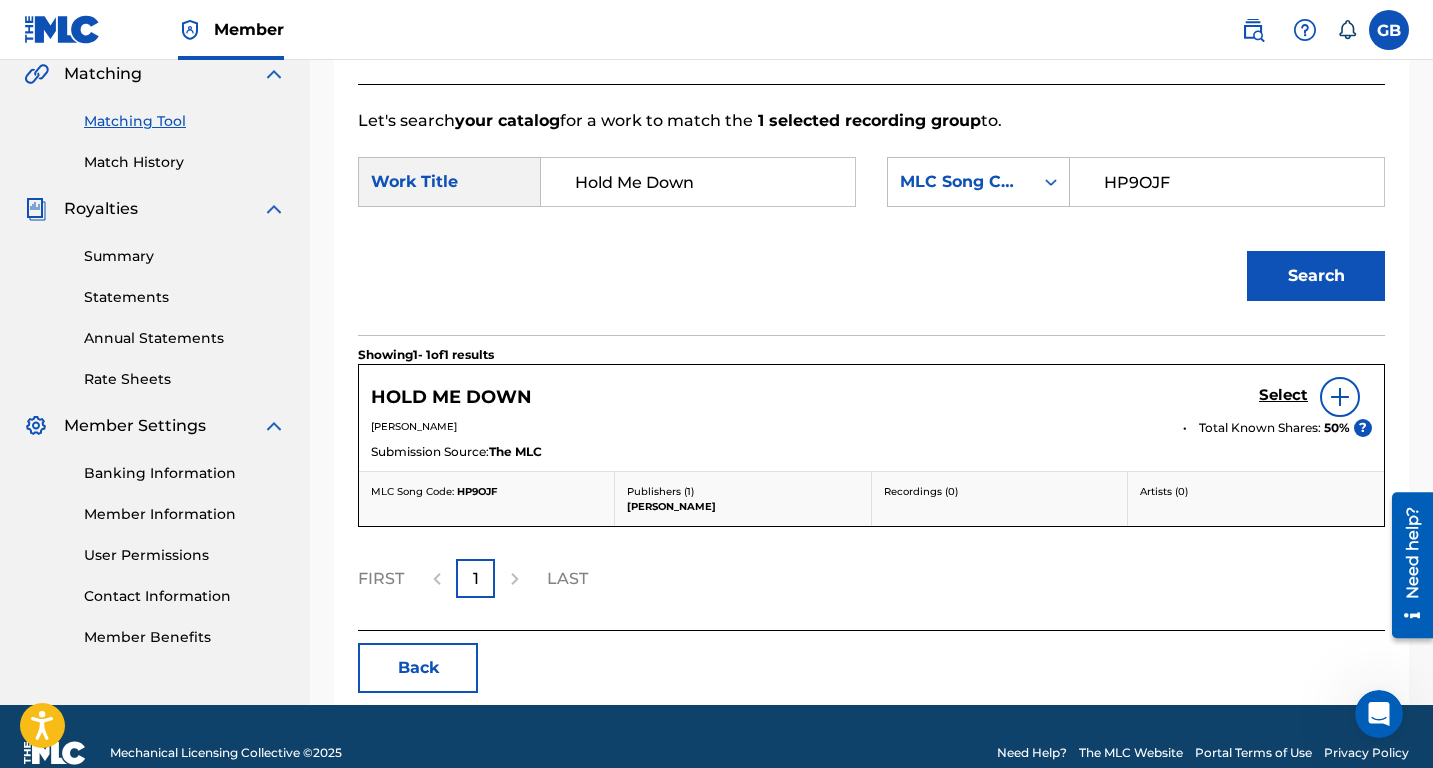 scroll, scrollTop: 505, scrollLeft: 0, axis: vertical 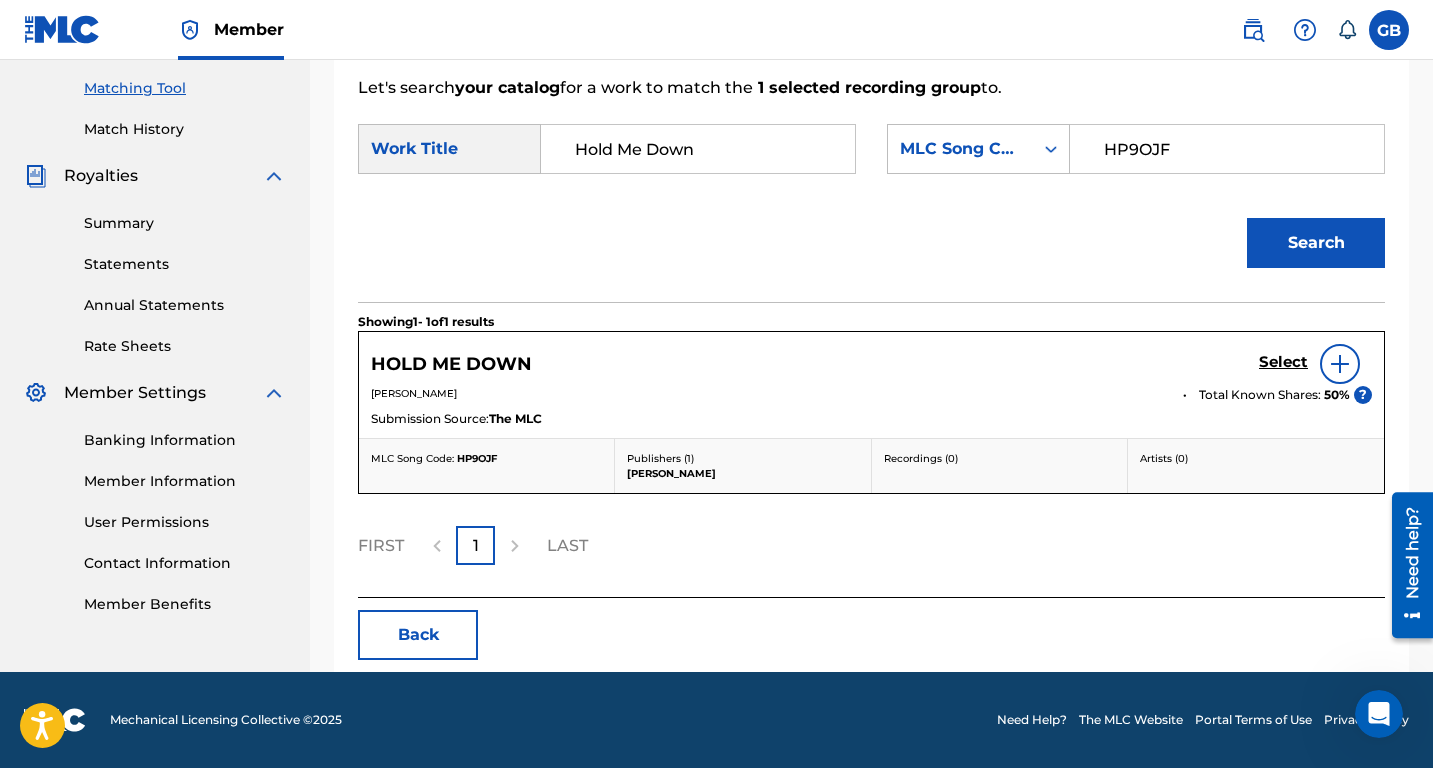 click on "Select" at bounding box center (1283, 362) 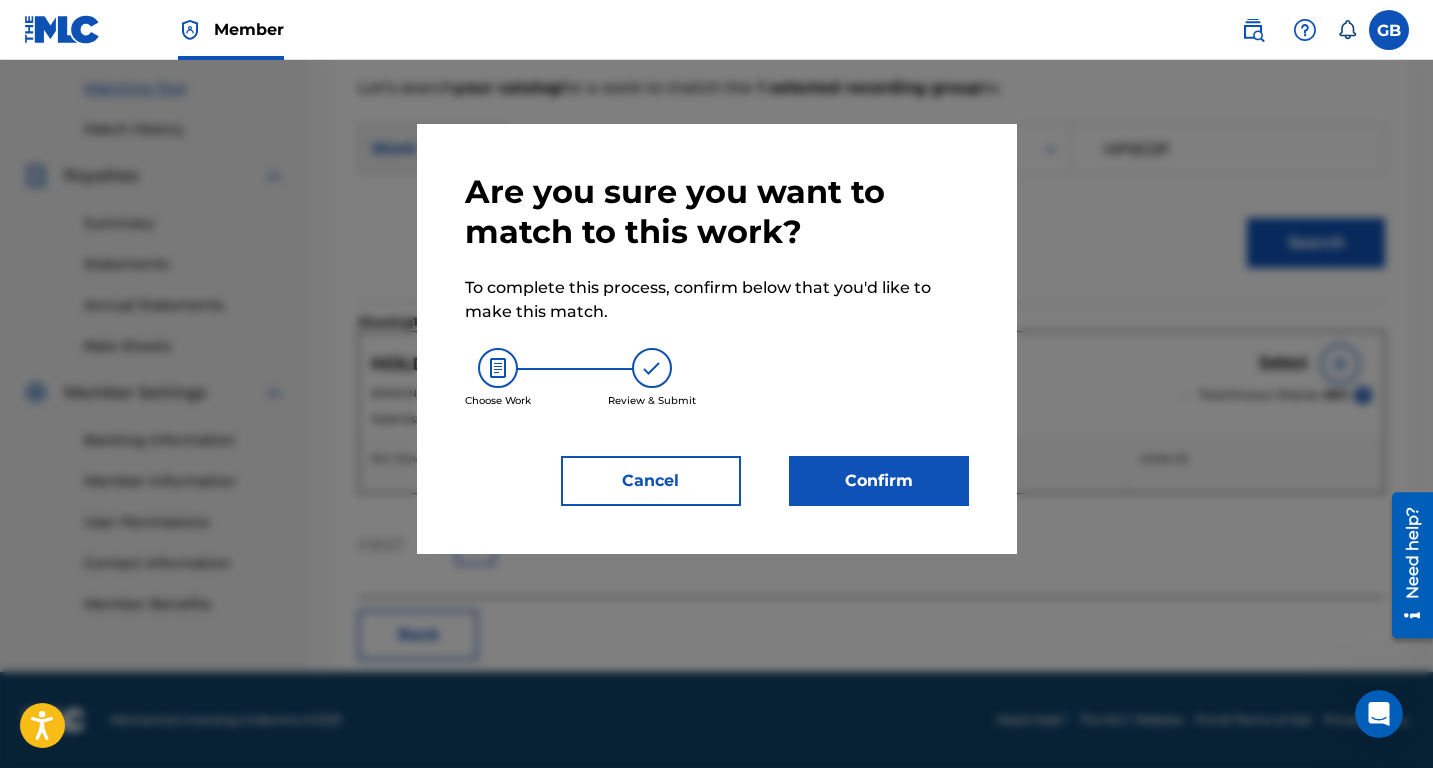 click on "Confirm" at bounding box center (879, 481) 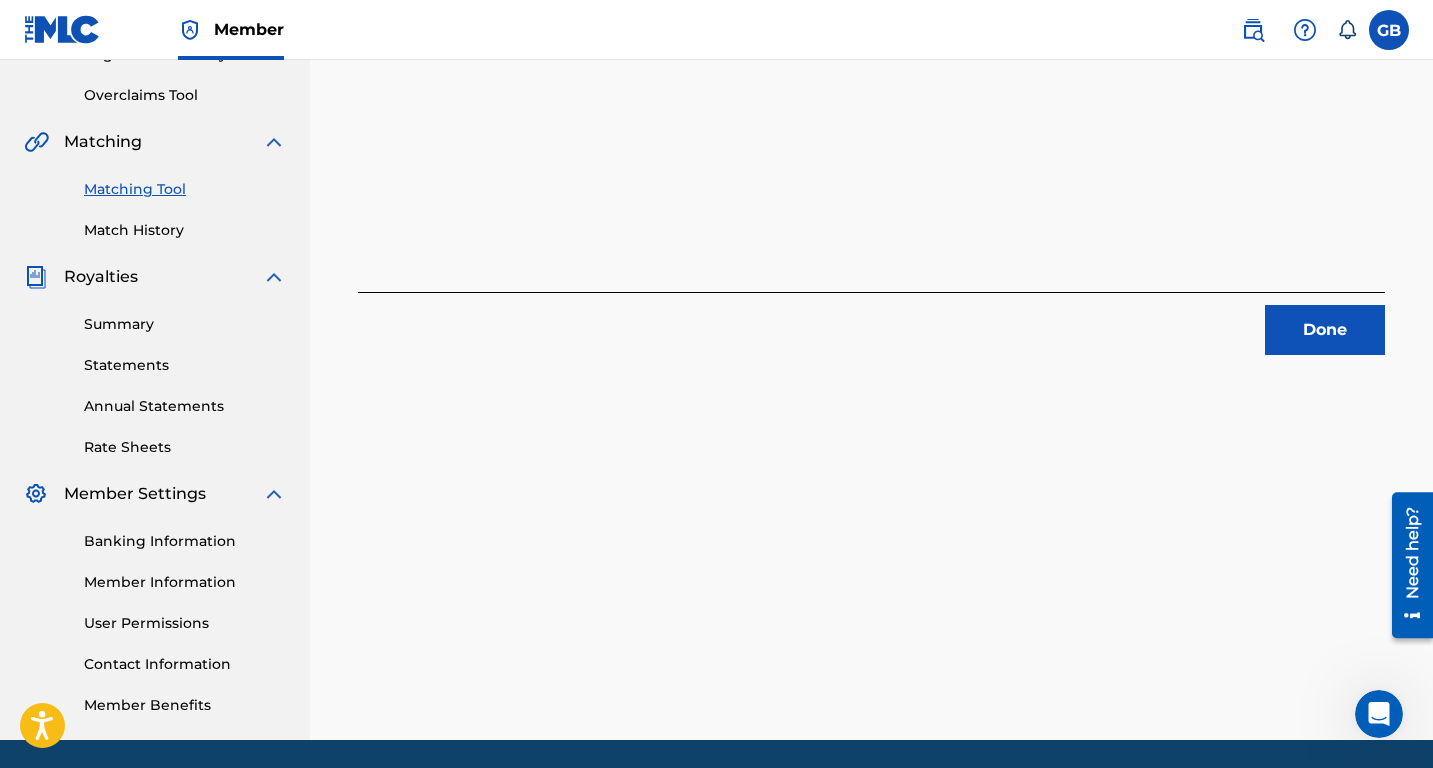 scroll, scrollTop: 370, scrollLeft: 0, axis: vertical 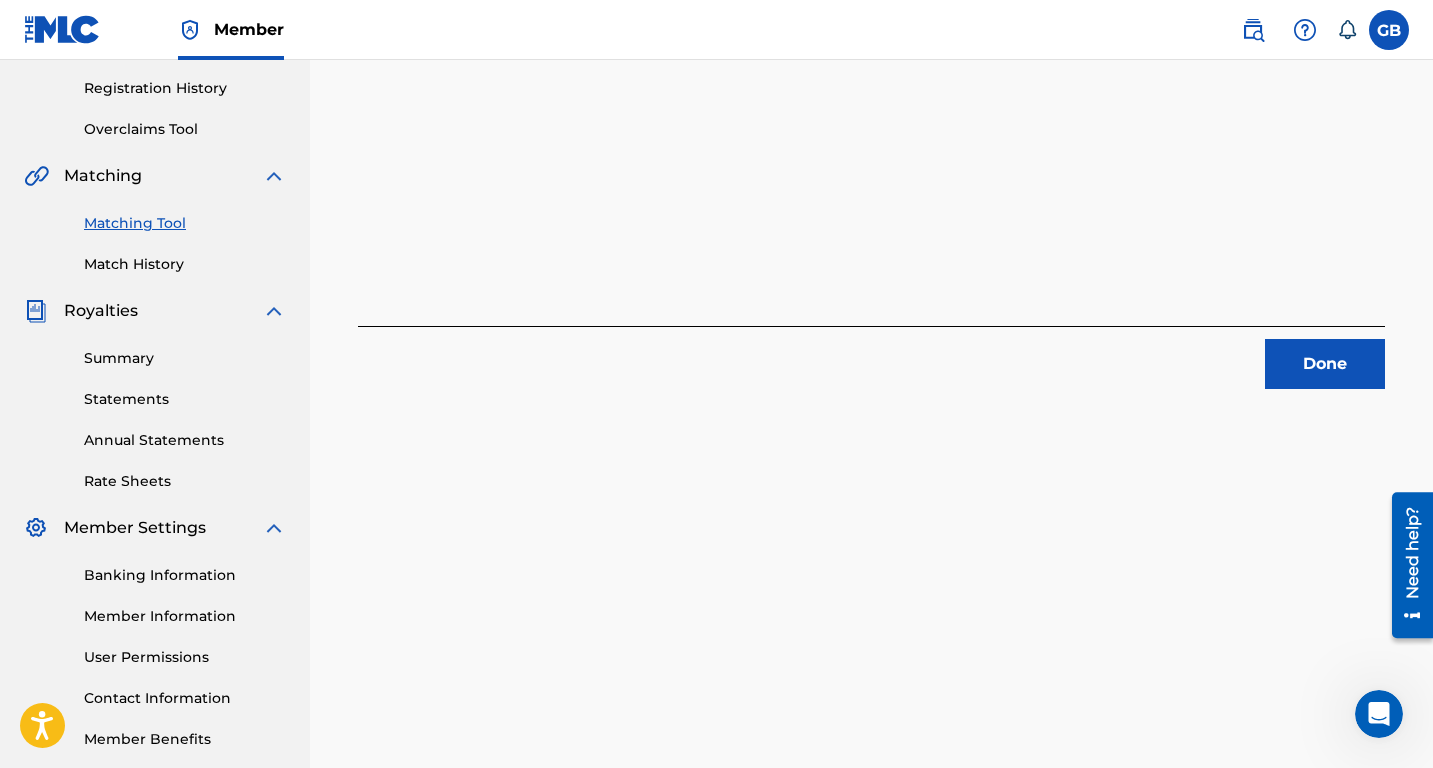 click on "Match History" at bounding box center (185, 264) 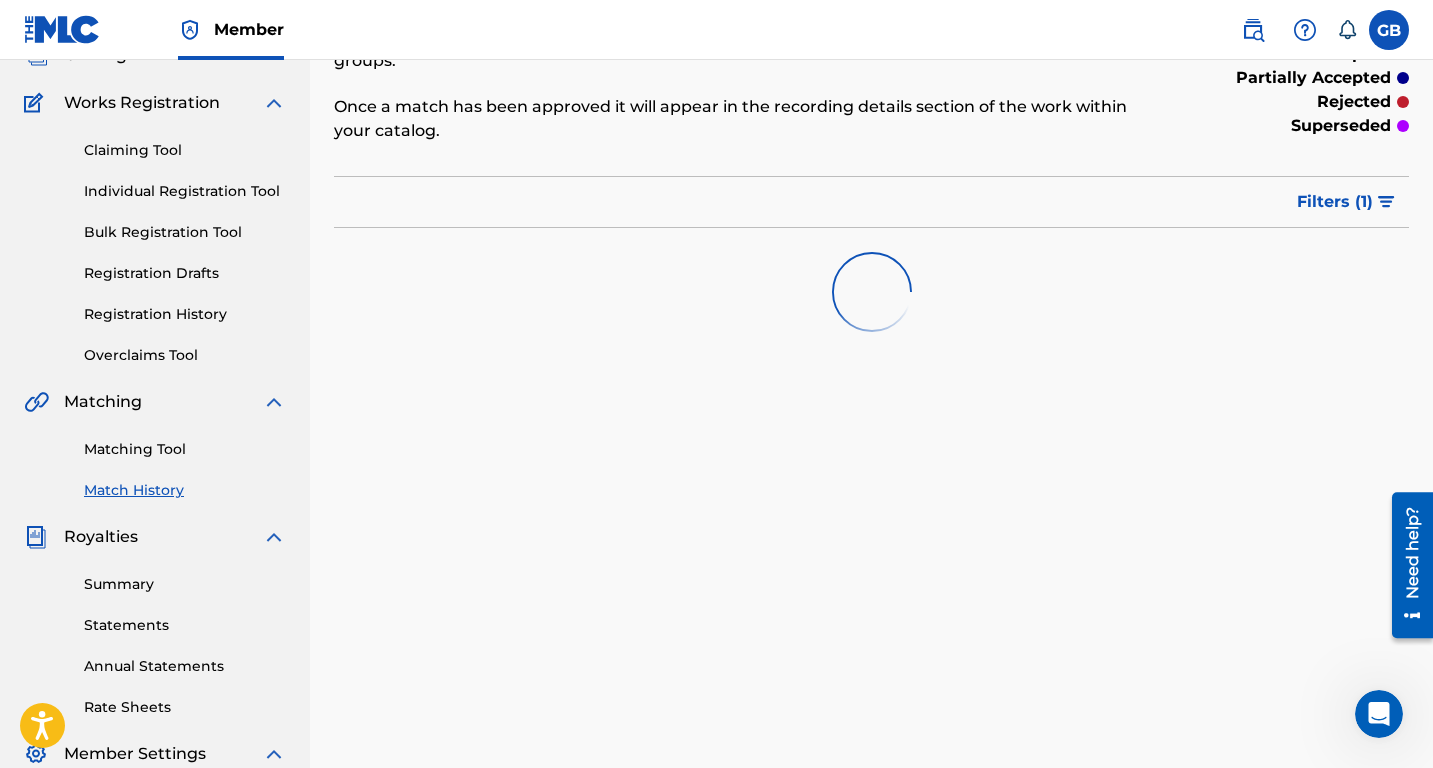 scroll, scrollTop: 159, scrollLeft: 0, axis: vertical 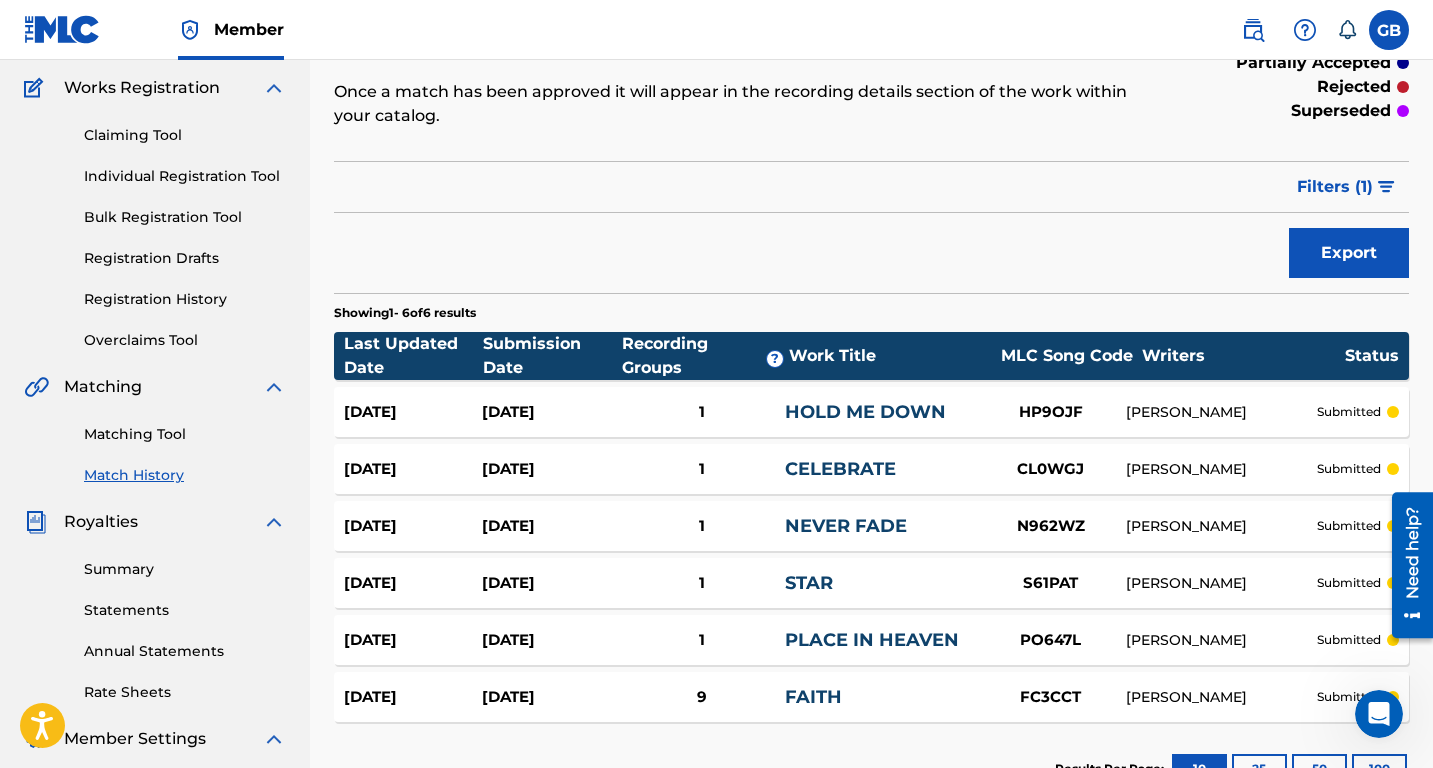 click on "Matching Tool" at bounding box center (185, 434) 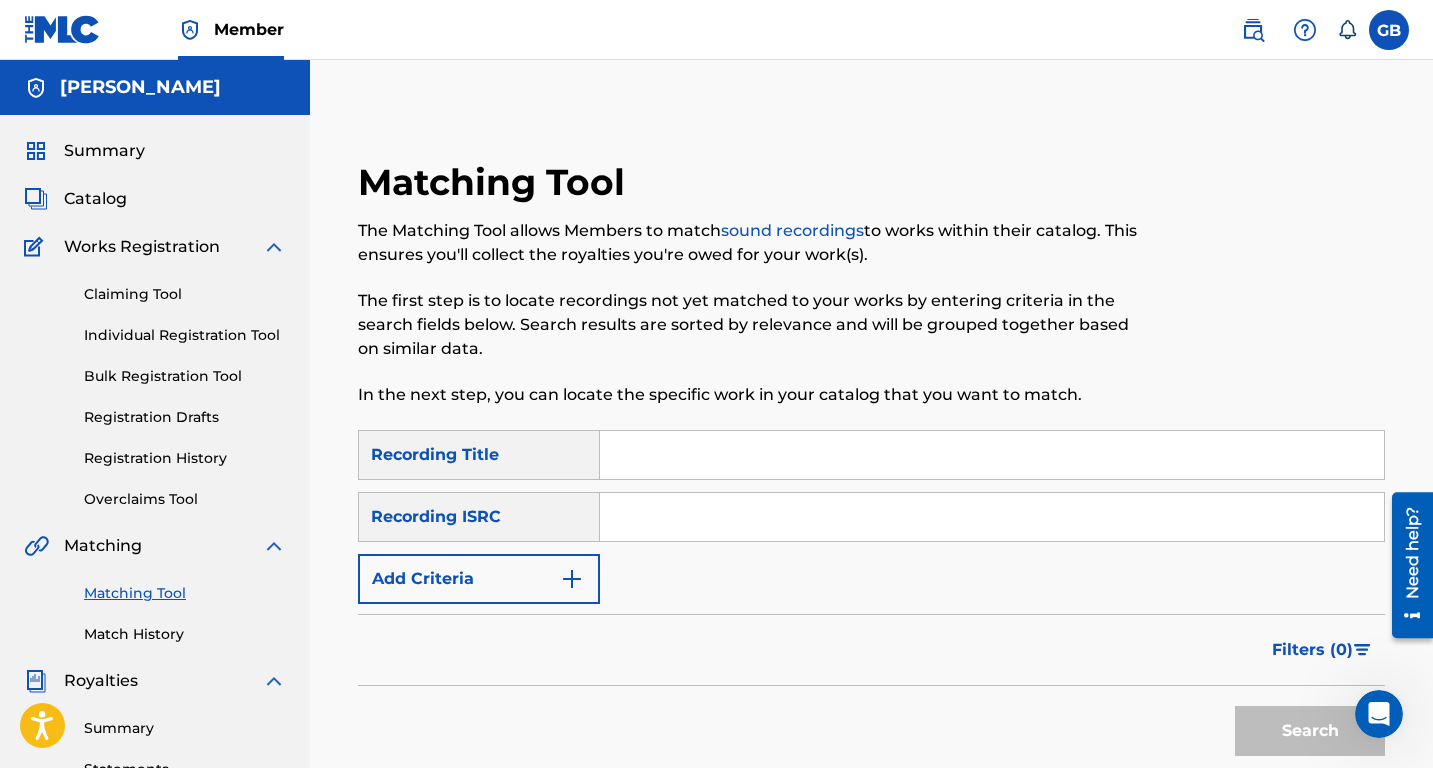 click on "Add Criteria" at bounding box center (479, 579) 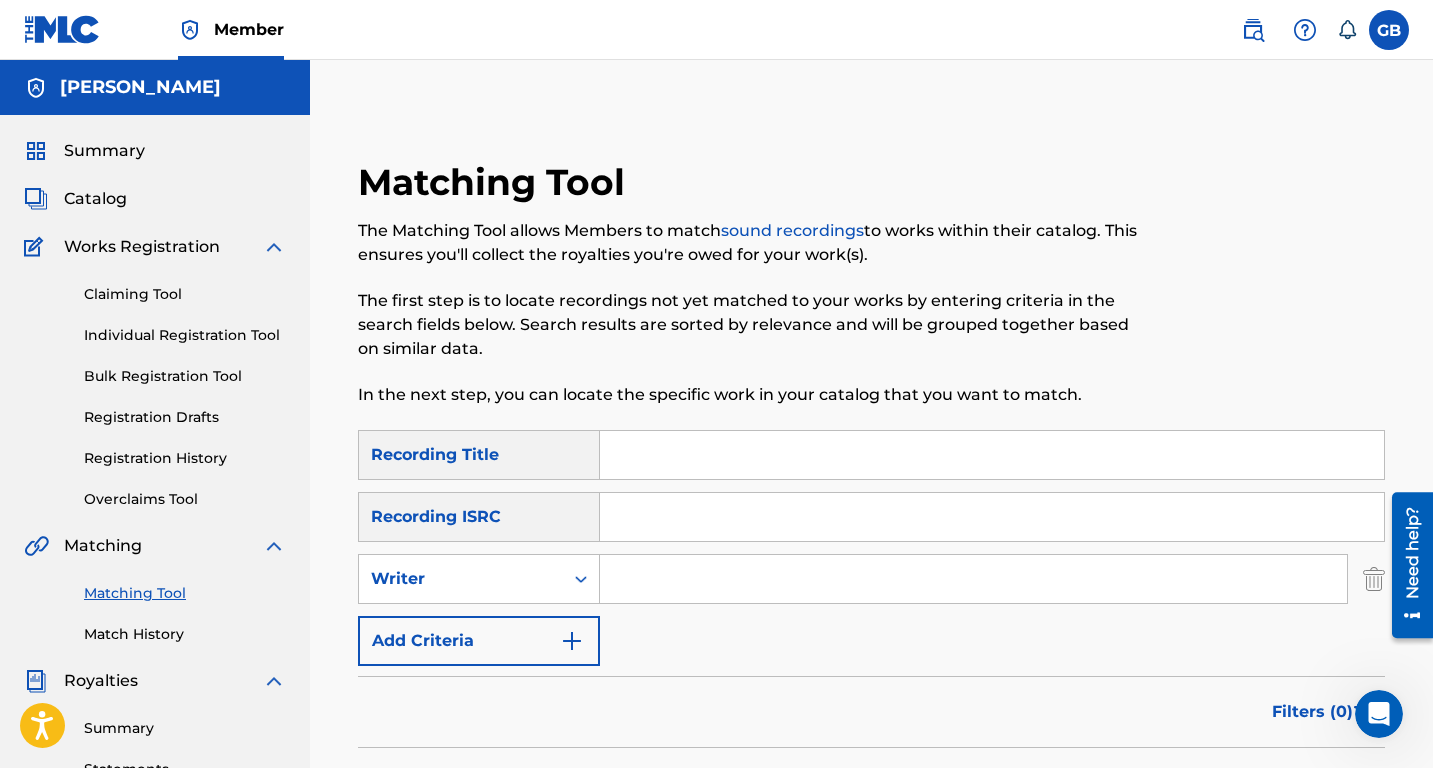 click at bounding box center (973, 579) 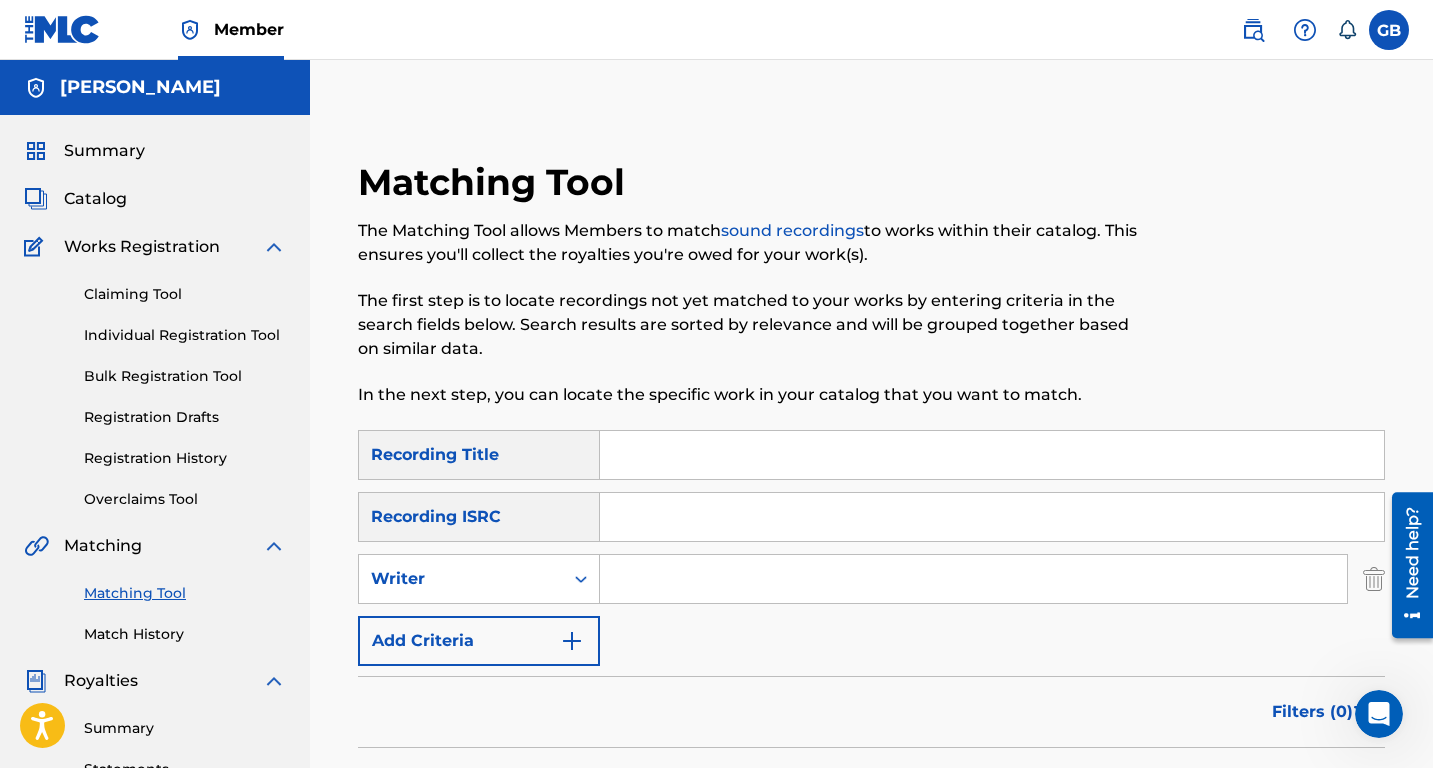 type on "[PERSON_NAME]" 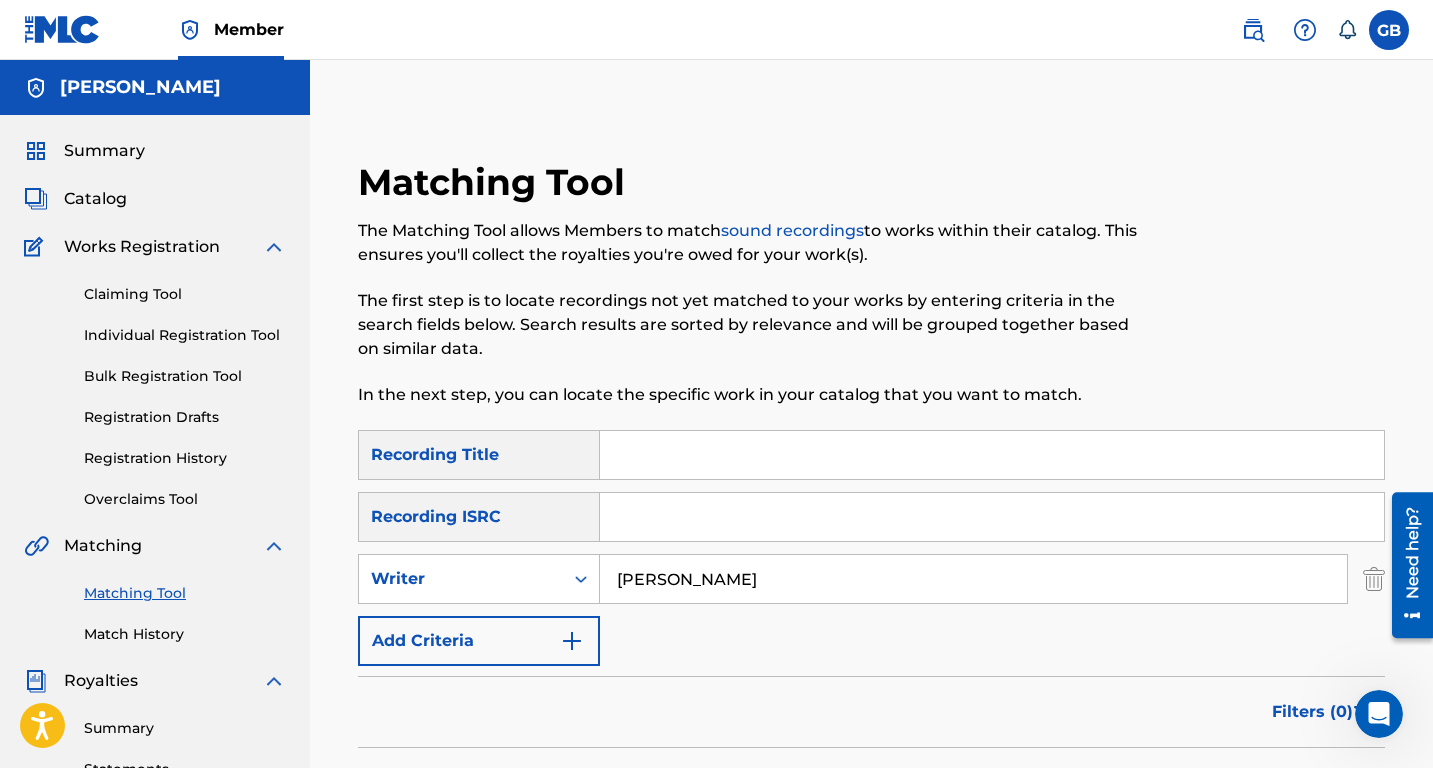 click on "Search" at bounding box center [1310, 793] 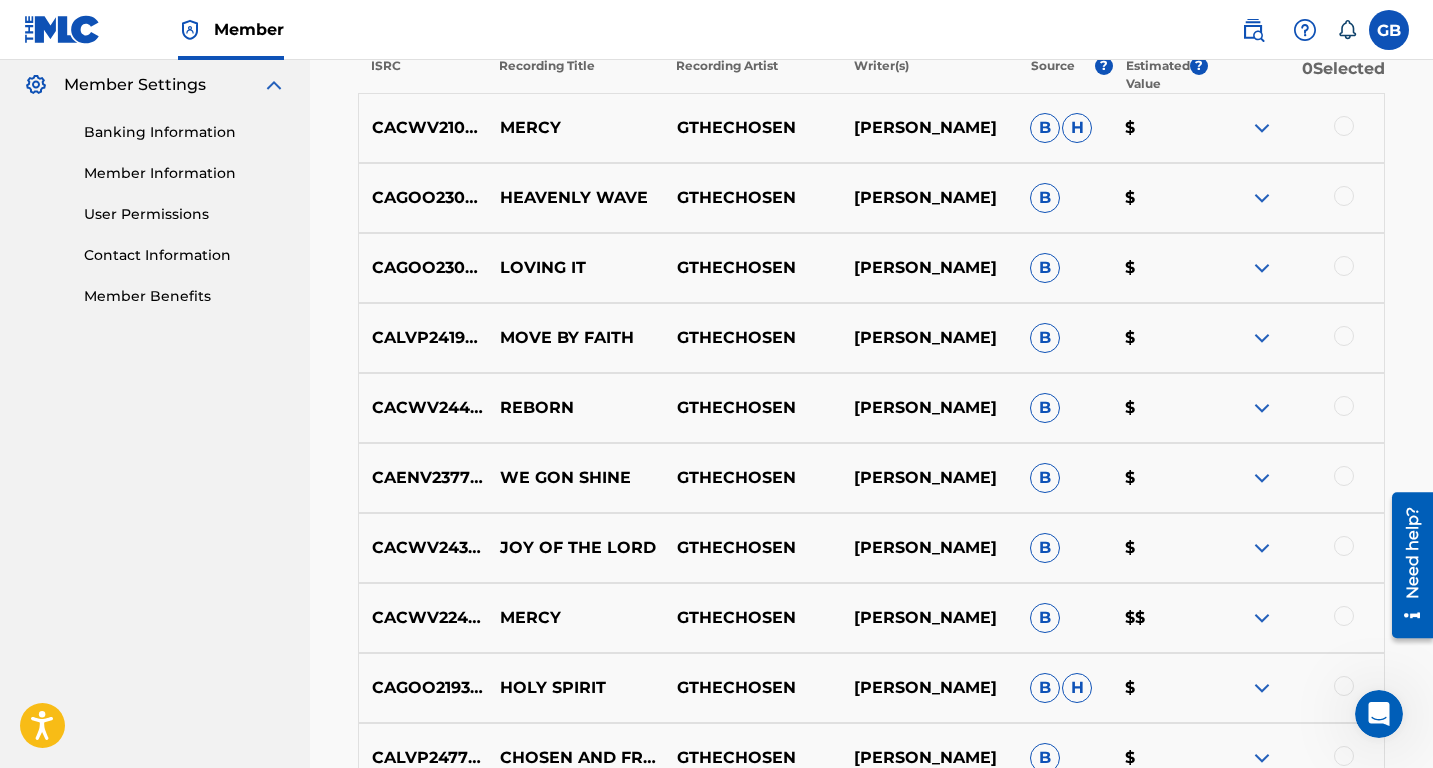 scroll, scrollTop: 818, scrollLeft: 0, axis: vertical 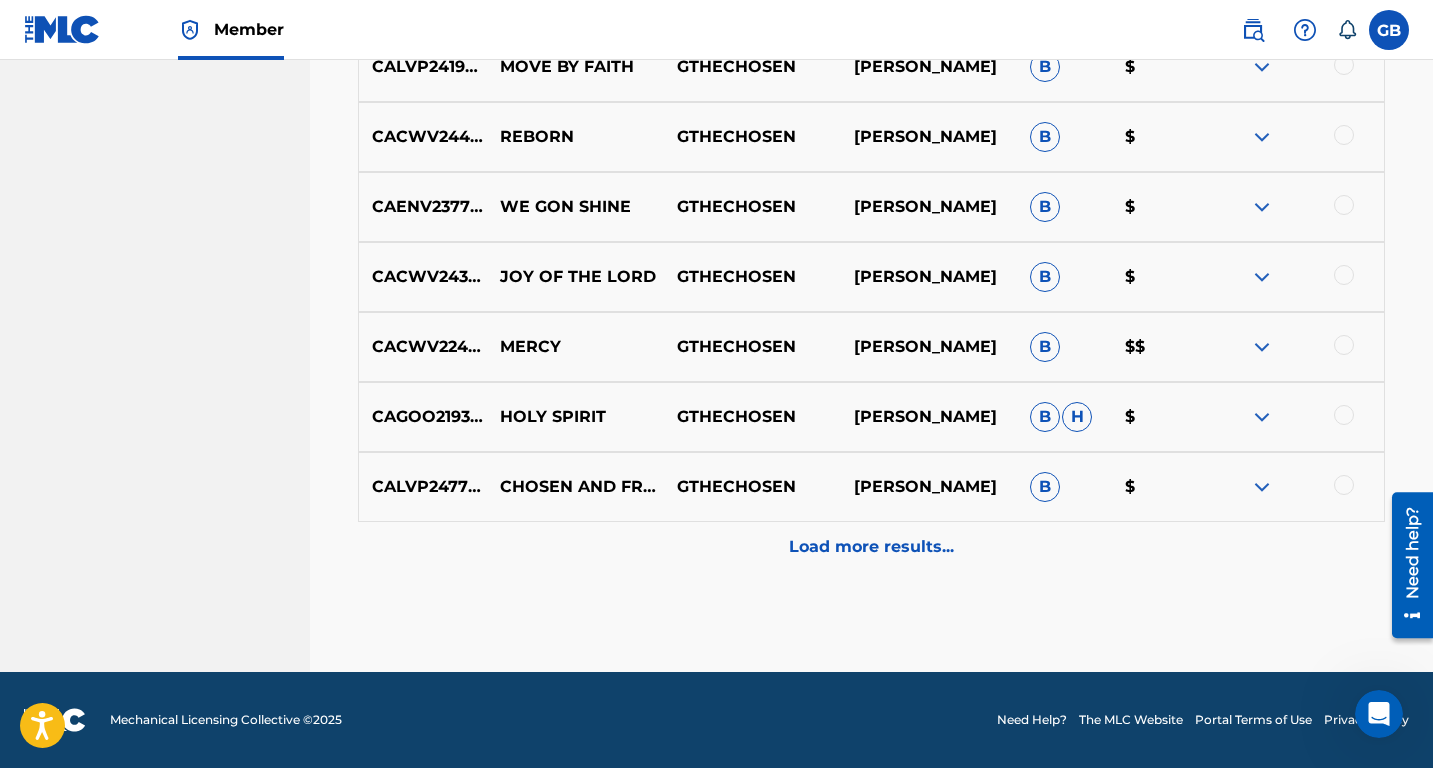click on "Load more results..." at bounding box center (871, 547) 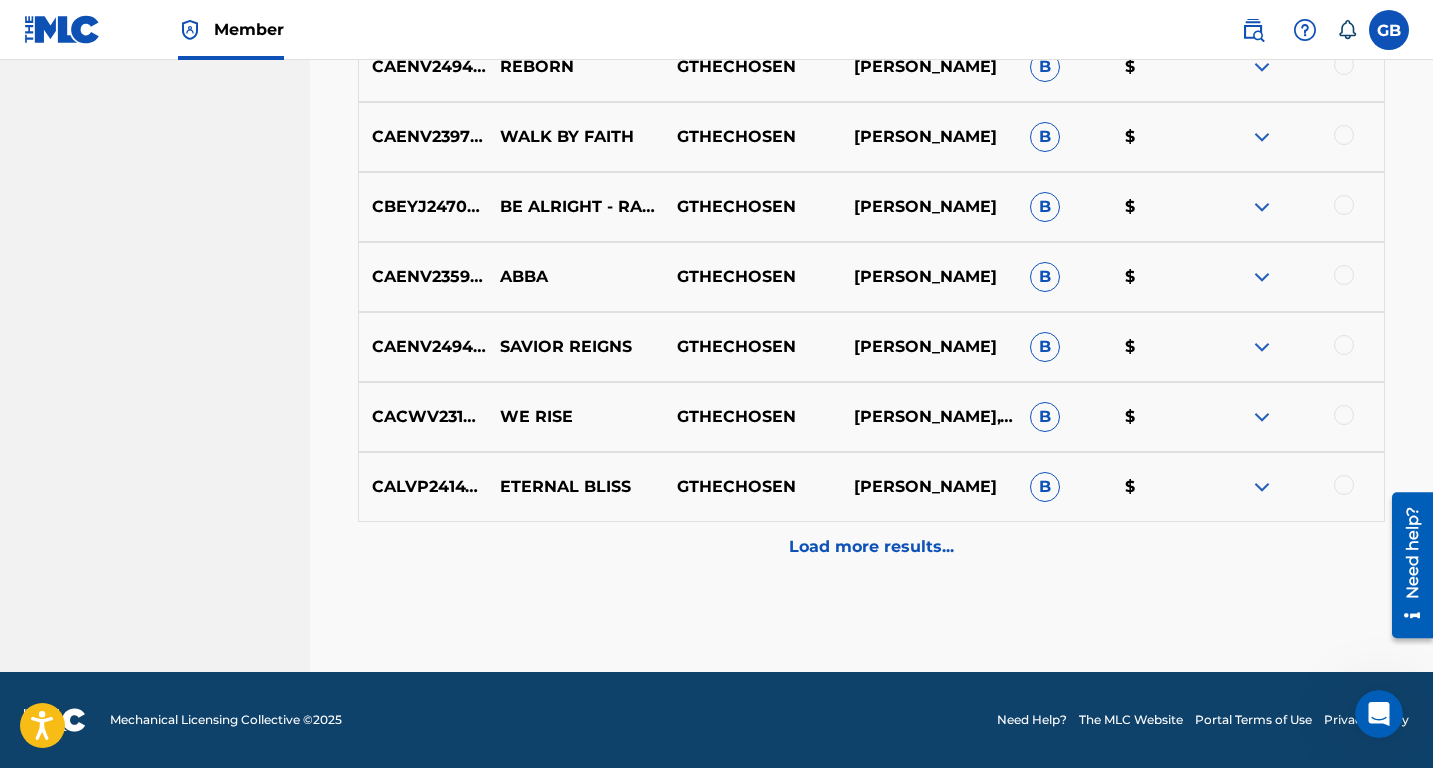 click on "Load more results..." at bounding box center [871, 547] 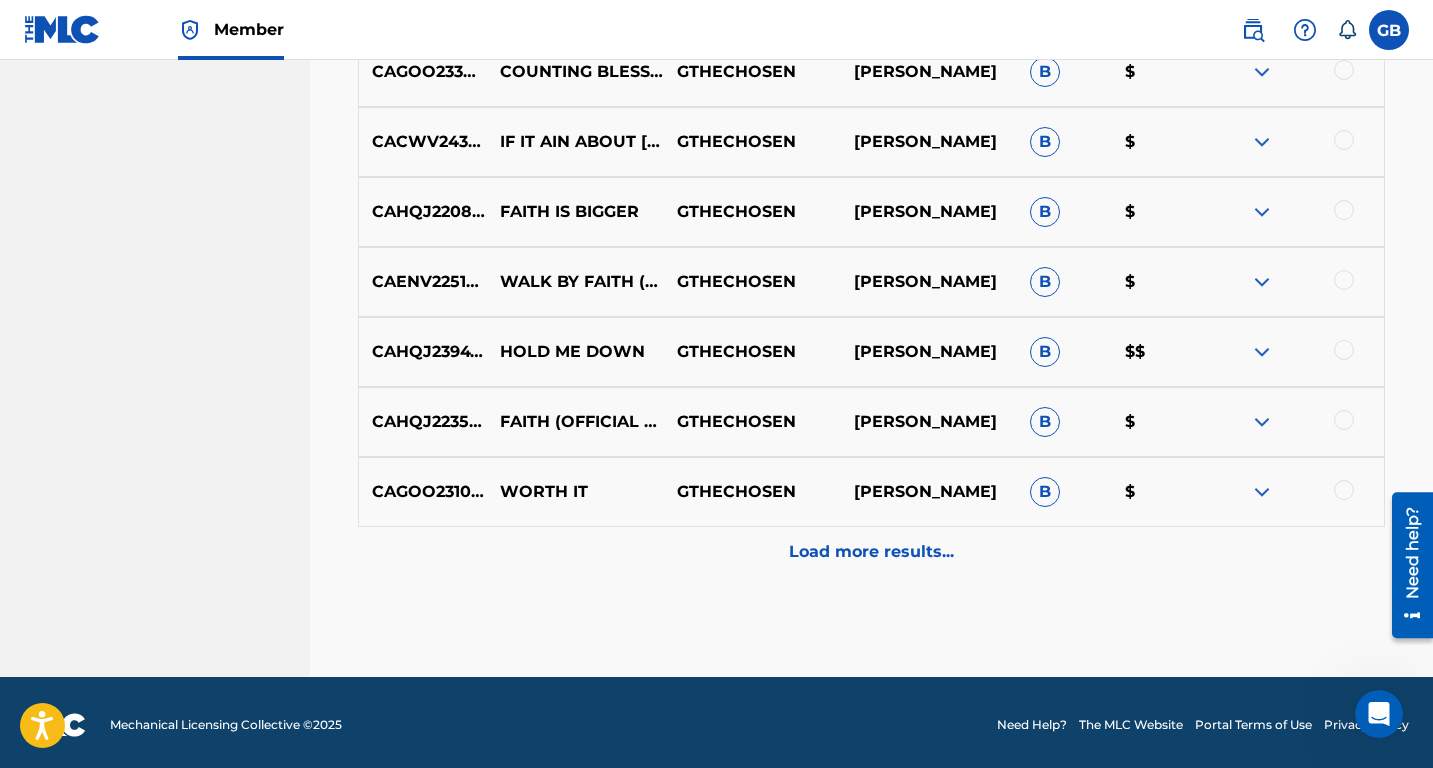scroll, scrollTop: 2484, scrollLeft: 0, axis: vertical 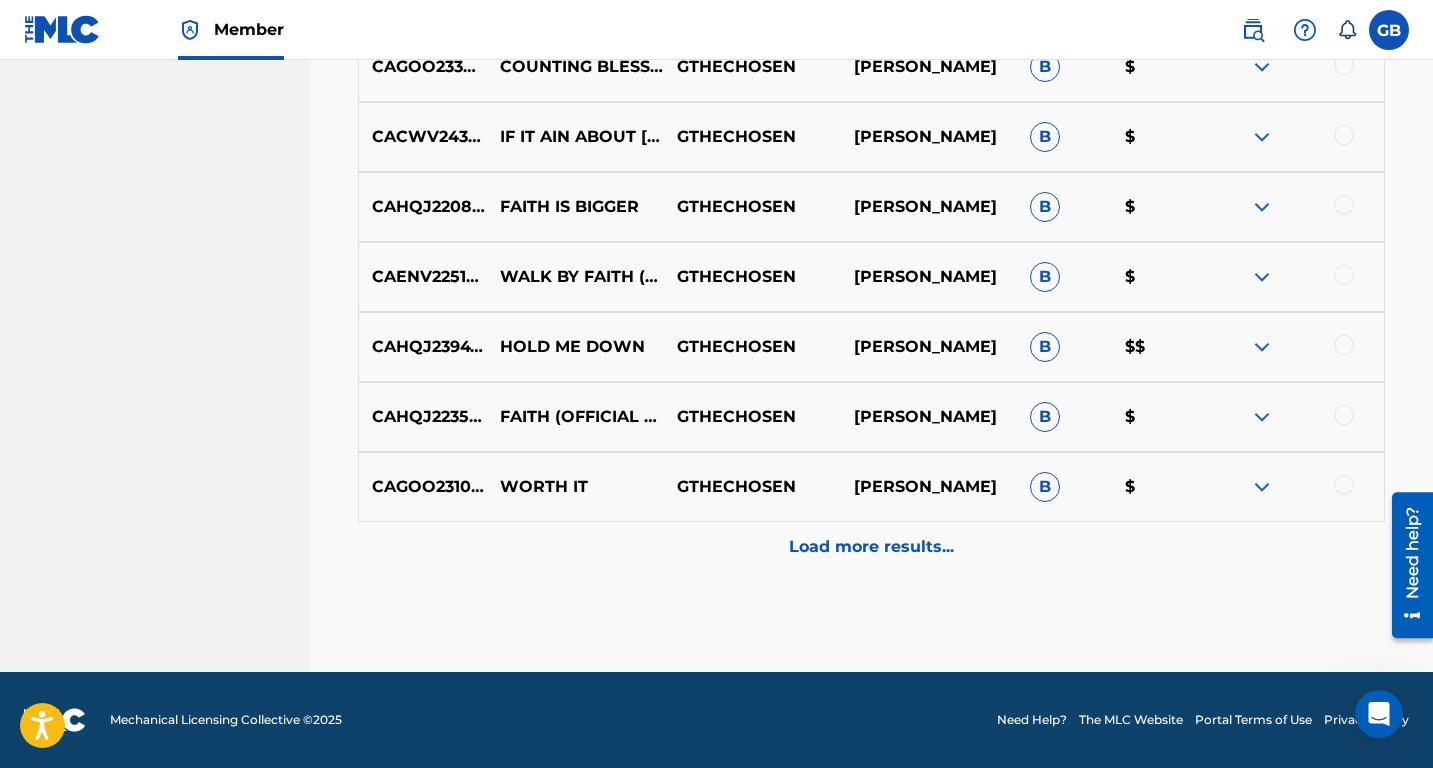 click on "Load more results..." at bounding box center (871, 547) 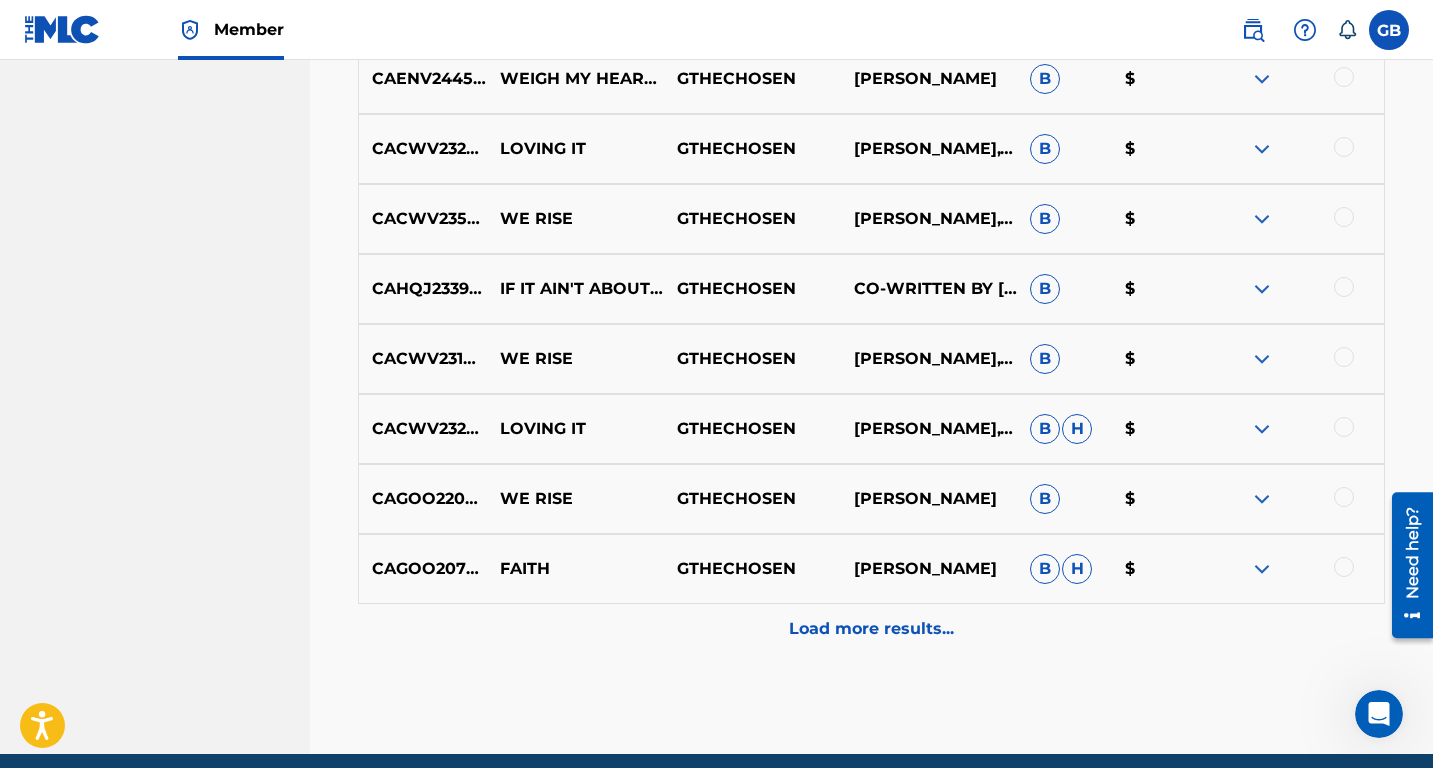 scroll, scrollTop: 3184, scrollLeft: 0, axis: vertical 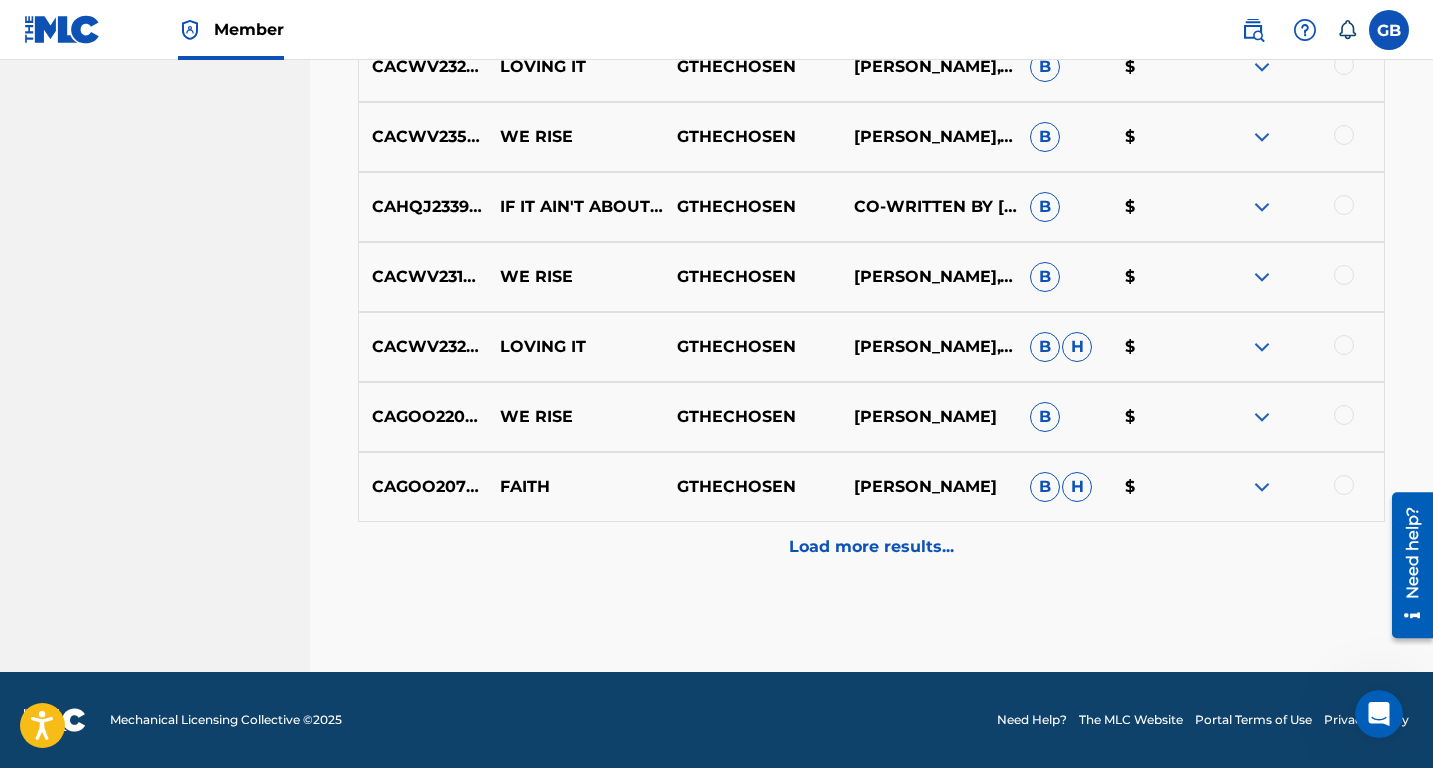 click on "Load more results..." at bounding box center (871, 547) 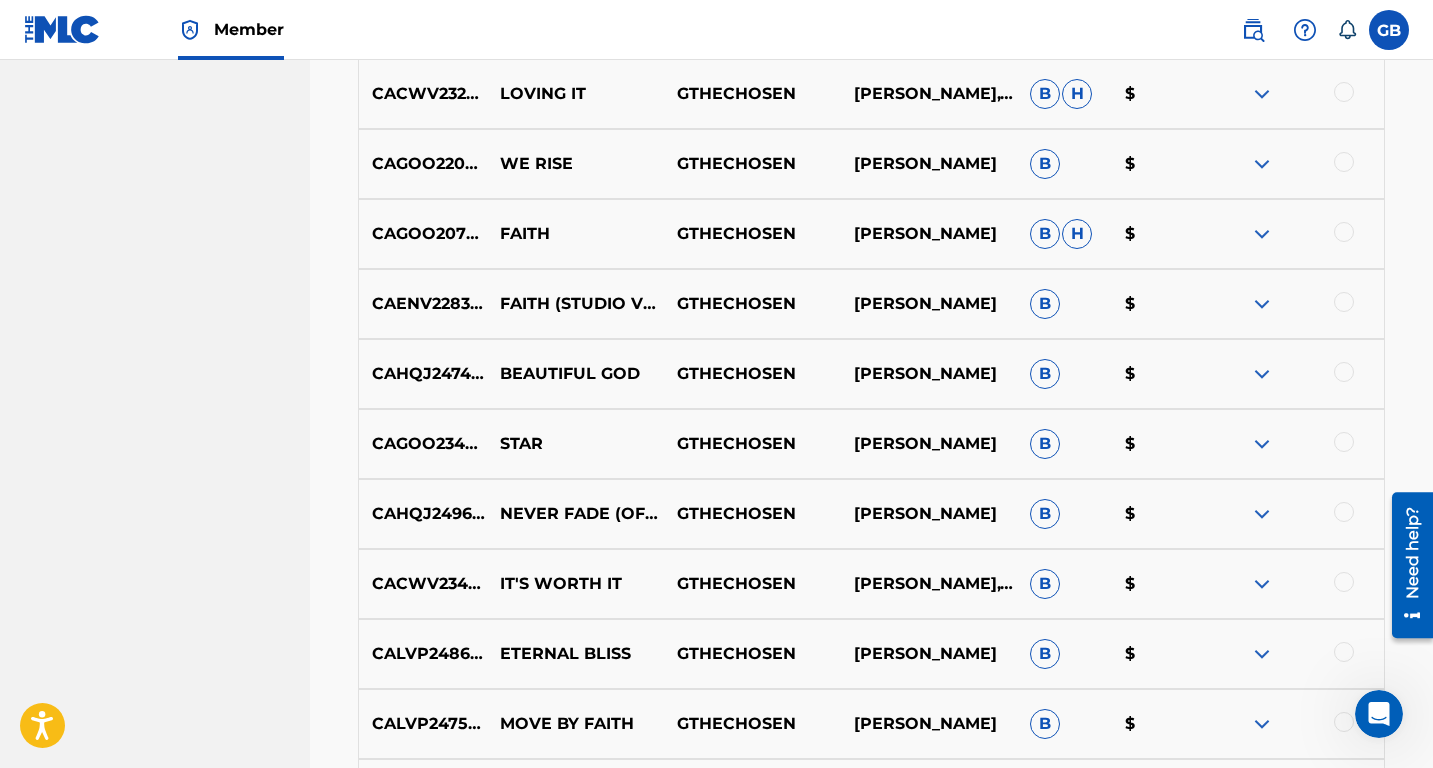 scroll, scrollTop: 3884, scrollLeft: 0, axis: vertical 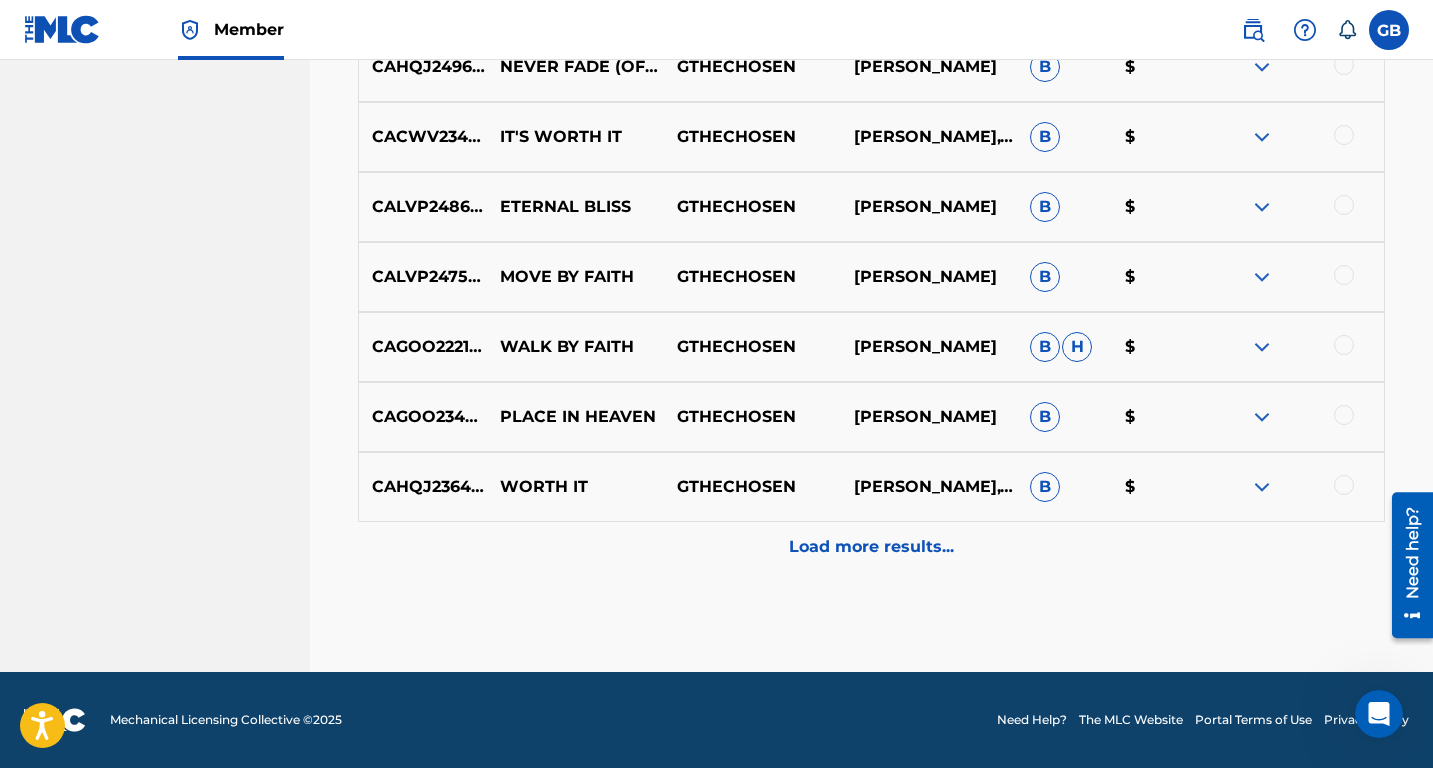 click on "Load more results..." at bounding box center (871, 547) 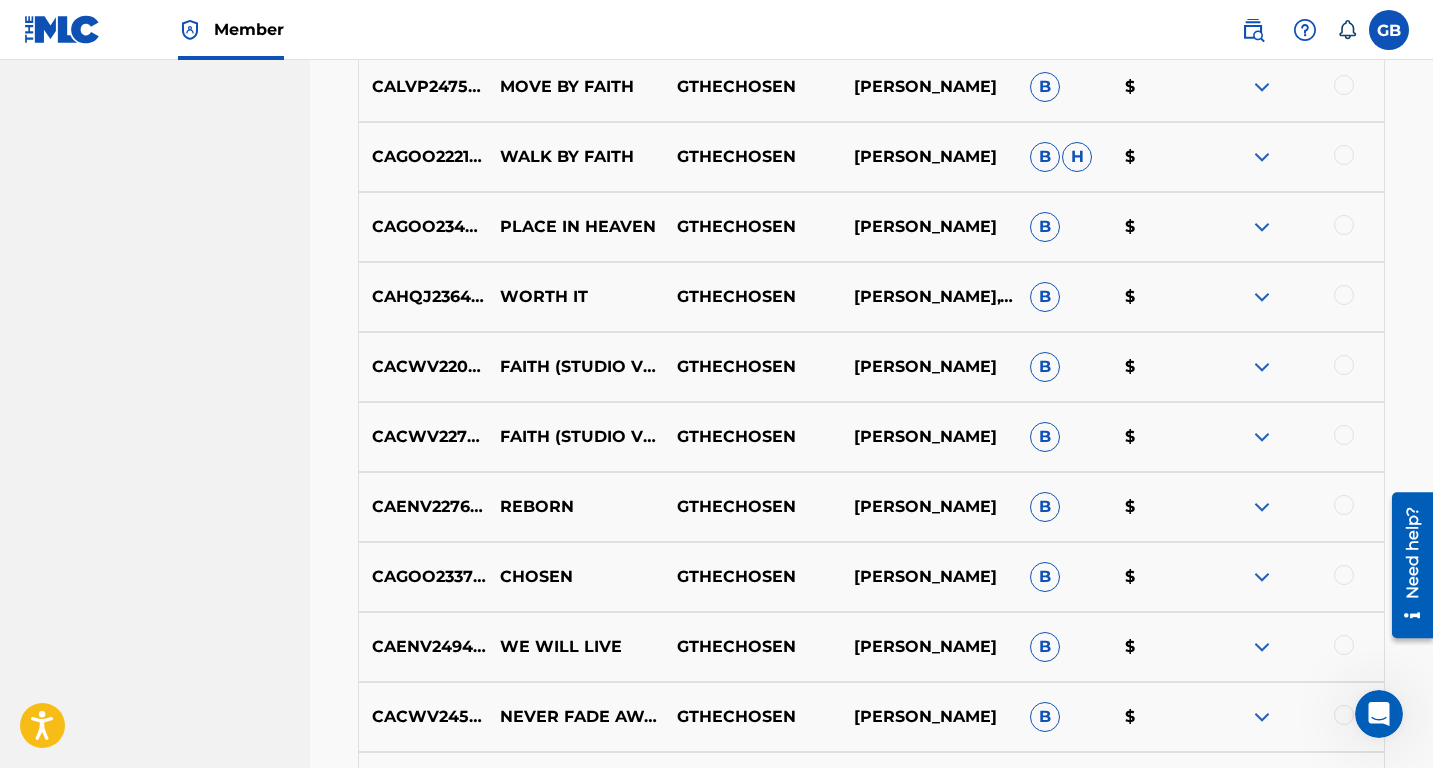 scroll, scrollTop: 4584, scrollLeft: 0, axis: vertical 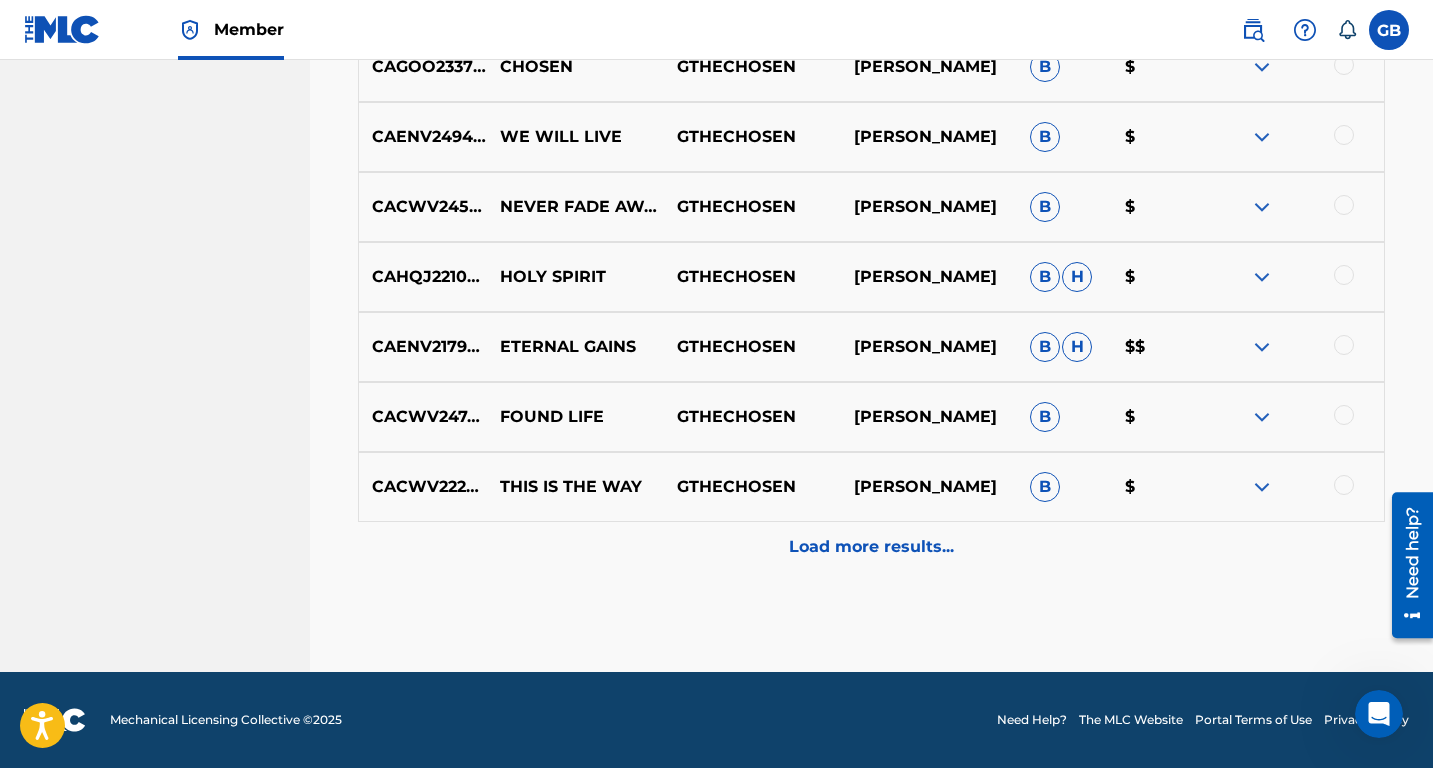 click on "Load more results..." at bounding box center (871, 547) 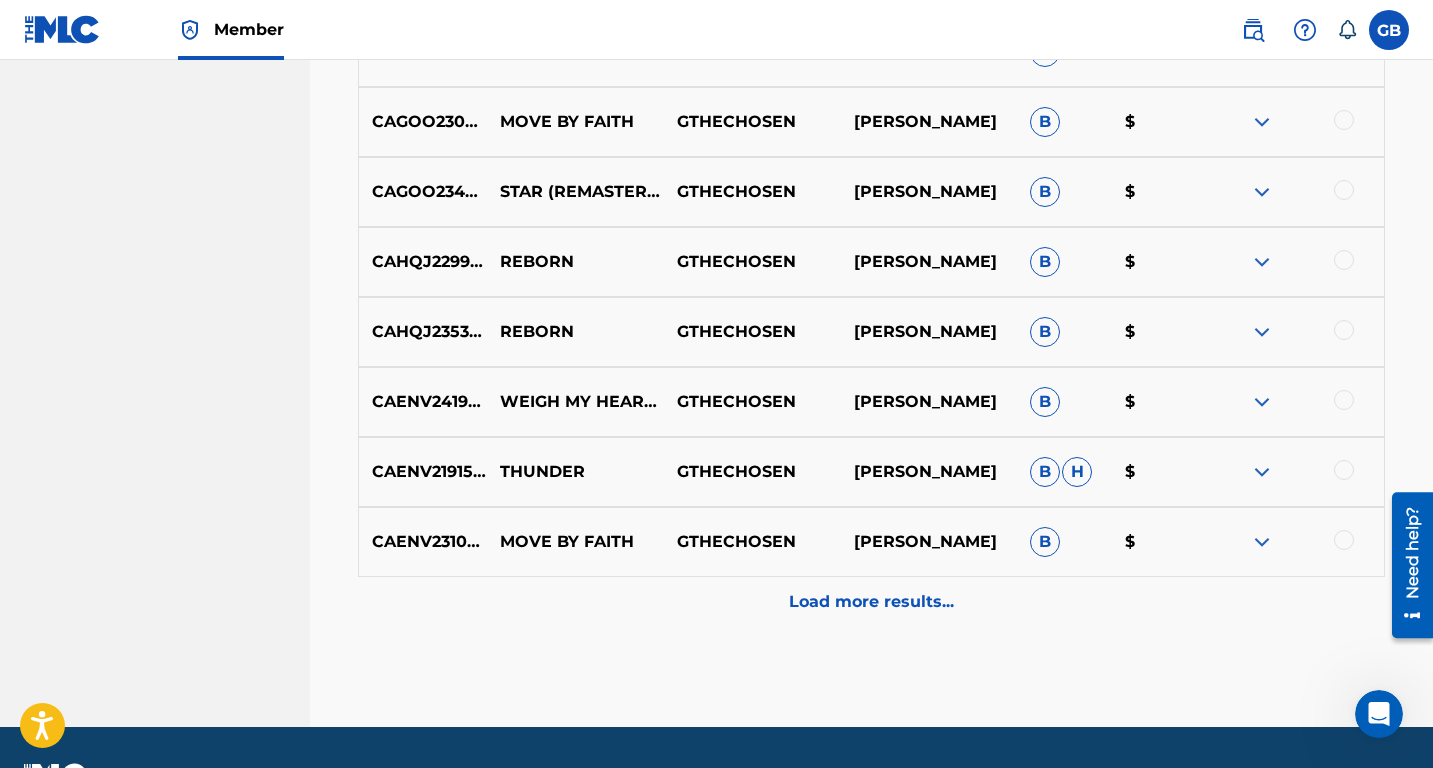 scroll, scrollTop: 5284, scrollLeft: 0, axis: vertical 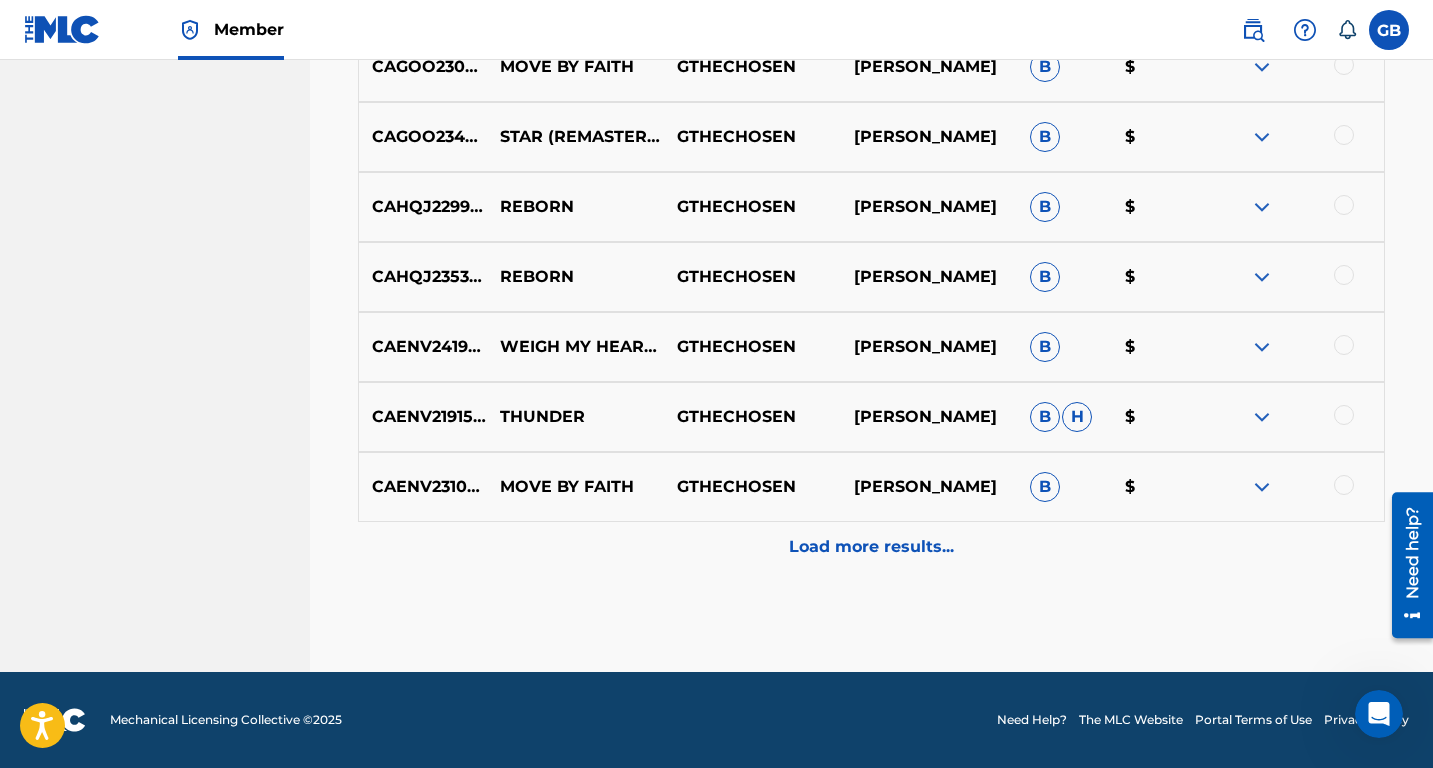 click on "Load more results..." at bounding box center (871, 547) 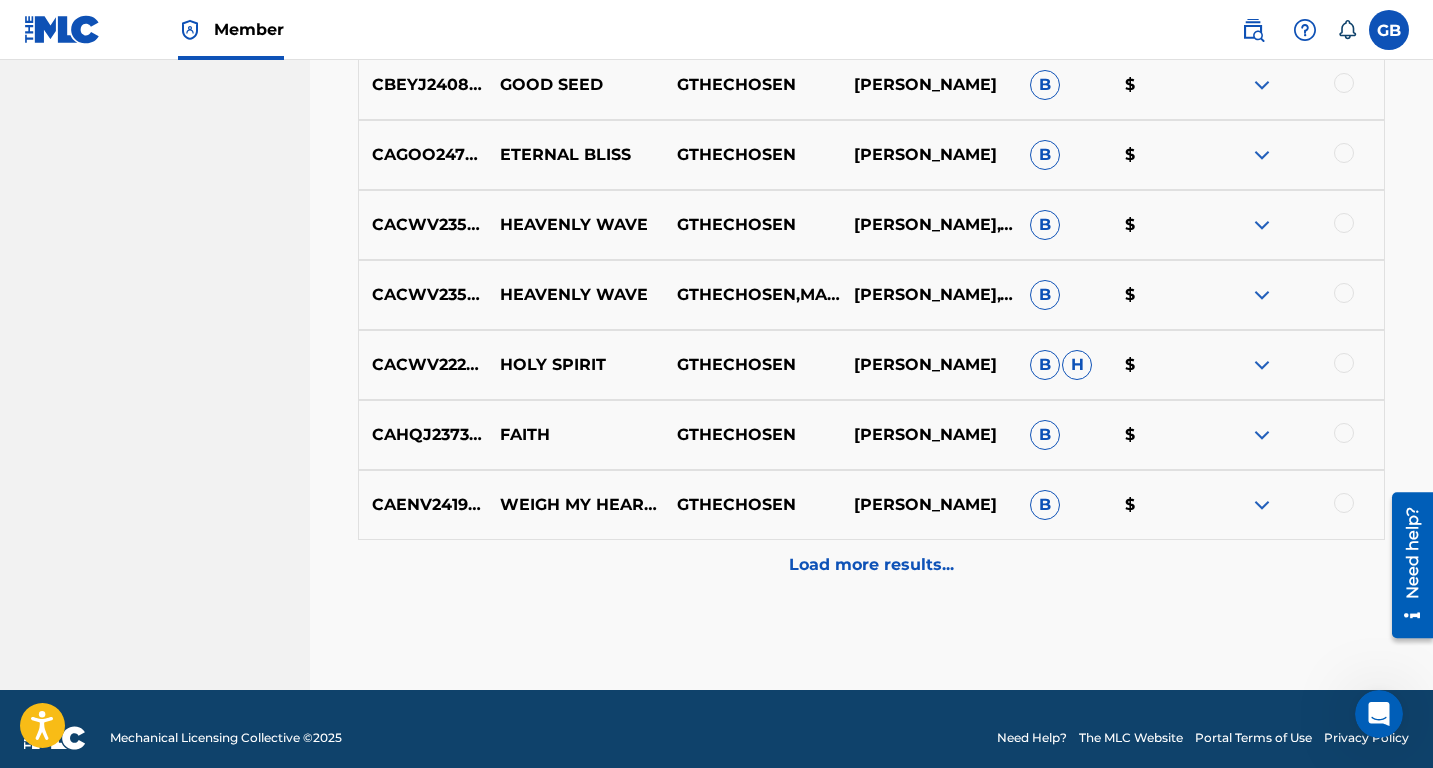 scroll, scrollTop: 5984, scrollLeft: 0, axis: vertical 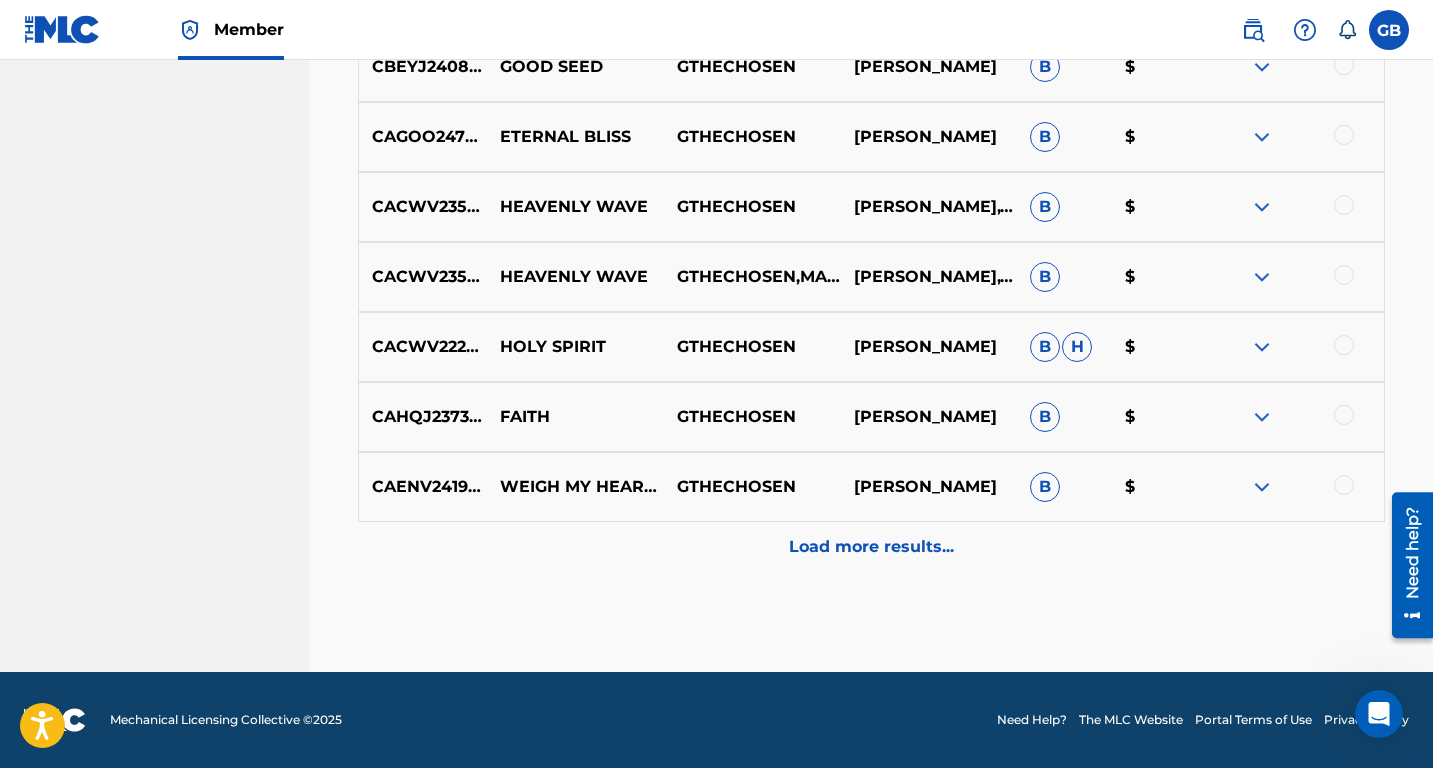 click at bounding box center (1344, 415) 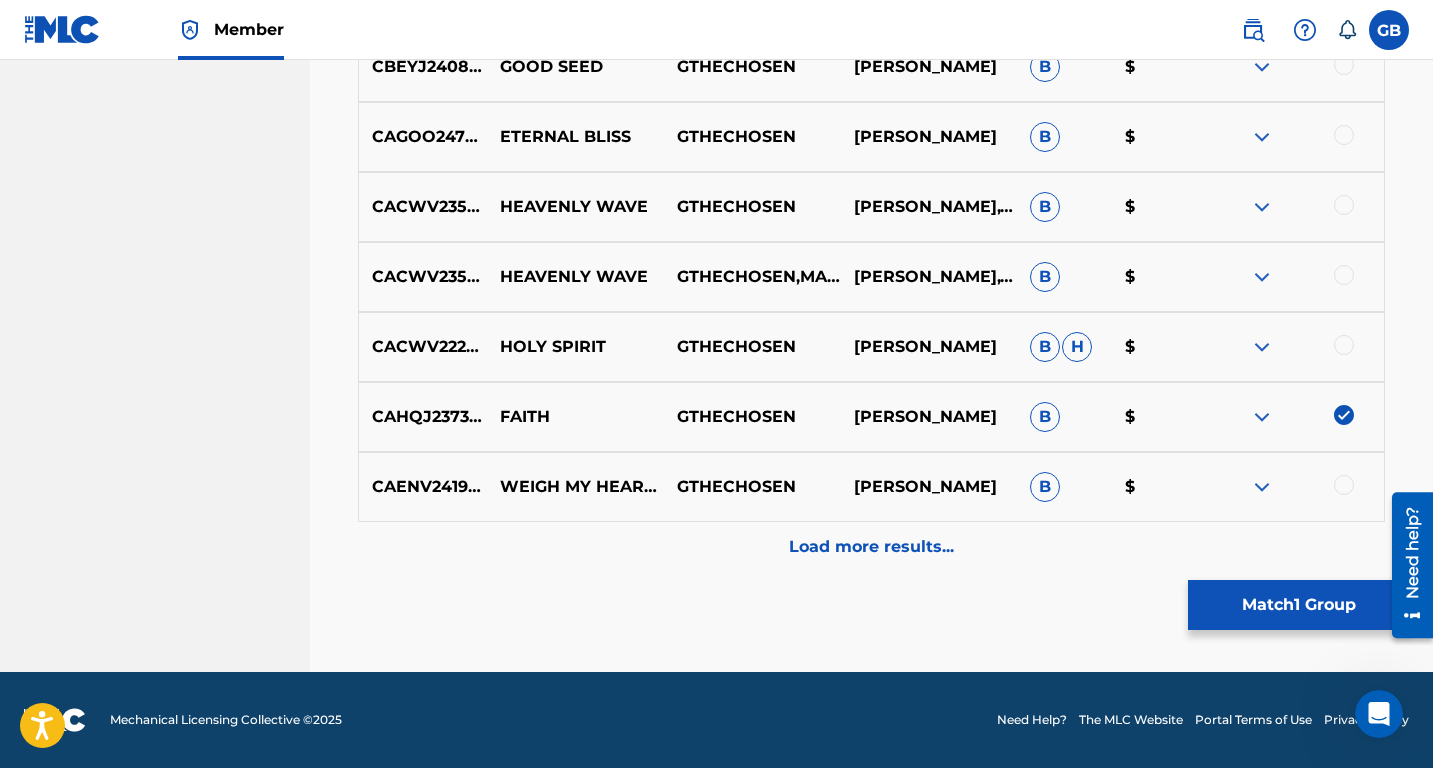 click on "Match  1 Group" at bounding box center (1298, 605) 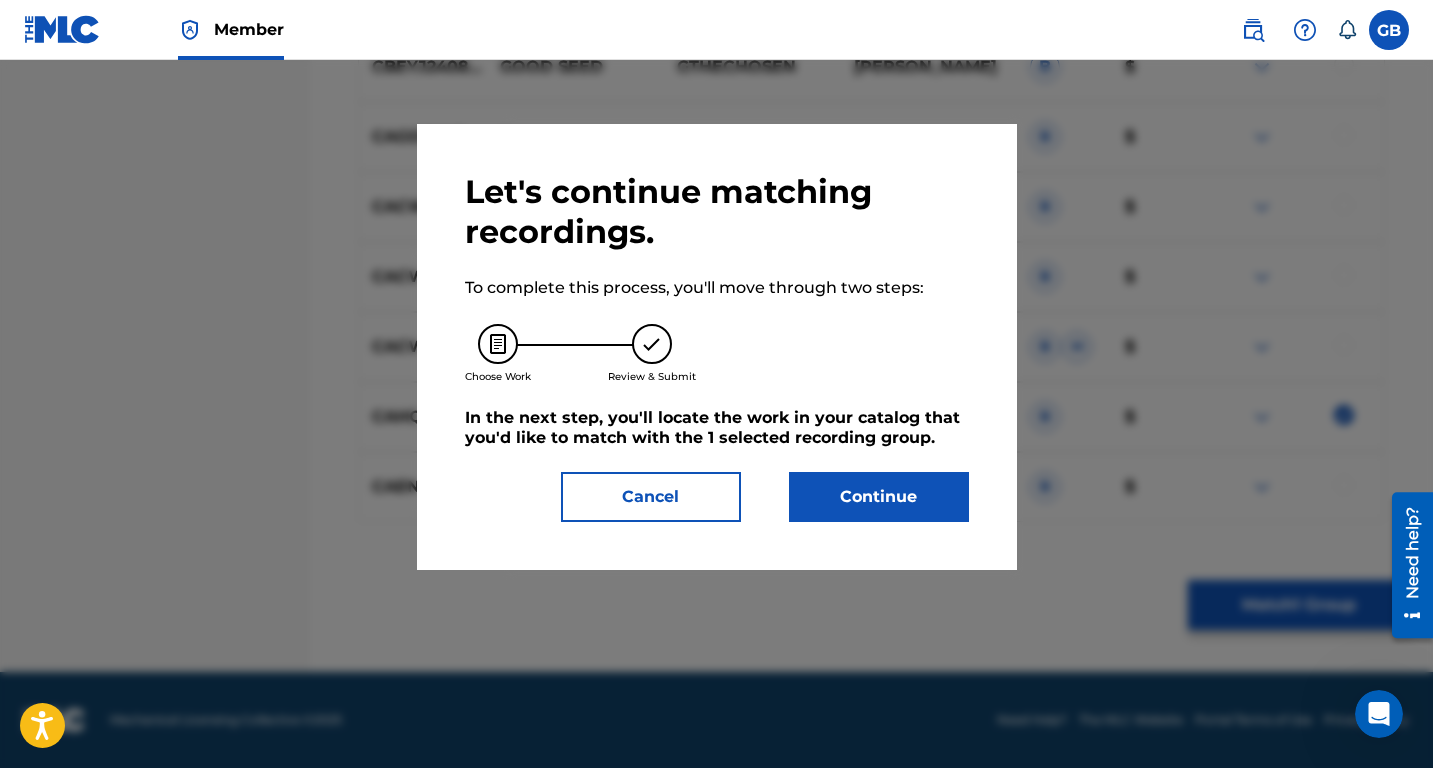click on "Continue" at bounding box center (879, 497) 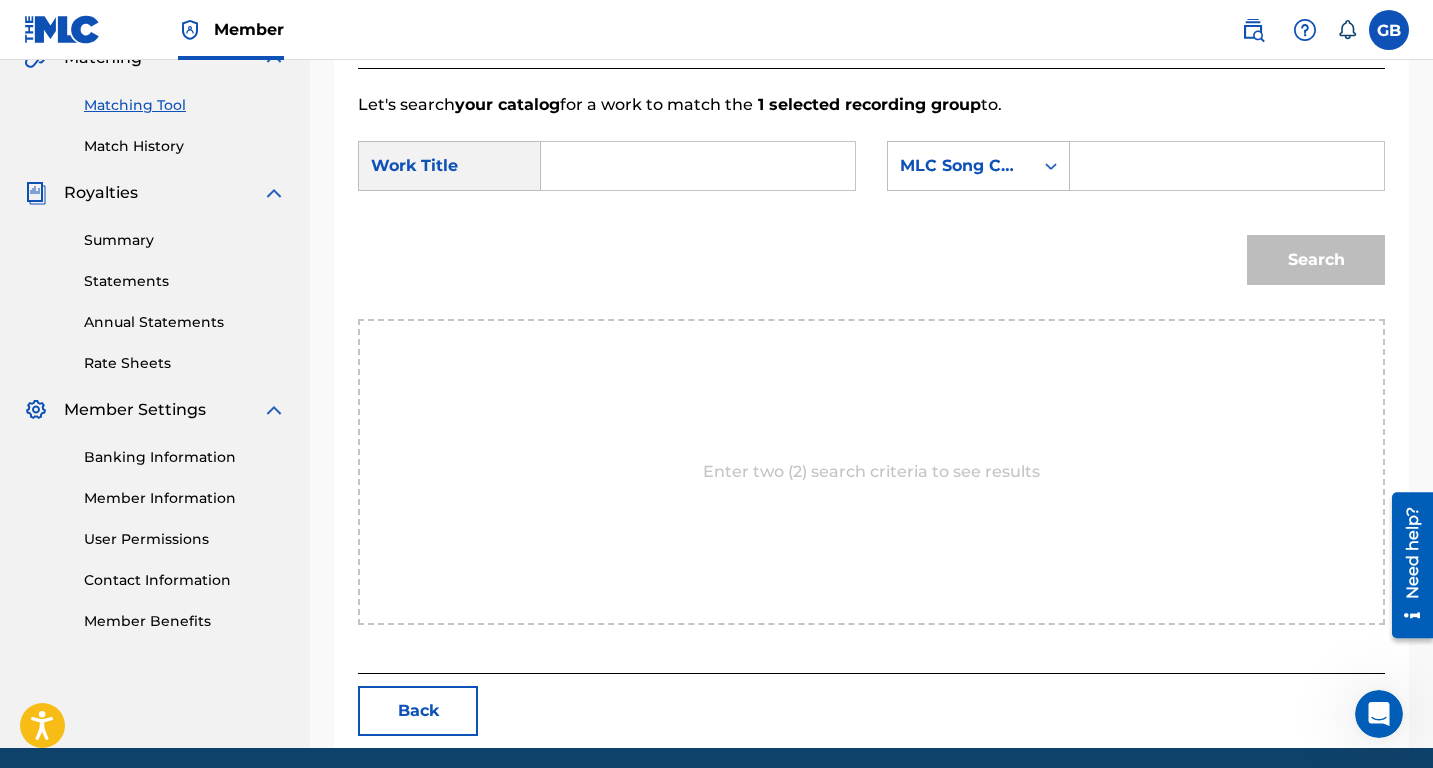 scroll, scrollTop: 457, scrollLeft: 0, axis: vertical 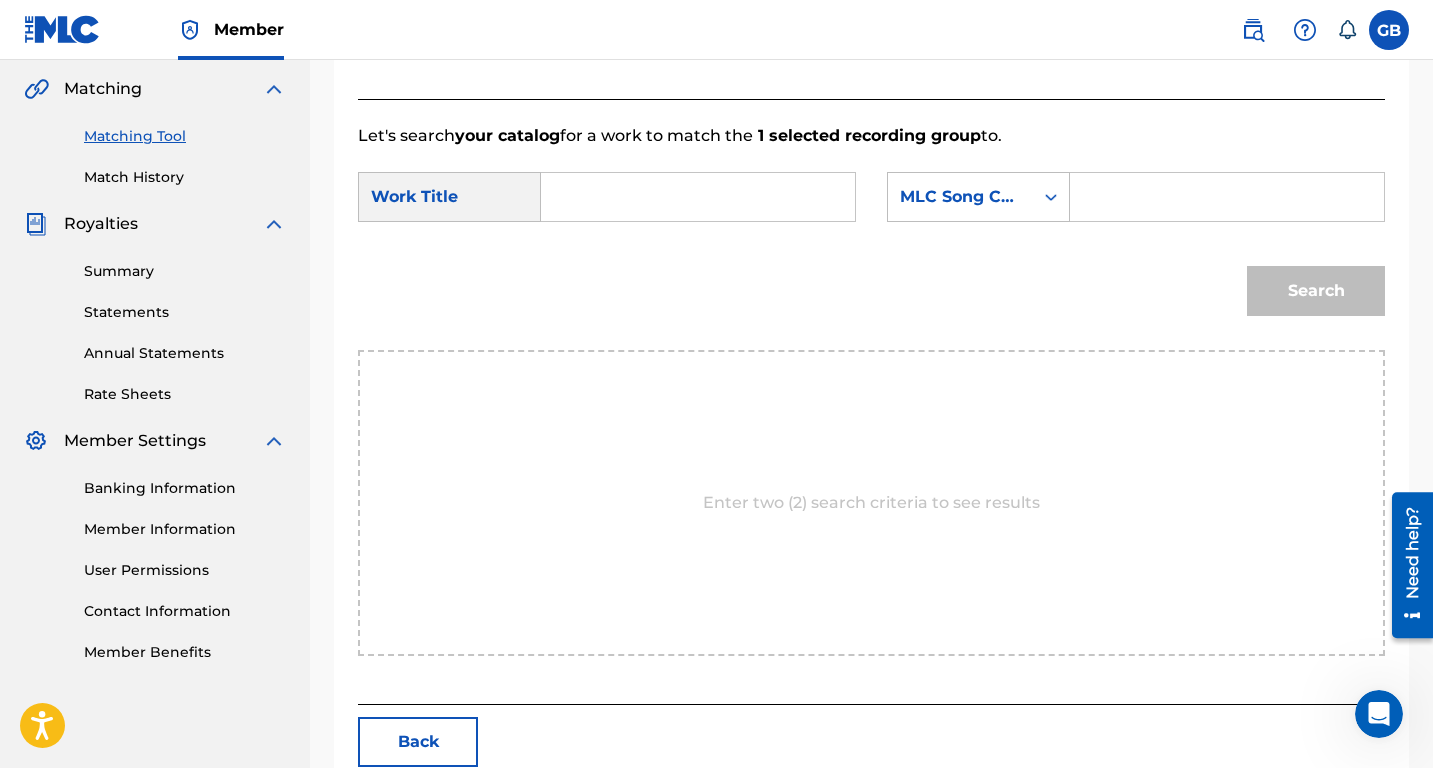 click at bounding box center [698, 197] 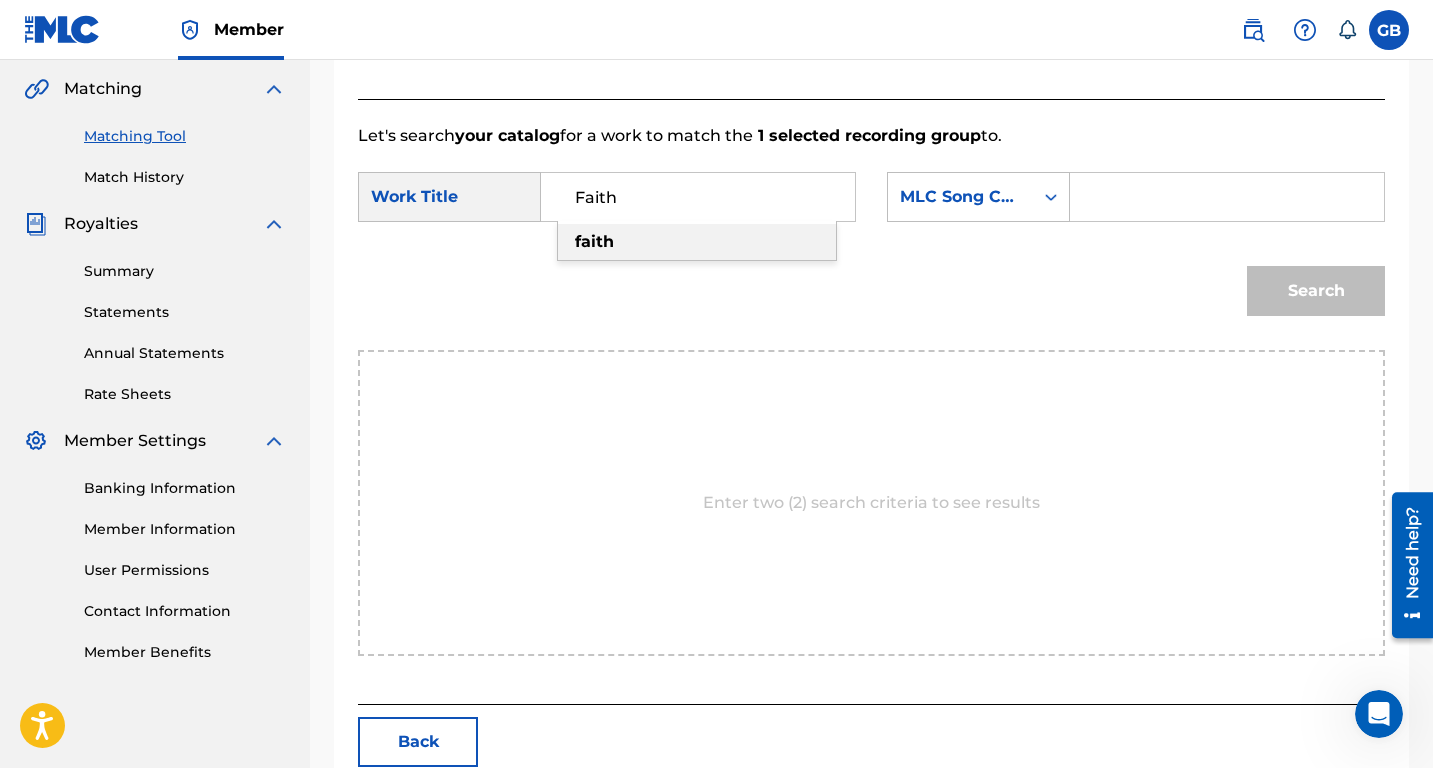 type on "Faith" 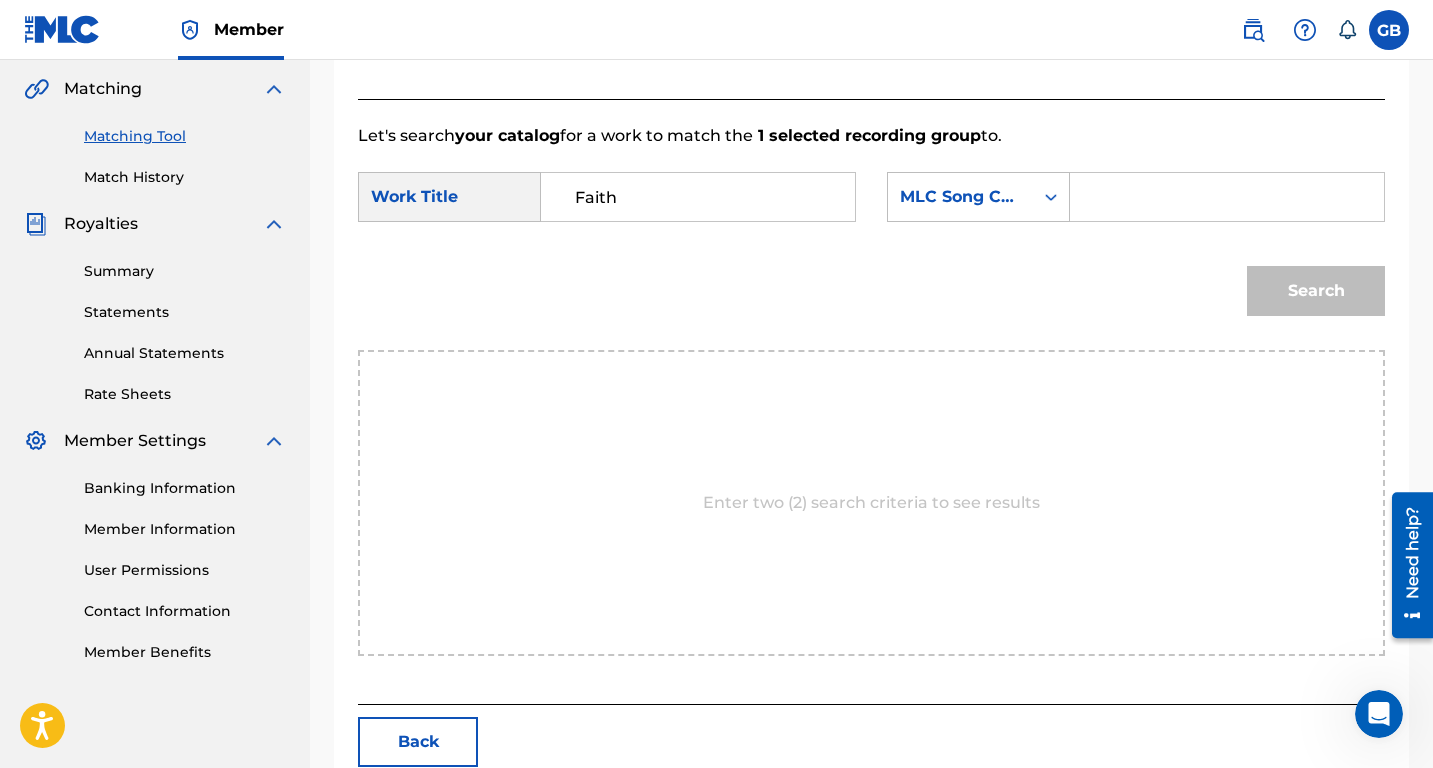 click at bounding box center [1227, 197] 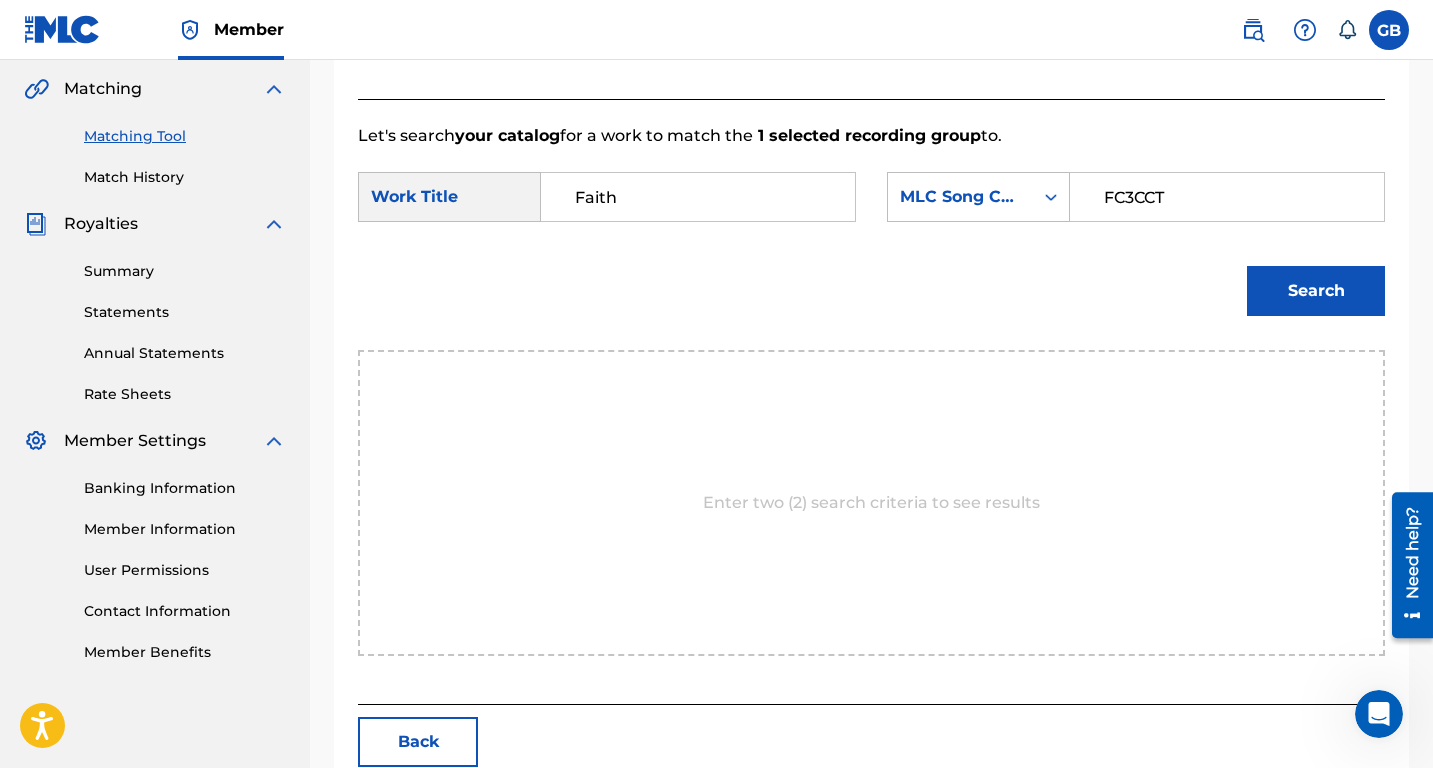 type on "FC3CCT" 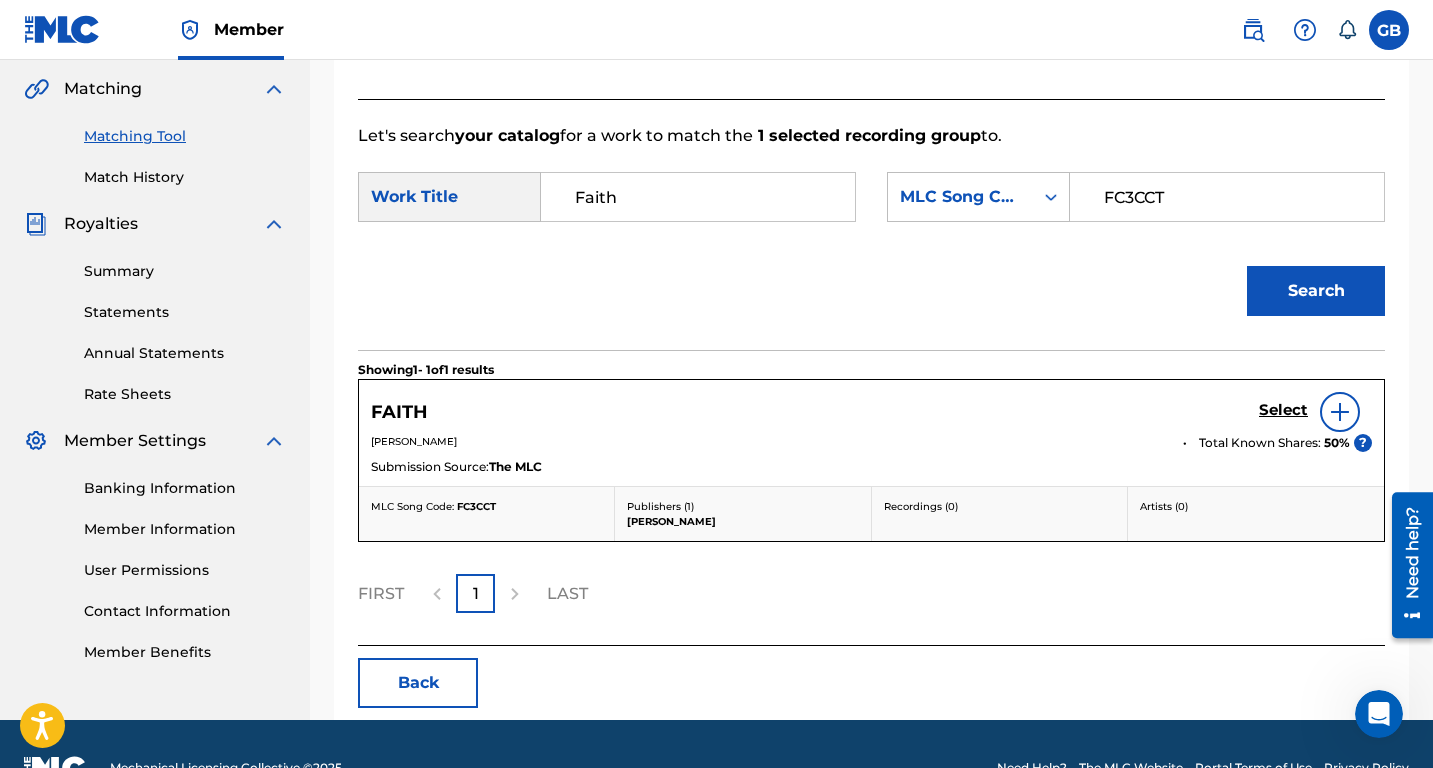 click on "Select" at bounding box center [1283, 410] 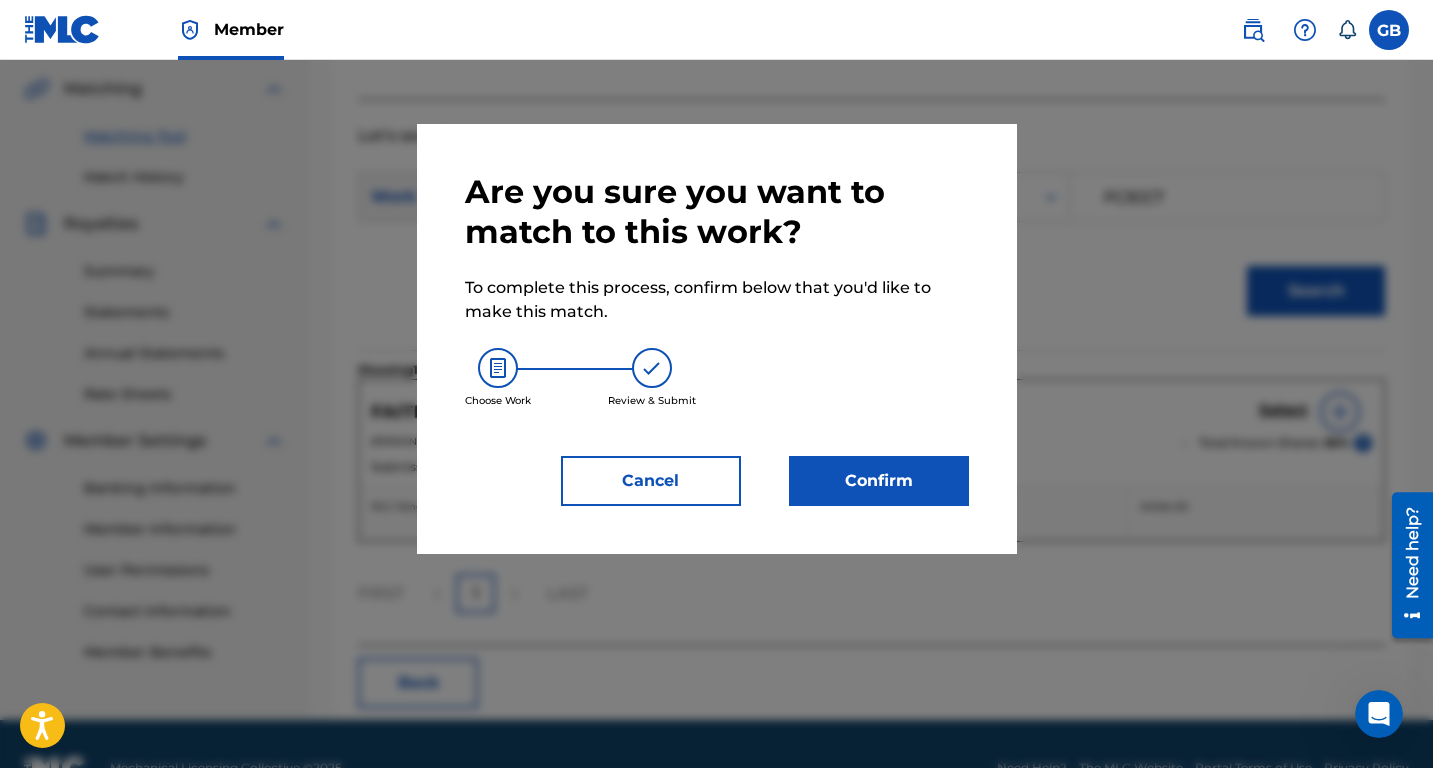 click on "Confirm" at bounding box center [879, 481] 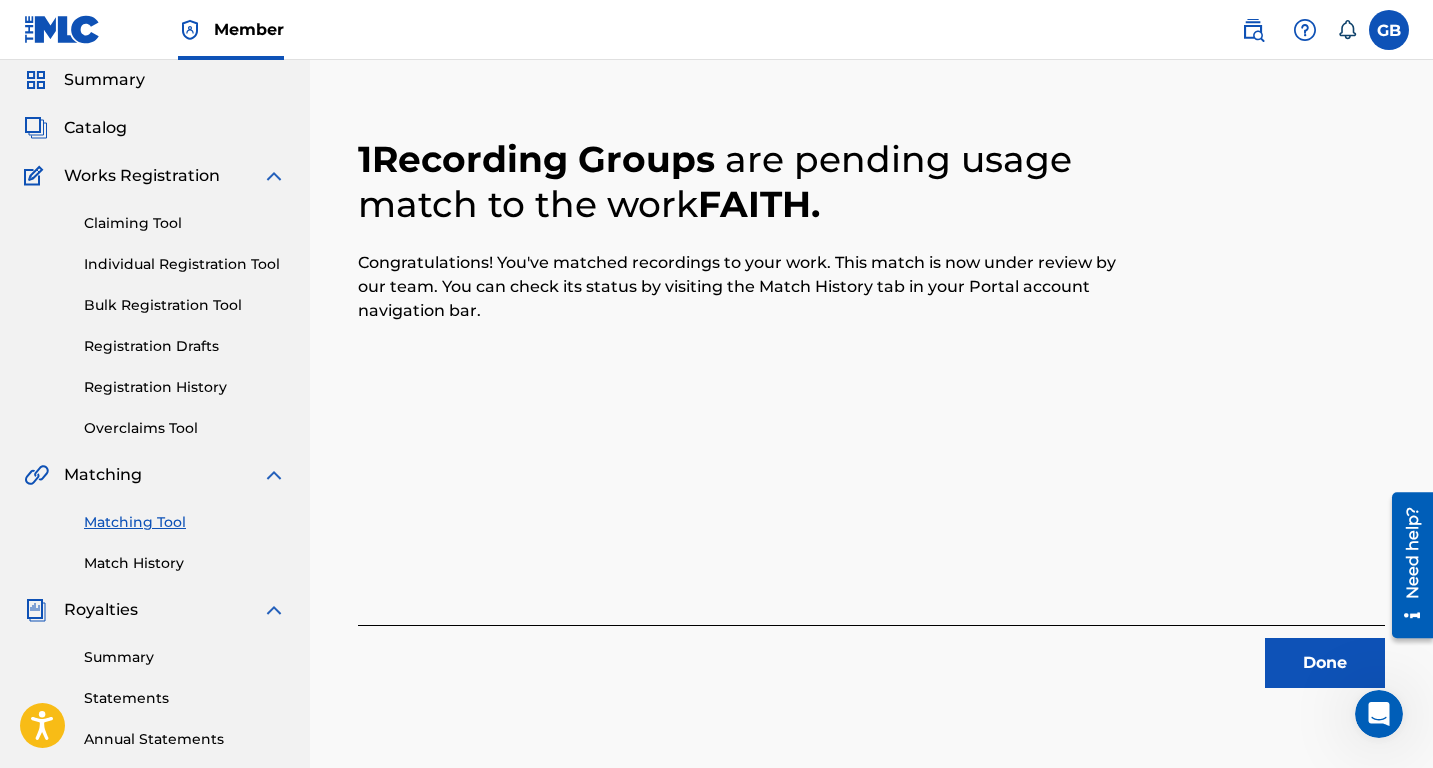 scroll, scrollTop: 0, scrollLeft: 0, axis: both 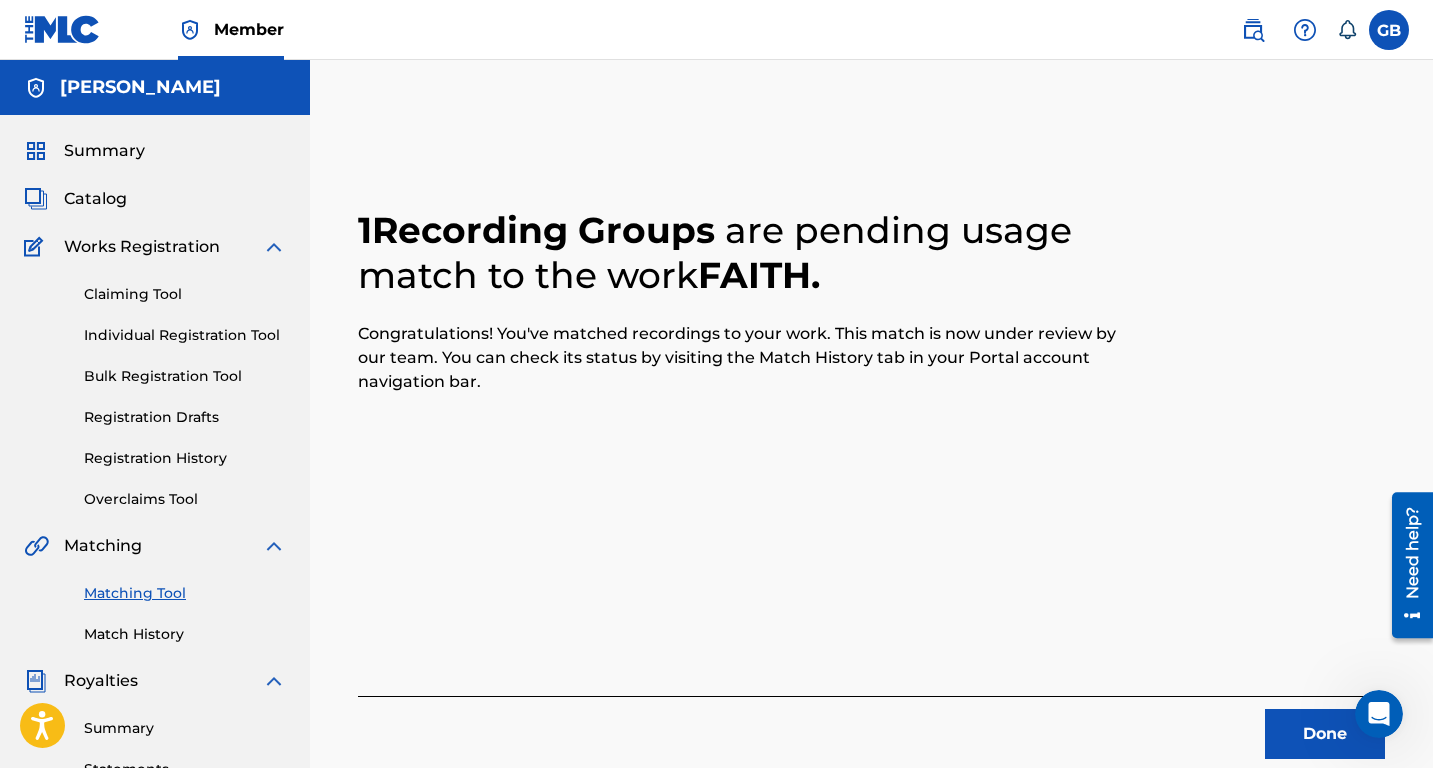 click on "Match History" at bounding box center (185, 634) 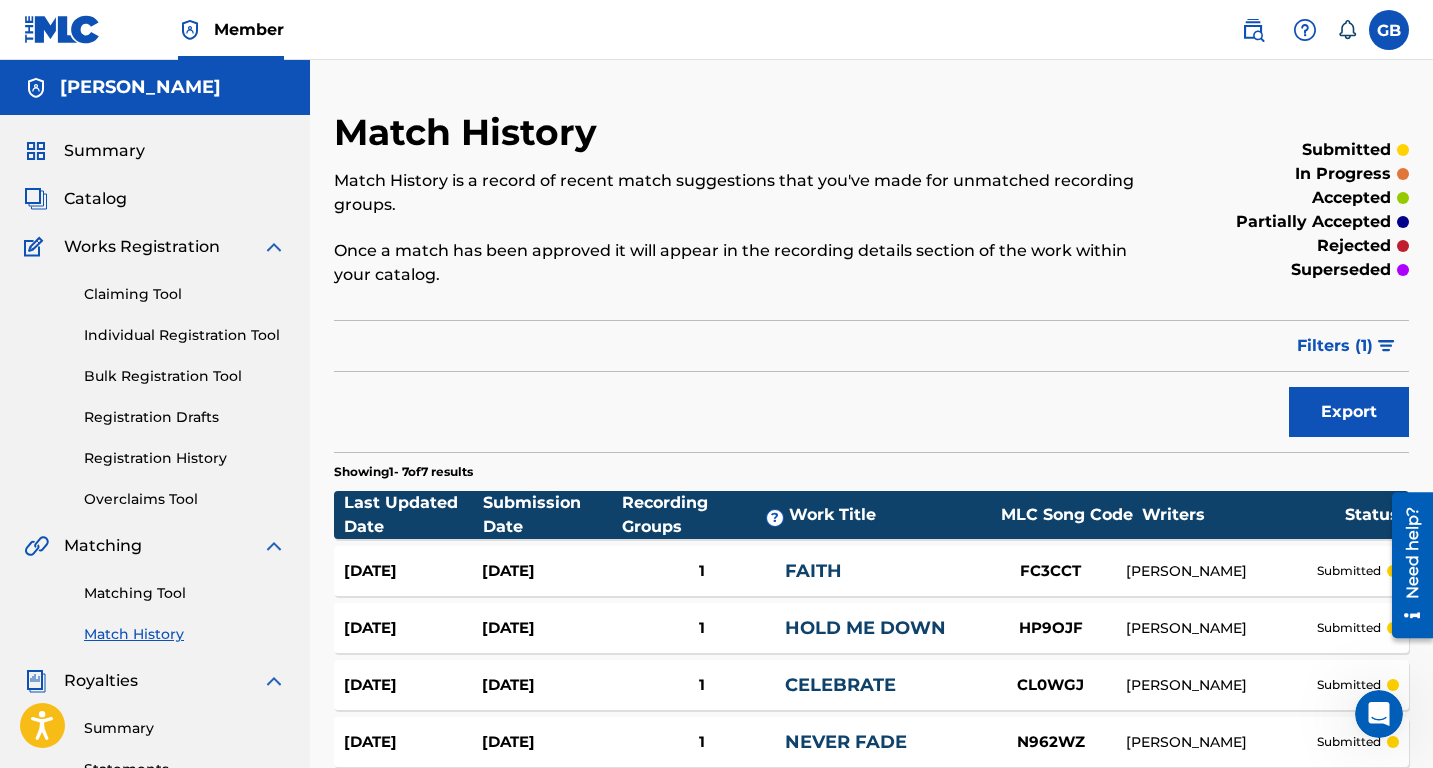 click on "Matching Tool" at bounding box center (185, 593) 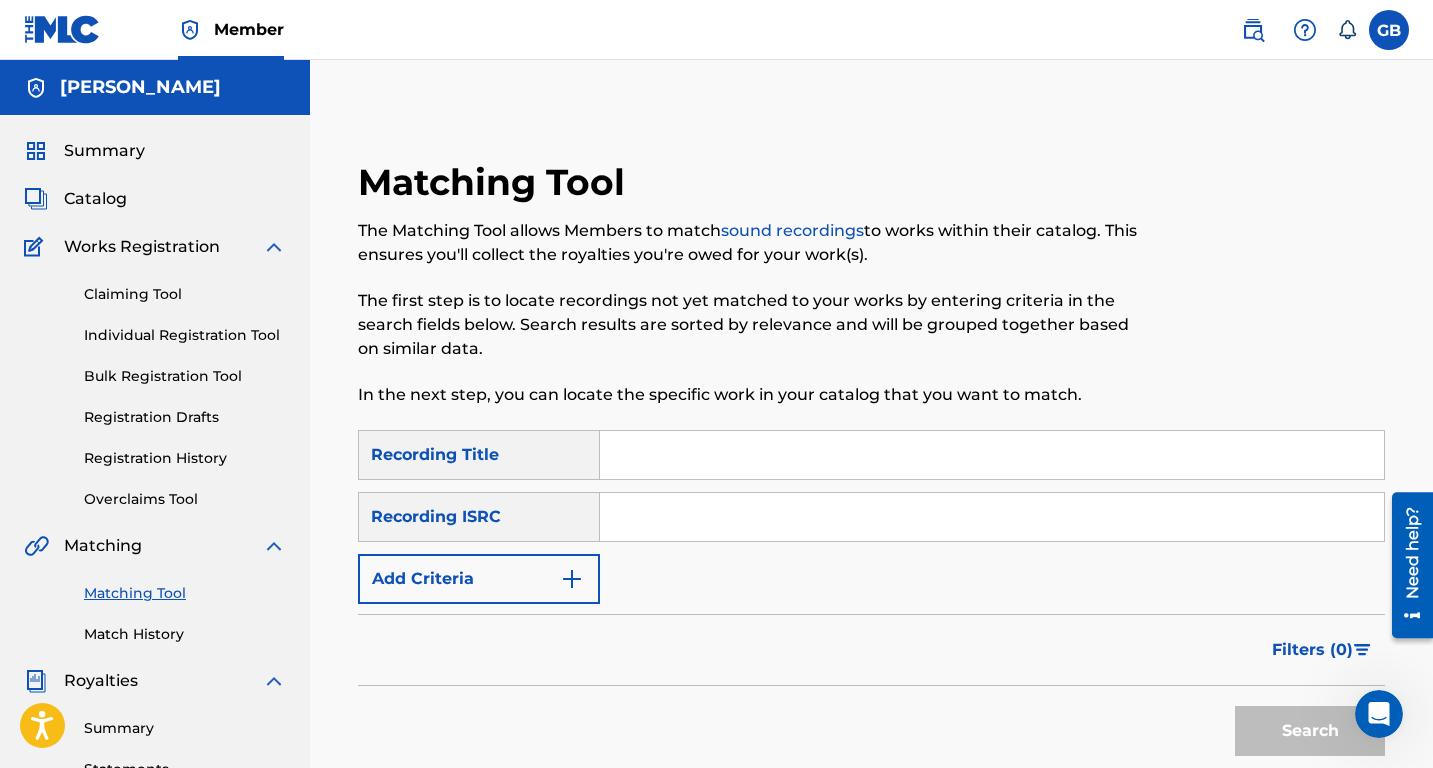 click on "Add Criteria" at bounding box center [479, 579] 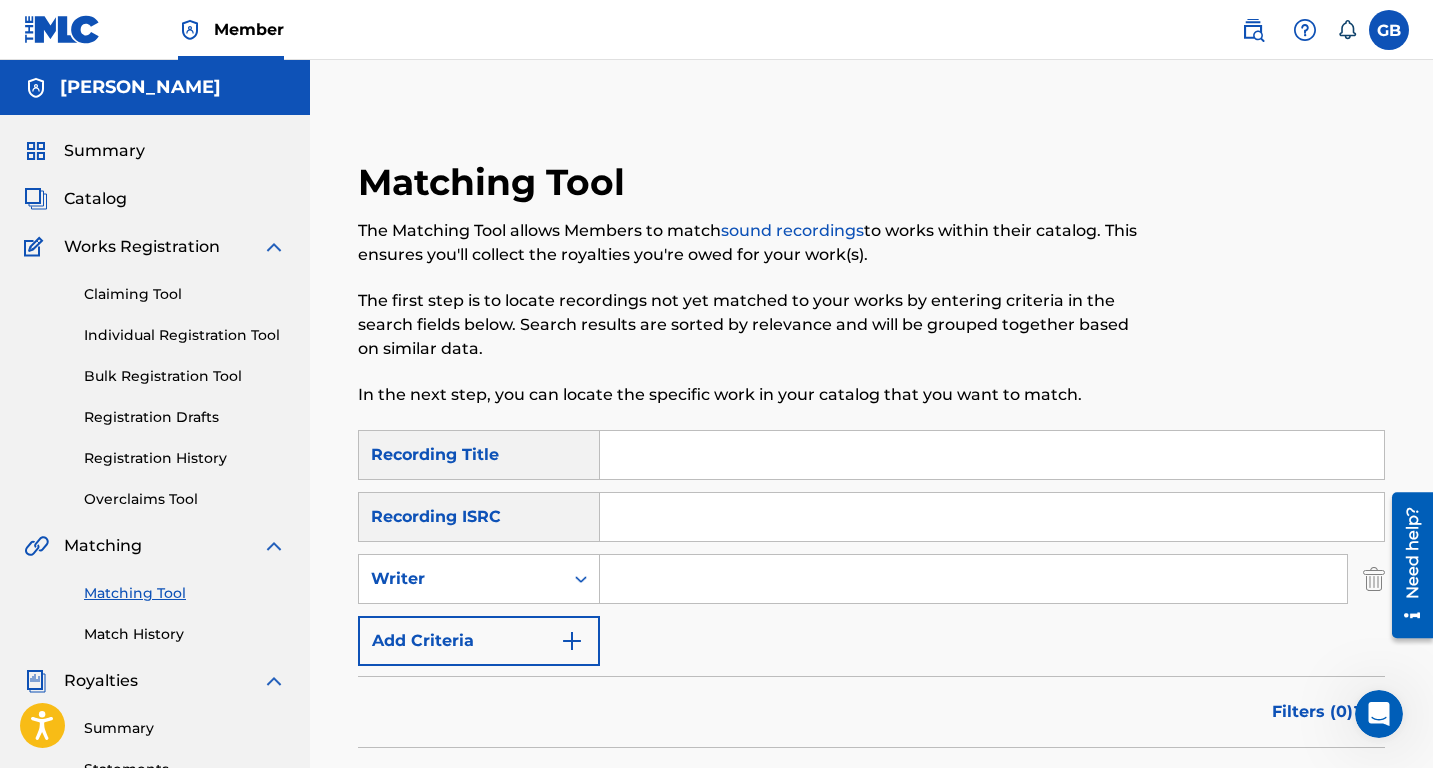 click at bounding box center [973, 579] 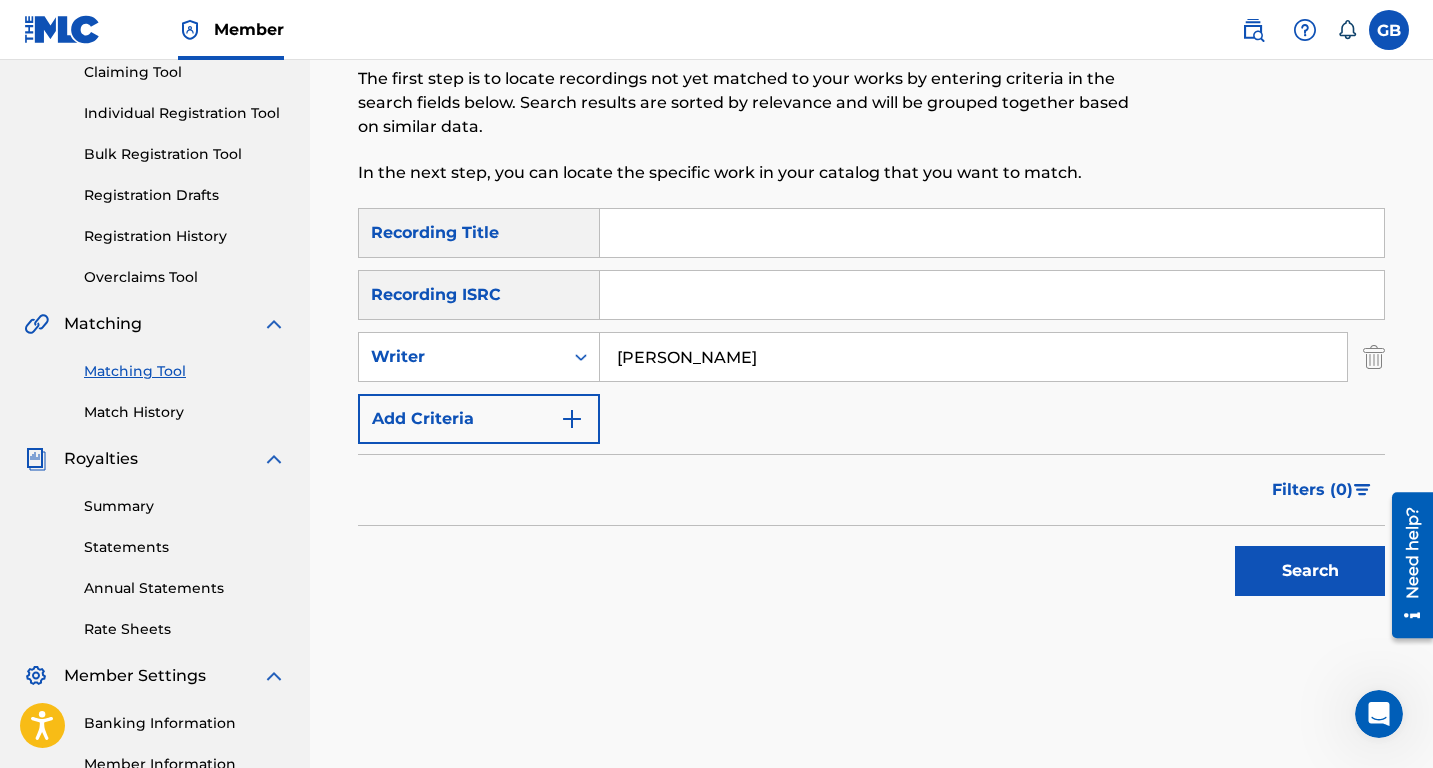 scroll, scrollTop: 472, scrollLeft: 0, axis: vertical 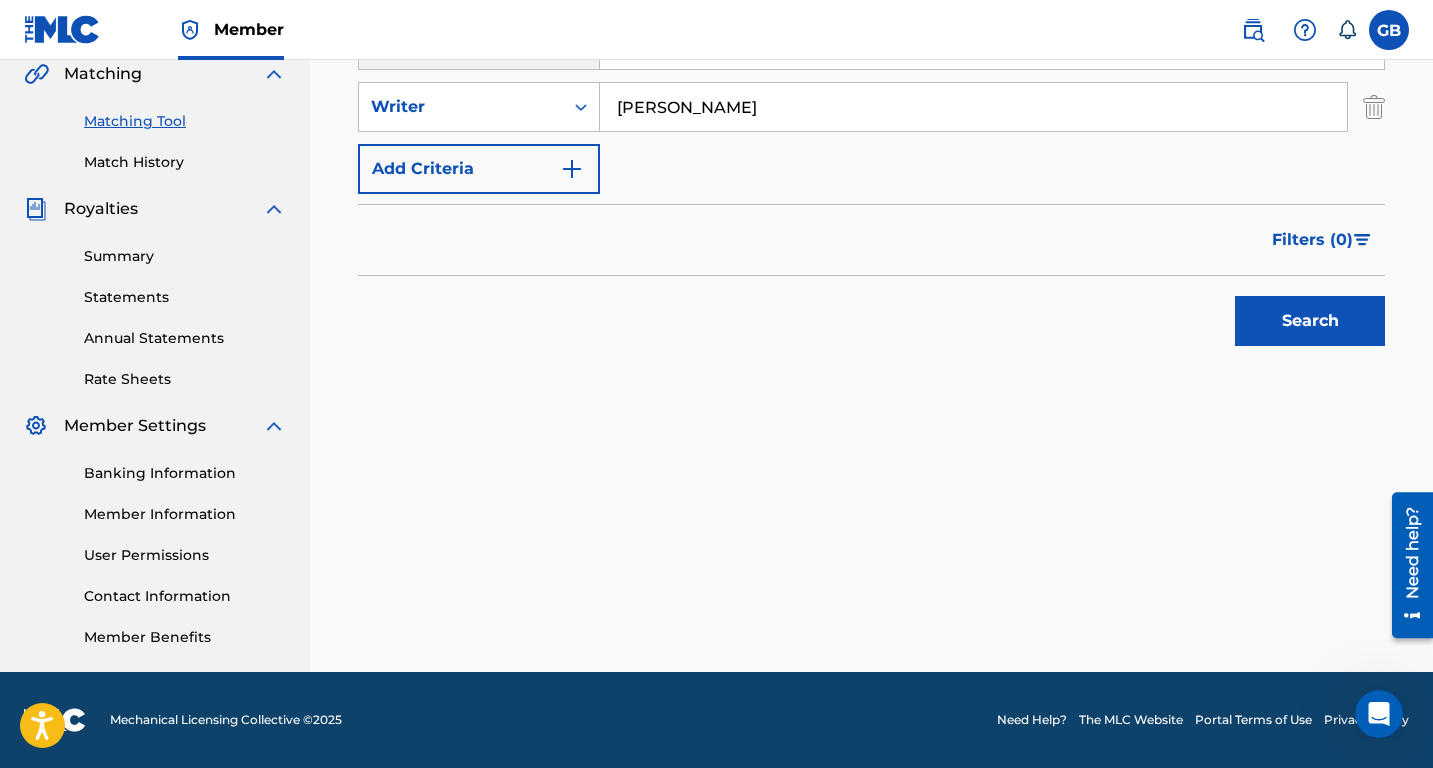 click on "Search" at bounding box center [1310, 321] 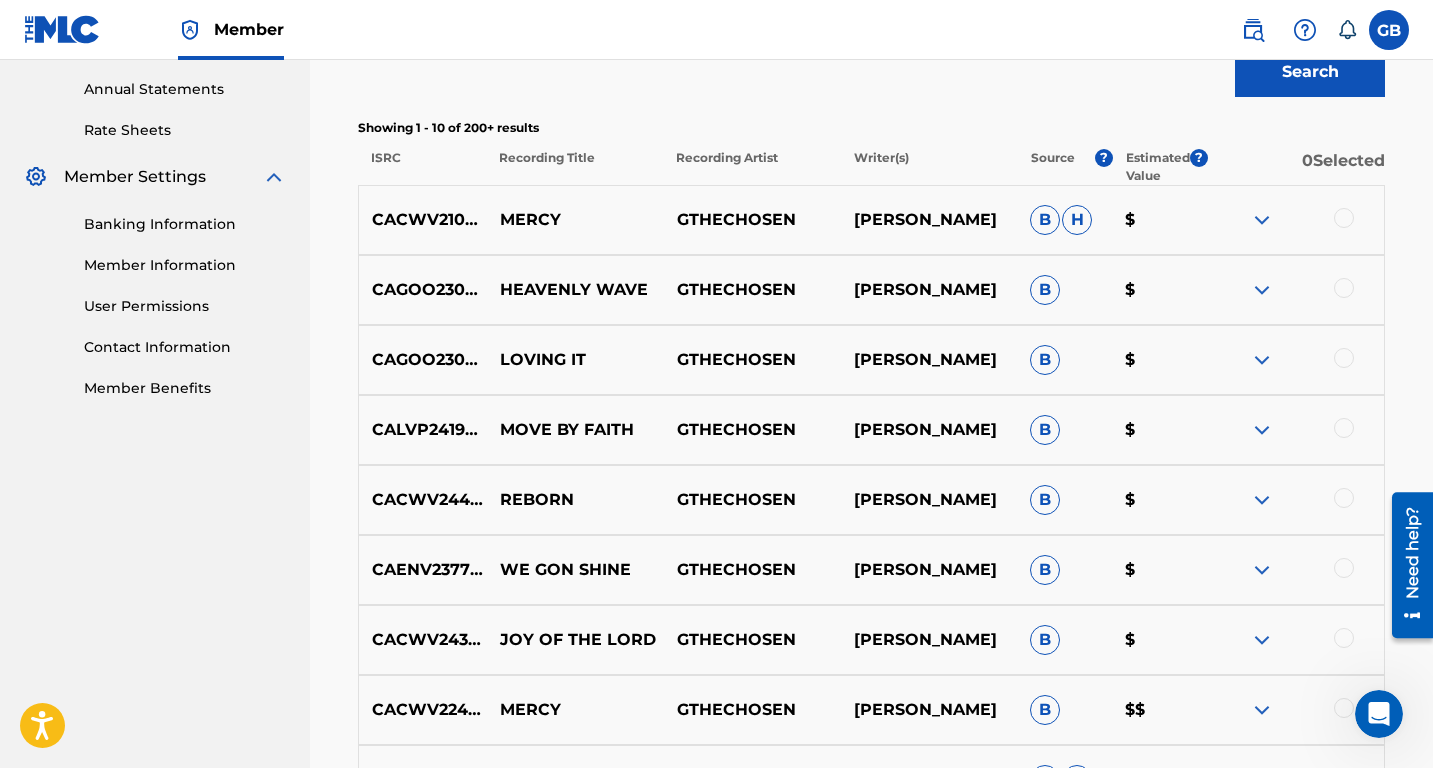 scroll, scrollTop: 740, scrollLeft: 0, axis: vertical 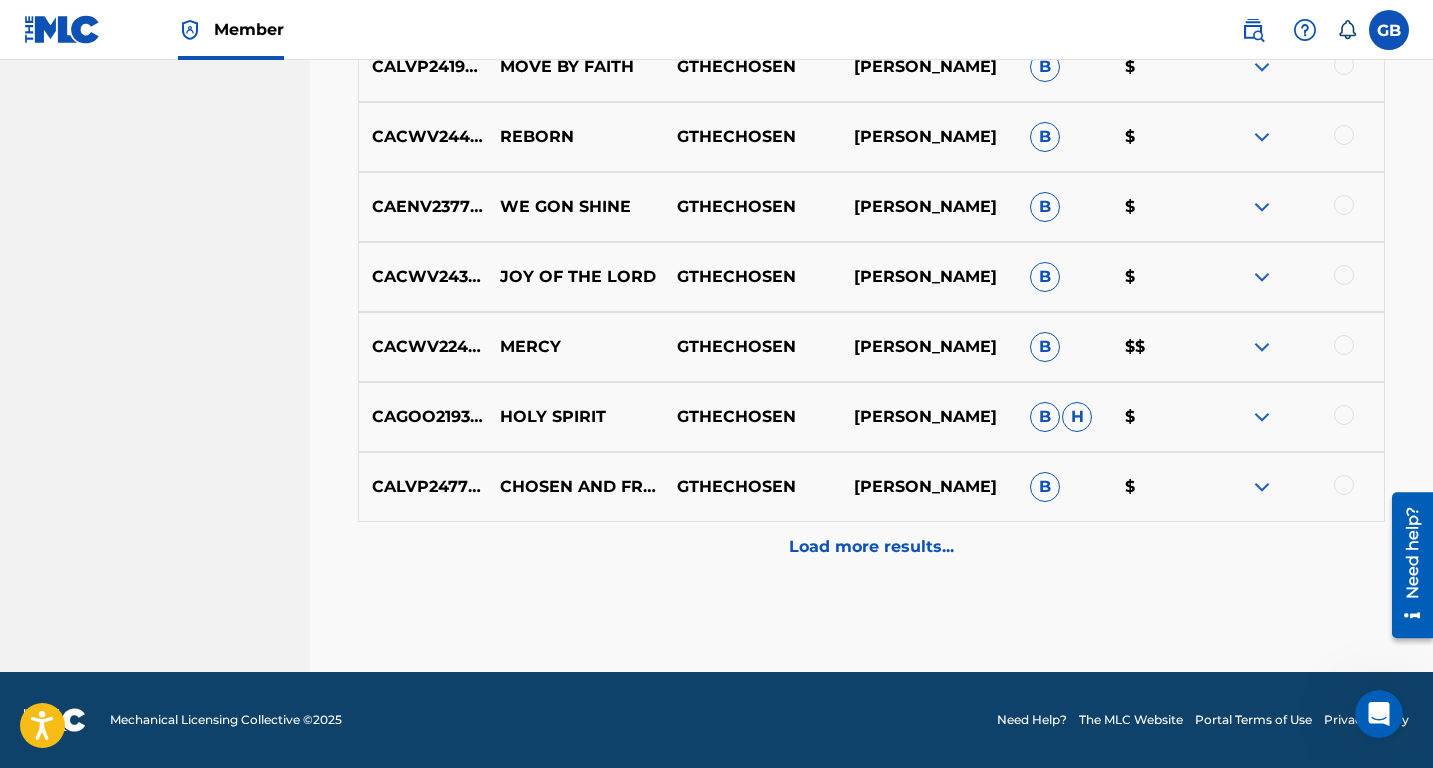 click on "Load more results..." at bounding box center [871, 547] 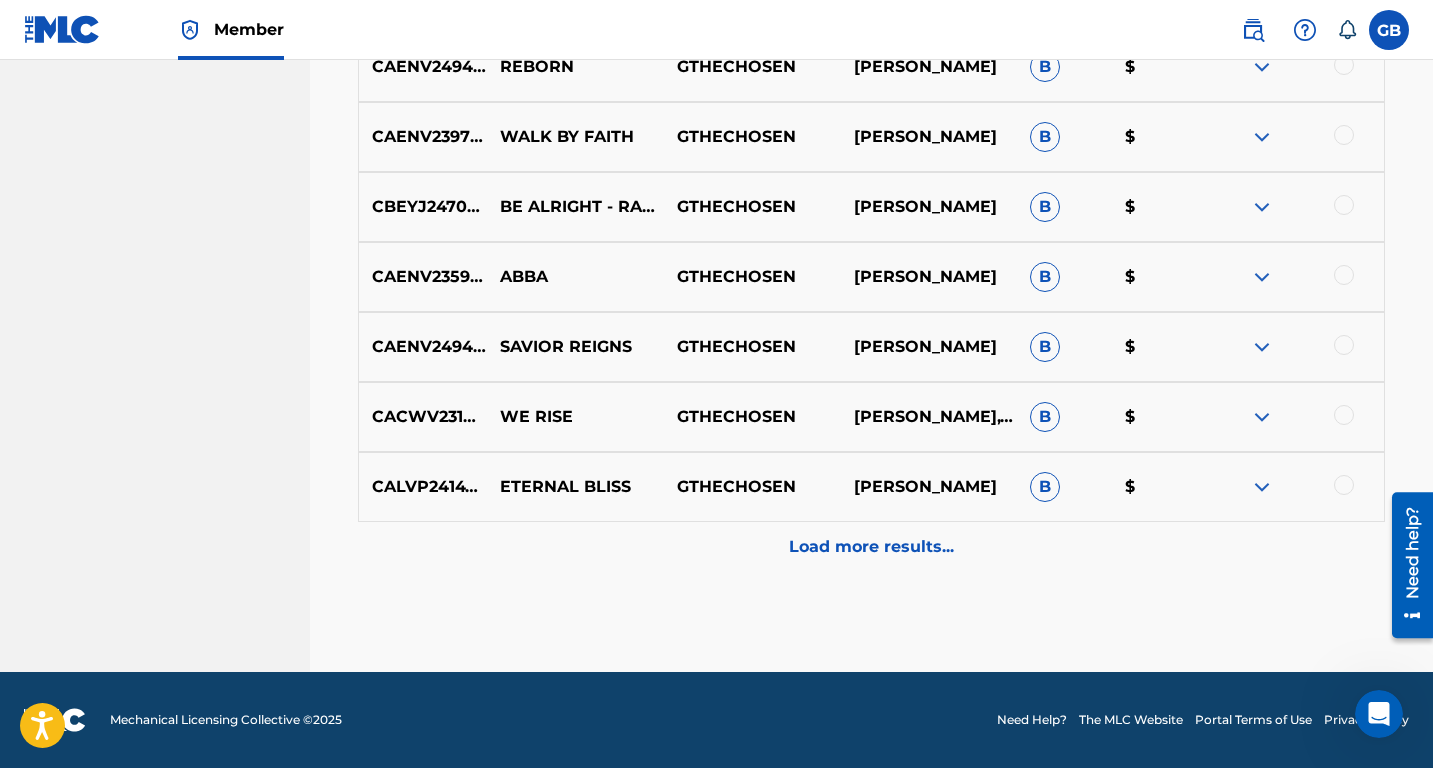 click on "Load more results..." at bounding box center [871, 547] 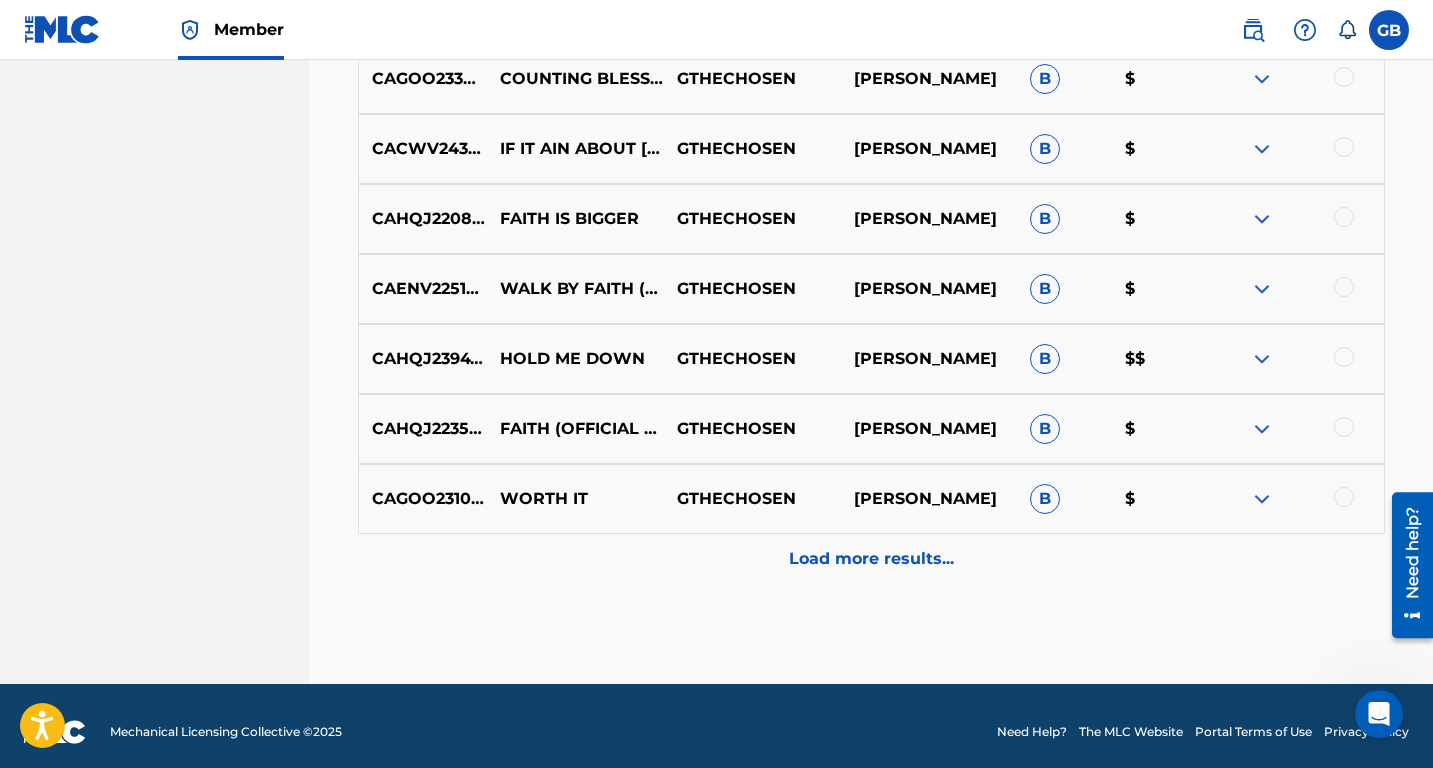 scroll, scrollTop: 2484, scrollLeft: 0, axis: vertical 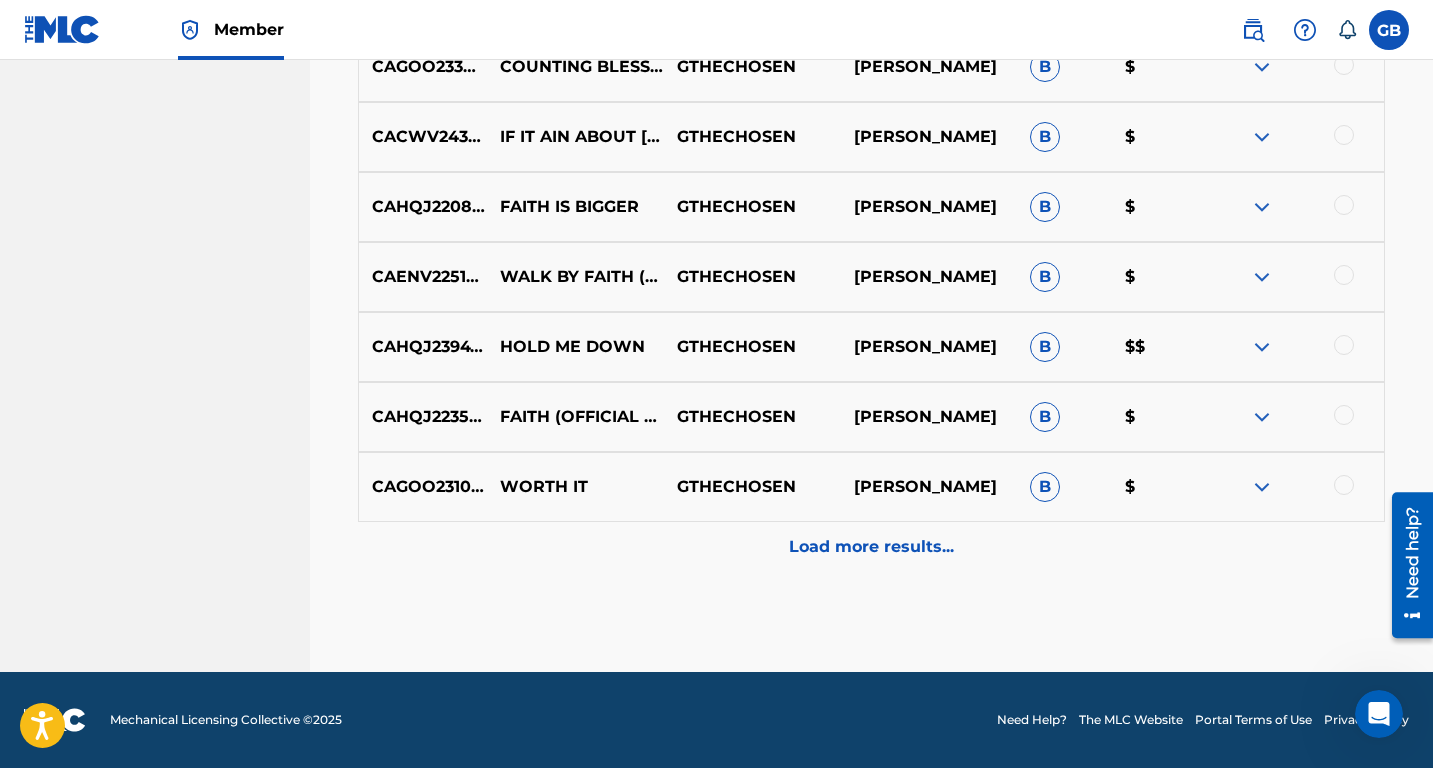 click on "Load more results..." at bounding box center (871, 547) 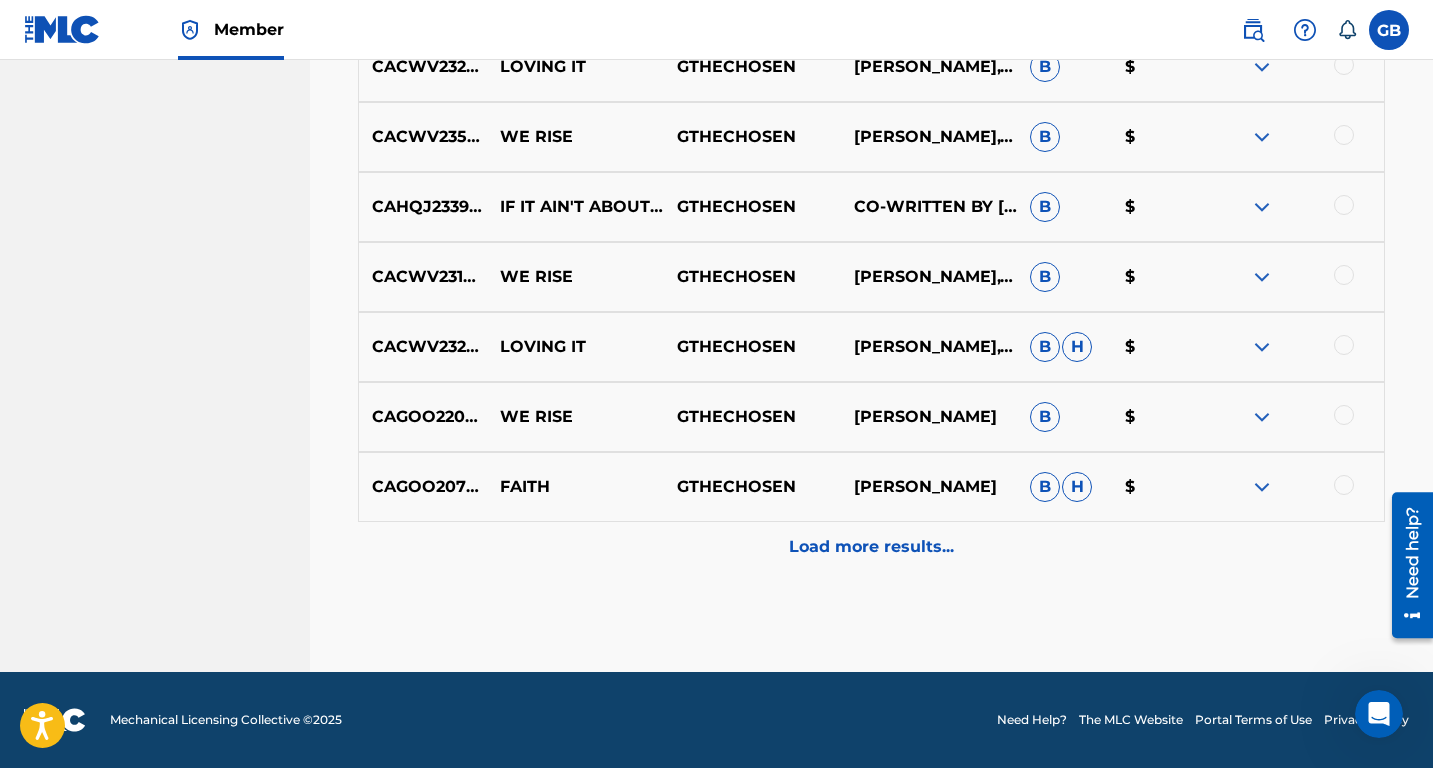 click on "Load more results..." at bounding box center (871, 547) 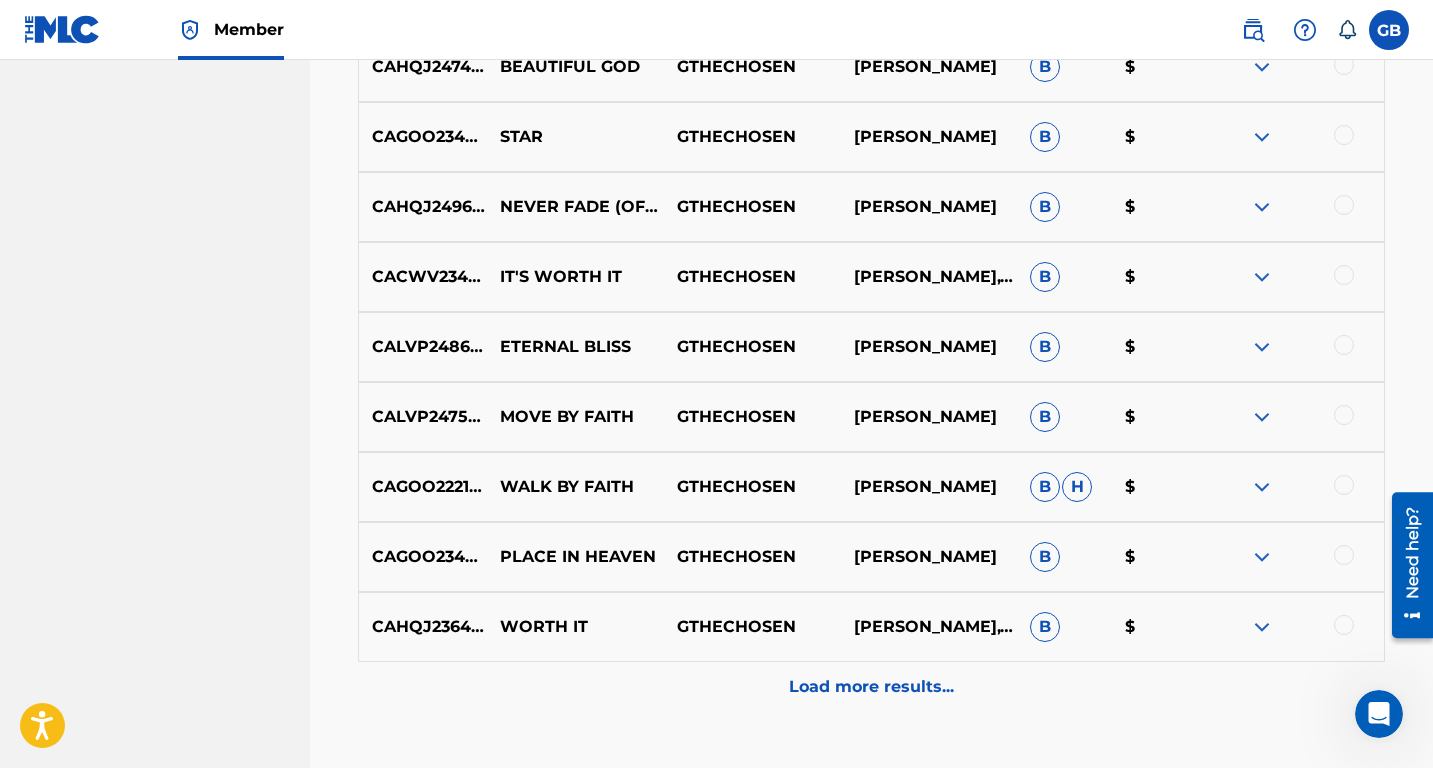 scroll, scrollTop: 3759, scrollLeft: 0, axis: vertical 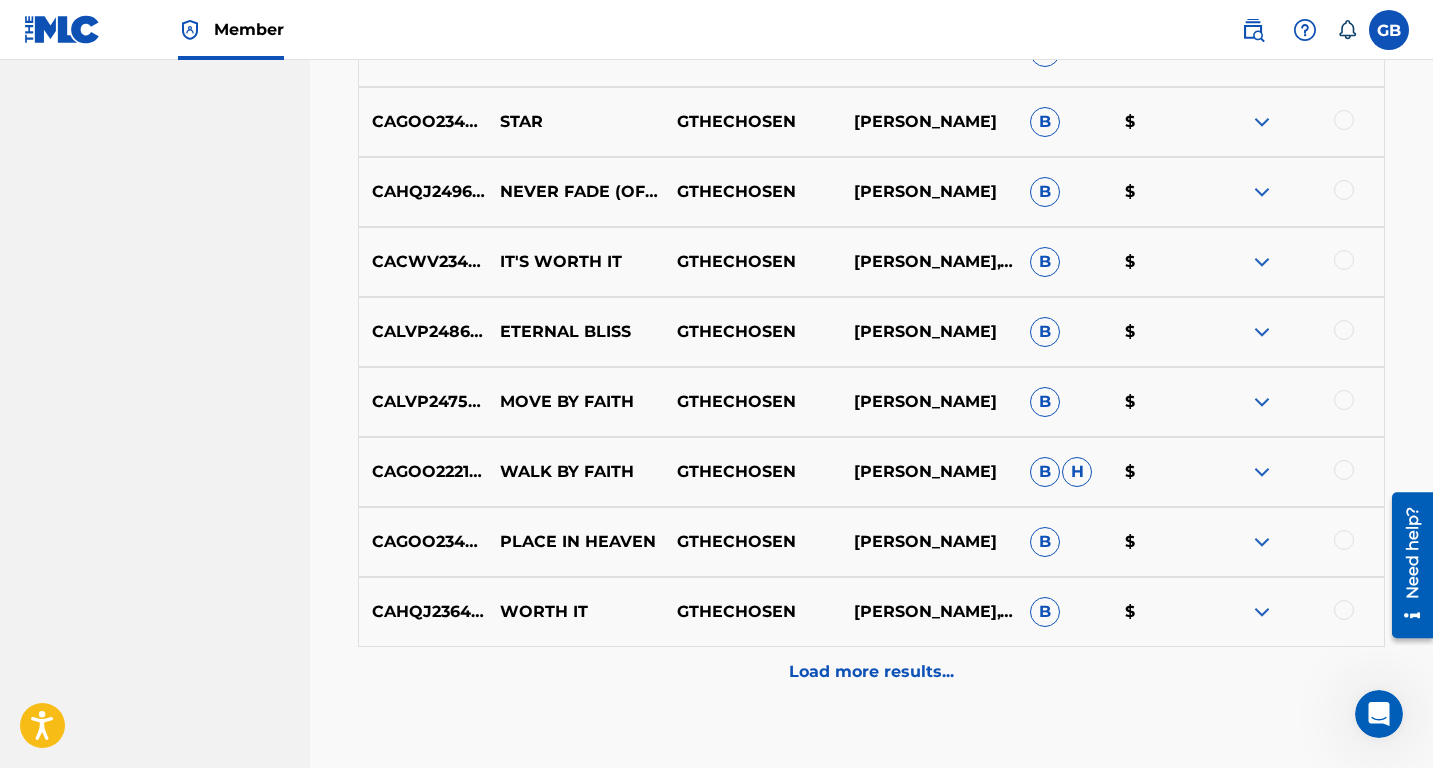 click at bounding box center (1344, 610) 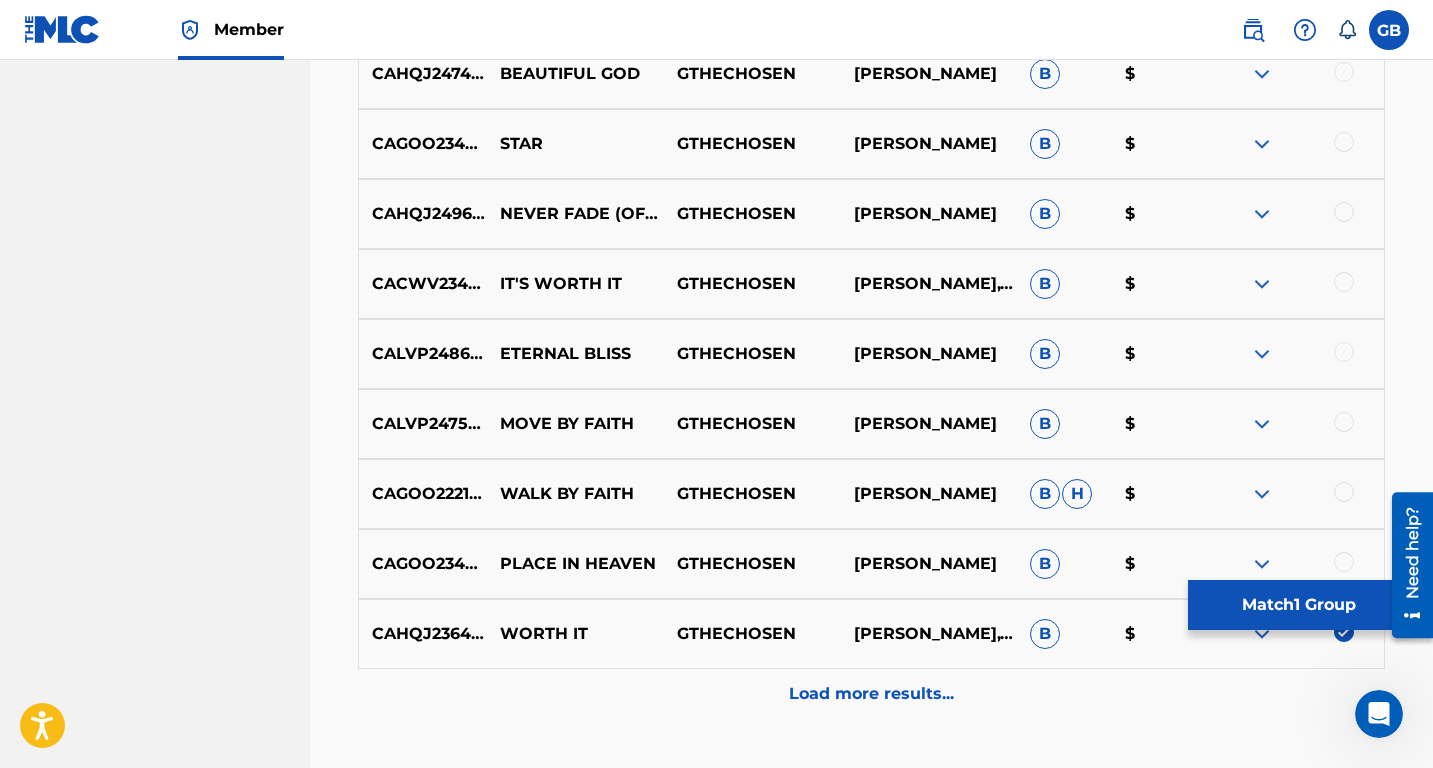 scroll, scrollTop: 3733, scrollLeft: 0, axis: vertical 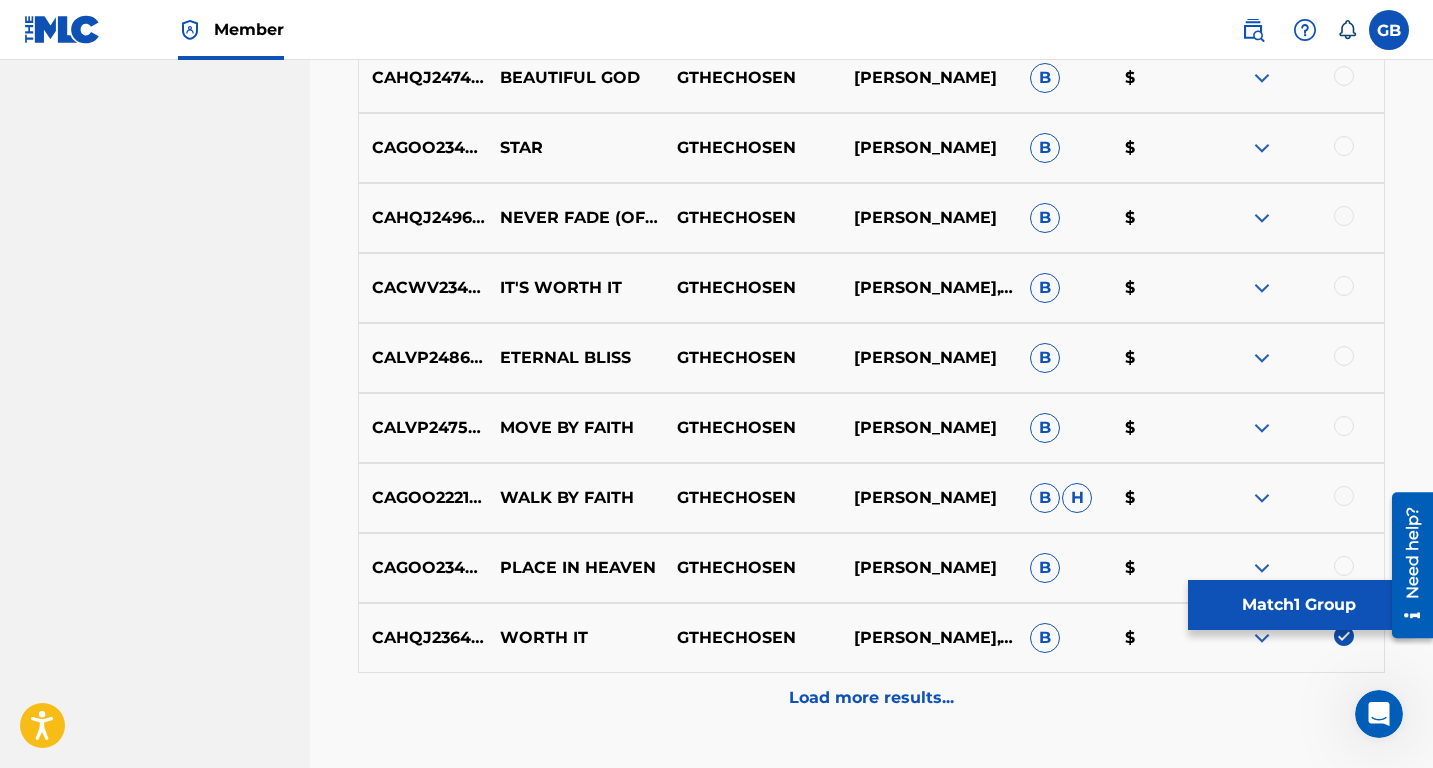 click on "Match  1 Group" at bounding box center (1298, 605) 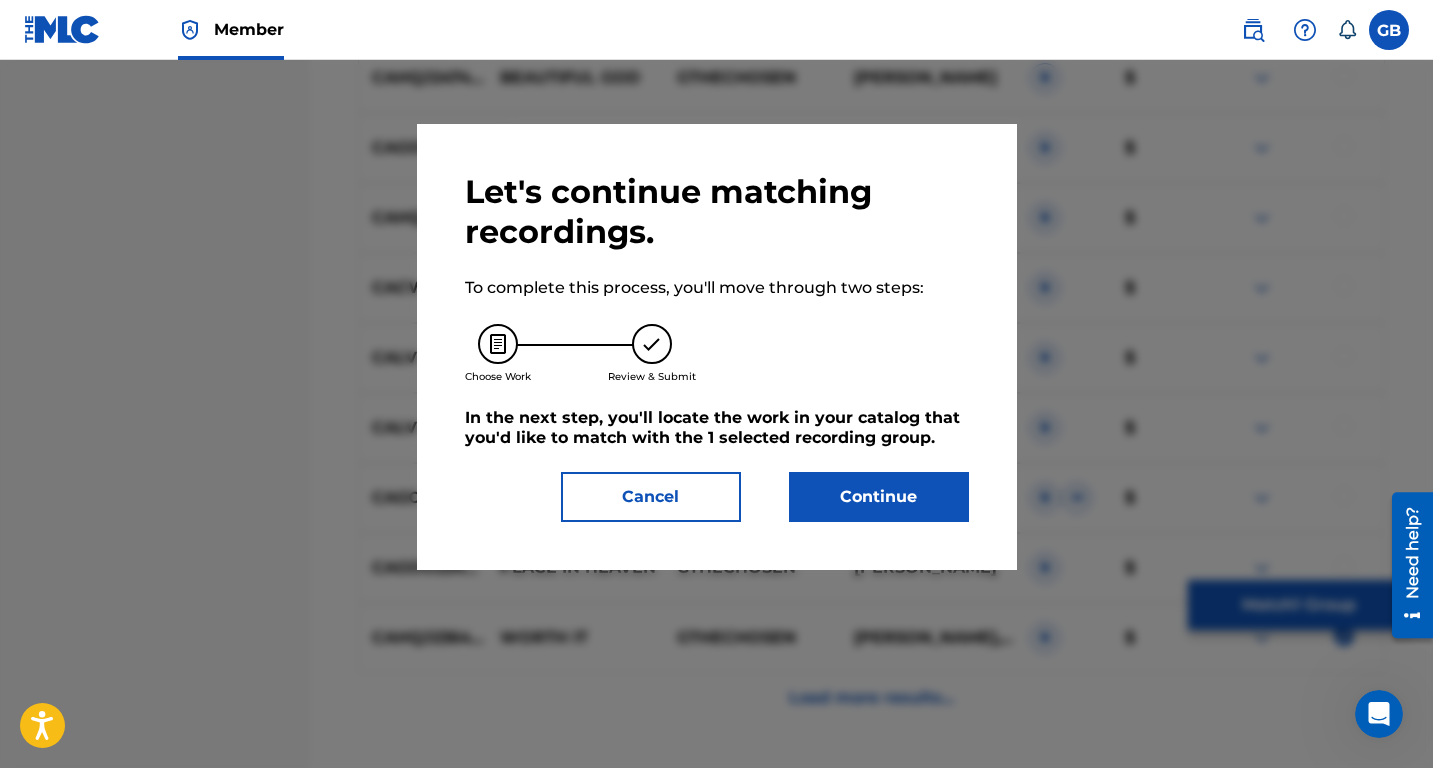 click on "Continue" at bounding box center (879, 497) 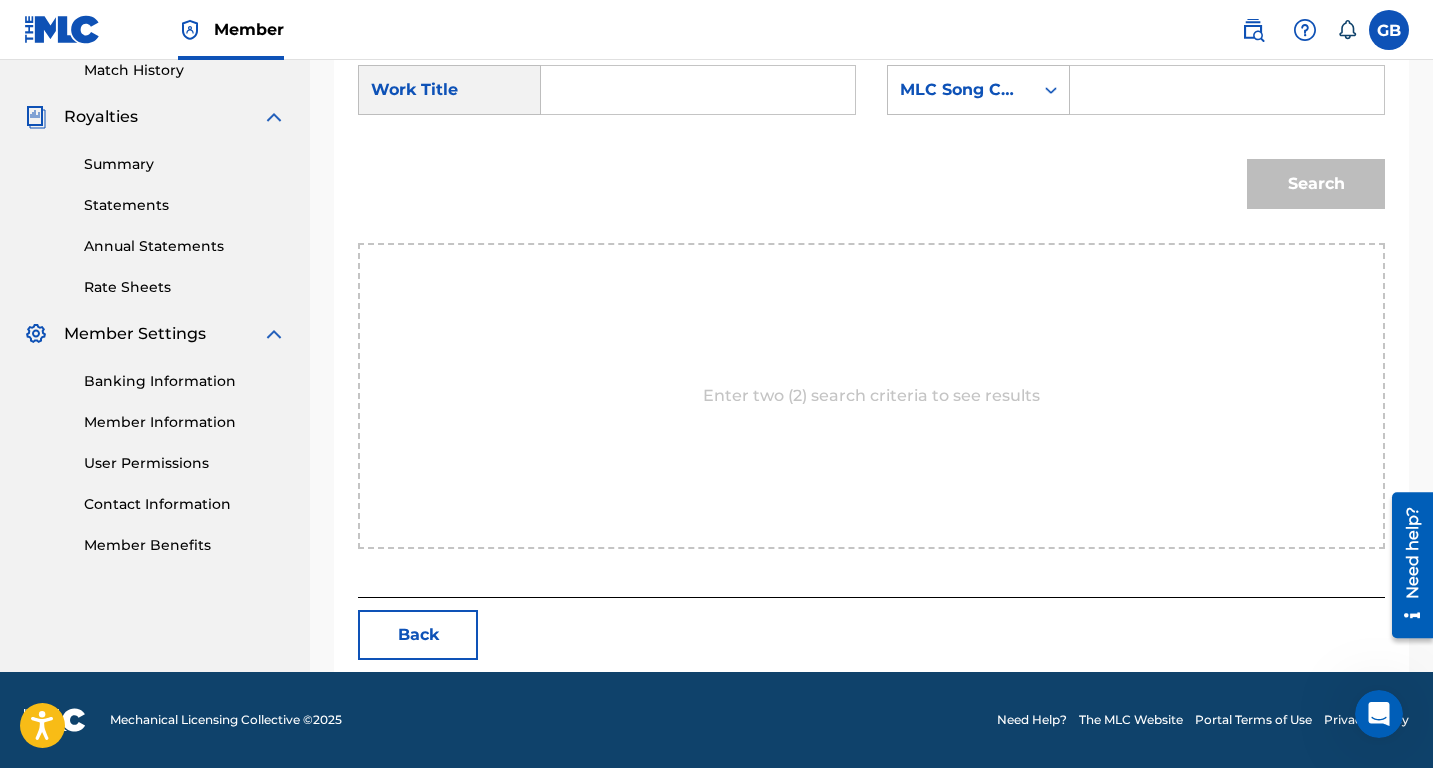scroll, scrollTop: 564, scrollLeft: 0, axis: vertical 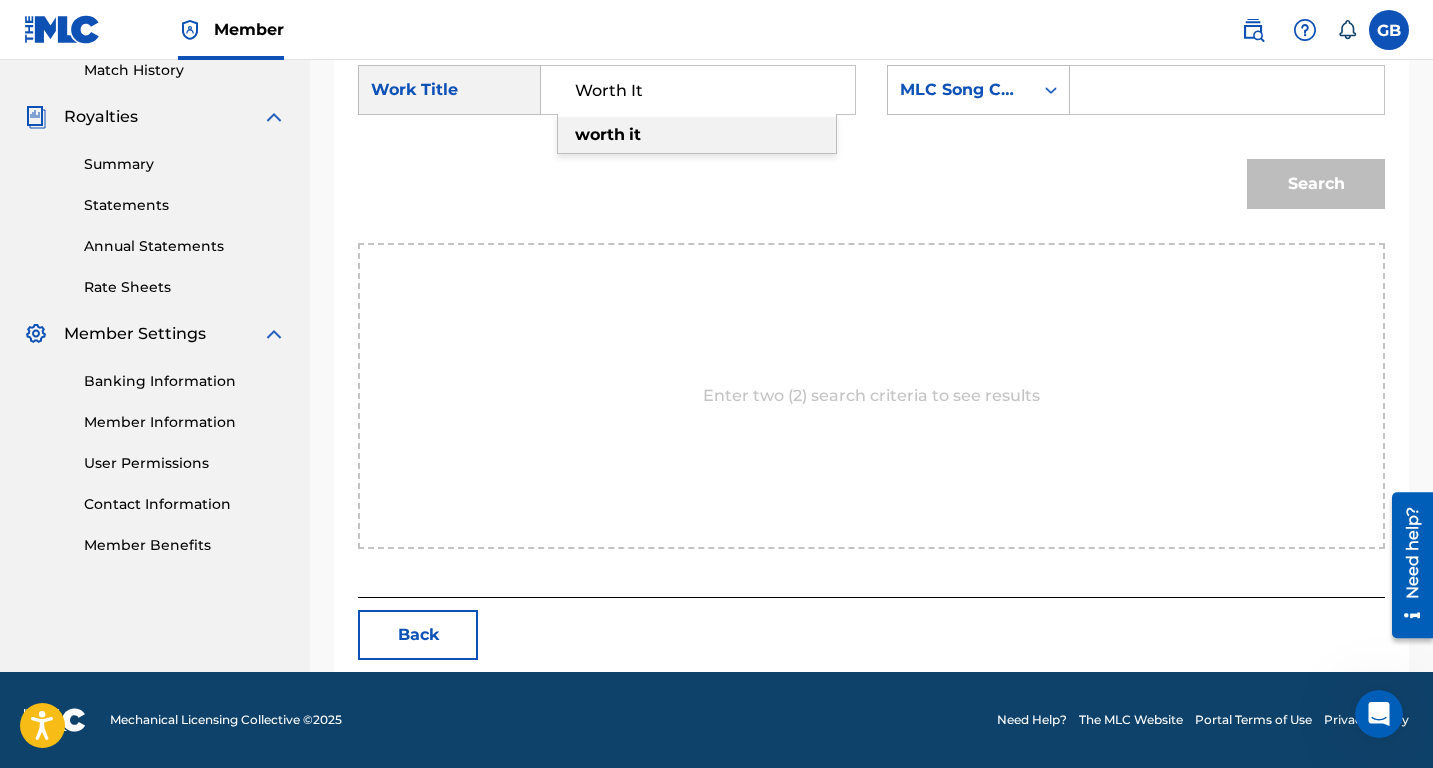 type on "Worth It" 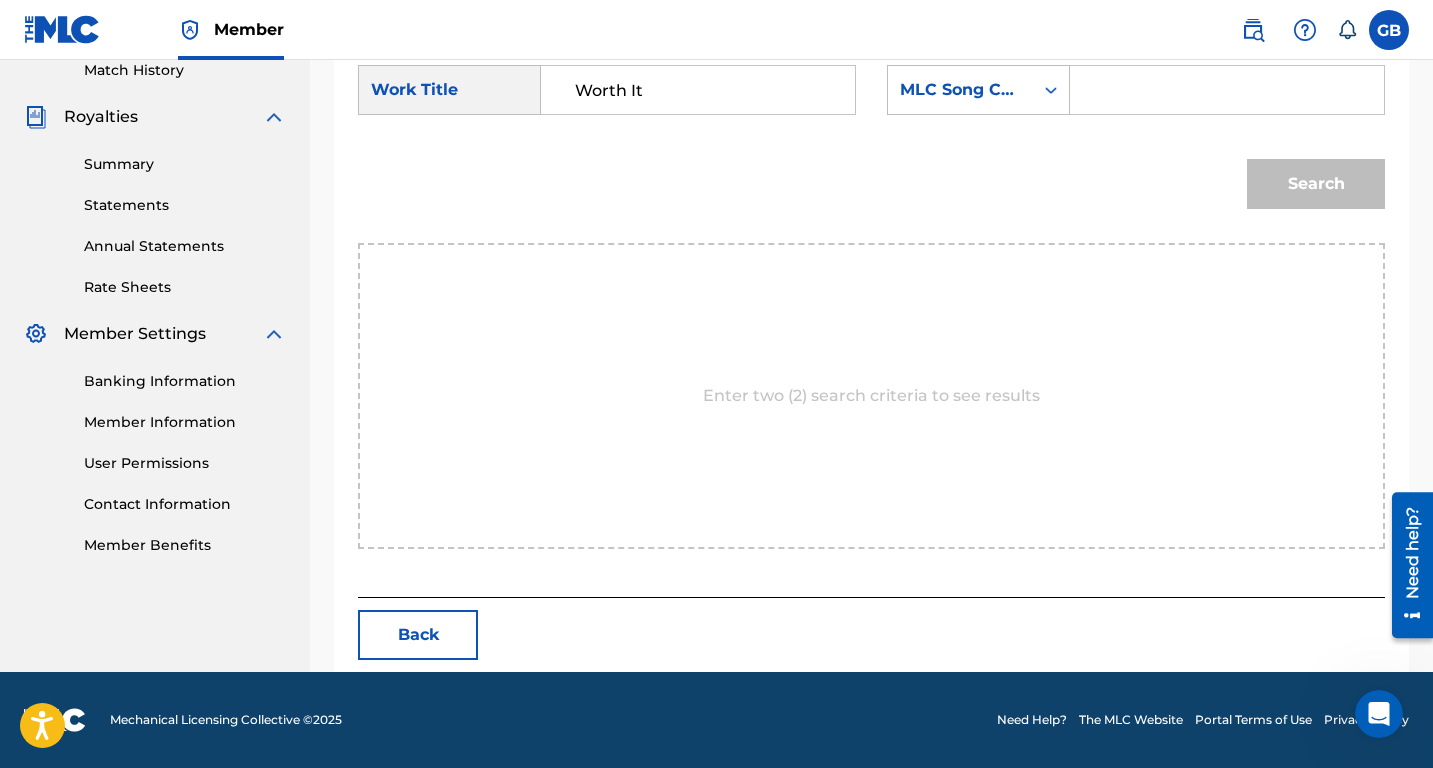 paste on "W52O6Q" 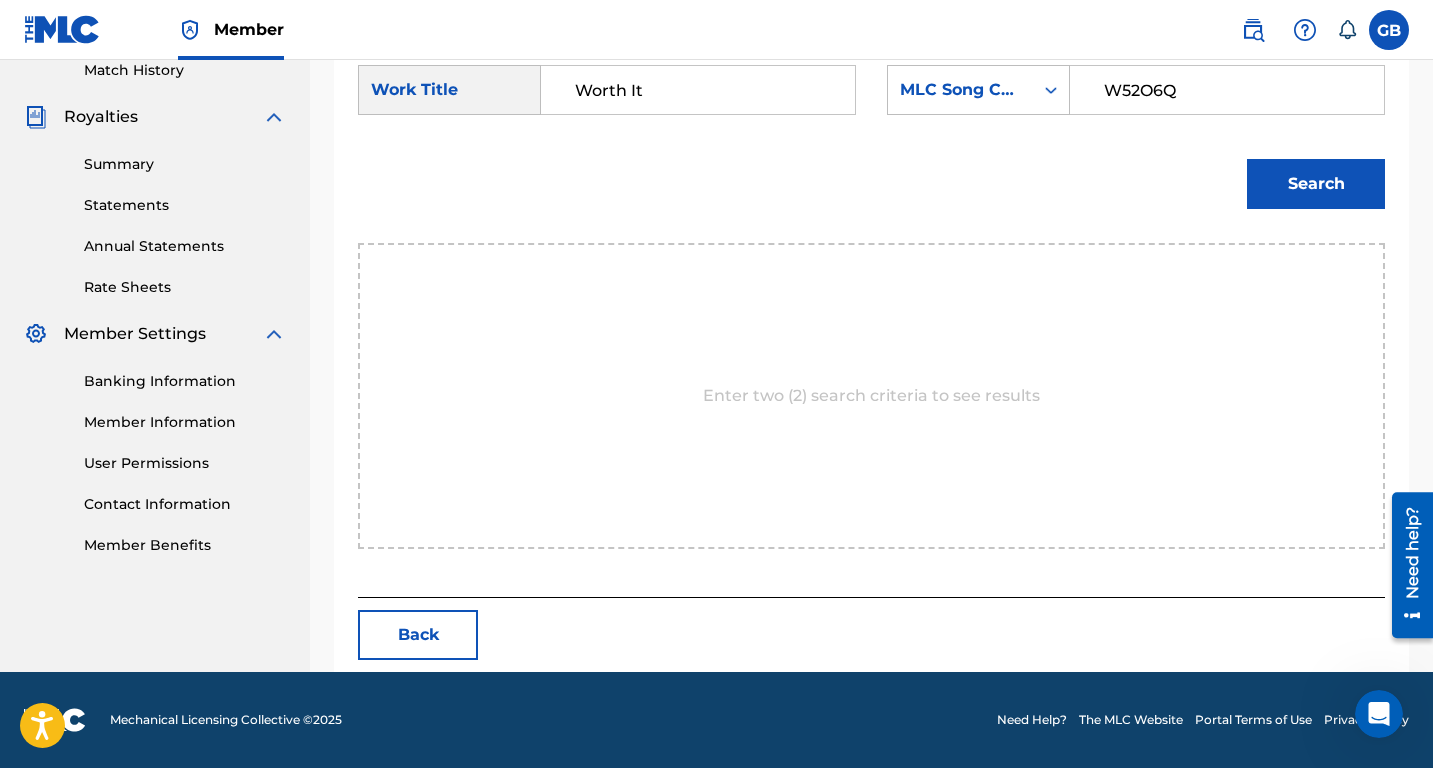 type on "W52O6Q" 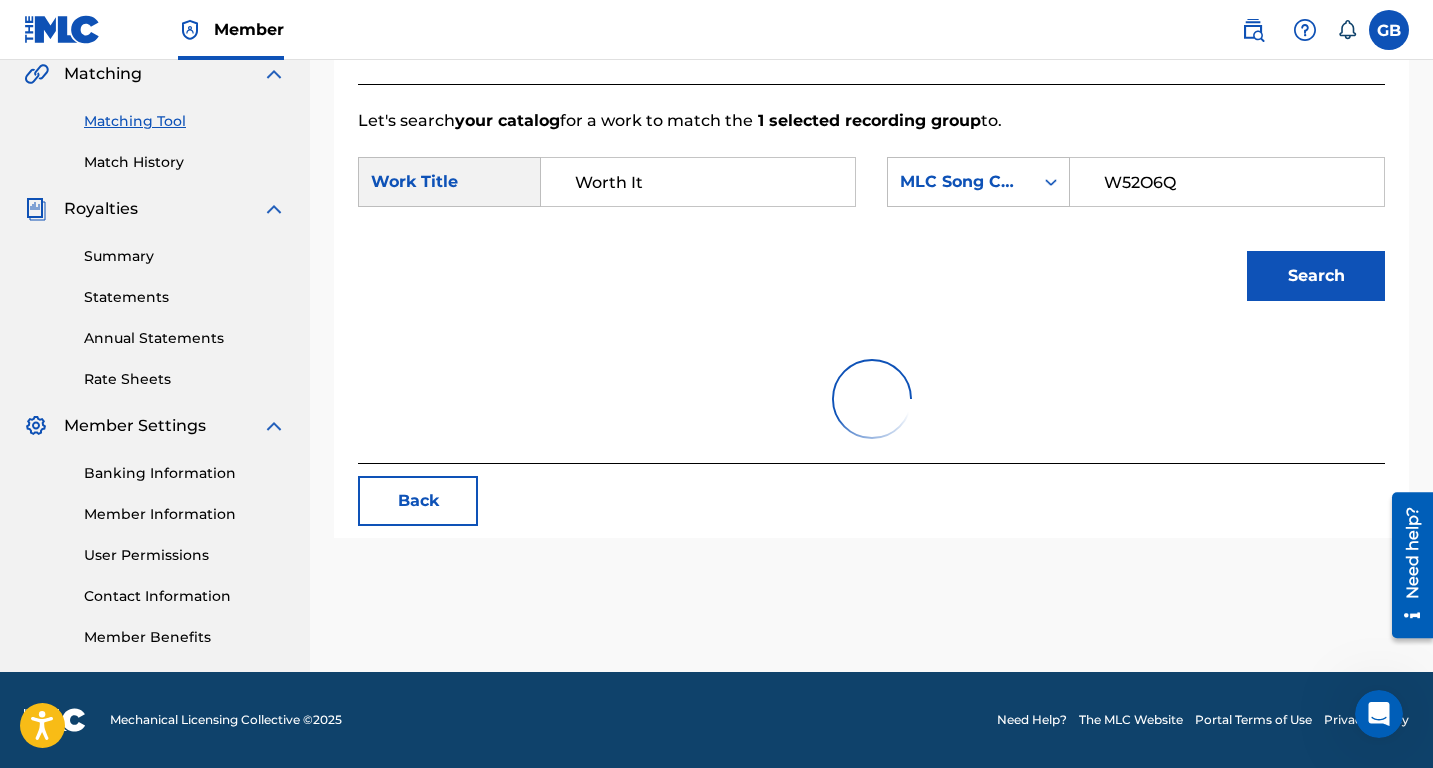 scroll, scrollTop: 505, scrollLeft: 0, axis: vertical 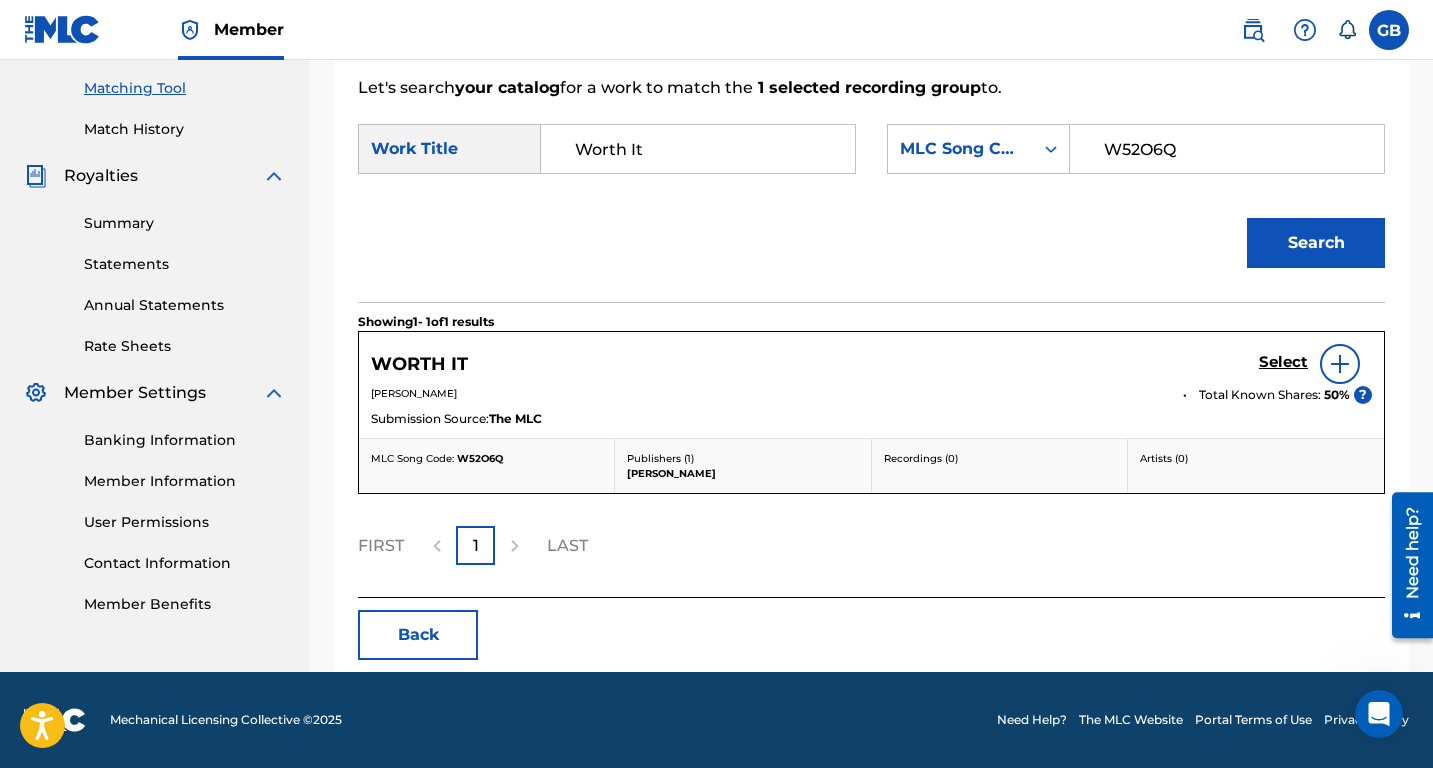 click on "Select" at bounding box center (1283, 362) 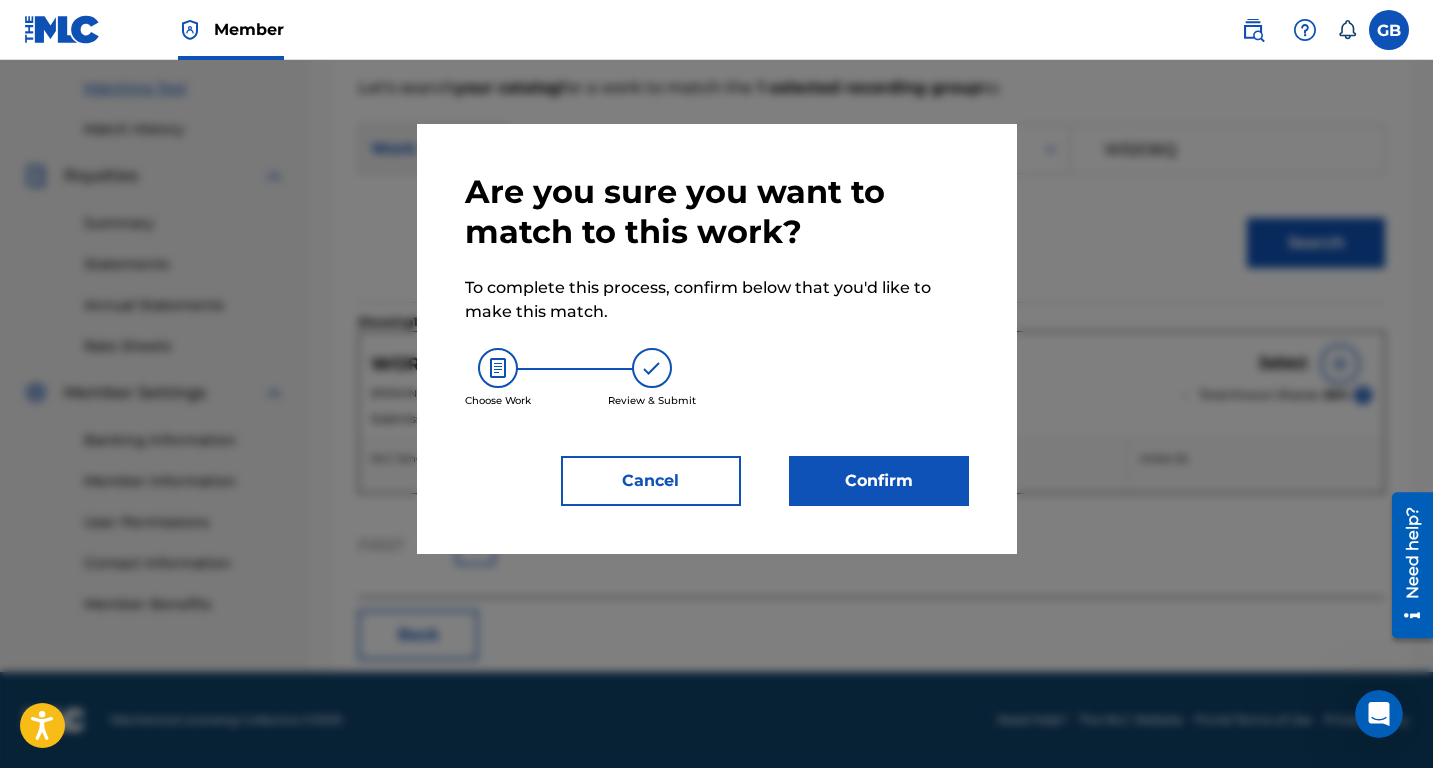 click on "Confirm" at bounding box center [879, 481] 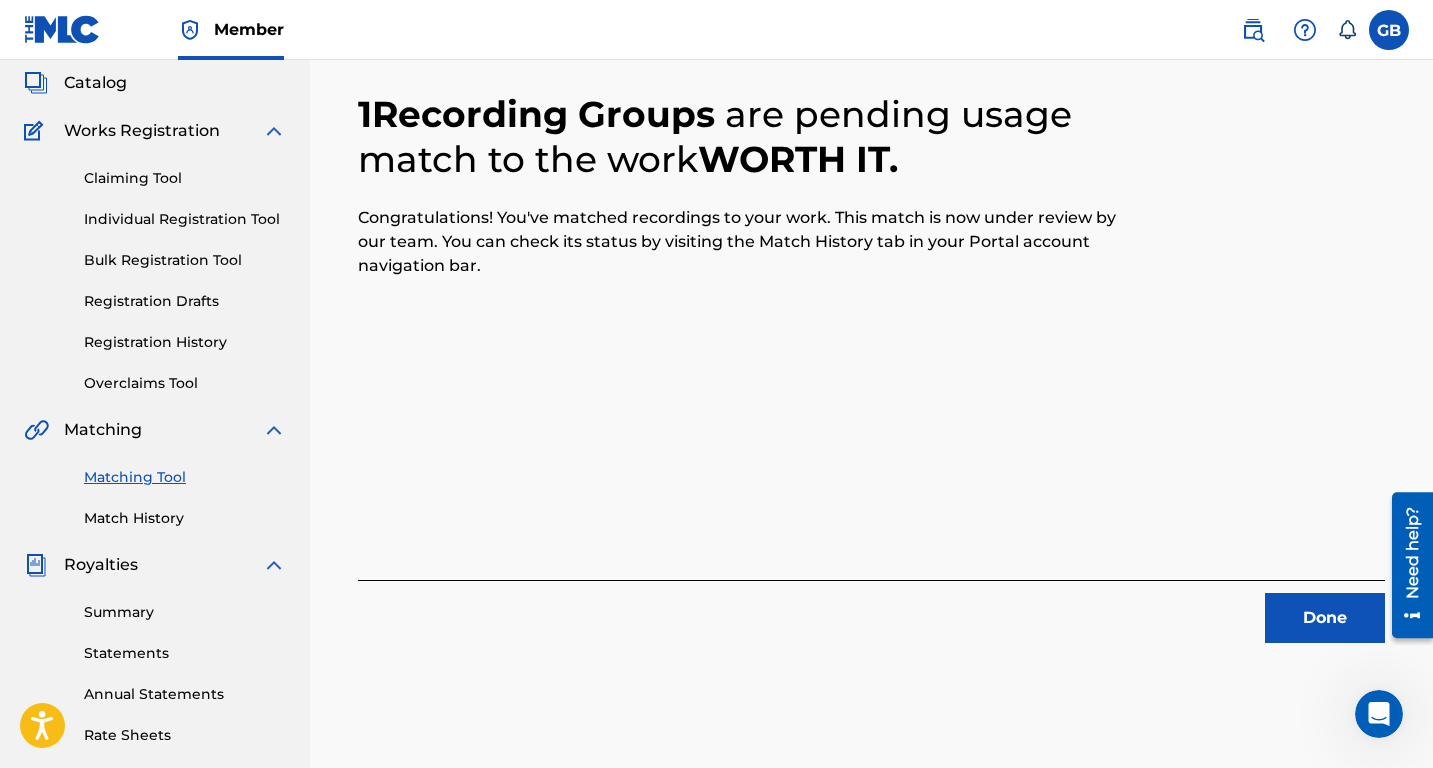 scroll, scrollTop: 98, scrollLeft: 0, axis: vertical 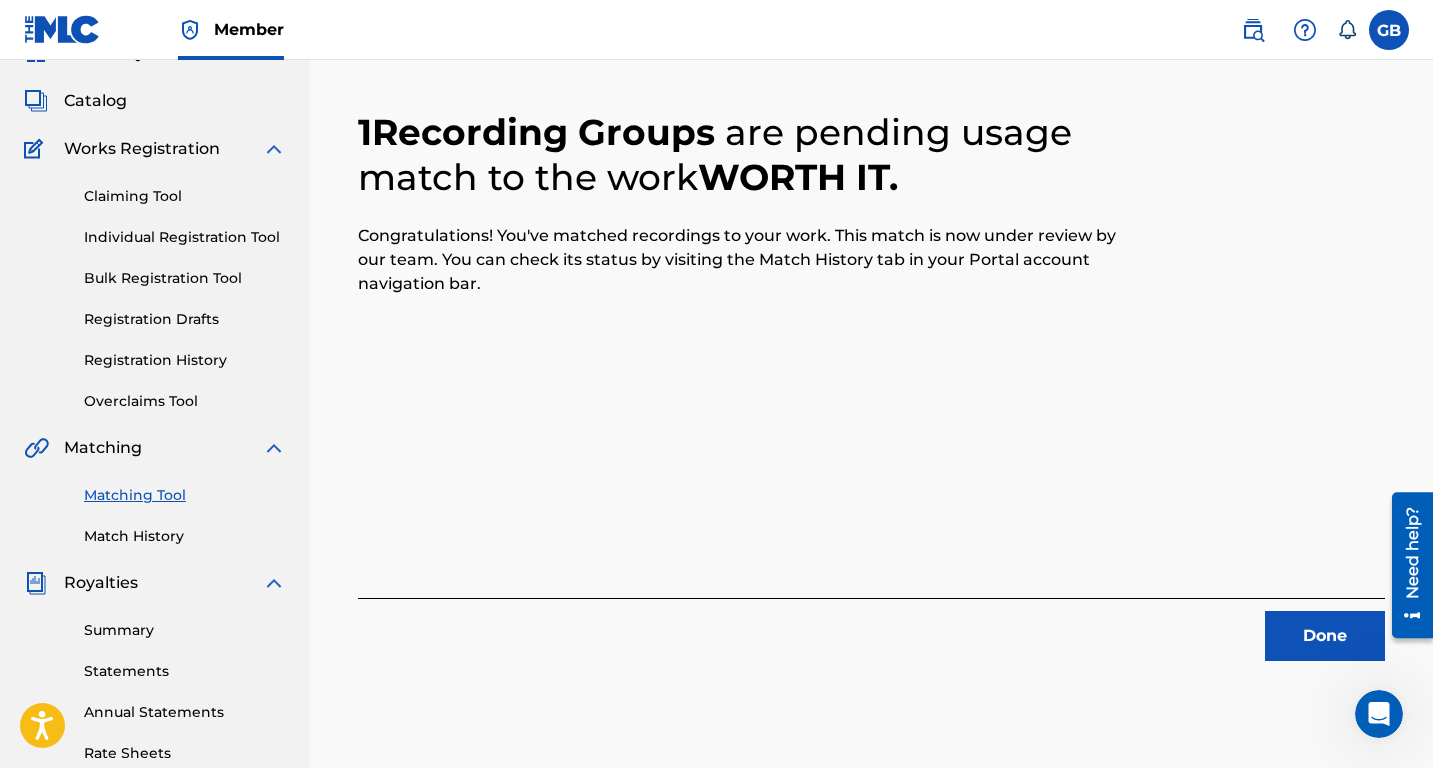click on "Match History" at bounding box center (185, 536) 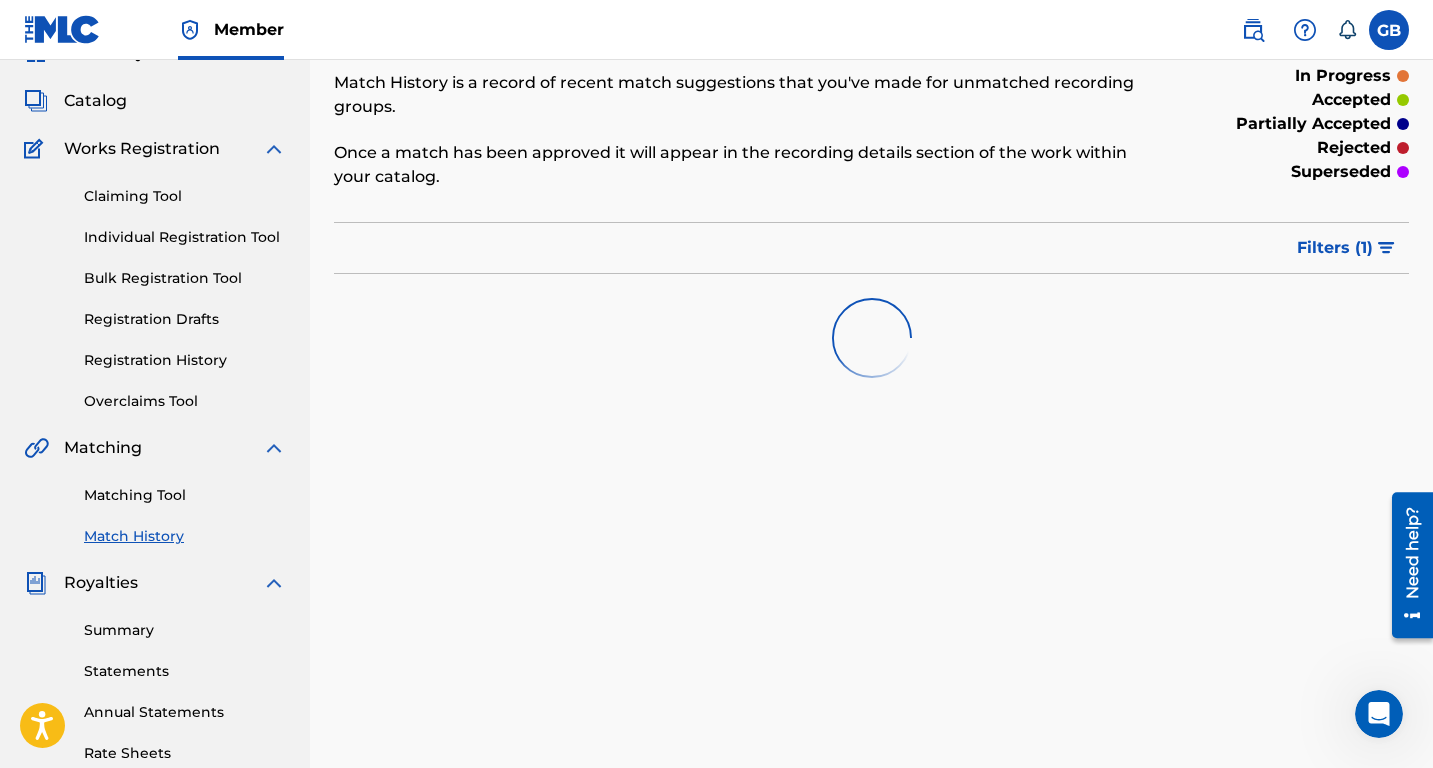scroll, scrollTop: 0, scrollLeft: 0, axis: both 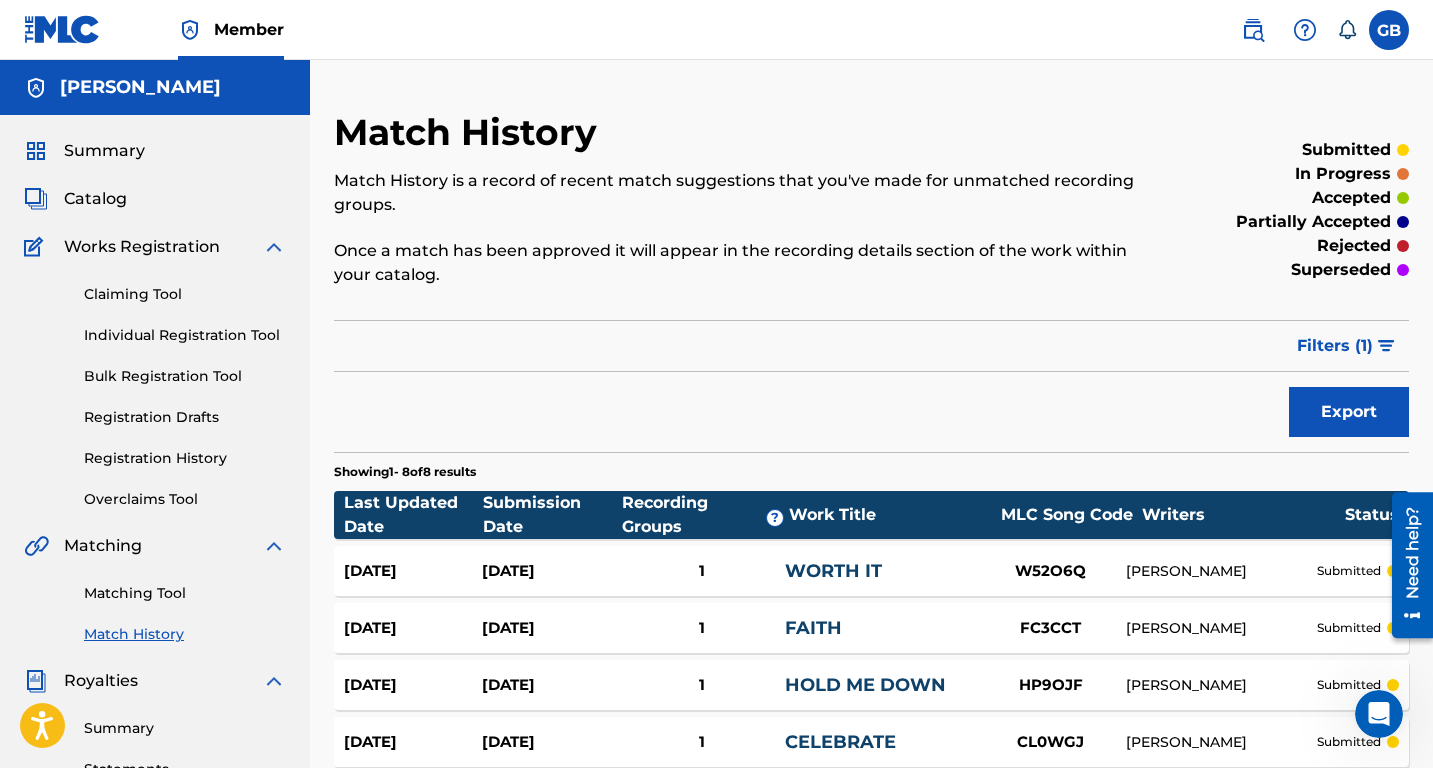 click on "Matching Tool" at bounding box center [185, 593] 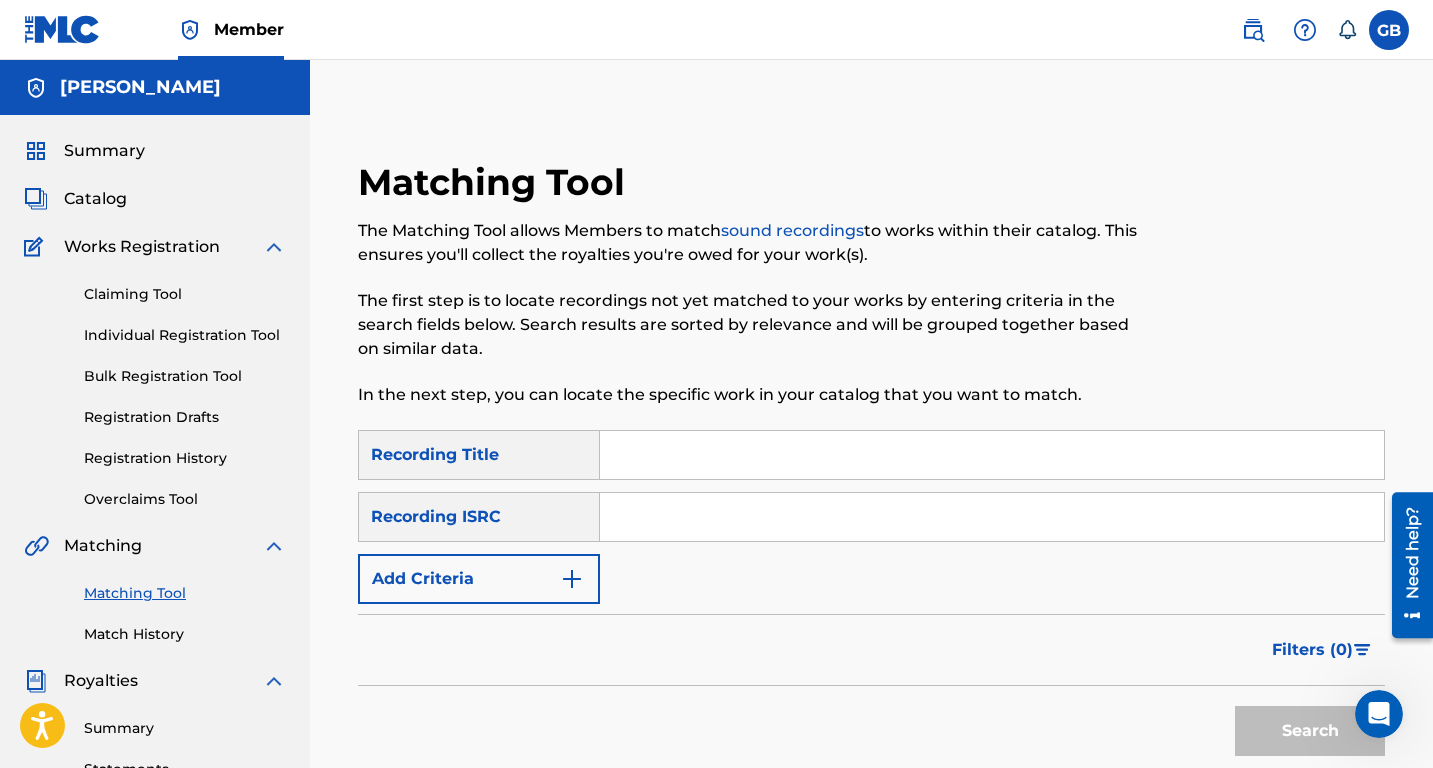 click on "Add Criteria" at bounding box center [479, 579] 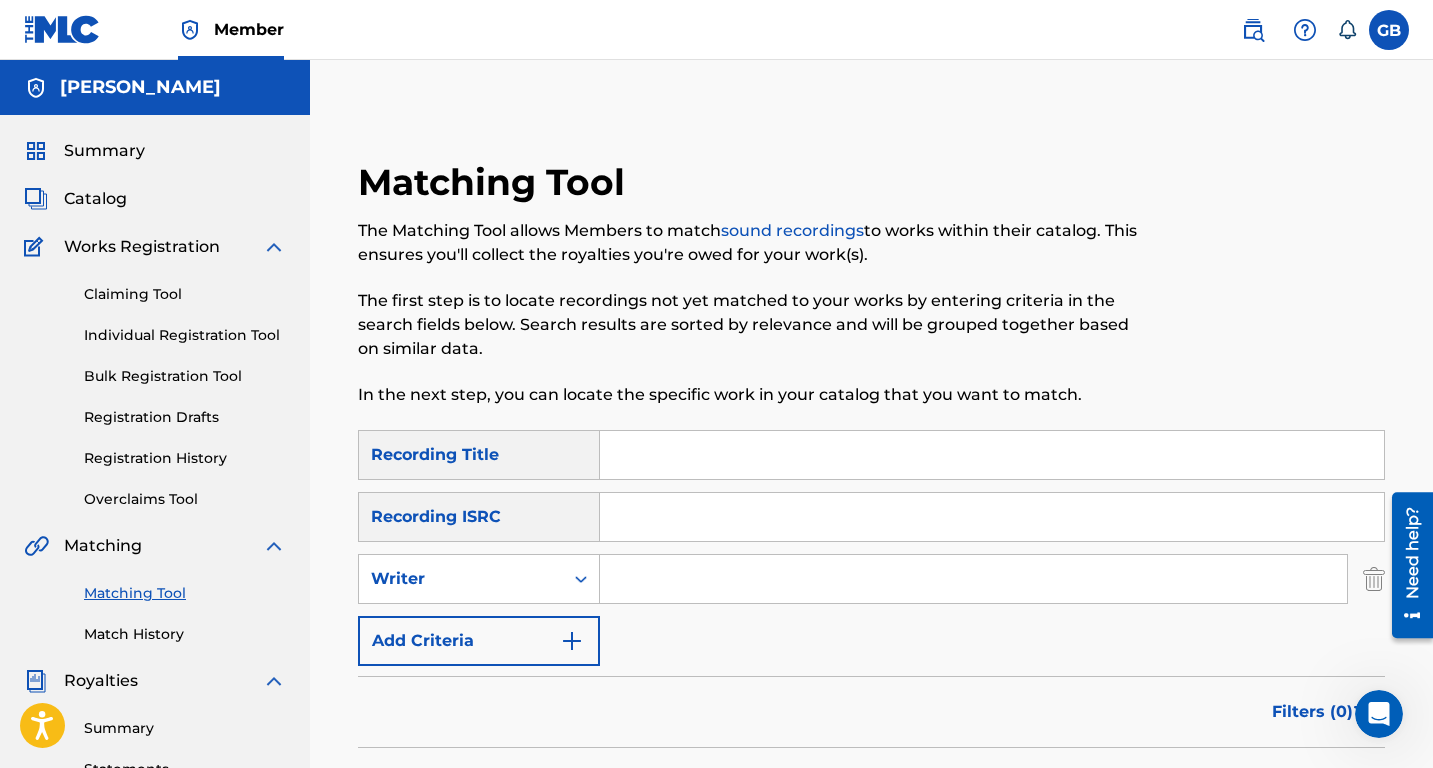 click at bounding box center (973, 579) 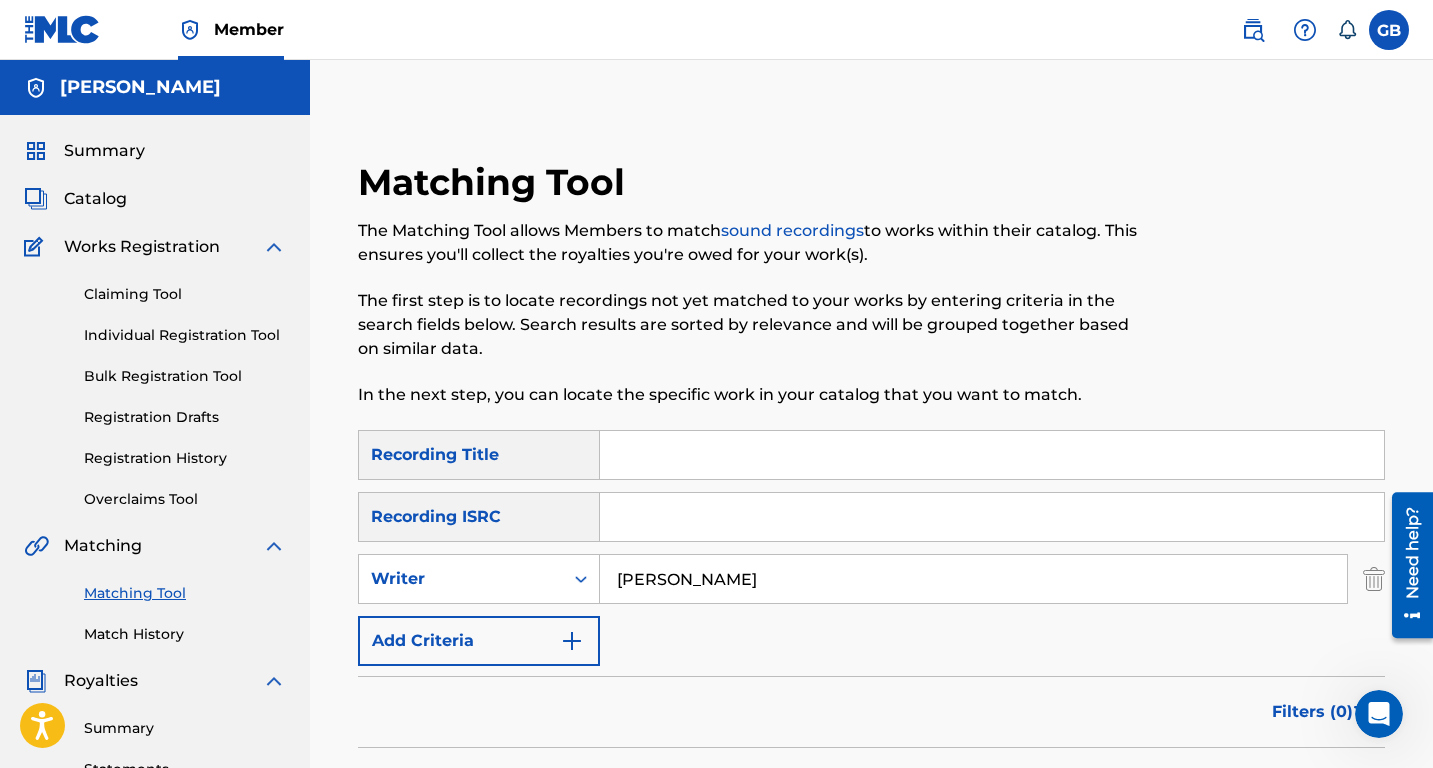 click on "Search" at bounding box center [1310, 793] 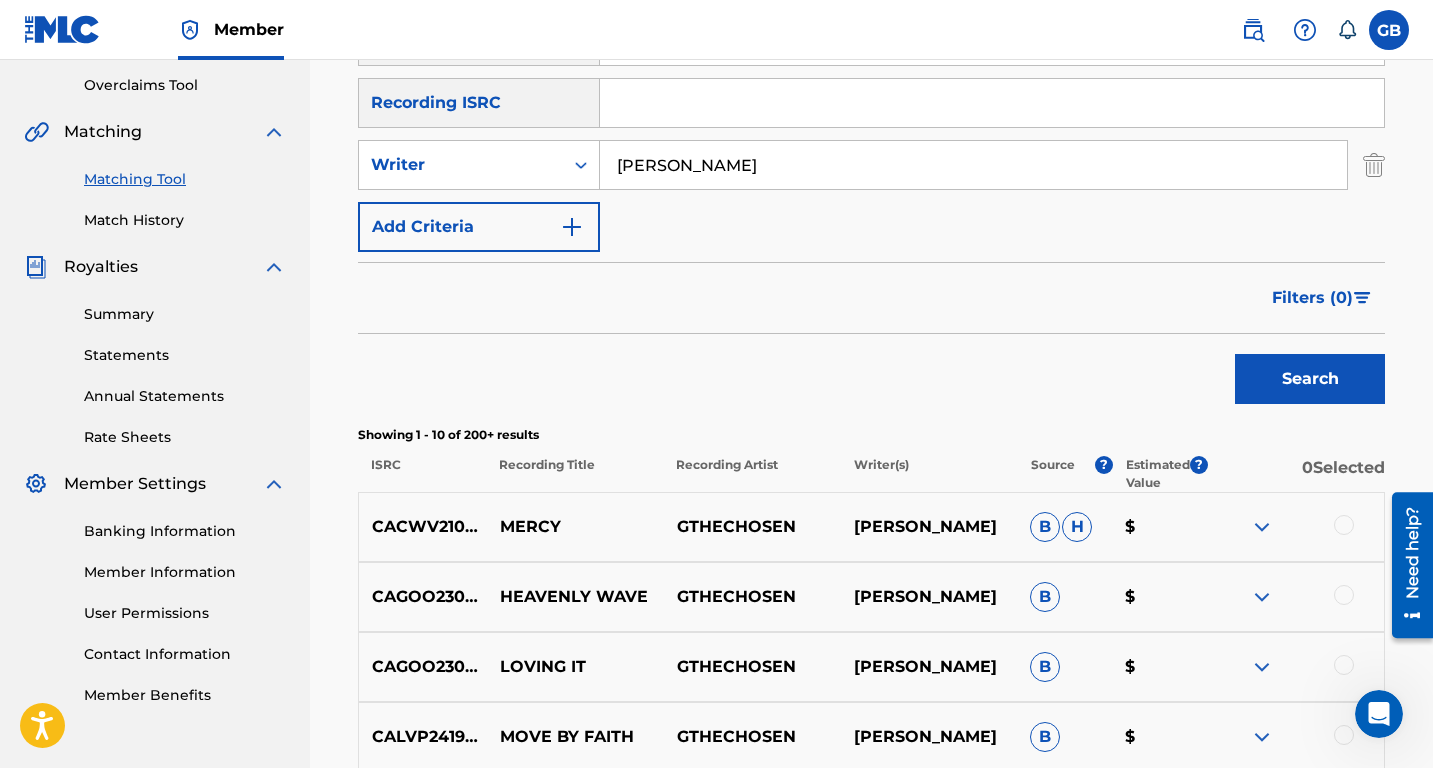 scroll, scrollTop: 417, scrollLeft: 0, axis: vertical 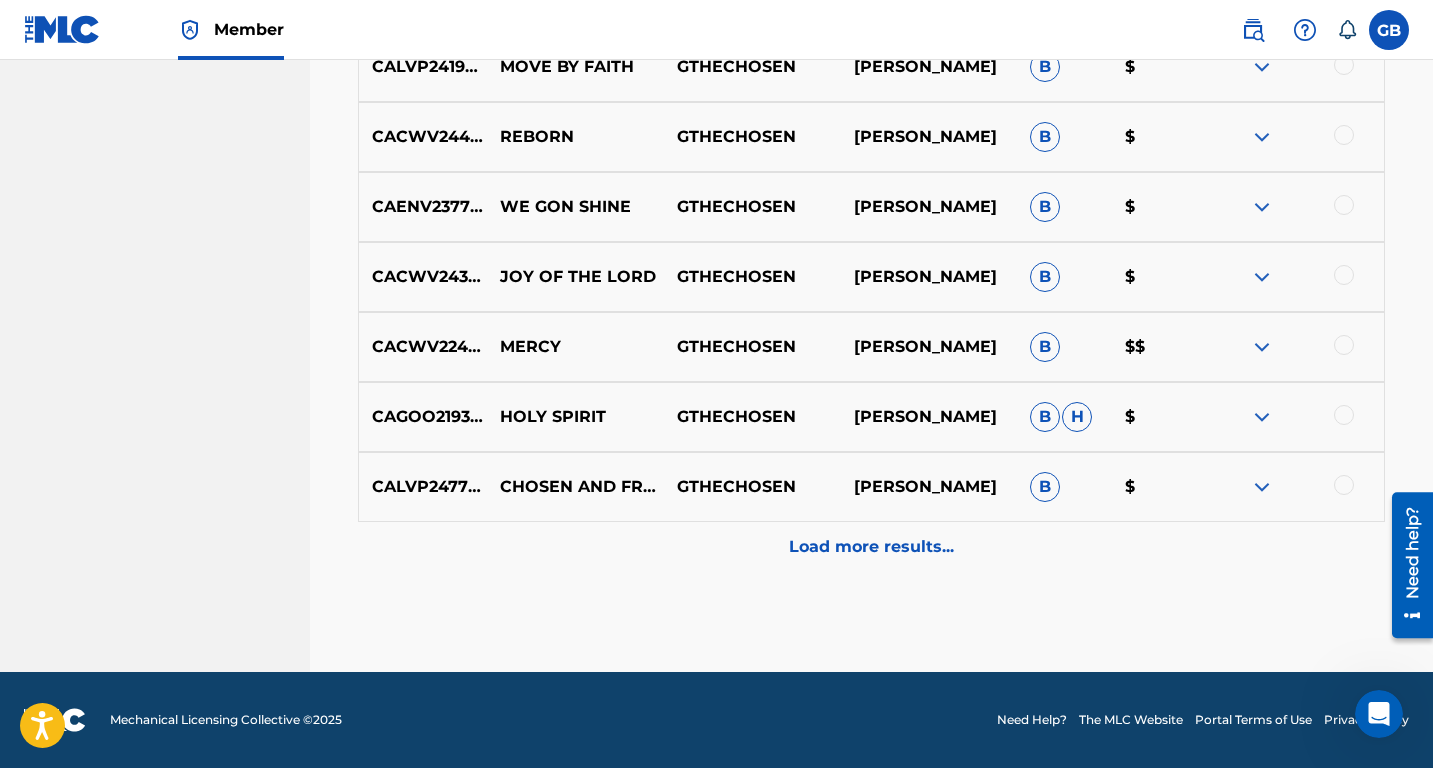 click on "Load more results..." at bounding box center [871, 547] 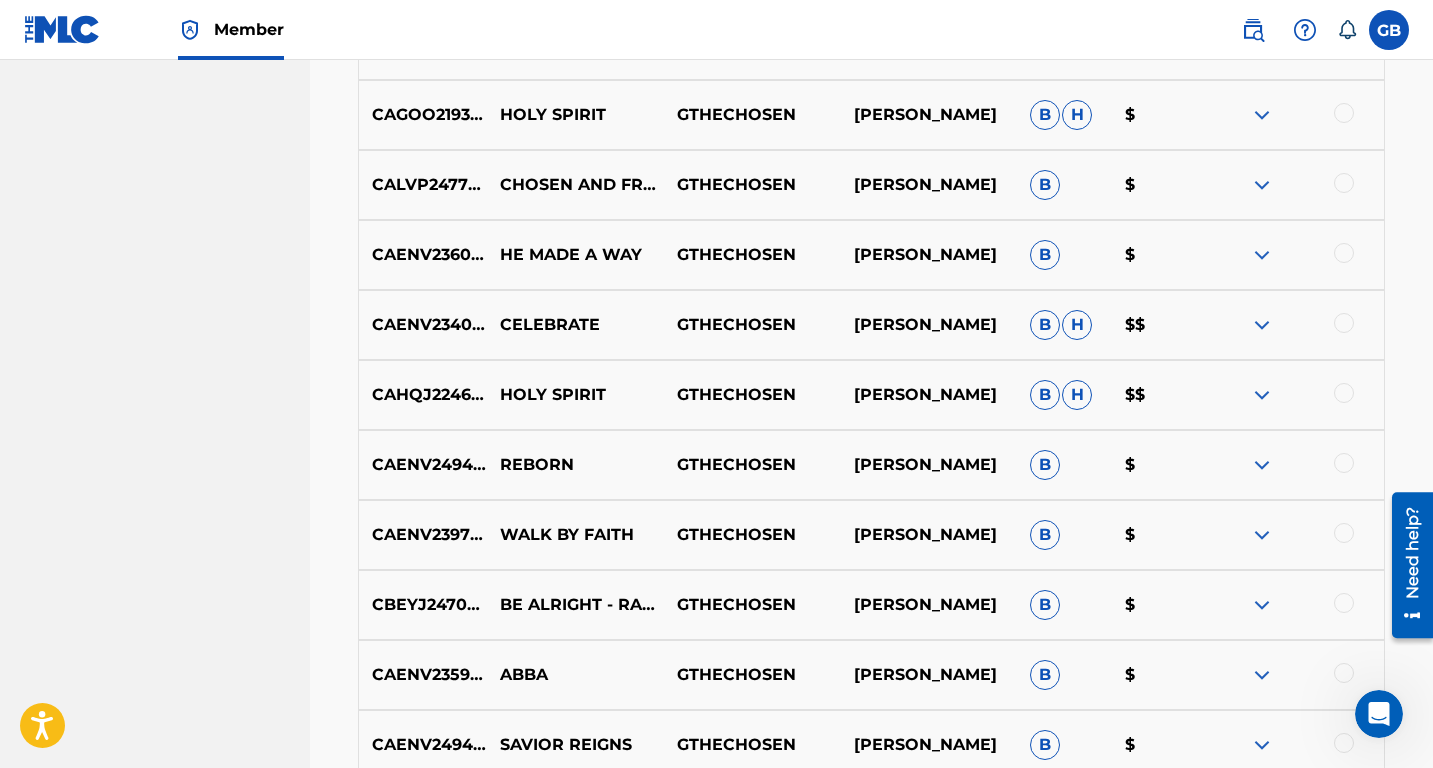 scroll, scrollTop: 1374, scrollLeft: 0, axis: vertical 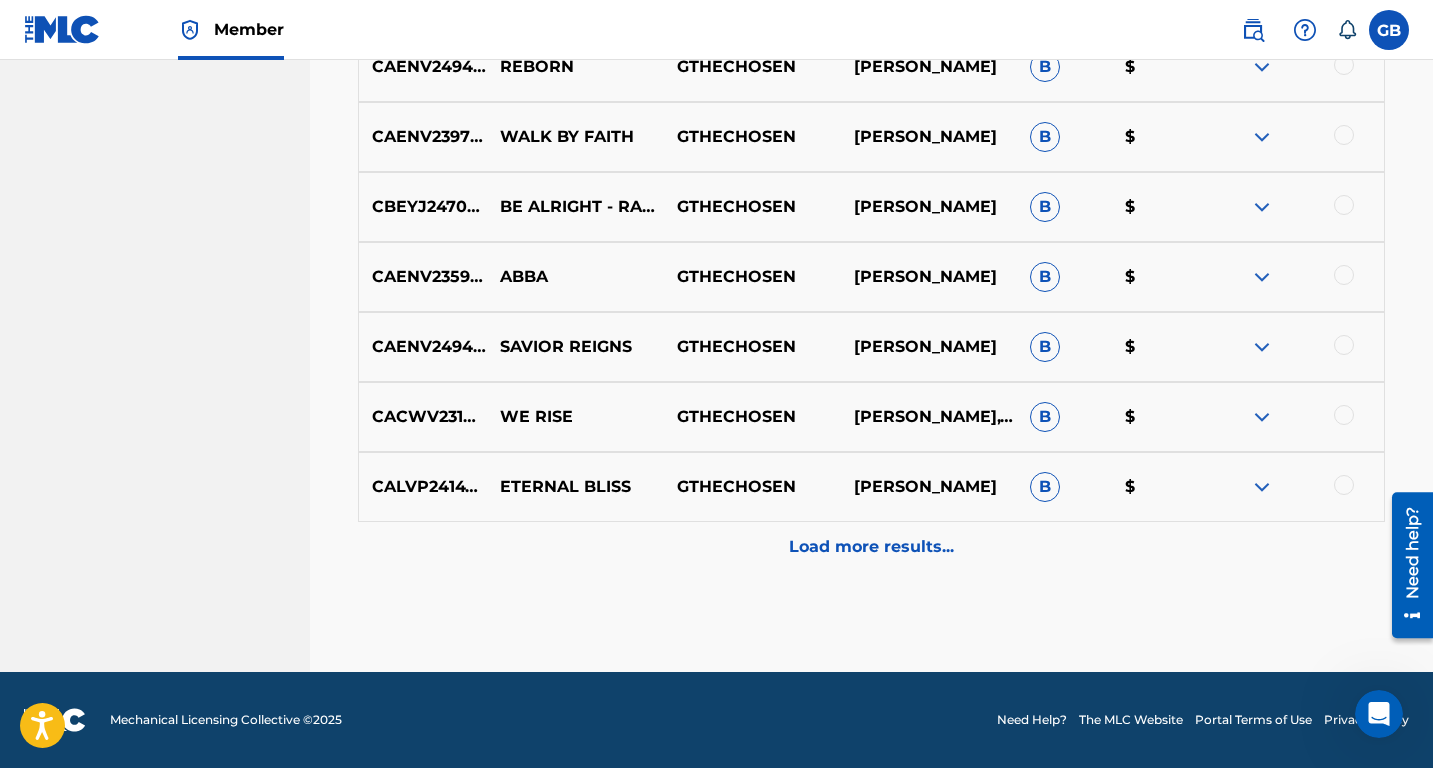 click on "Load more results..." at bounding box center (871, 547) 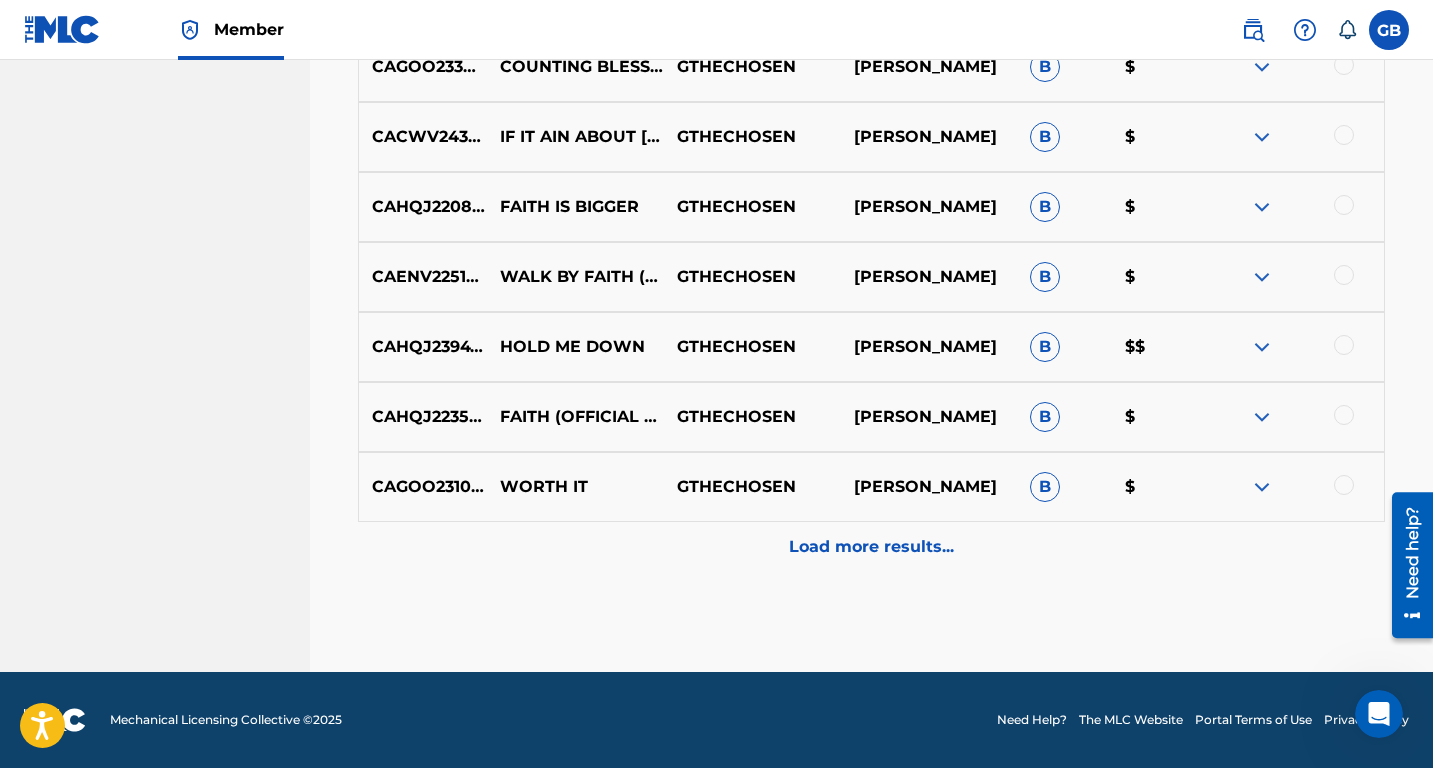 click on "Load more results..." at bounding box center [871, 547] 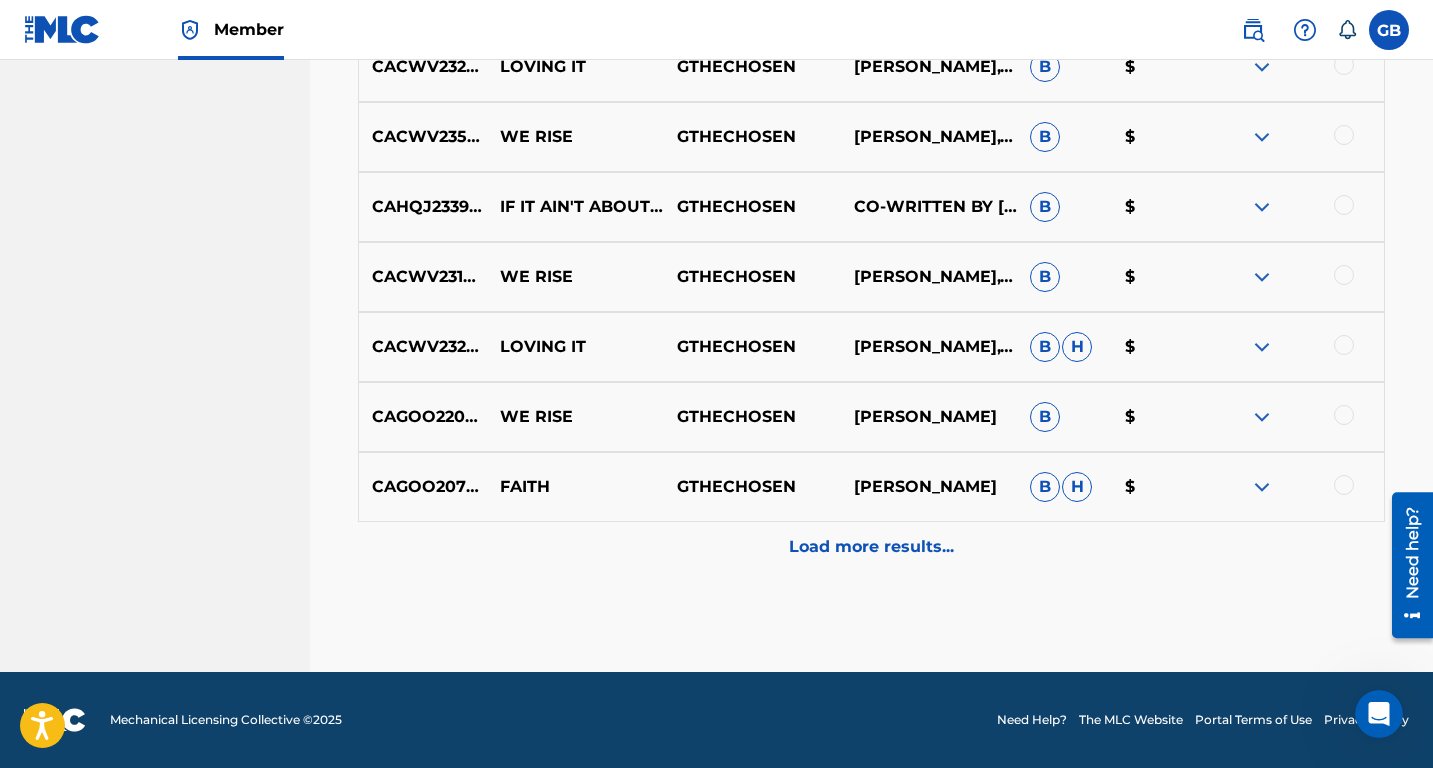 click on "Load more results..." at bounding box center (871, 547) 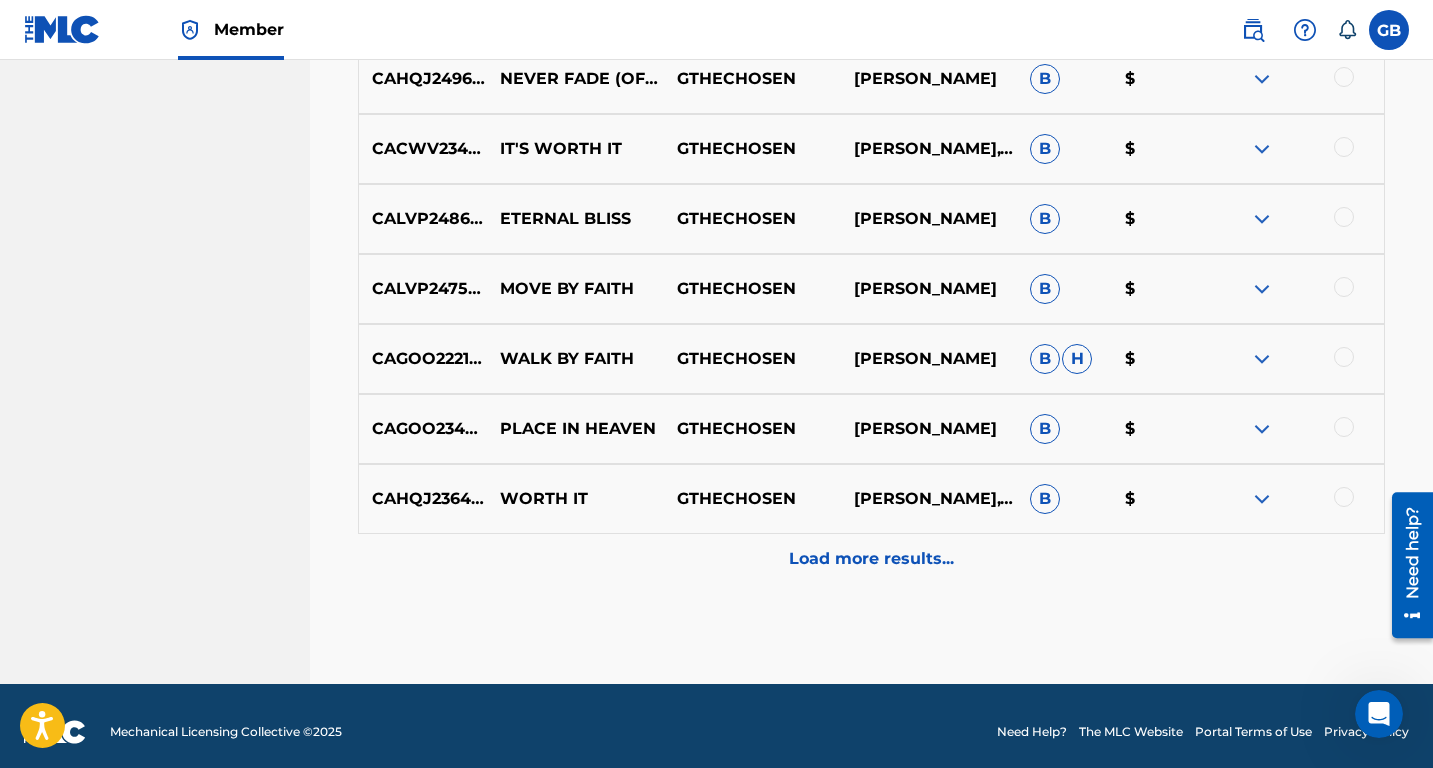 scroll, scrollTop: 3884, scrollLeft: 0, axis: vertical 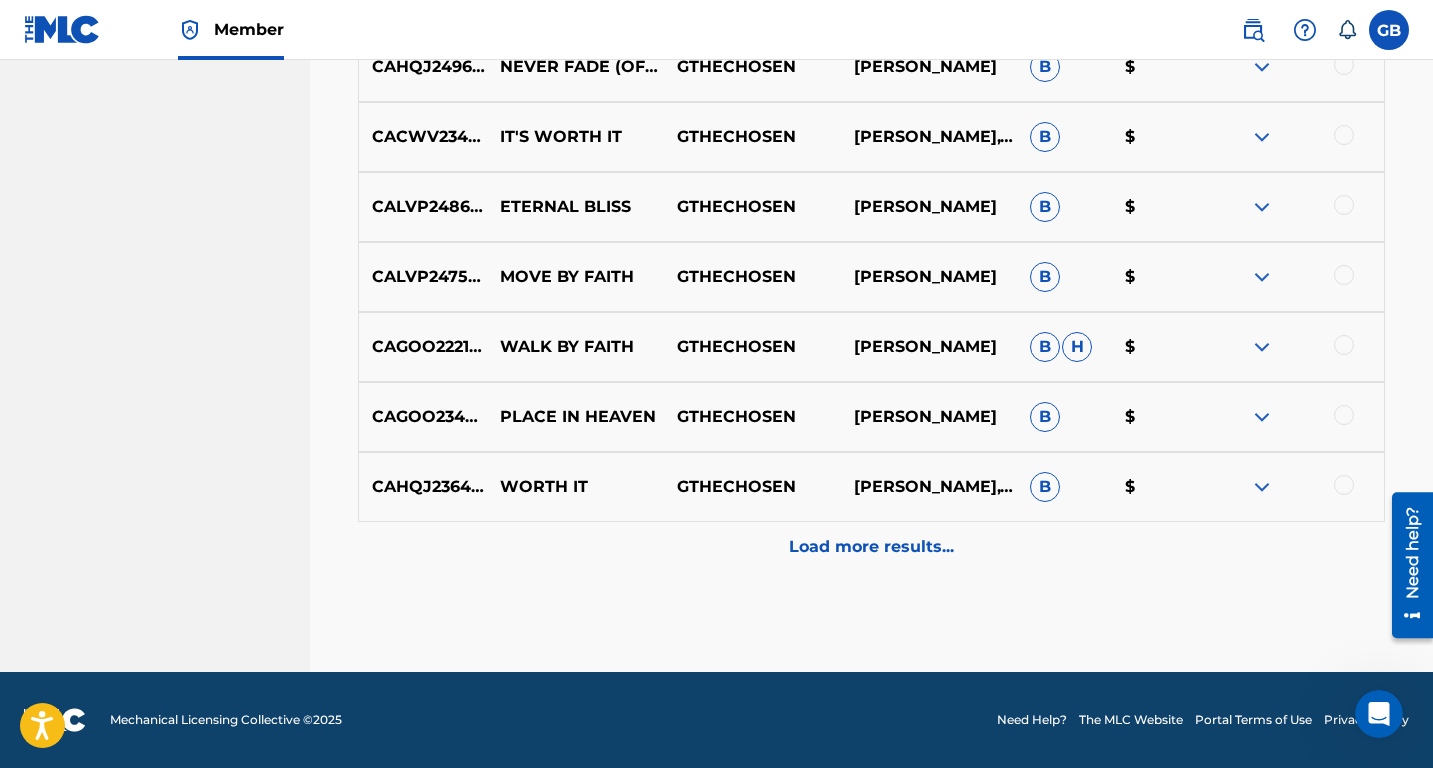 click on "Load more results..." at bounding box center [871, 547] 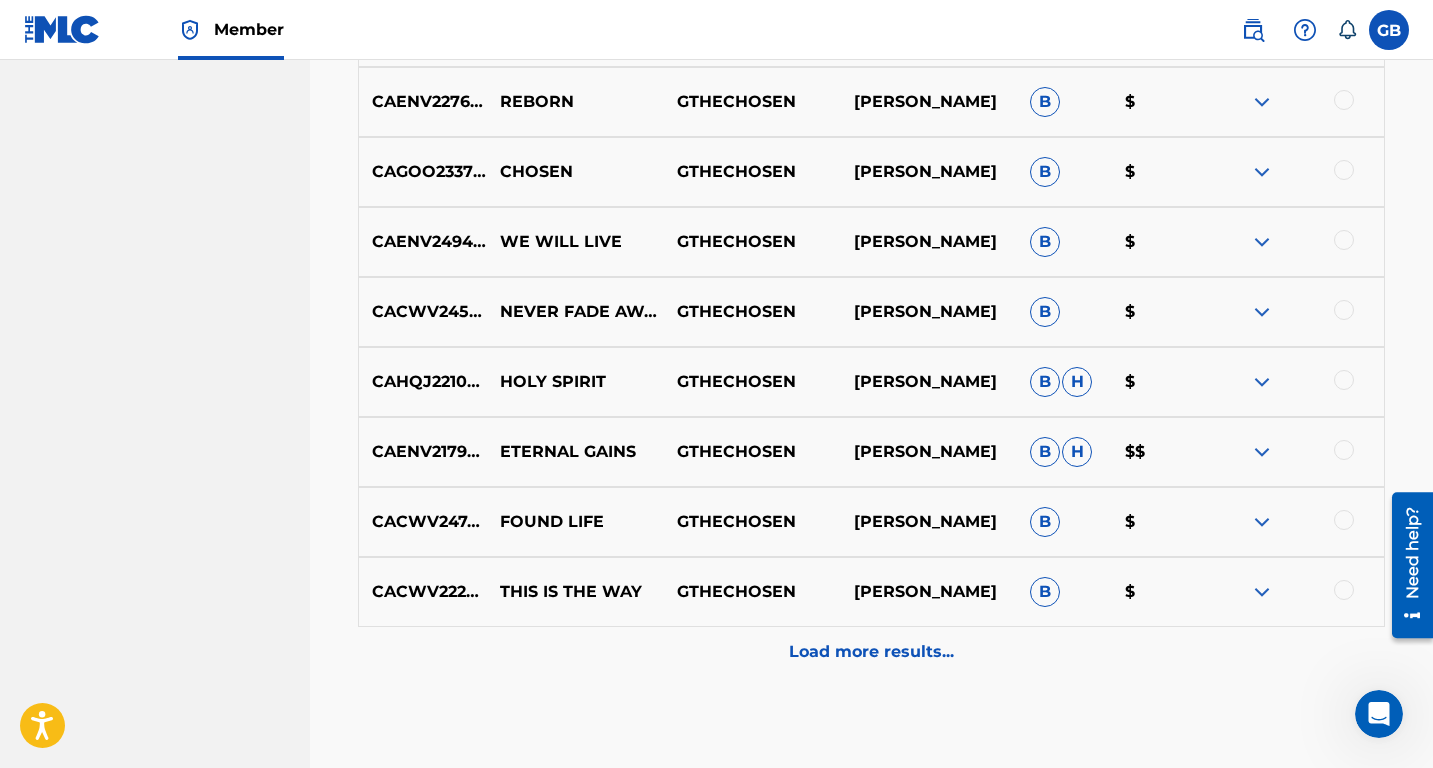 scroll, scrollTop: 4521, scrollLeft: 0, axis: vertical 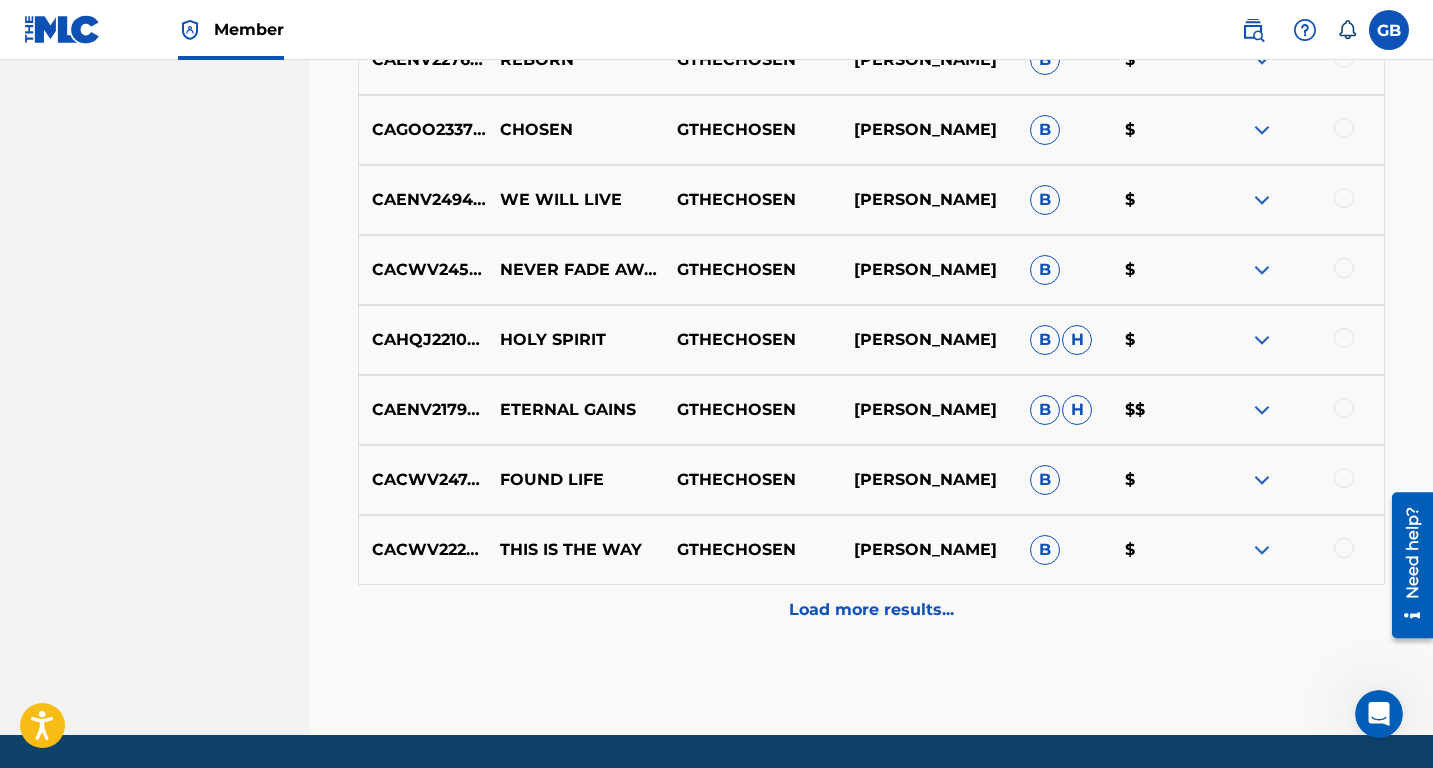 click on "Load more results..." at bounding box center (871, 610) 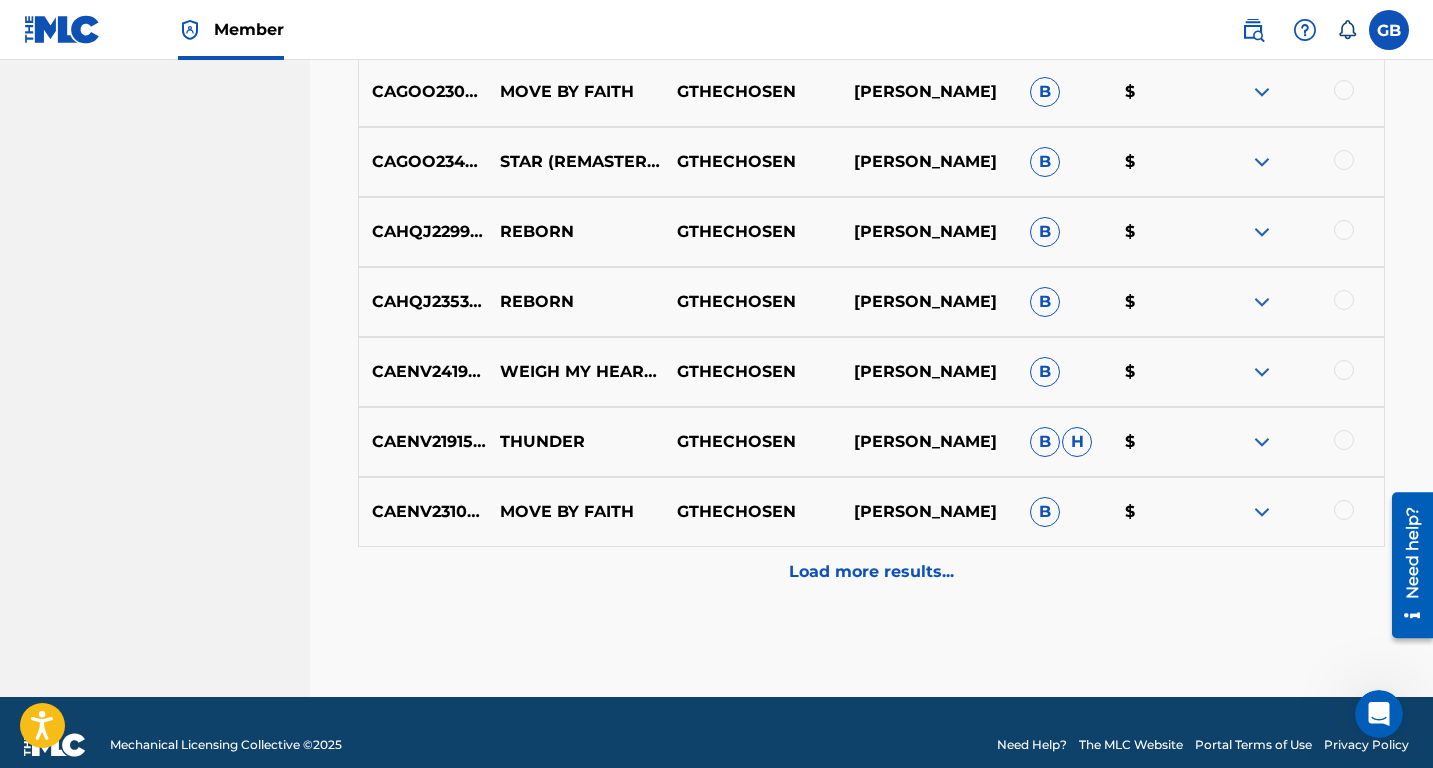 click on "Load more results..." at bounding box center (871, 572) 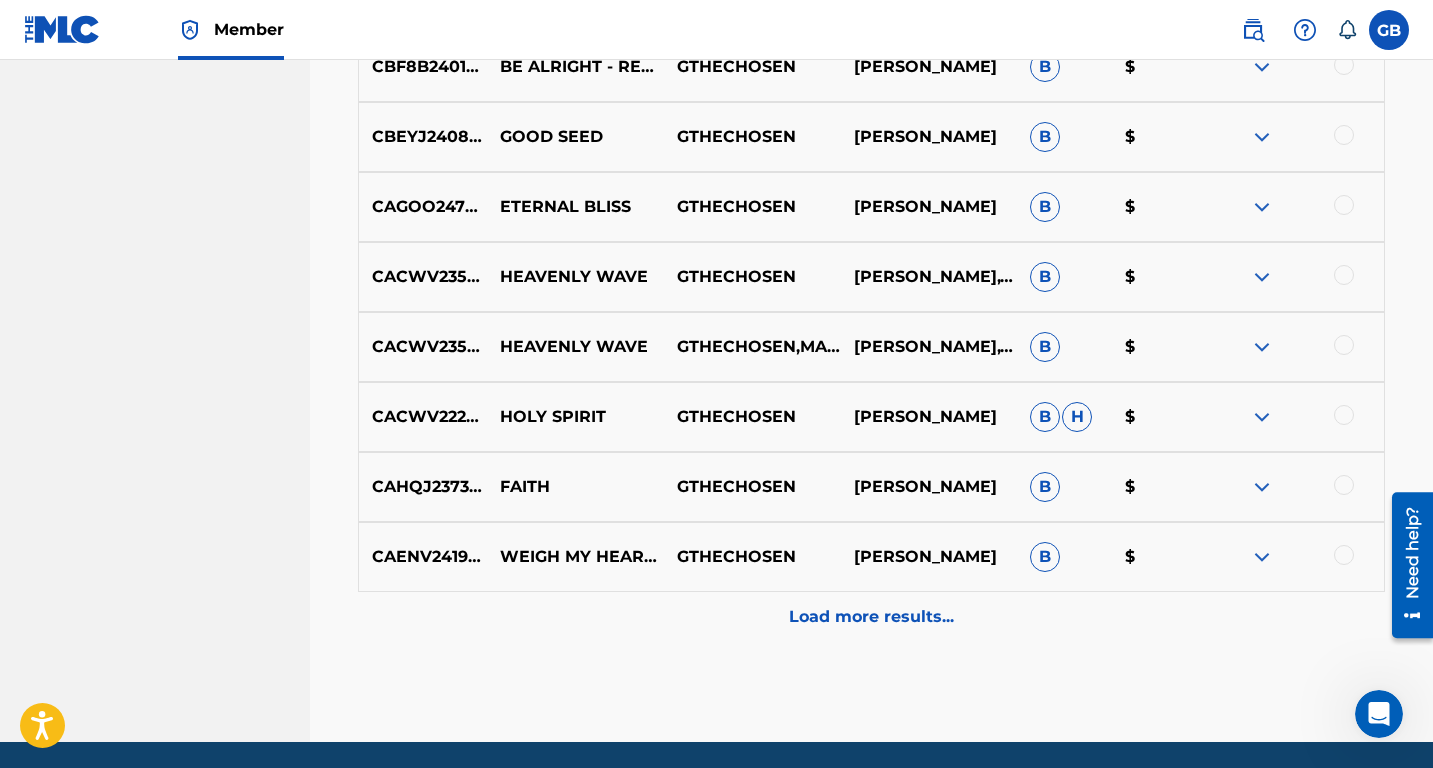 scroll, scrollTop: 5984, scrollLeft: 0, axis: vertical 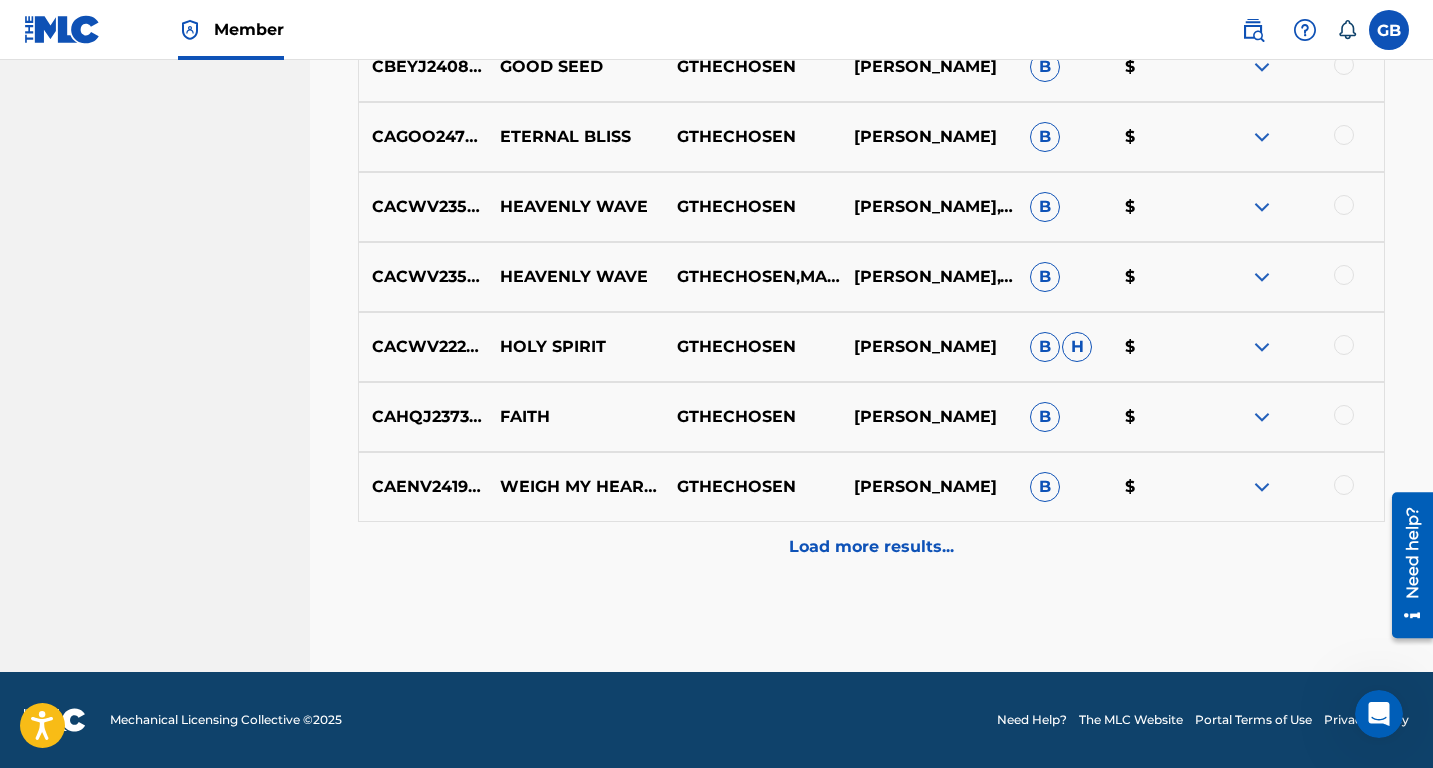 click on "Load more results..." at bounding box center [871, 547] 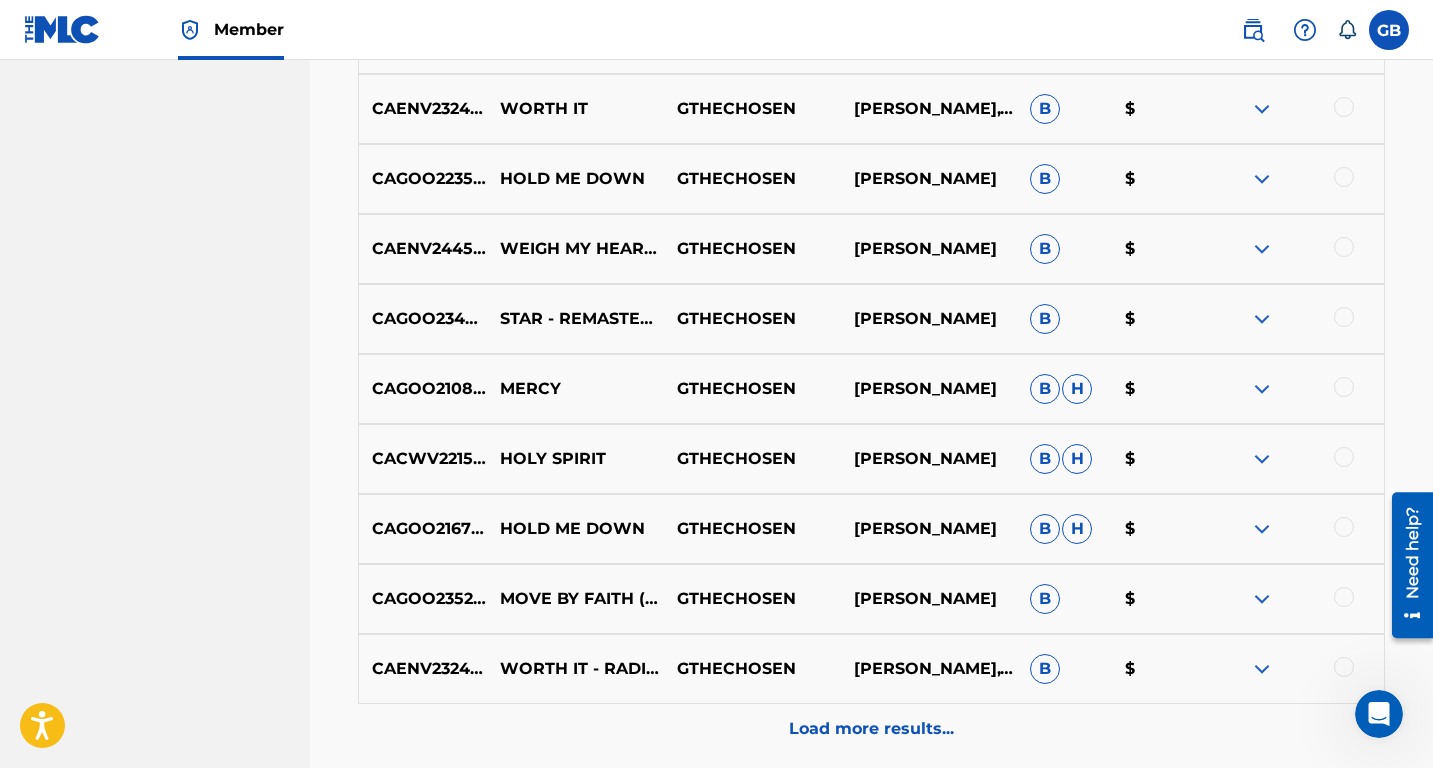 scroll, scrollTop: 6504, scrollLeft: 0, axis: vertical 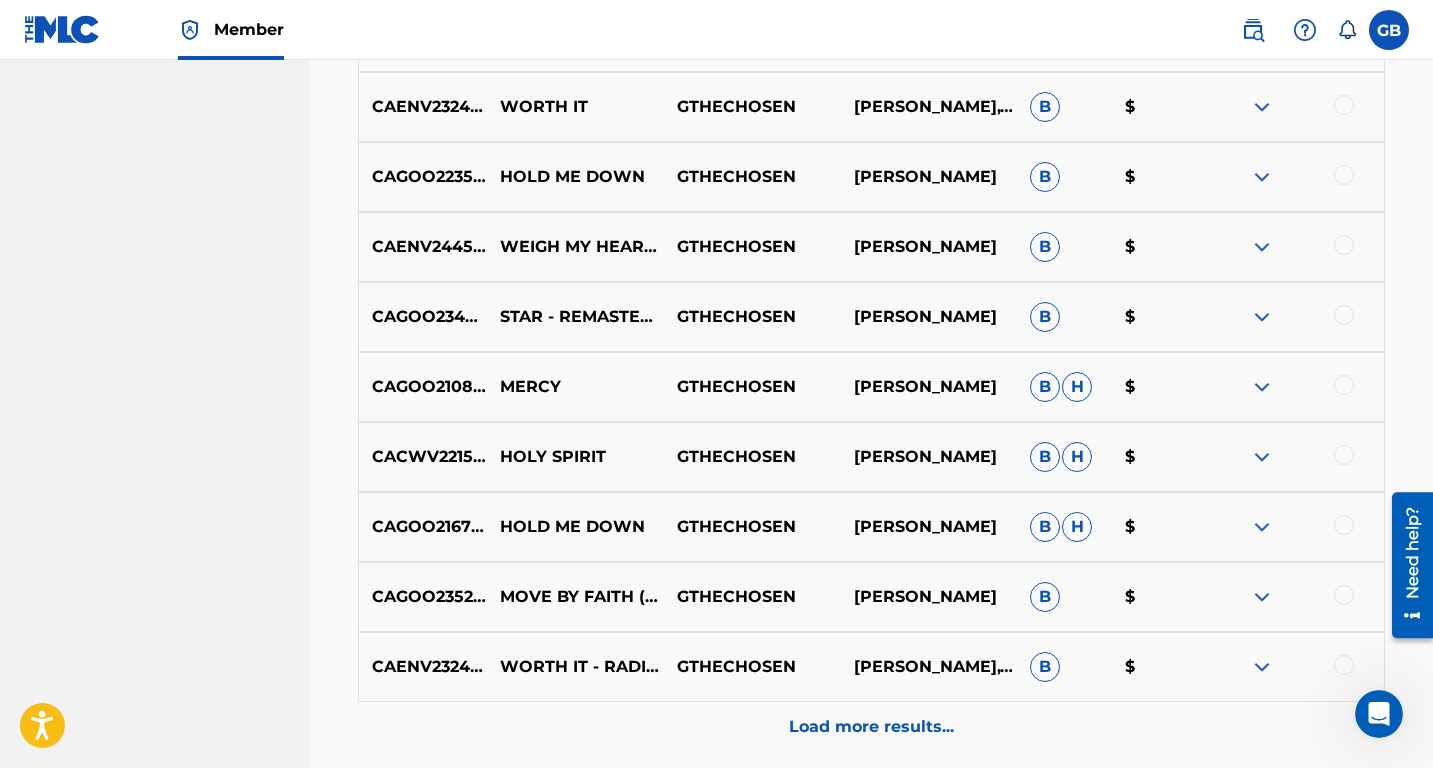 click on "Load more results..." at bounding box center (871, 727) 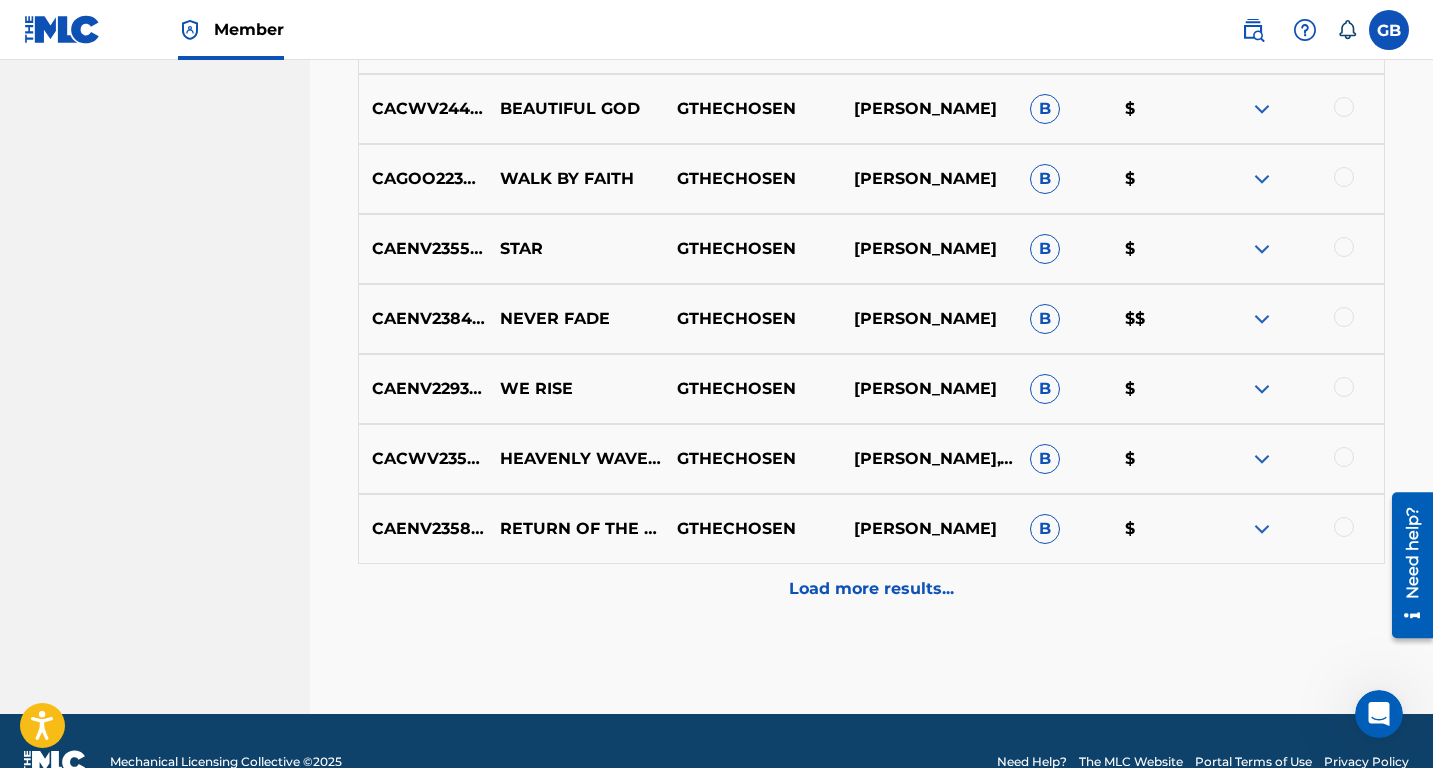click on "Load more results..." at bounding box center [871, 589] 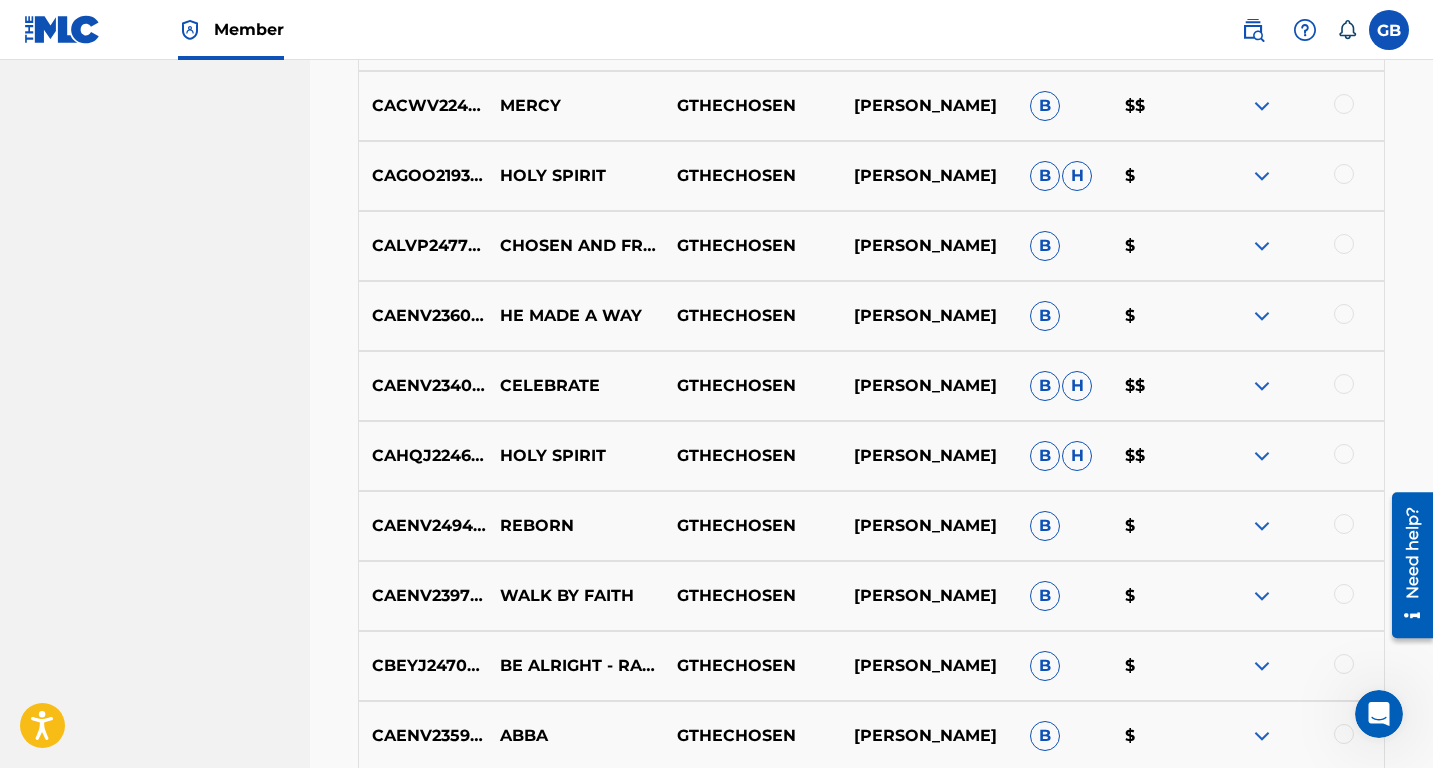 scroll, scrollTop: 1298, scrollLeft: 0, axis: vertical 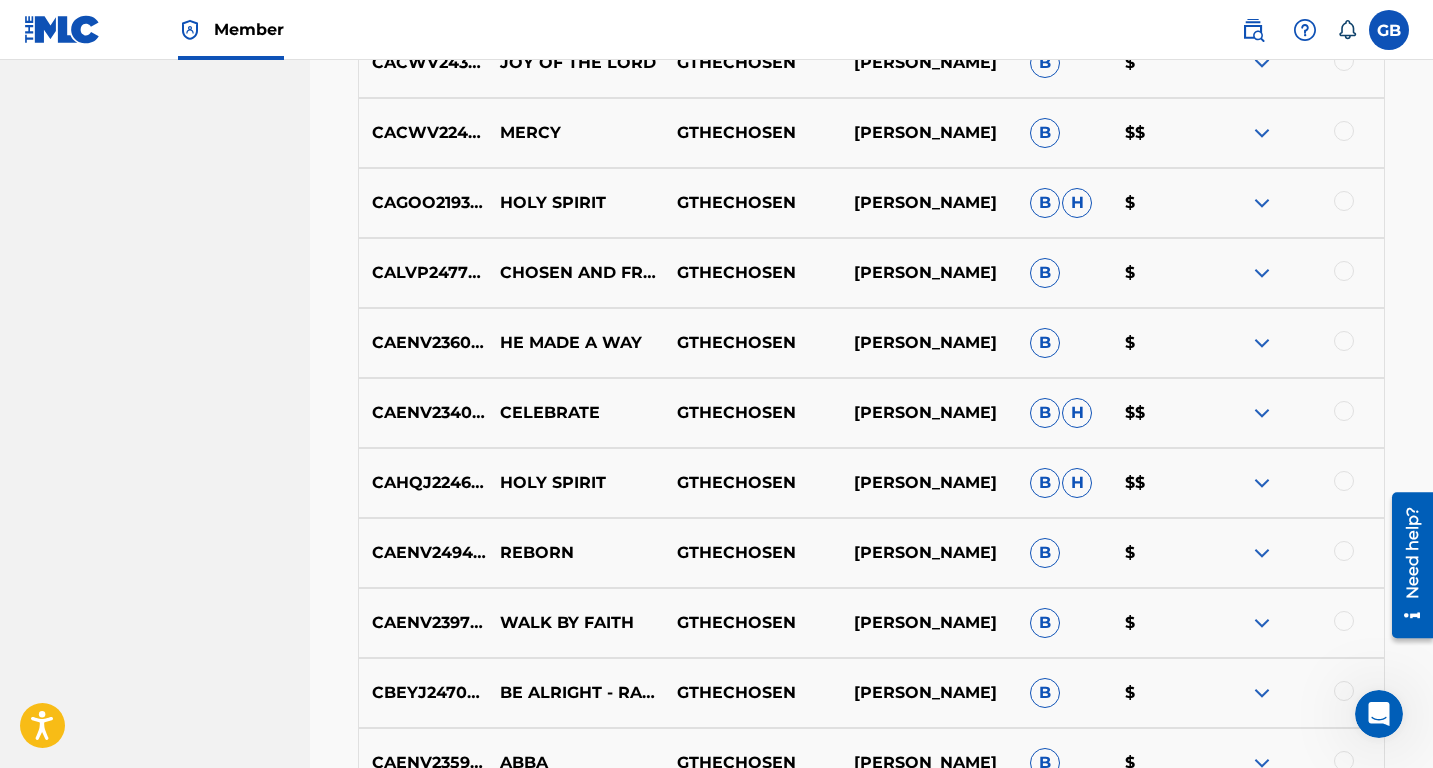 click at bounding box center [1344, 481] 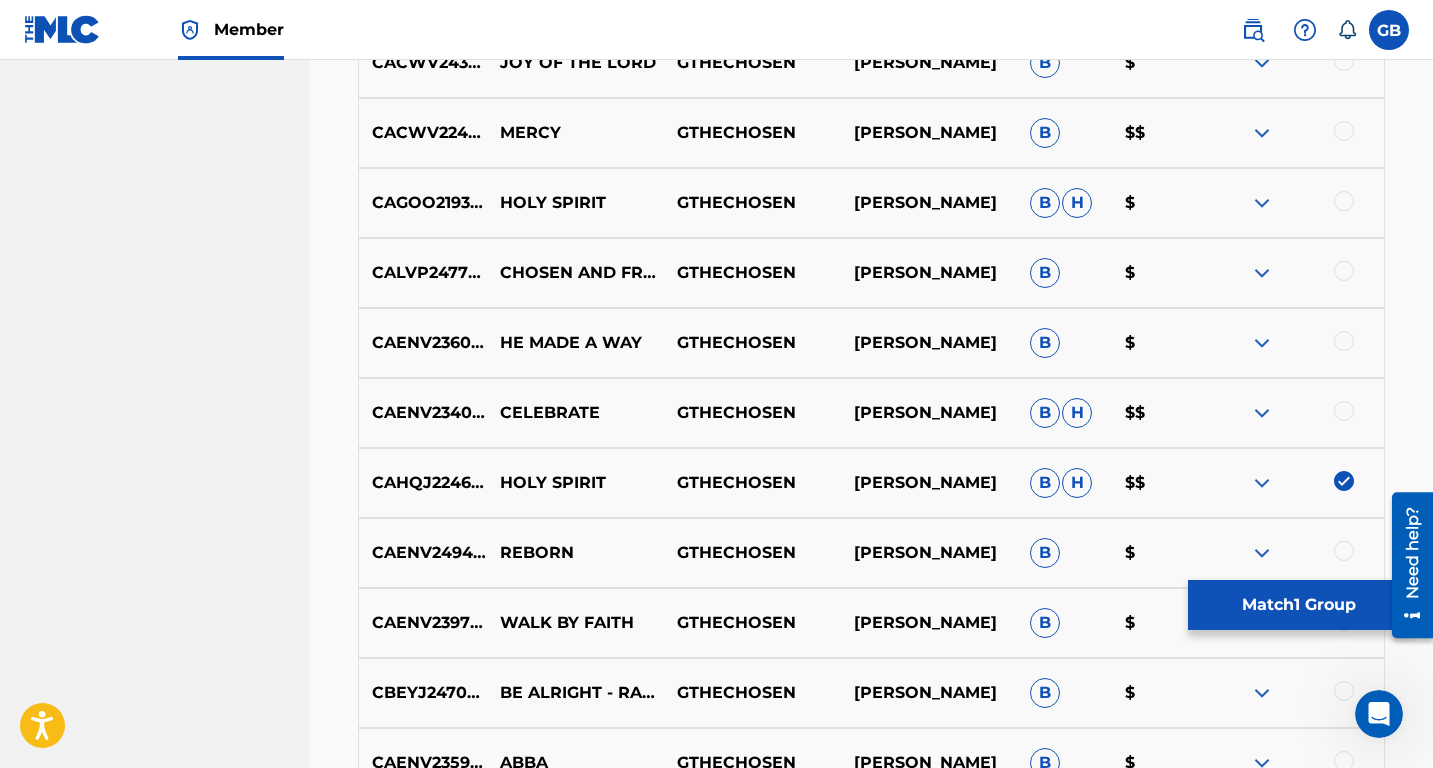 click on "Match  1 Group" at bounding box center (1298, 605) 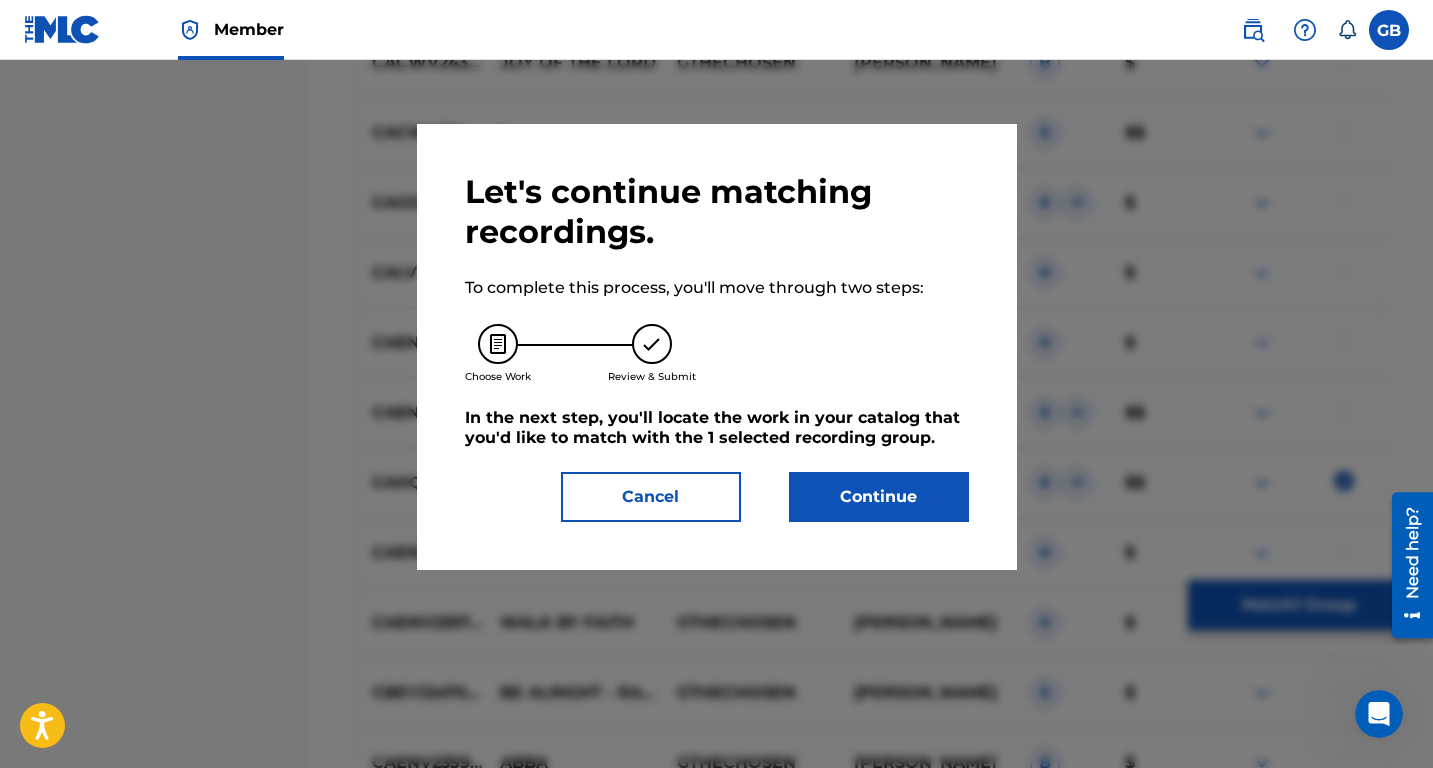 click on "Continue" at bounding box center (879, 497) 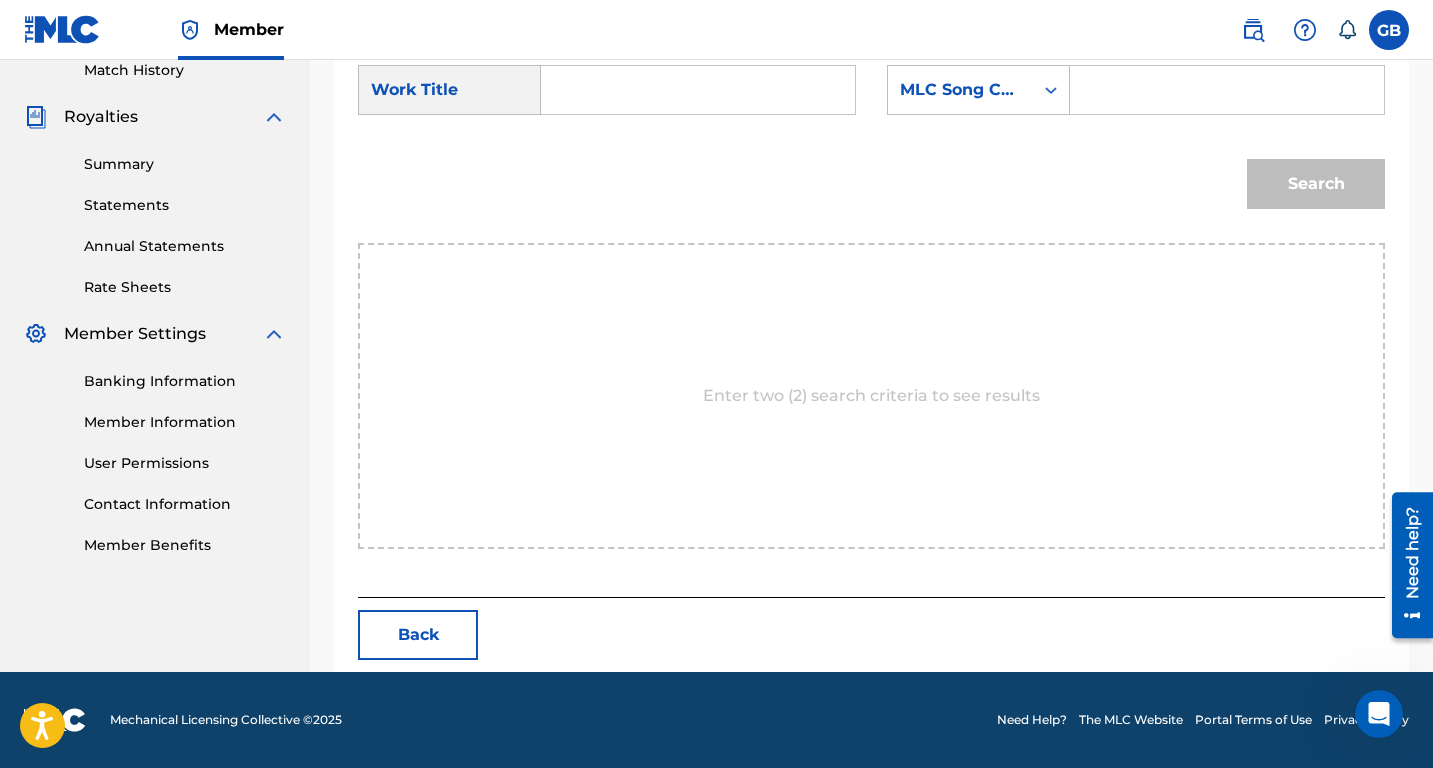 scroll, scrollTop: 564, scrollLeft: 0, axis: vertical 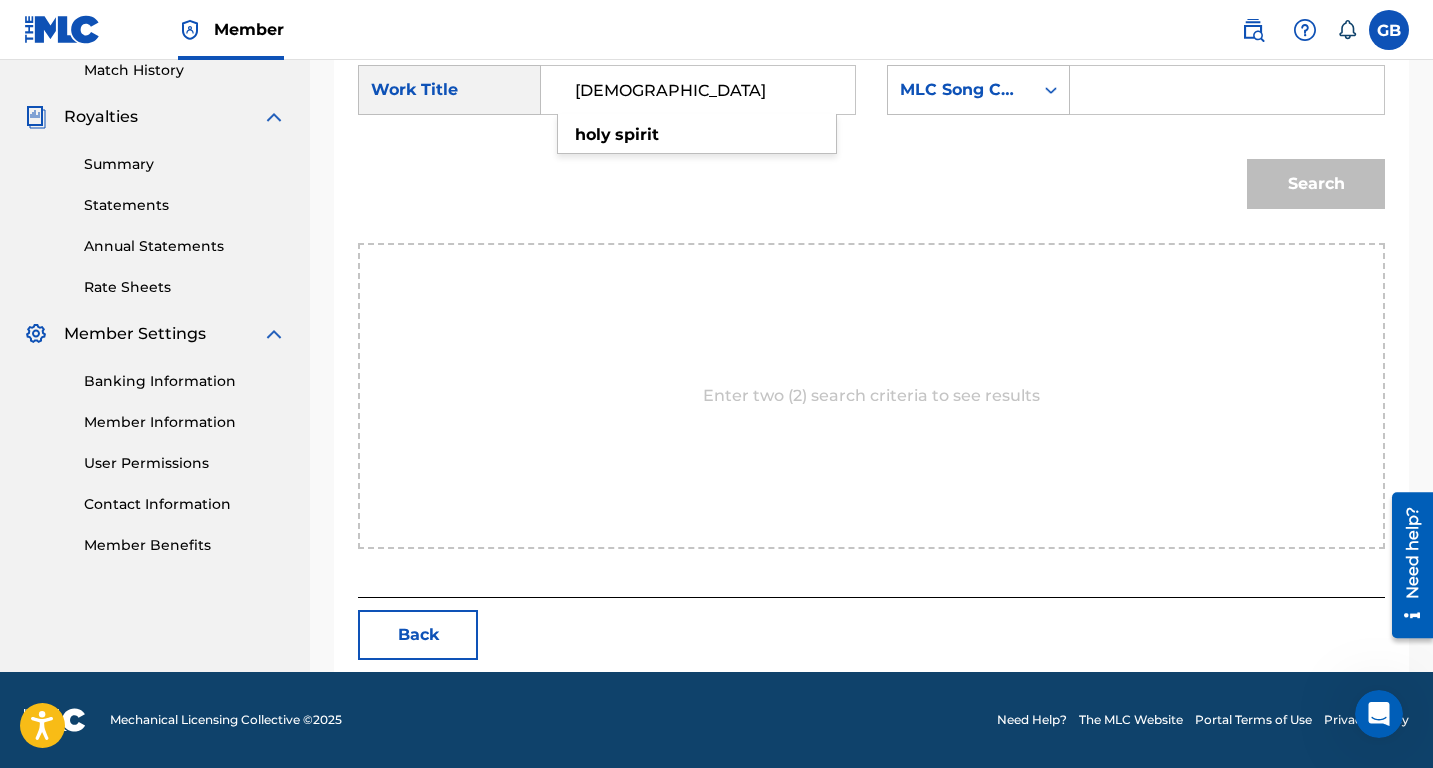 type on "[DEMOGRAPHIC_DATA]" 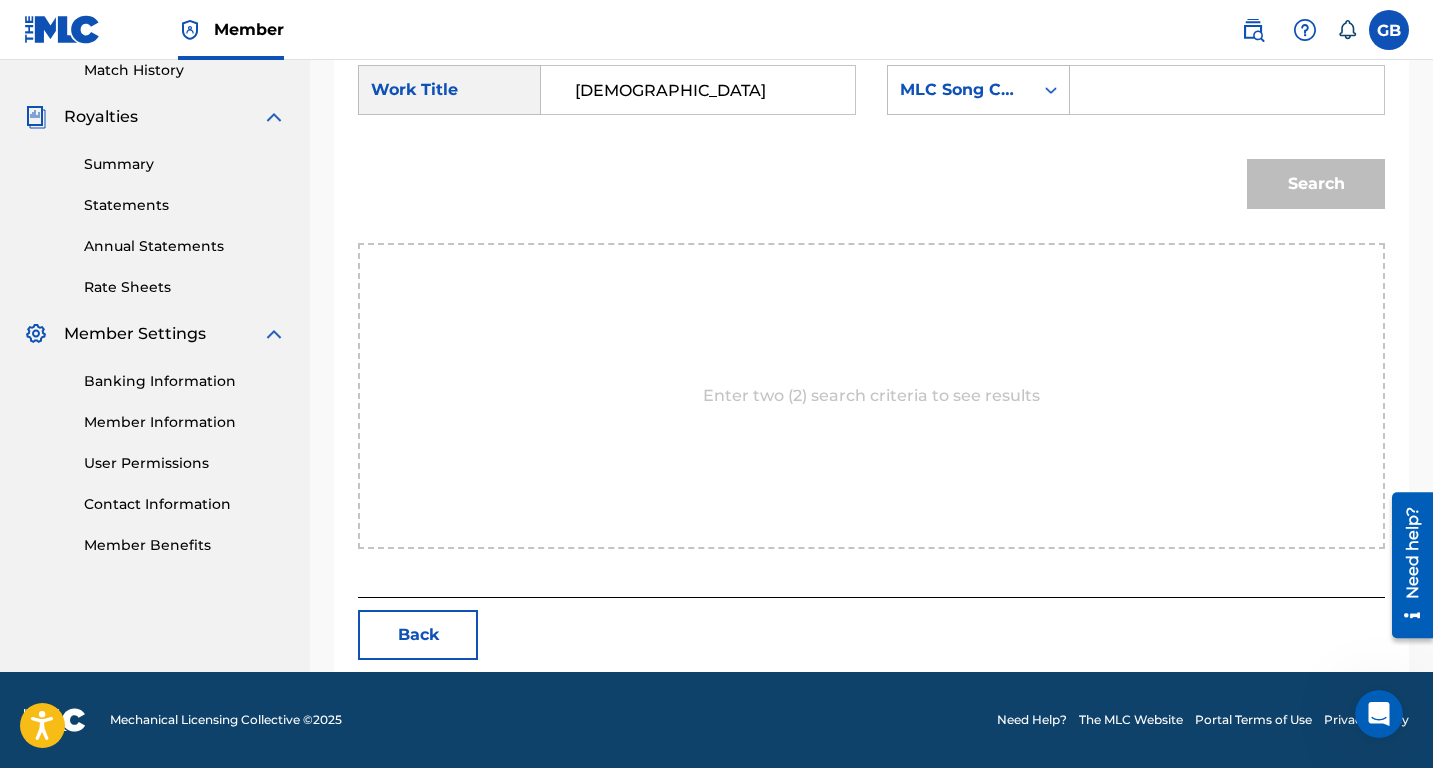 click at bounding box center (1227, 90) 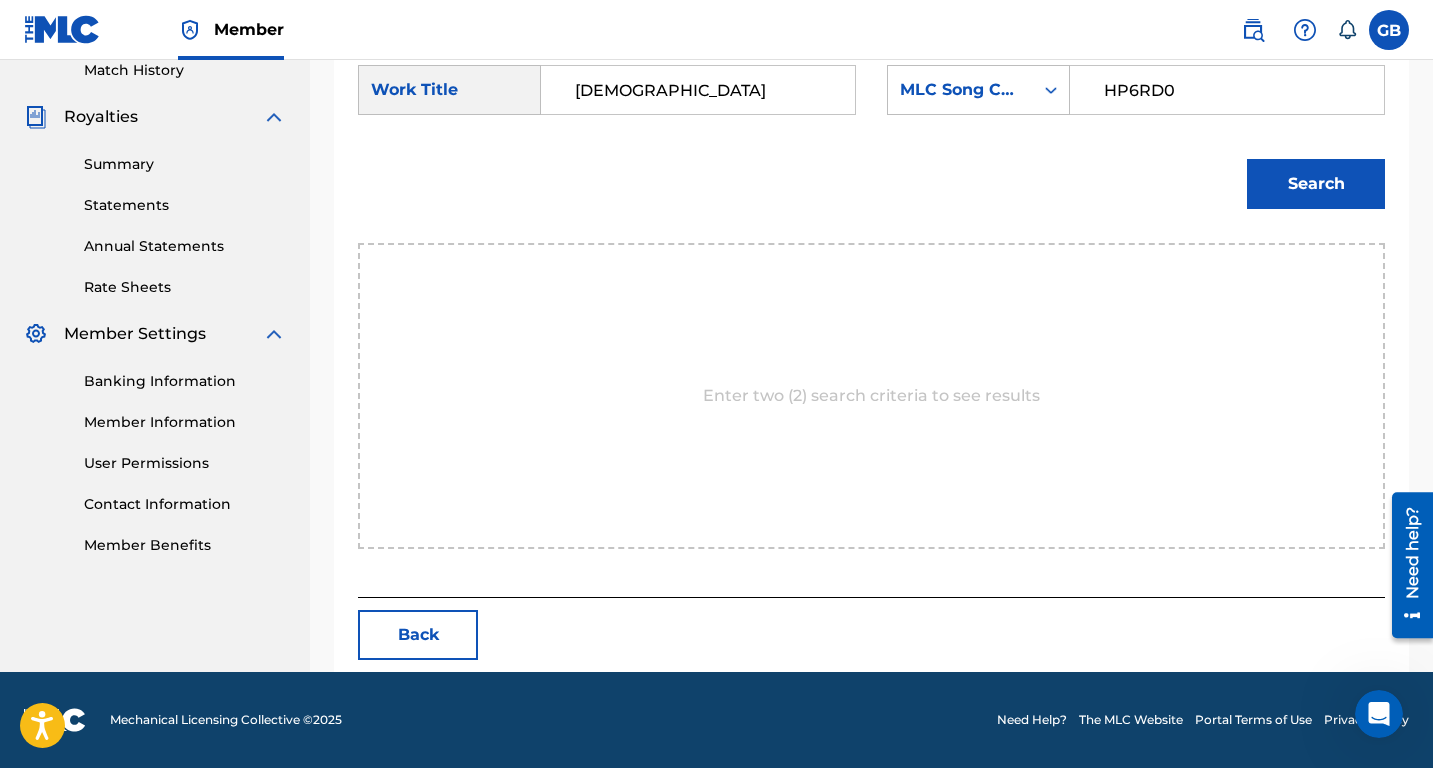 type on "HP6RD0" 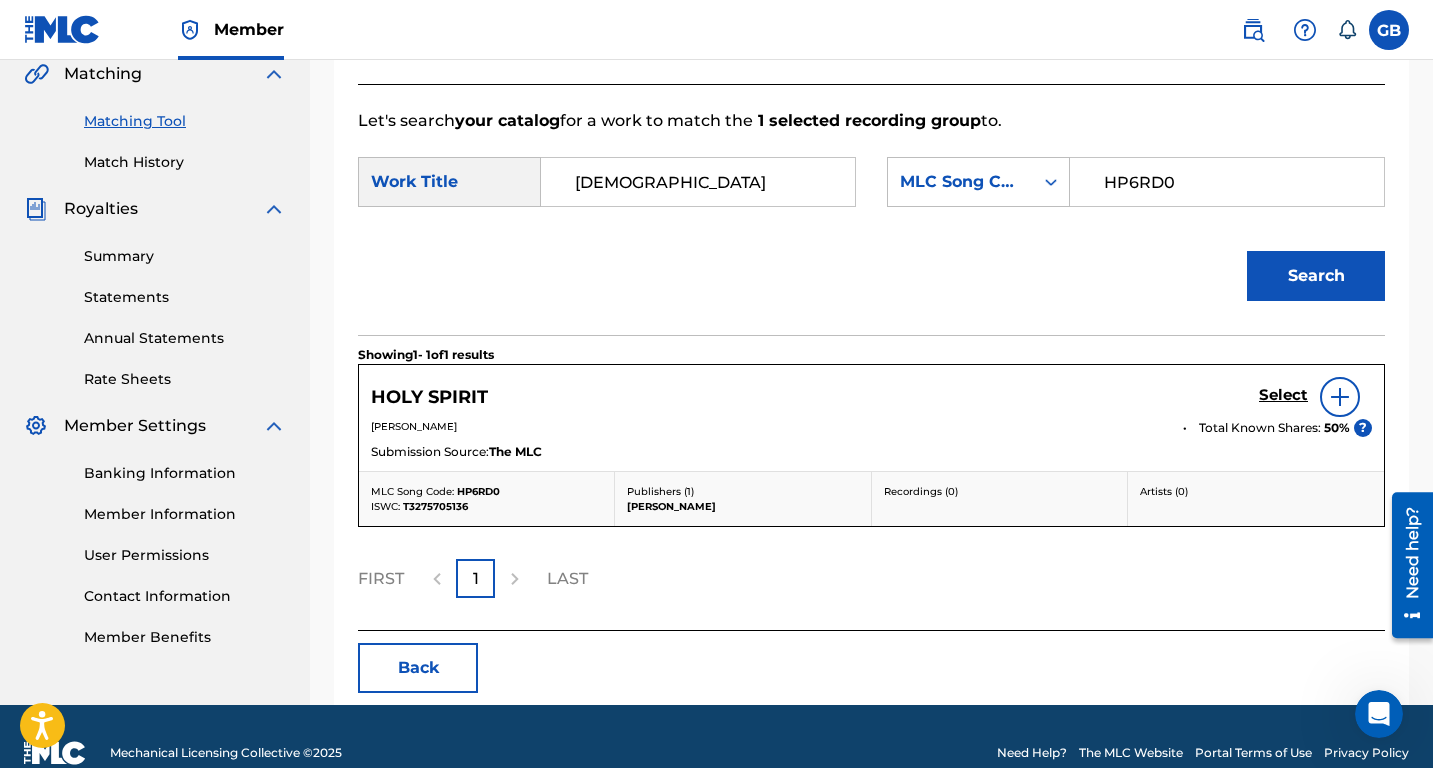 scroll, scrollTop: 505, scrollLeft: 0, axis: vertical 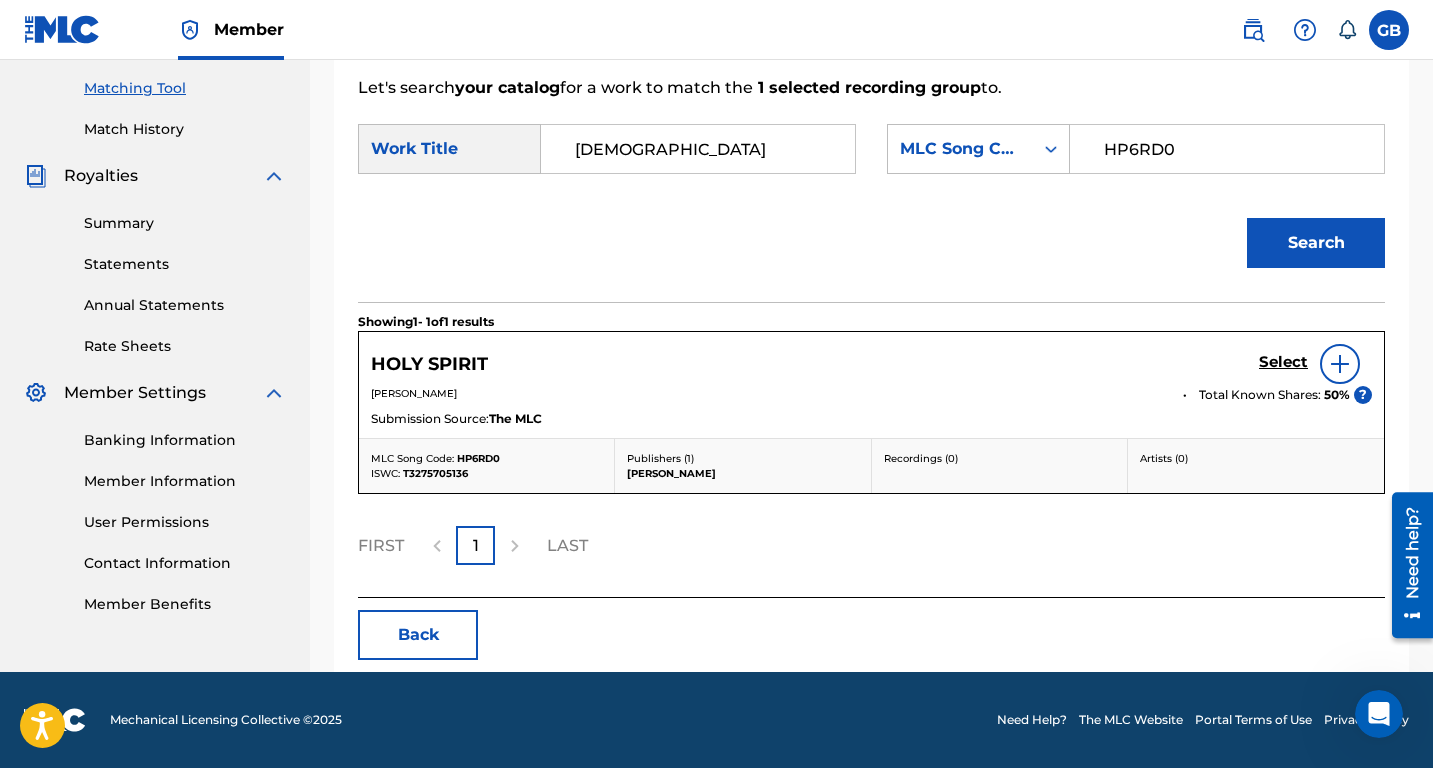 click on "Select" at bounding box center [1283, 362] 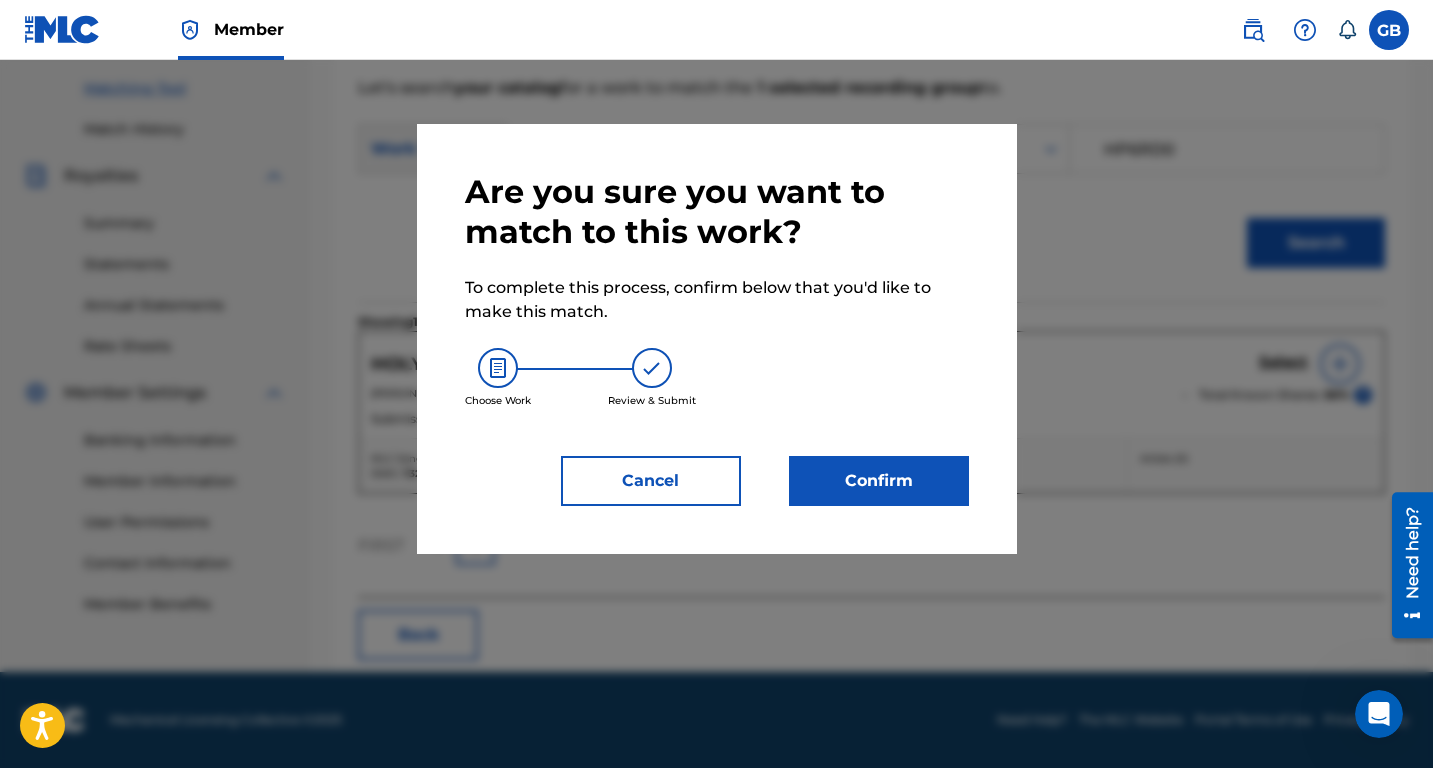 click on "Confirm" at bounding box center (879, 481) 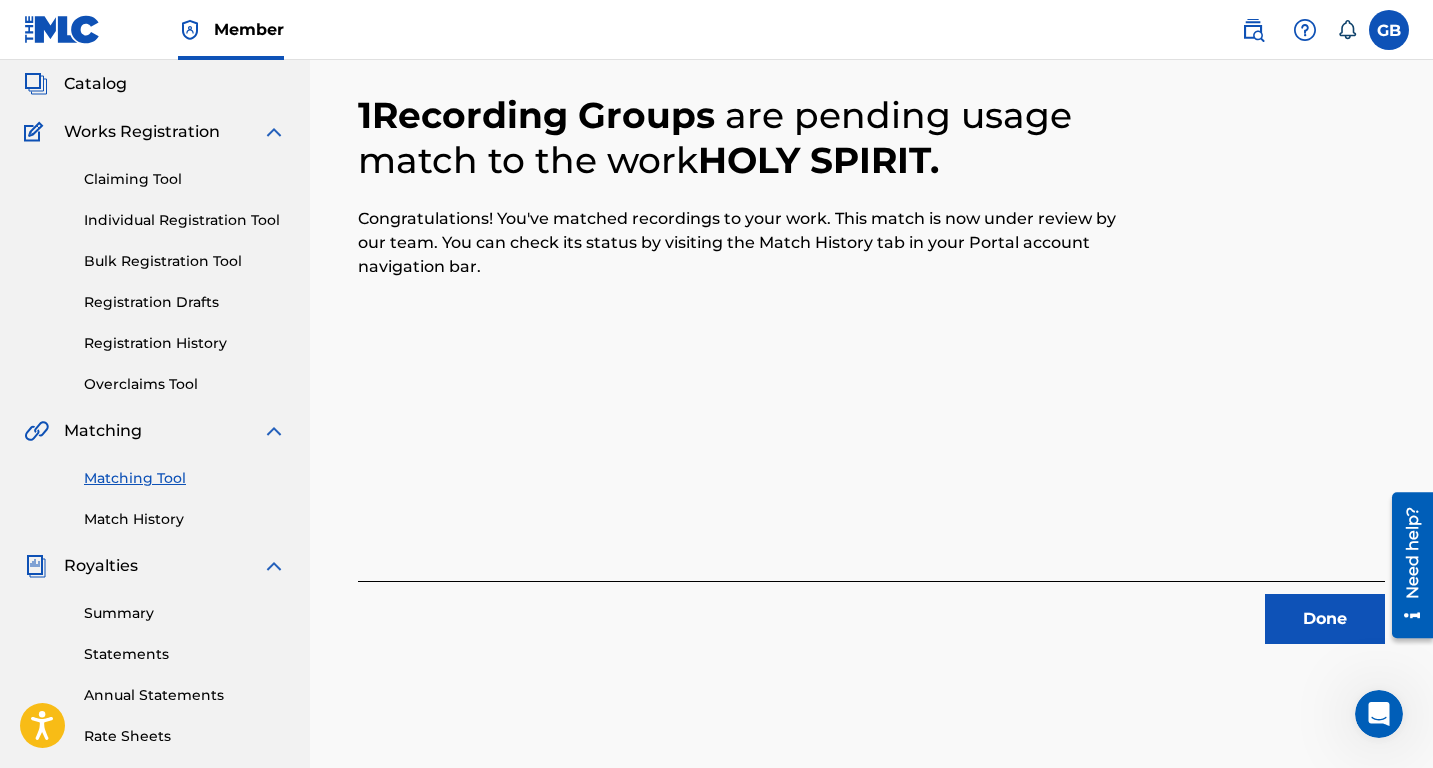 scroll, scrollTop: 114, scrollLeft: 0, axis: vertical 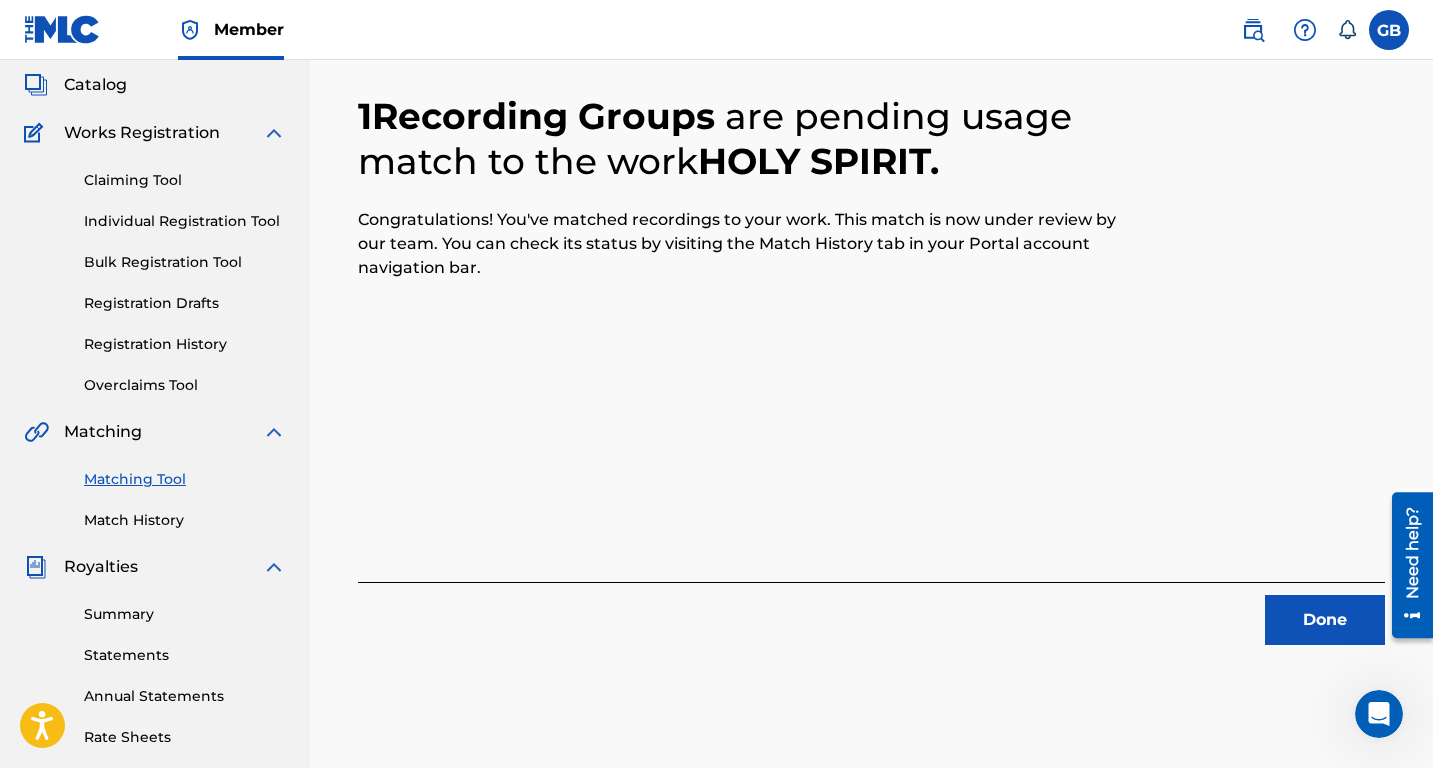 click on "Match History" at bounding box center [185, 520] 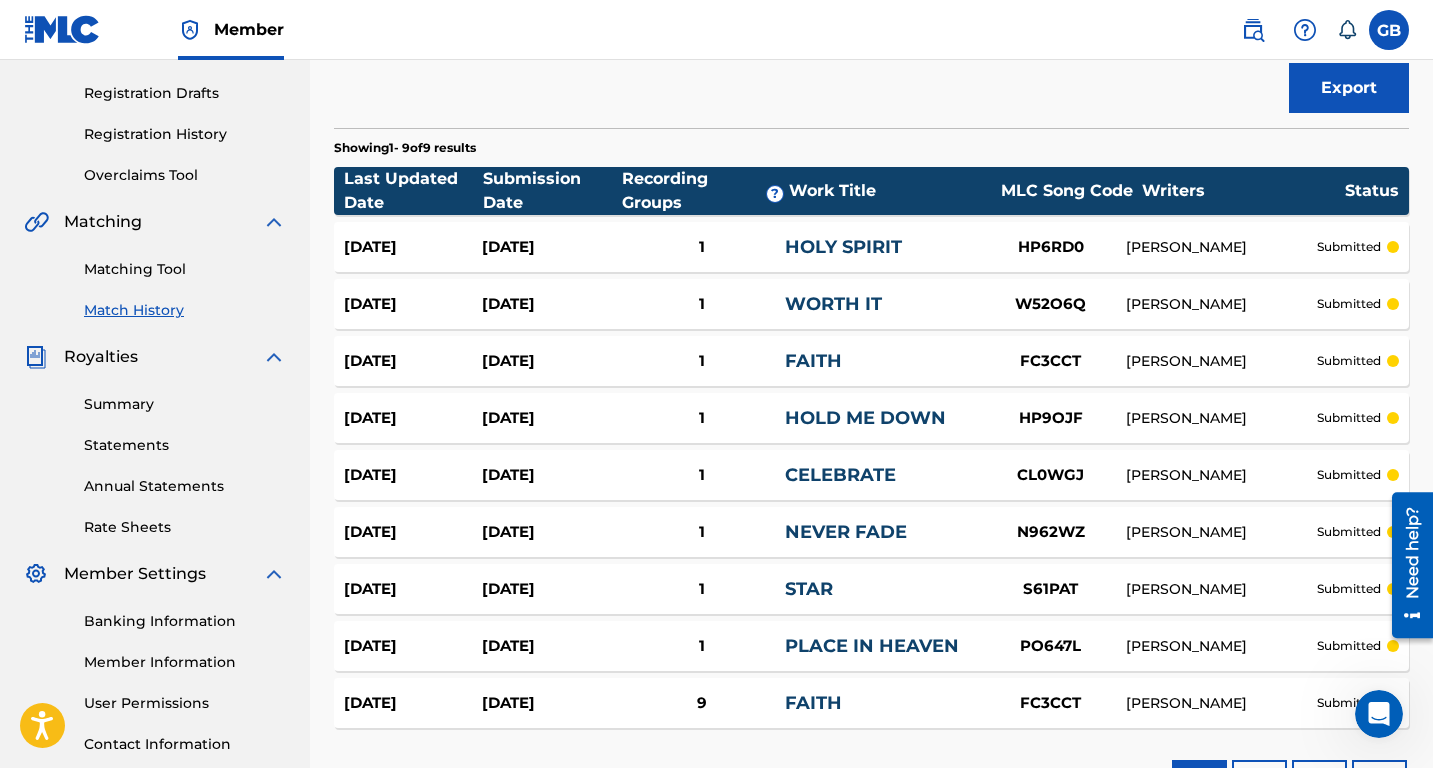 scroll, scrollTop: 330, scrollLeft: 0, axis: vertical 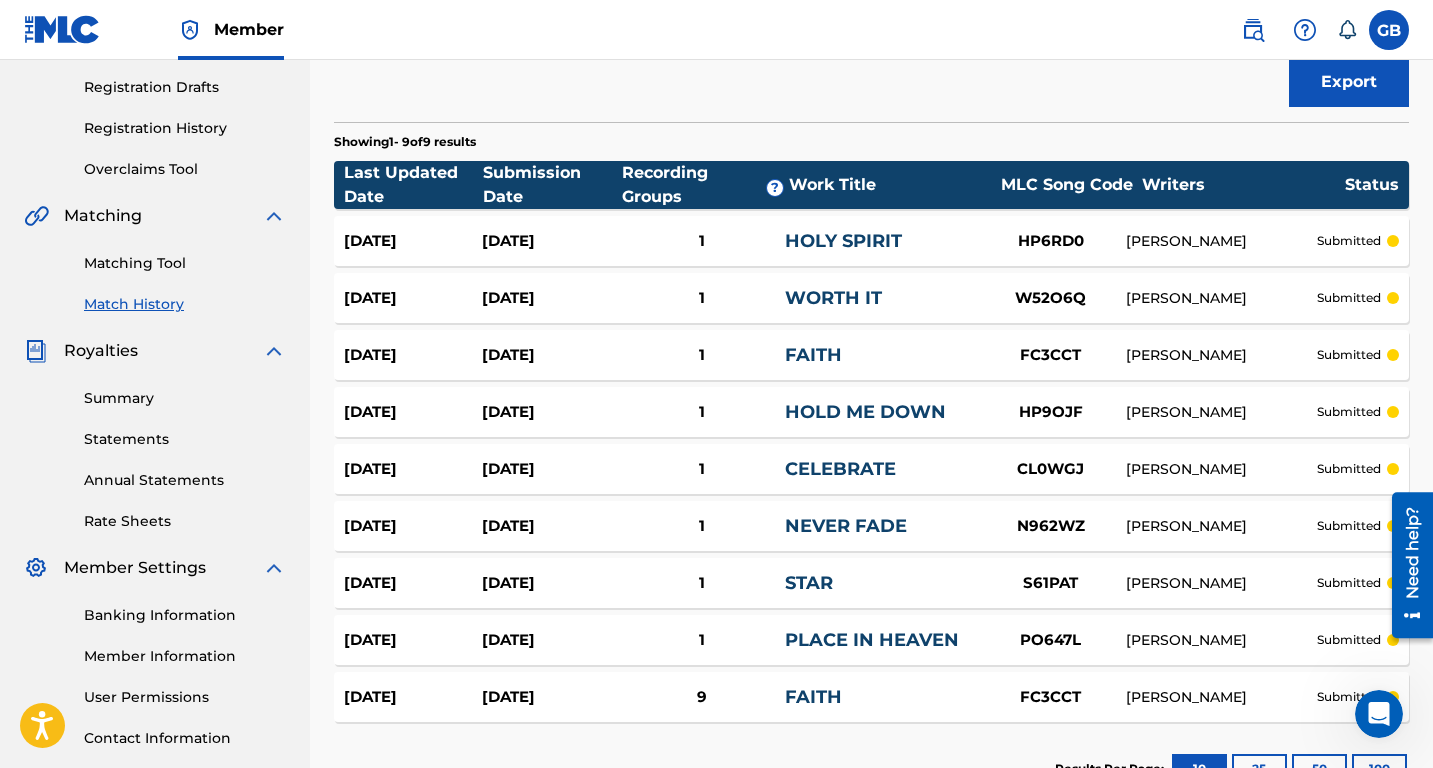 click on "Matching Tool" at bounding box center [185, 263] 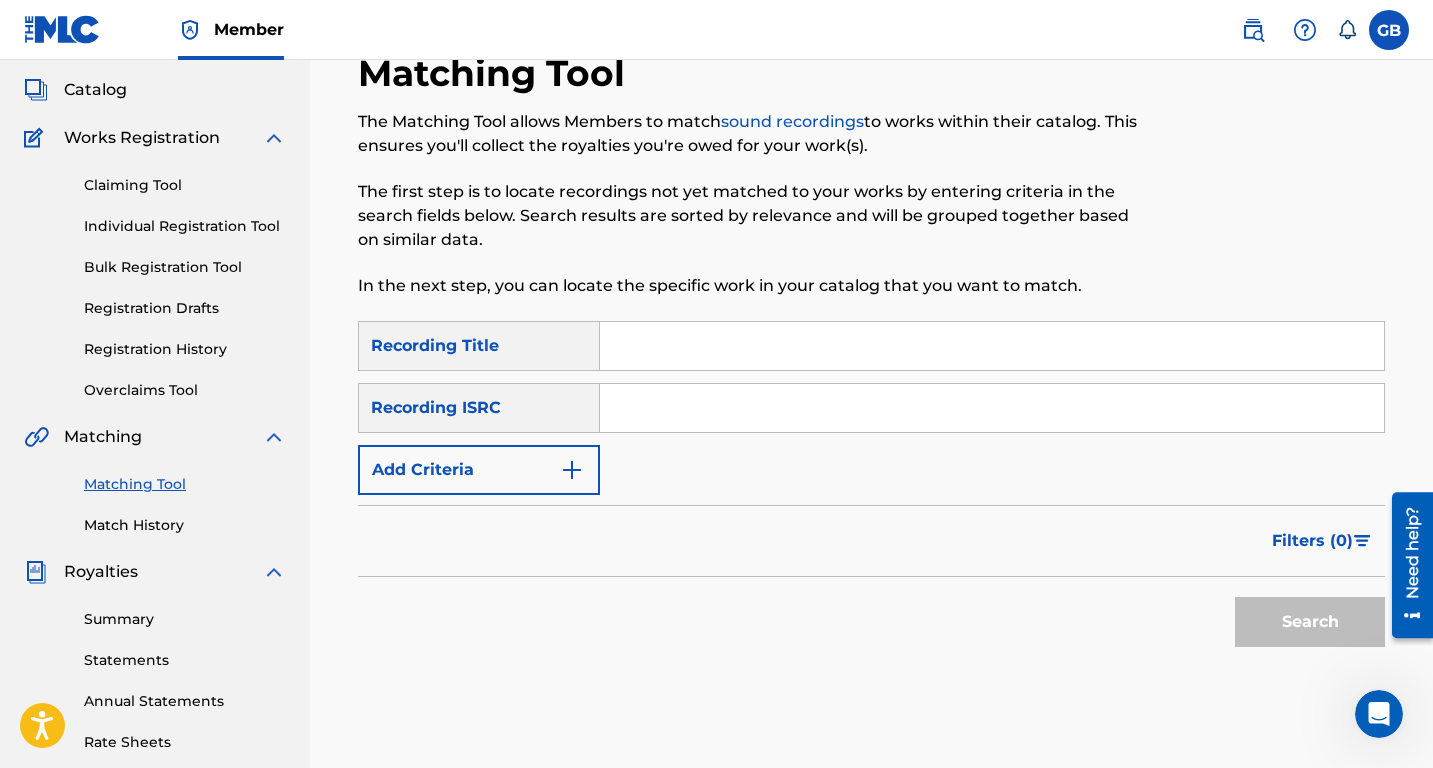 scroll, scrollTop: 128, scrollLeft: 0, axis: vertical 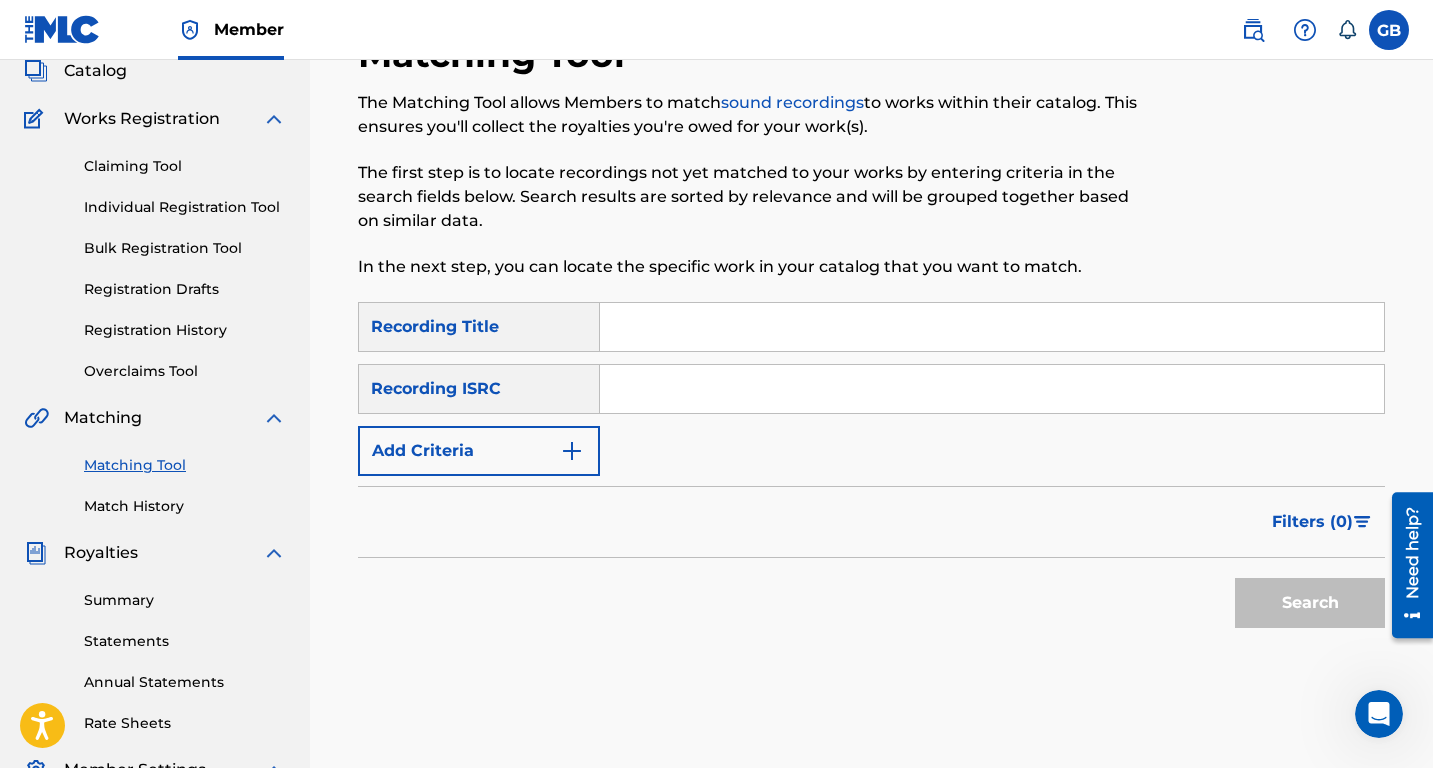 click at bounding box center [992, 327] 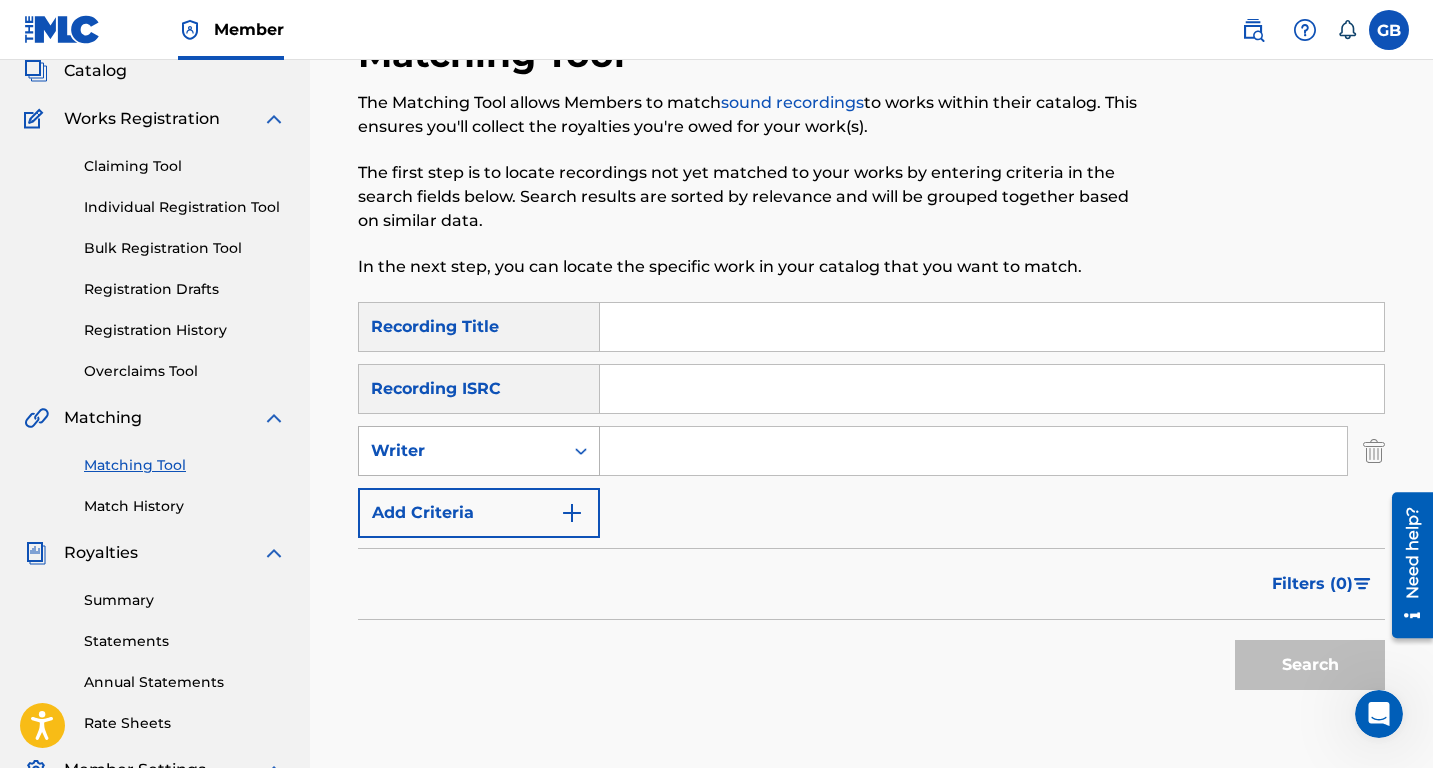 click on "Writer" at bounding box center [461, 451] 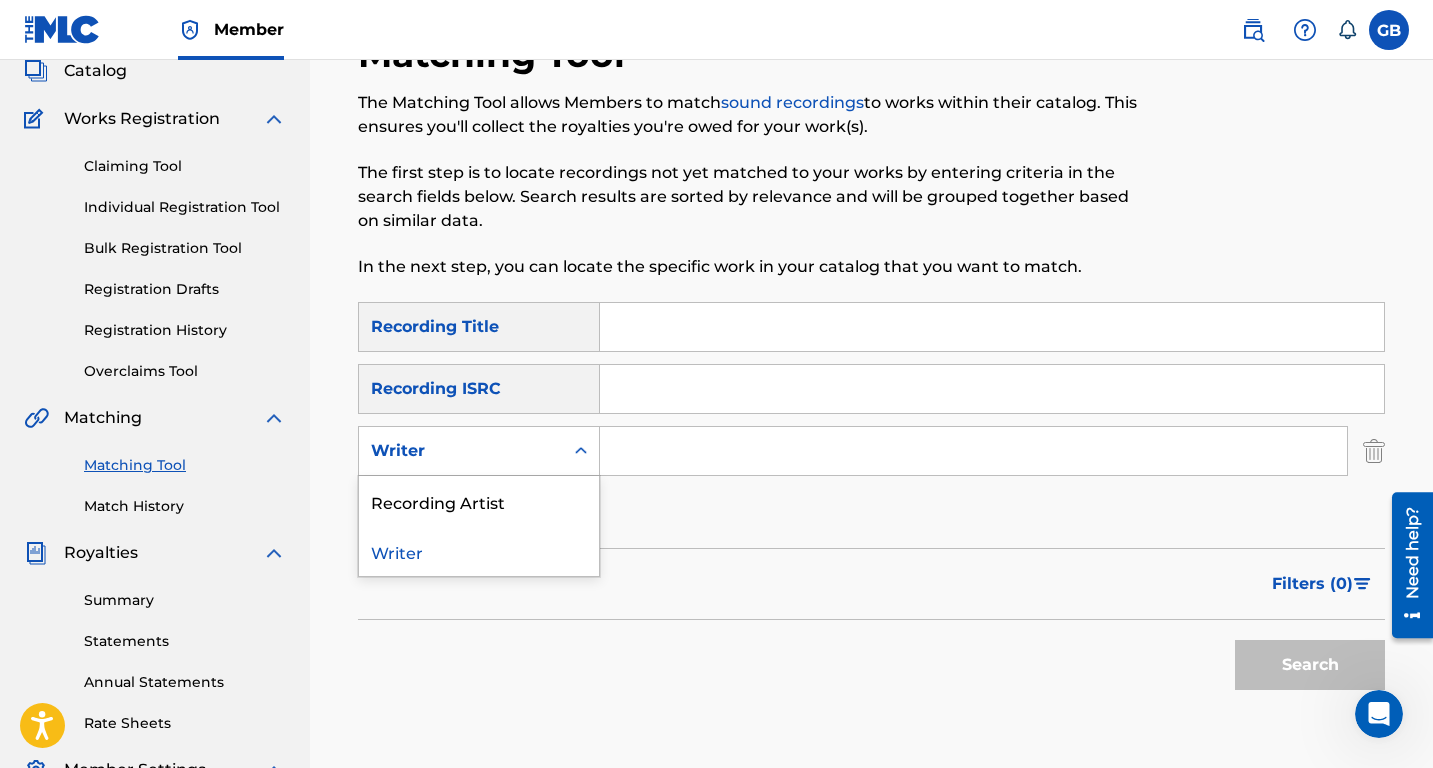 click on "Writer" at bounding box center [479, 551] 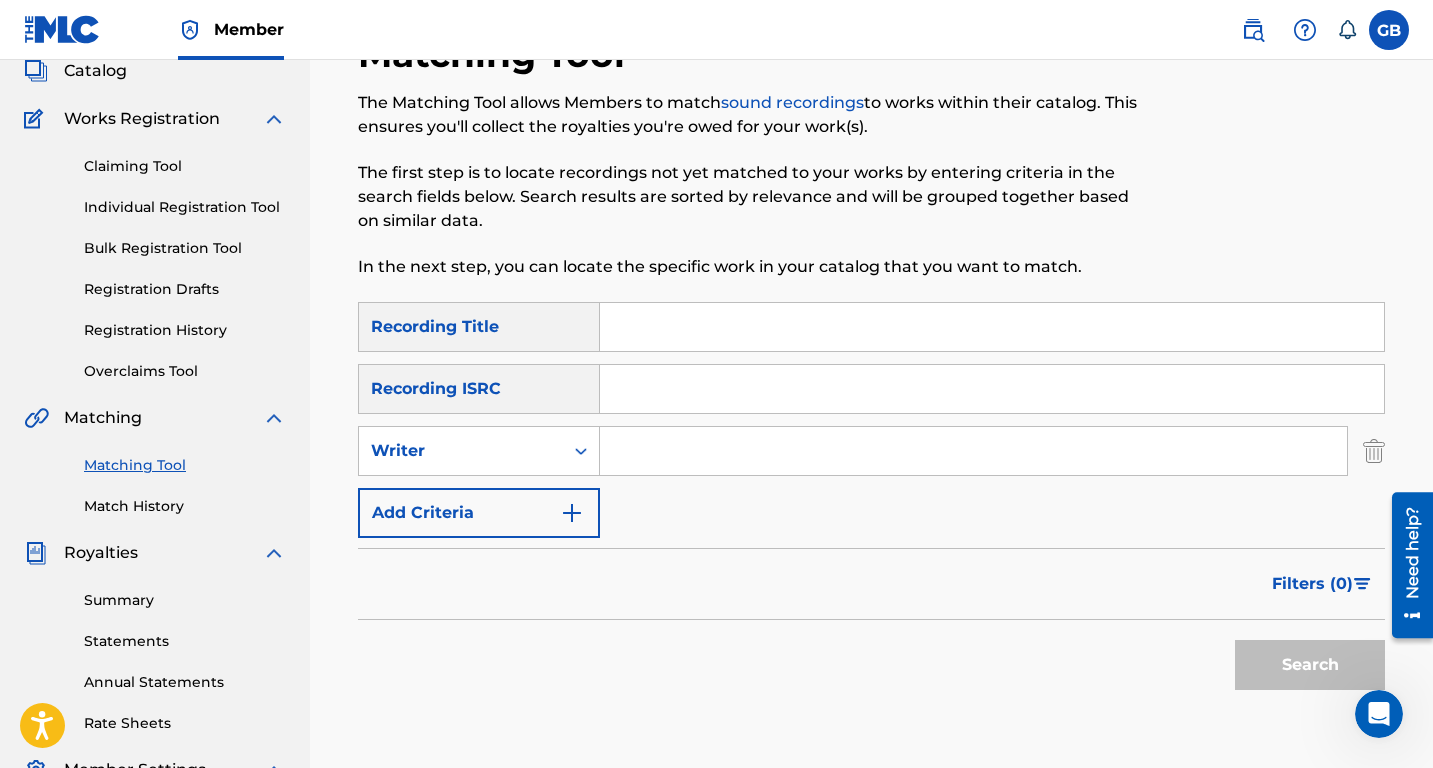click at bounding box center (973, 451) 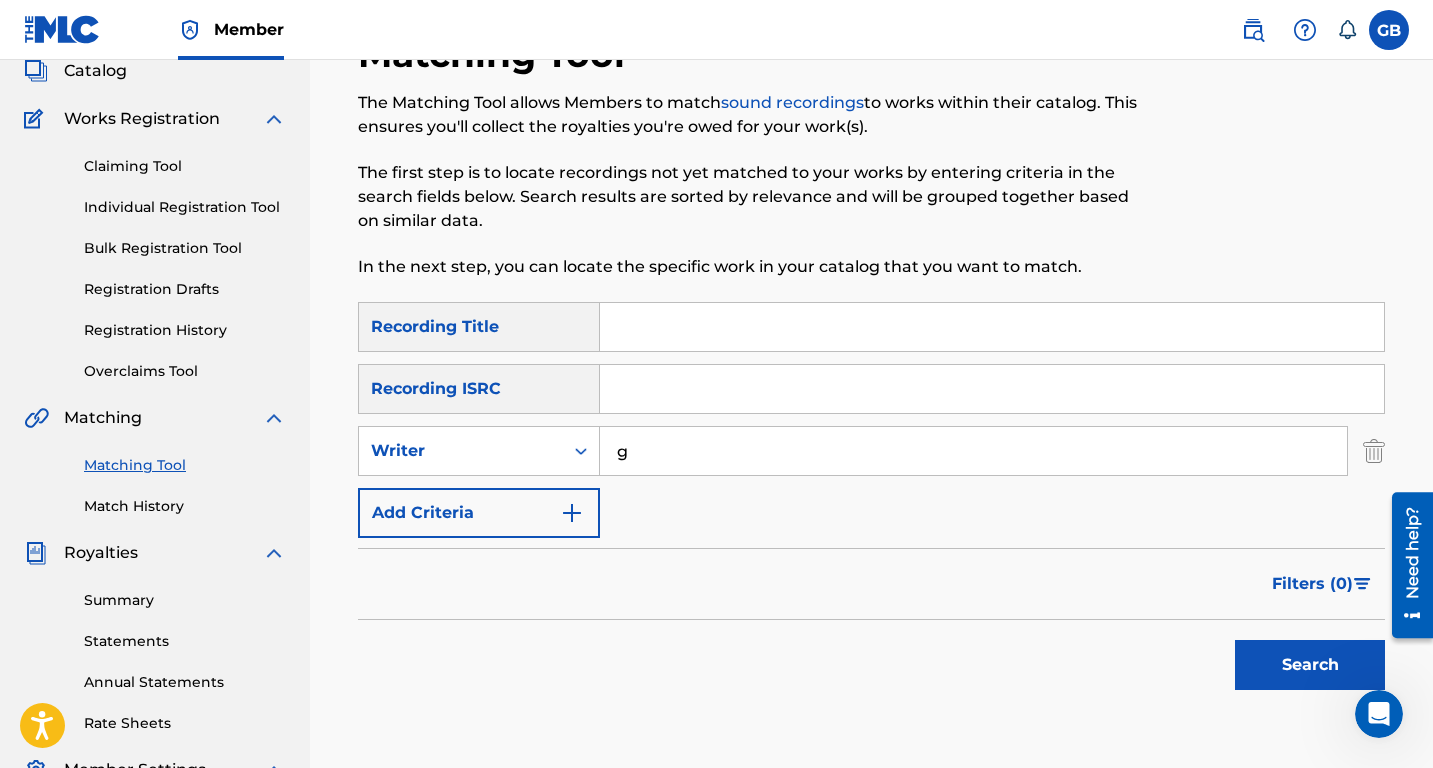 type on "[PERSON_NAME]" 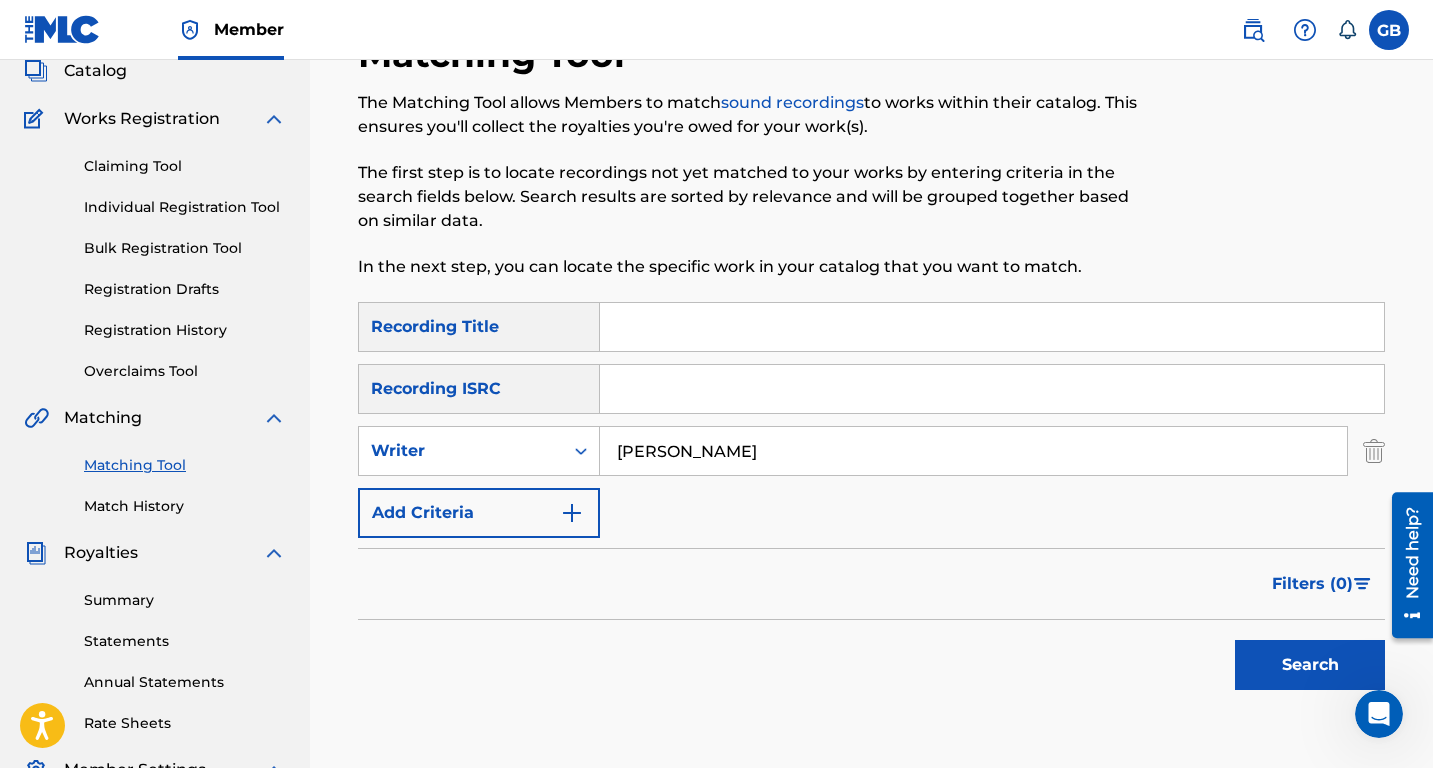 click on "Search" at bounding box center (1310, 665) 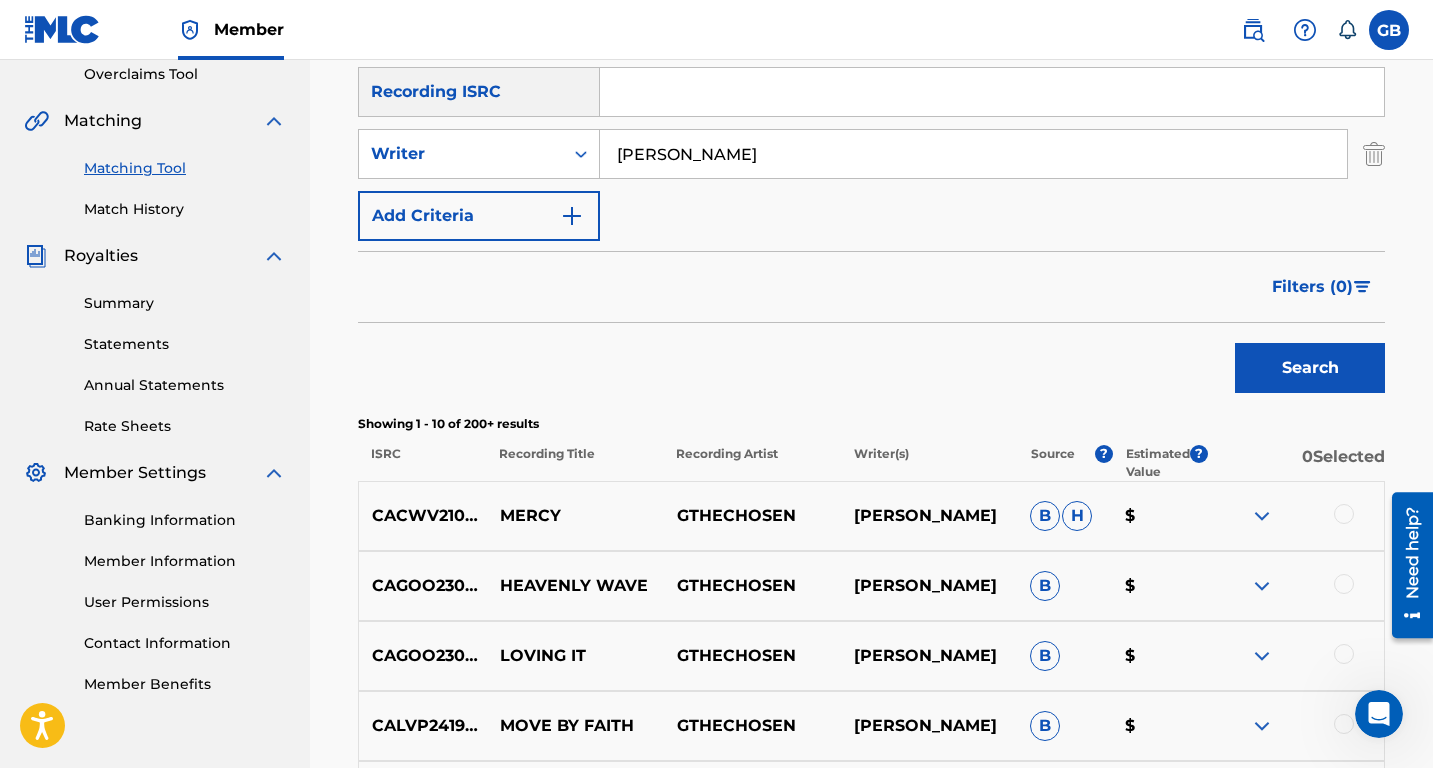 scroll, scrollTop: 420, scrollLeft: 0, axis: vertical 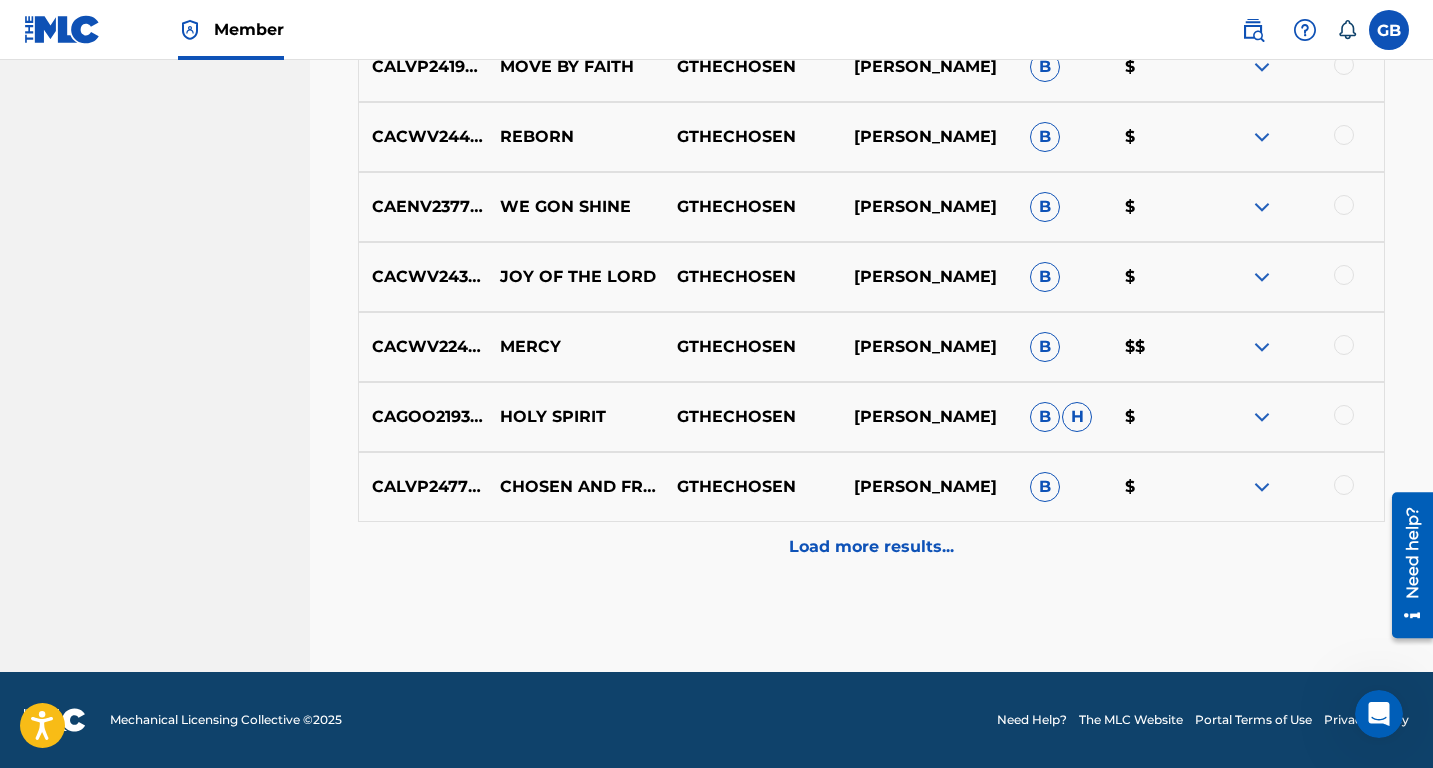click at bounding box center [1344, 345] 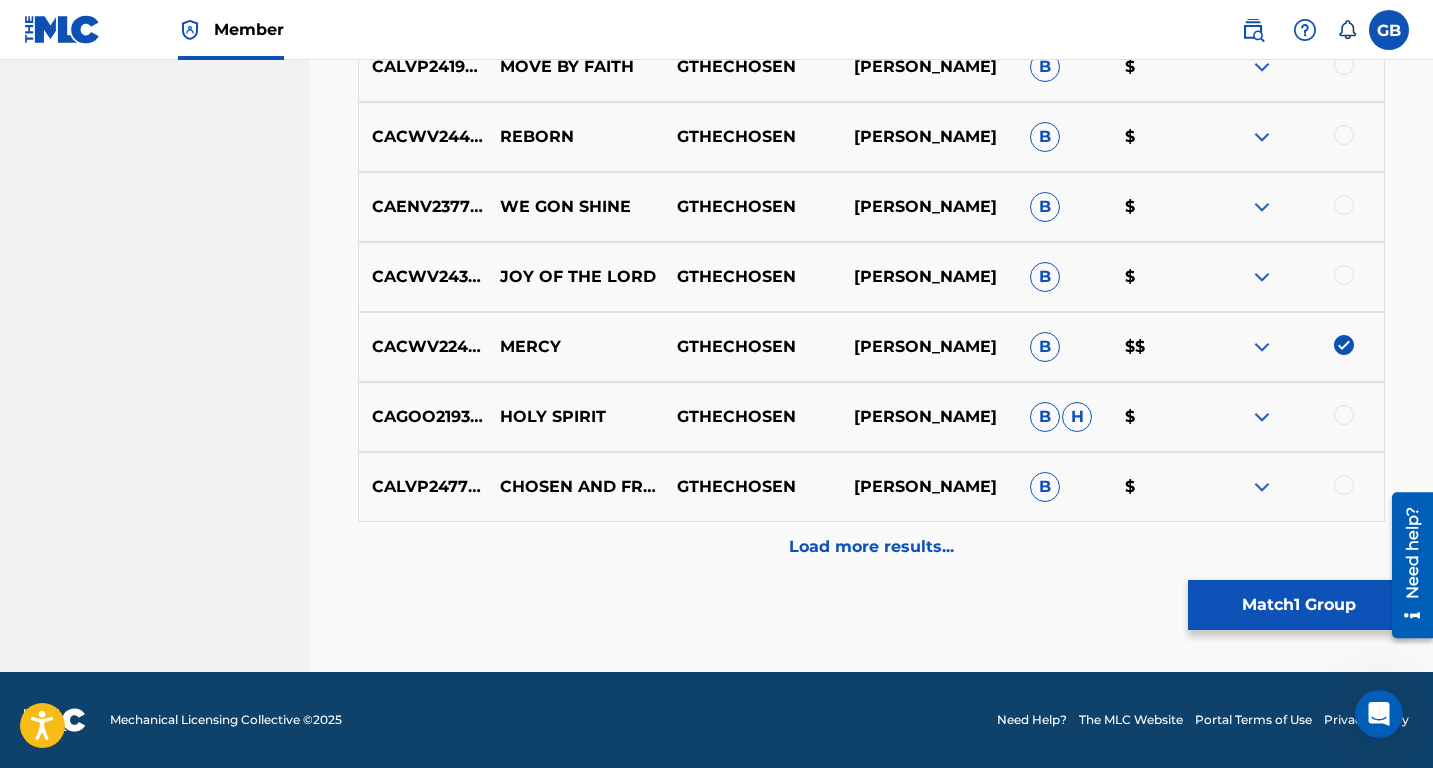 click on "Match  1 Group" at bounding box center (1298, 605) 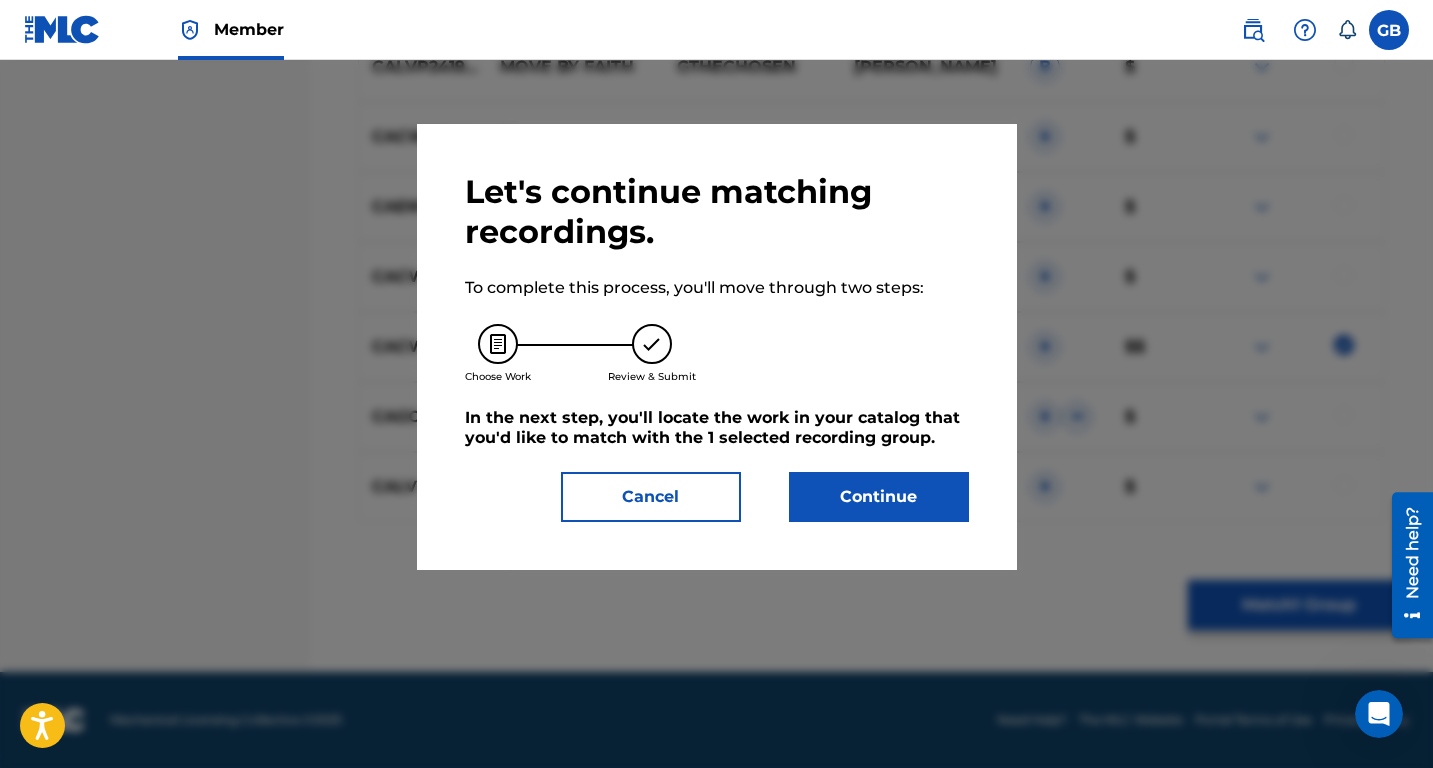 click on "Continue" at bounding box center (879, 497) 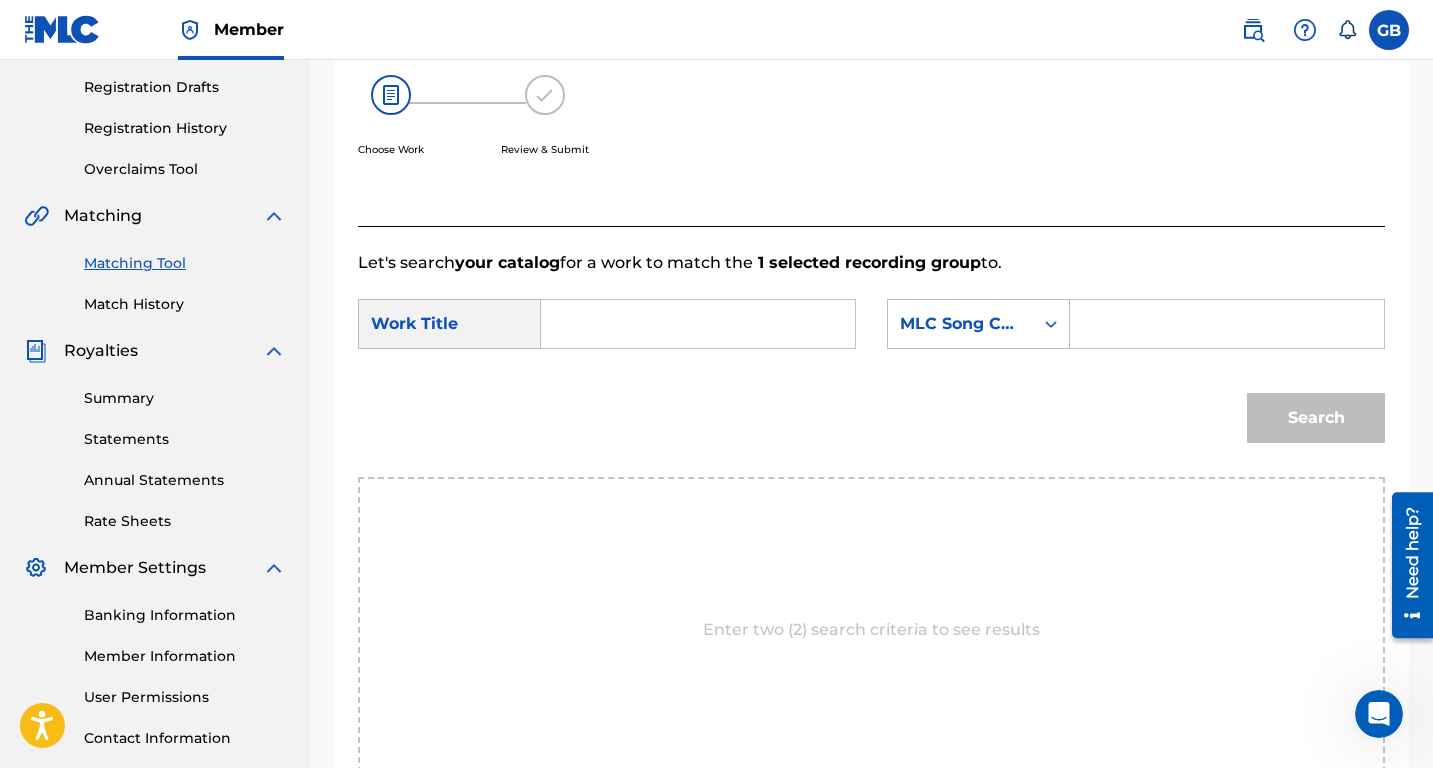 scroll, scrollTop: 328, scrollLeft: 0, axis: vertical 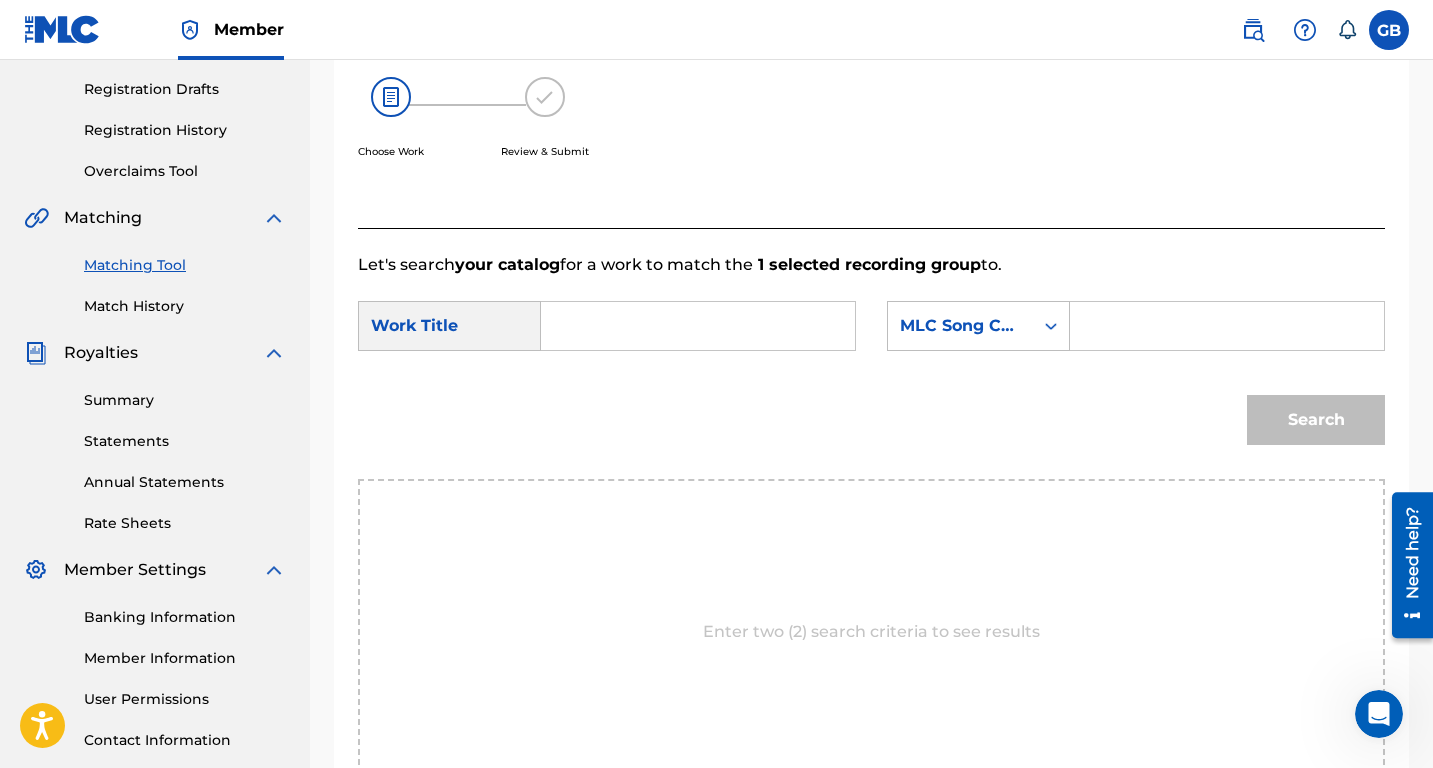 click at bounding box center [698, 326] 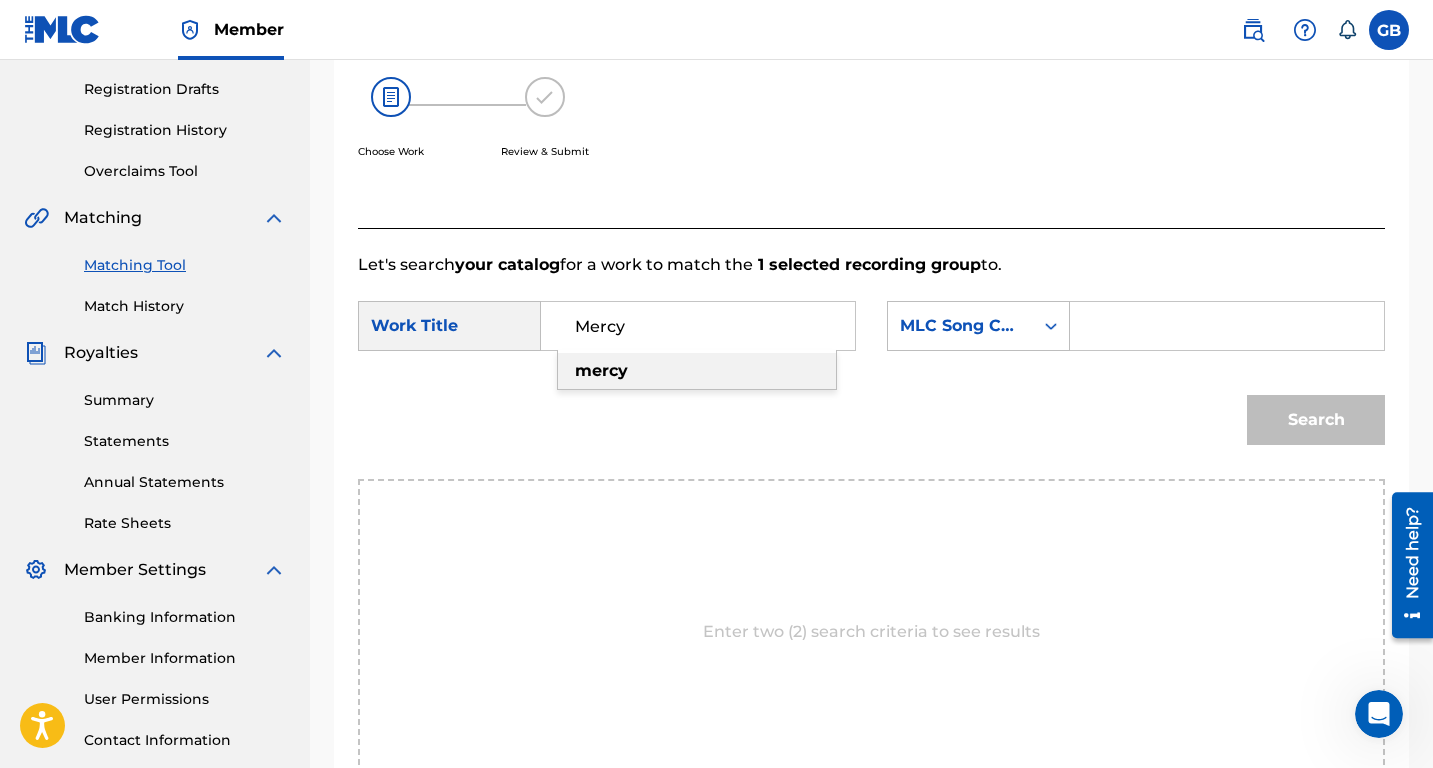 type on "Mercy" 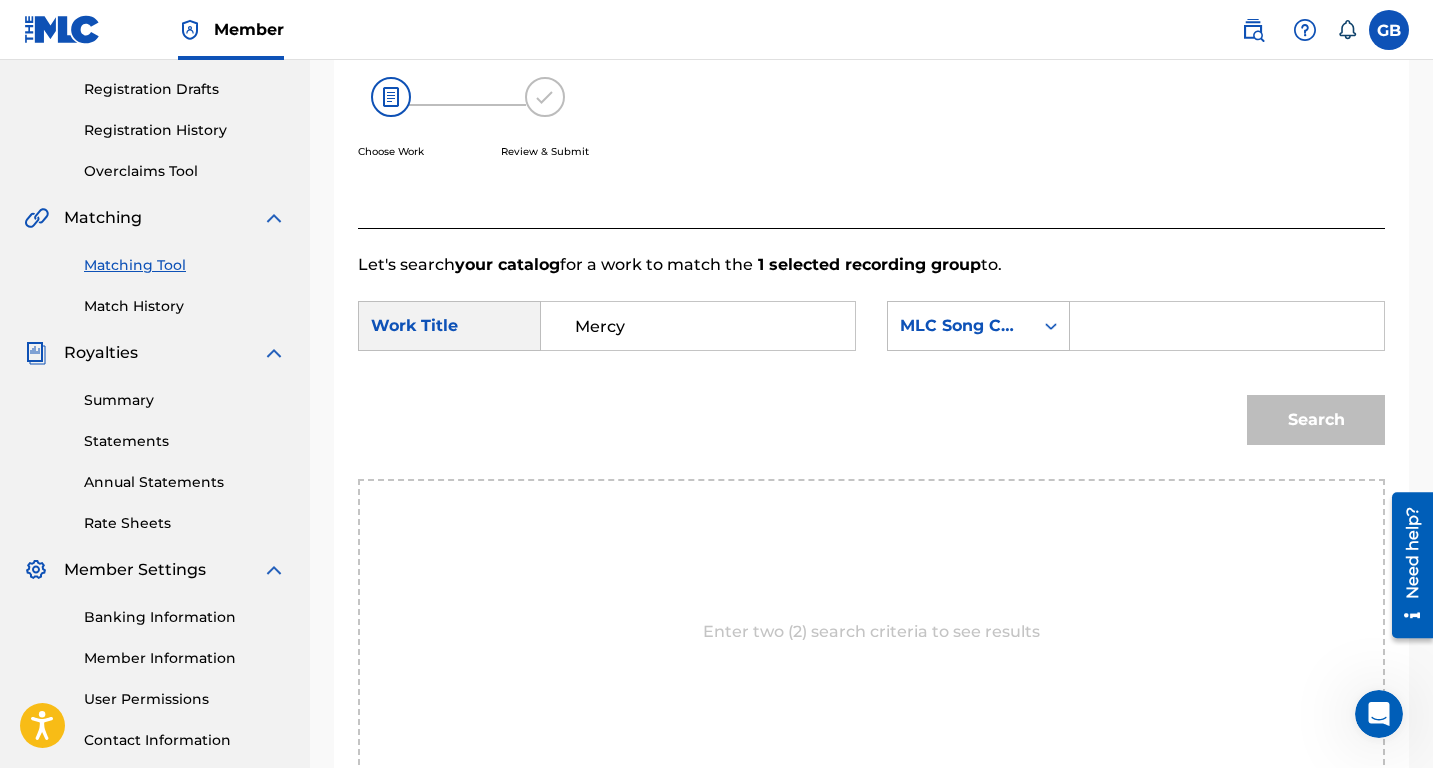 click at bounding box center (1227, 326) 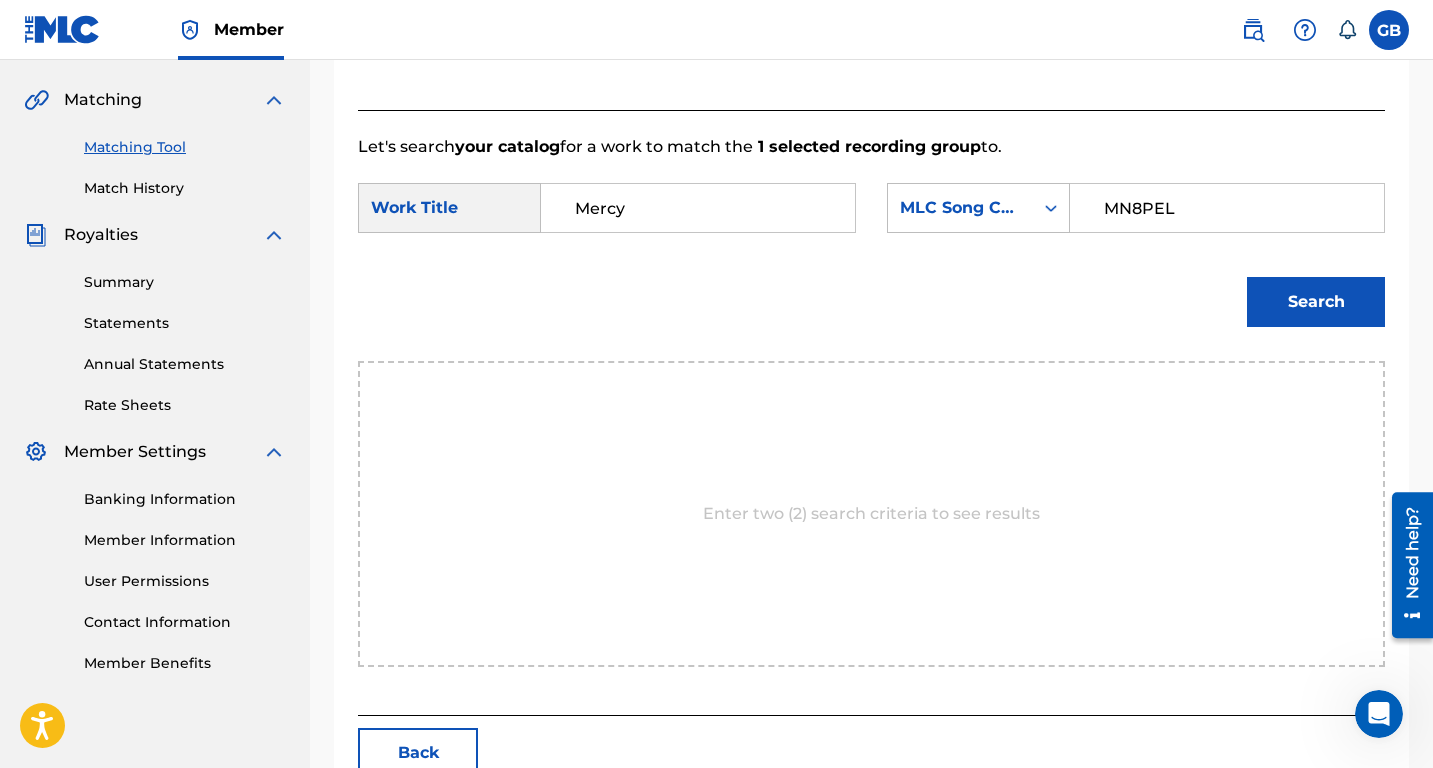 scroll, scrollTop: 455, scrollLeft: 0, axis: vertical 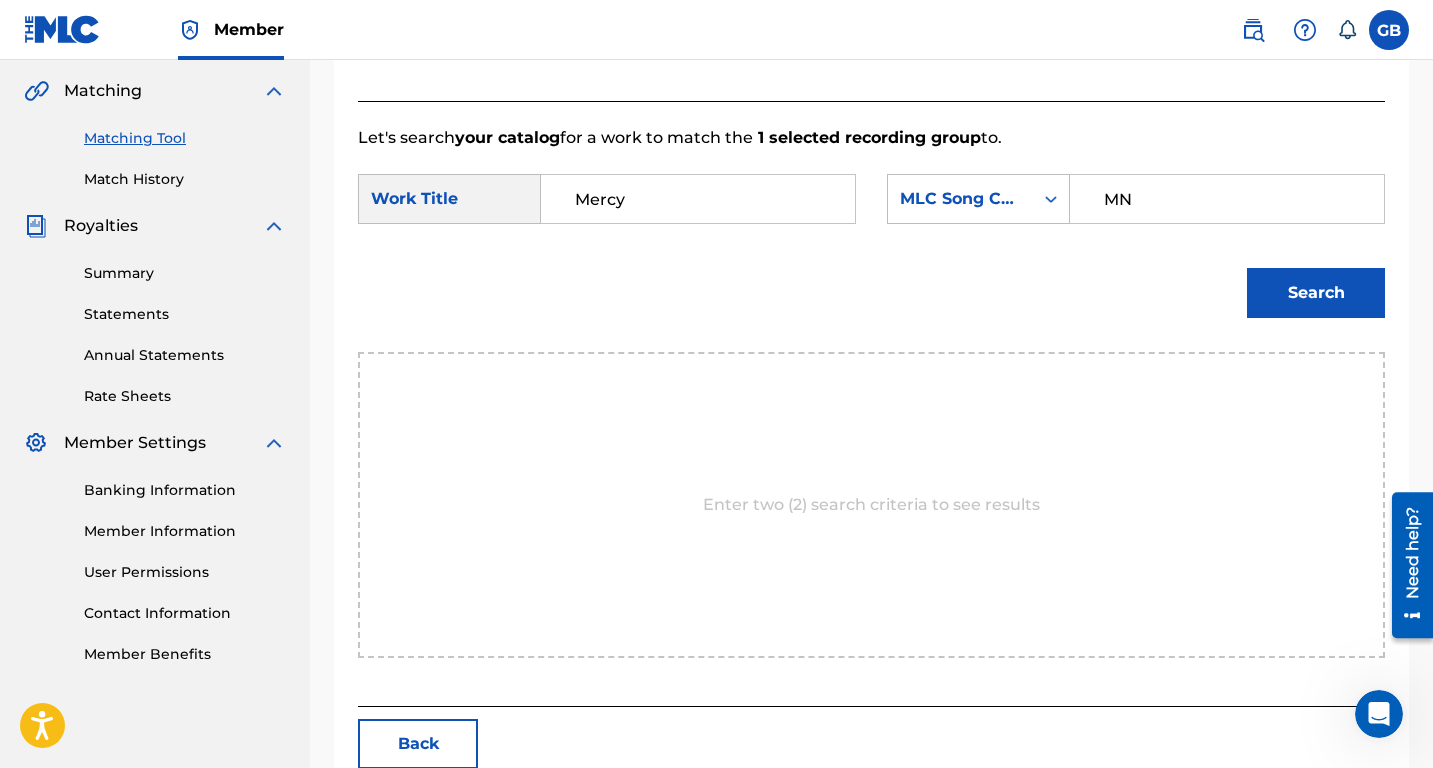type on "M" 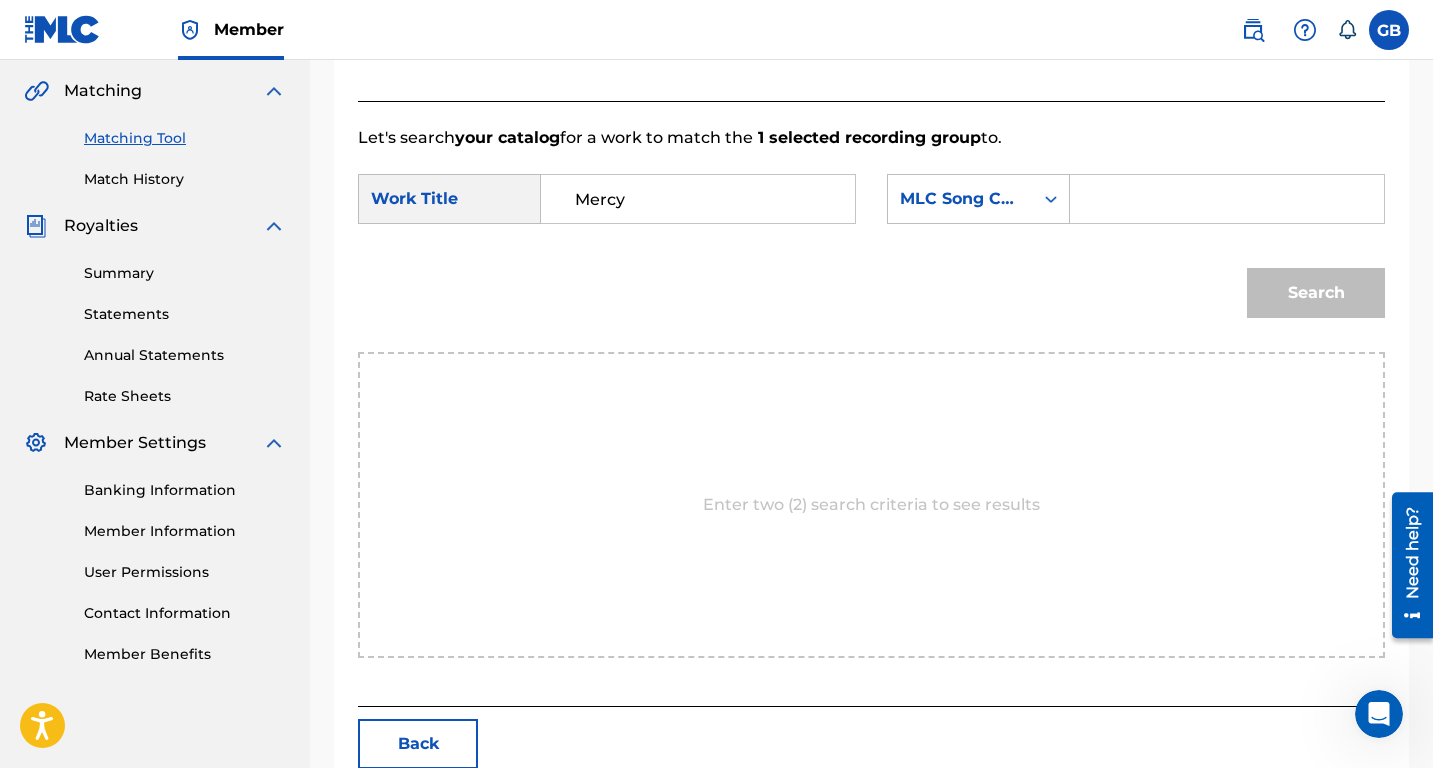 click at bounding box center (1227, 199) 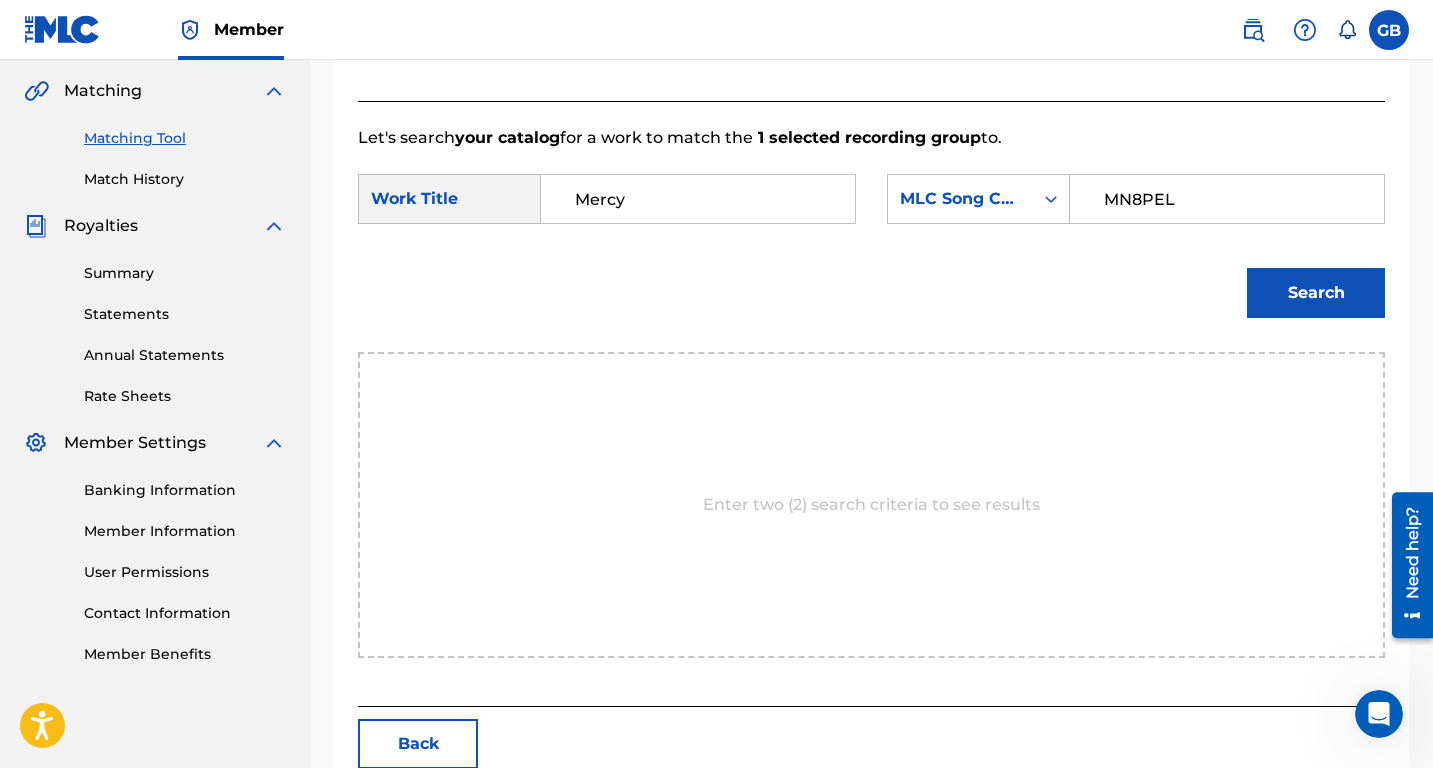 type on "MN8PEL" 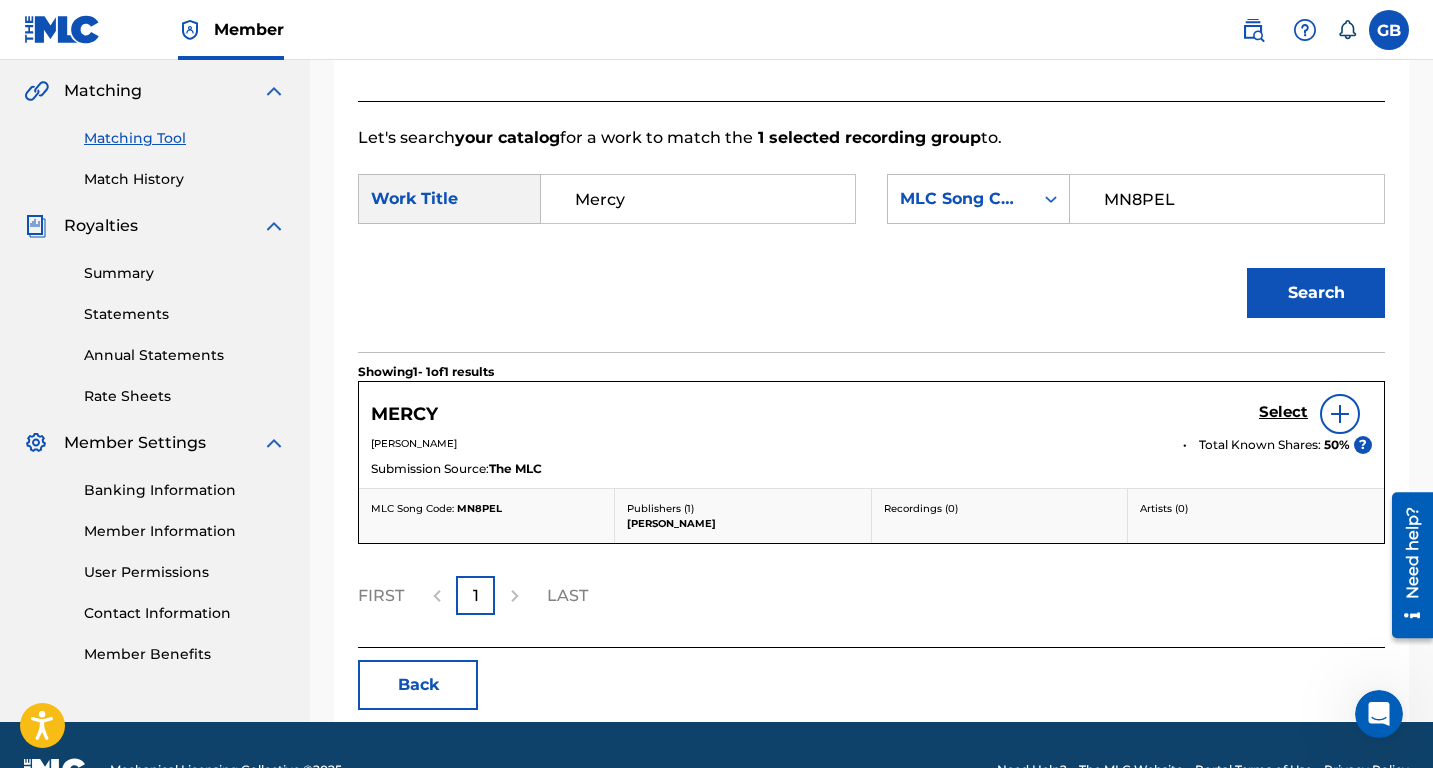 click on "Select" at bounding box center (1283, 412) 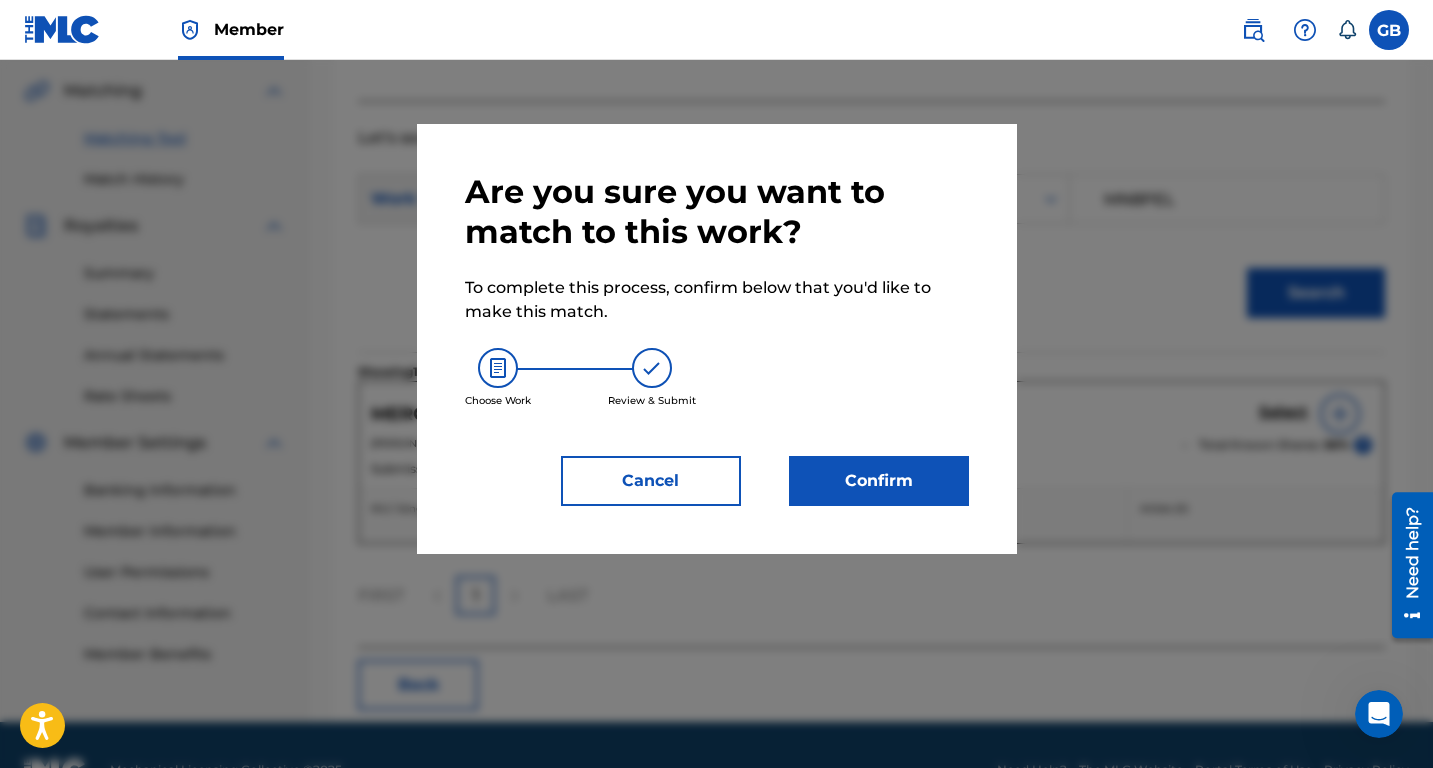 click on "Confirm" at bounding box center [879, 481] 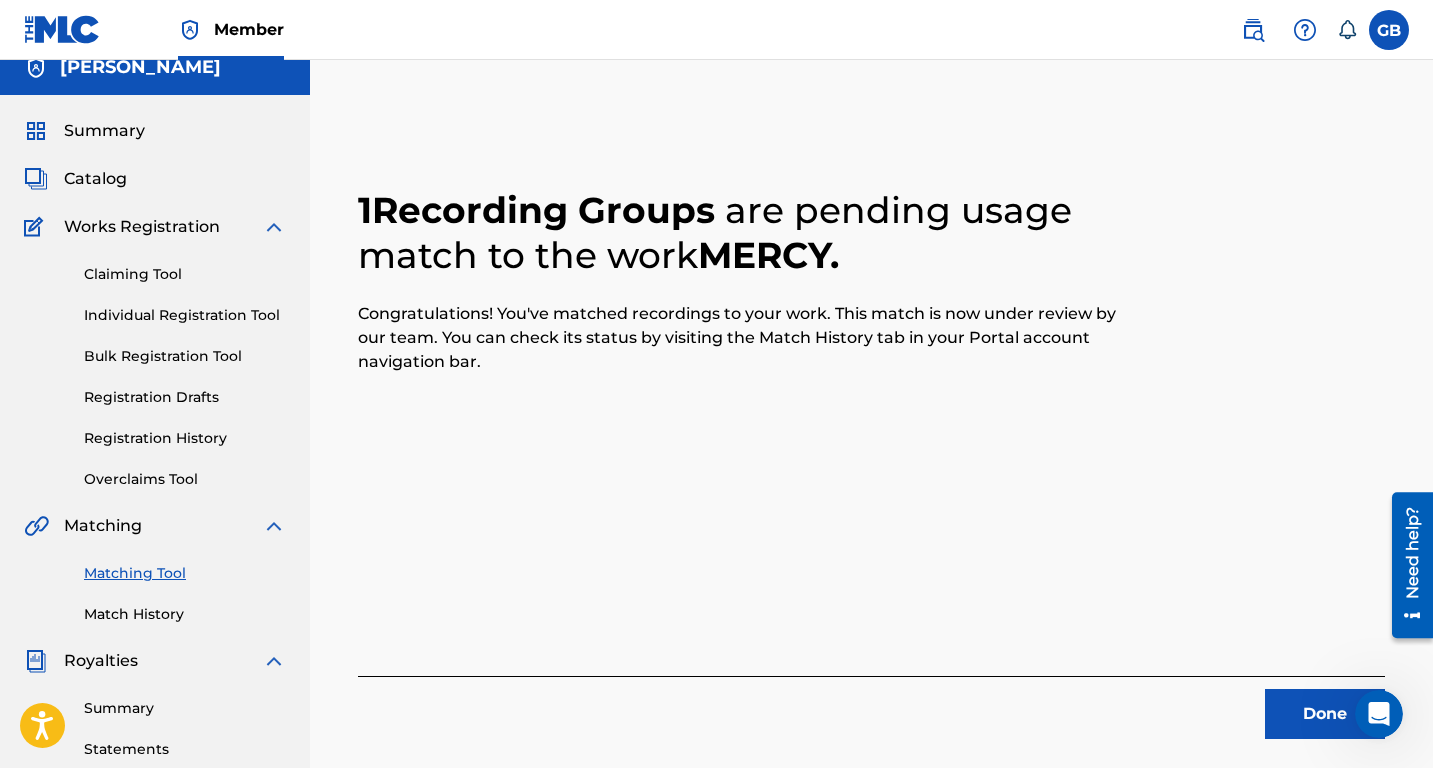 scroll, scrollTop: 0, scrollLeft: 0, axis: both 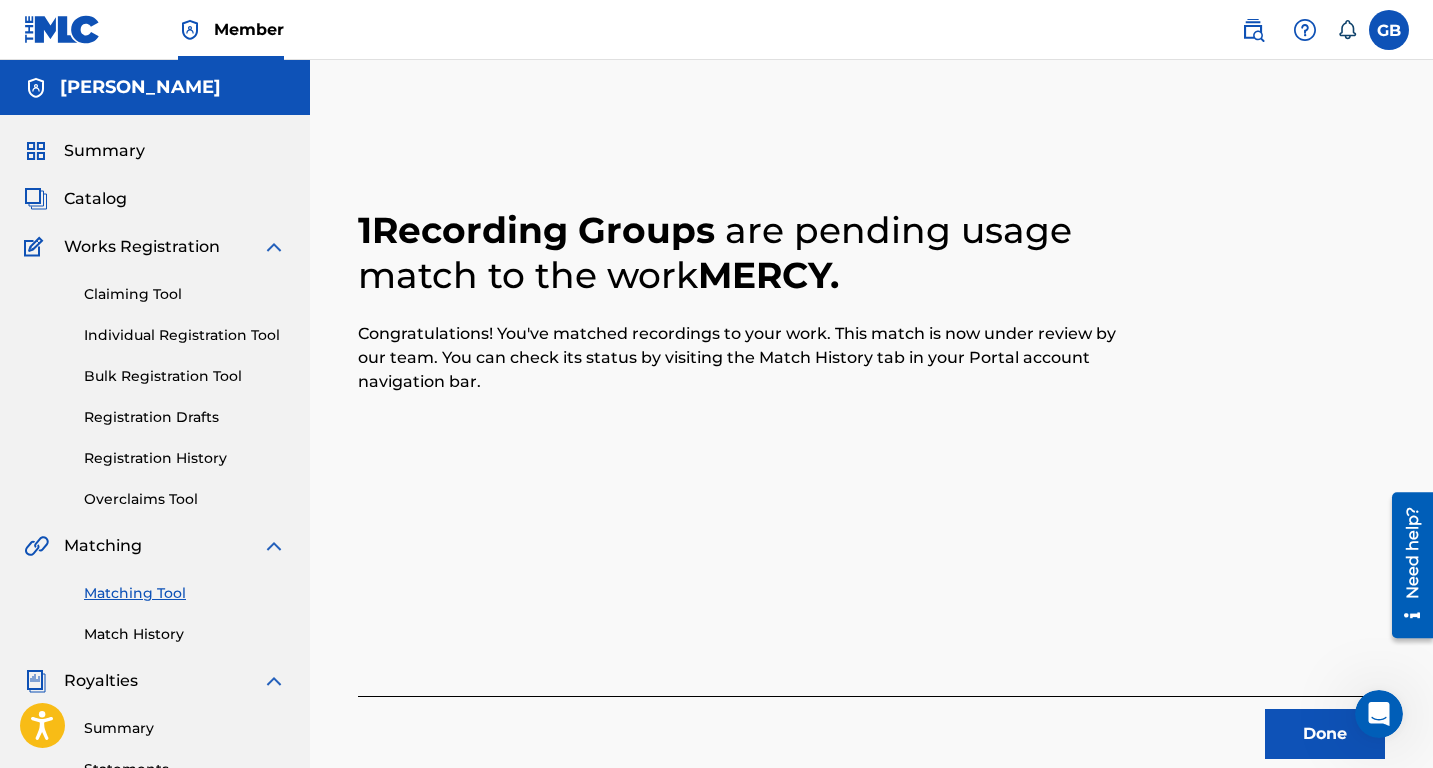 click on "Match History" at bounding box center [185, 634] 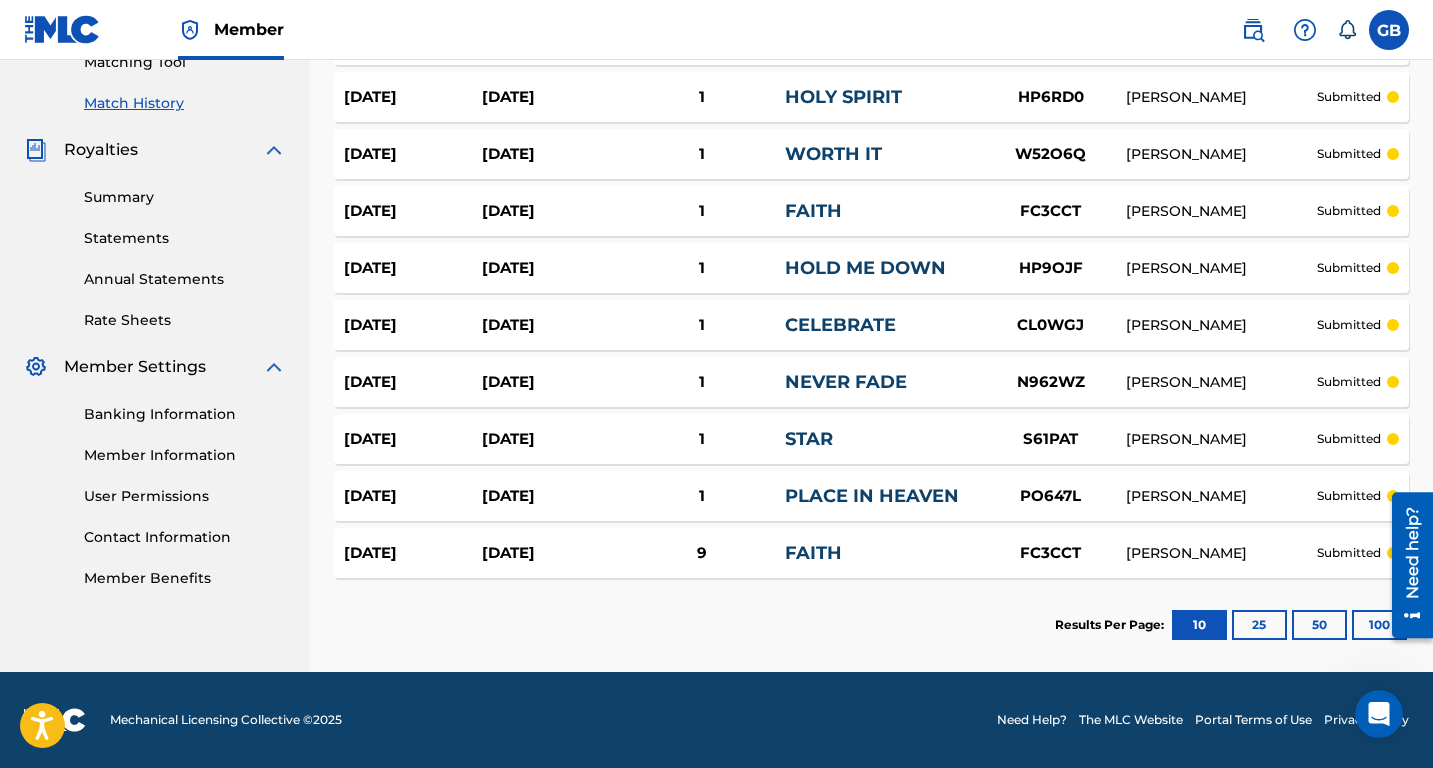 scroll, scrollTop: 510, scrollLeft: 0, axis: vertical 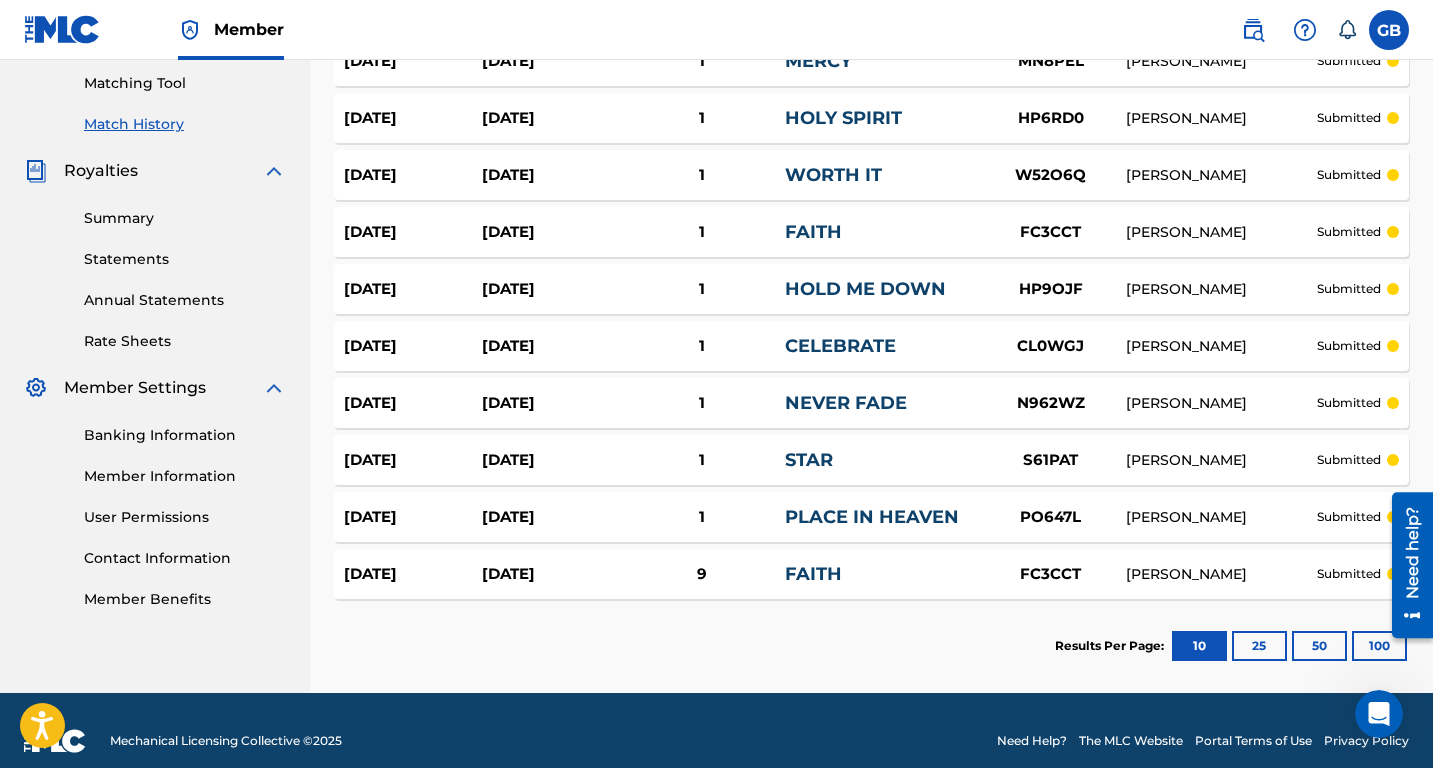 click on "submitted" at bounding box center (1349, 574) 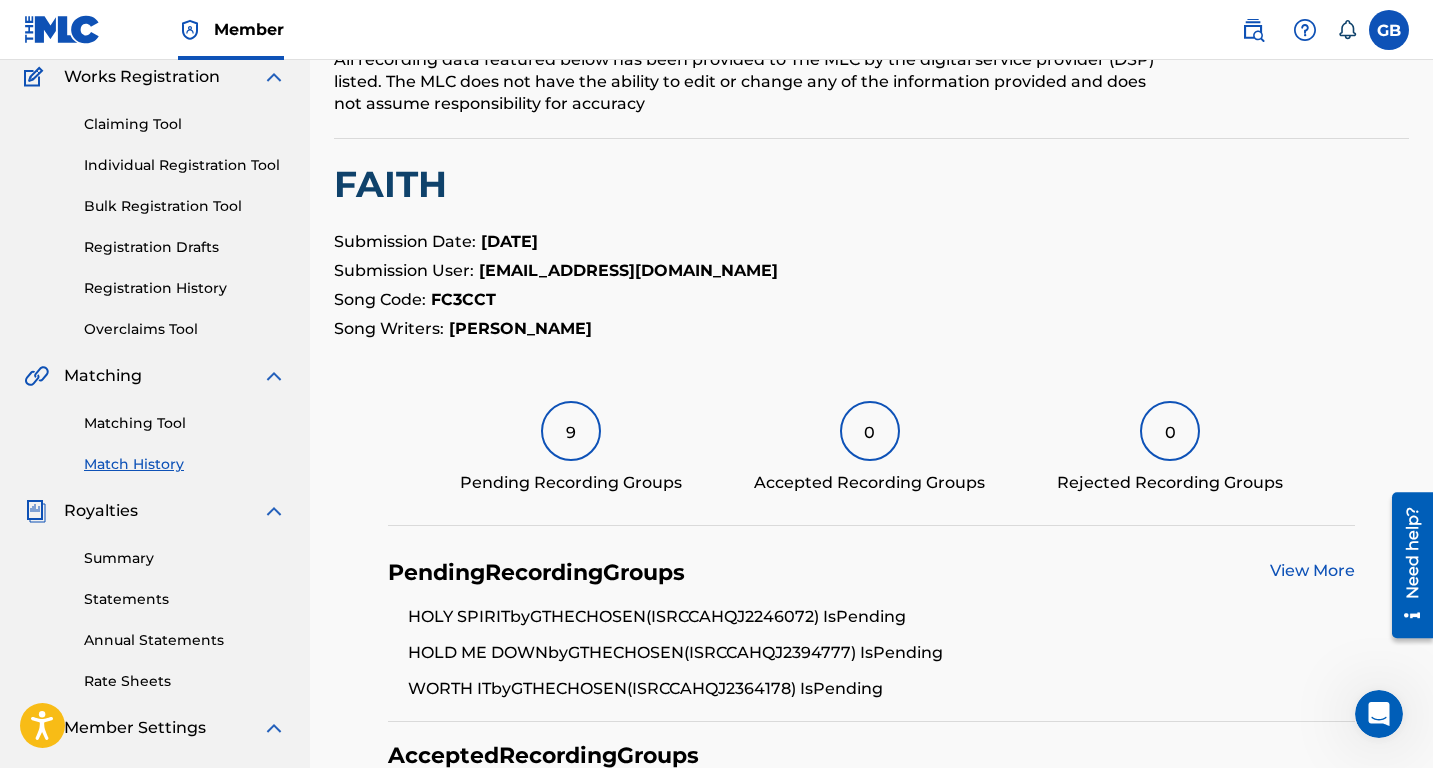 scroll, scrollTop: 0, scrollLeft: 0, axis: both 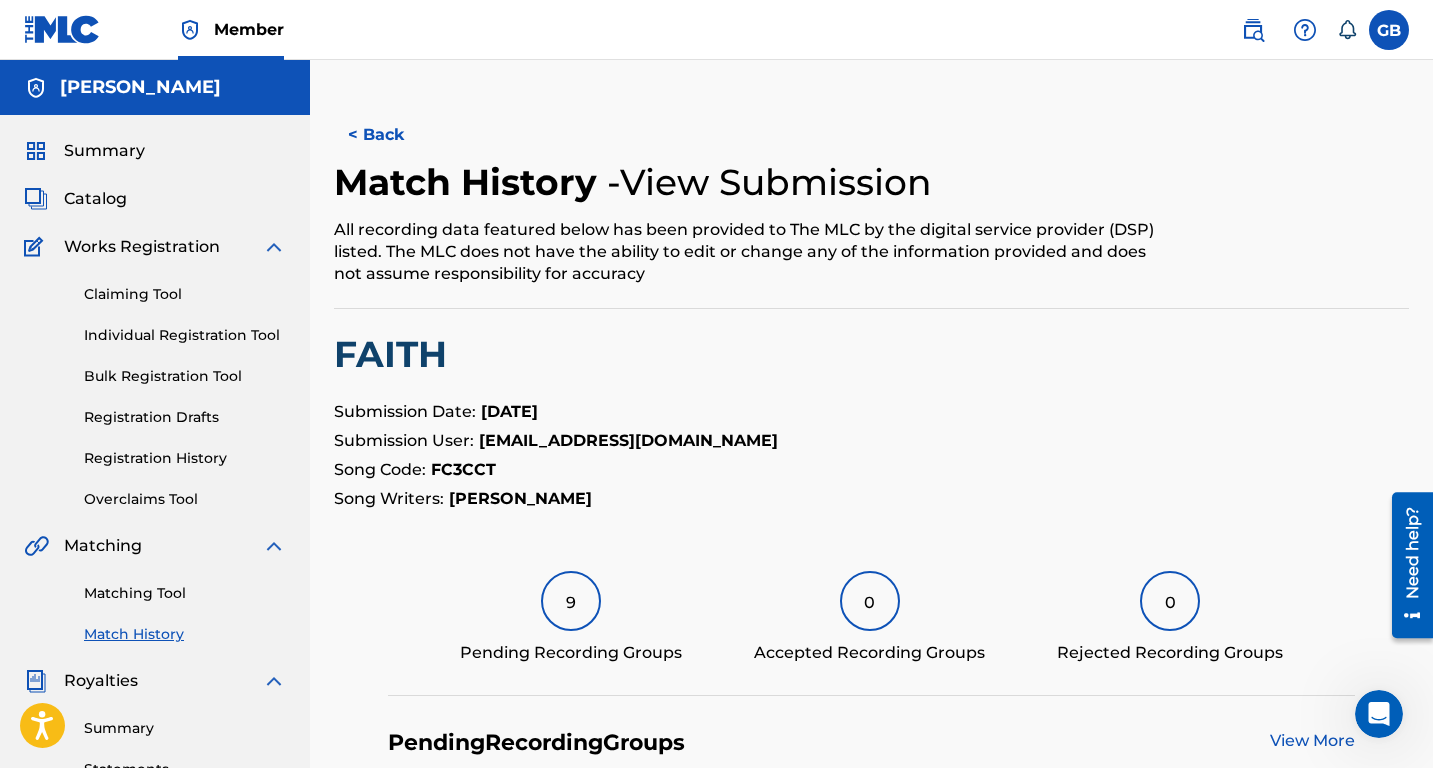 click on "< Back" at bounding box center [394, 135] 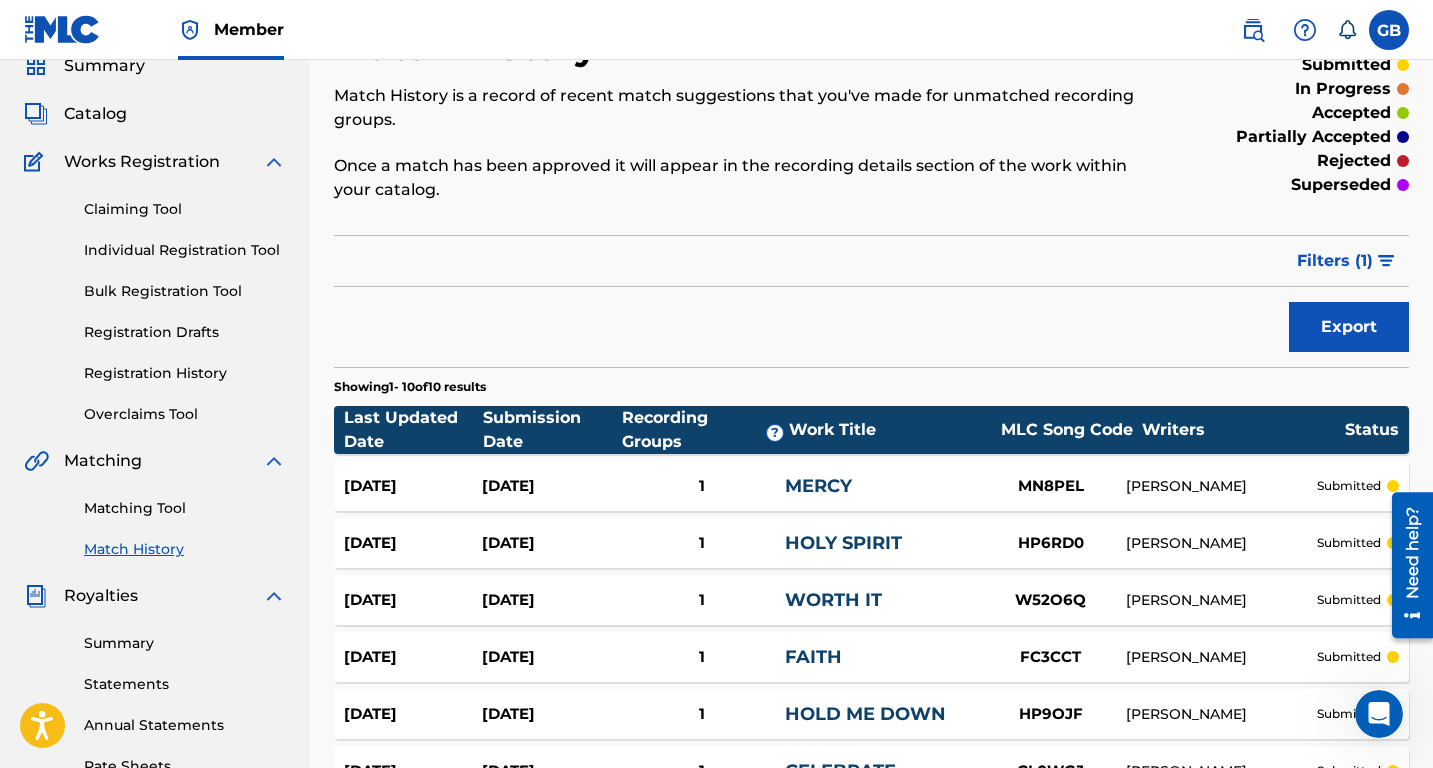scroll, scrollTop: 0, scrollLeft: 0, axis: both 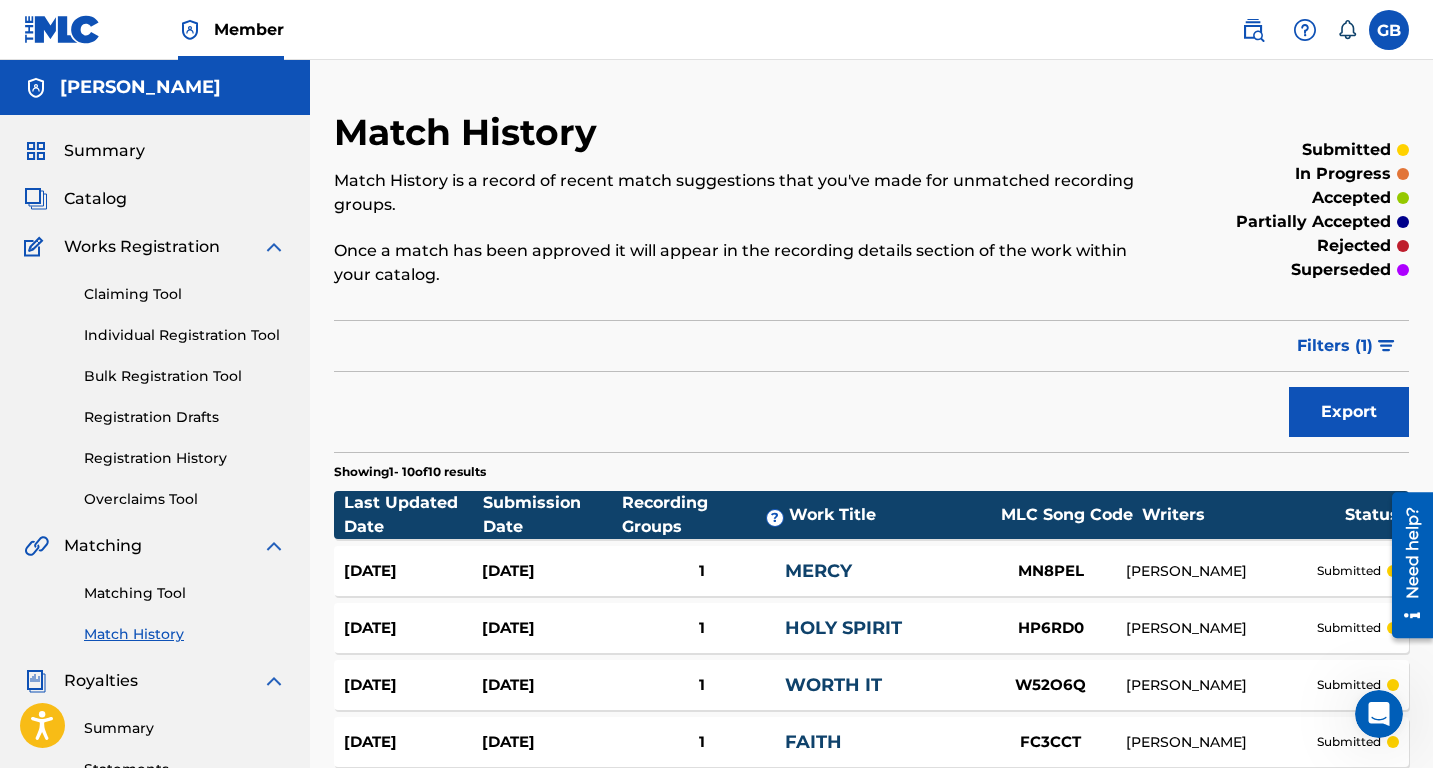 click on "Catalog" at bounding box center (155, 199) 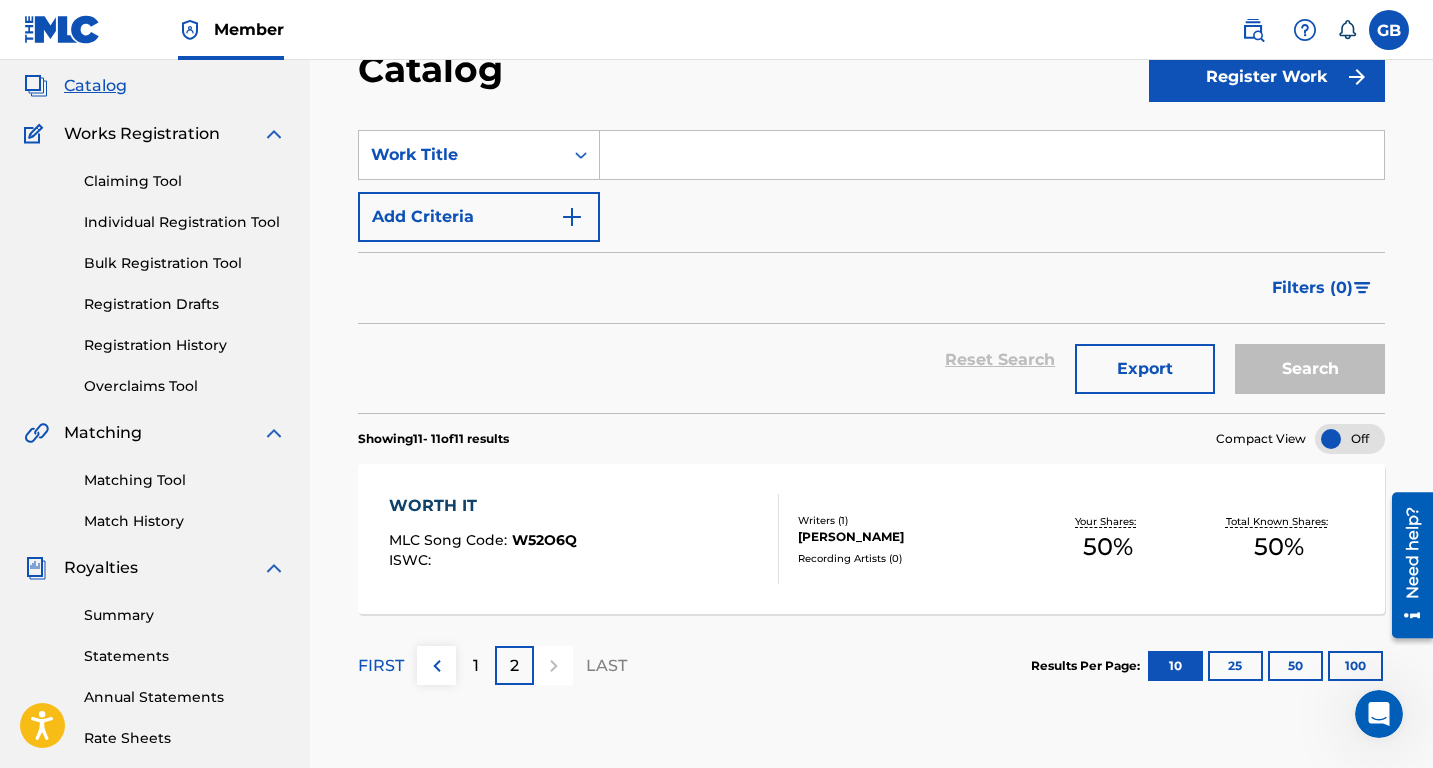 scroll, scrollTop: 126, scrollLeft: 0, axis: vertical 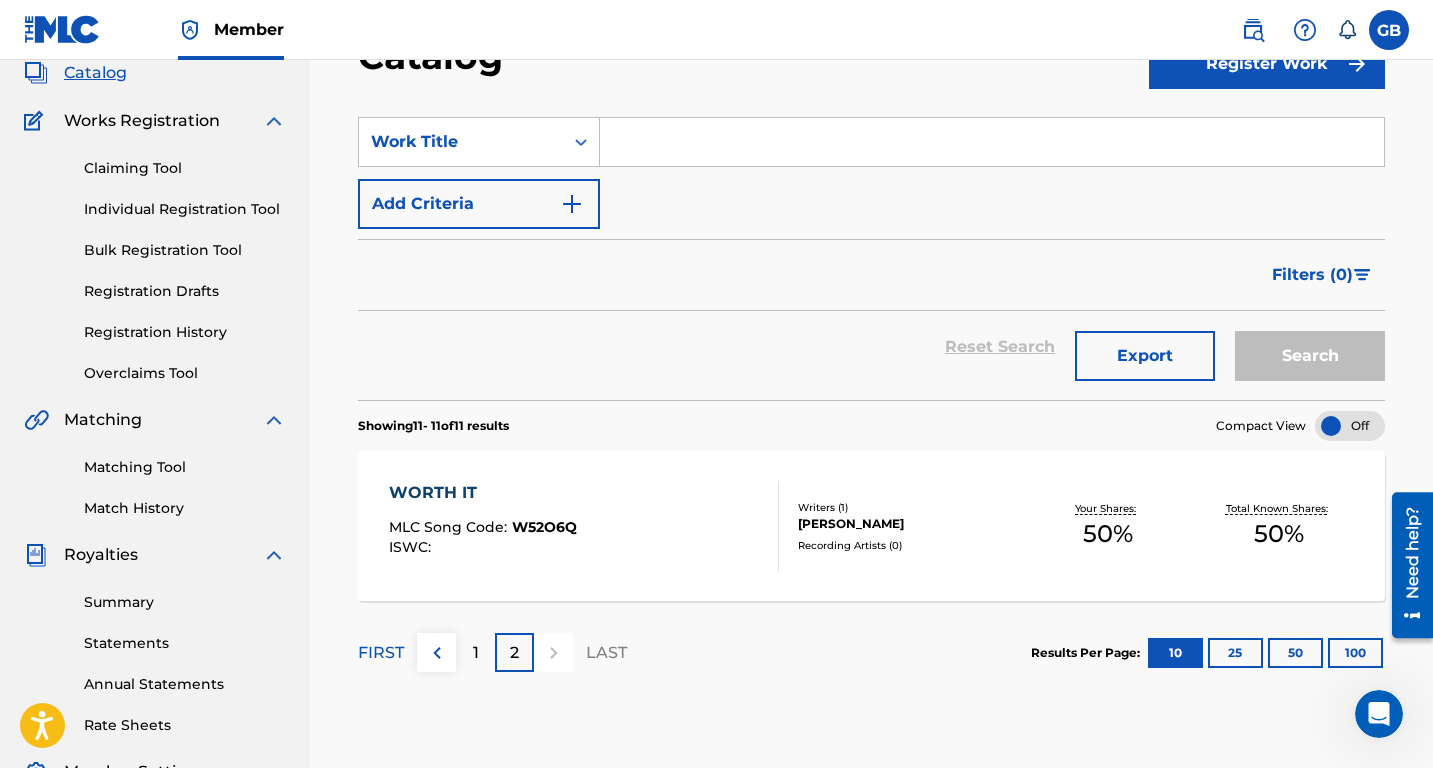 click on "Matching Tool" at bounding box center (185, 467) 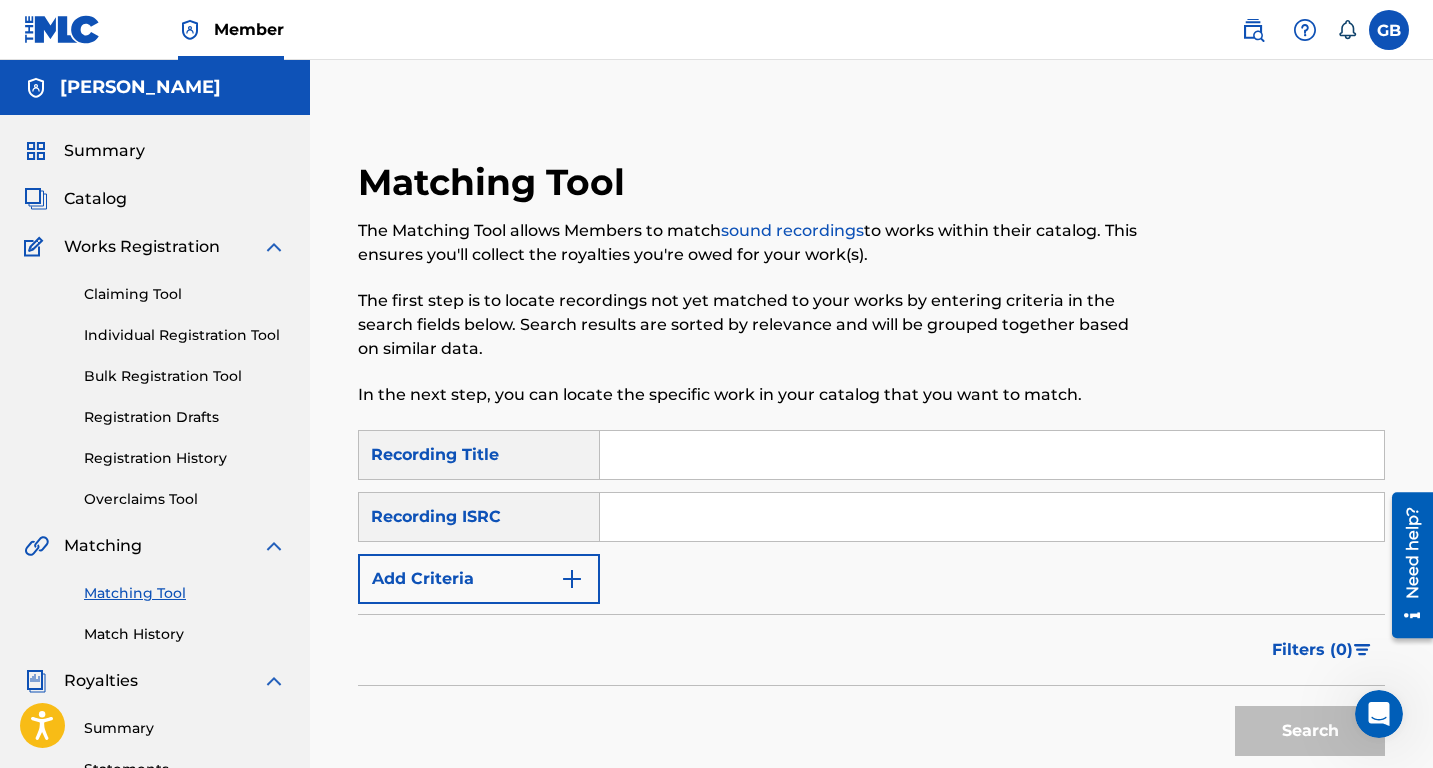 click on "Add Criteria" at bounding box center (479, 579) 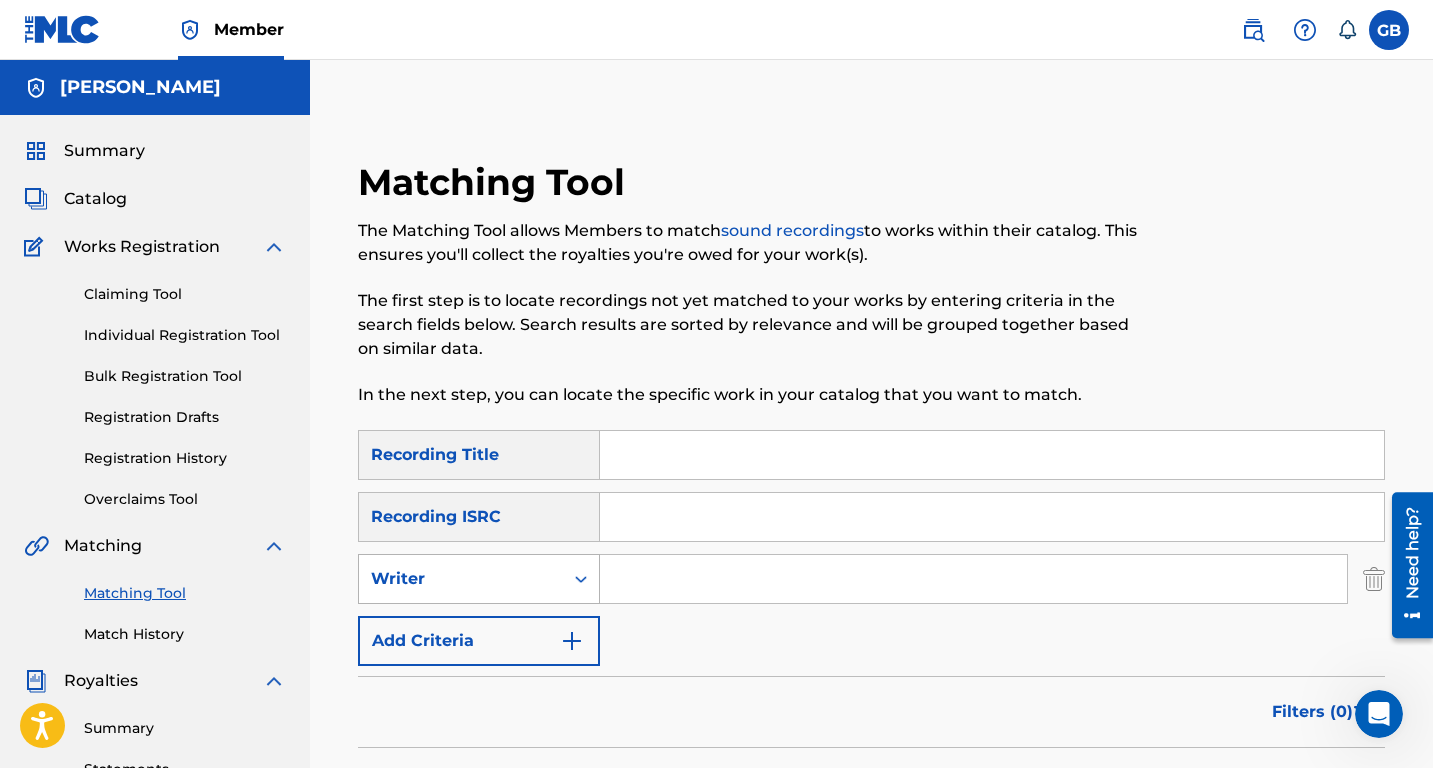 click at bounding box center (581, 579) 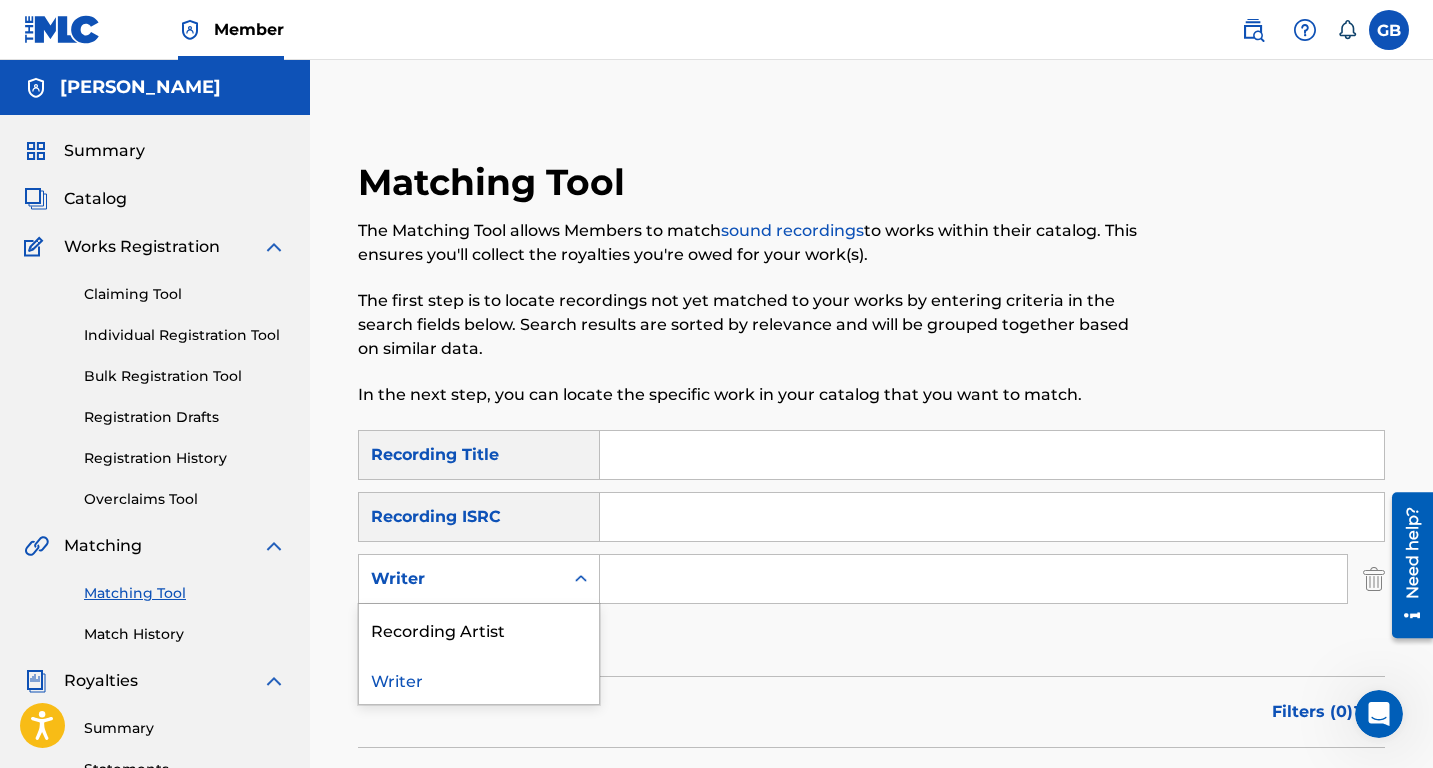 click on "Writer" at bounding box center (479, 679) 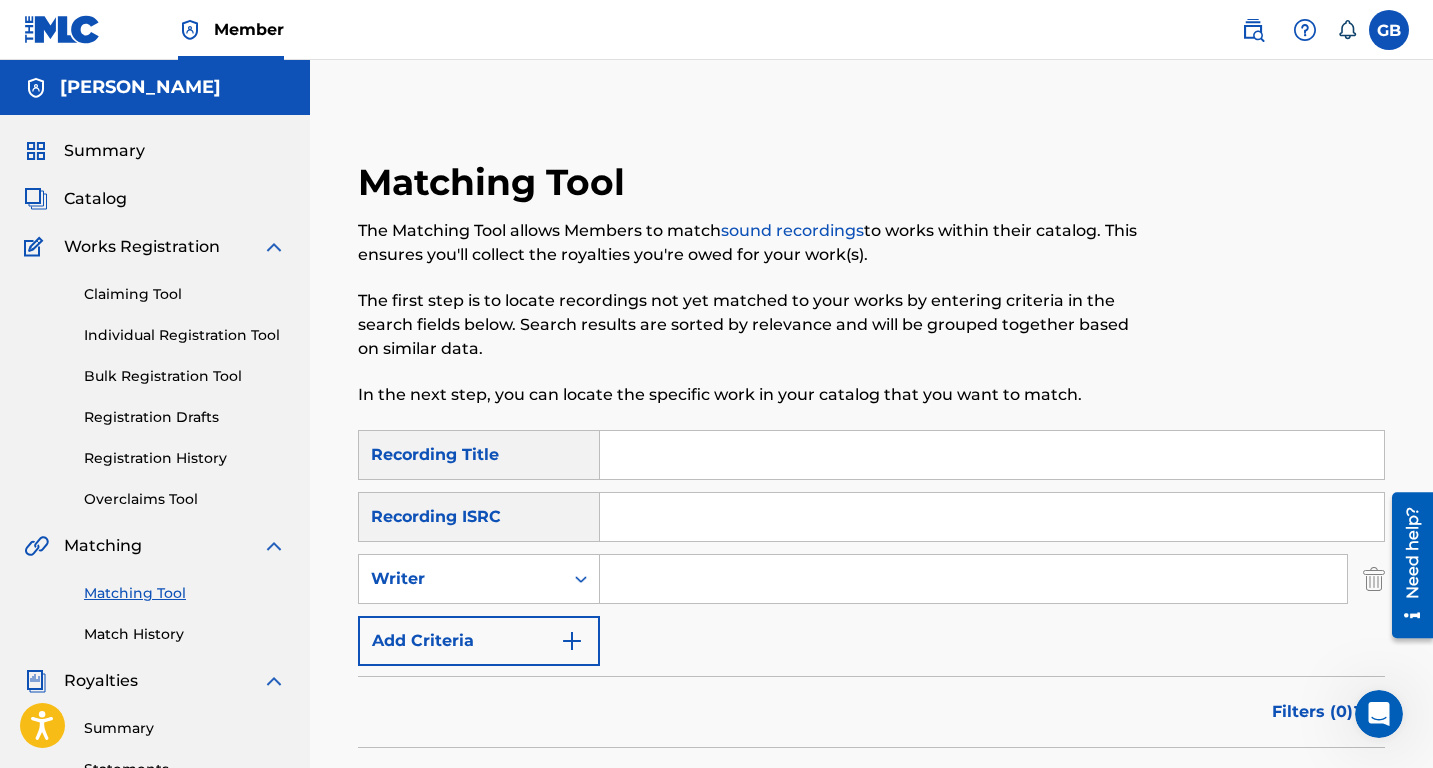 click at bounding box center (973, 579) 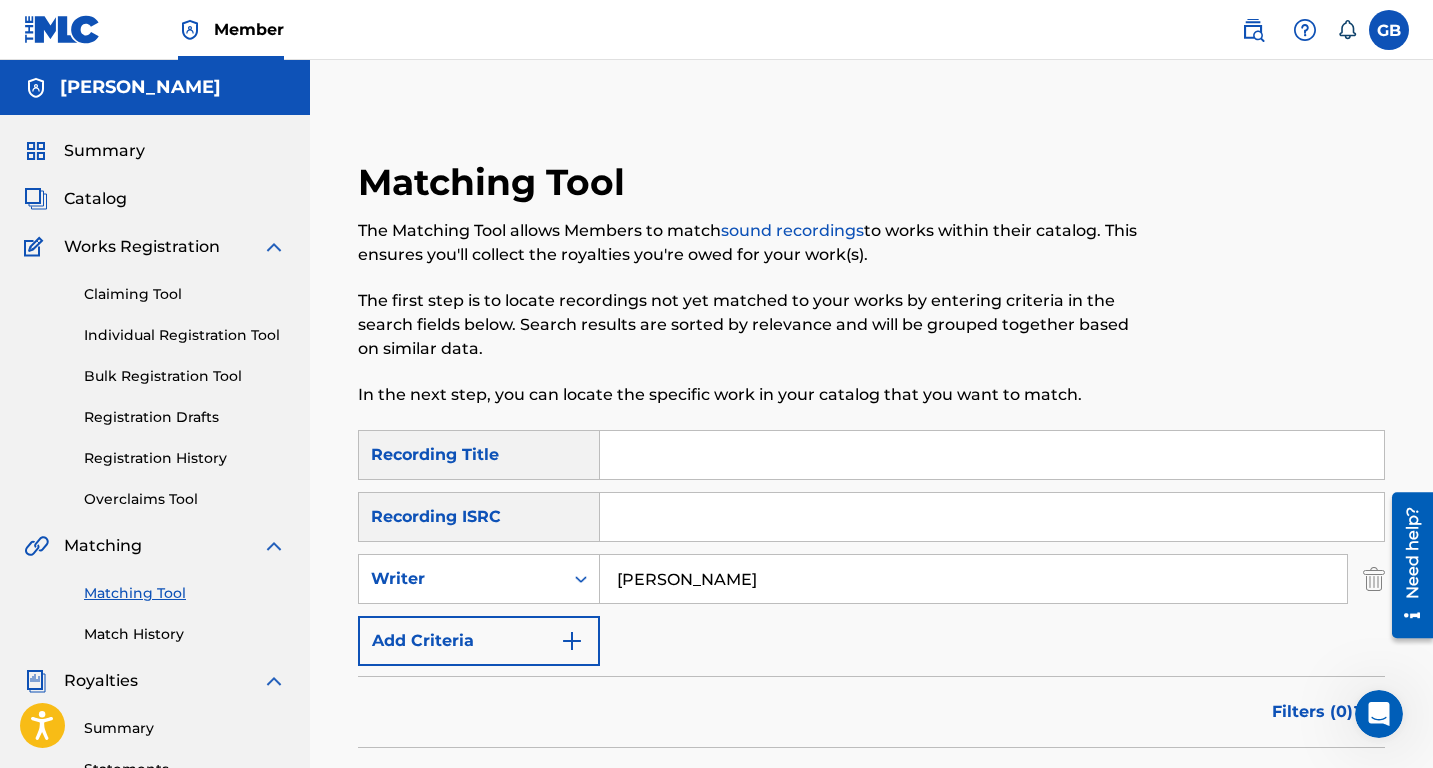 click on "Search" at bounding box center (1310, 793) 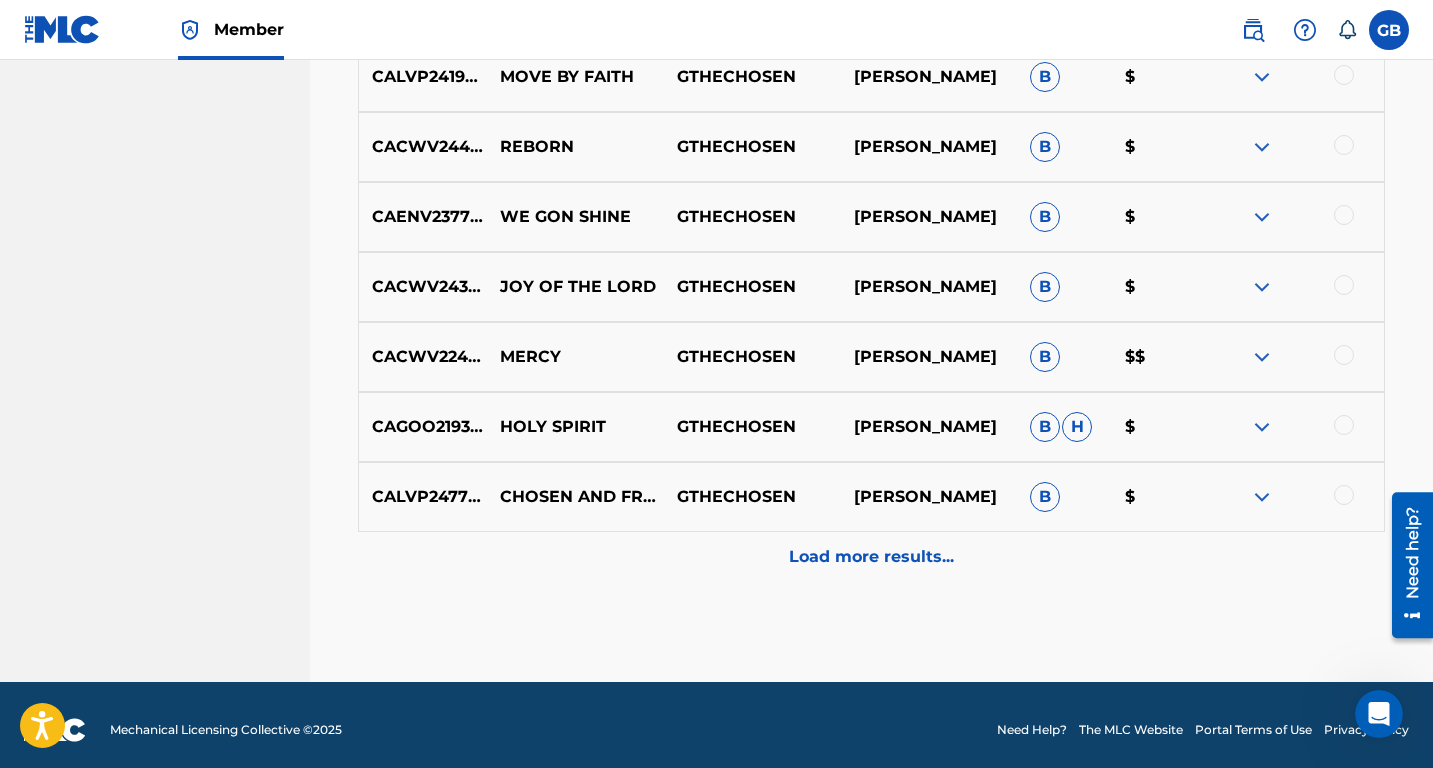scroll, scrollTop: 1084, scrollLeft: 0, axis: vertical 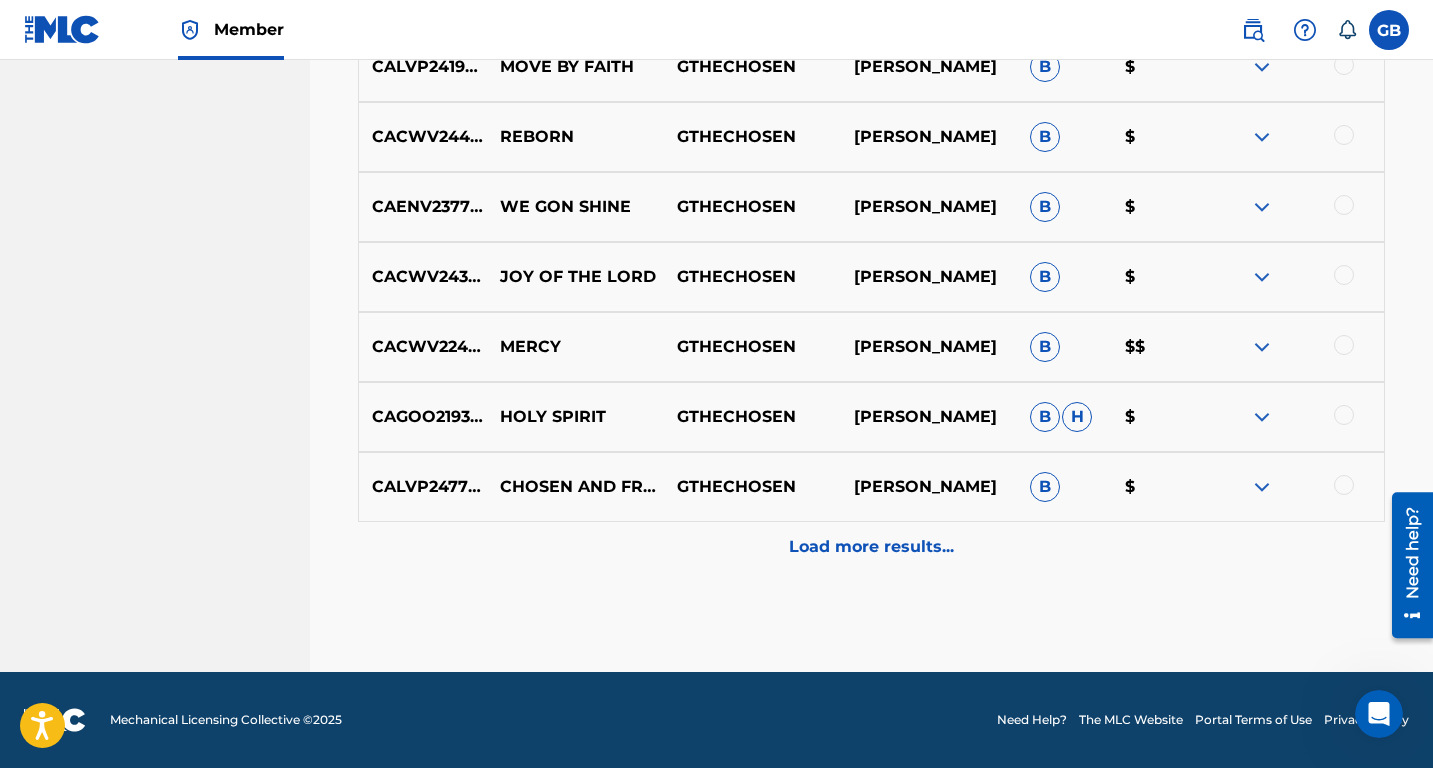click on "$$" at bounding box center (1159, 347) 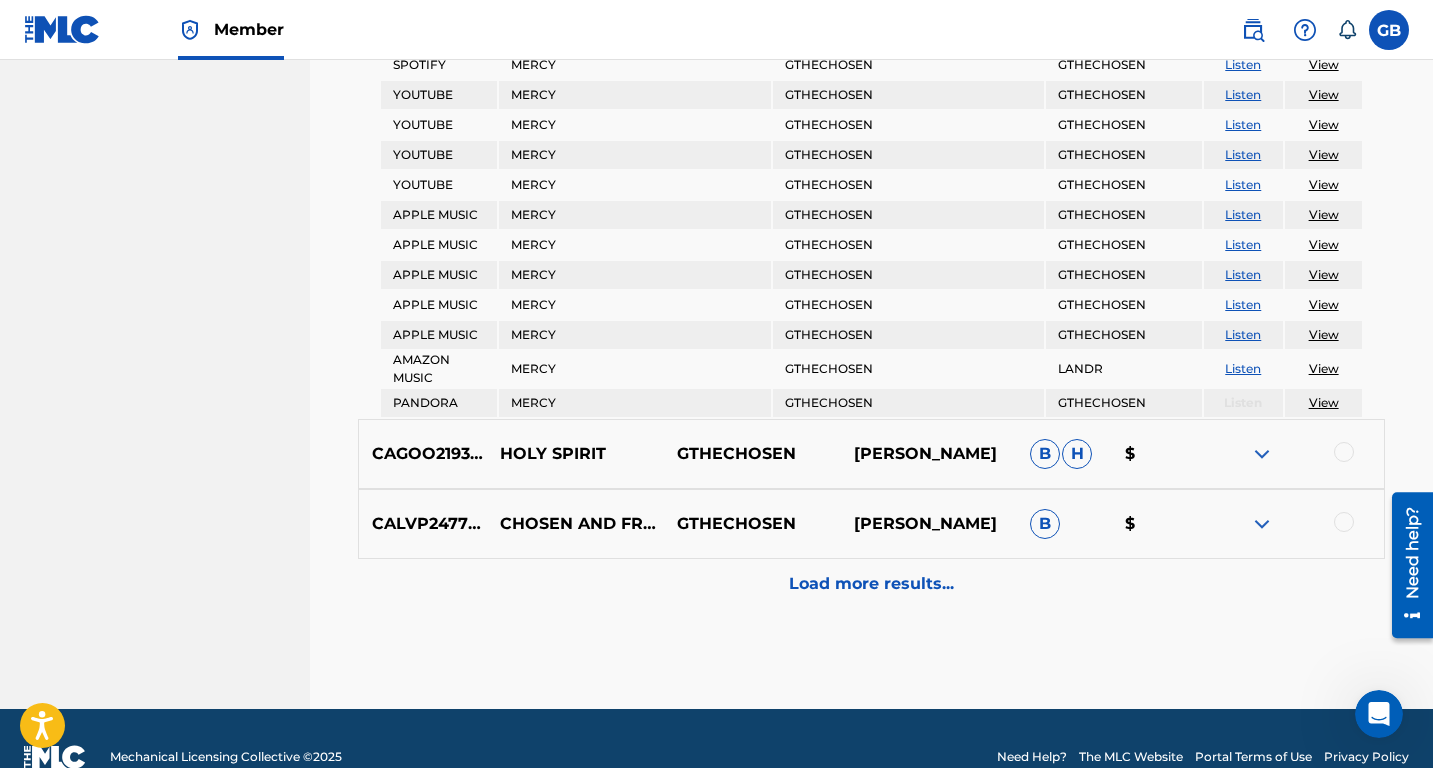 click on "Load more results..." at bounding box center [871, 584] 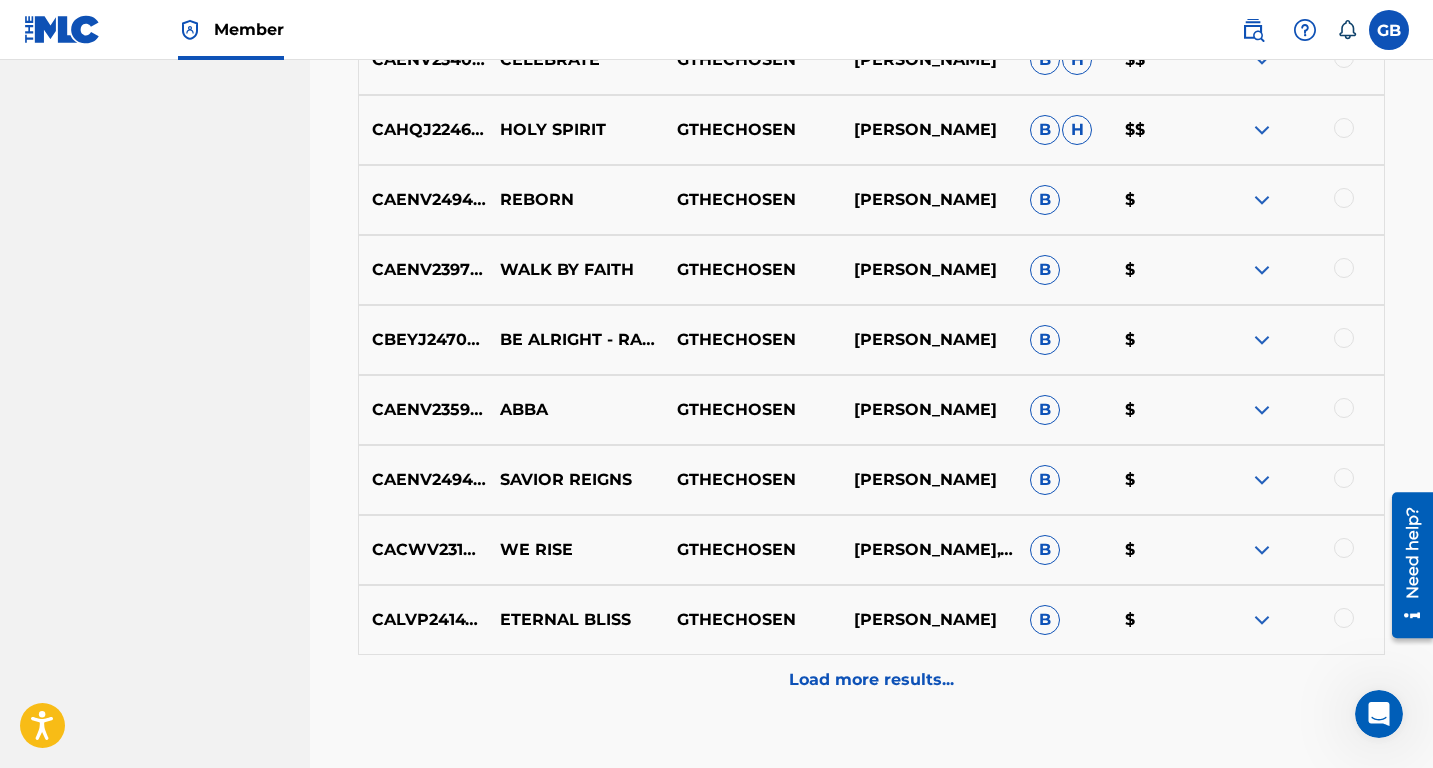 scroll, scrollTop: 1569, scrollLeft: 0, axis: vertical 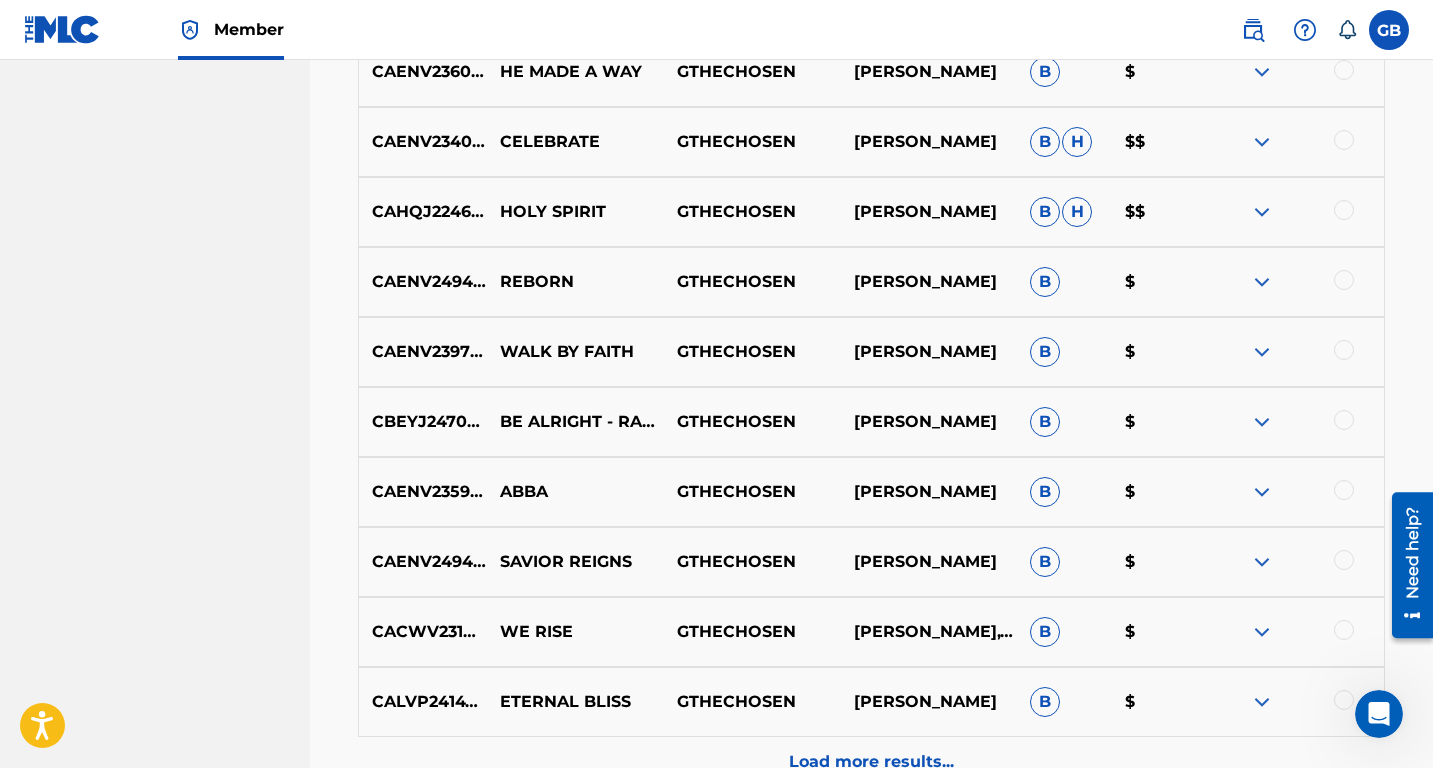 click on "Load more results..." at bounding box center [871, 762] 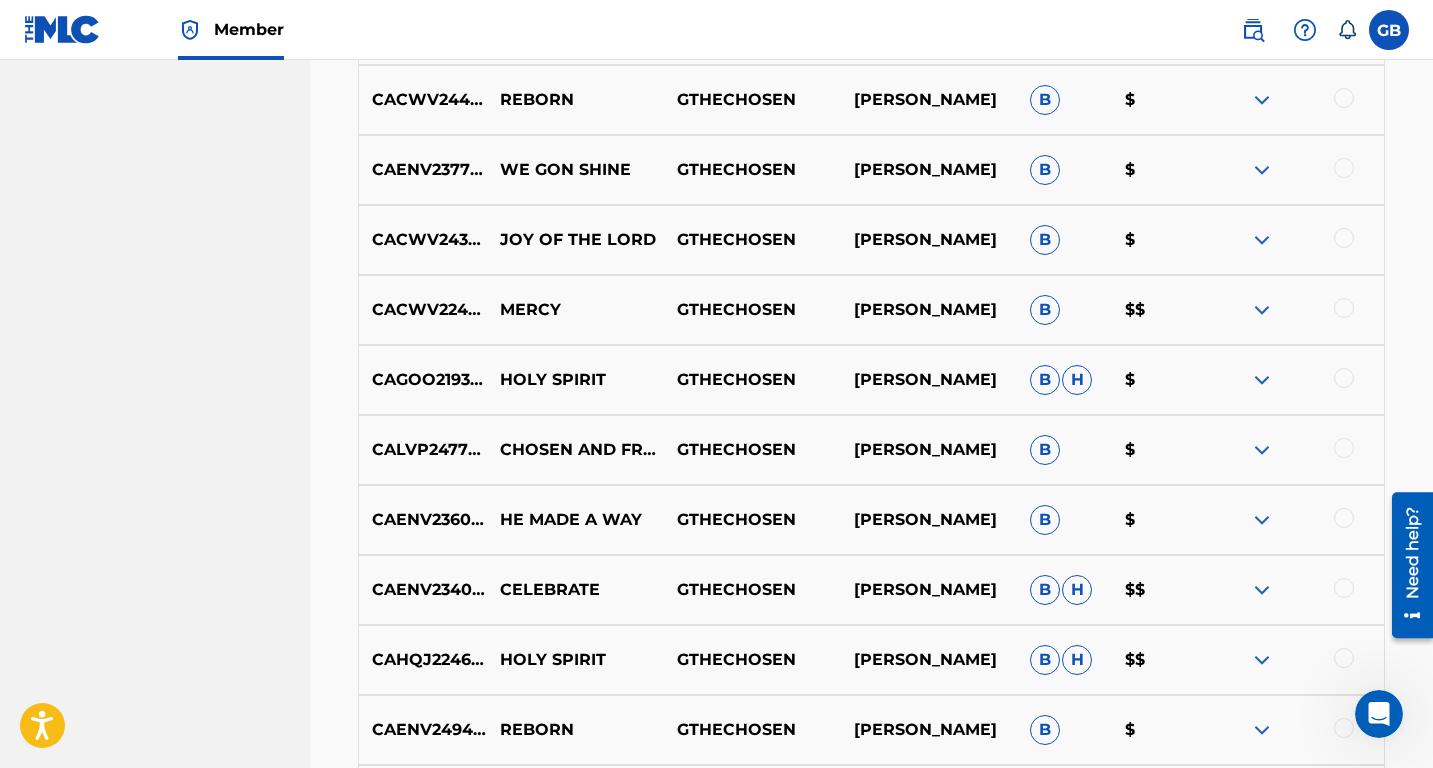 scroll, scrollTop: 1131, scrollLeft: 0, axis: vertical 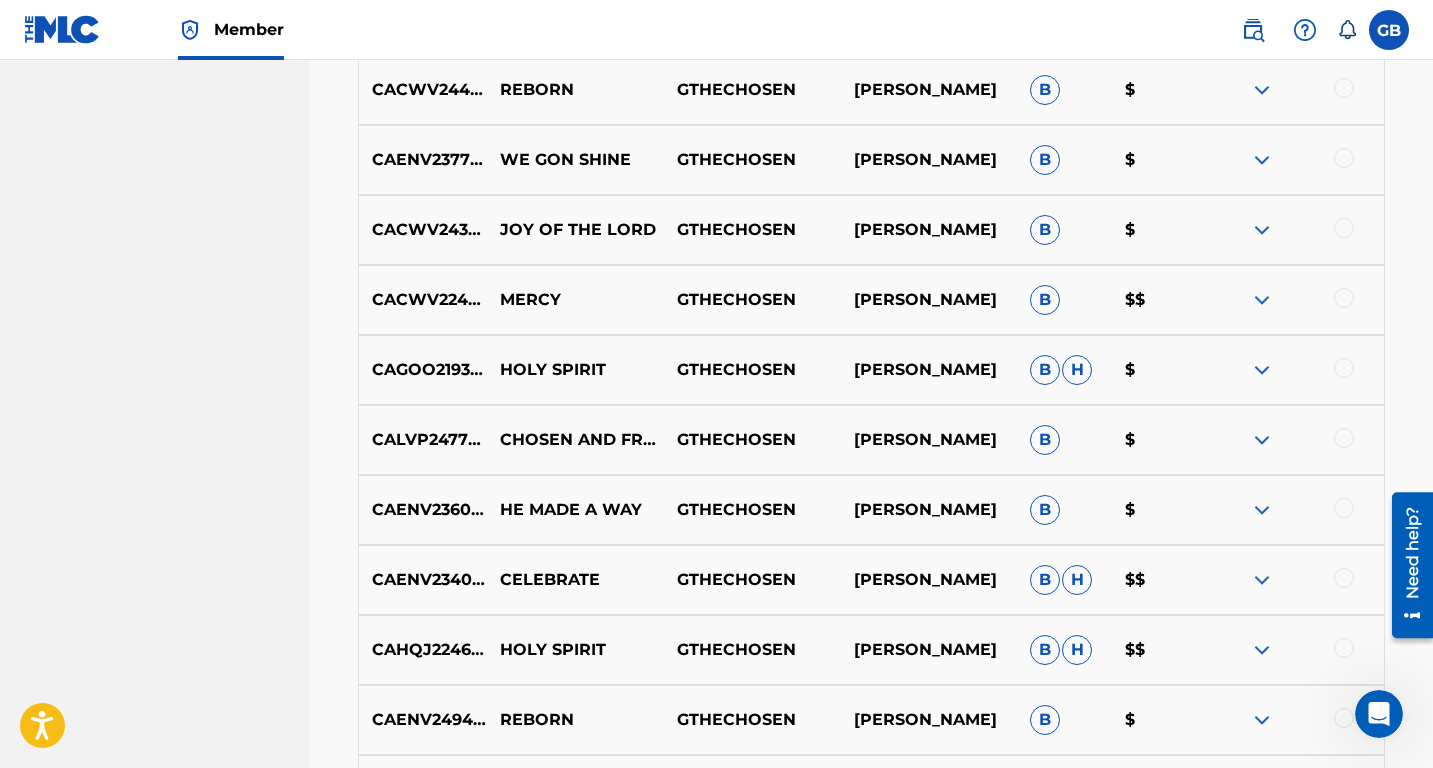 click at bounding box center (1262, 300) 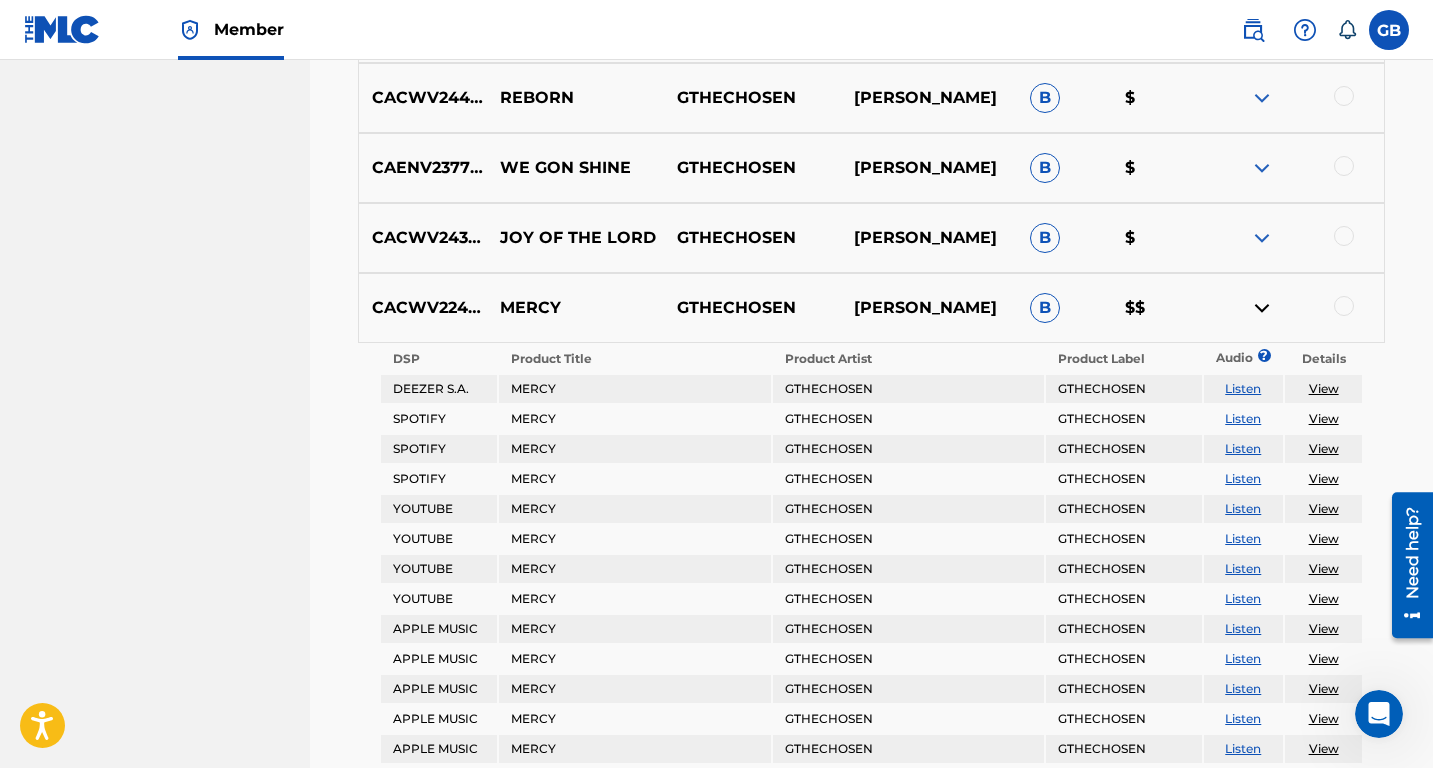scroll, scrollTop: 1121, scrollLeft: 0, axis: vertical 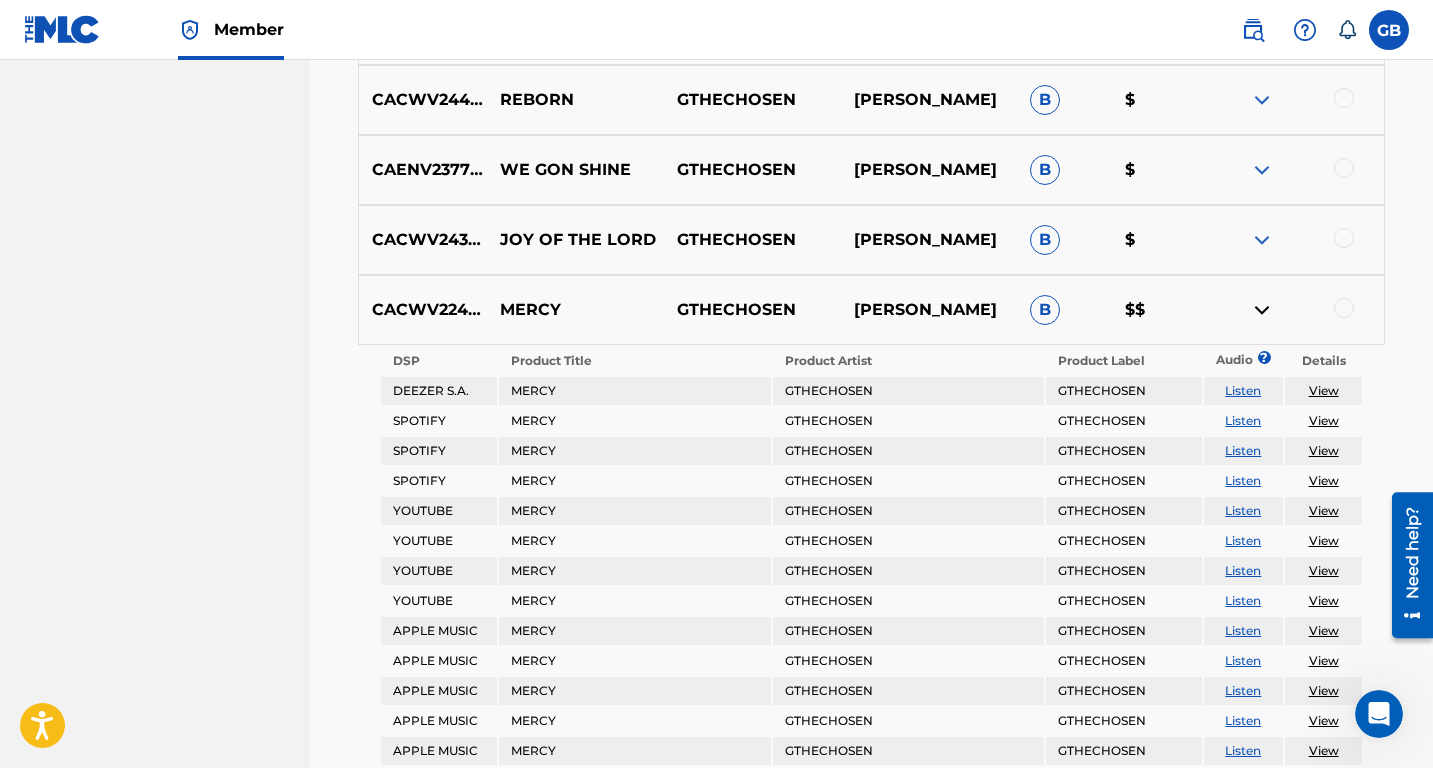 click at bounding box center [1262, 310] 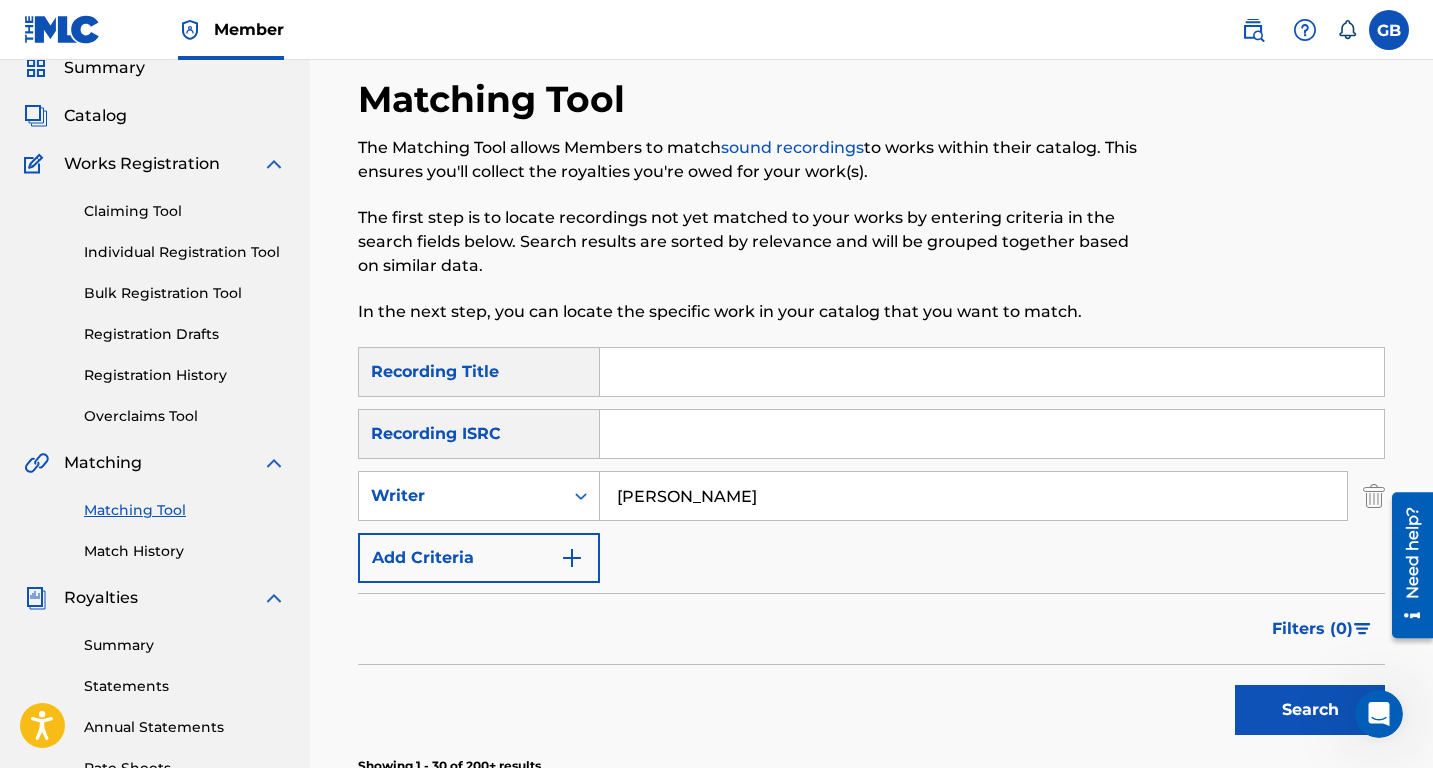 scroll, scrollTop: 0, scrollLeft: 0, axis: both 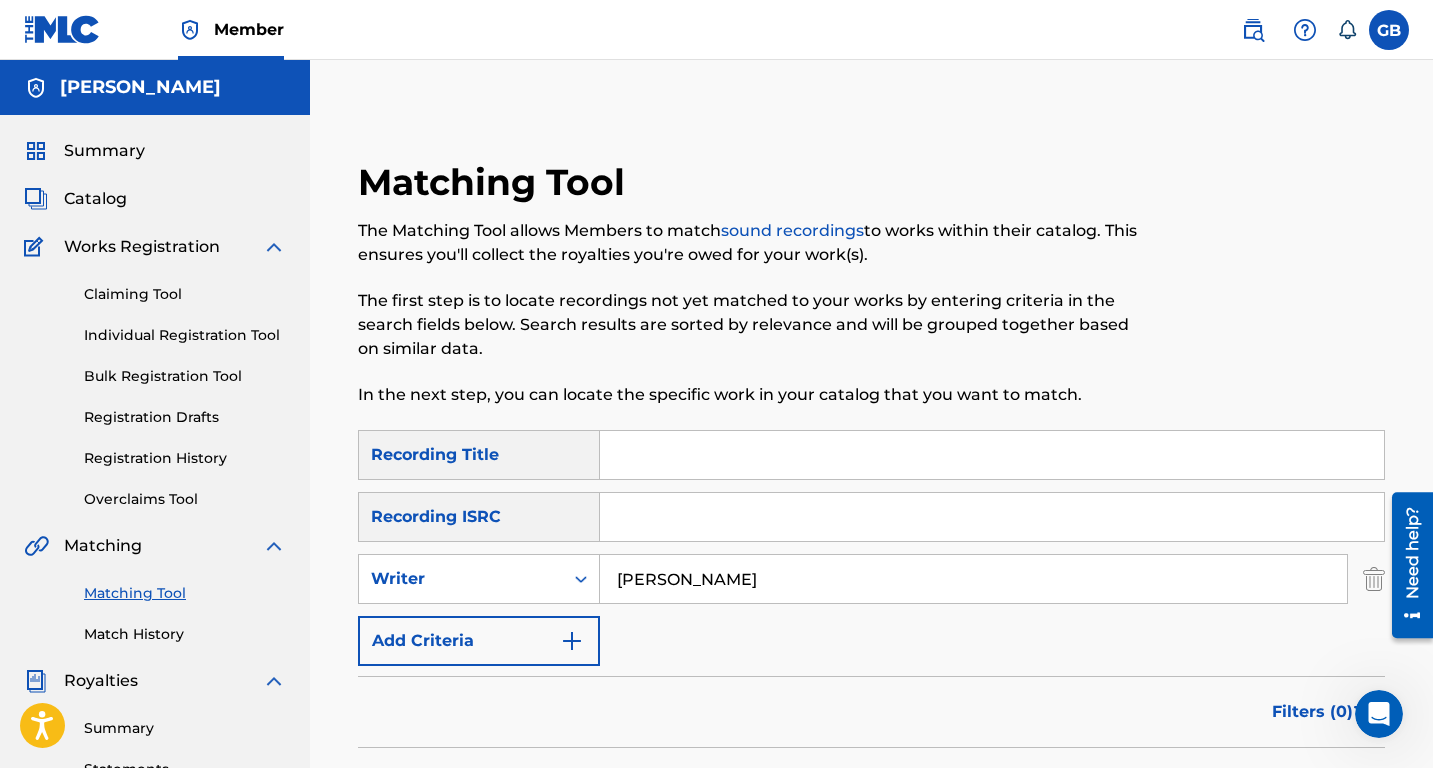 click on "Catalog" at bounding box center [155, 199] 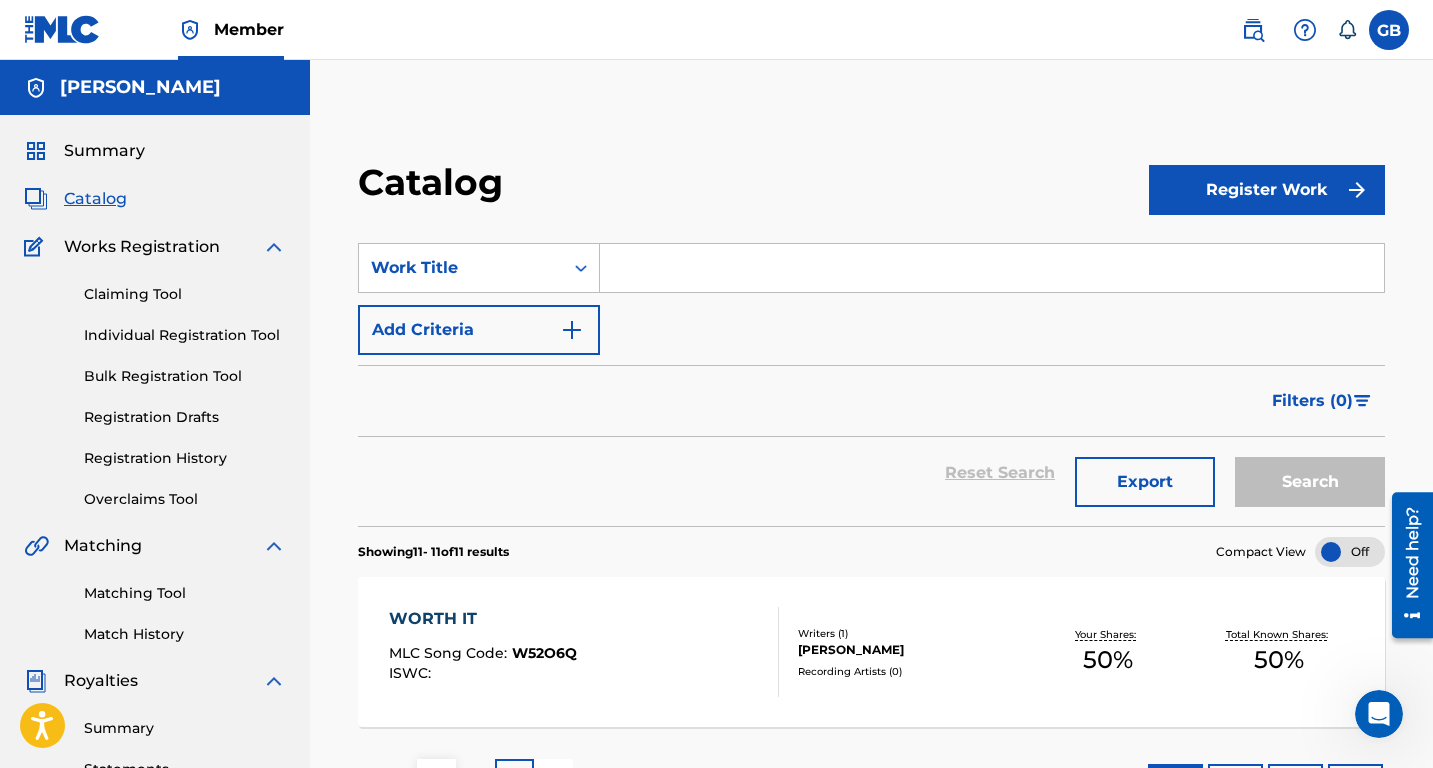 click on "Match History" at bounding box center [185, 634] 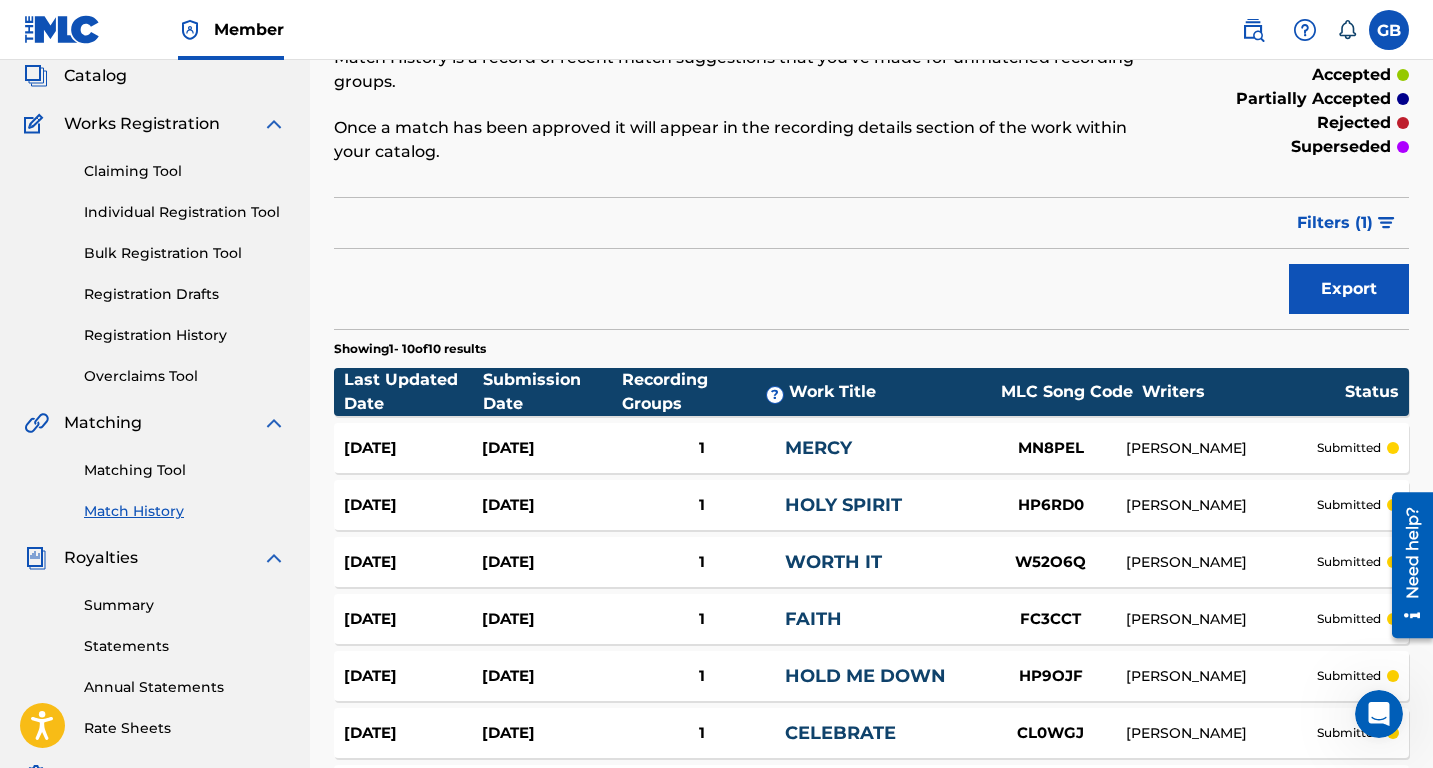 scroll, scrollTop: 59, scrollLeft: 0, axis: vertical 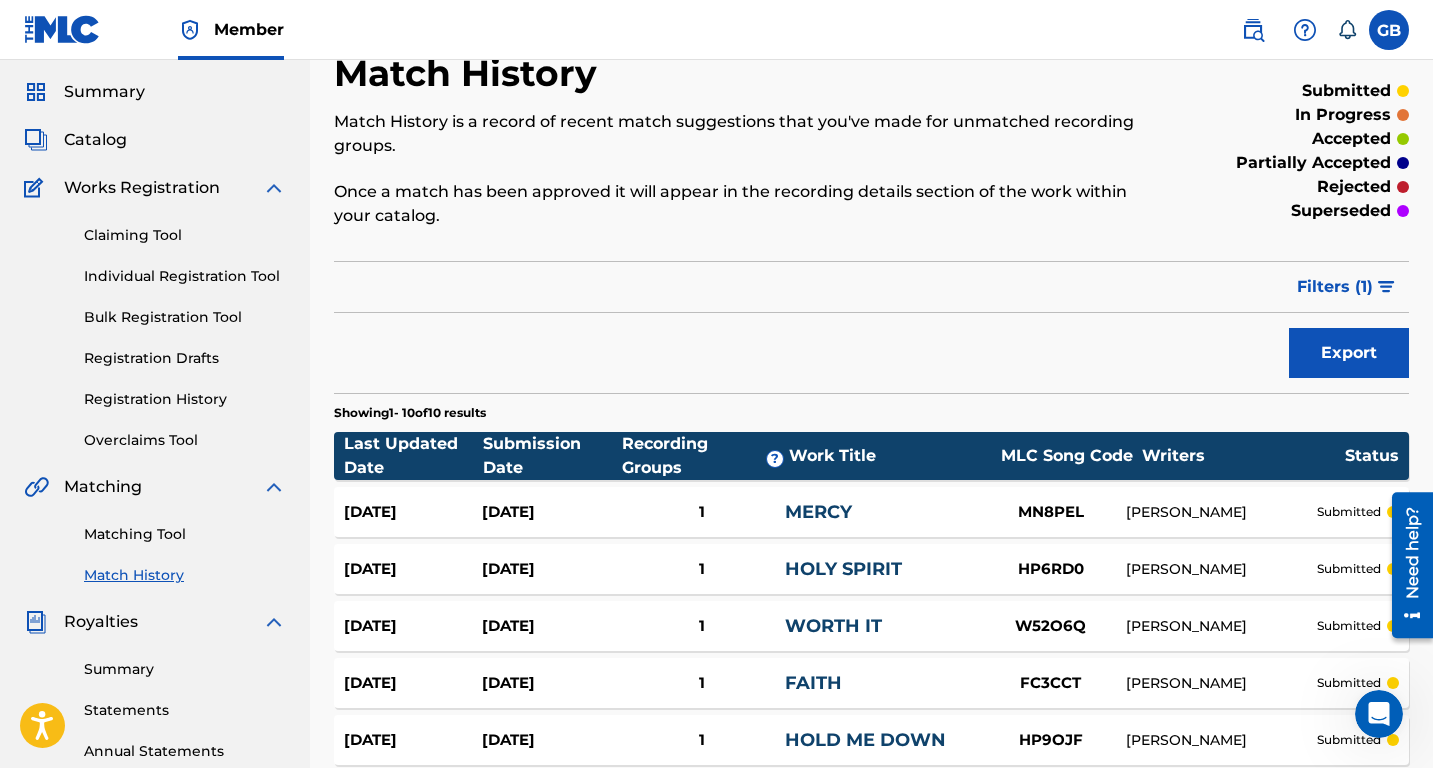 click at bounding box center [1389, 30] 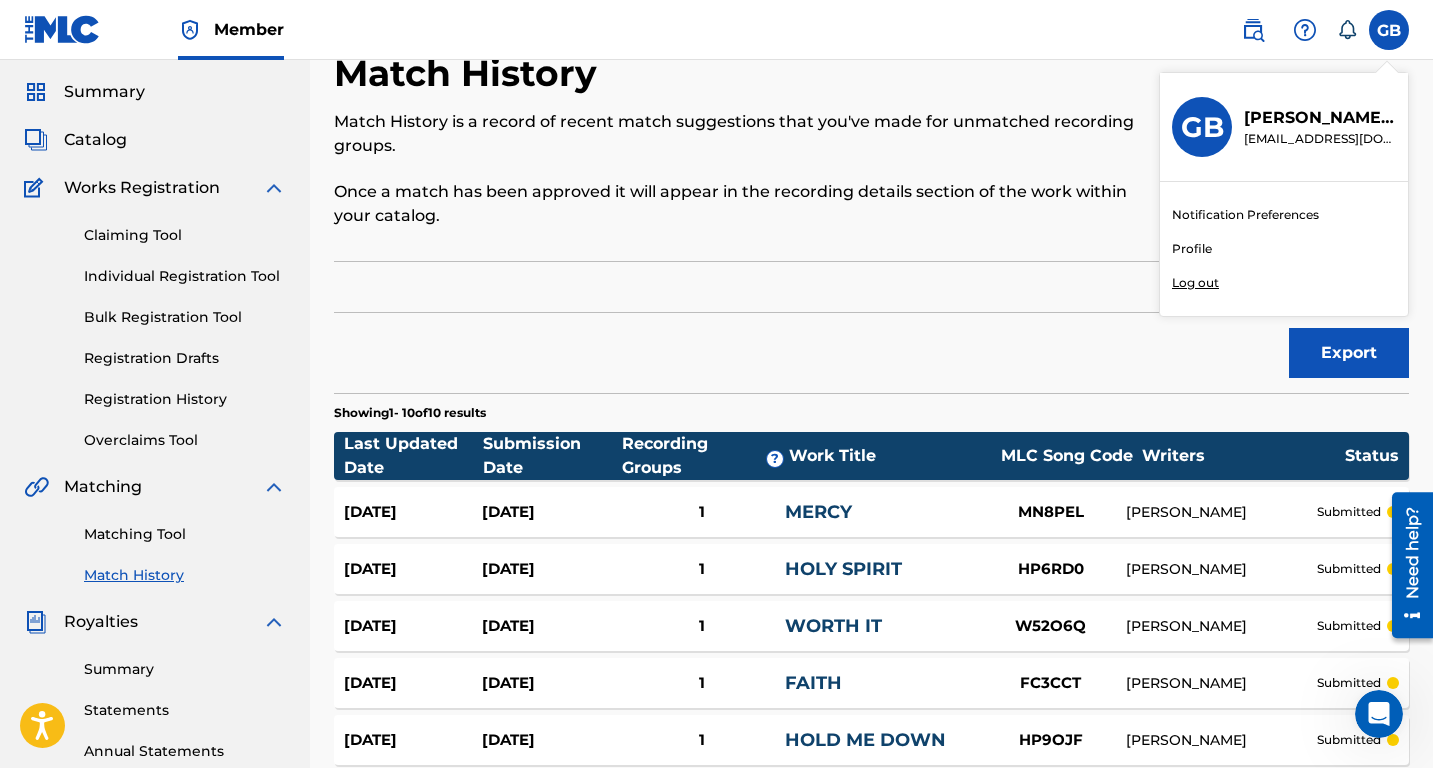 click on "Log out" at bounding box center [1195, 283] 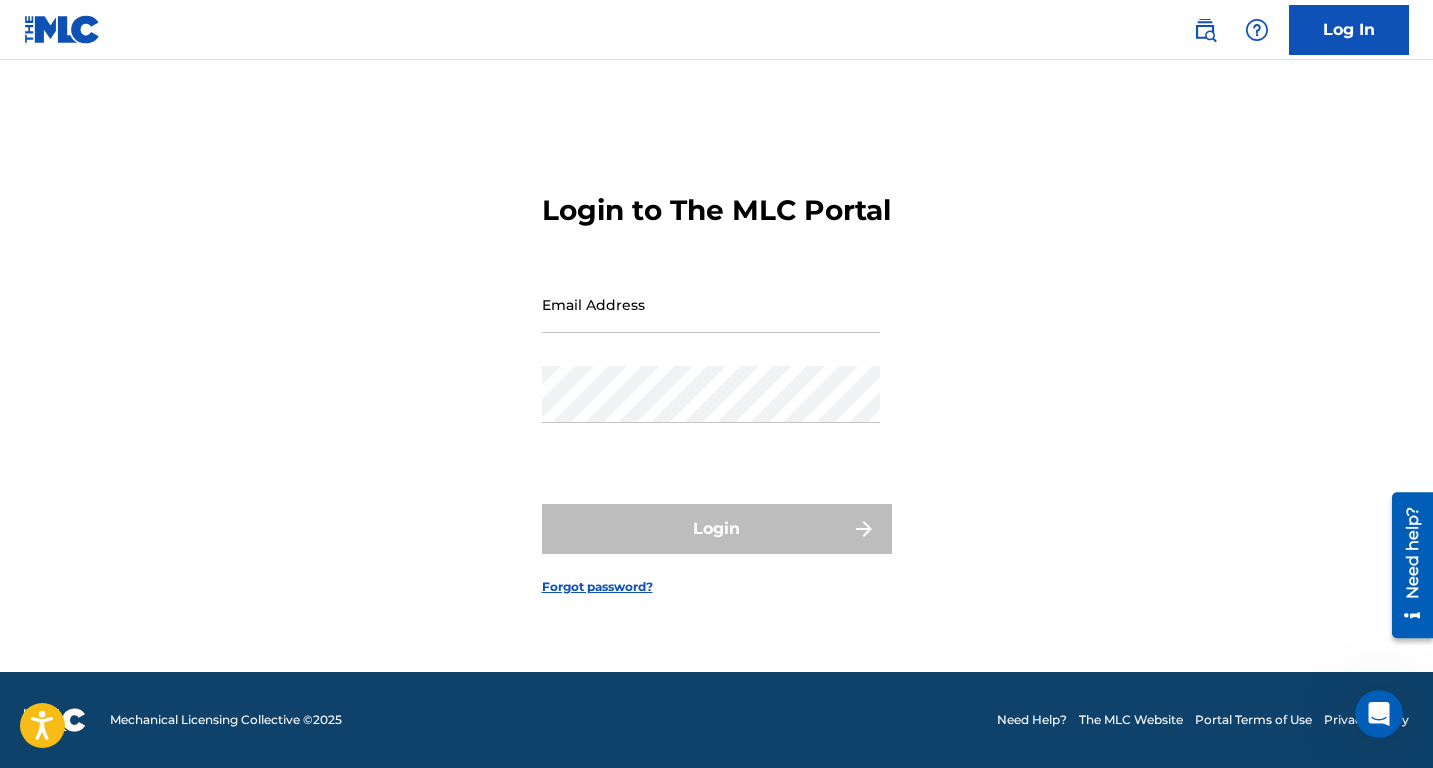 scroll, scrollTop: 0, scrollLeft: 0, axis: both 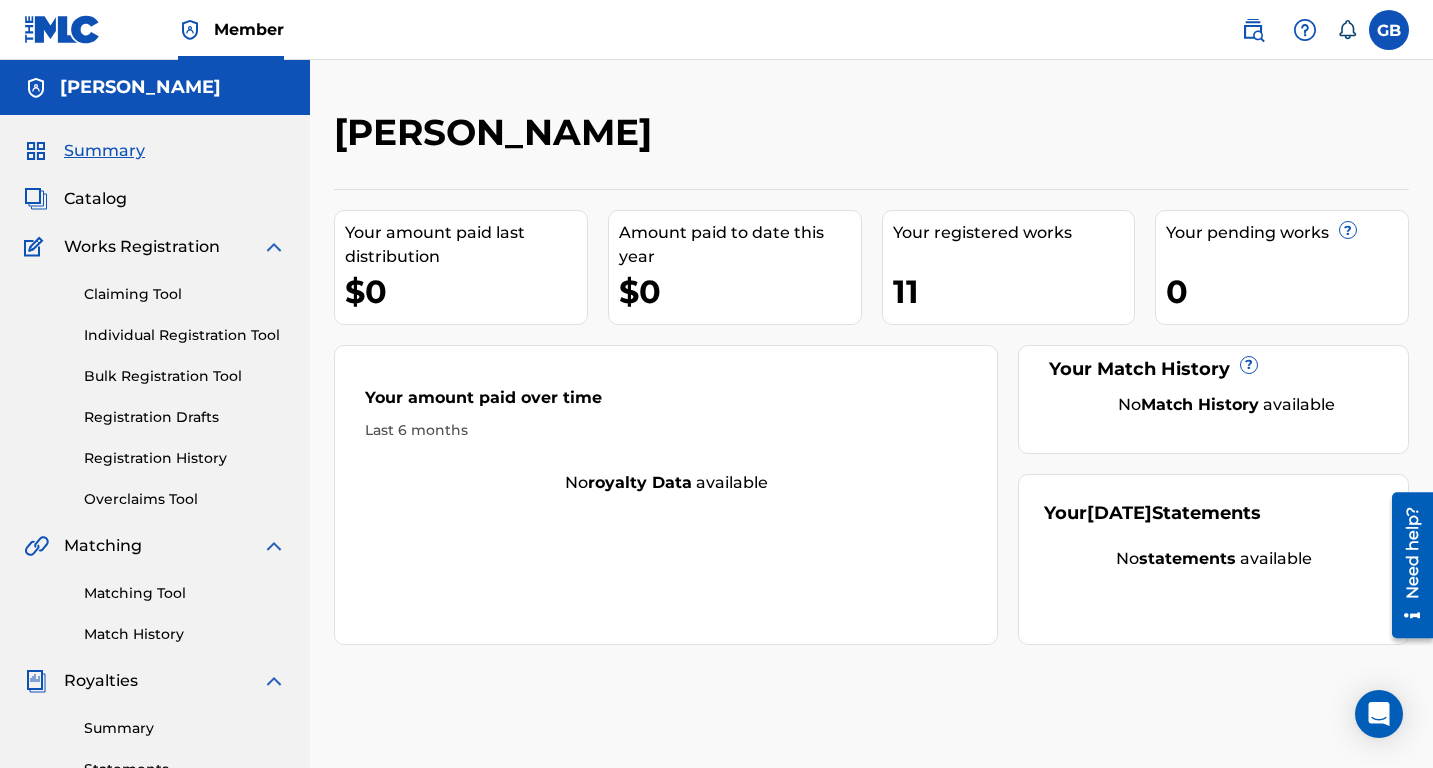 click on "Catalog" at bounding box center [95, 199] 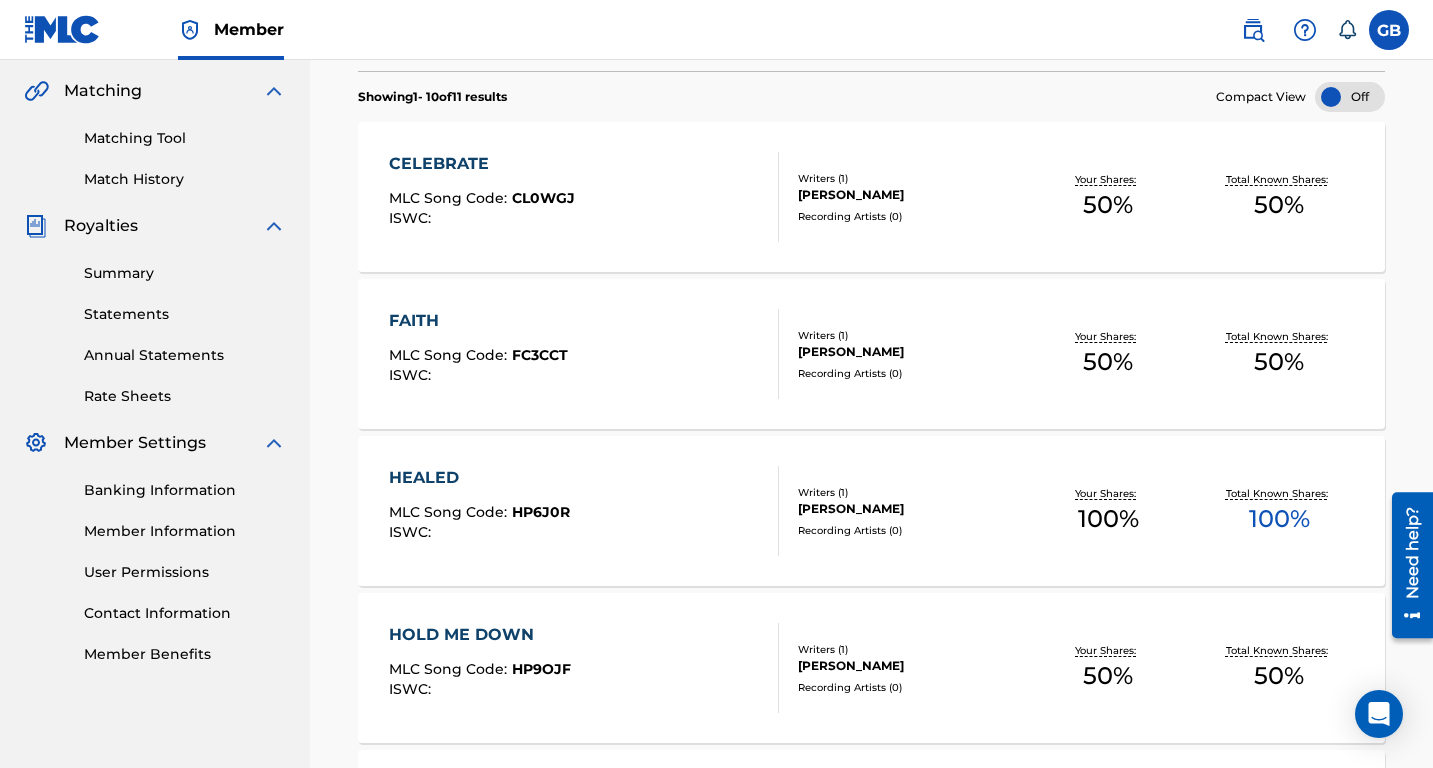 scroll, scrollTop: 420, scrollLeft: 0, axis: vertical 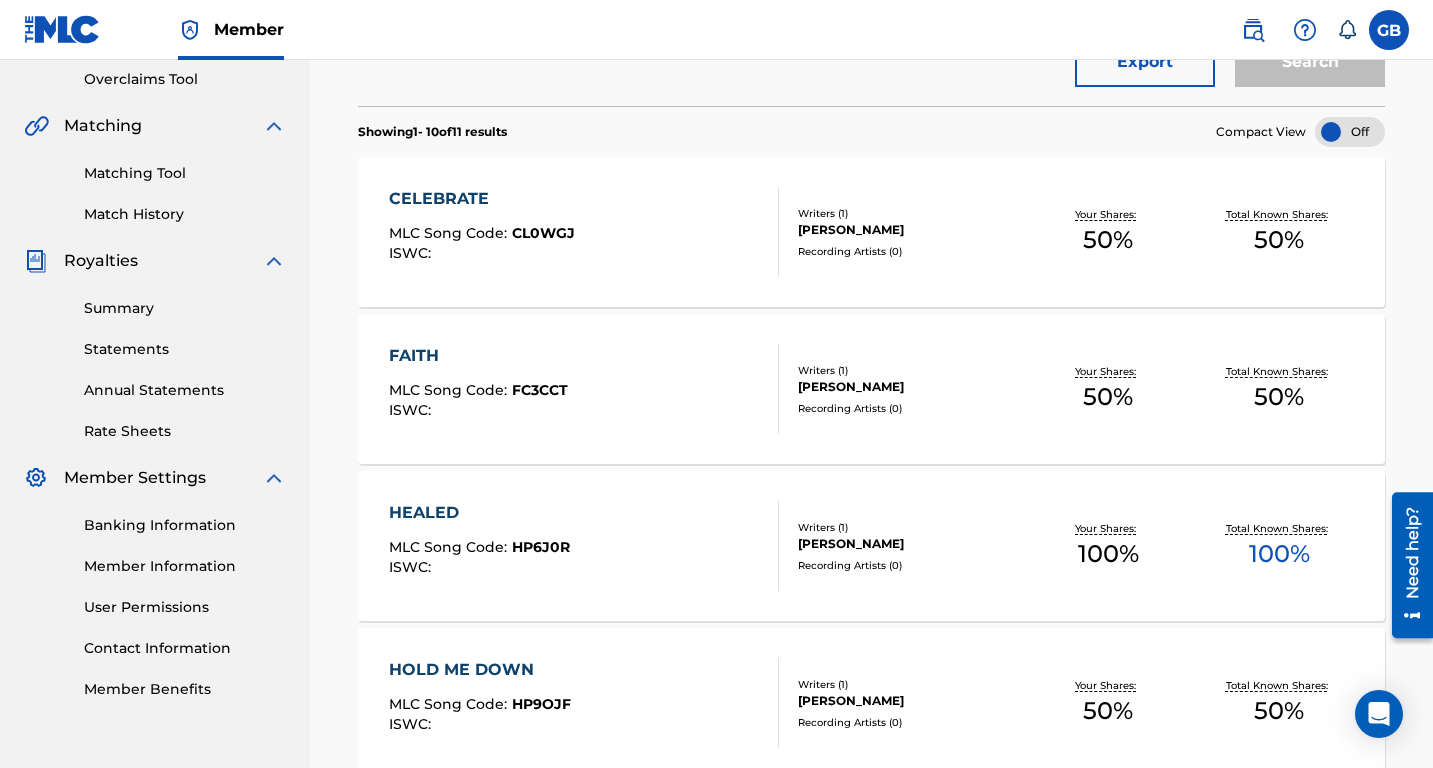 click on "CL0WGJ" at bounding box center [543, 233] 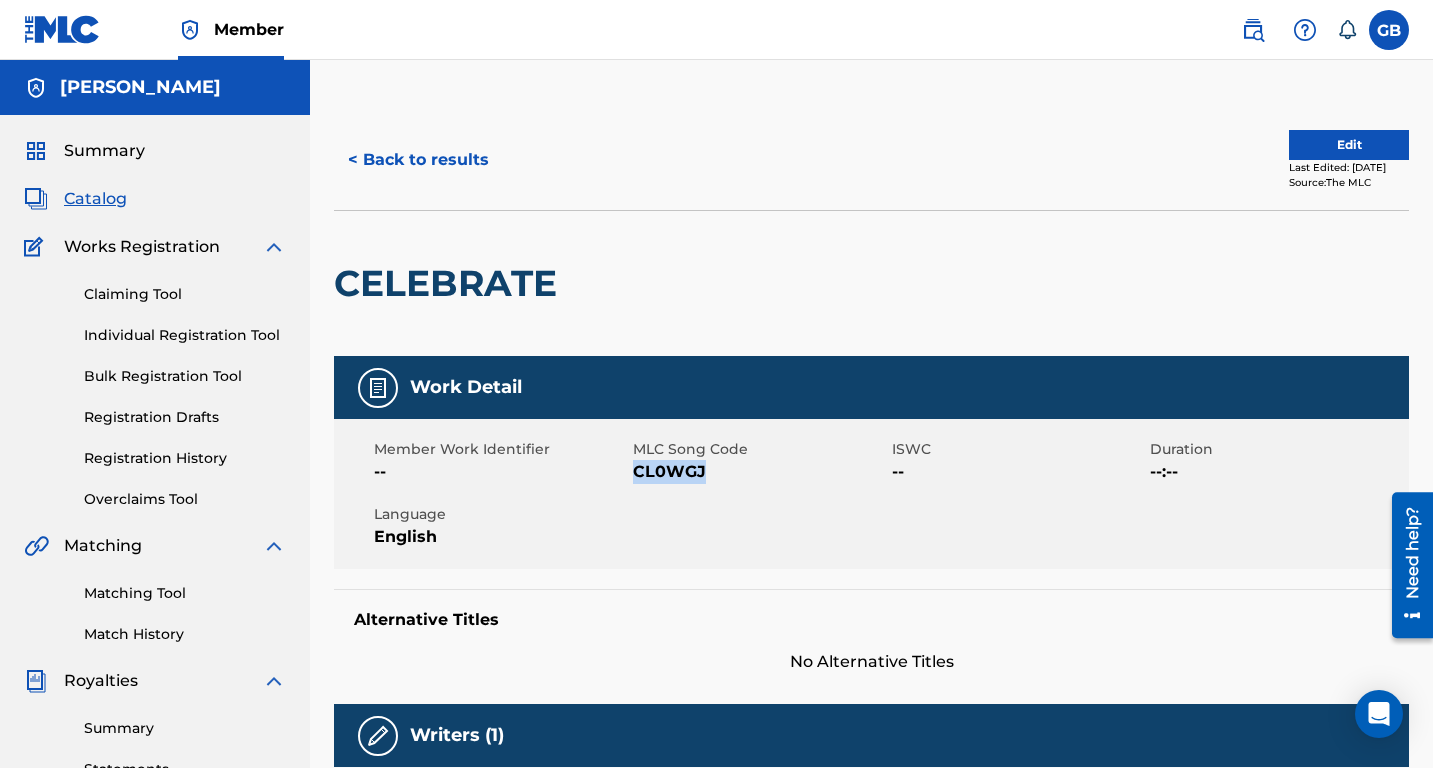 drag, startPoint x: 633, startPoint y: 471, endPoint x: 705, endPoint y: 473, distance: 72.02777 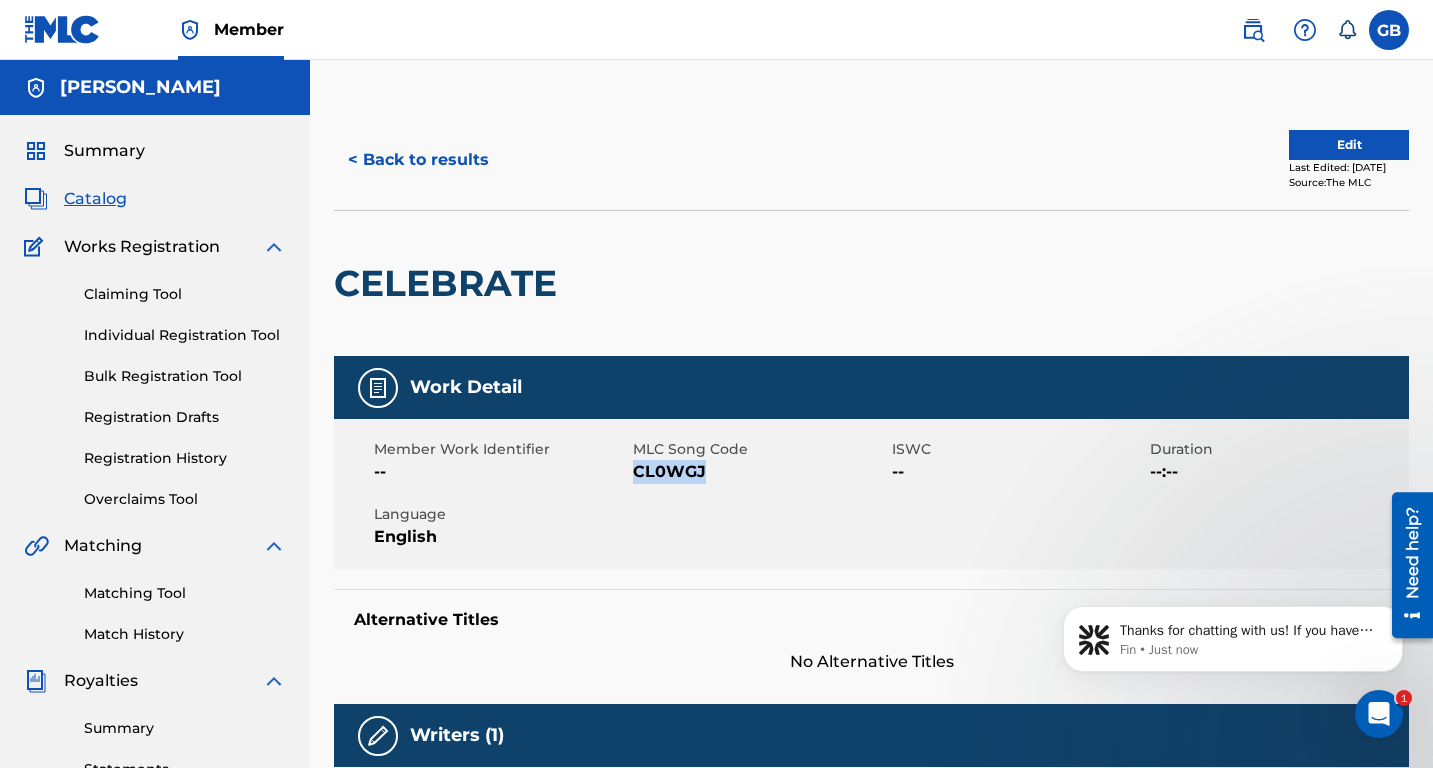 scroll, scrollTop: 0, scrollLeft: 0, axis: both 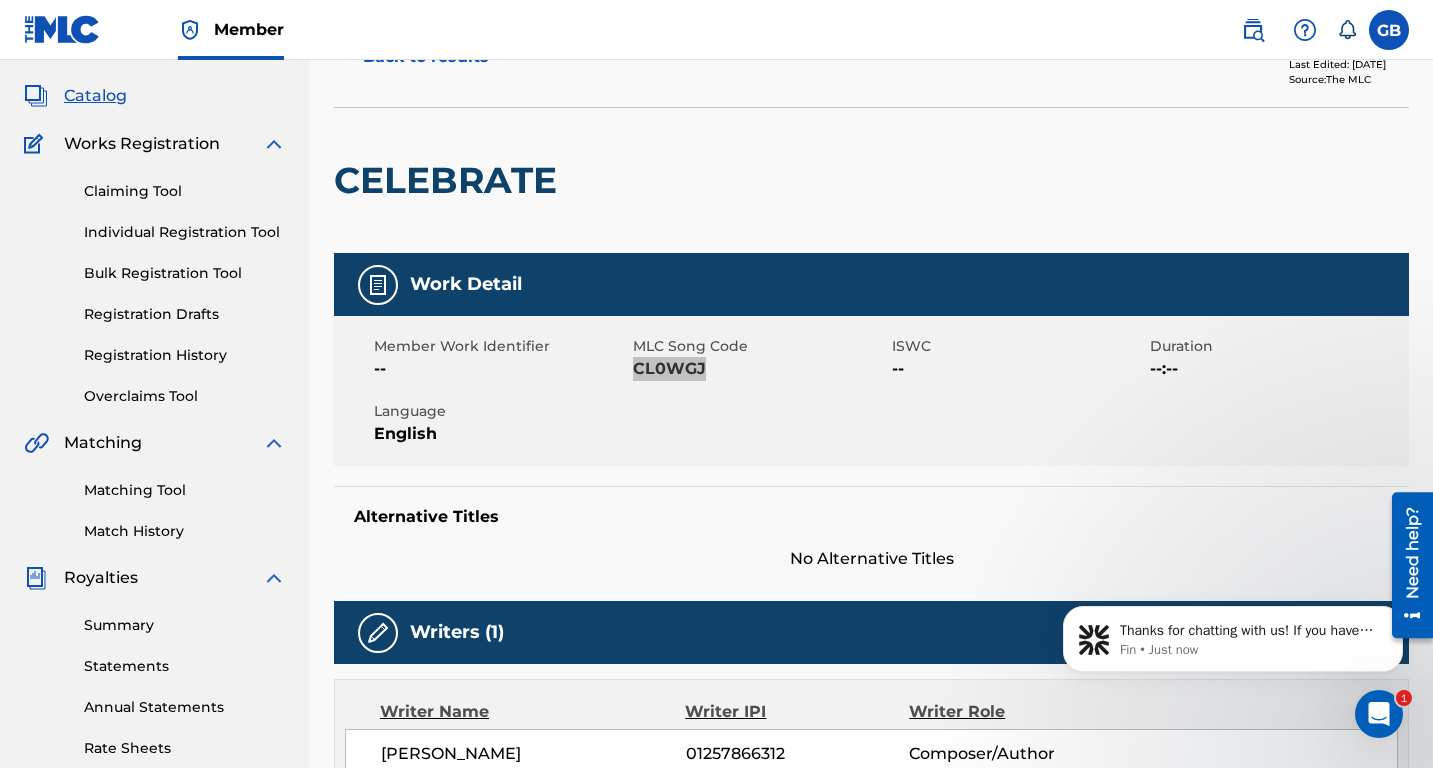 click 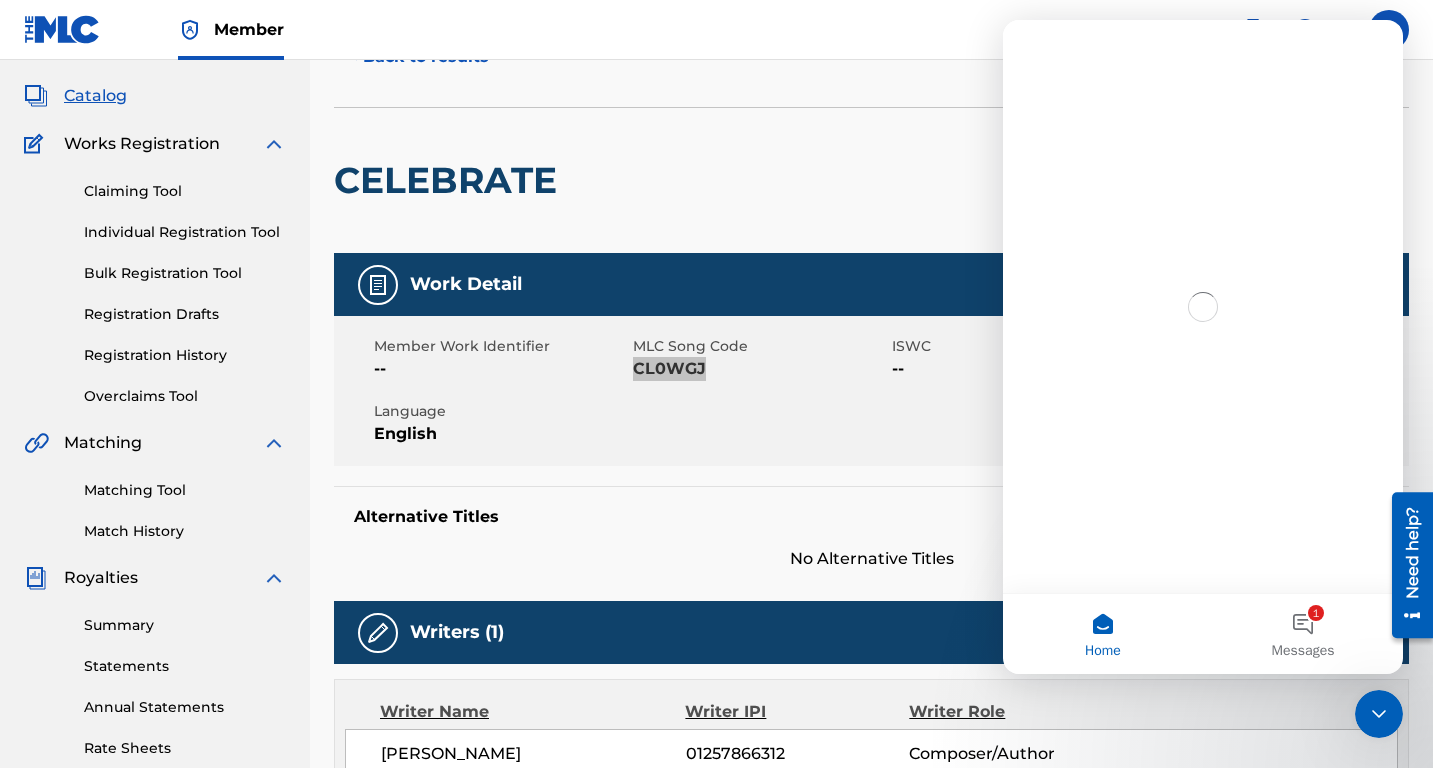 scroll, scrollTop: 0, scrollLeft: 0, axis: both 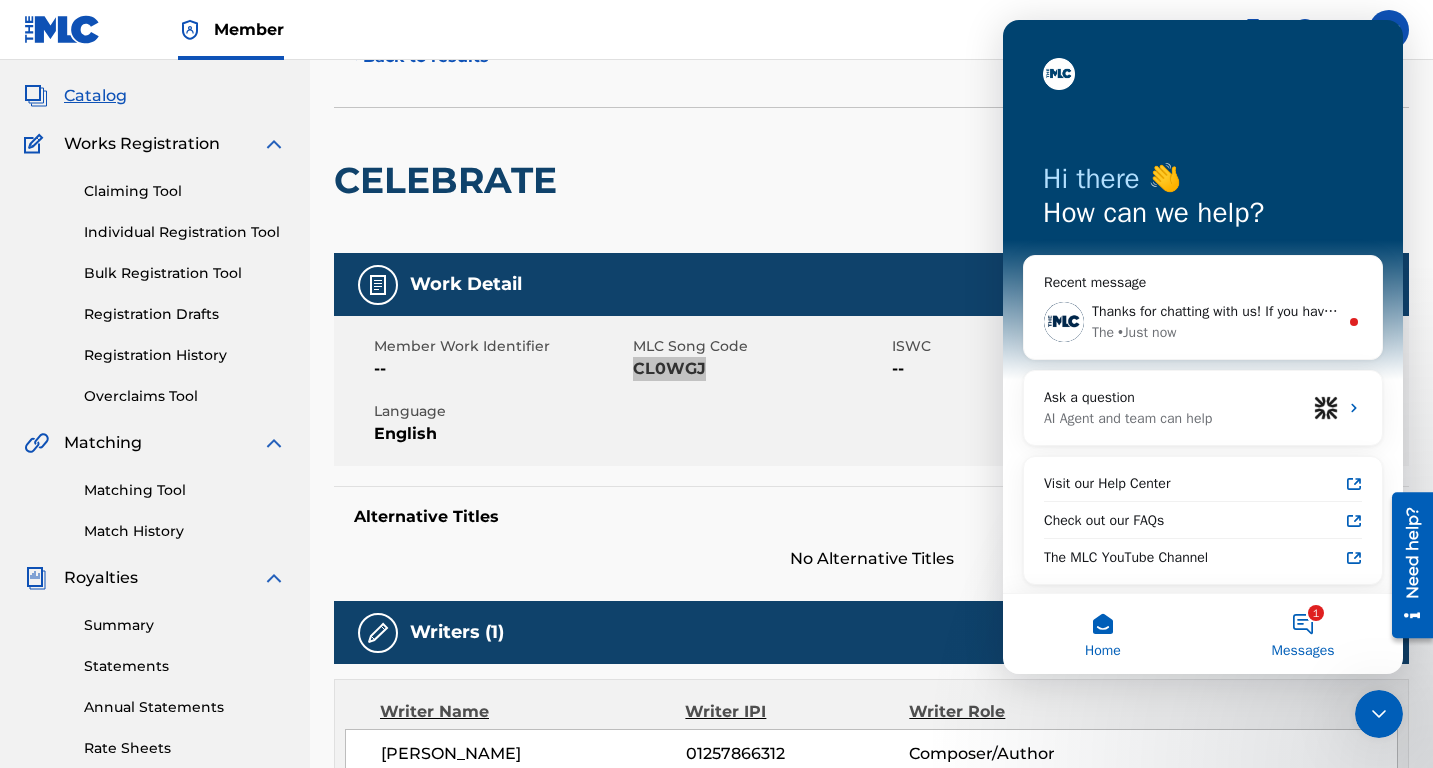 click on "1 Messages" at bounding box center [1303, 634] 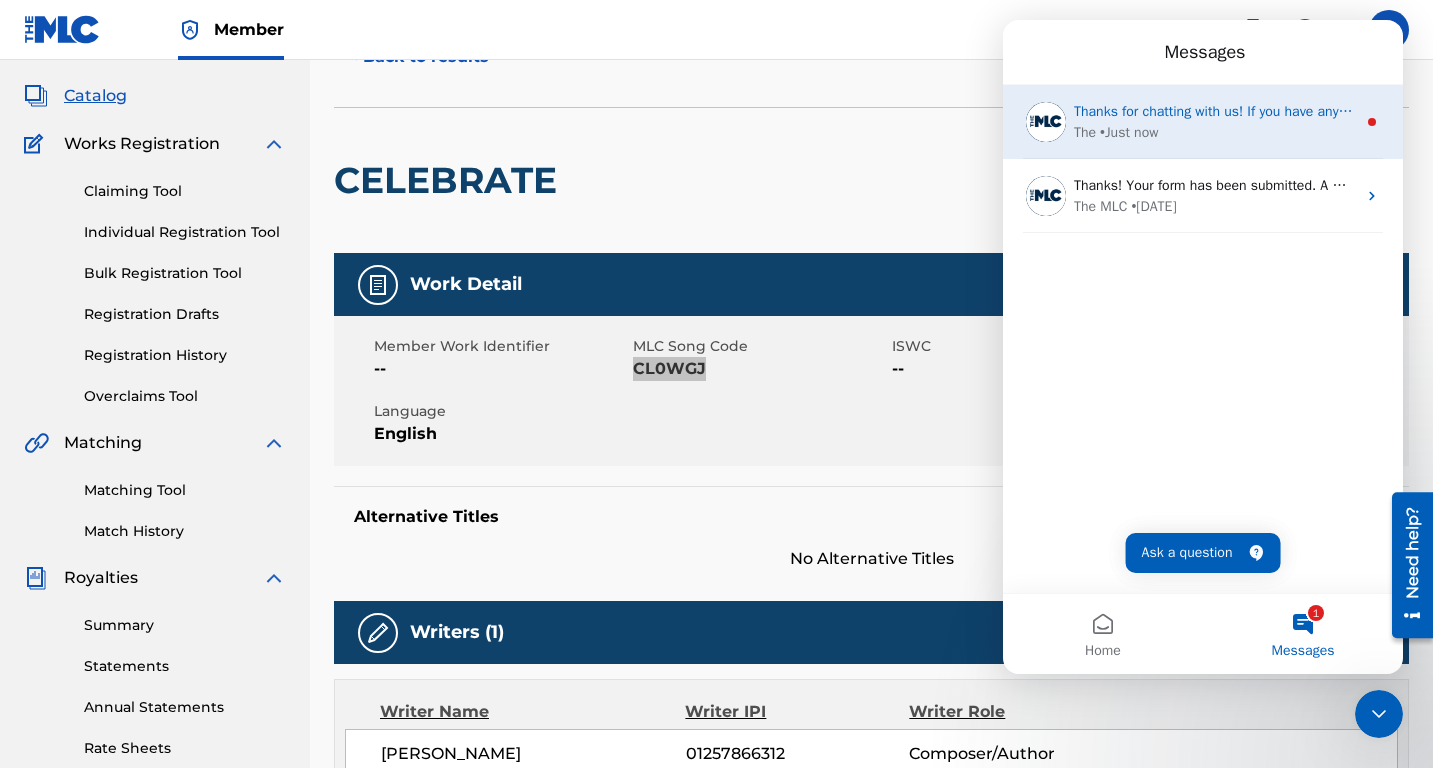 click on "The •  Just now" at bounding box center (1215, 132) 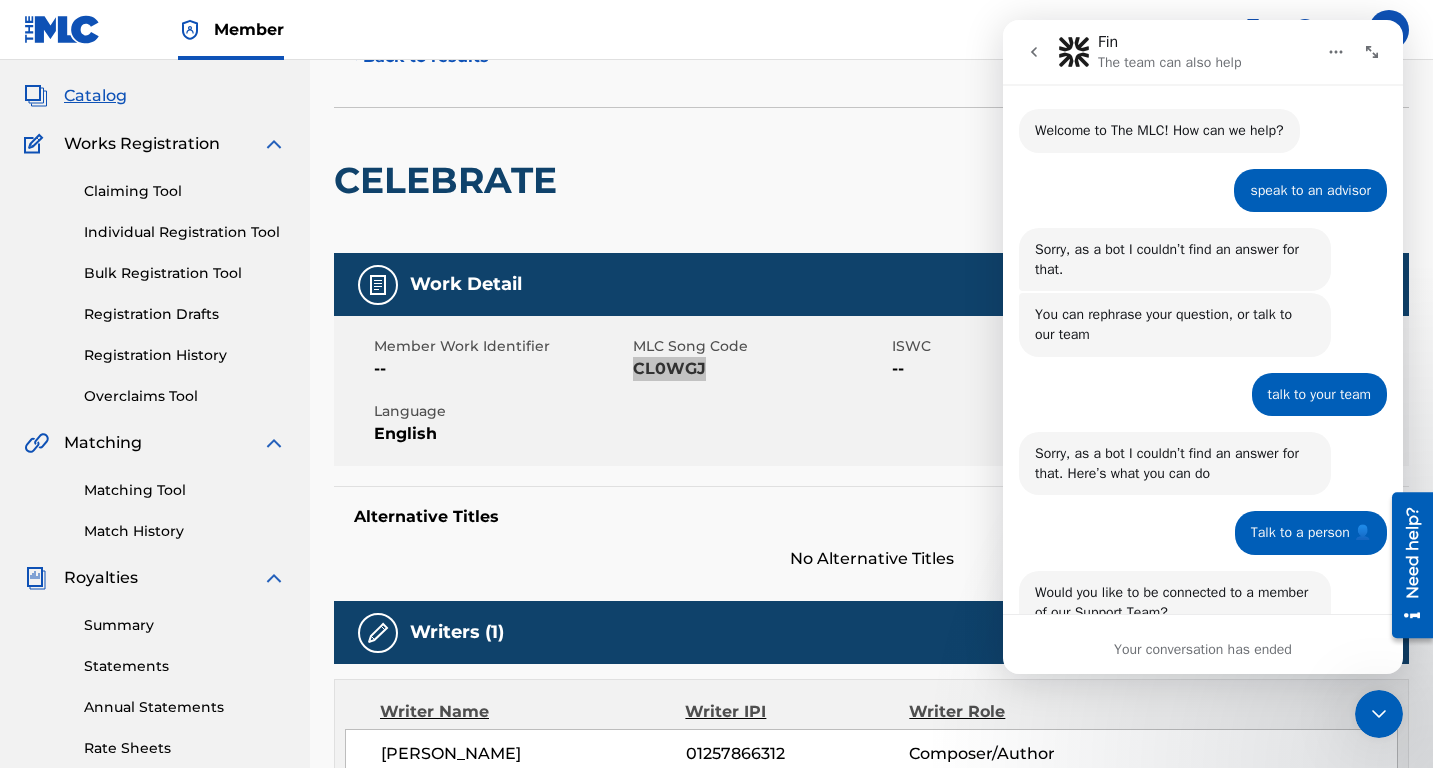 scroll, scrollTop: 3, scrollLeft: 0, axis: vertical 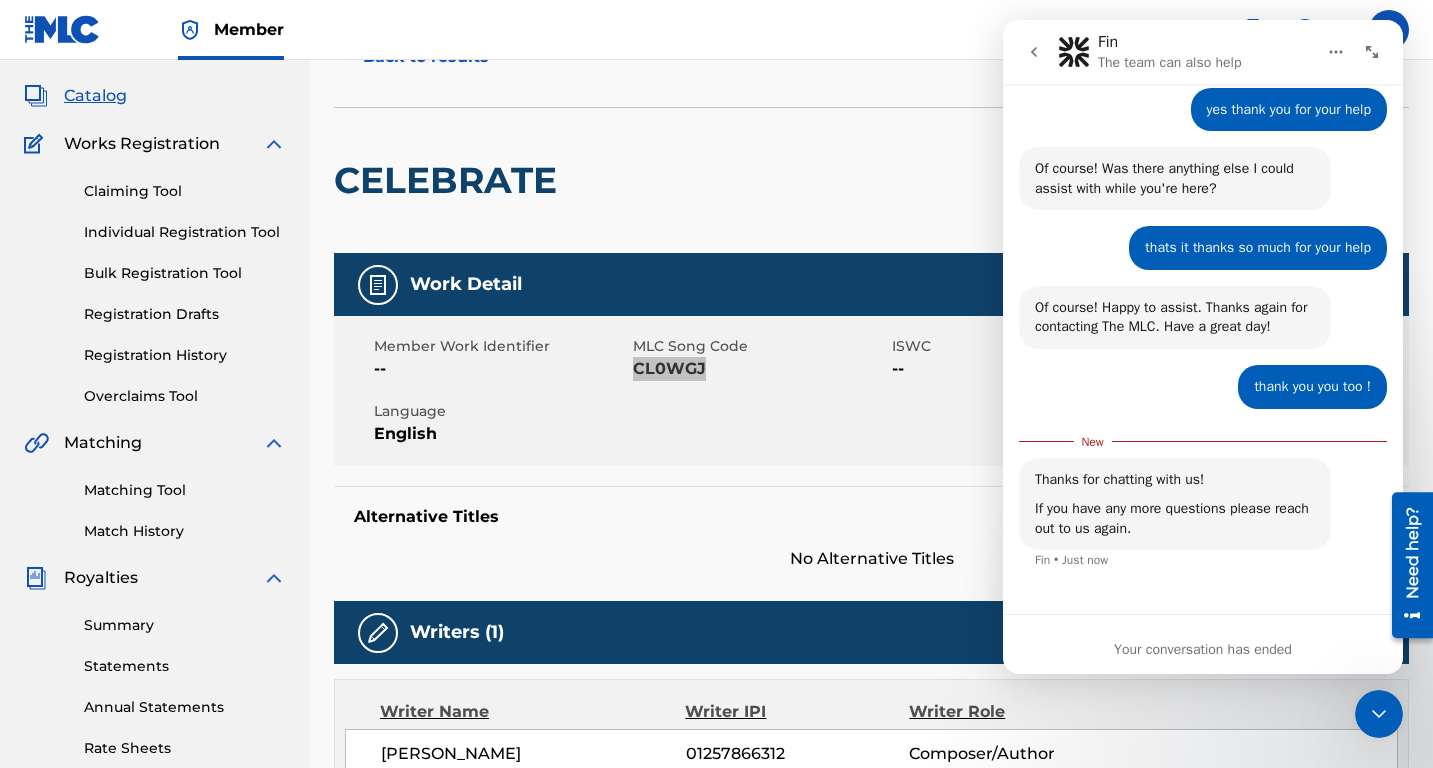 click at bounding box center (1379, 714) 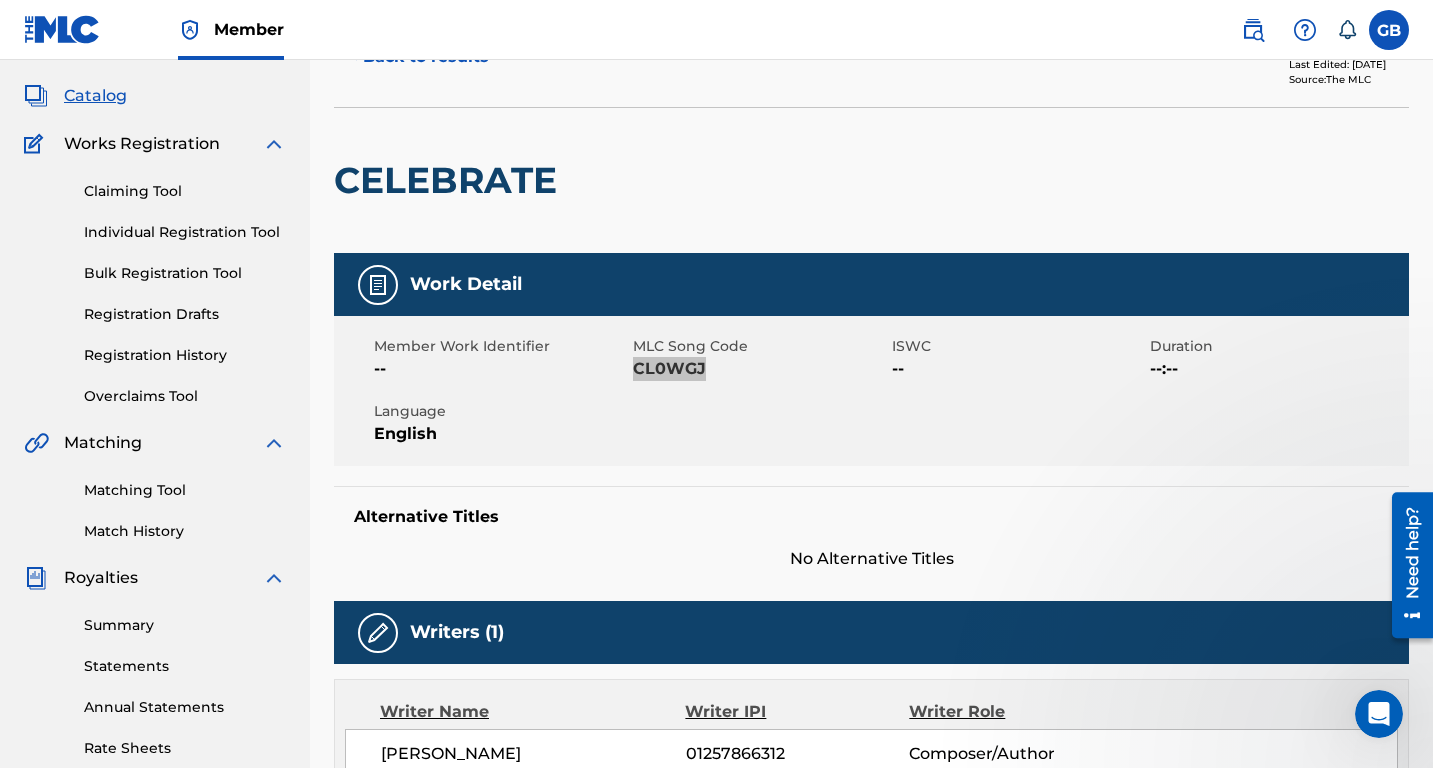 scroll, scrollTop: 0, scrollLeft: 0, axis: both 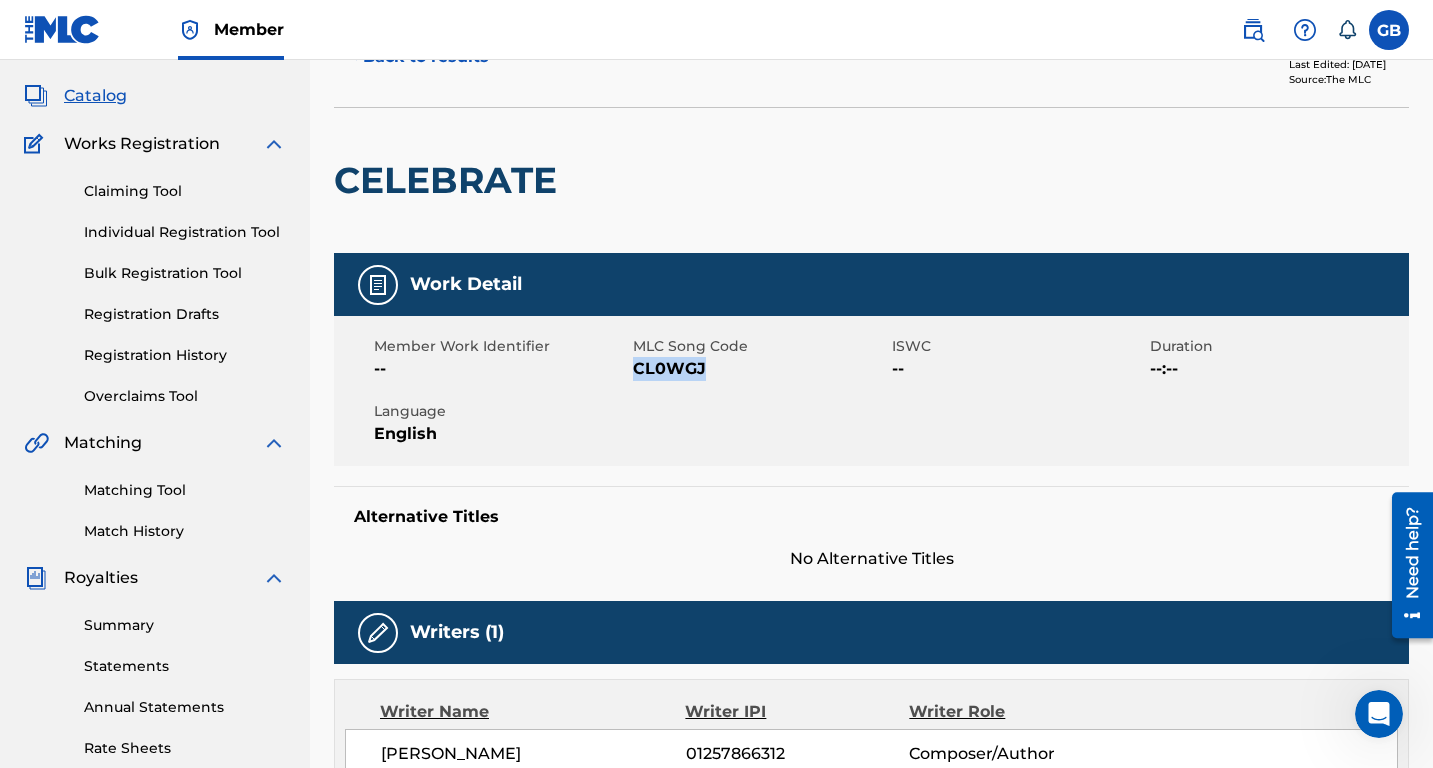 click on "Catalog" at bounding box center [95, 96] 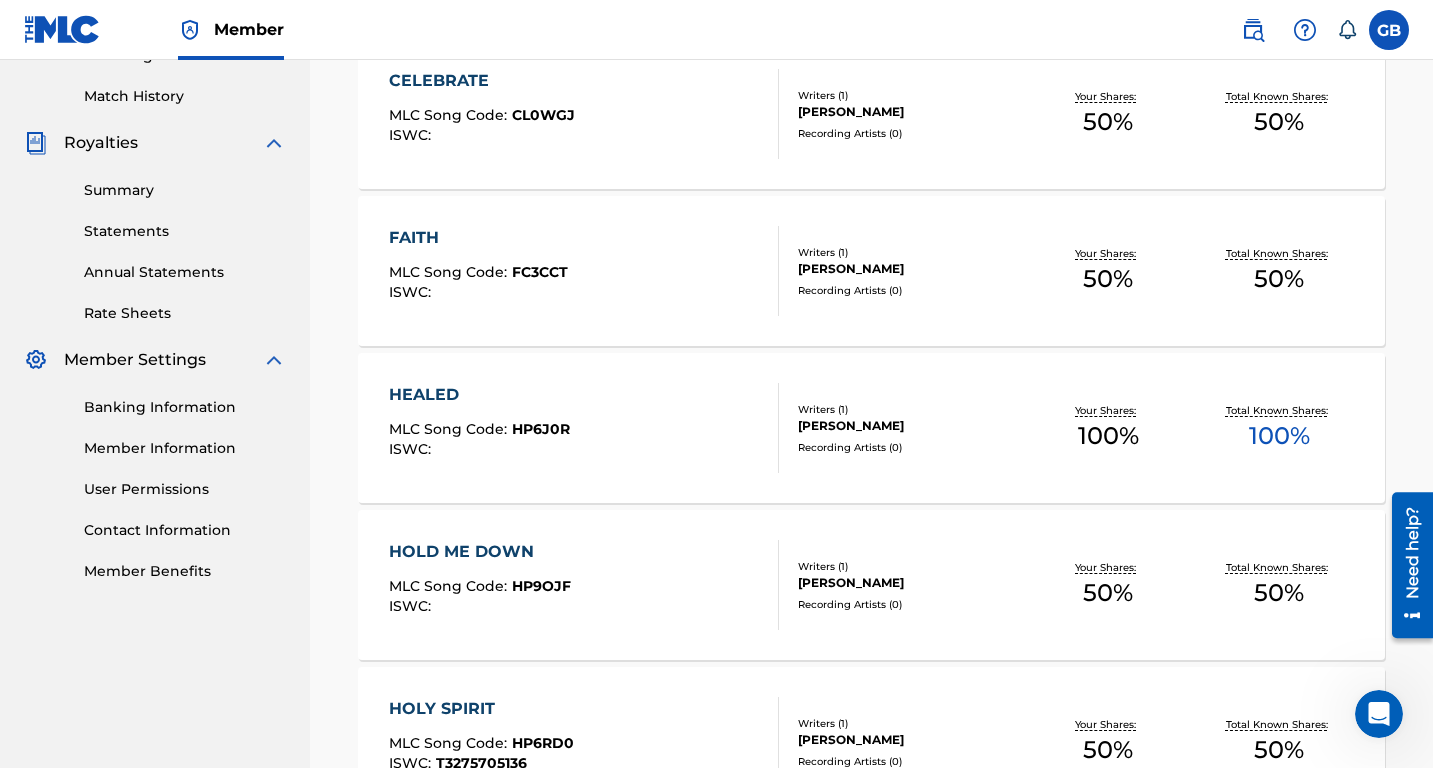 scroll, scrollTop: 569, scrollLeft: 0, axis: vertical 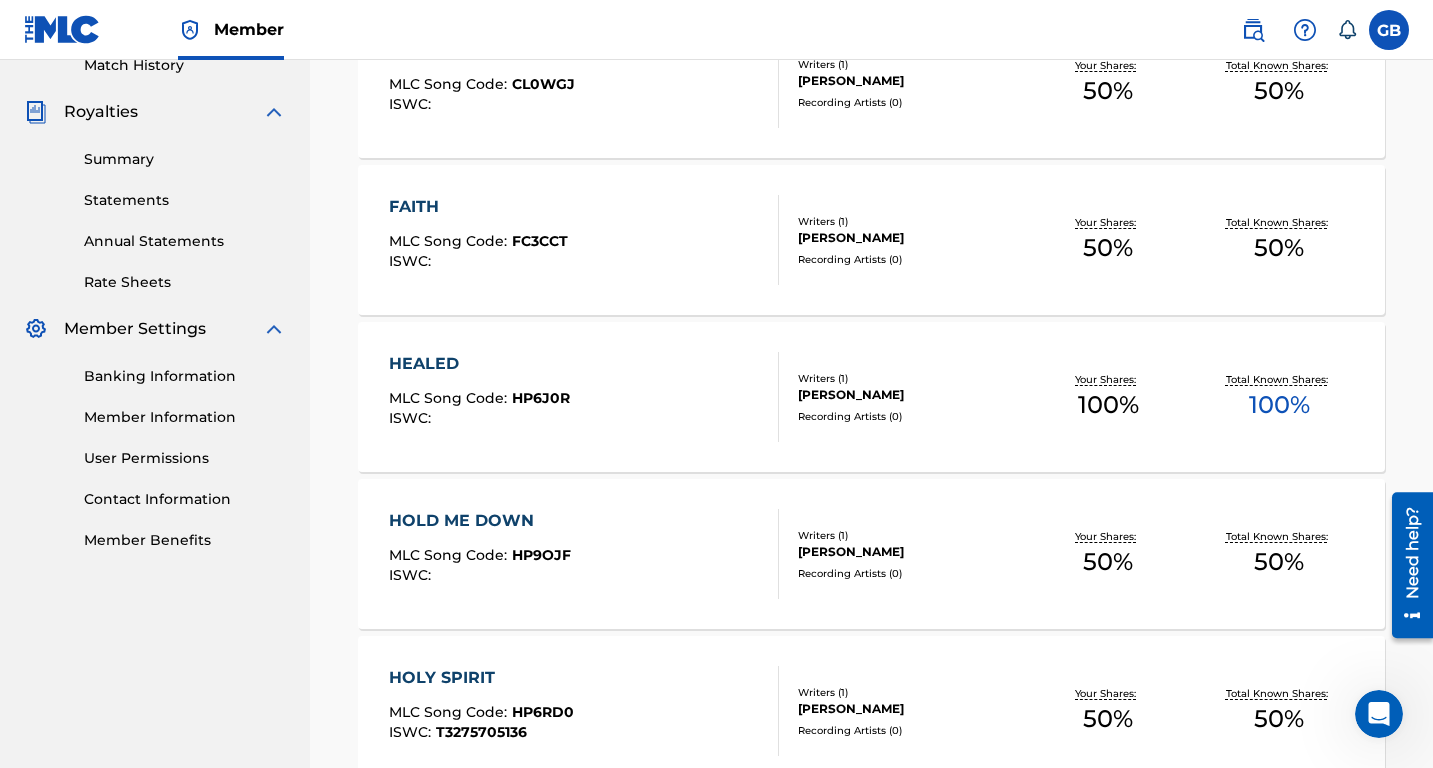 click on "FC3CCT" at bounding box center [540, 241] 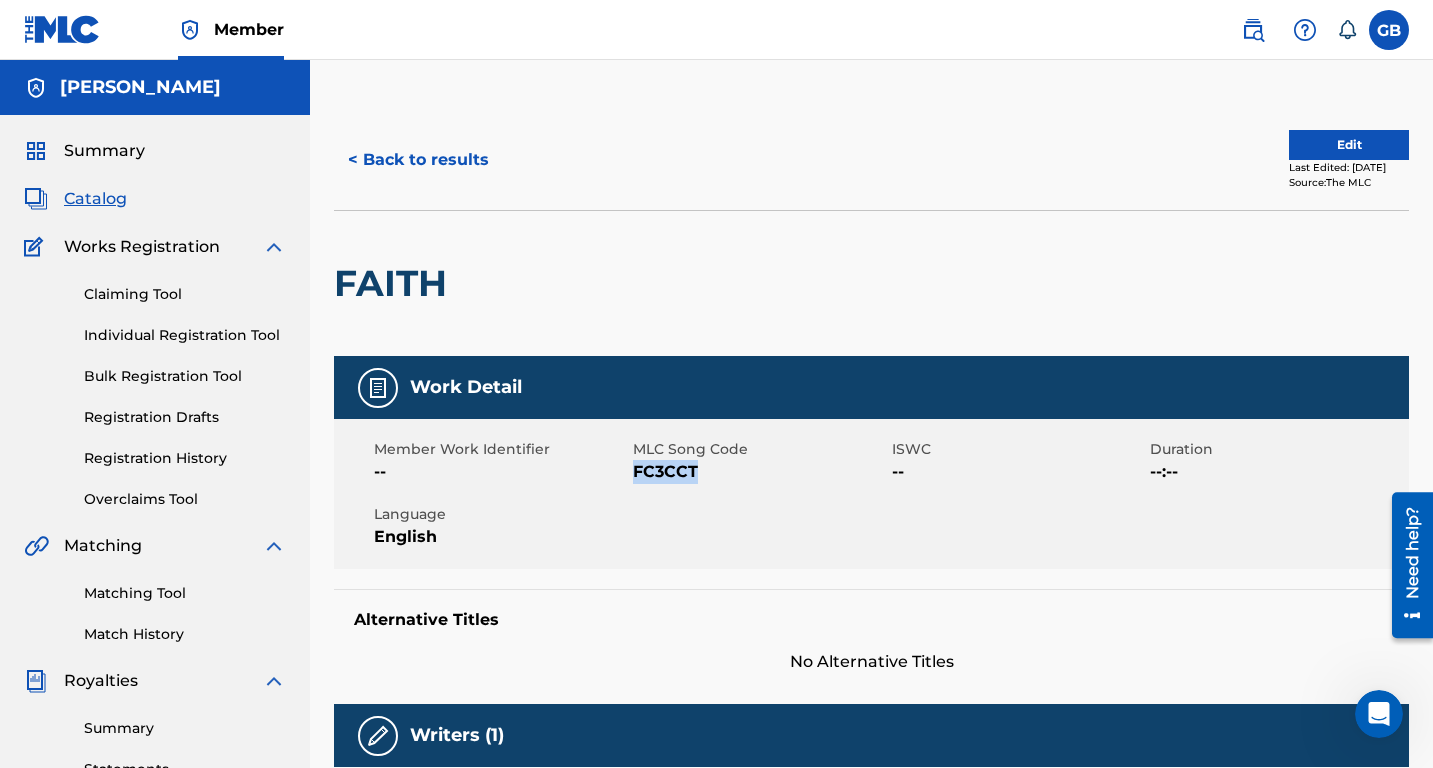 drag, startPoint x: 695, startPoint y: 478, endPoint x: 636, endPoint y: 474, distance: 59.135437 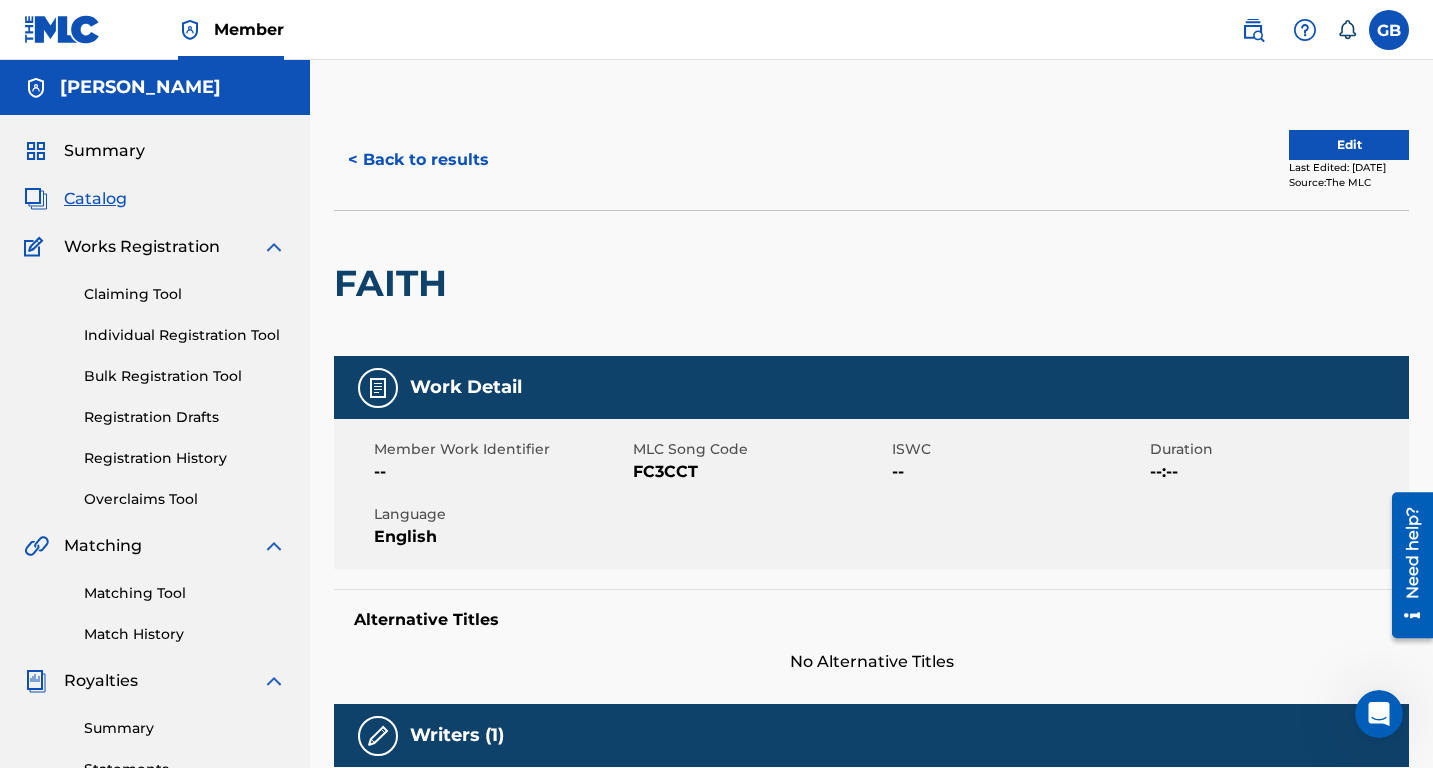 click on "Catalog" at bounding box center [155, 199] 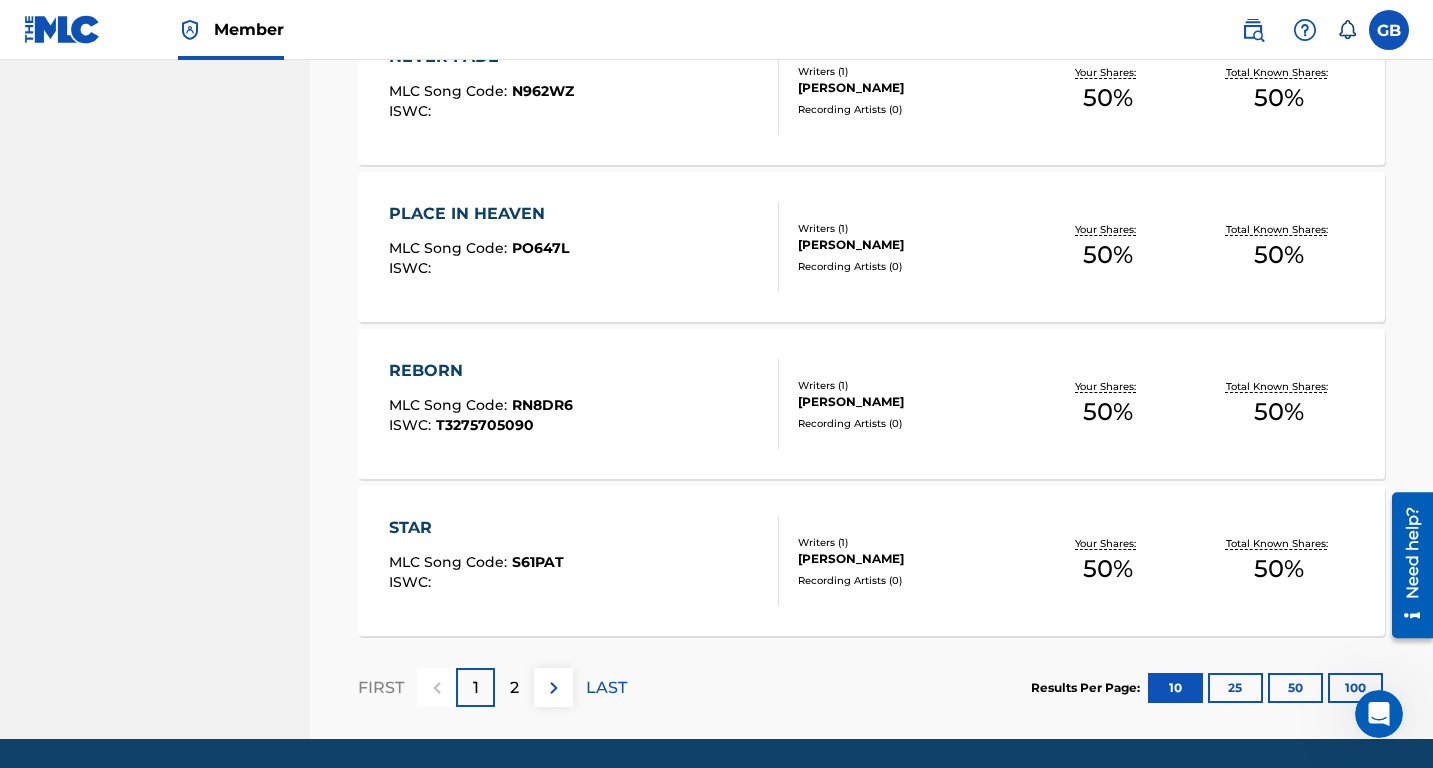 scroll, scrollTop: 1571, scrollLeft: 0, axis: vertical 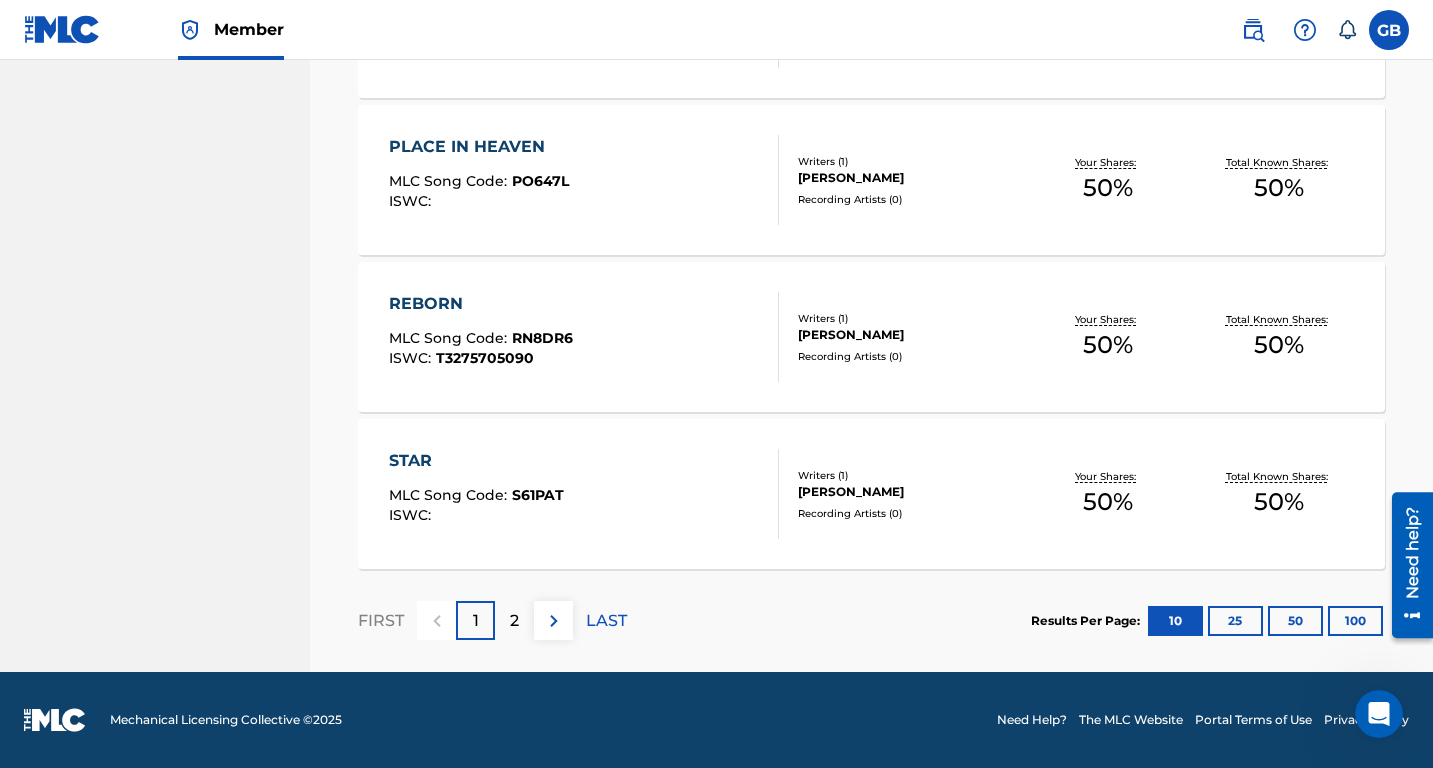 click on "PLACE IN HEAVEN MLC Song Code : PO647L ISWC :" at bounding box center [479, 180] 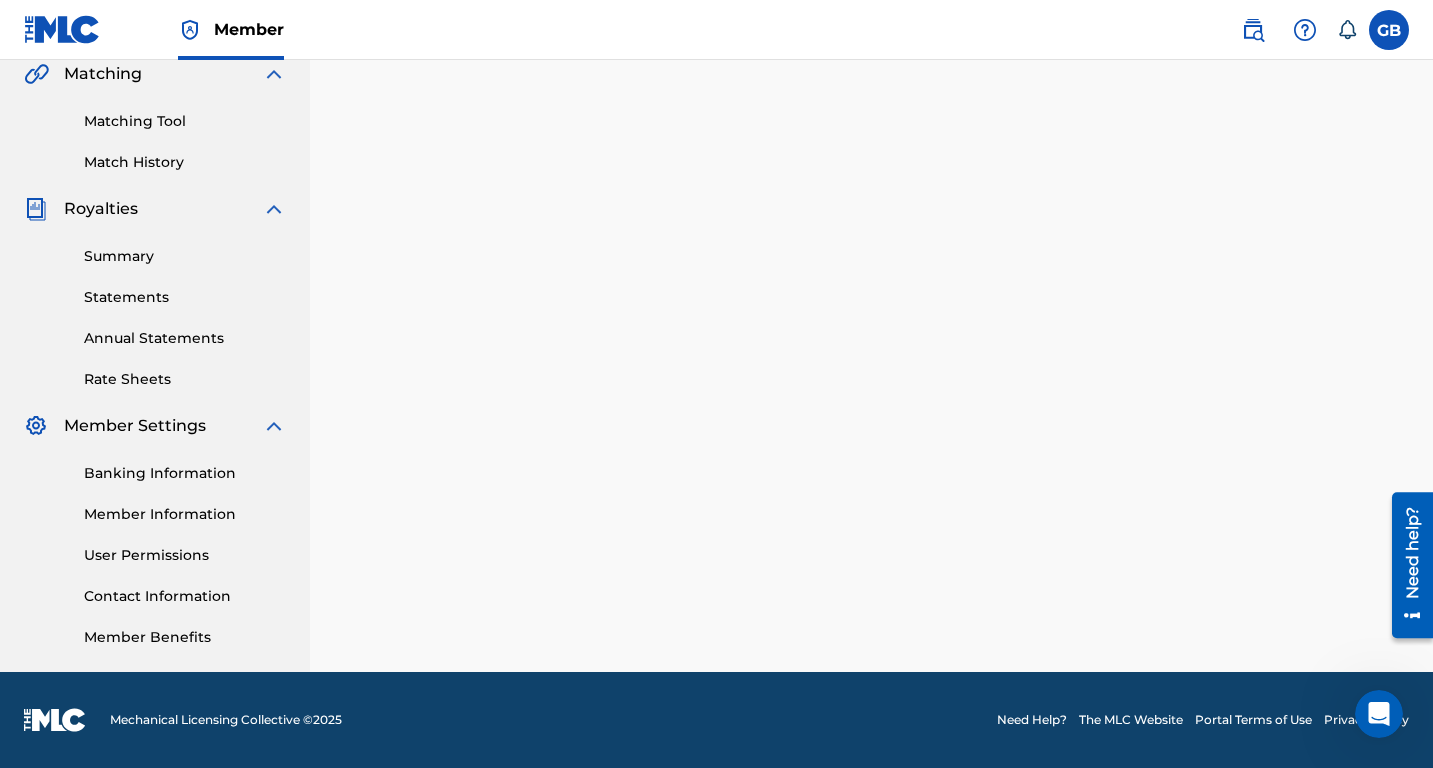 scroll, scrollTop: 0, scrollLeft: 0, axis: both 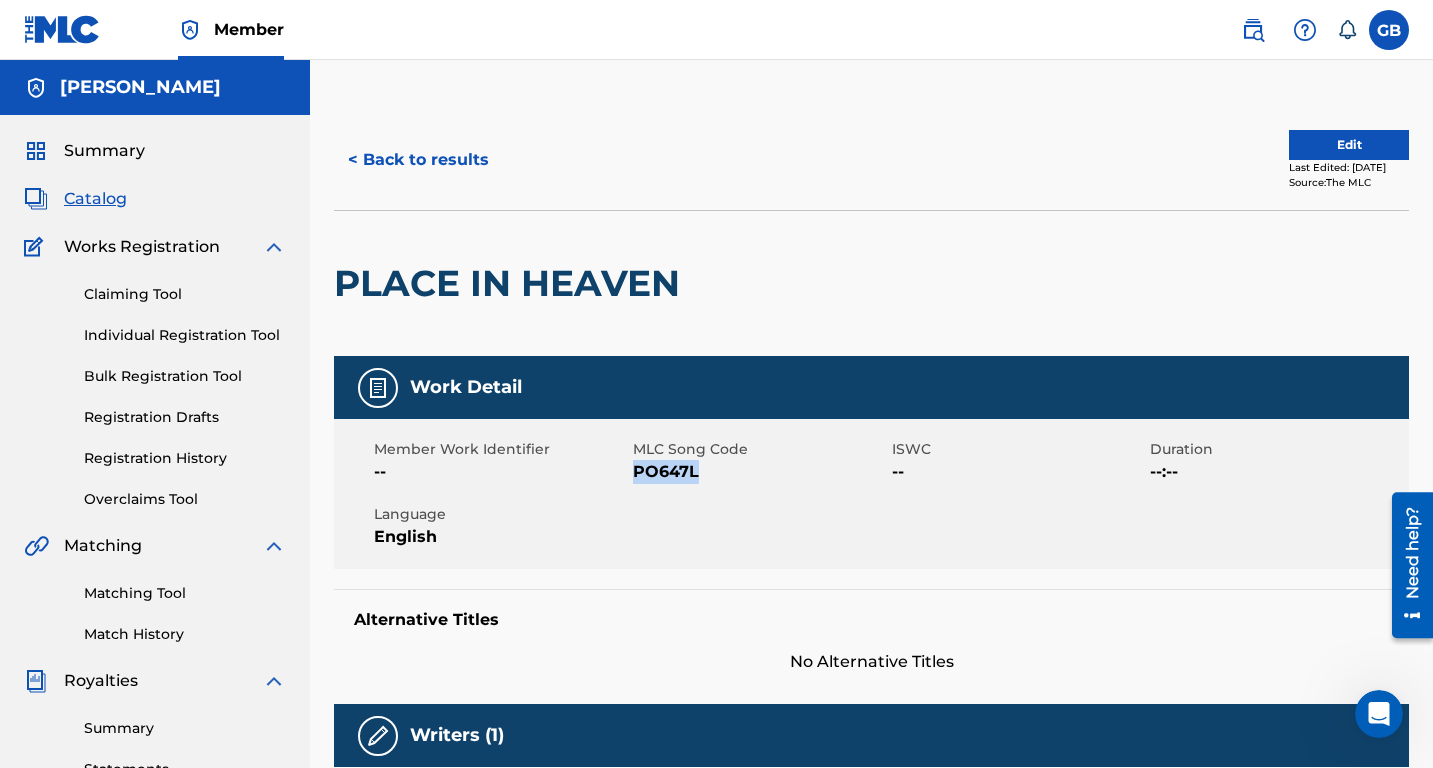 drag, startPoint x: 699, startPoint y: 477, endPoint x: 632, endPoint y: 475, distance: 67.02985 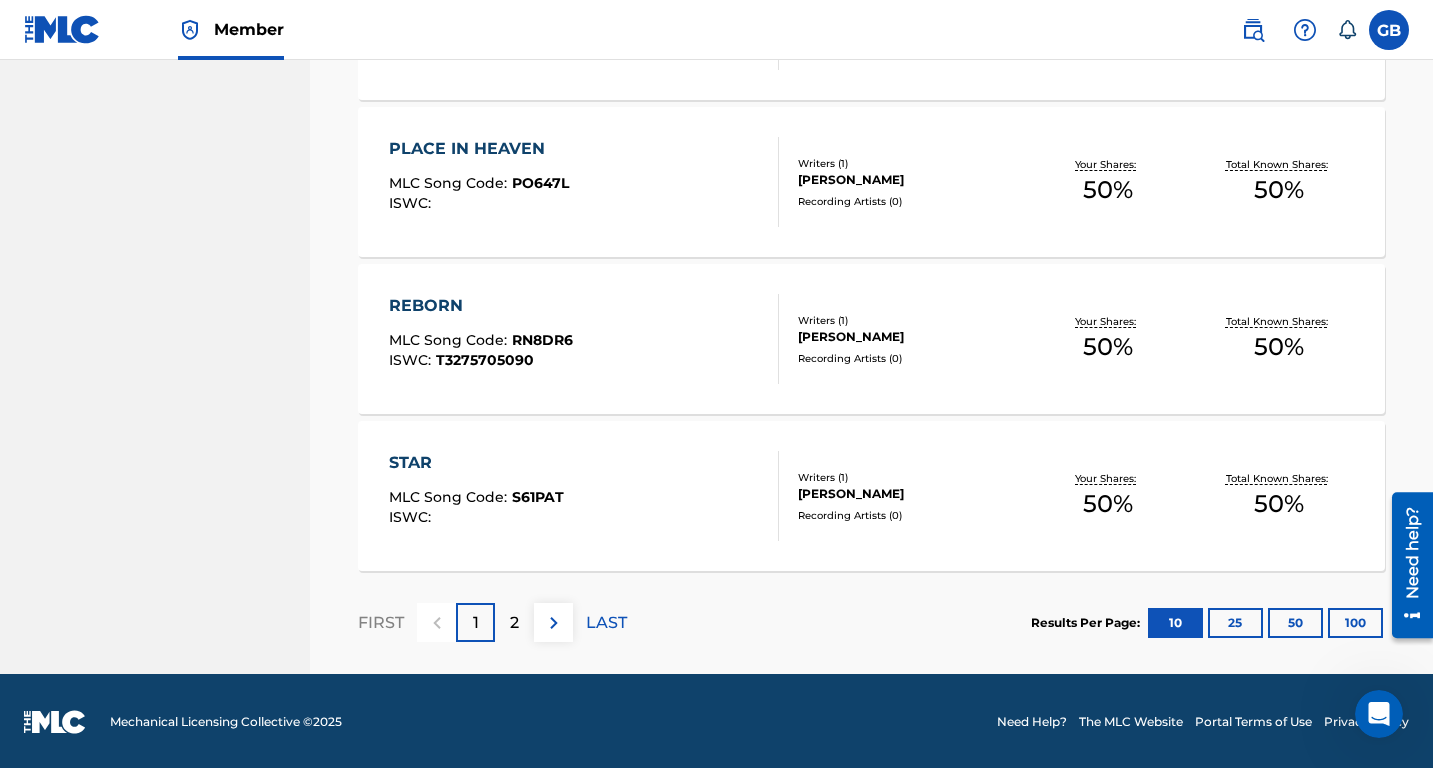 scroll, scrollTop: 1571, scrollLeft: 0, axis: vertical 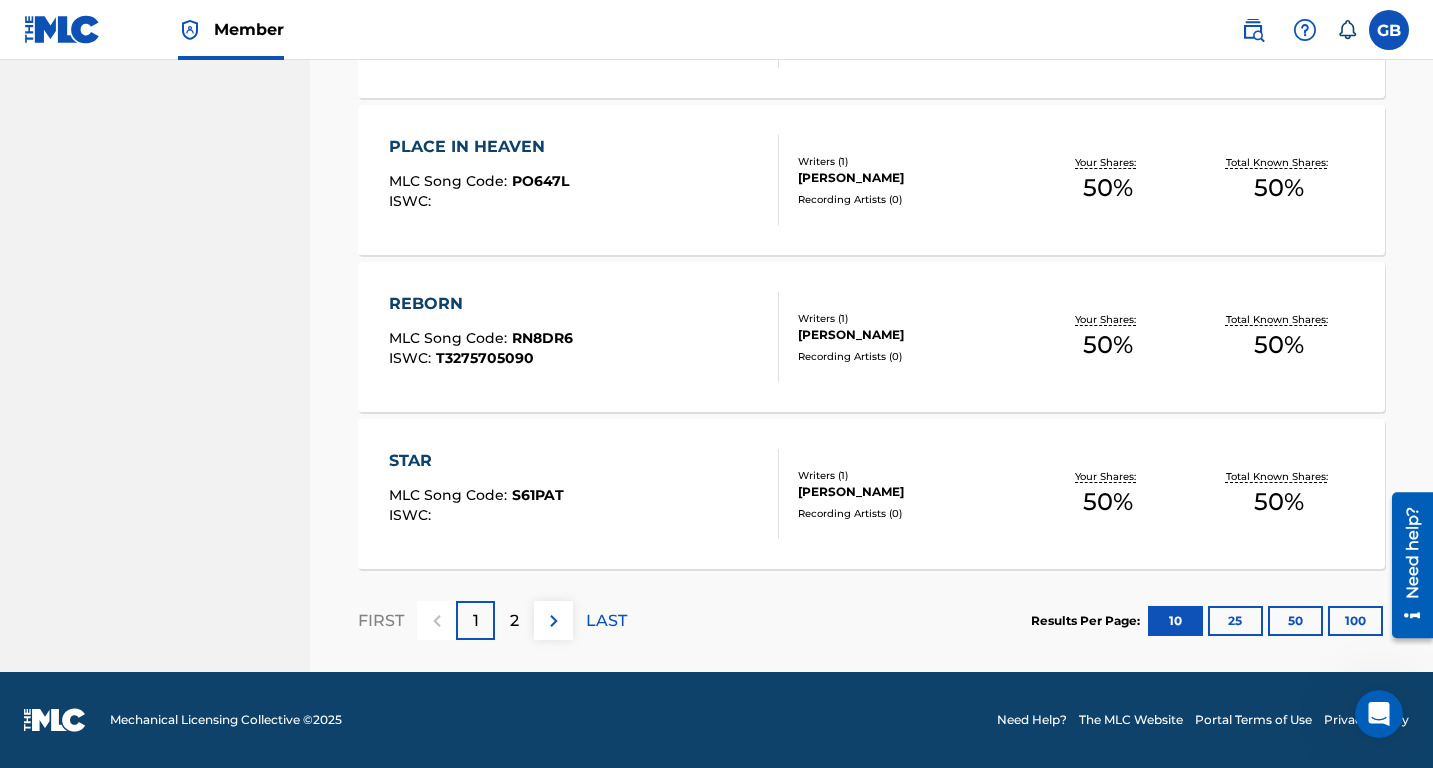 click on "STAR MLC Song Code : S61PAT ISWC :" at bounding box center (584, 494) 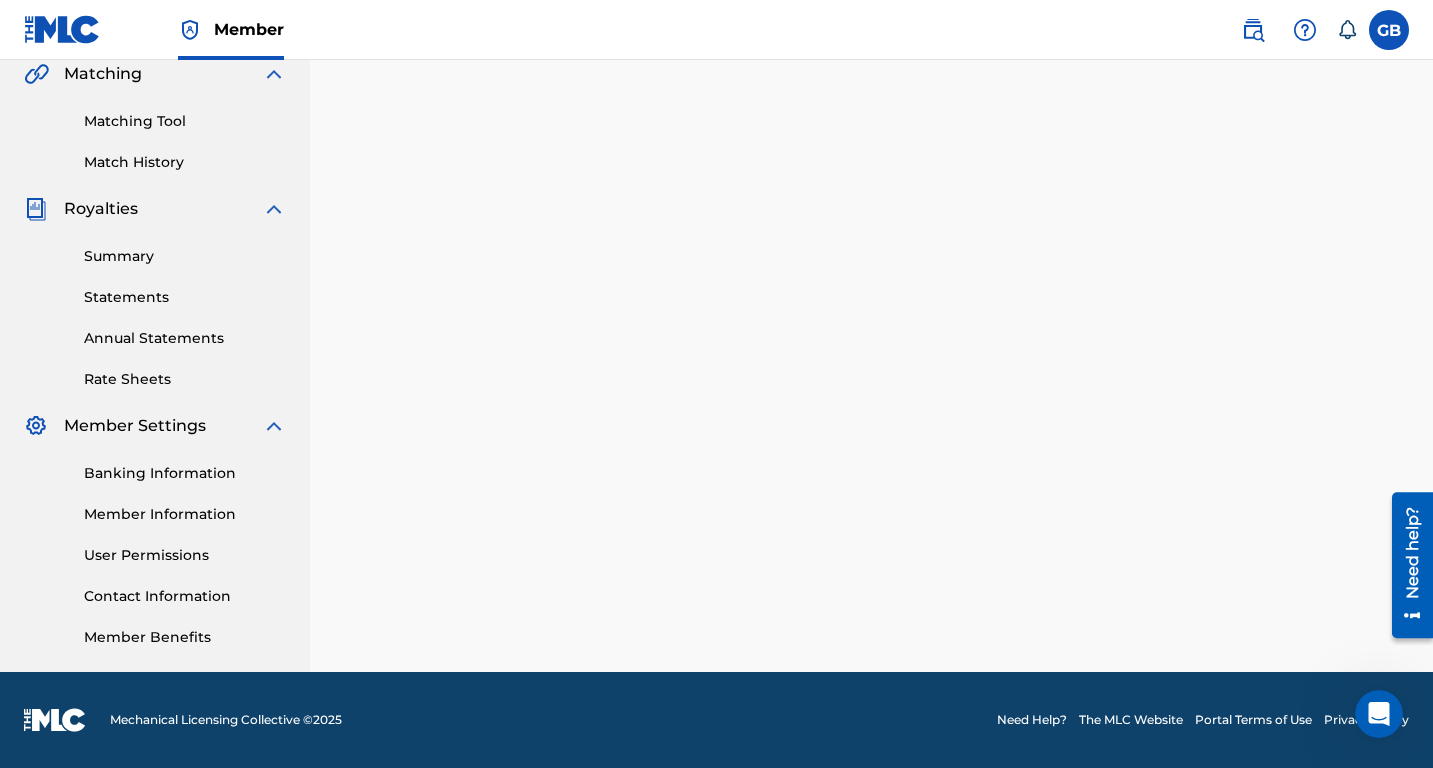 scroll, scrollTop: 0, scrollLeft: 0, axis: both 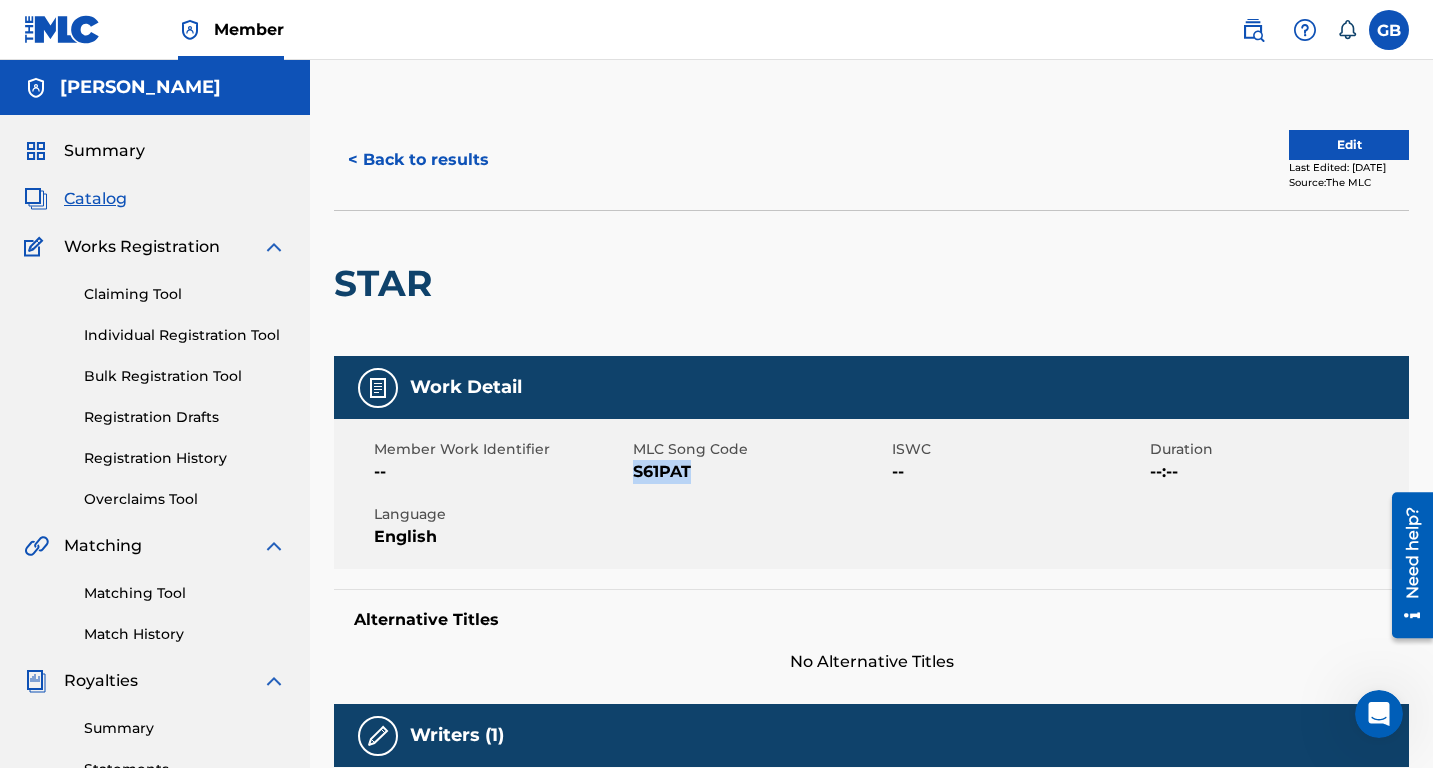 drag, startPoint x: 694, startPoint y: 476, endPoint x: 633, endPoint y: 476, distance: 61 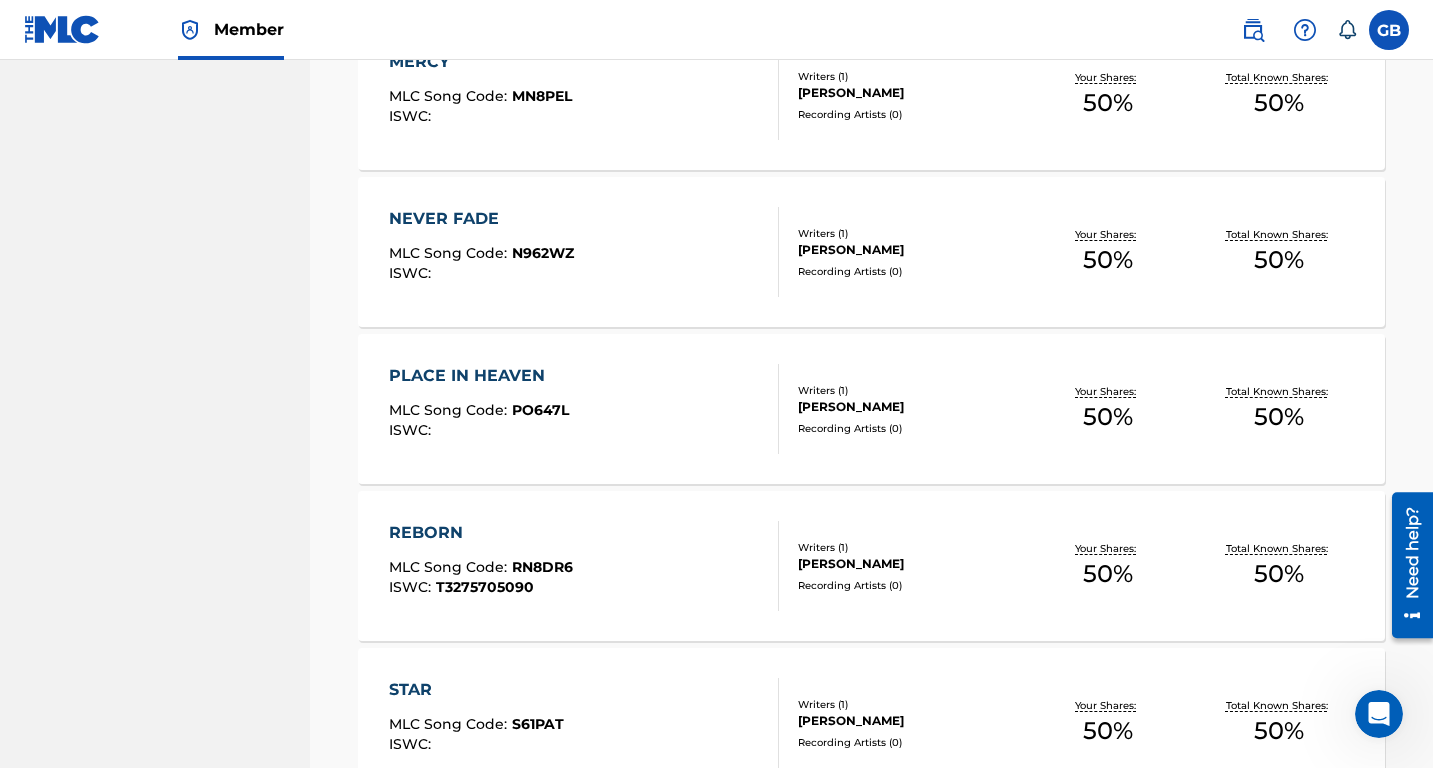 click on "NEVER FADE MLC Song Code : N962WZ ISWC :" at bounding box center [584, 252] 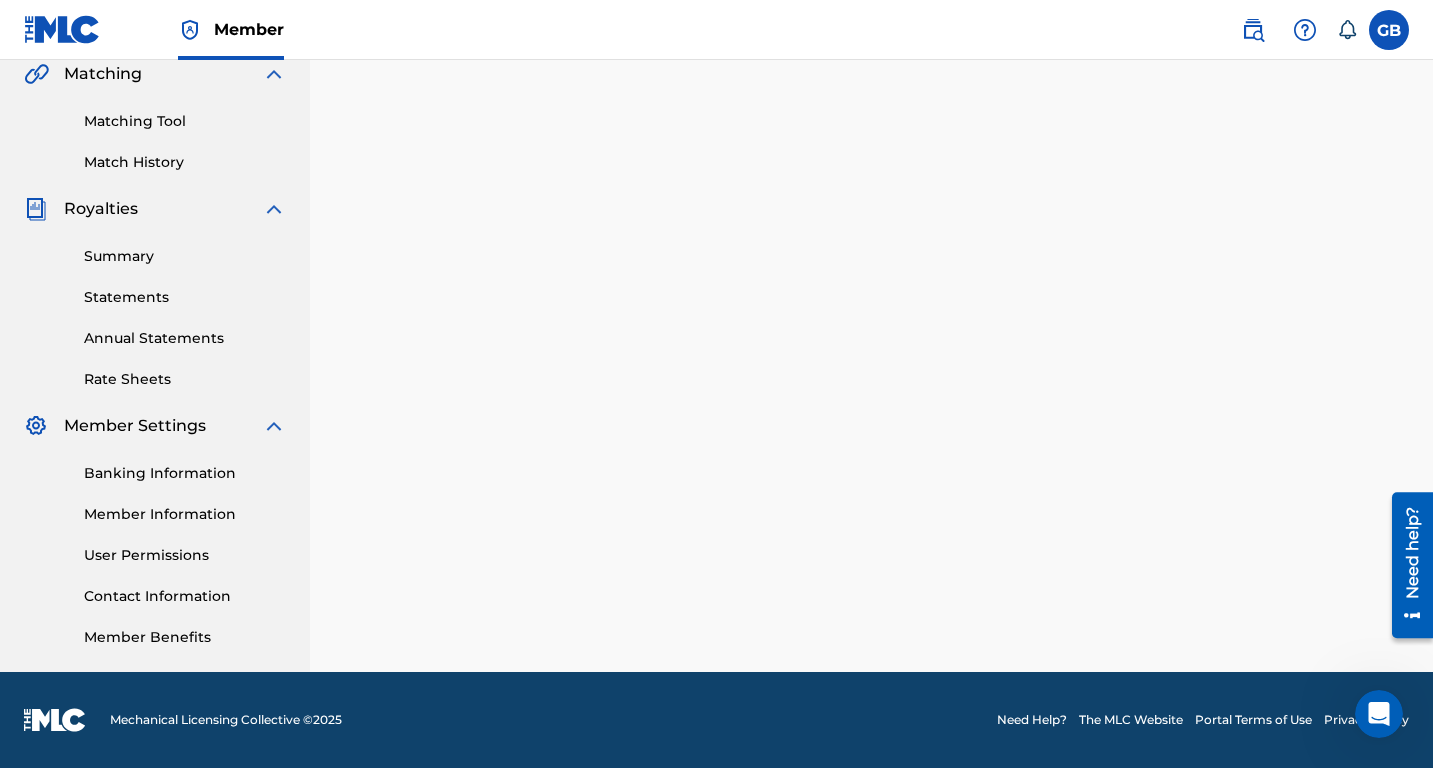 scroll, scrollTop: 0, scrollLeft: 0, axis: both 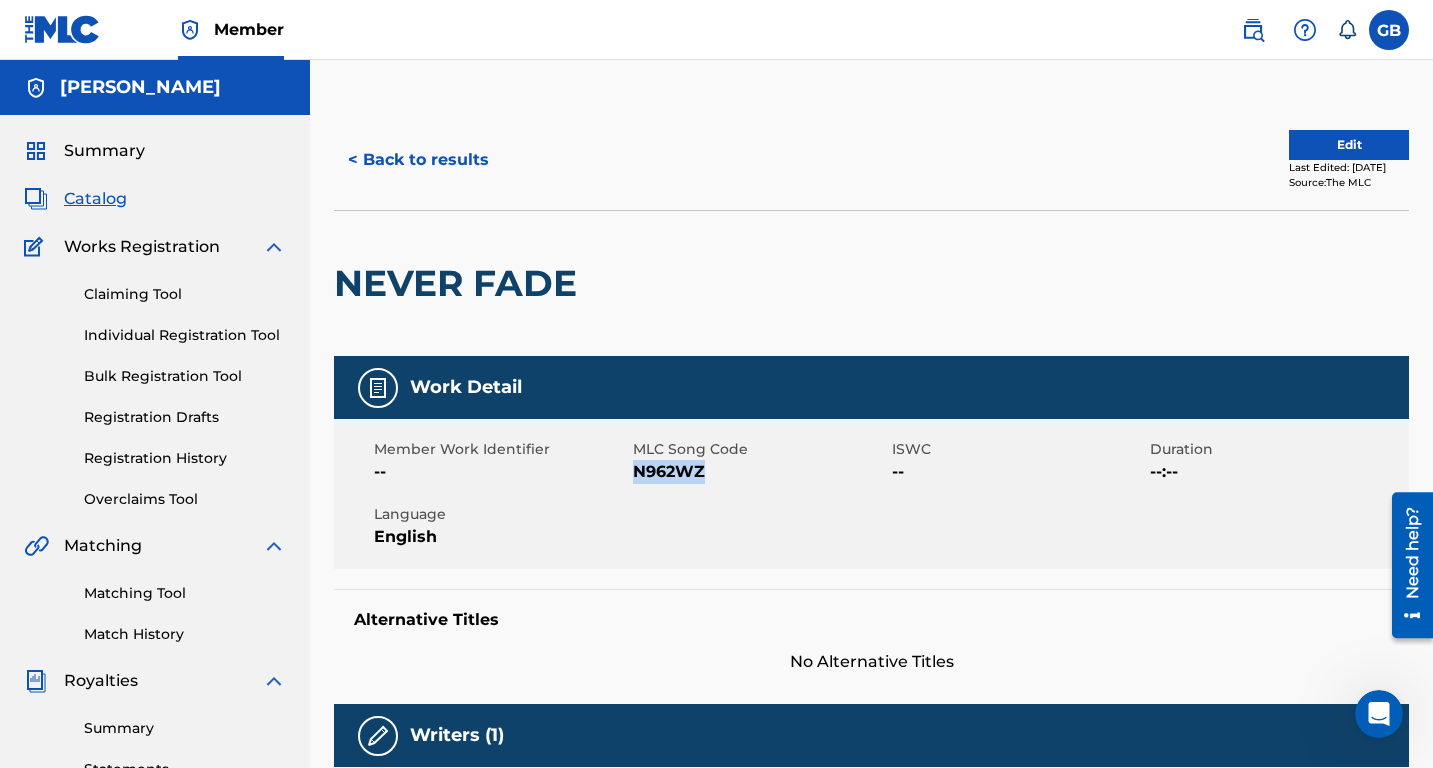 drag, startPoint x: 714, startPoint y: 468, endPoint x: 634, endPoint y: 462, distance: 80.224686 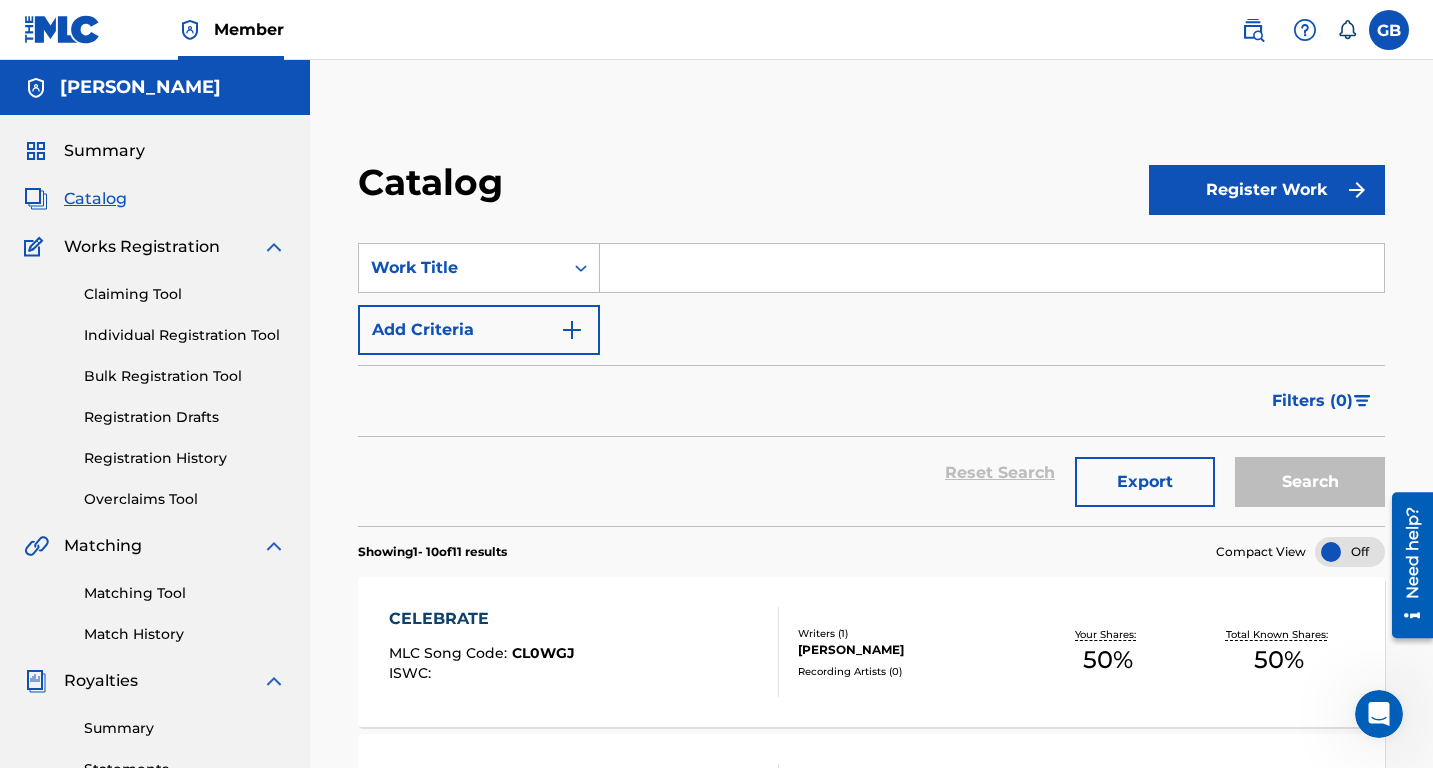 click on "CELEBRATE MLC Song Code : CL0WGJ ISWC :" at bounding box center [584, 652] 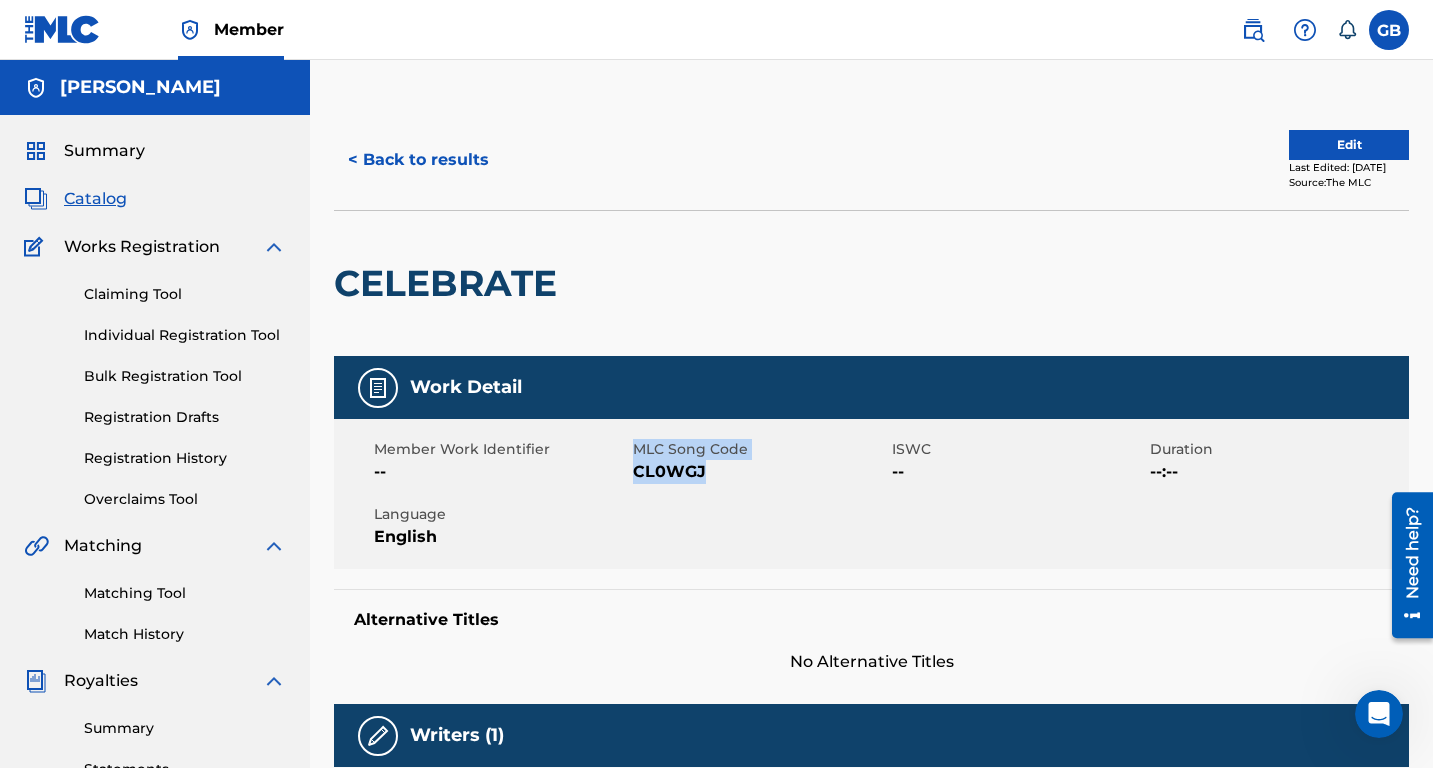 drag, startPoint x: 710, startPoint y: 472, endPoint x: 631, endPoint y: 473, distance: 79.00633 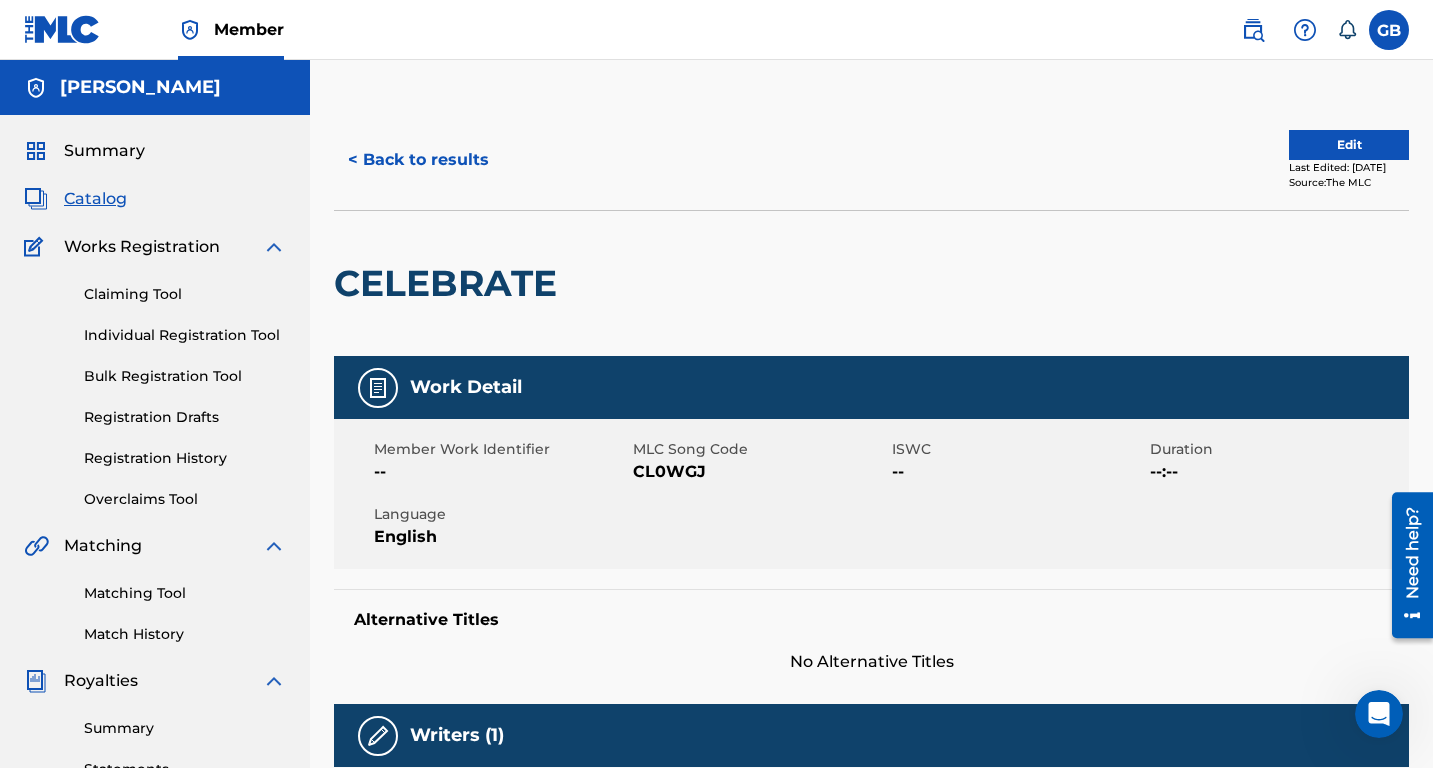 click on "CL0WGJ" at bounding box center [760, 472] 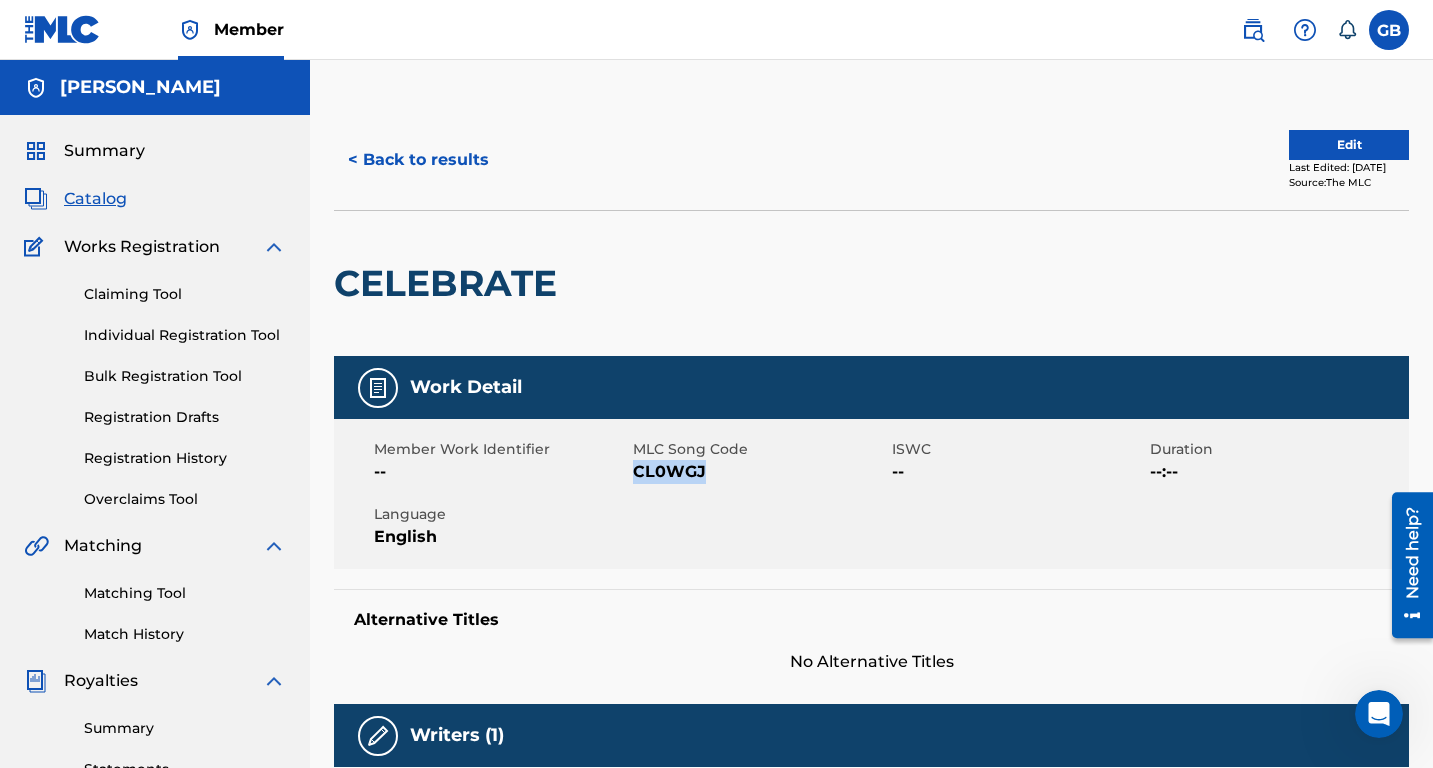 drag, startPoint x: 701, startPoint y: 477, endPoint x: 634, endPoint y: 480, distance: 67.06713 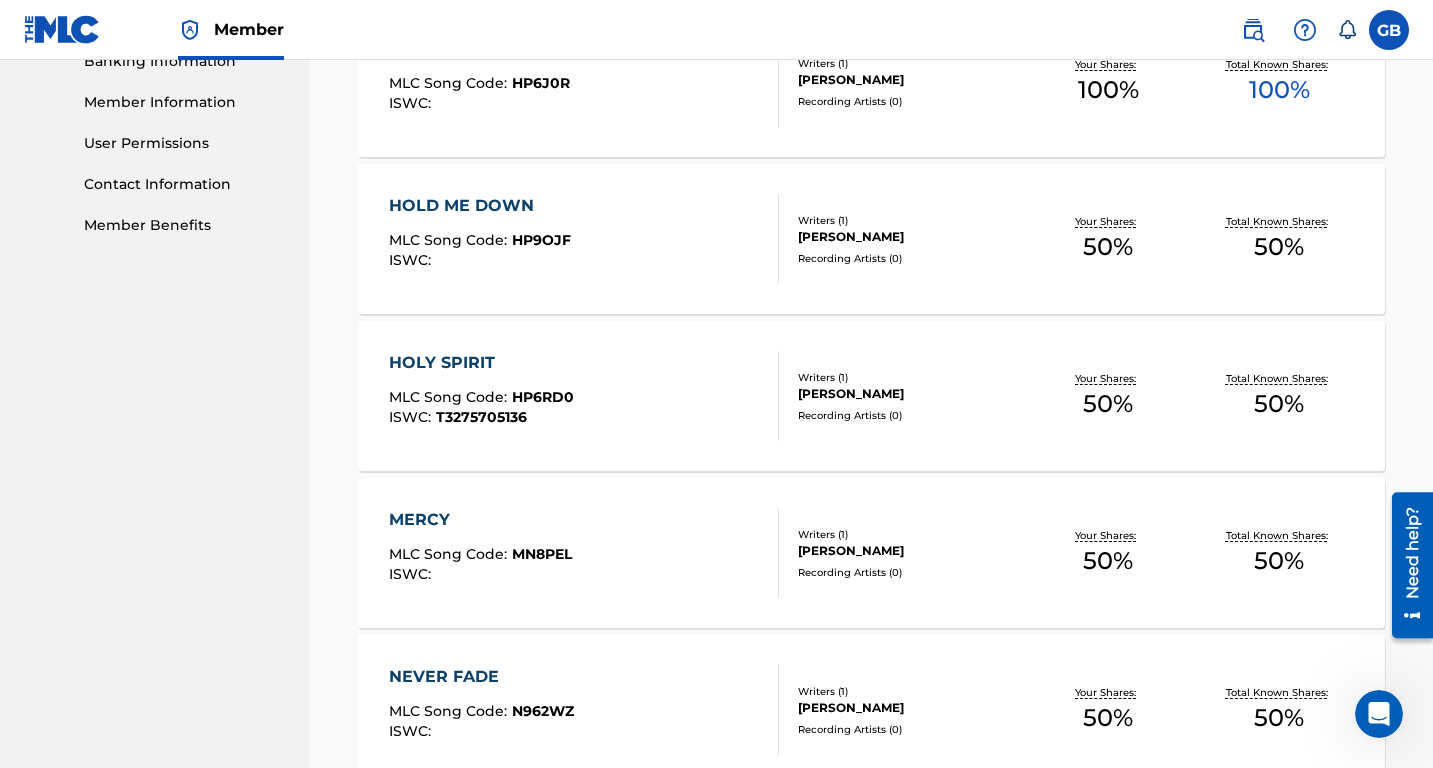 scroll, scrollTop: 894, scrollLeft: 0, axis: vertical 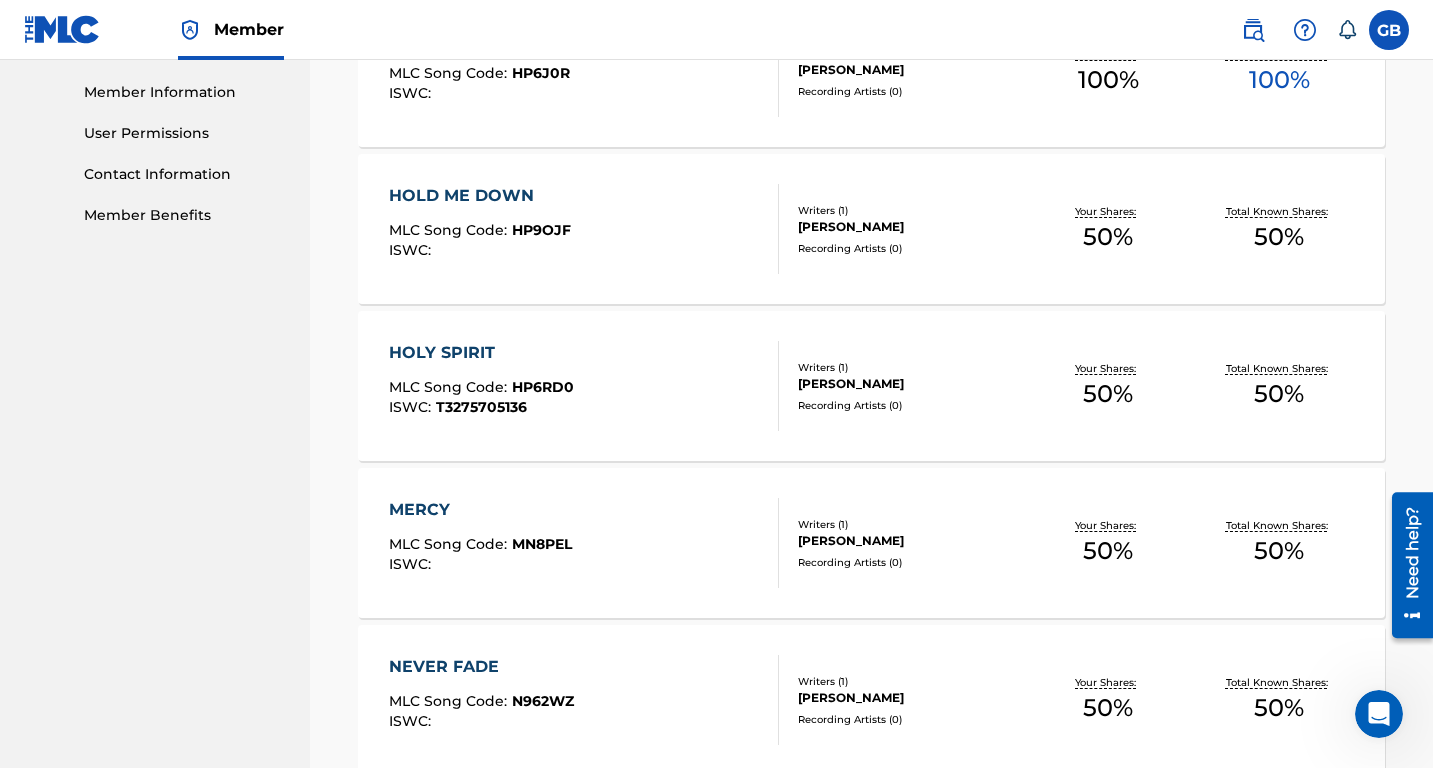 click on "HOLD ME DOWN MLC Song Code : HP9OJF ISWC :" at bounding box center (584, 229) 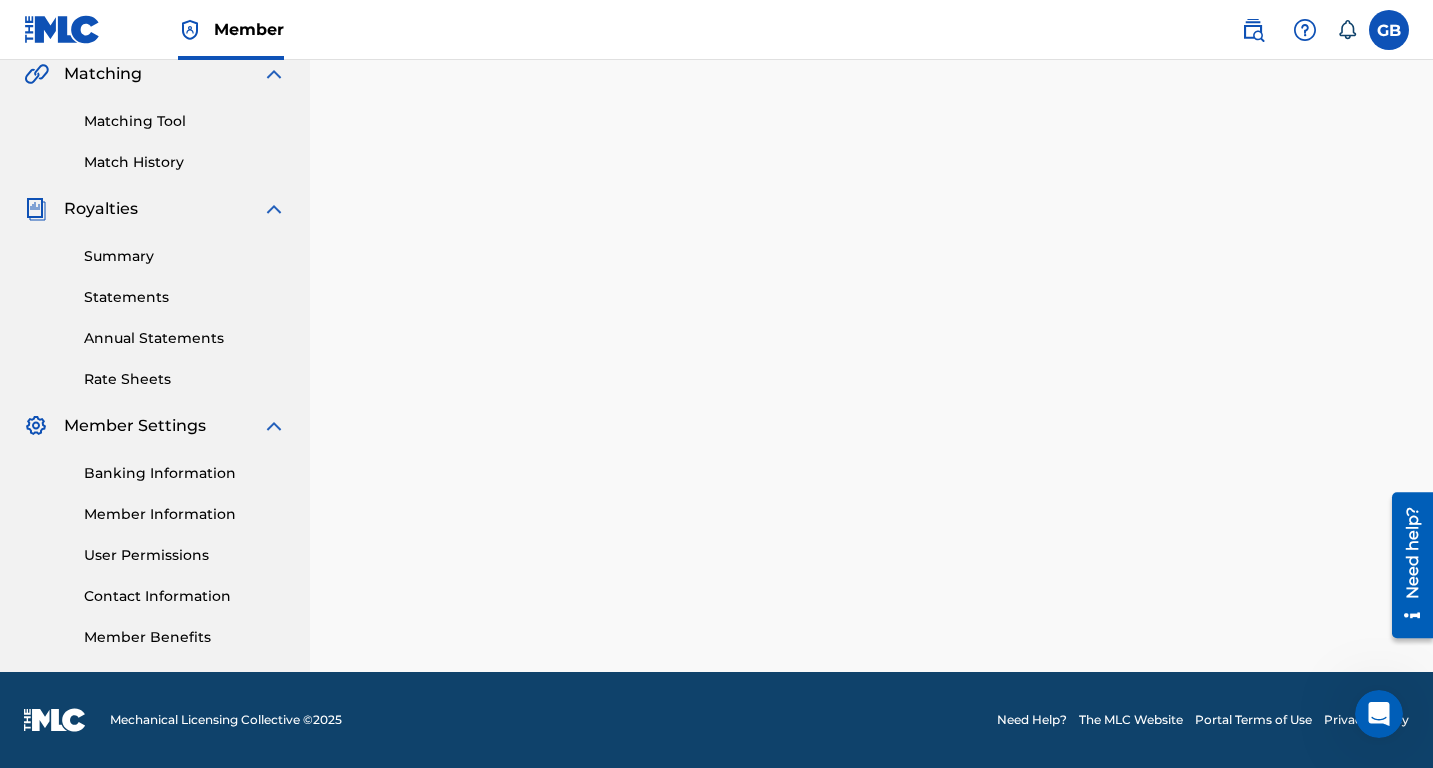 scroll, scrollTop: 0, scrollLeft: 0, axis: both 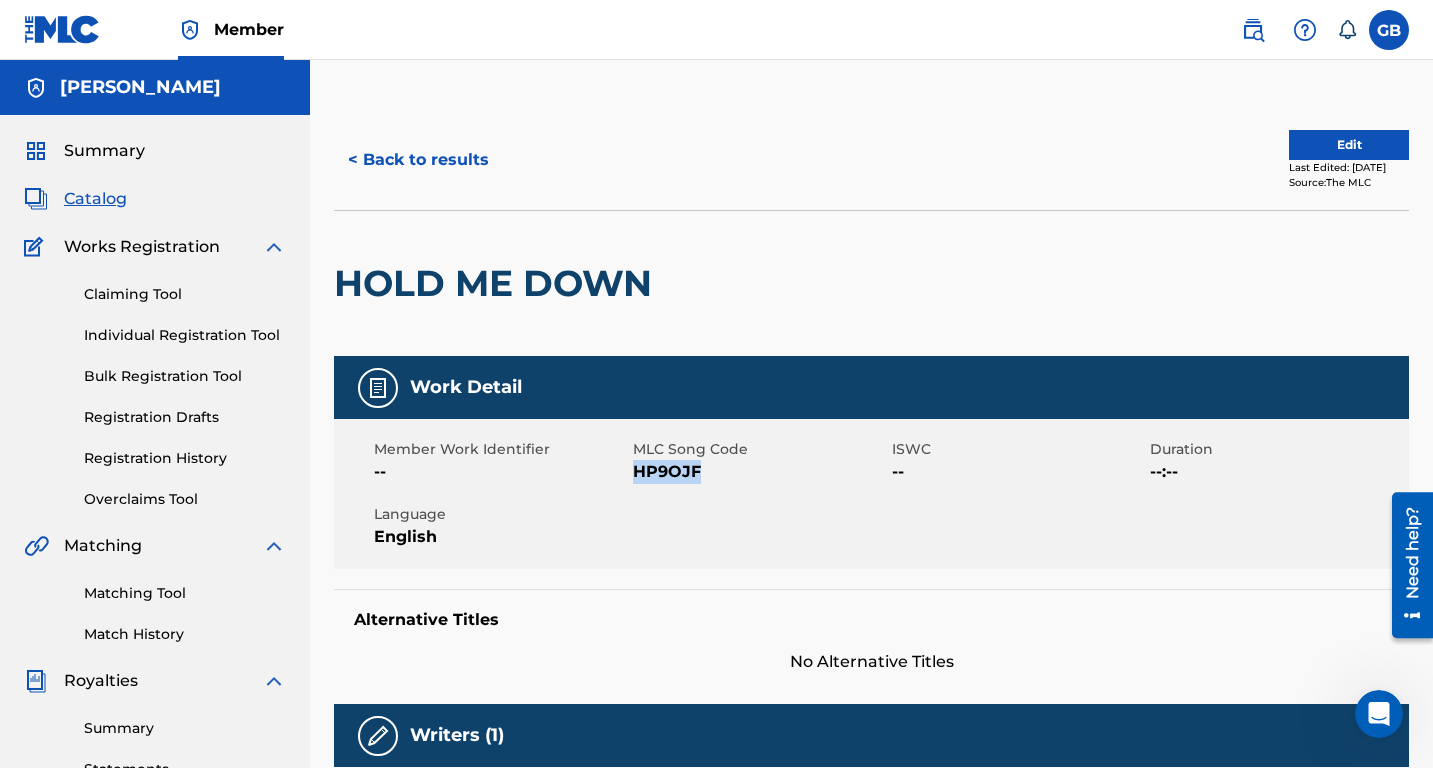 drag, startPoint x: 699, startPoint y: 468, endPoint x: 633, endPoint y: 467, distance: 66.007576 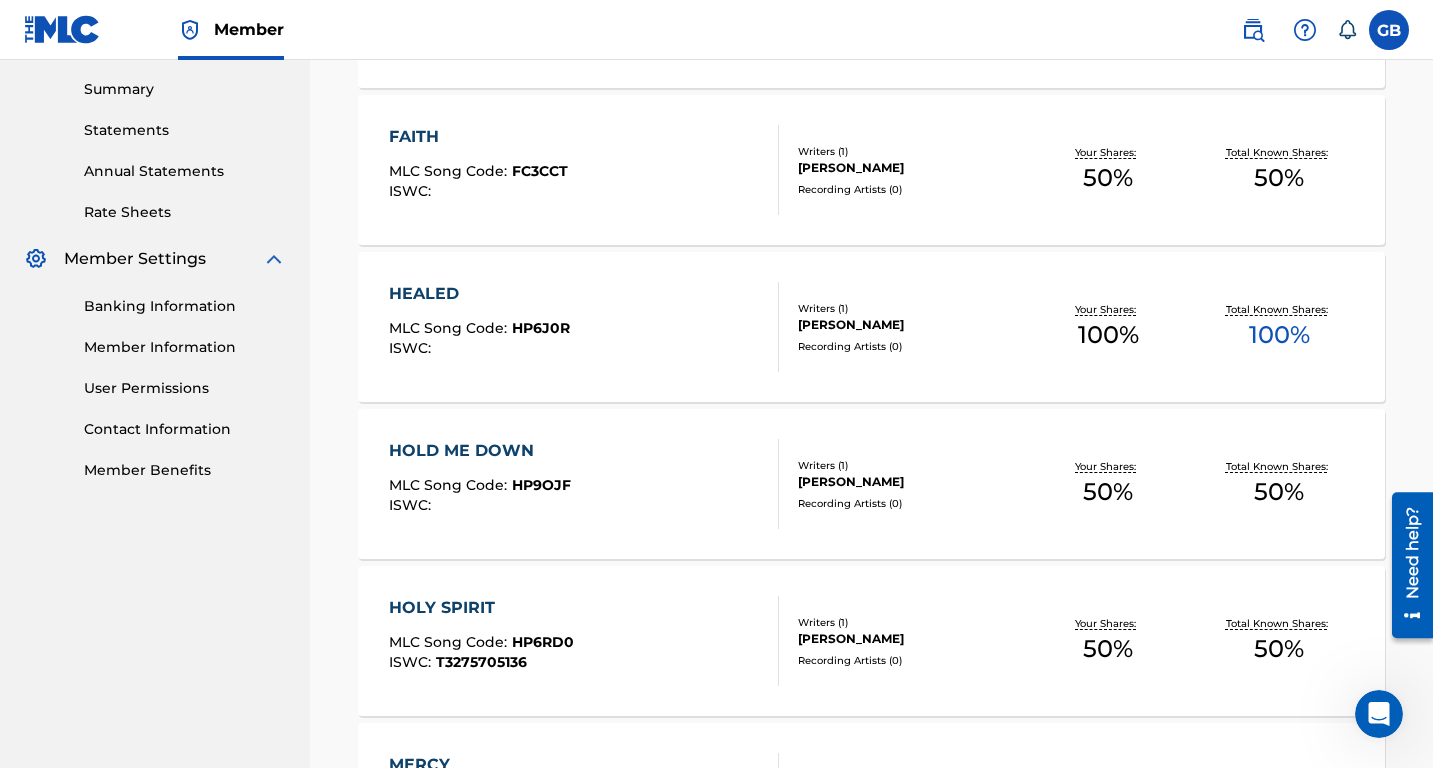 scroll, scrollTop: 641, scrollLeft: 0, axis: vertical 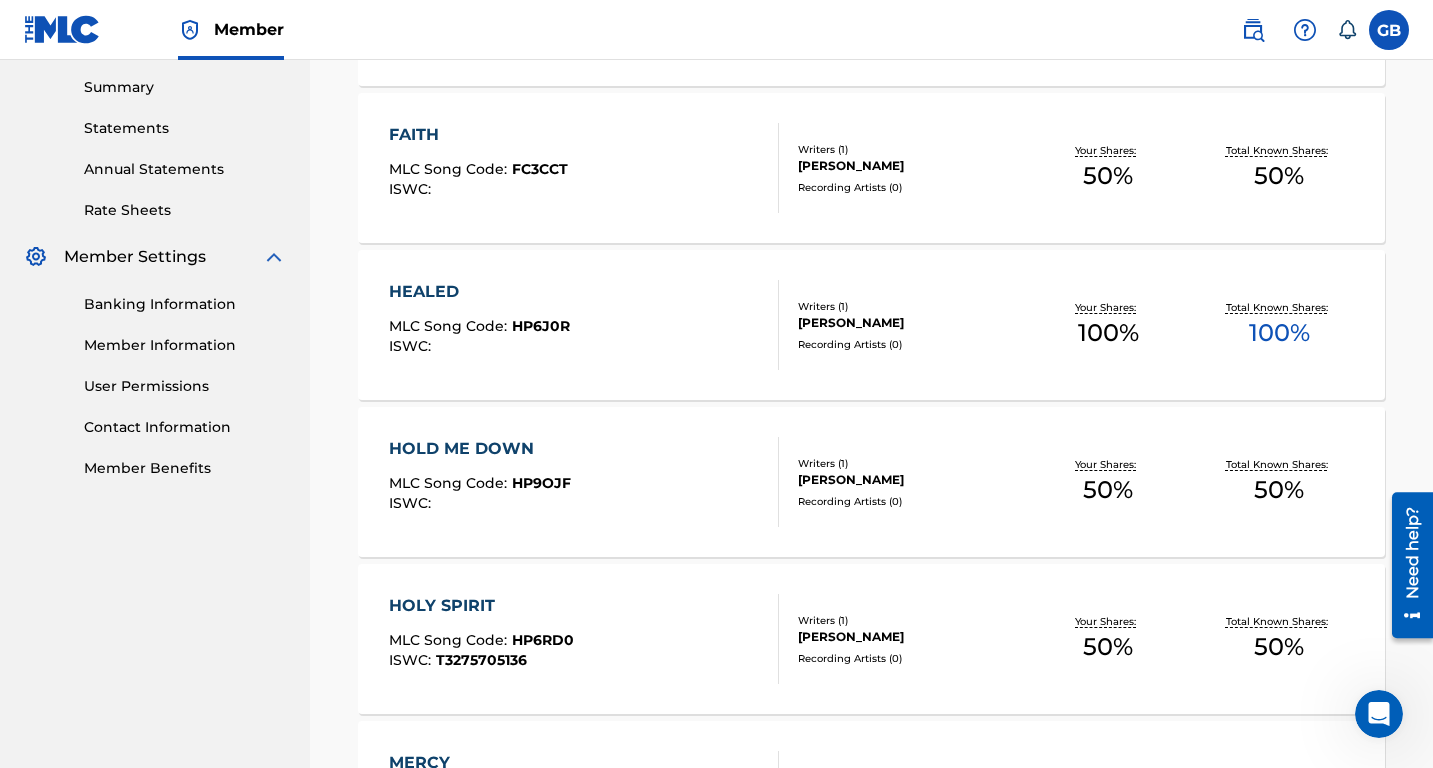 click on "FAITH MLC Song Code : FC3CCT ISWC :" at bounding box center [584, 168] 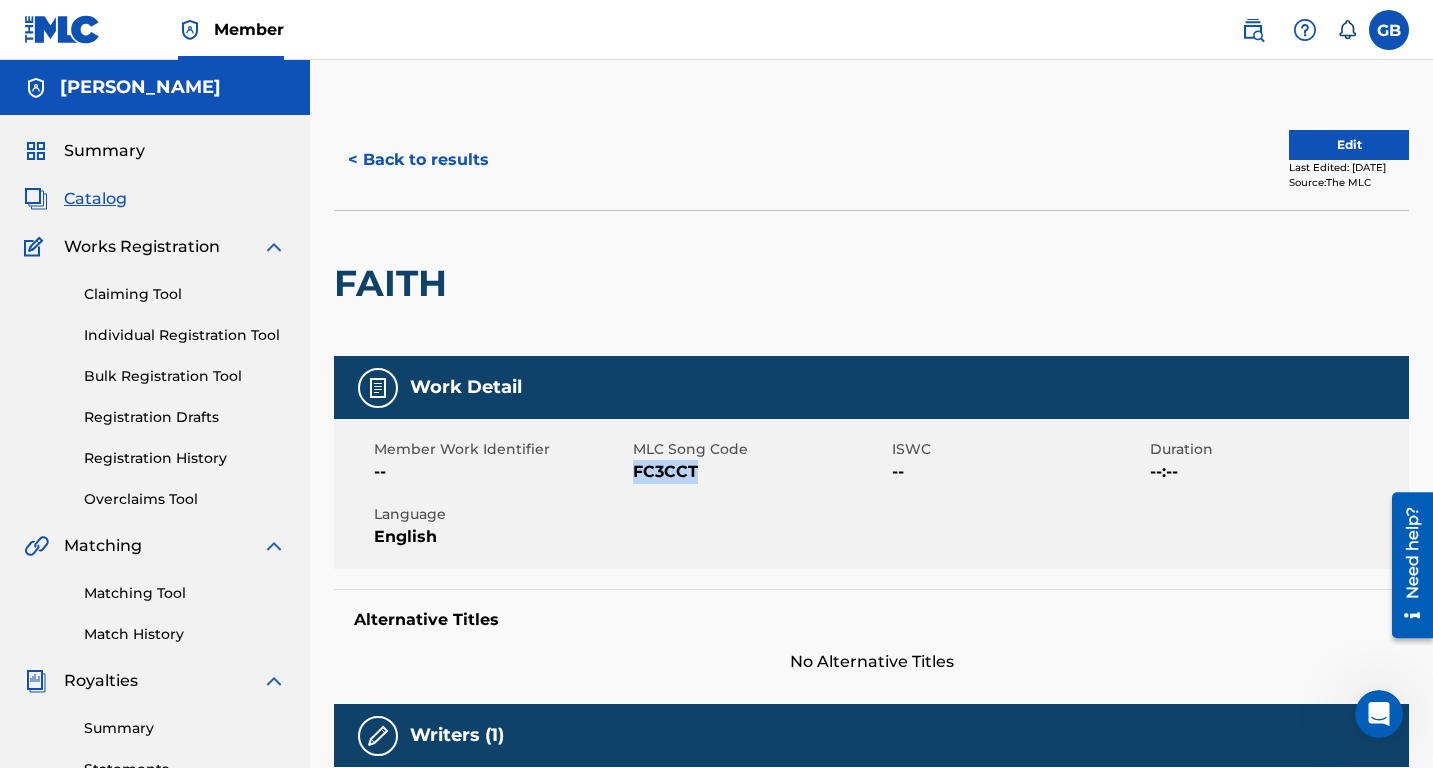drag, startPoint x: 698, startPoint y: 470, endPoint x: 635, endPoint y: 472, distance: 63.03174 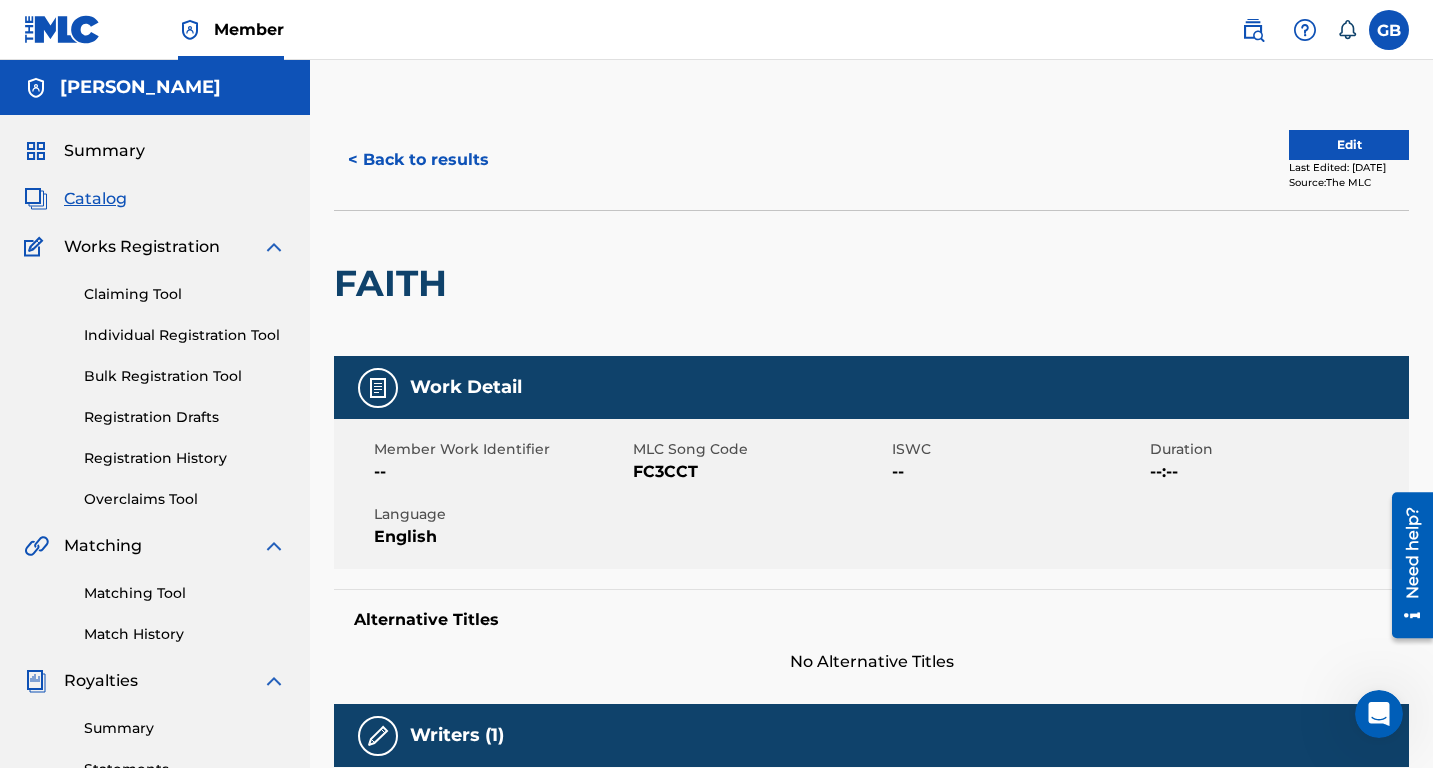 click on "FC3CCT" at bounding box center [760, 472] 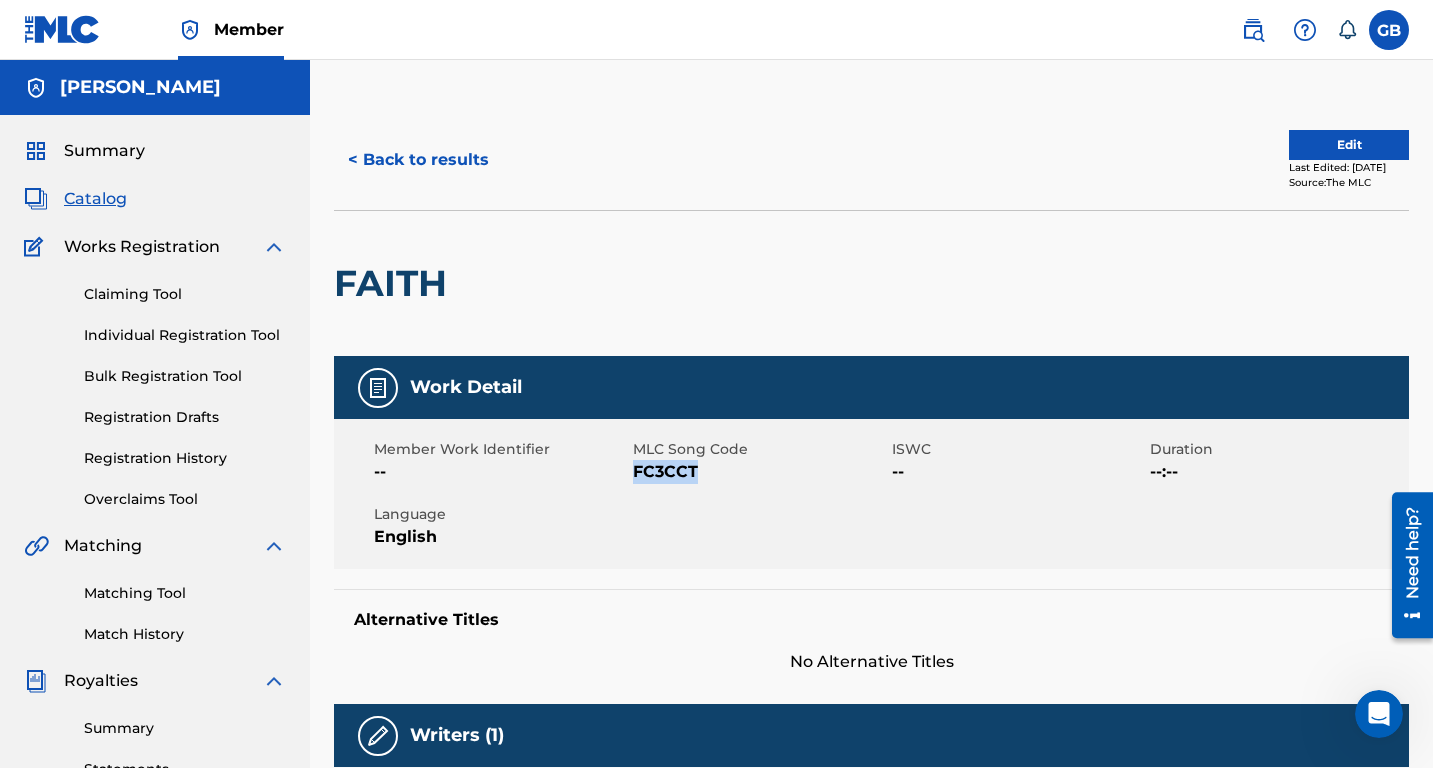 drag, startPoint x: 635, startPoint y: 473, endPoint x: 700, endPoint y: 473, distance: 65 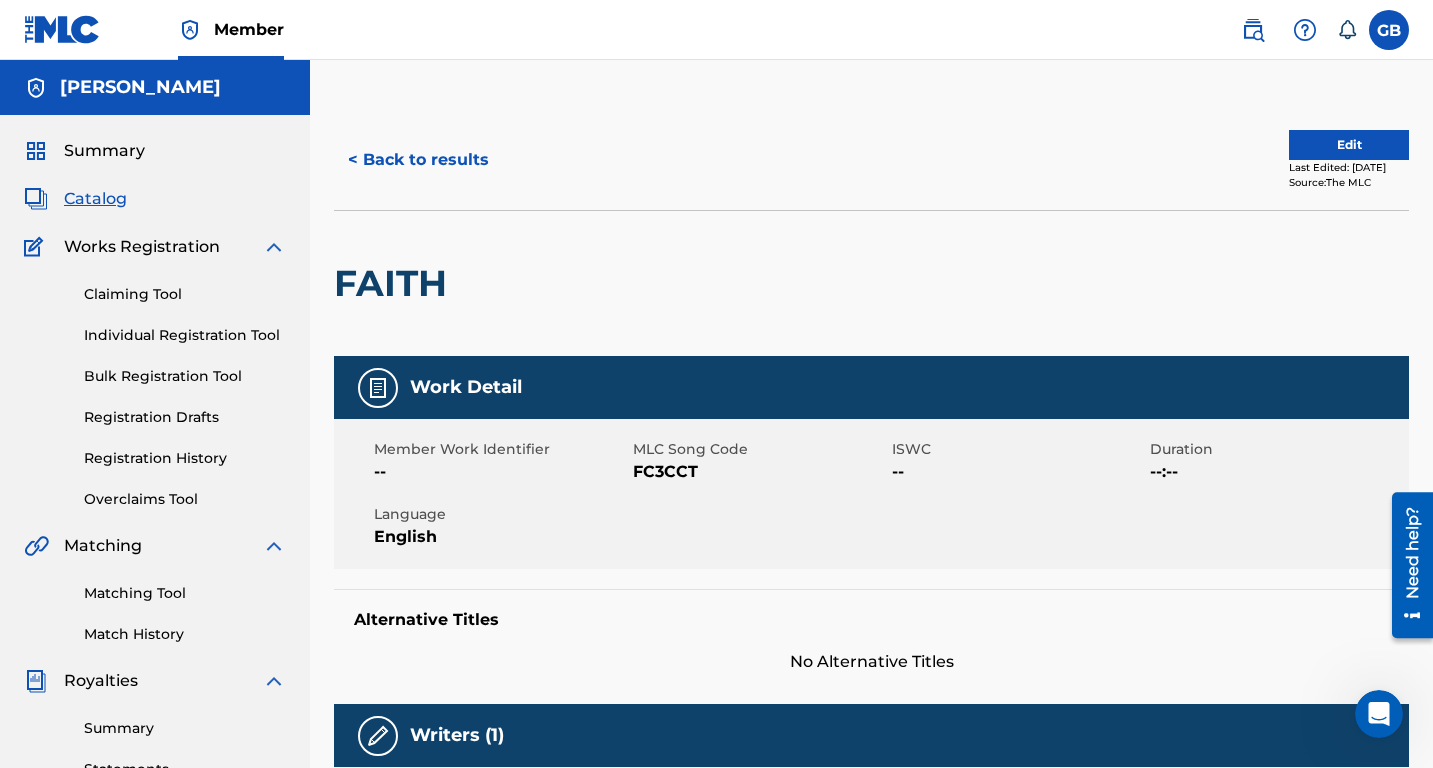 click on "Summary Catalog Works Registration Claiming Tool Individual Registration Tool Bulk Registration Tool Registration Drafts Registration History Overclaims Tool Matching Matching Tool Match History Royalties Summary Statements Annual Statements Rate Sheets Member Settings Banking Information Member Information User Permissions Contact Information Member Benefits" at bounding box center [155, 629] 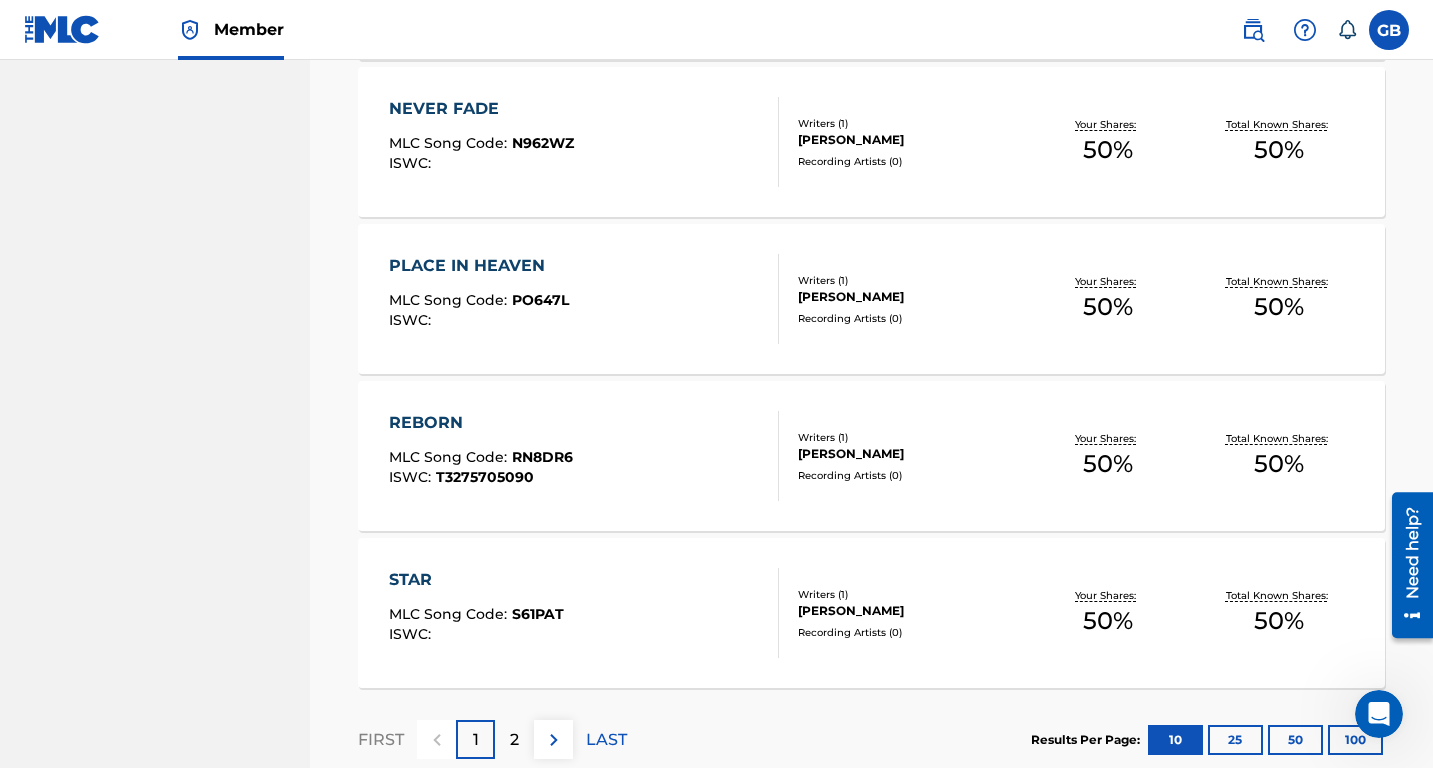 scroll, scrollTop: 1571, scrollLeft: 0, axis: vertical 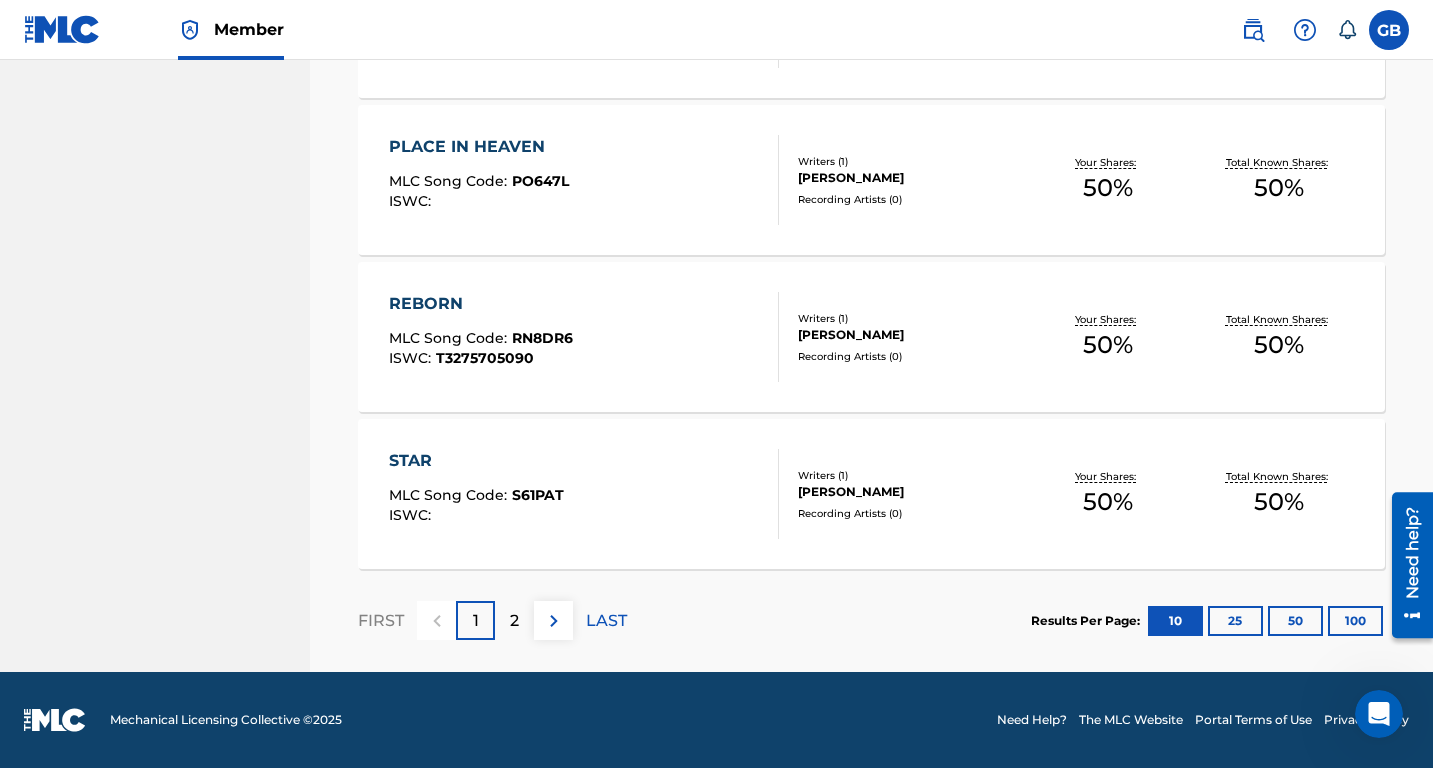 click on "2" at bounding box center [514, 621] 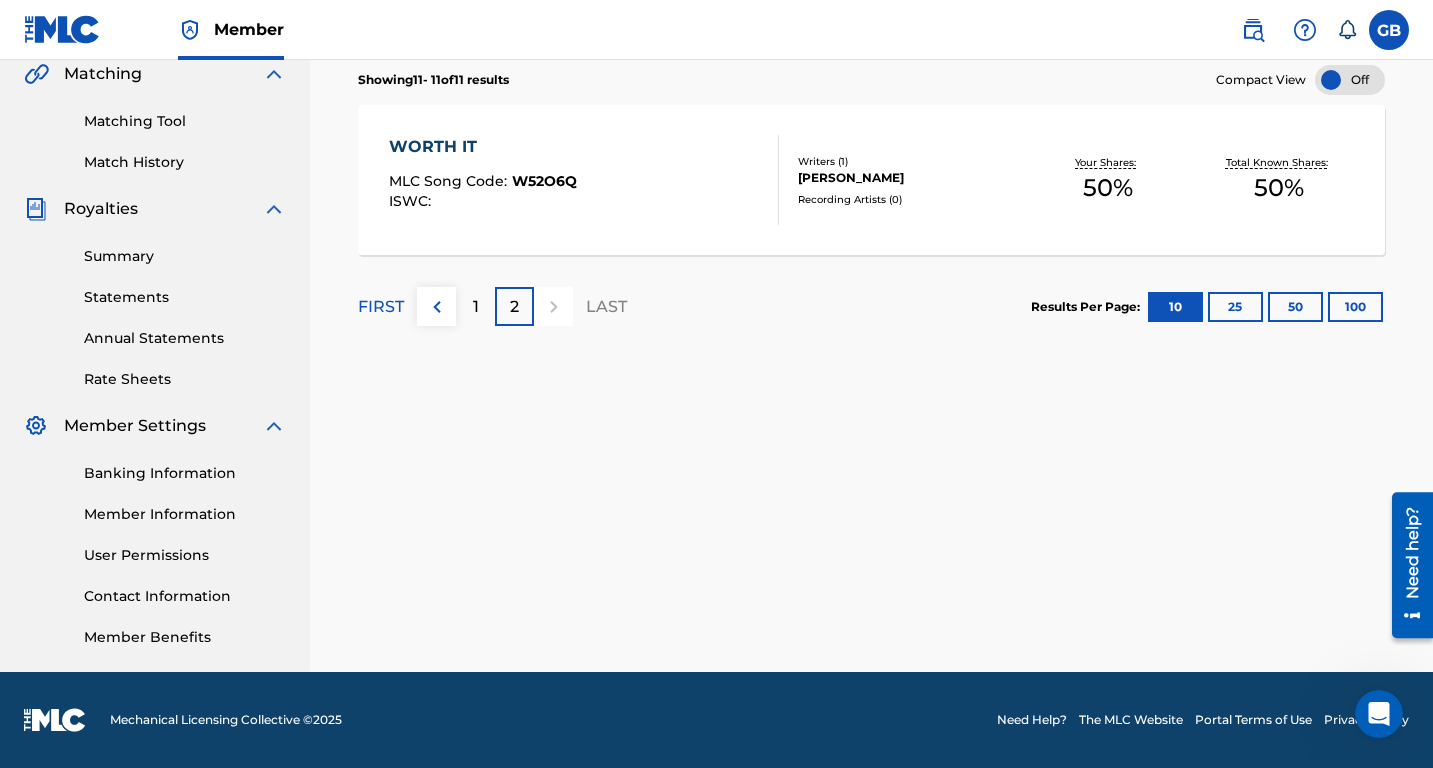 click on "WORTH IT MLC Song Code : W52O6Q ISWC :" at bounding box center (584, 180) 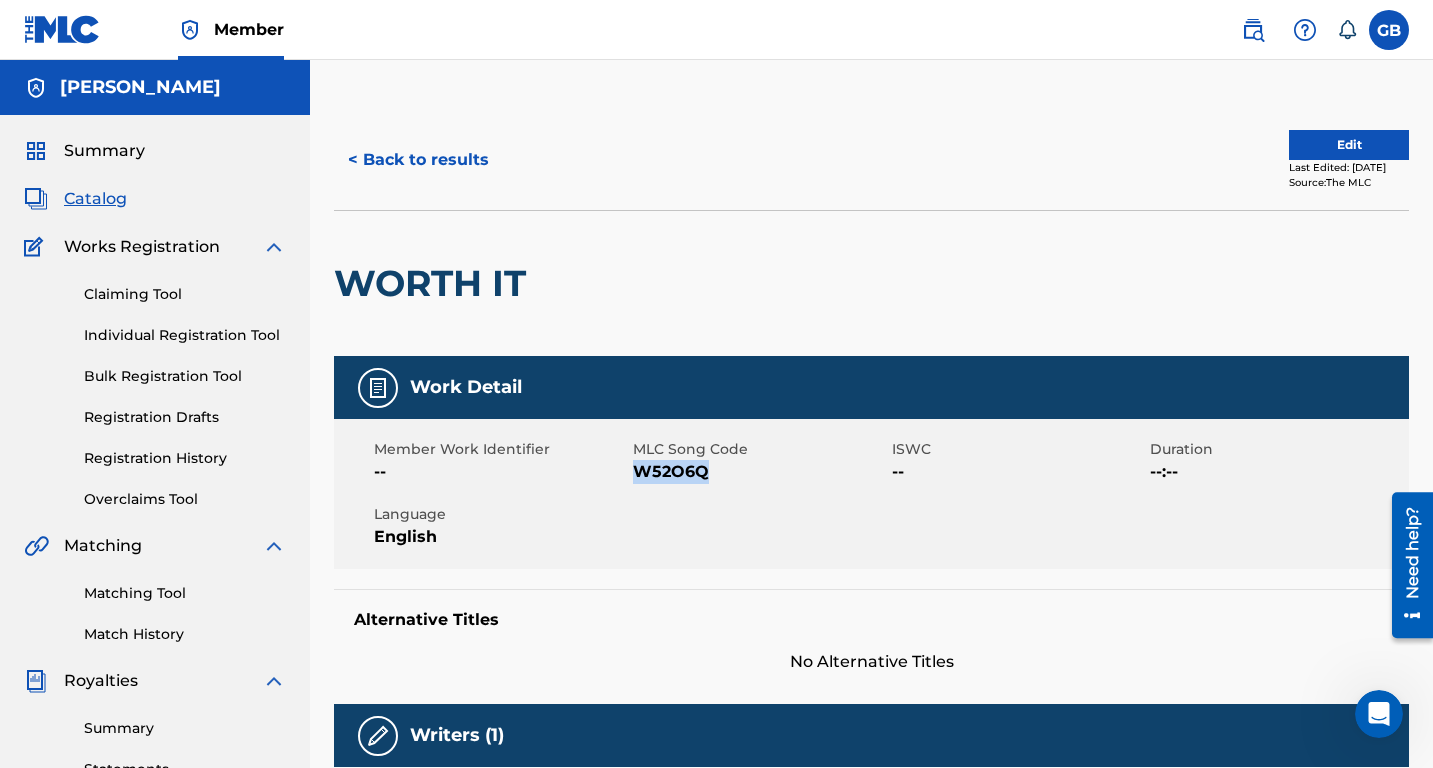 drag, startPoint x: 712, startPoint y: 465, endPoint x: 636, endPoint y: 468, distance: 76.05919 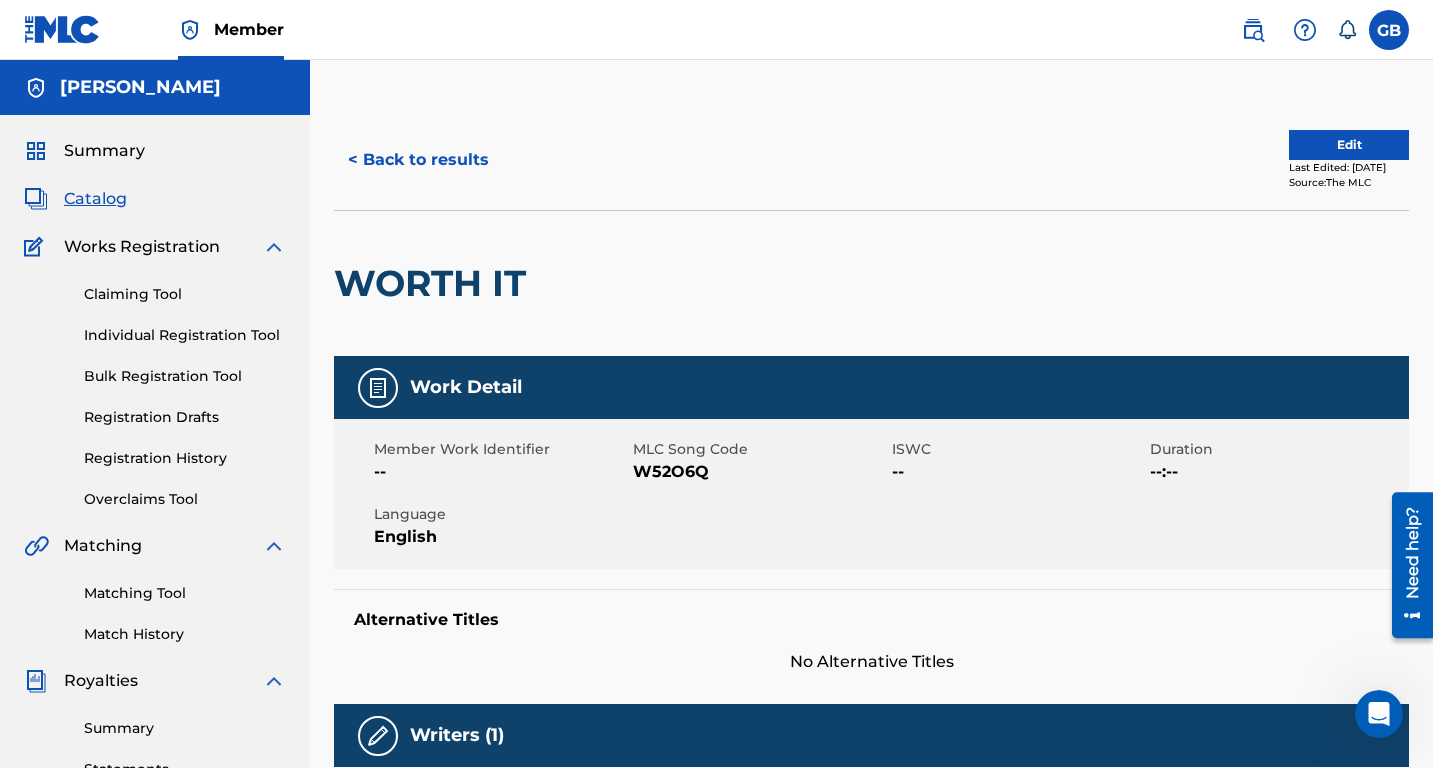 click on "Summary Catalog Works Registration Claiming Tool Individual Registration Tool Bulk Registration Tool Registration Drafts Registration History Overclaims Tool Matching Matching Tool Match History Royalties Summary Statements Annual Statements Rate Sheets Member Settings Banking Information Member Information User Permissions Contact Information Member Benefits" at bounding box center [155, 629] 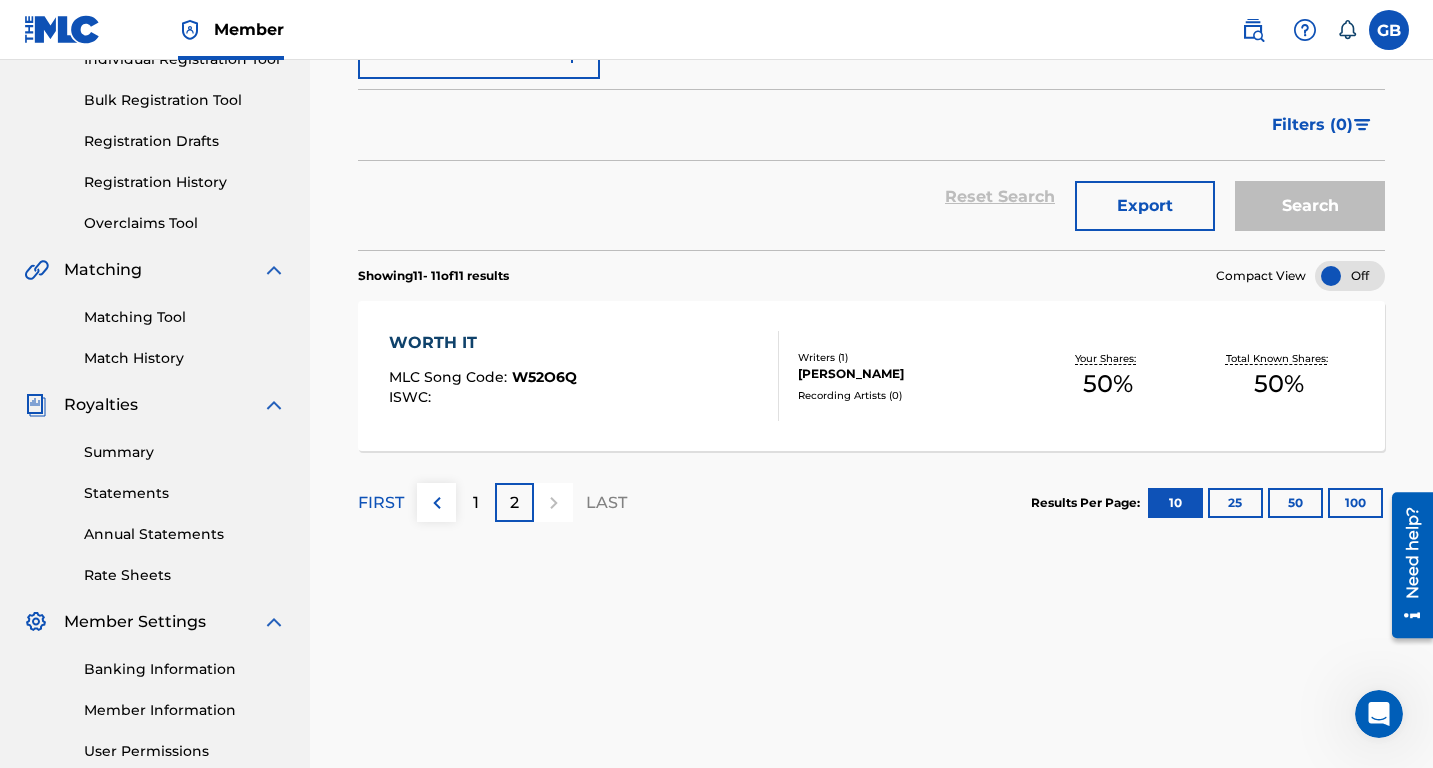 scroll, scrollTop: 472, scrollLeft: 0, axis: vertical 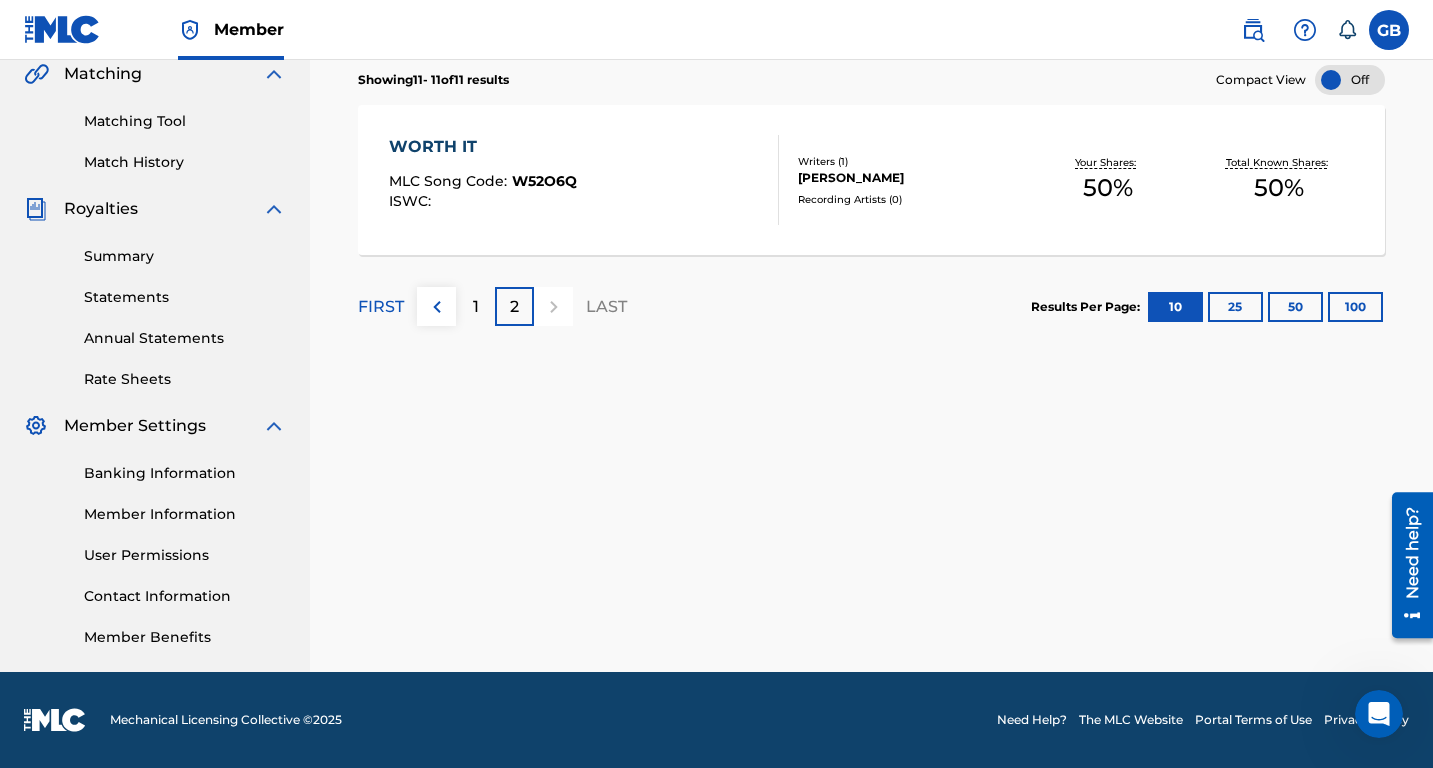 click on "1" at bounding box center [475, 306] 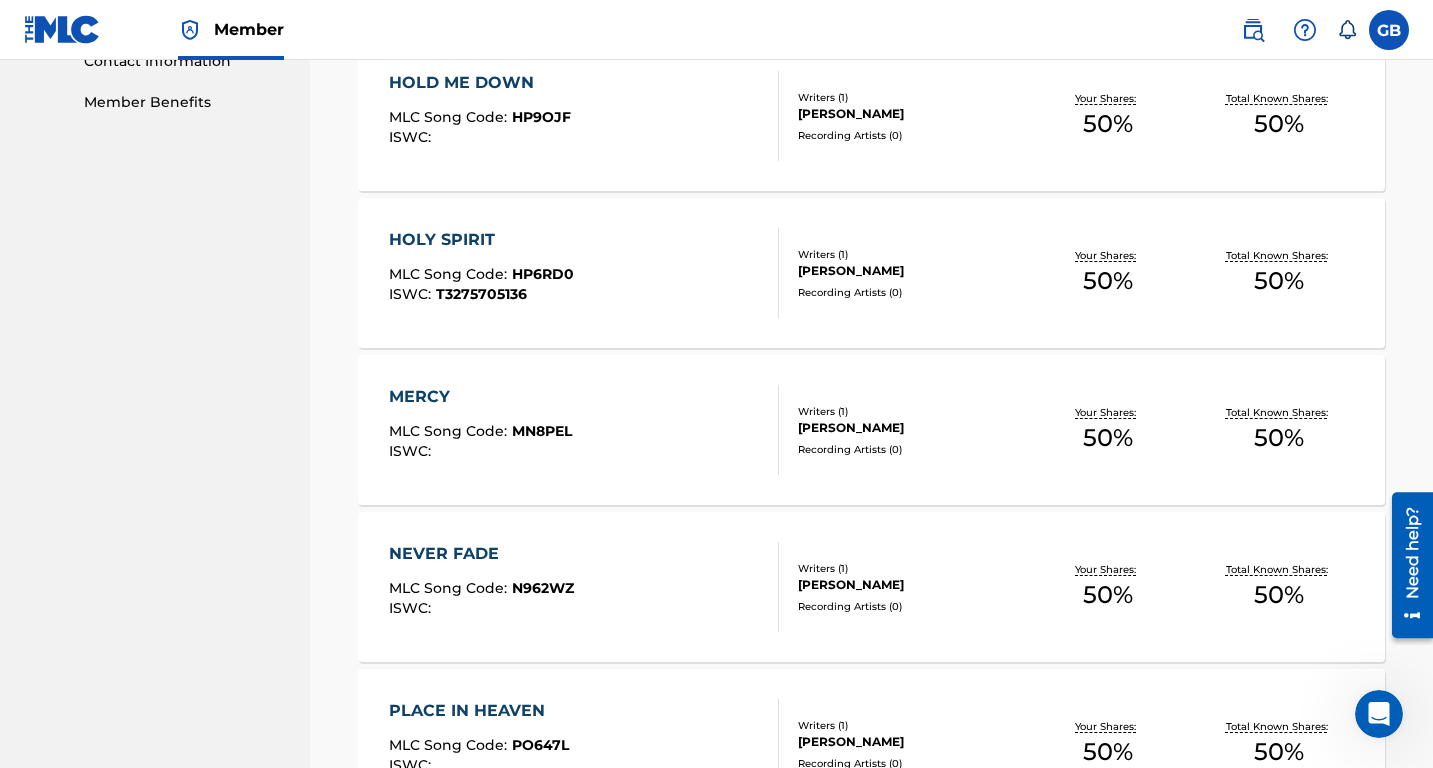 scroll, scrollTop: 1030, scrollLeft: 0, axis: vertical 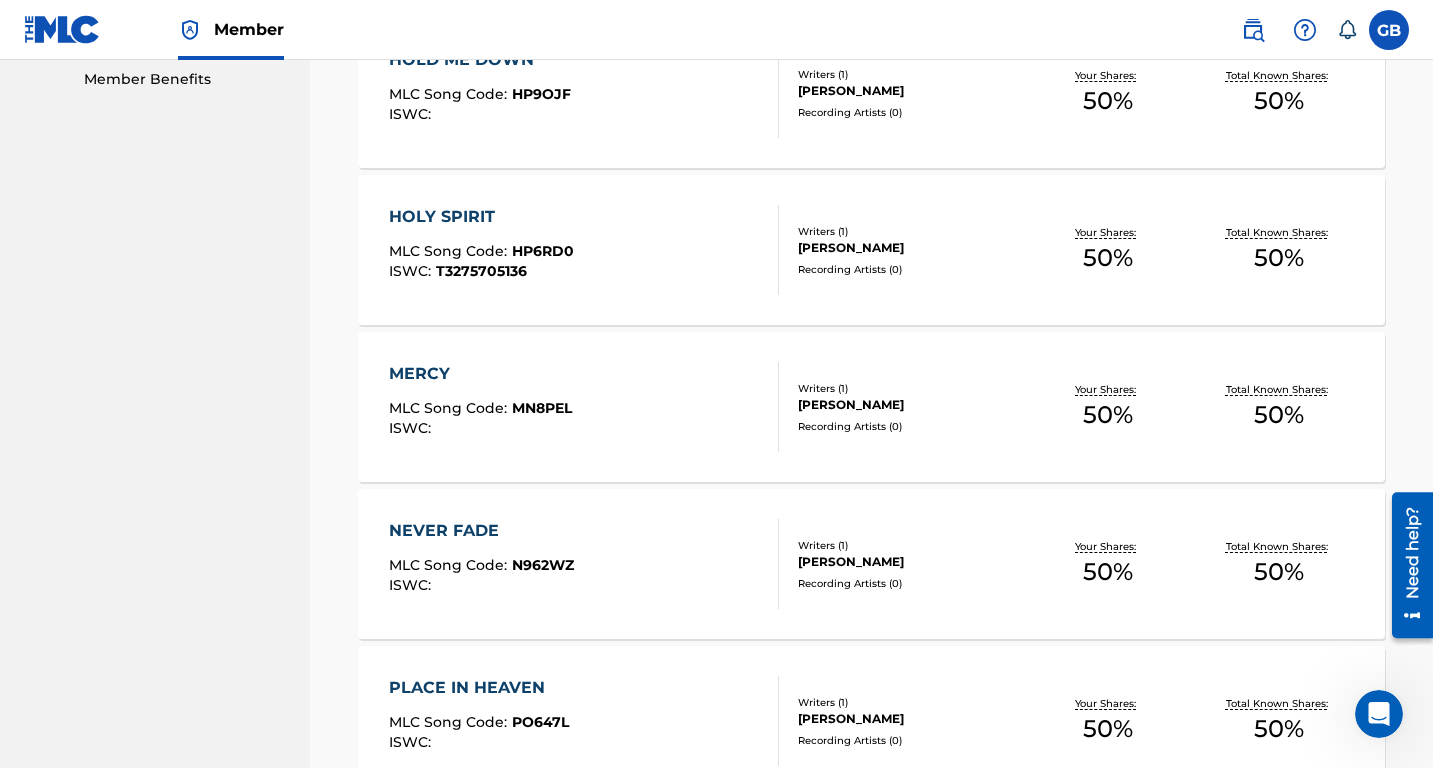 click on "HOLY SPIRIT MLC Song Code : HP6RD0 ISWC : T3275705136" at bounding box center [584, 250] 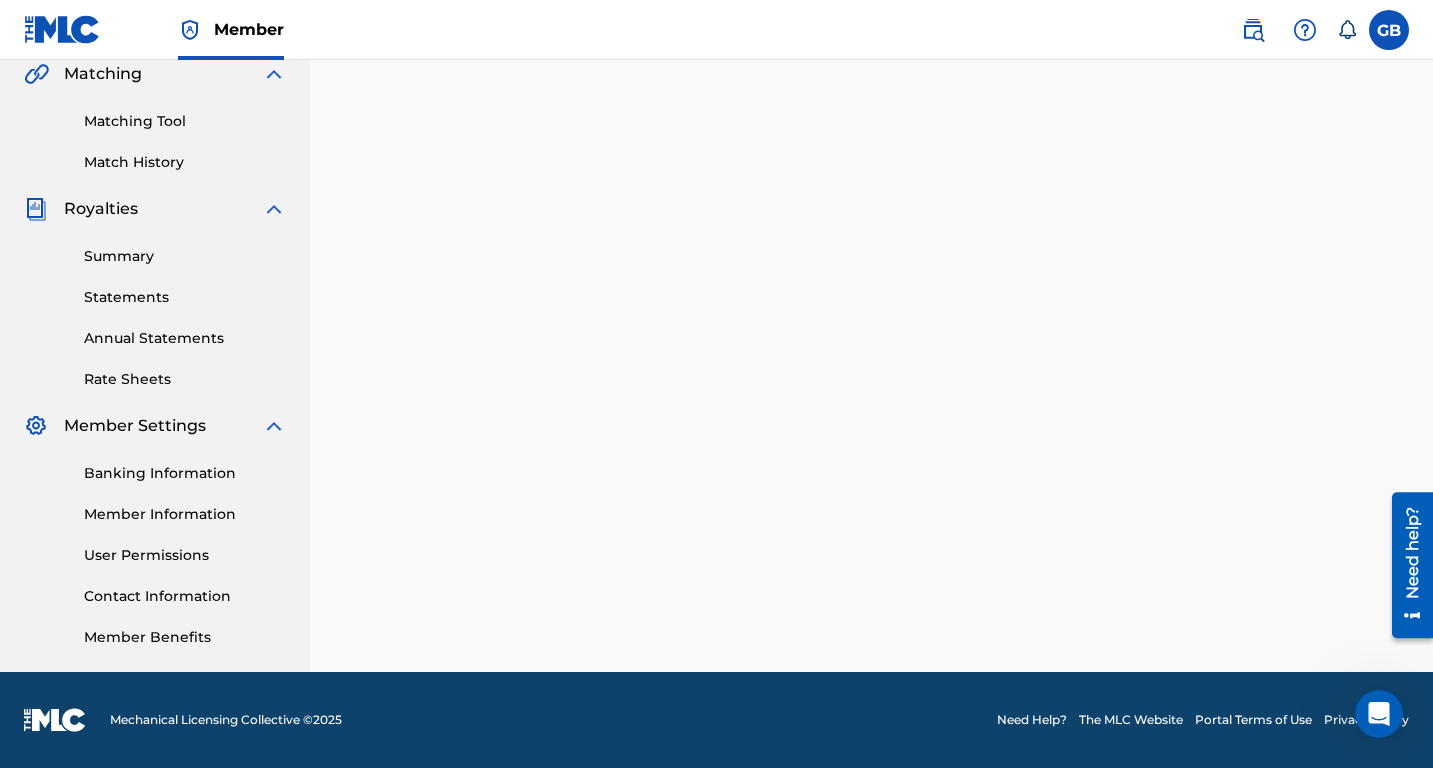 scroll, scrollTop: 0, scrollLeft: 0, axis: both 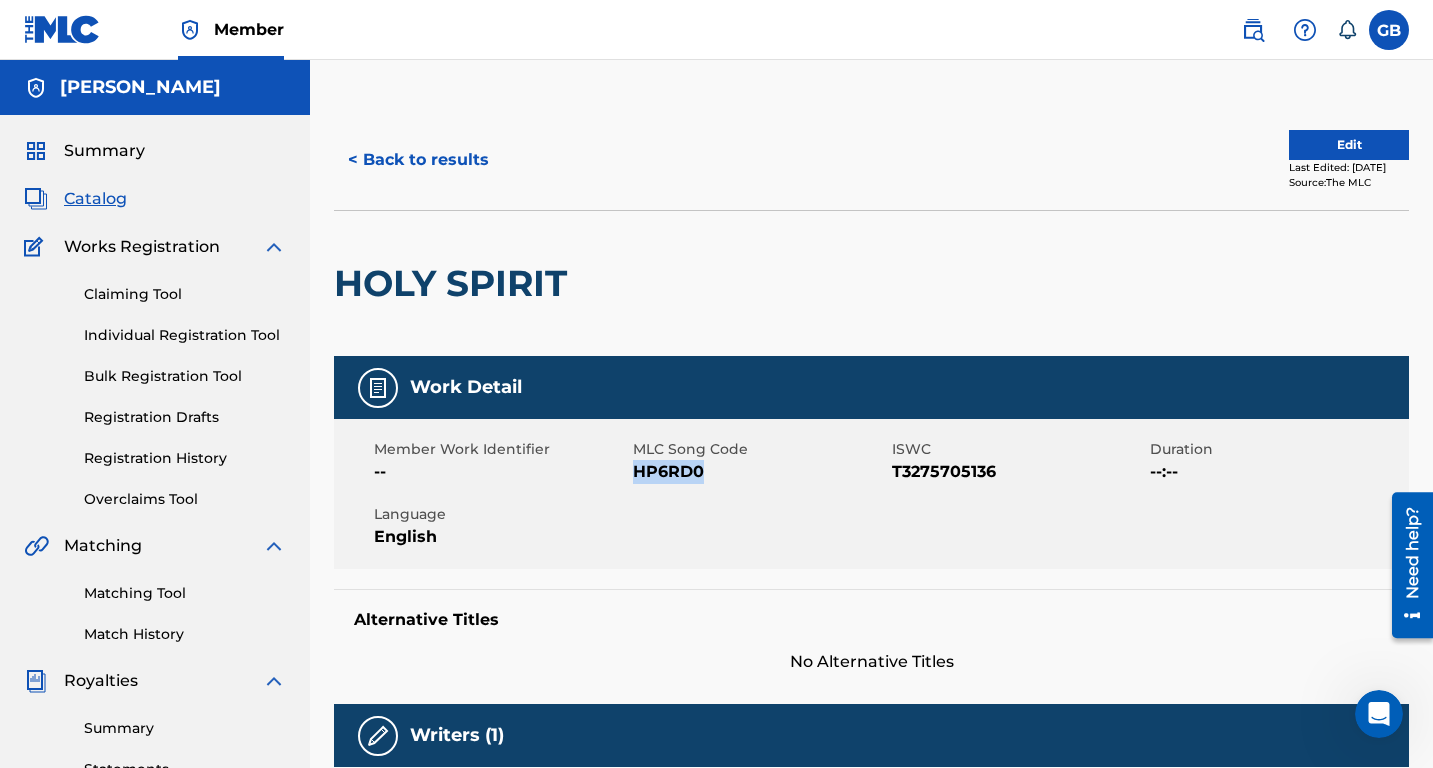 drag, startPoint x: 708, startPoint y: 480, endPoint x: 635, endPoint y: 473, distance: 73.33485 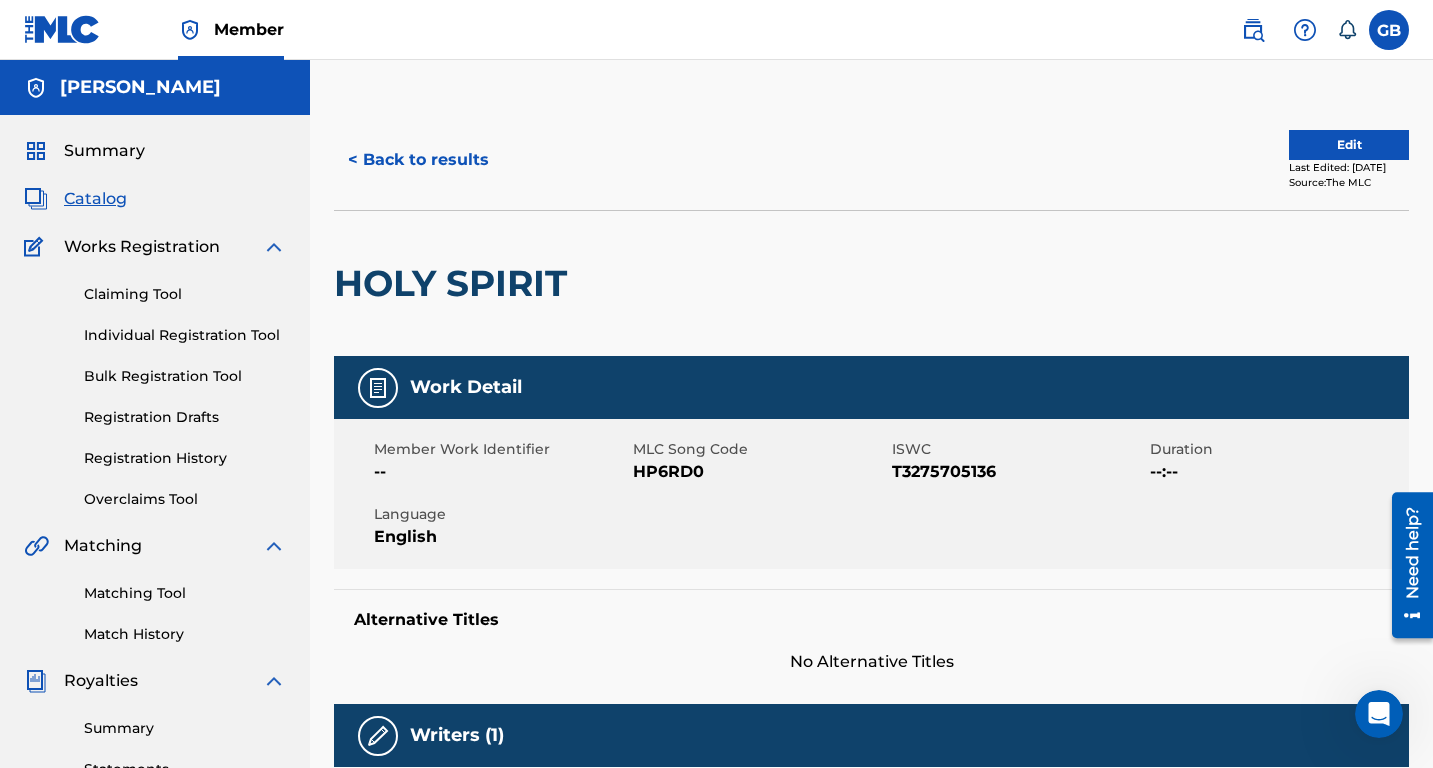 click on "Summary Catalog Works Registration Claiming Tool Individual Registration Tool Bulk Registration Tool Registration Drafts Registration History Overclaims Tool Matching Matching Tool Match History Royalties Summary Statements Annual Statements Rate Sheets Member Settings Banking Information Member Information User Permissions Contact Information Member Benefits" at bounding box center [155, 629] 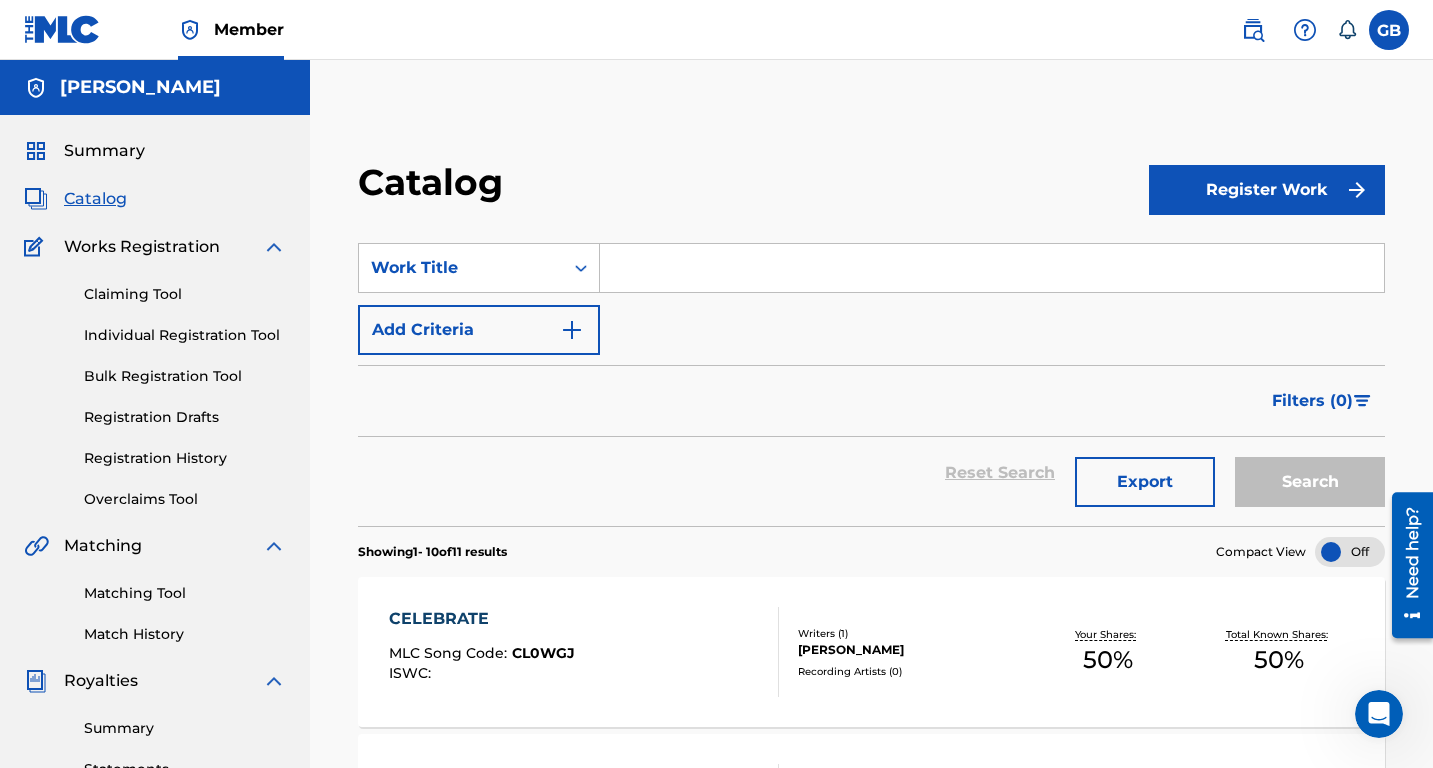 click on "Matching Tool Match History" at bounding box center [155, 601] 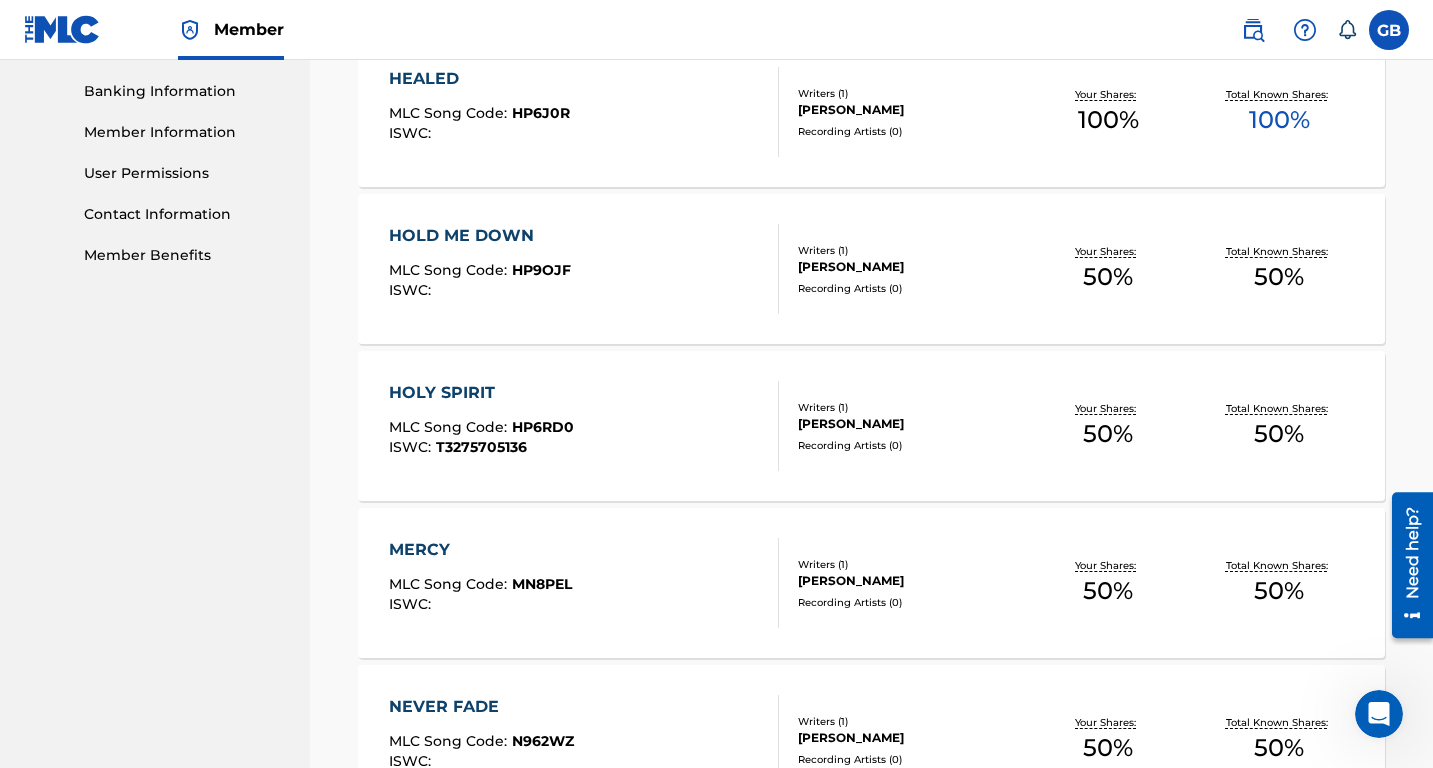 scroll, scrollTop: 855, scrollLeft: 0, axis: vertical 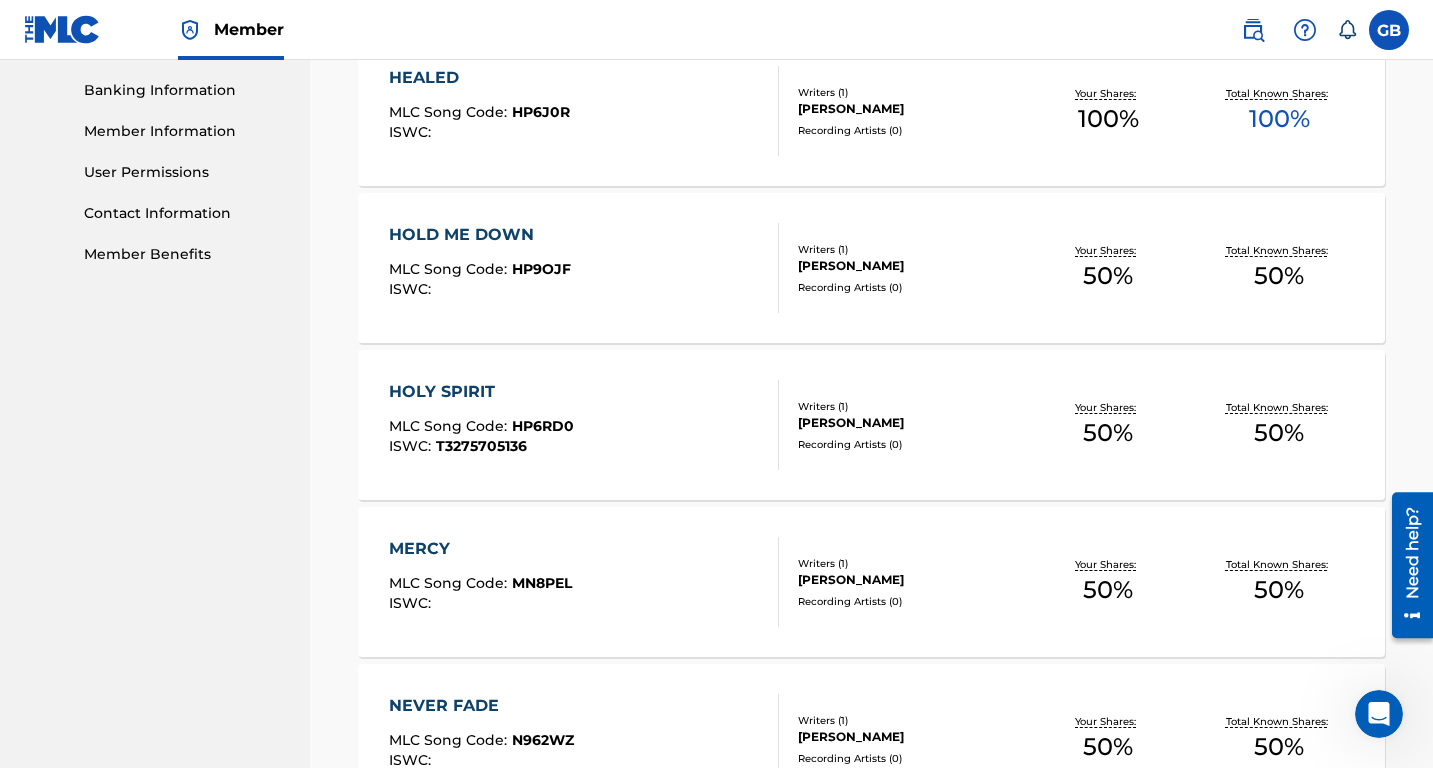 click on "MERCY MLC Song Code : MN8PEL ISWC :" at bounding box center [480, 582] 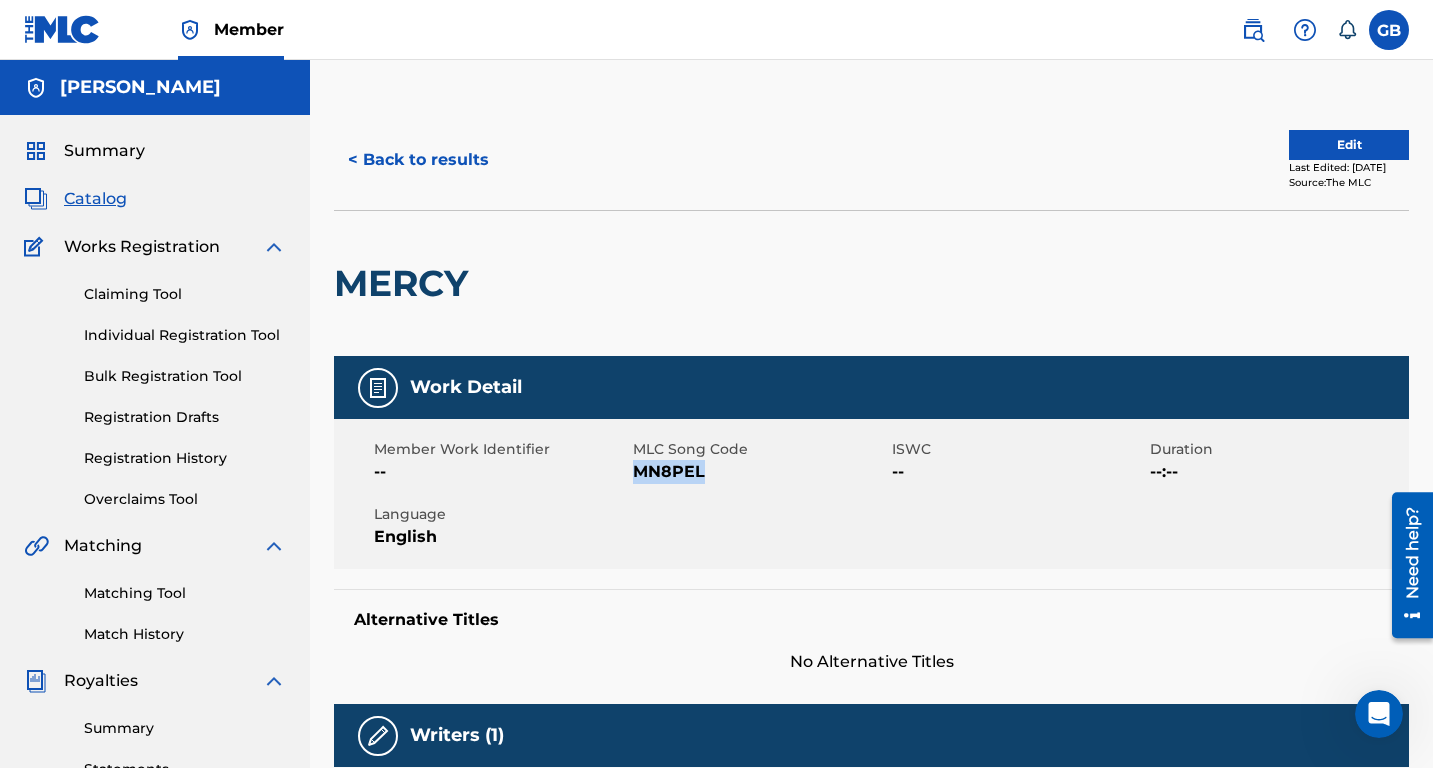 drag, startPoint x: 704, startPoint y: 472, endPoint x: 638, endPoint y: 470, distance: 66.0303 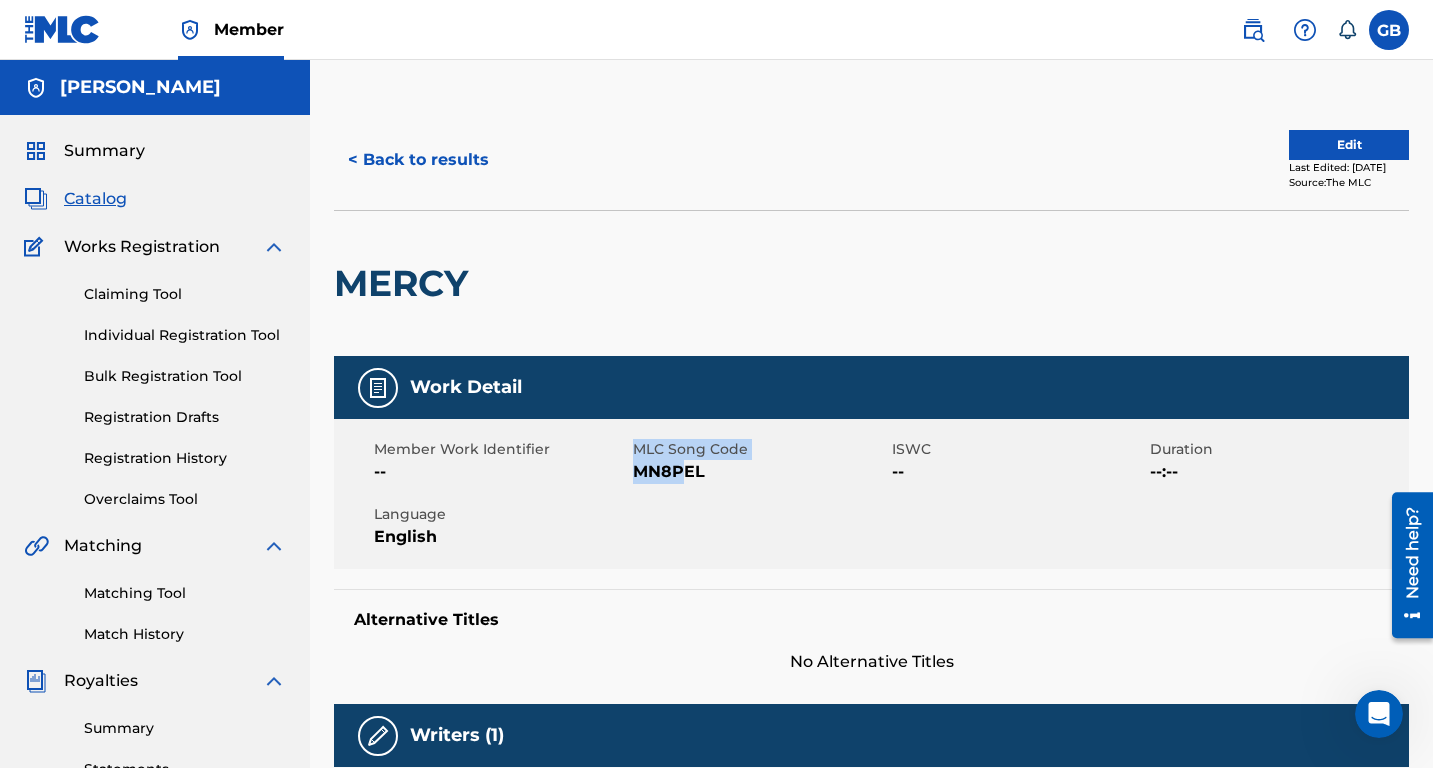 drag, startPoint x: 631, startPoint y: 473, endPoint x: 688, endPoint y: 476, distance: 57.07889 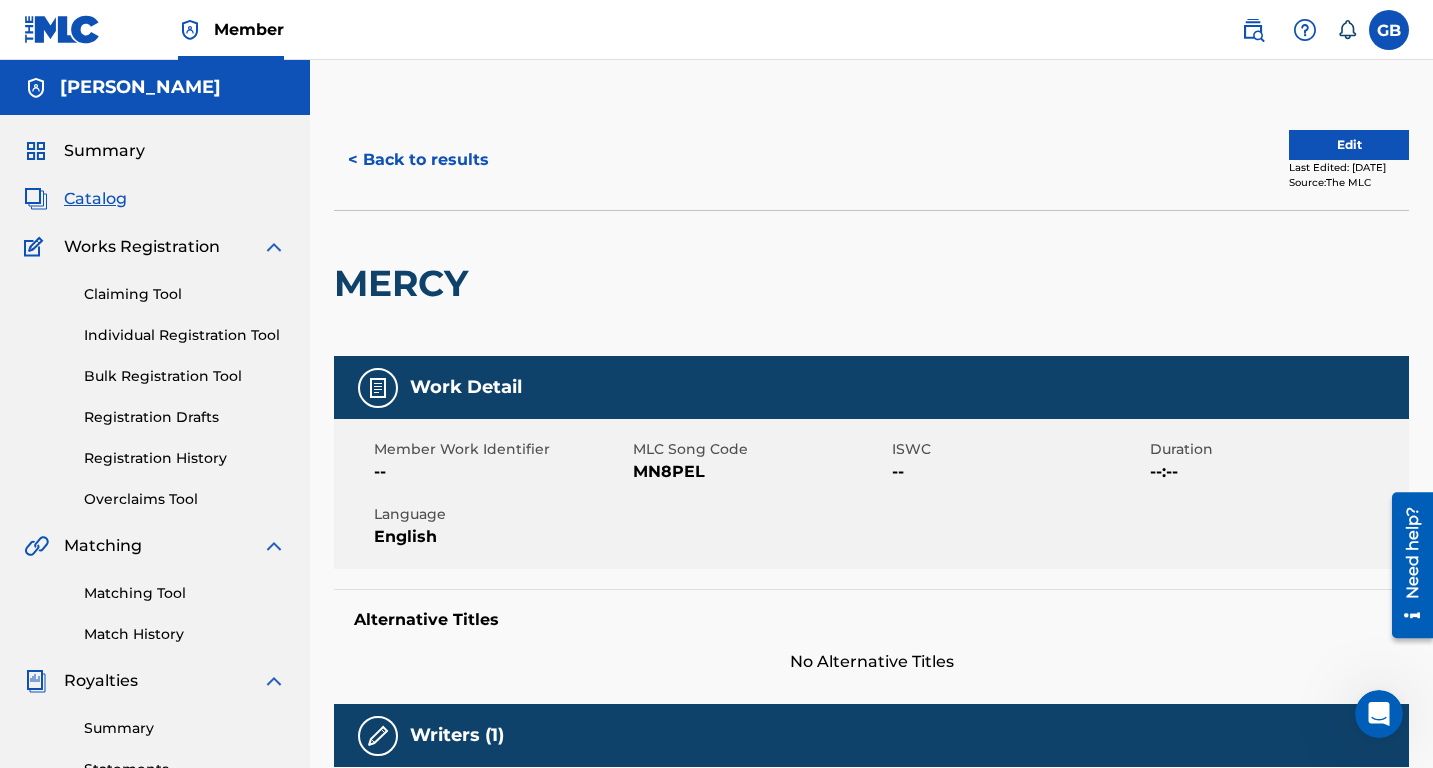 click on "MN8PEL" at bounding box center [760, 472] 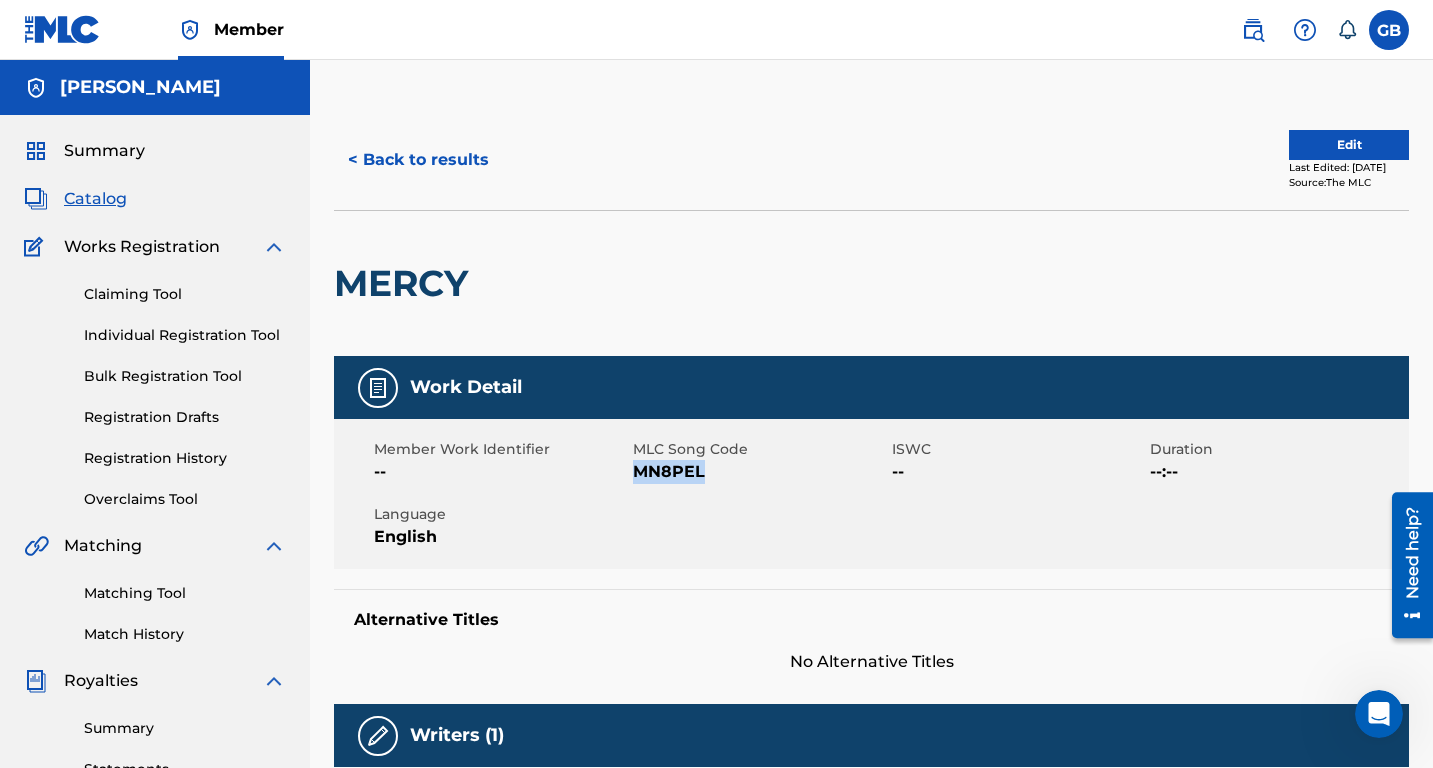 drag, startPoint x: 701, startPoint y: 476, endPoint x: 635, endPoint y: 476, distance: 66 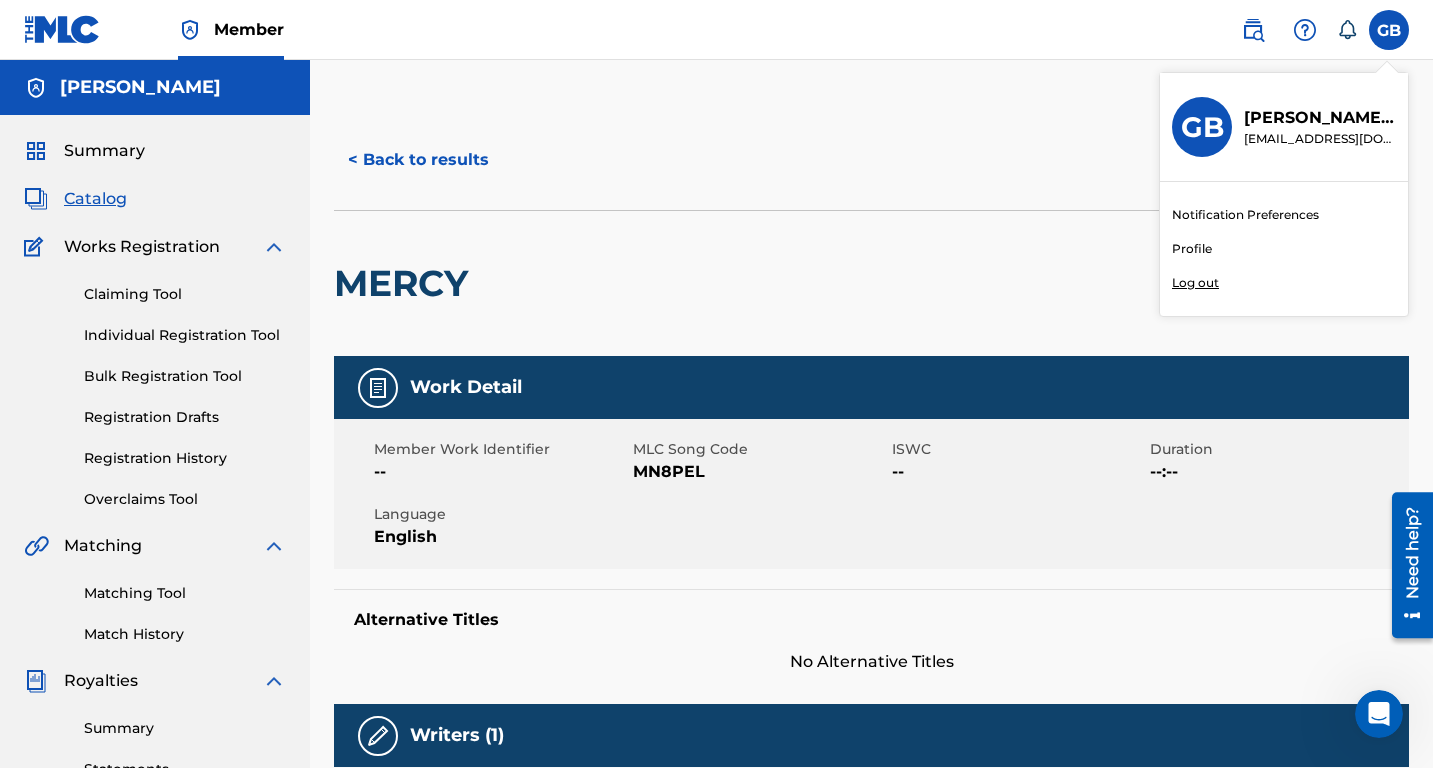 click on "Log out" at bounding box center (1195, 283) 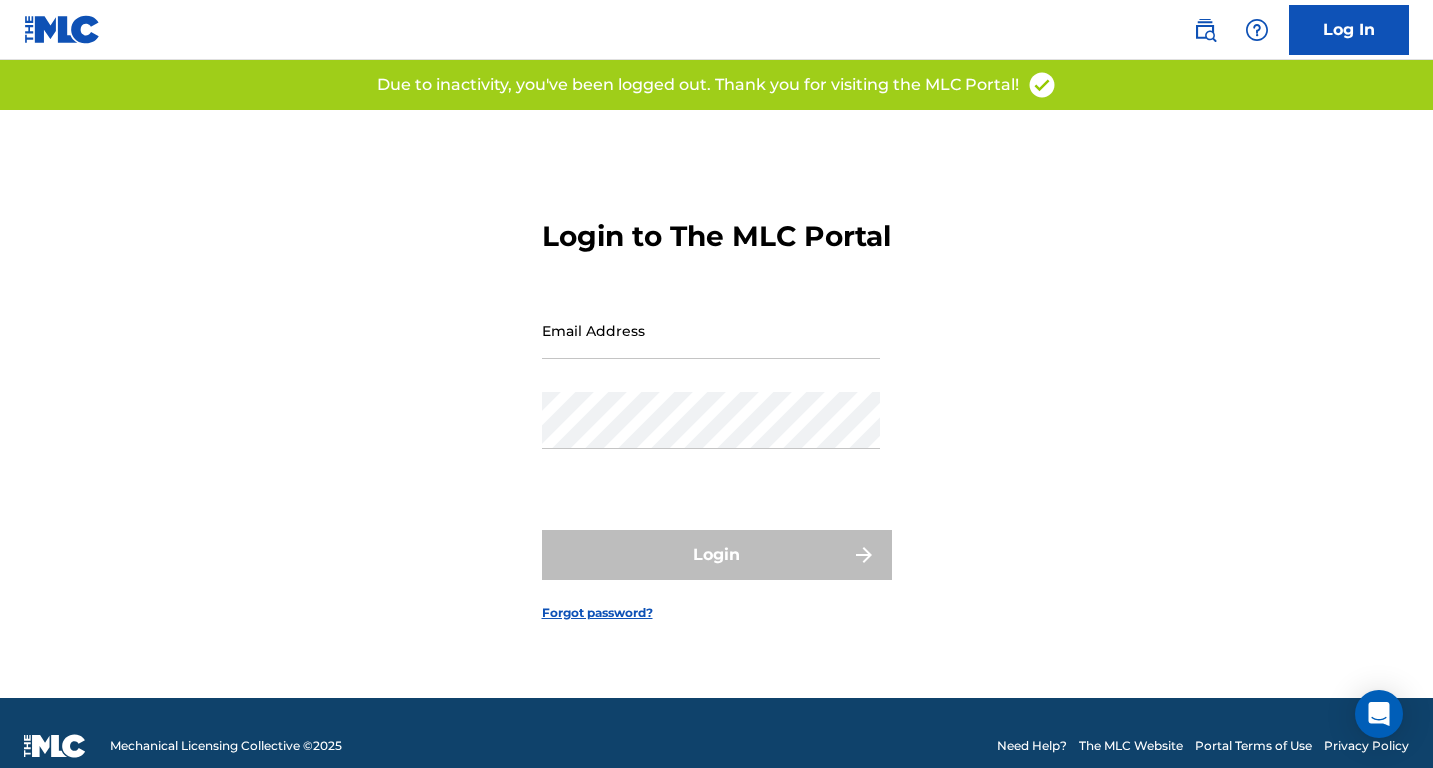 scroll, scrollTop: 0, scrollLeft: 0, axis: both 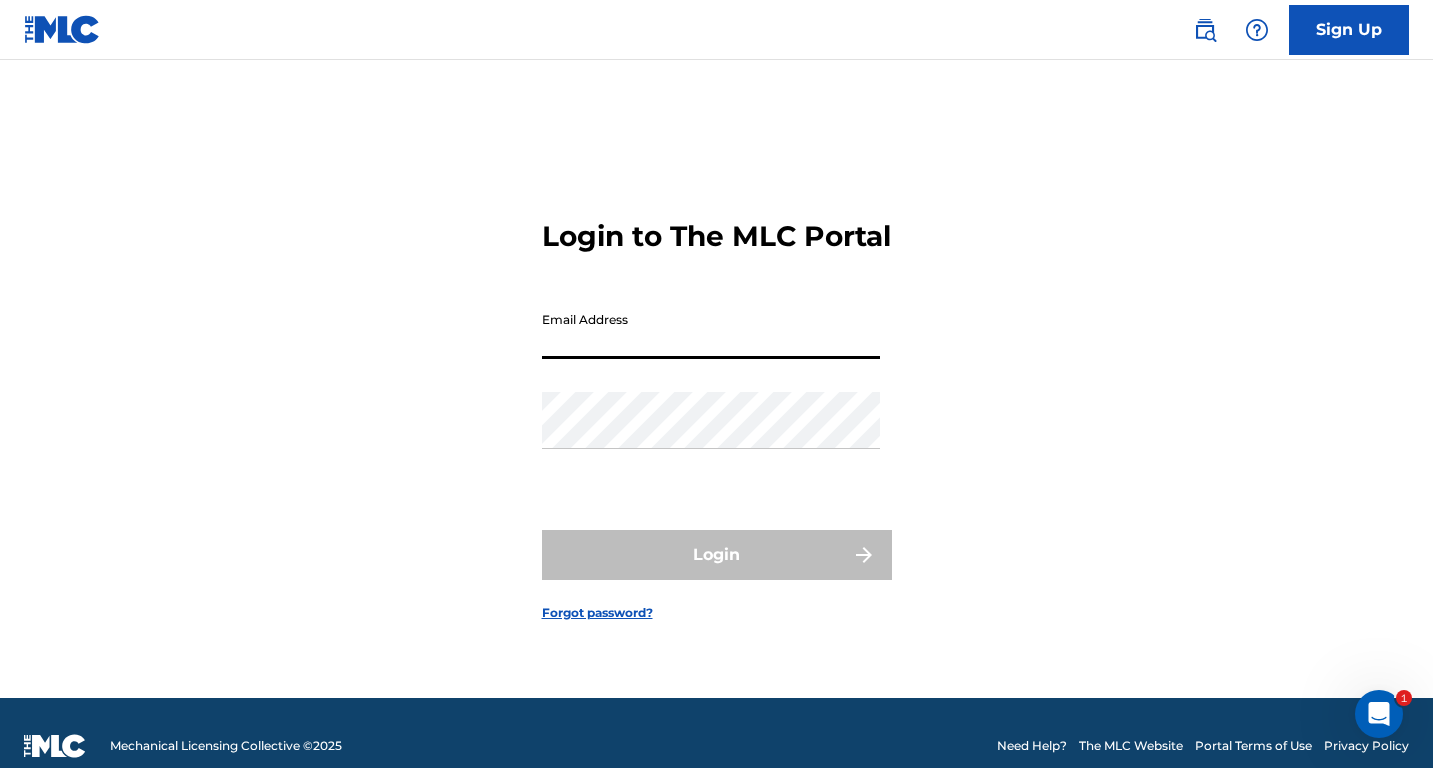 click on "Email Address" at bounding box center [711, 330] 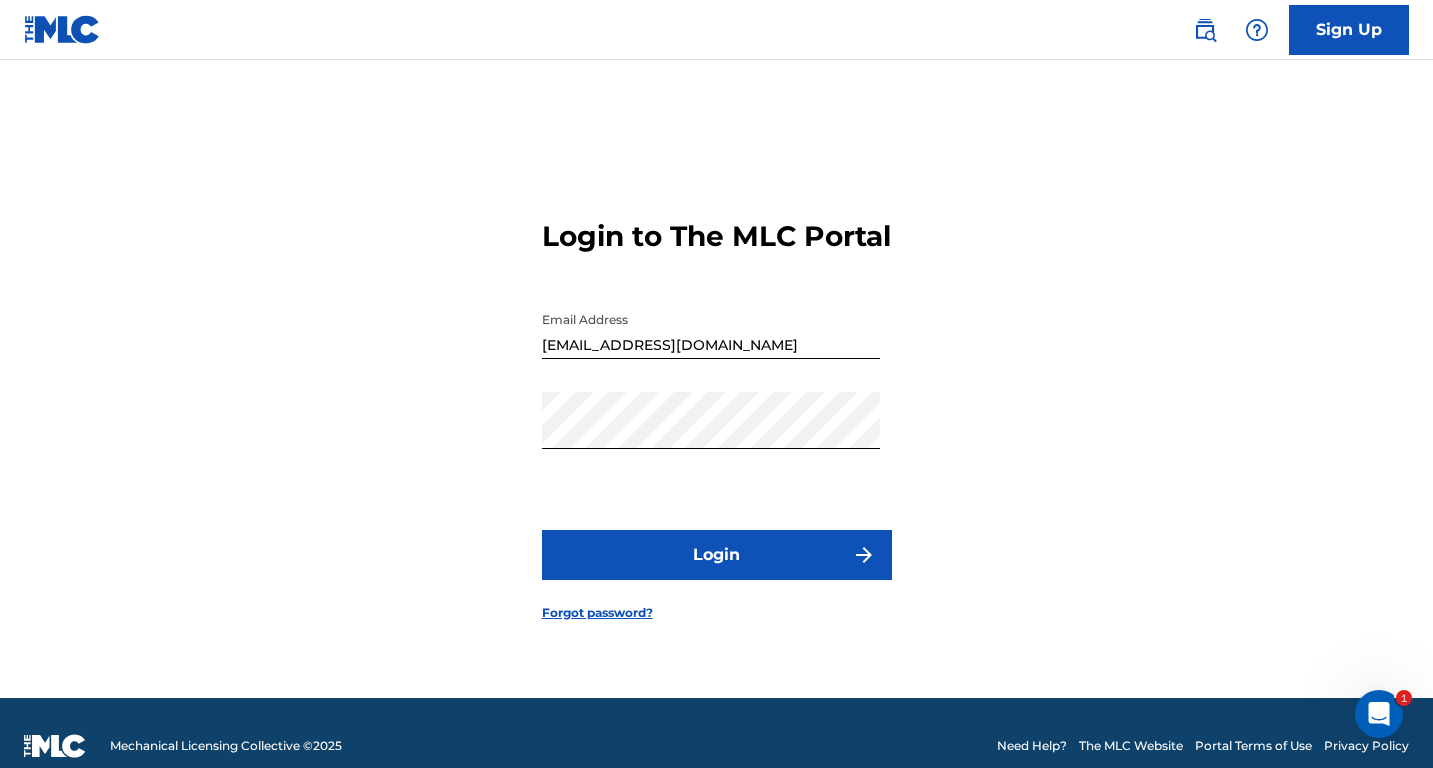 click on "Login" at bounding box center (717, 555) 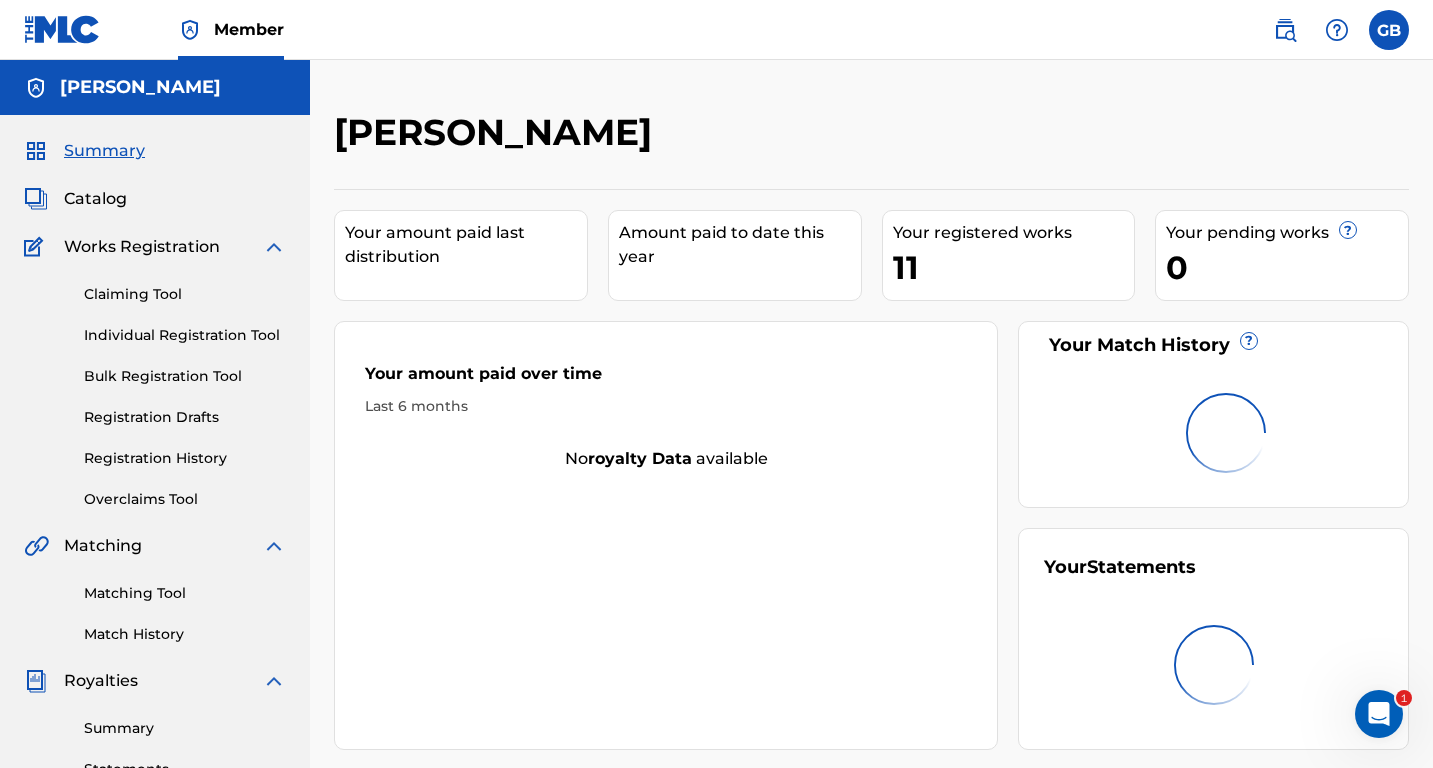 scroll, scrollTop: 0, scrollLeft: 0, axis: both 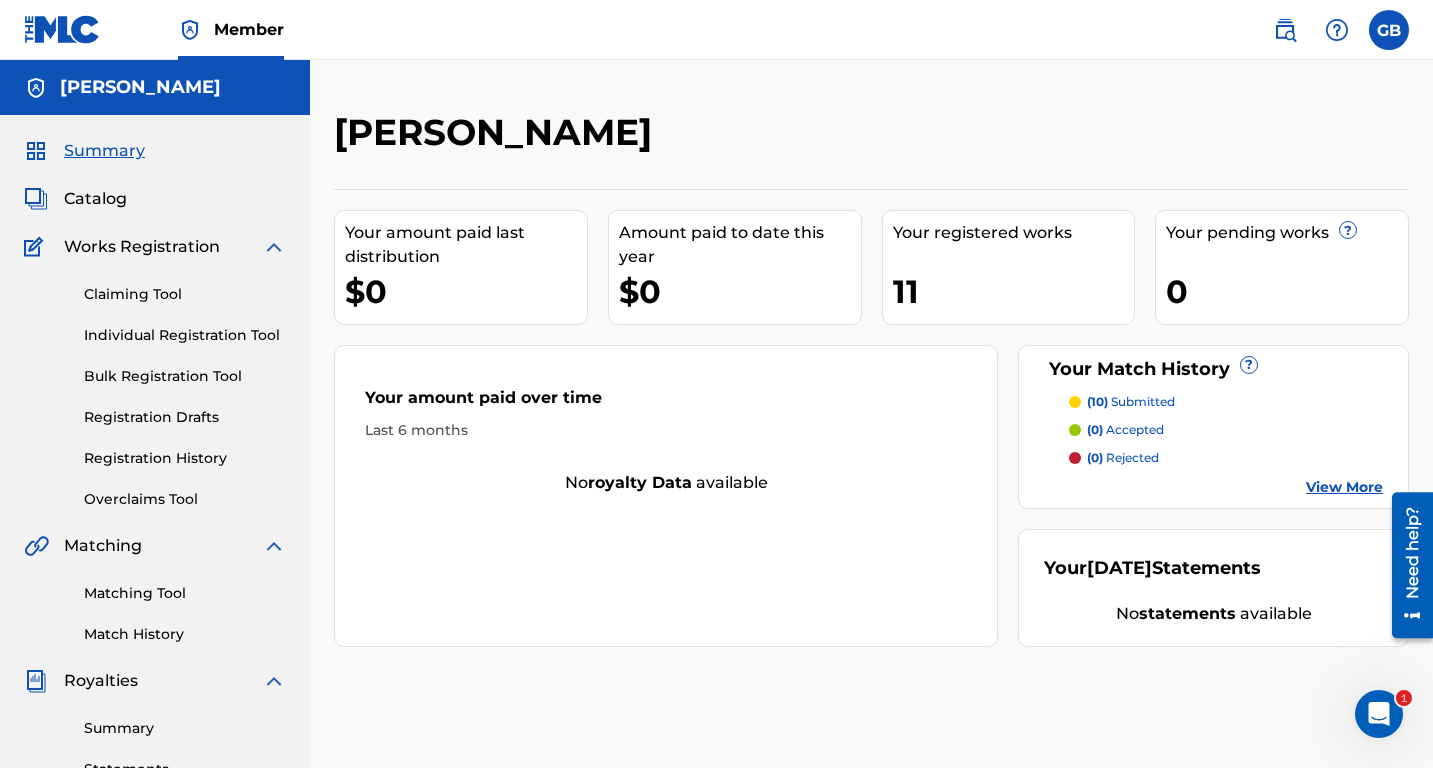 click on "Match History" at bounding box center [185, 634] 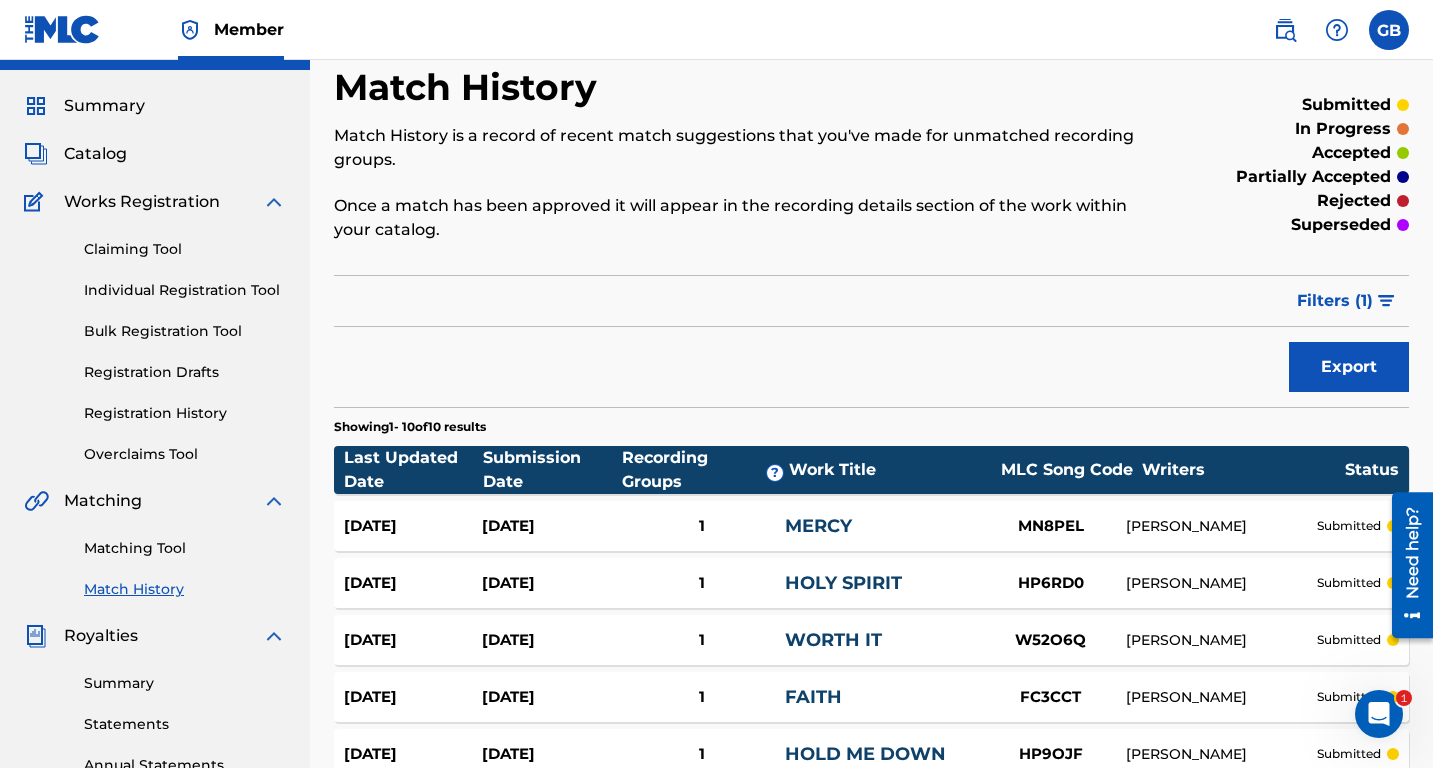 scroll, scrollTop: 0, scrollLeft: 0, axis: both 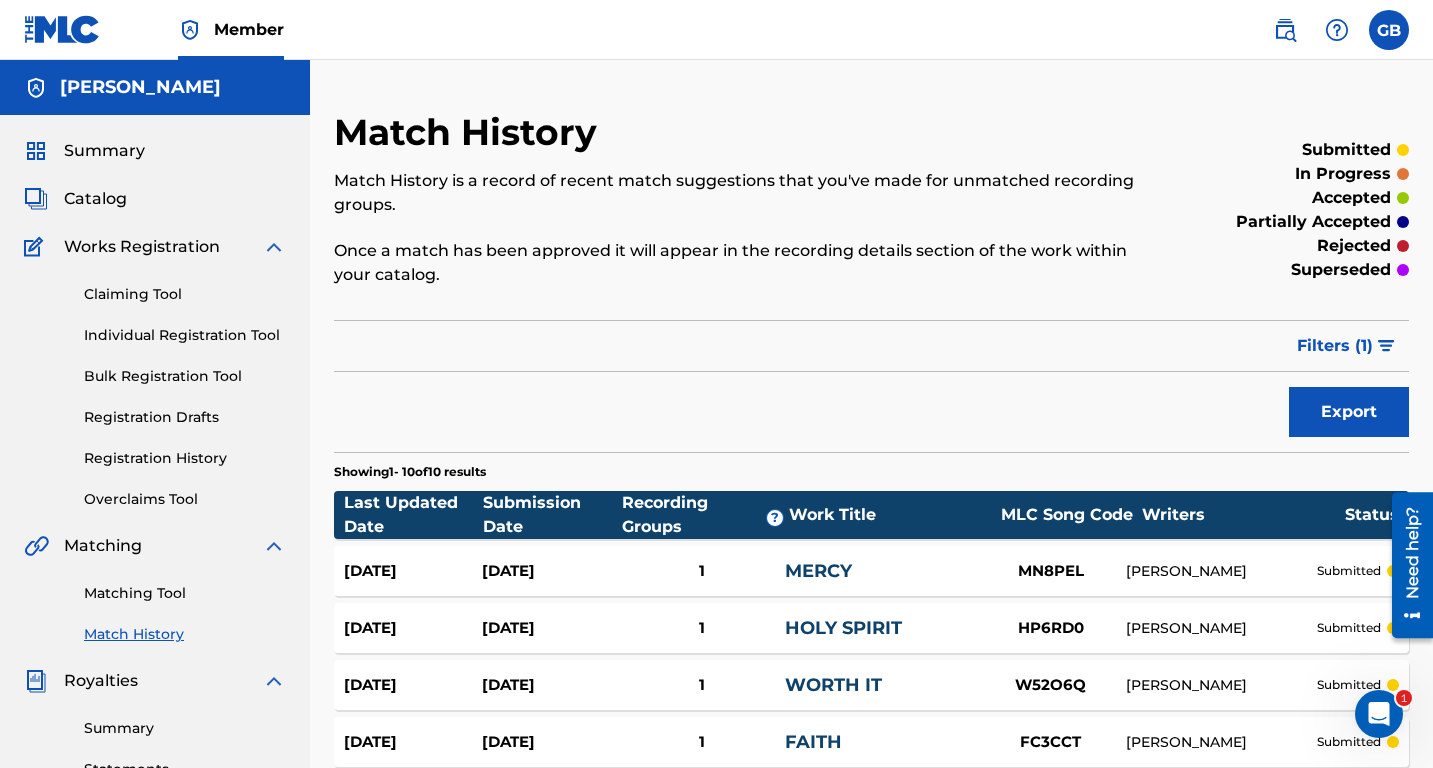 click on "Registration History" at bounding box center [185, 458] 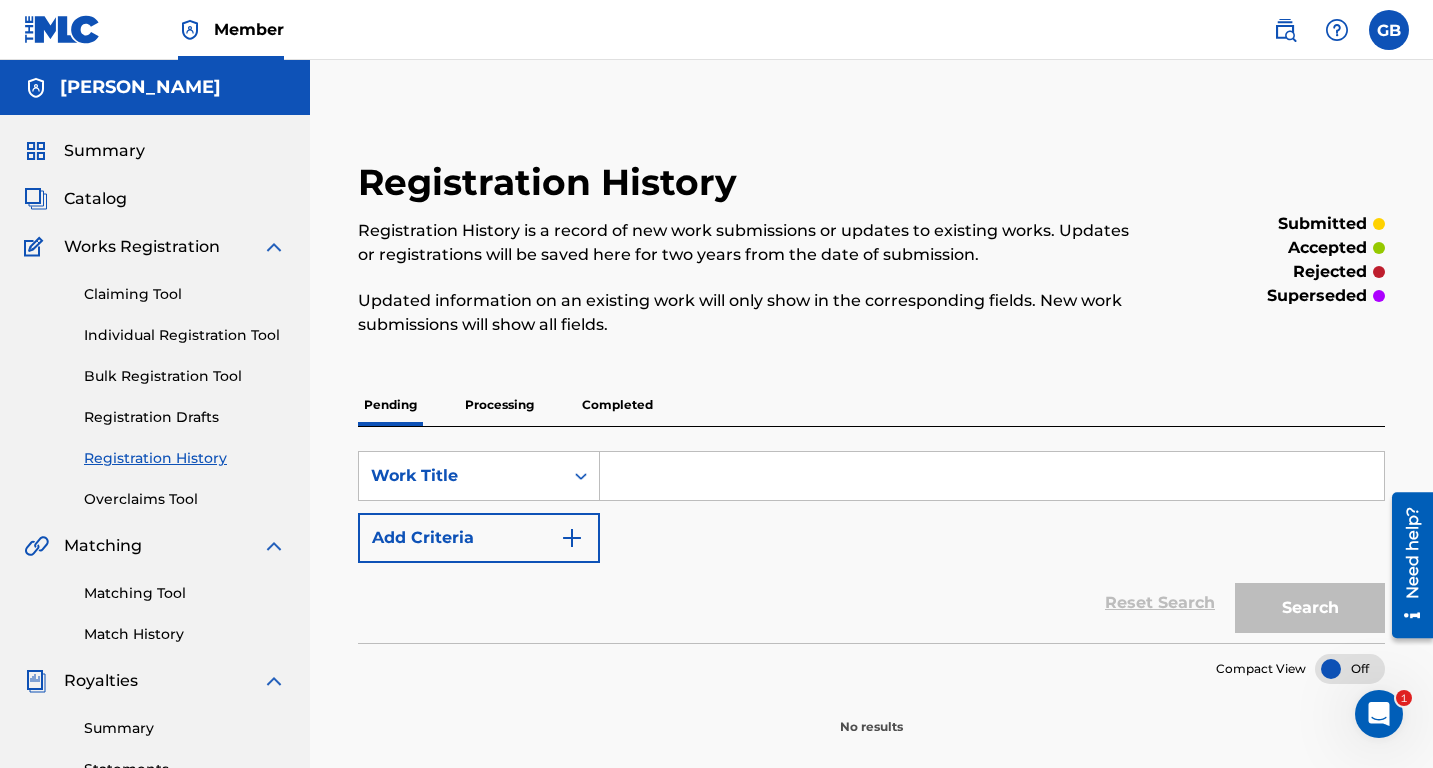 click on "Catalog" at bounding box center (95, 199) 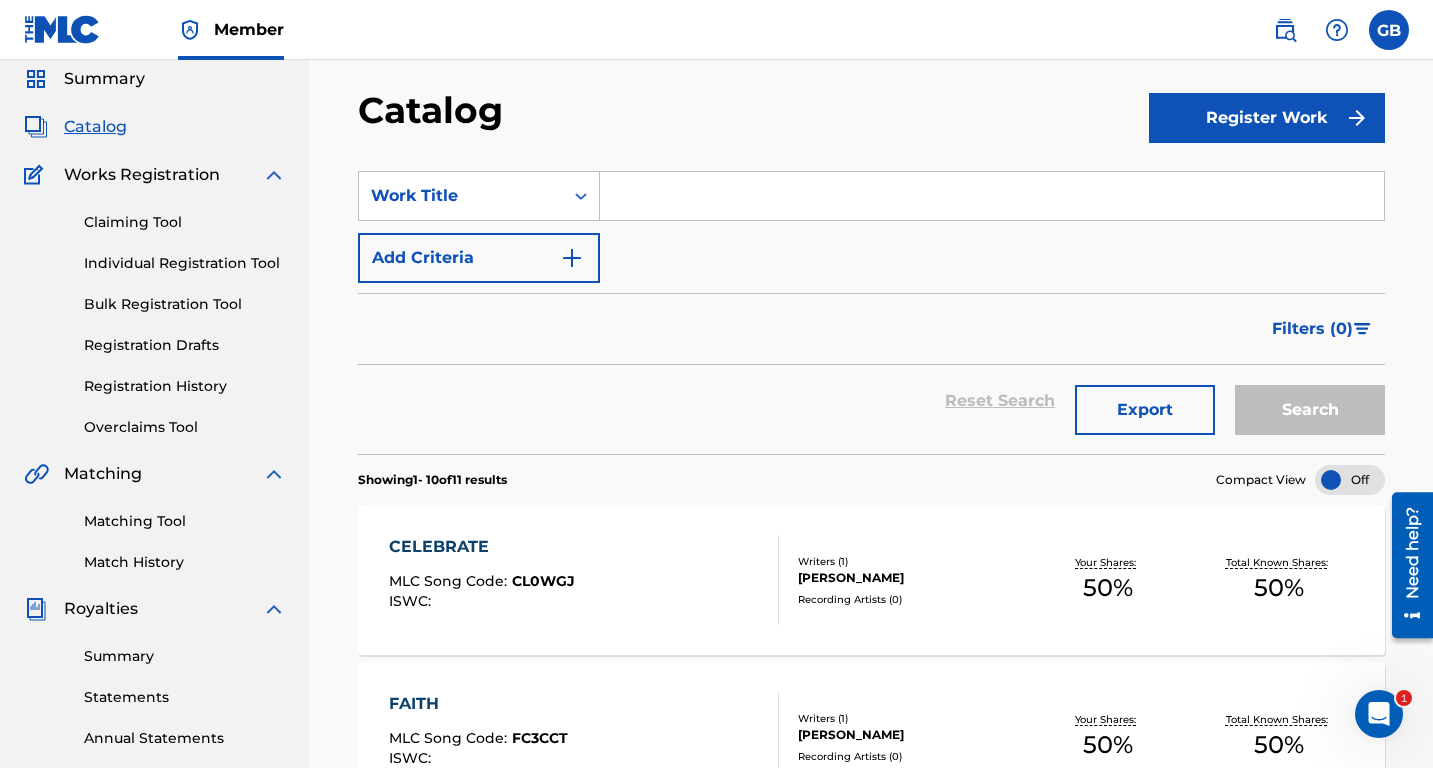 scroll, scrollTop: 0, scrollLeft: 0, axis: both 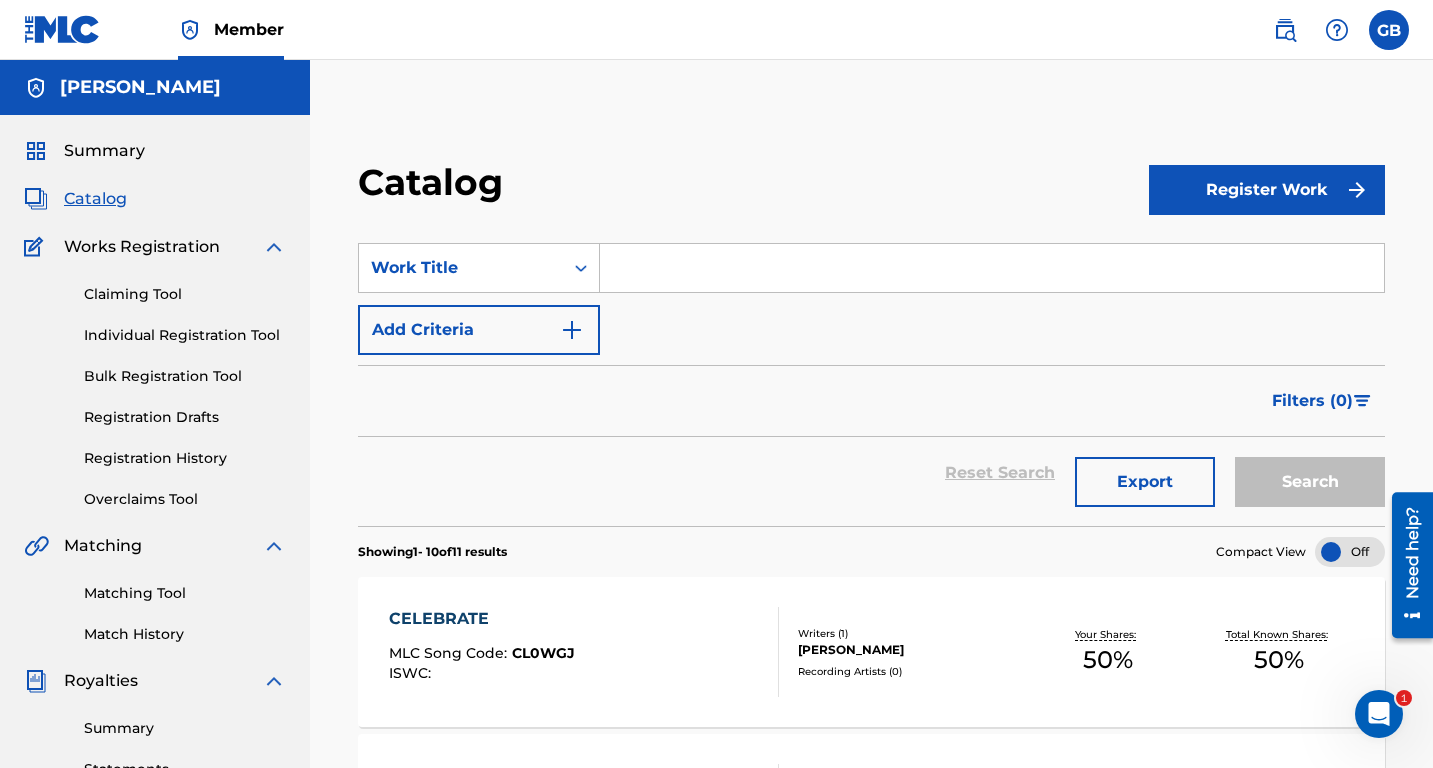 click on "Summary" at bounding box center [104, 151] 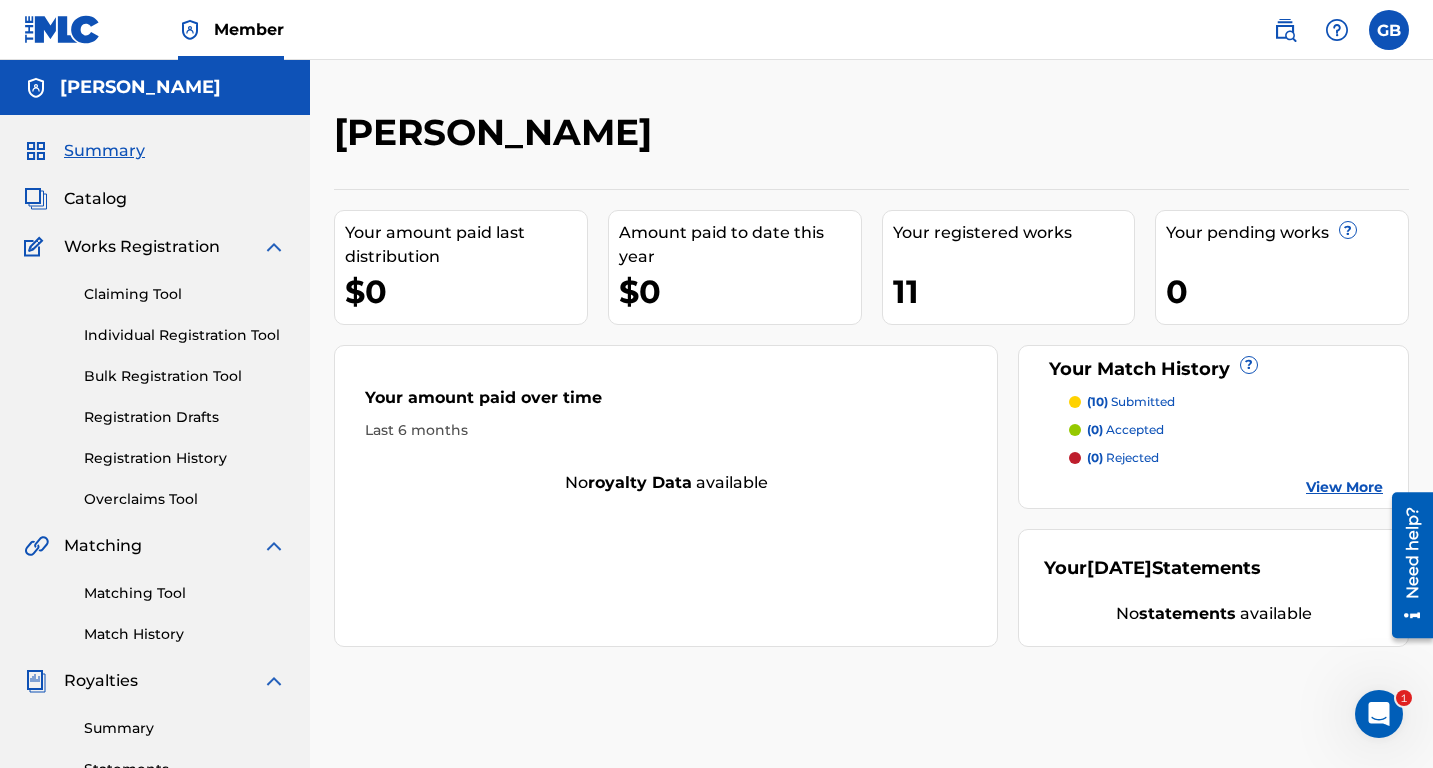 click at bounding box center (1389, 30) 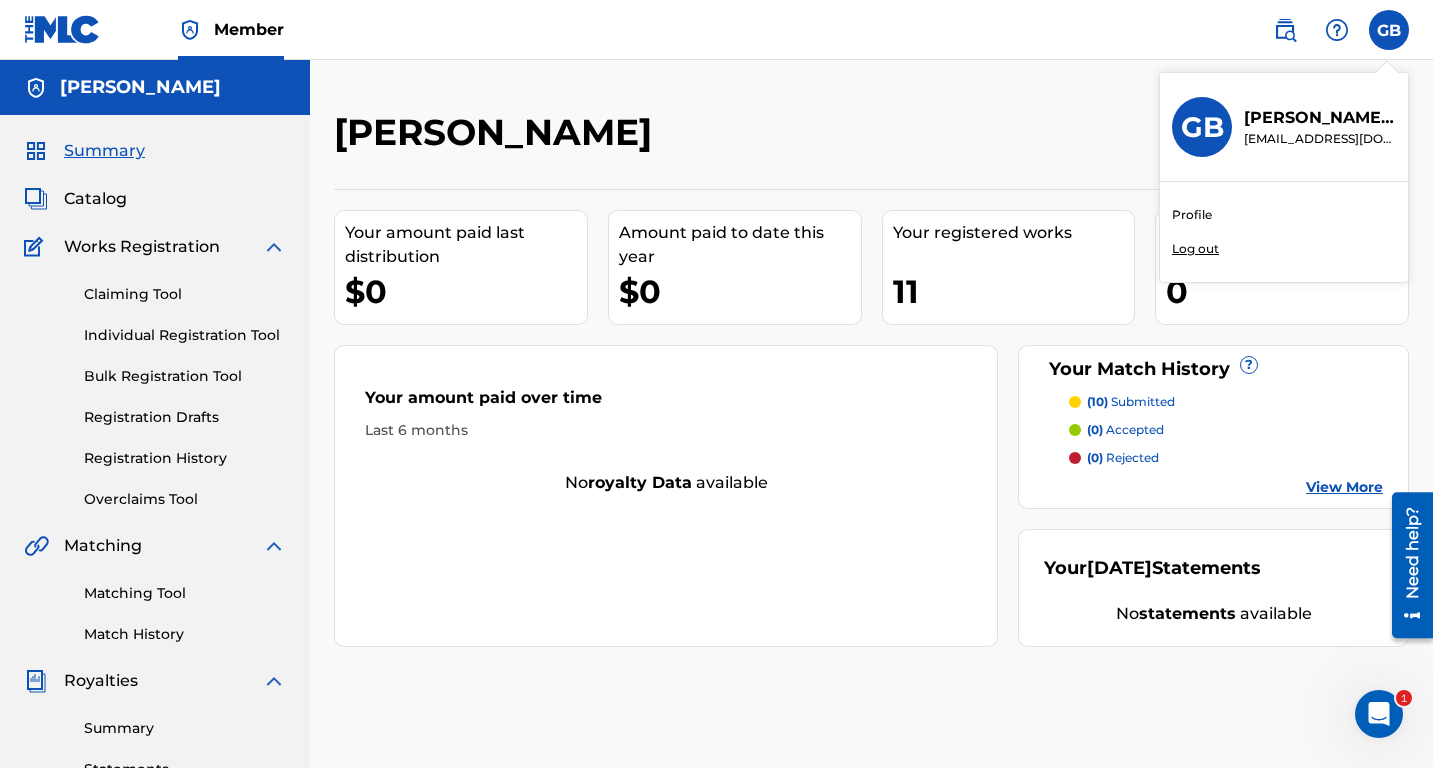 click on "Log out" at bounding box center (1195, 249) 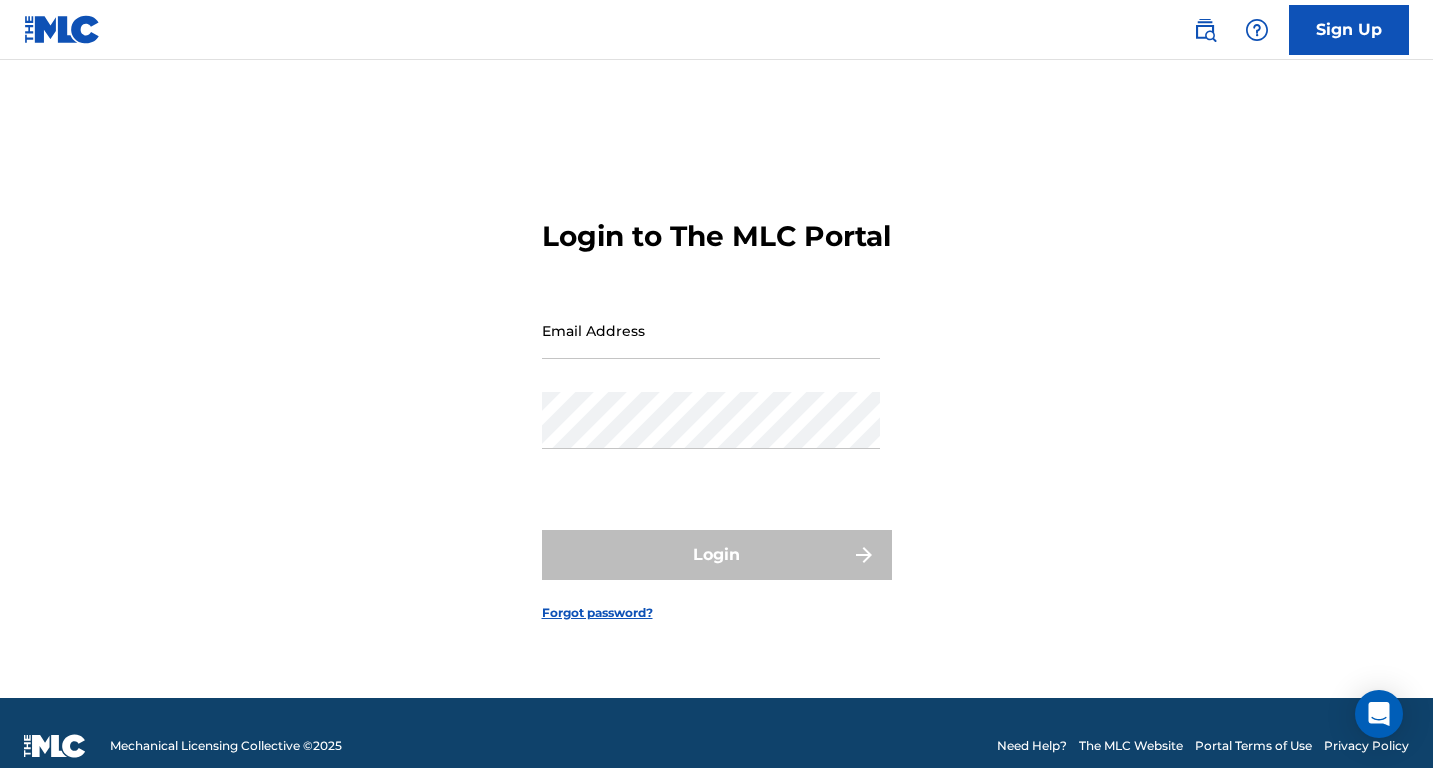 scroll, scrollTop: 0, scrollLeft: 0, axis: both 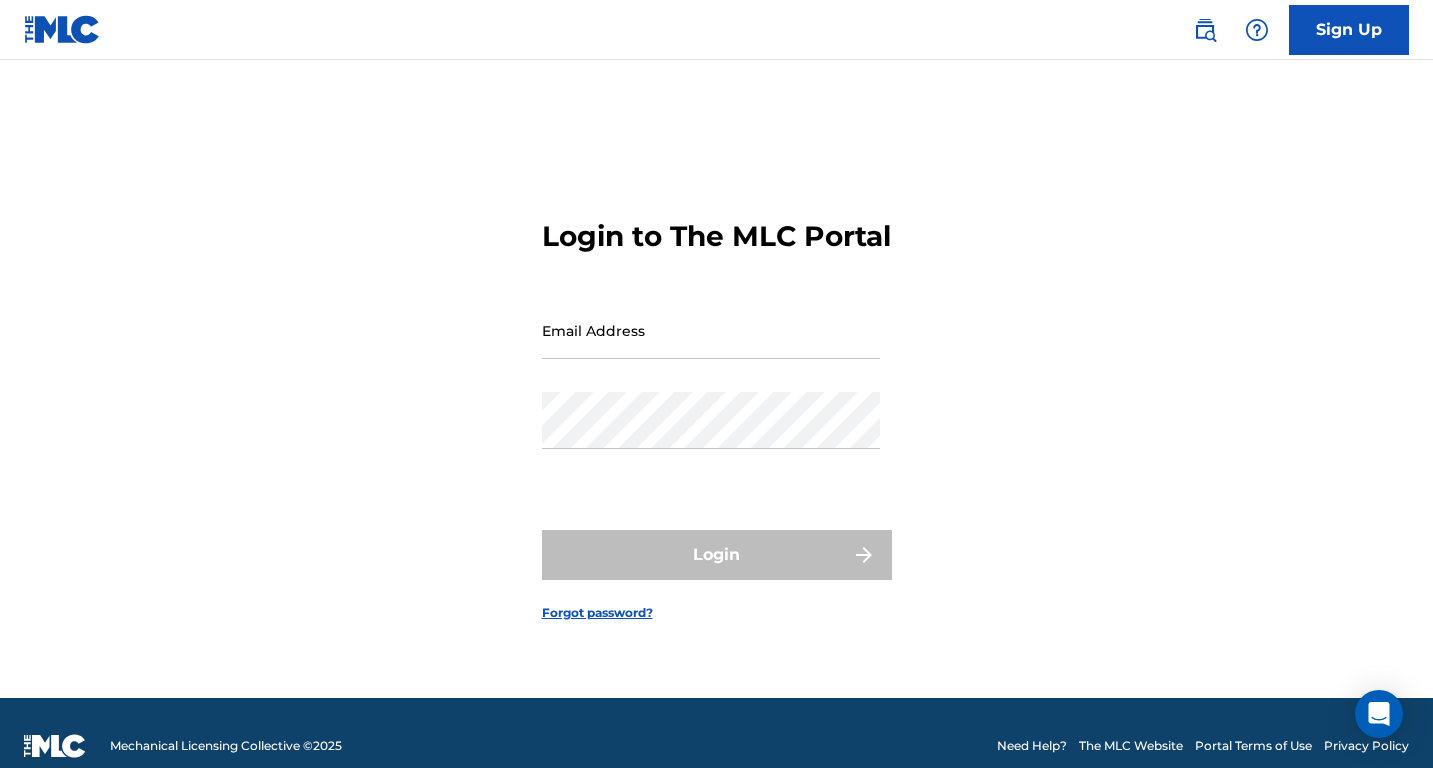 click on "Email Address" at bounding box center (711, 330) 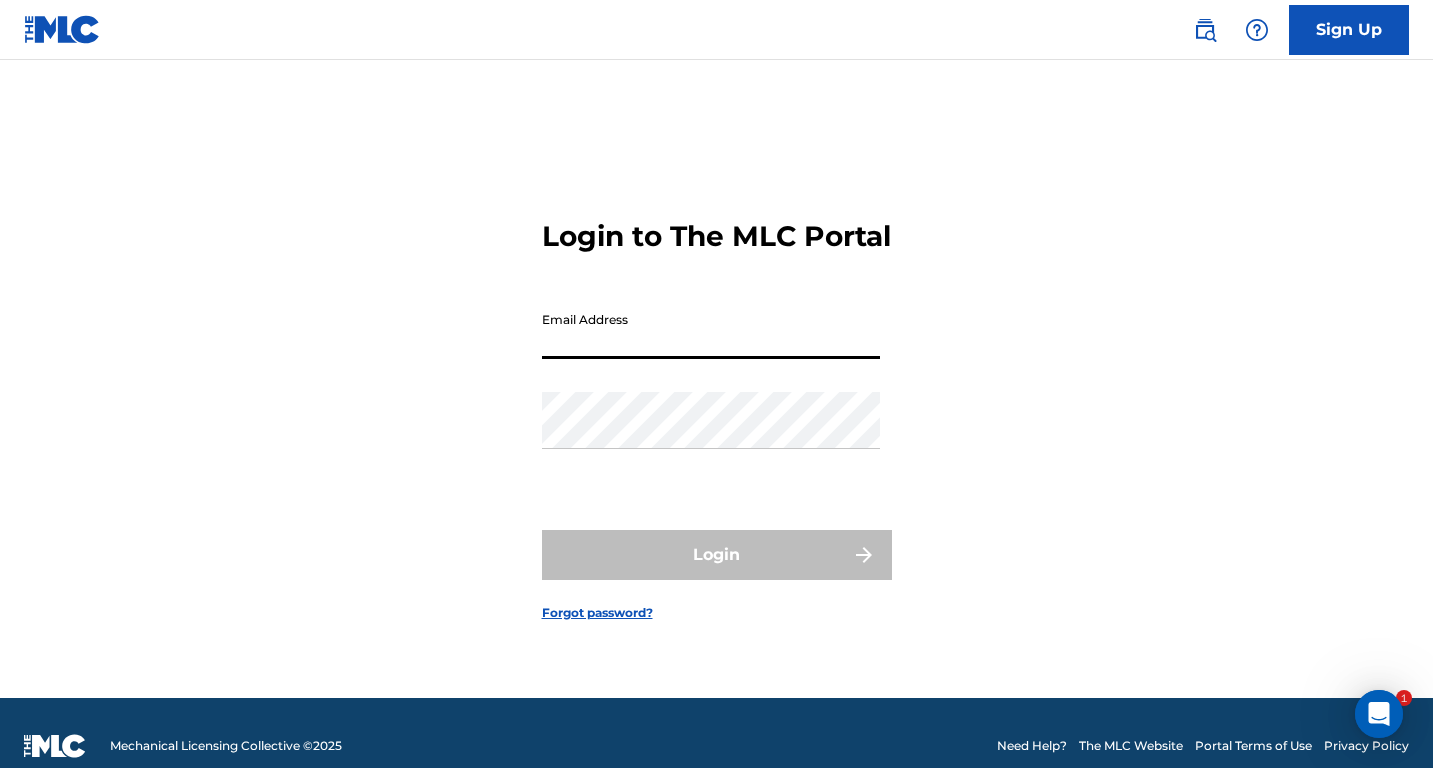 scroll, scrollTop: 0, scrollLeft: 0, axis: both 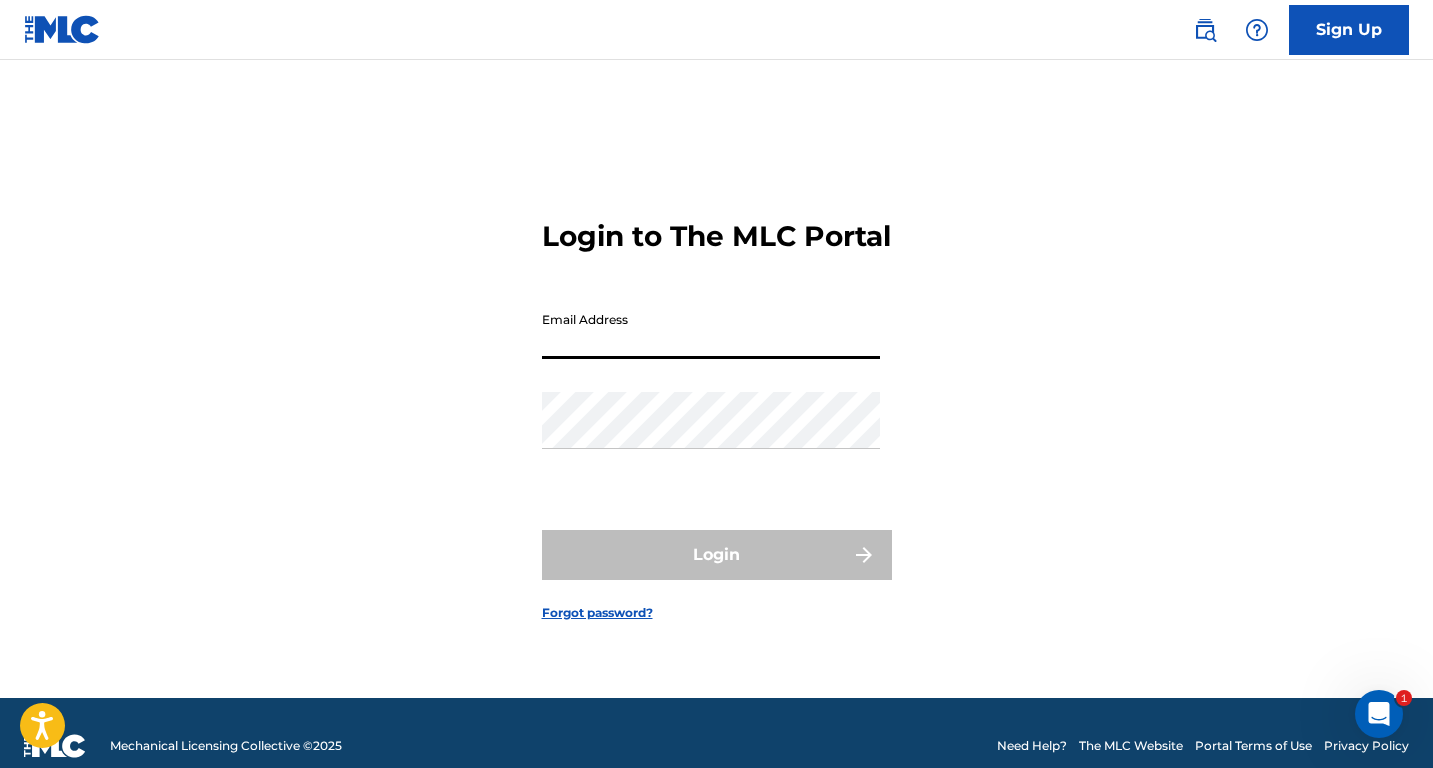 type on "[EMAIL_ADDRESS][DOMAIN_NAME]" 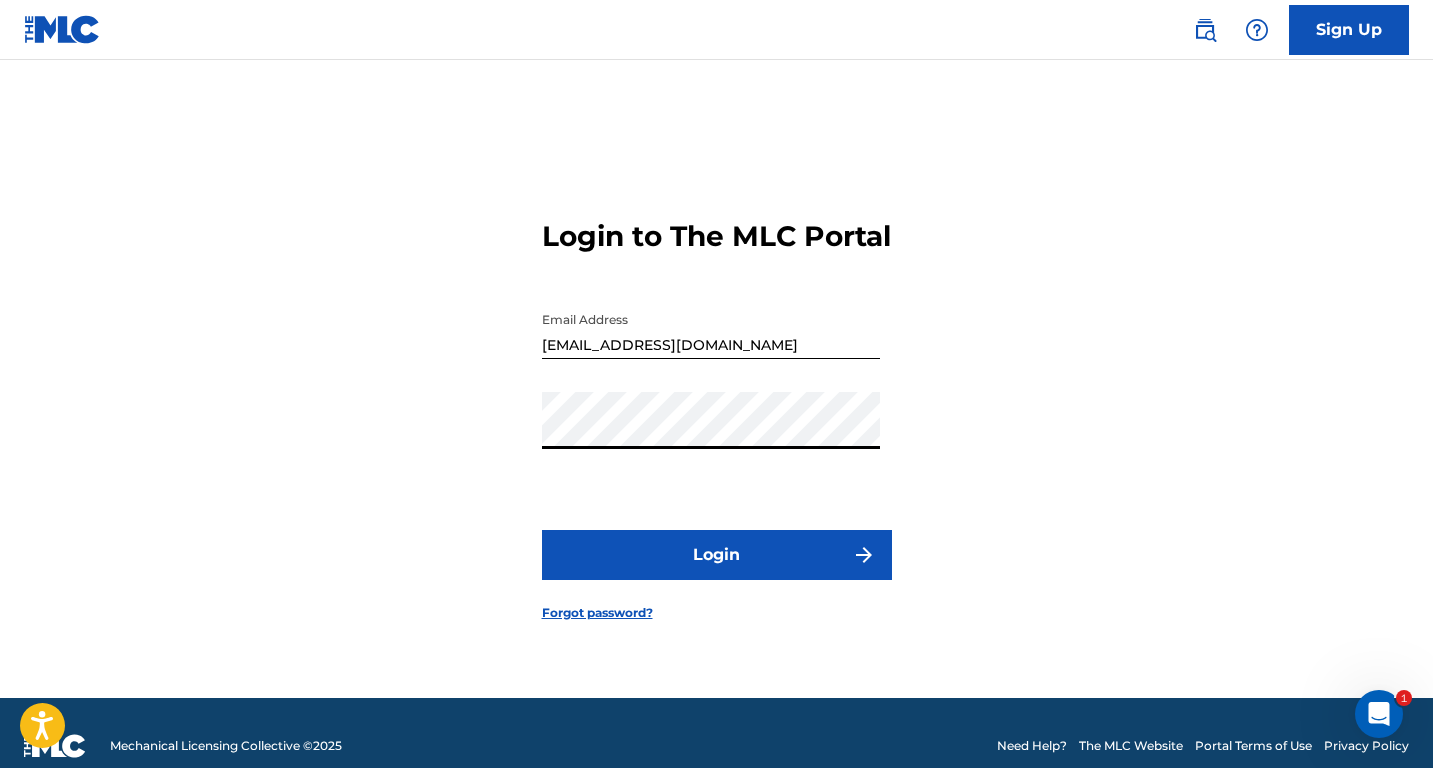 click on "Login" at bounding box center [717, 555] 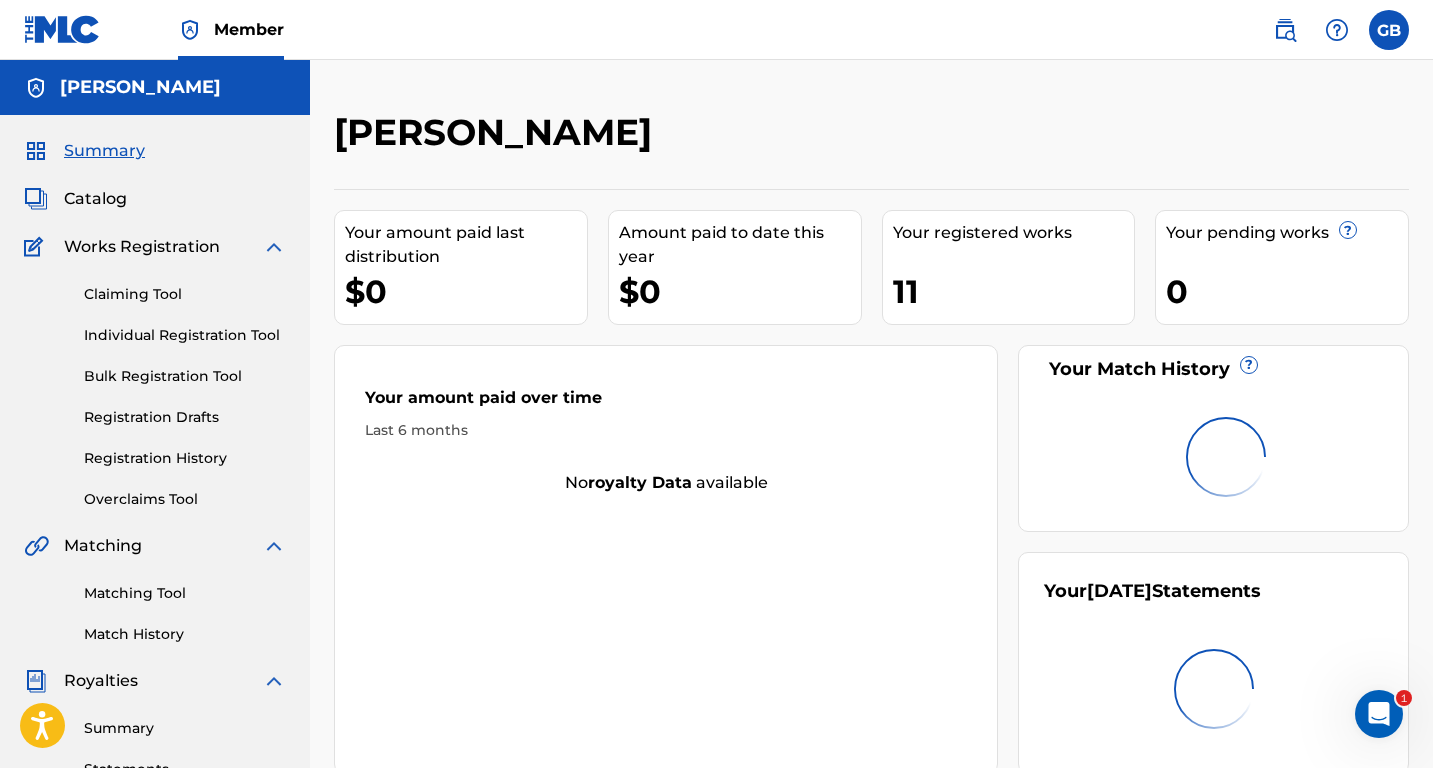 scroll, scrollTop: 0, scrollLeft: 0, axis: both 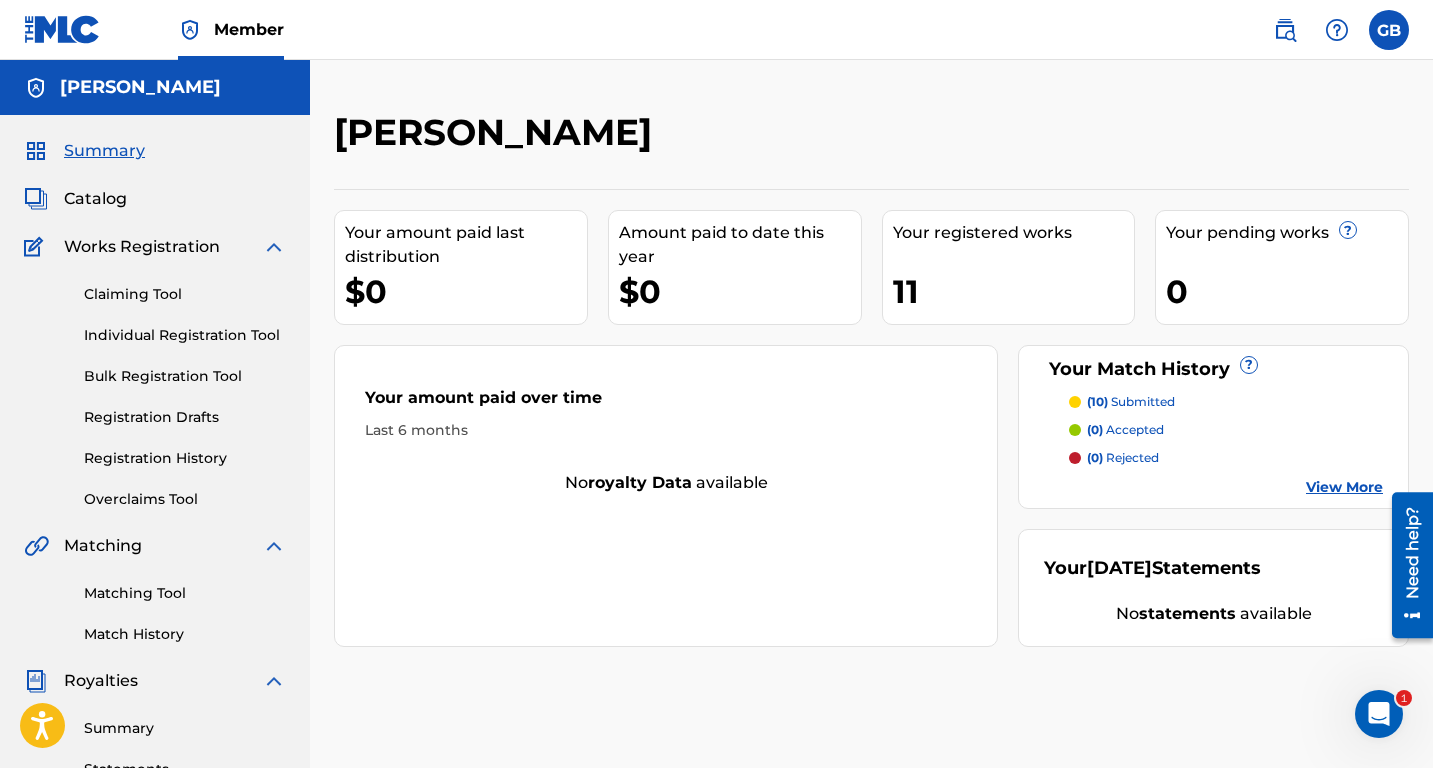 click at bounding box center (1389, 30) 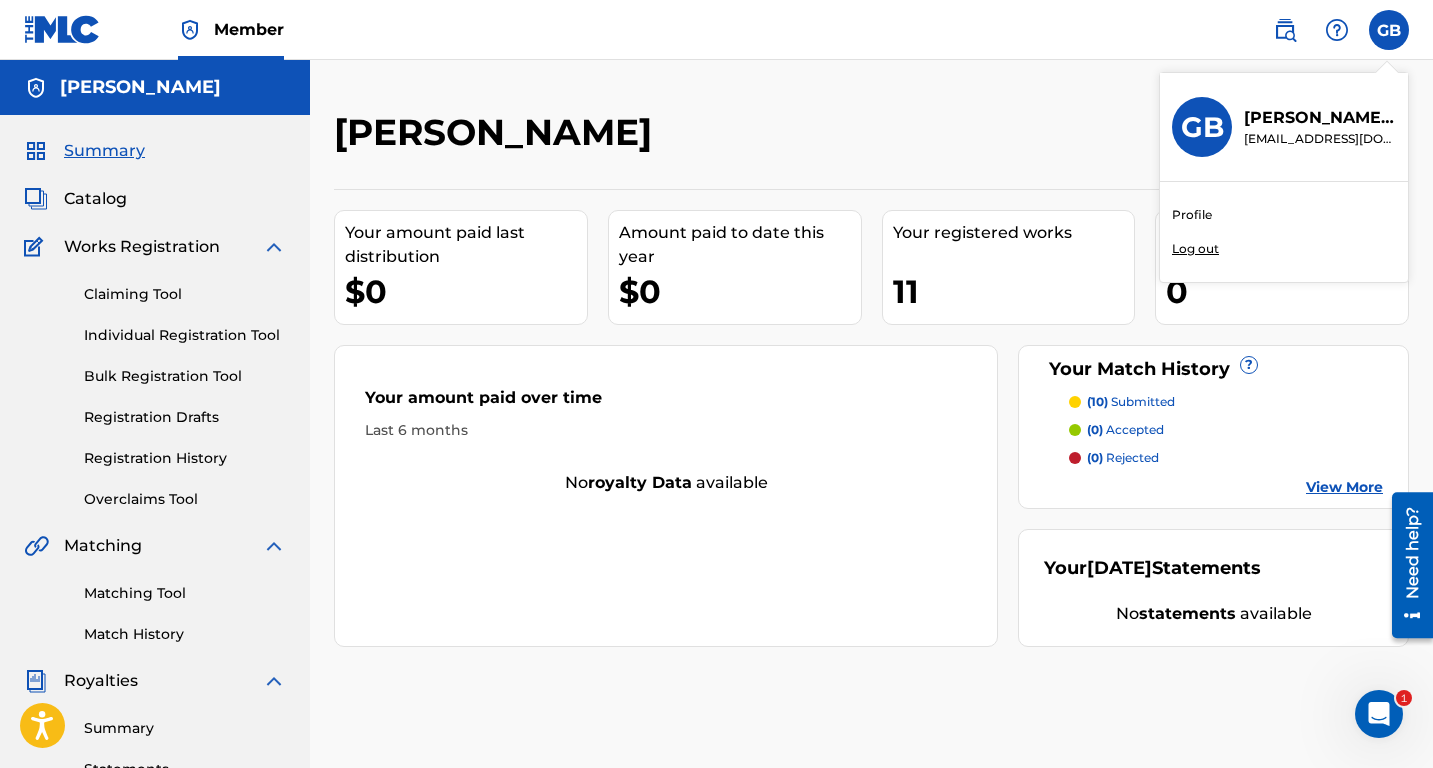 click on "GB GB Gabriel   Burroughs gburroug23@gmail.com Profile Log out" at bounding box center (1389, 30) 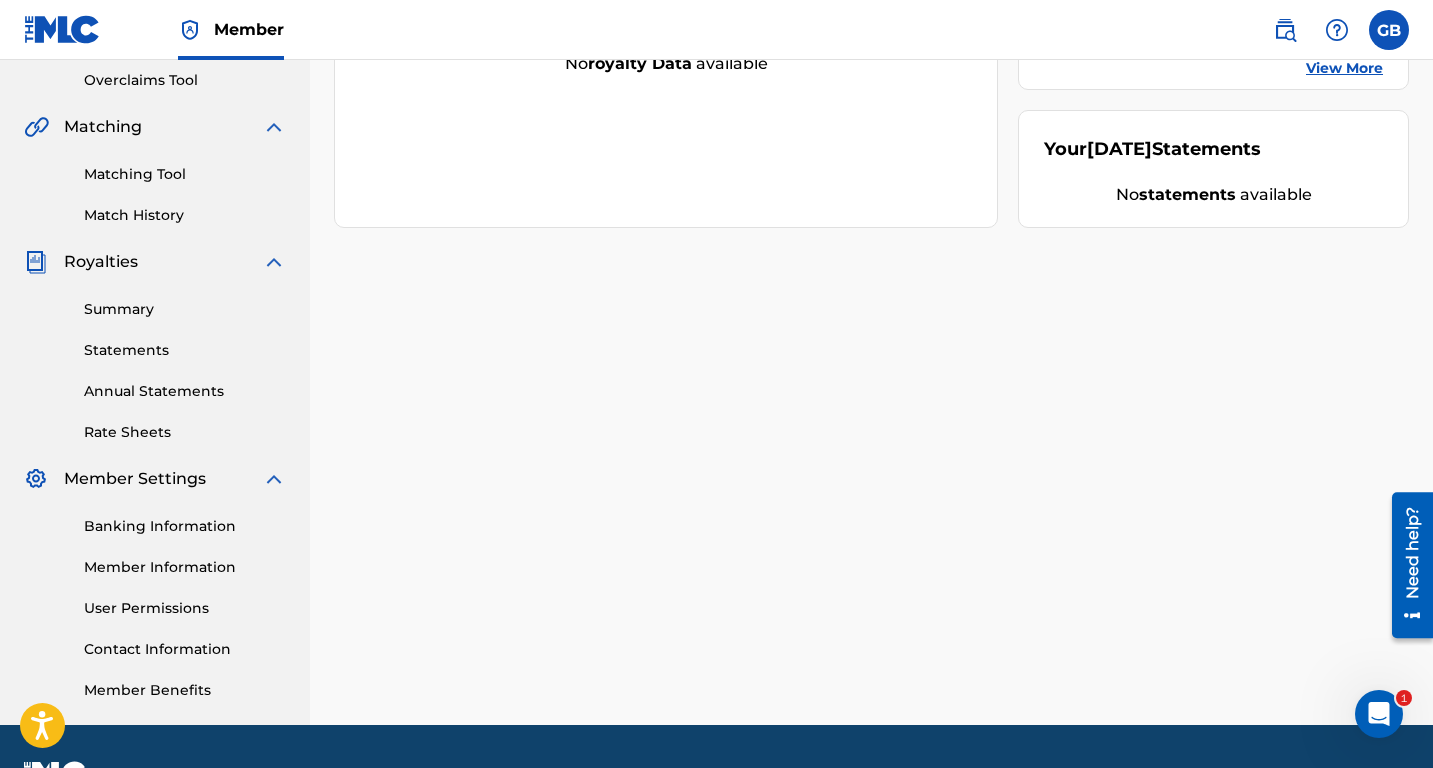 scroll, scrollTop: 472, scrollLeft: 0, axis: vertical 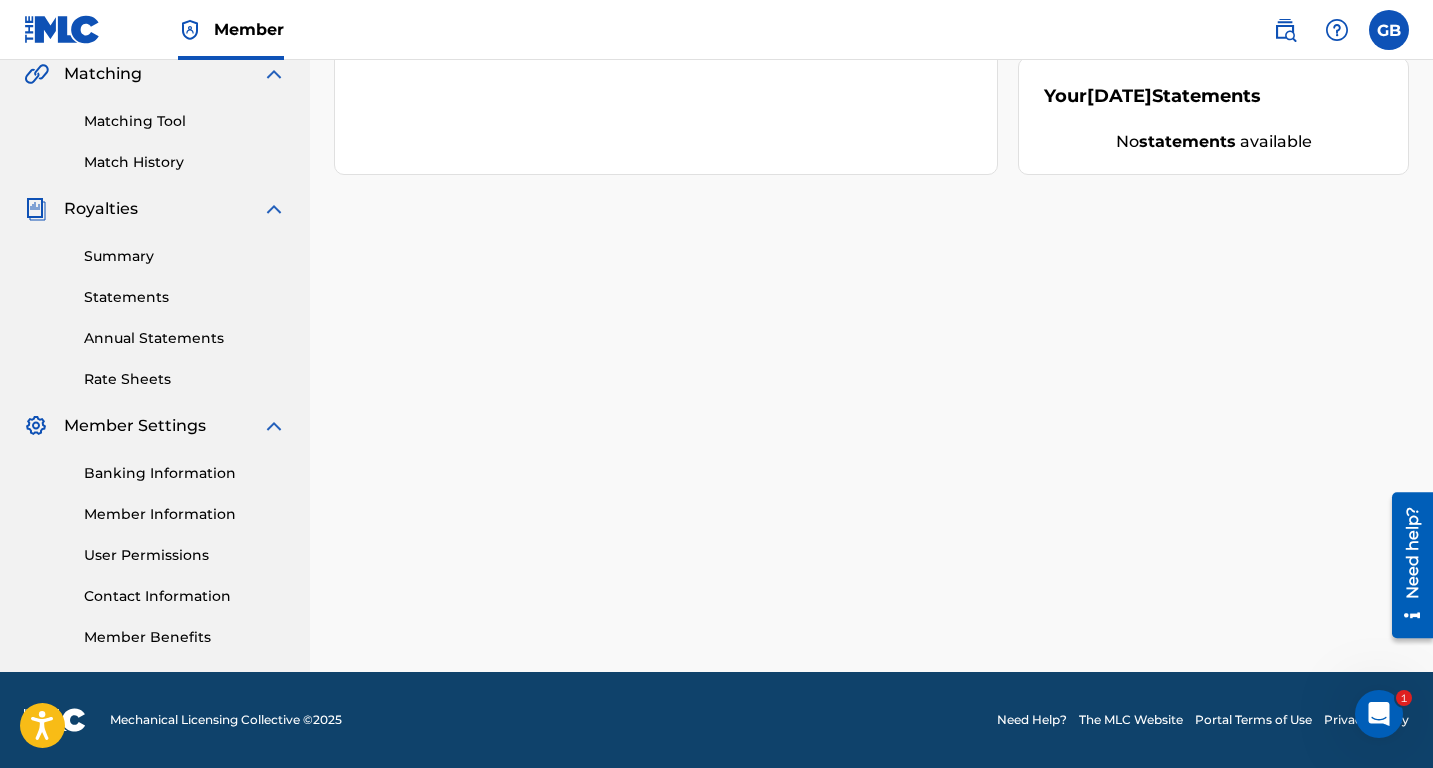 click on "Banking Information" at bounding box center [185, 473] 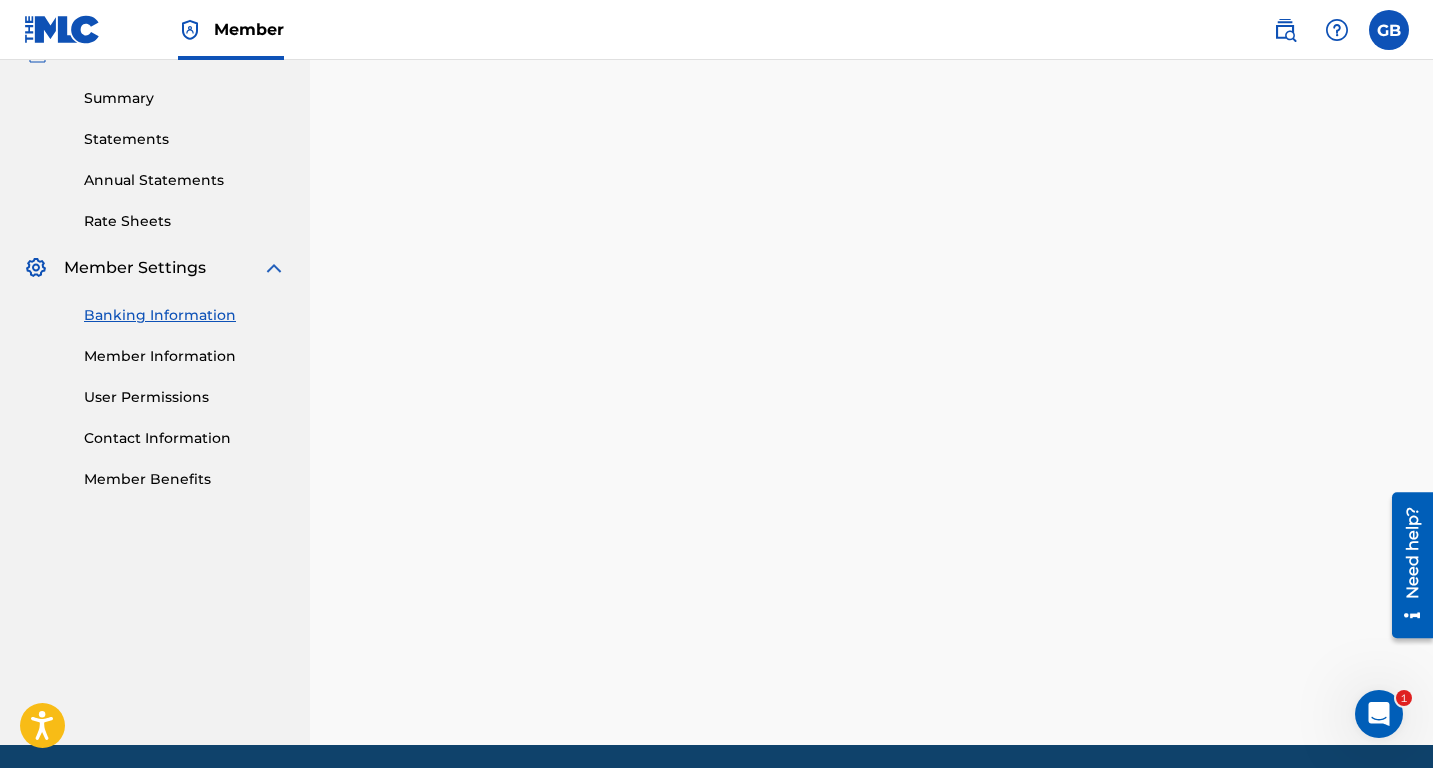 scroll, scrollTop: 631, scrollLeft: 0, axis: vertical 